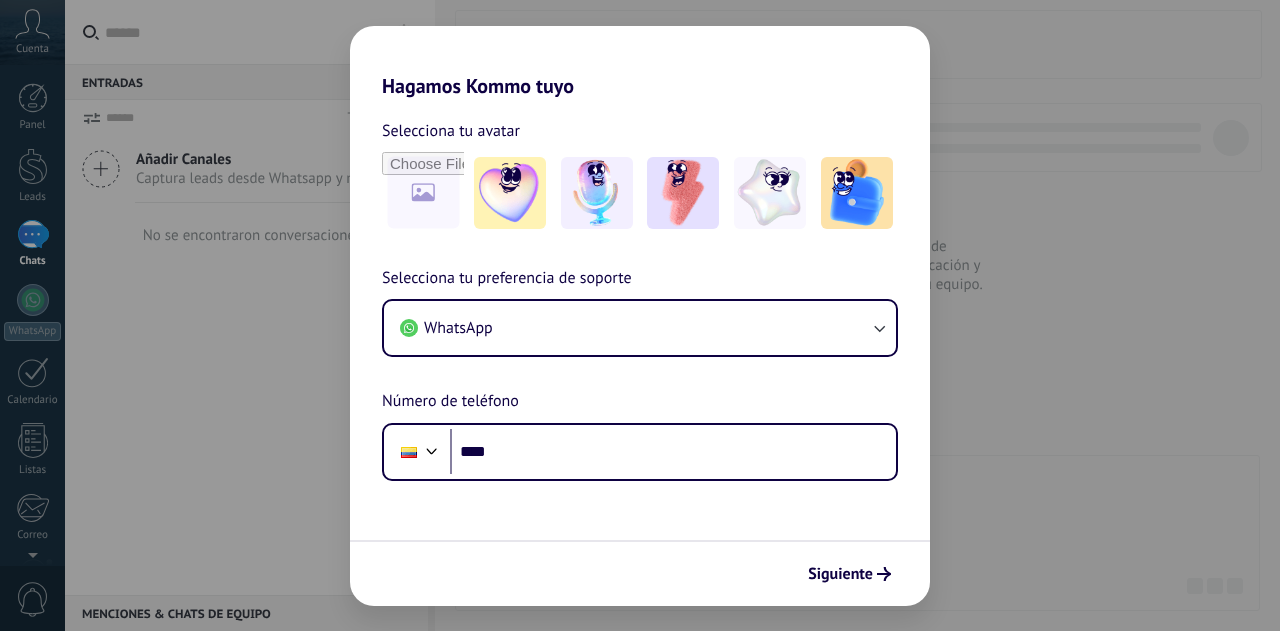 scroll, scrollTop: 0, scrollLeft: 0, axis: both 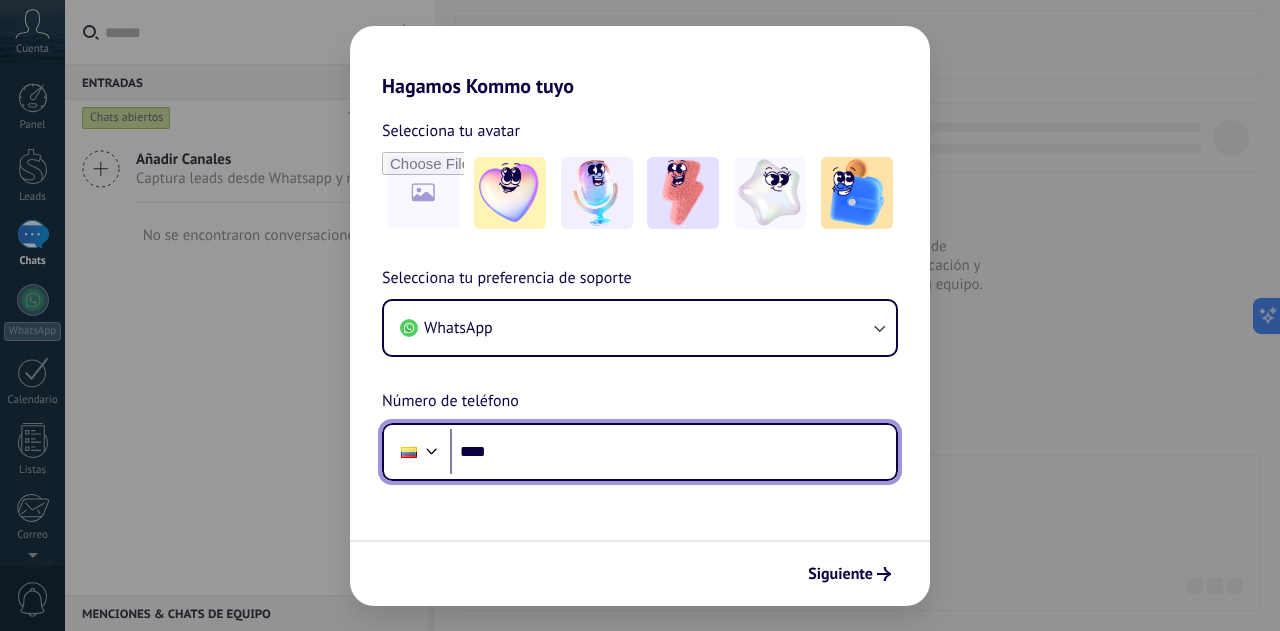 click on "****" at bounding box center (673, 452) 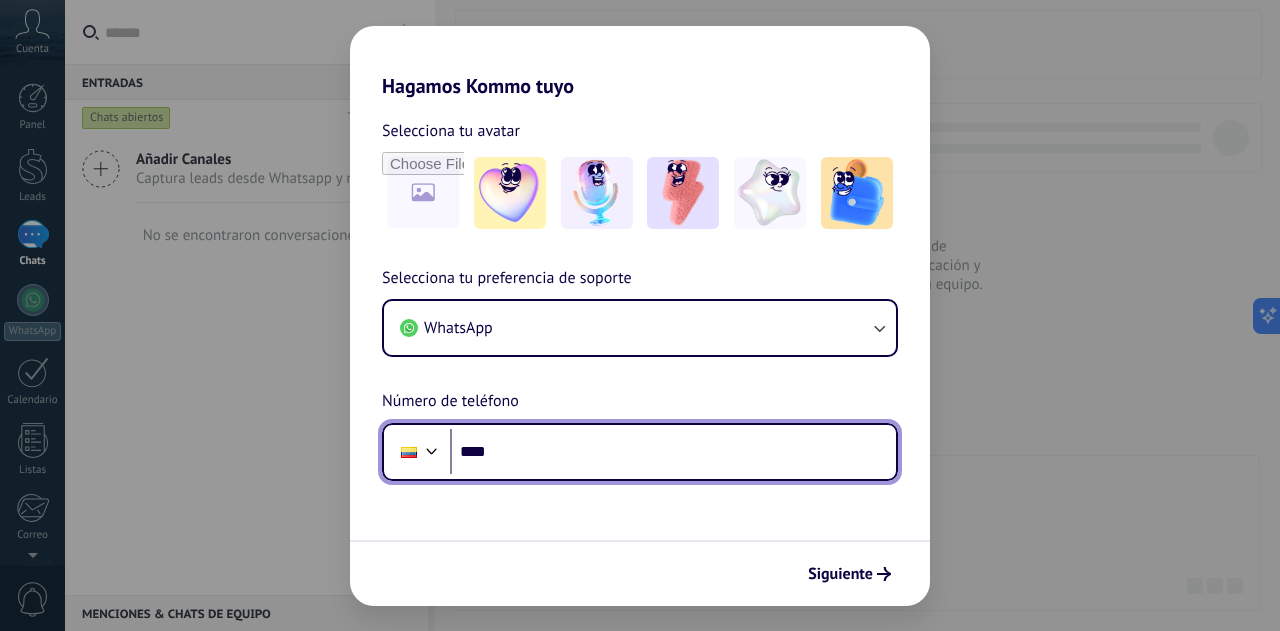 click on "****" at bounding box center [673, 452] 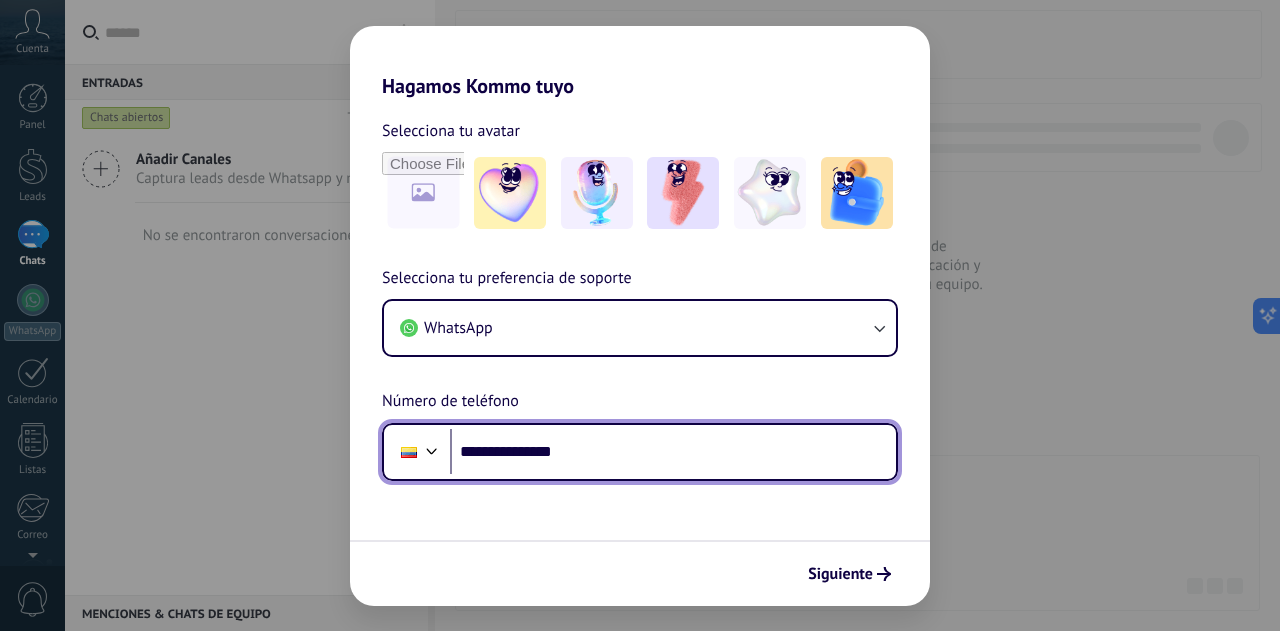 type on "**********" 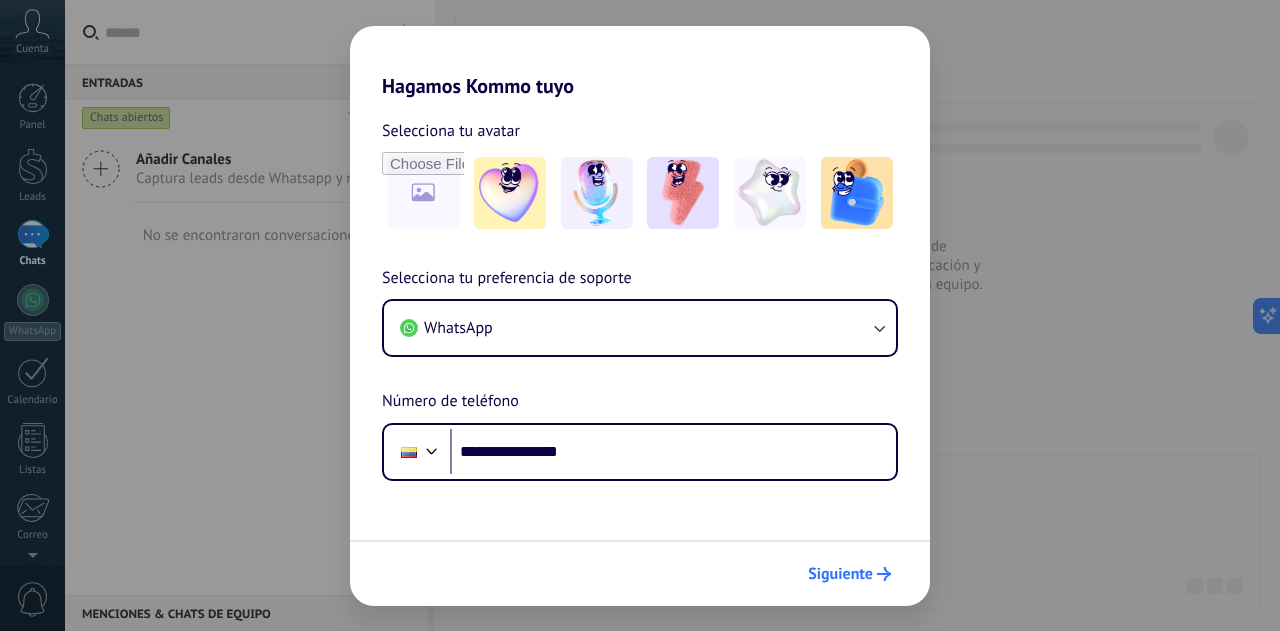 click on "Siguiente" at bounding box center [840, 574] 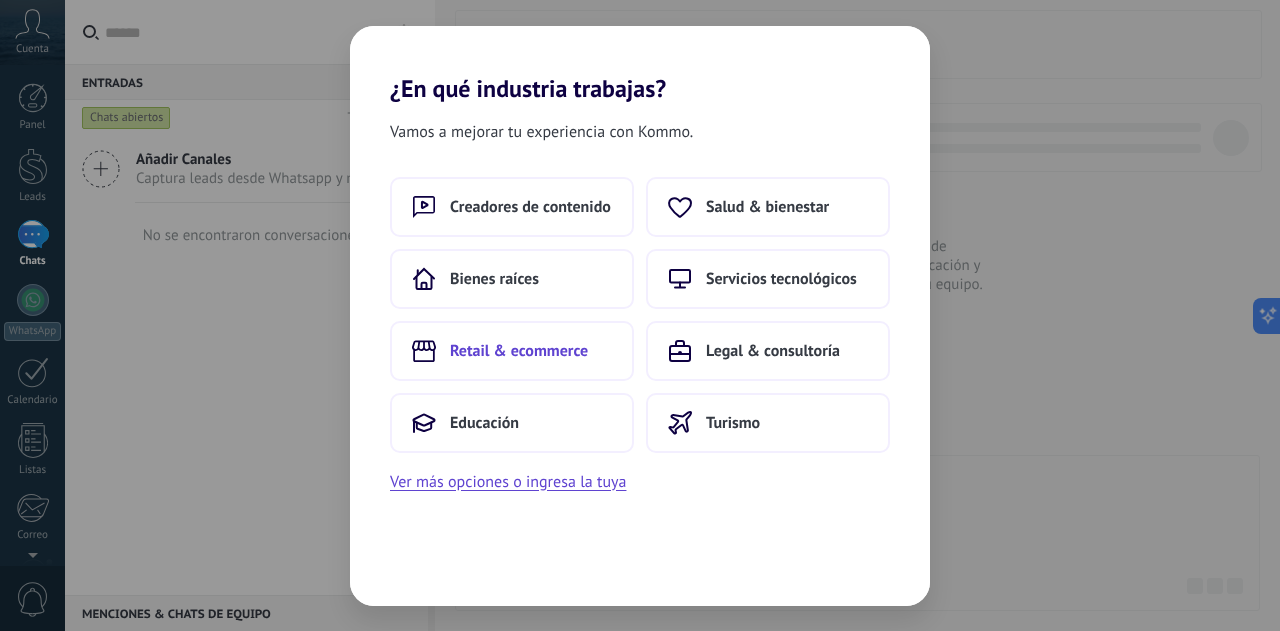 click on "Retail & ecommerce" at bounding box center (519, 351) 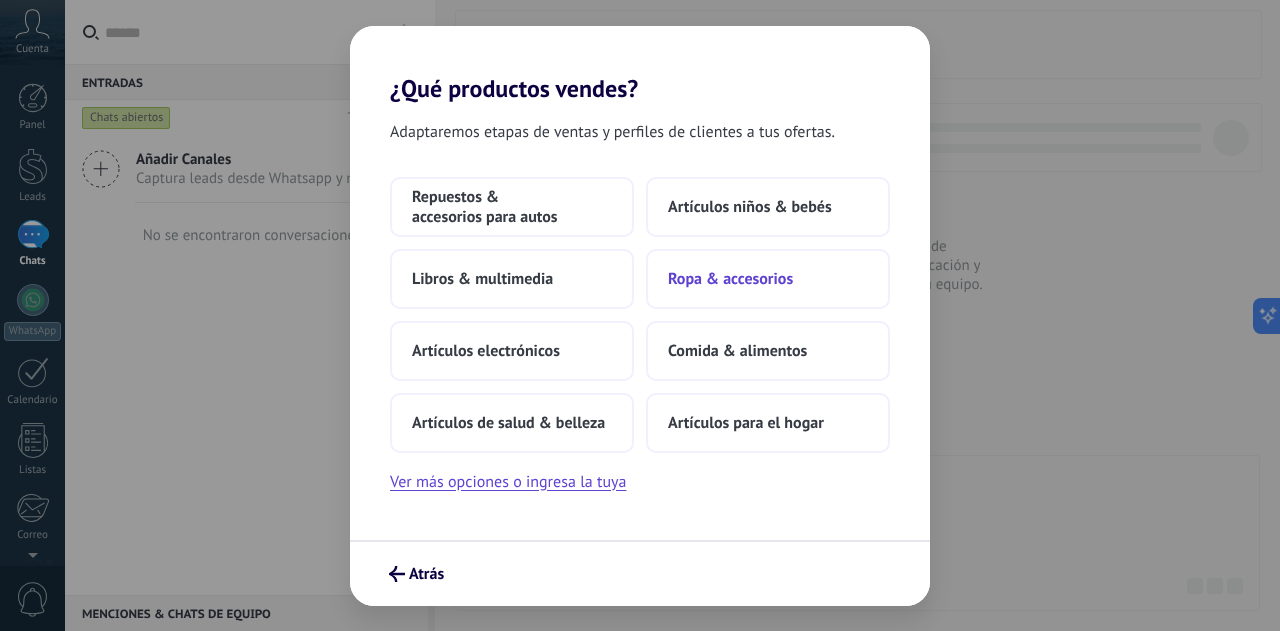 click on "Ropa & accesorios" at bounding box center [730, 279] 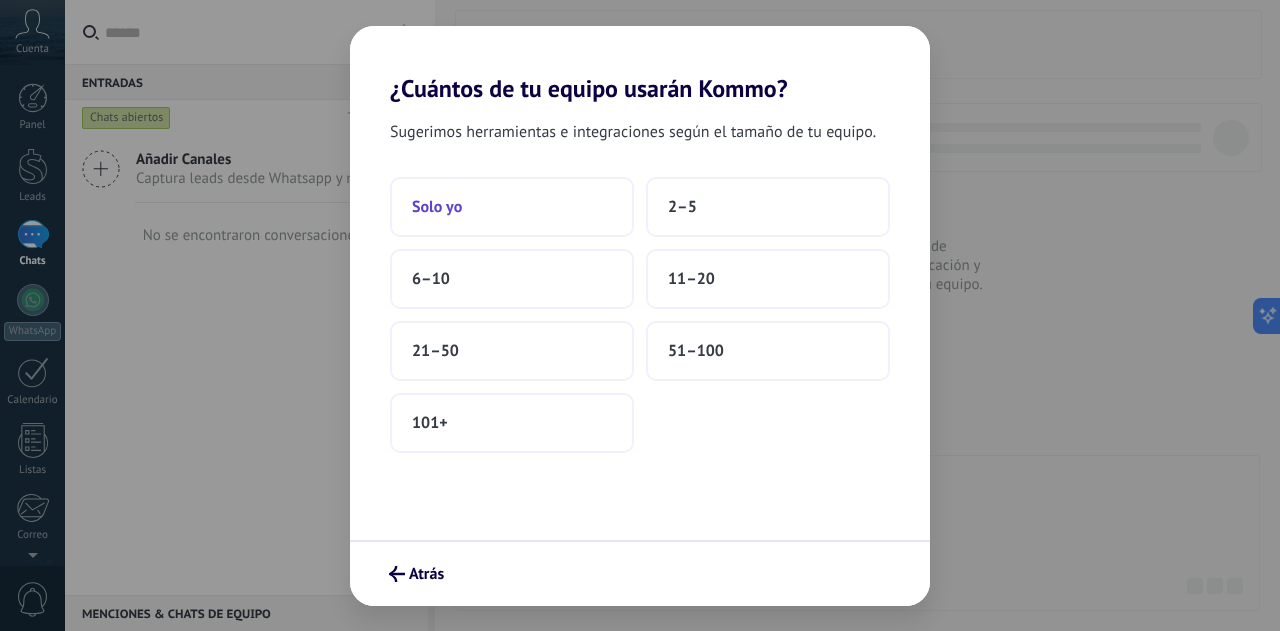 click on "Solo yo" at bounding box center (512, 207) 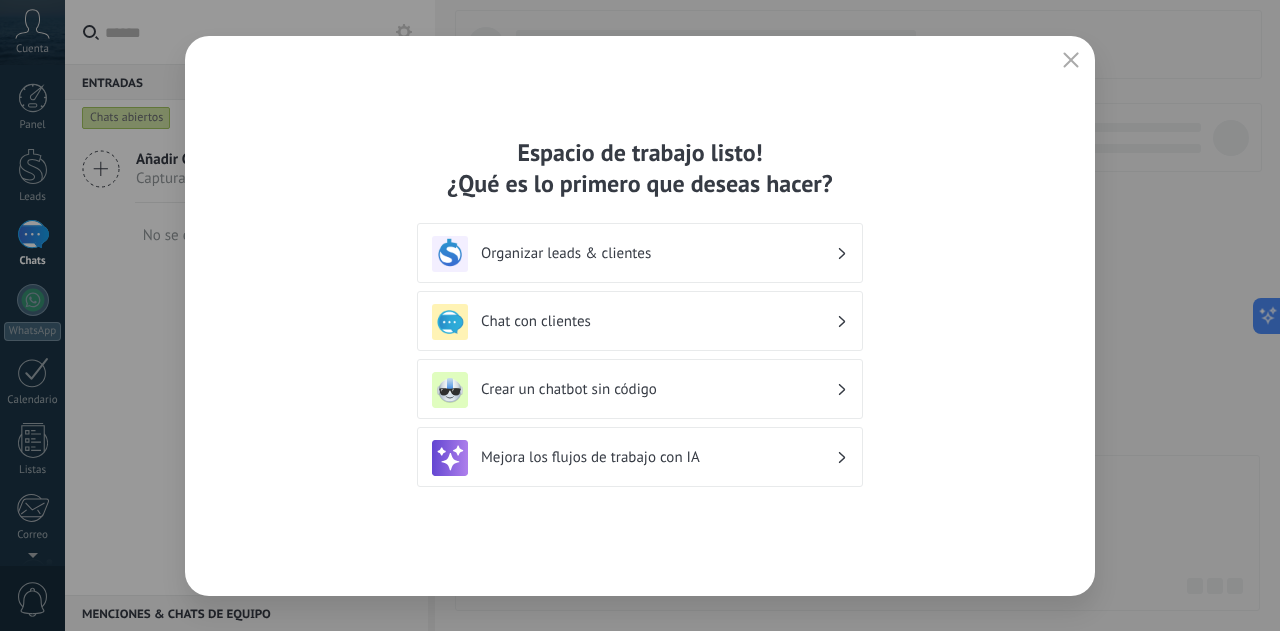 click on "Organizar leads & clientes" at bounding box center [658, 253] 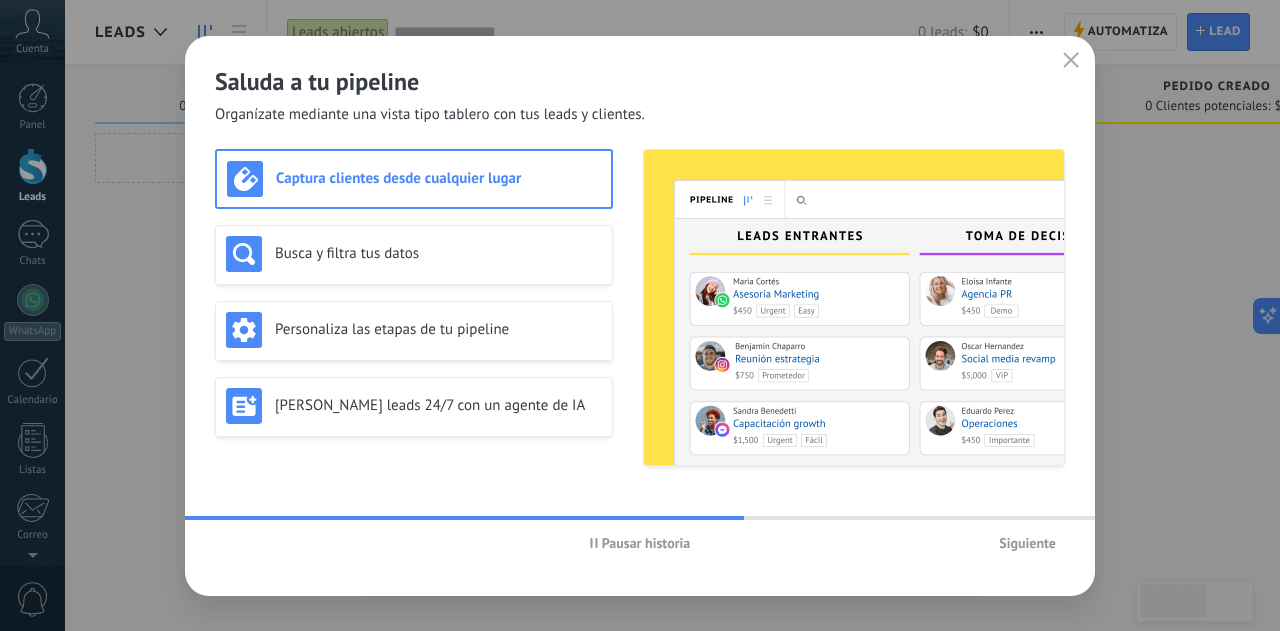 click on "Captura clientes desde cualquier lugar" at bounding box center (438, 178) 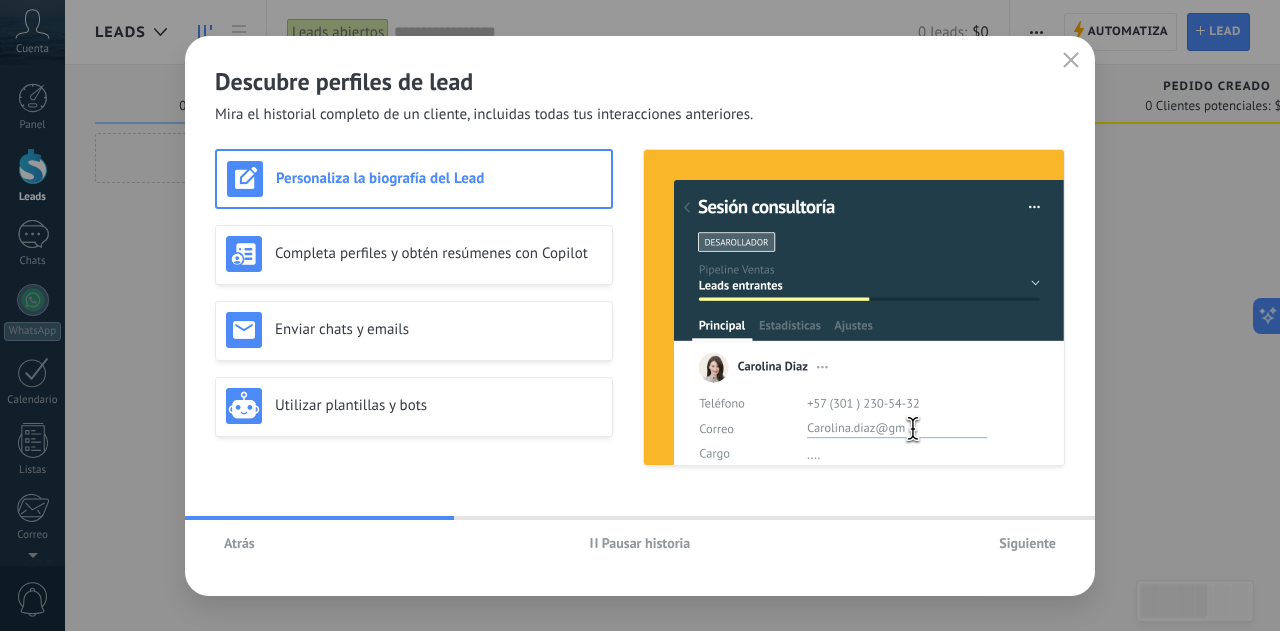 click on "Siguiente" at bounding box center [1027, 543] 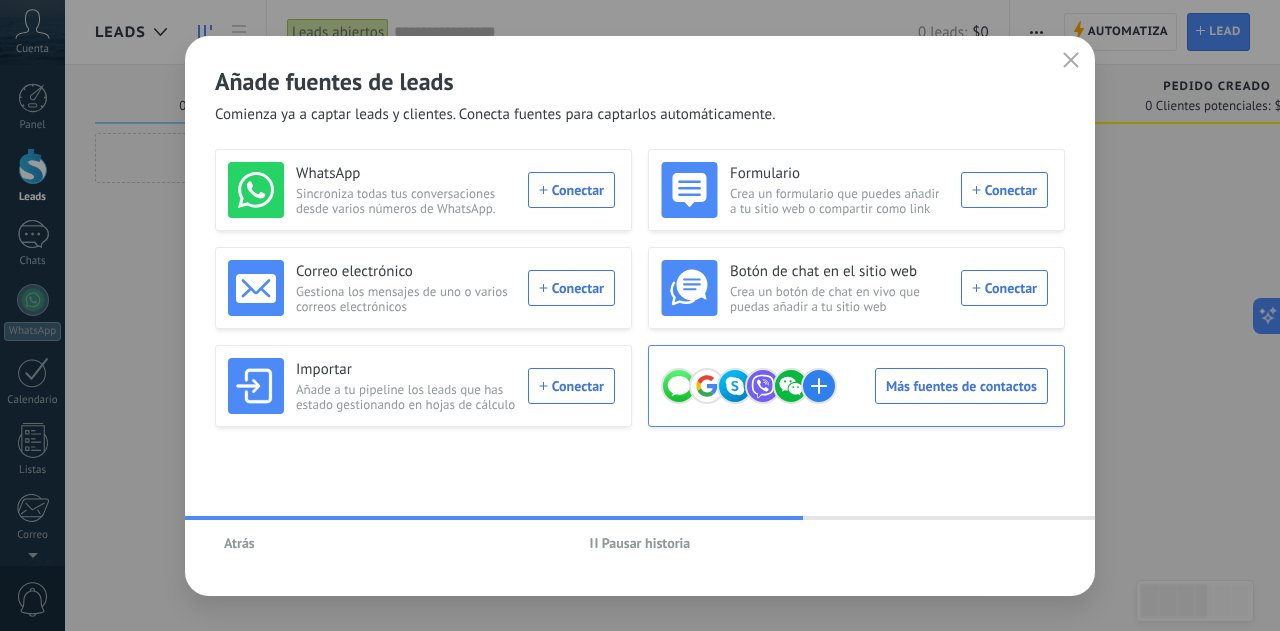 click on "Más fuentes de contactos" at bounding box center [854, 386] 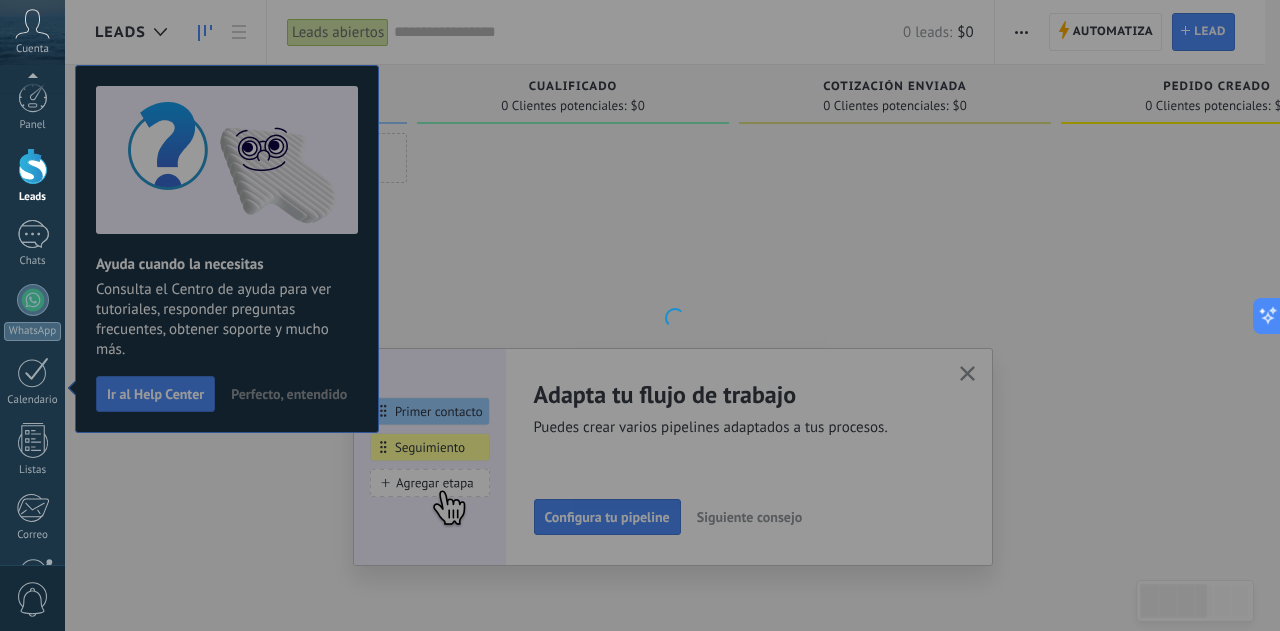 scroll, scrollTop: 199, scrollLeft: 0, axis: vertical 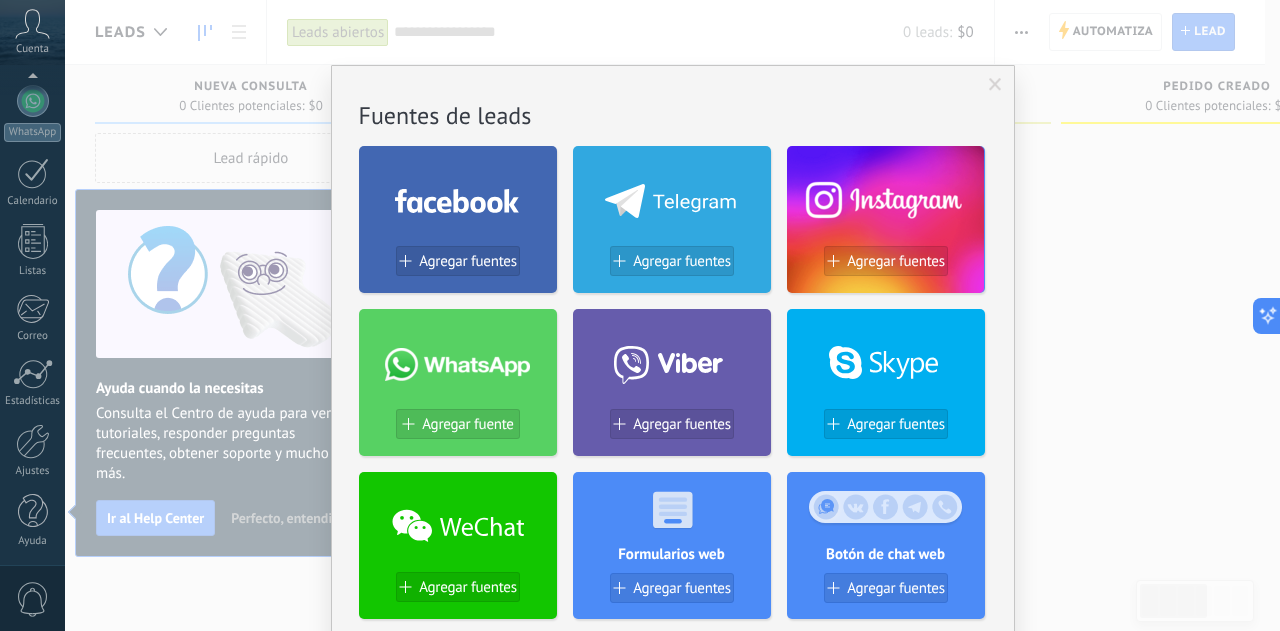click at bounding box center [65, 0] 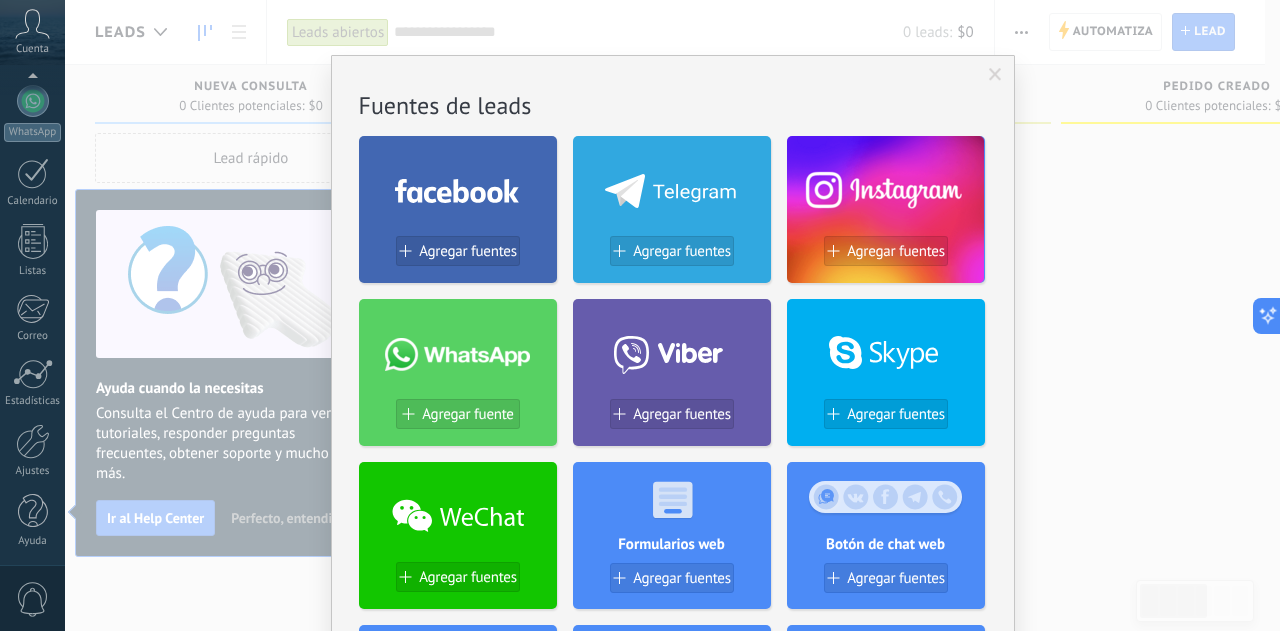 scroll, scrollTop: 0, scrollLeft: 0, axis: both 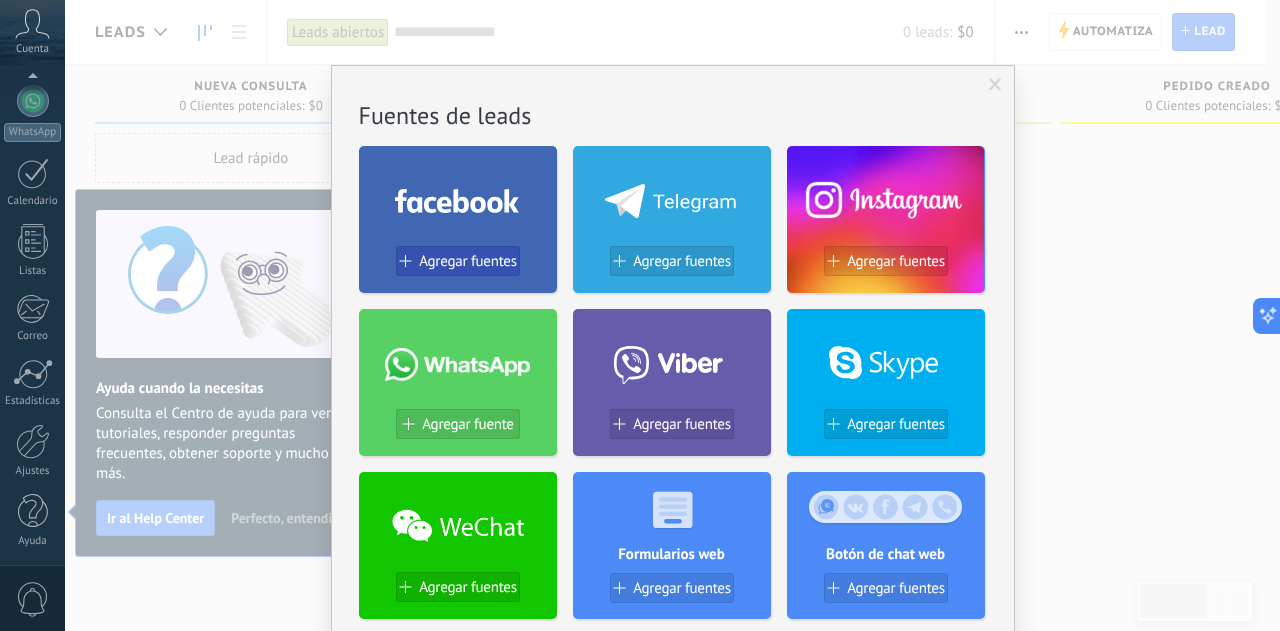 click on "Agregar fuentes" at bounding box center (468, 261) 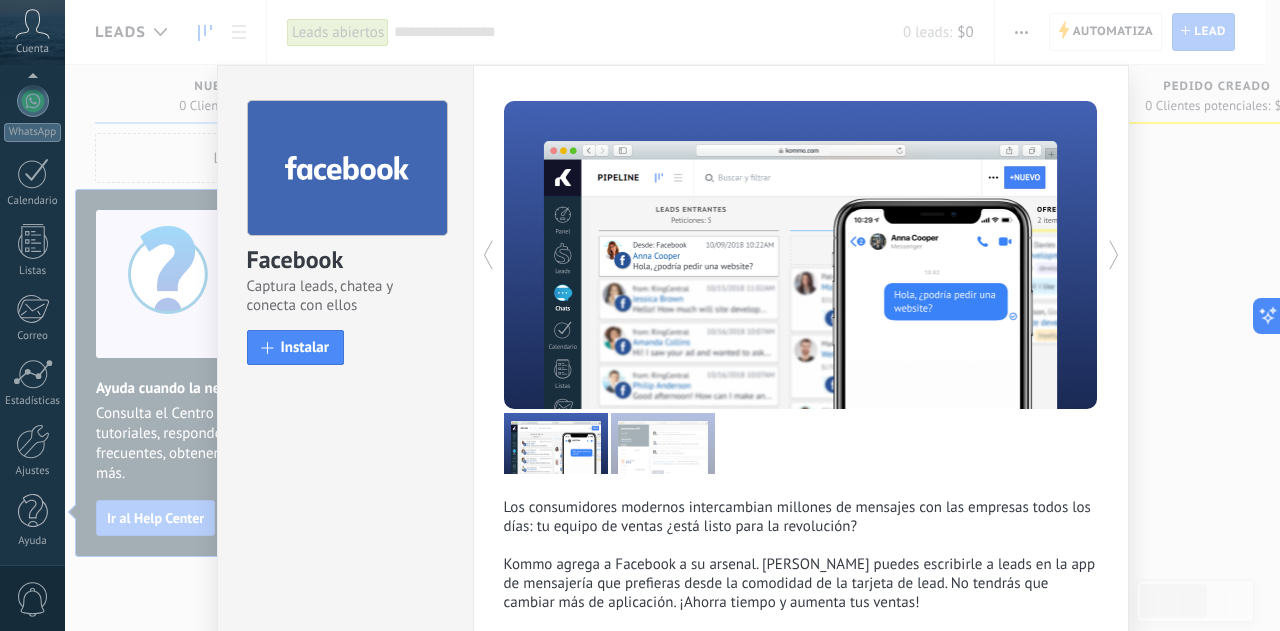 click at bounding box center [949, 255] 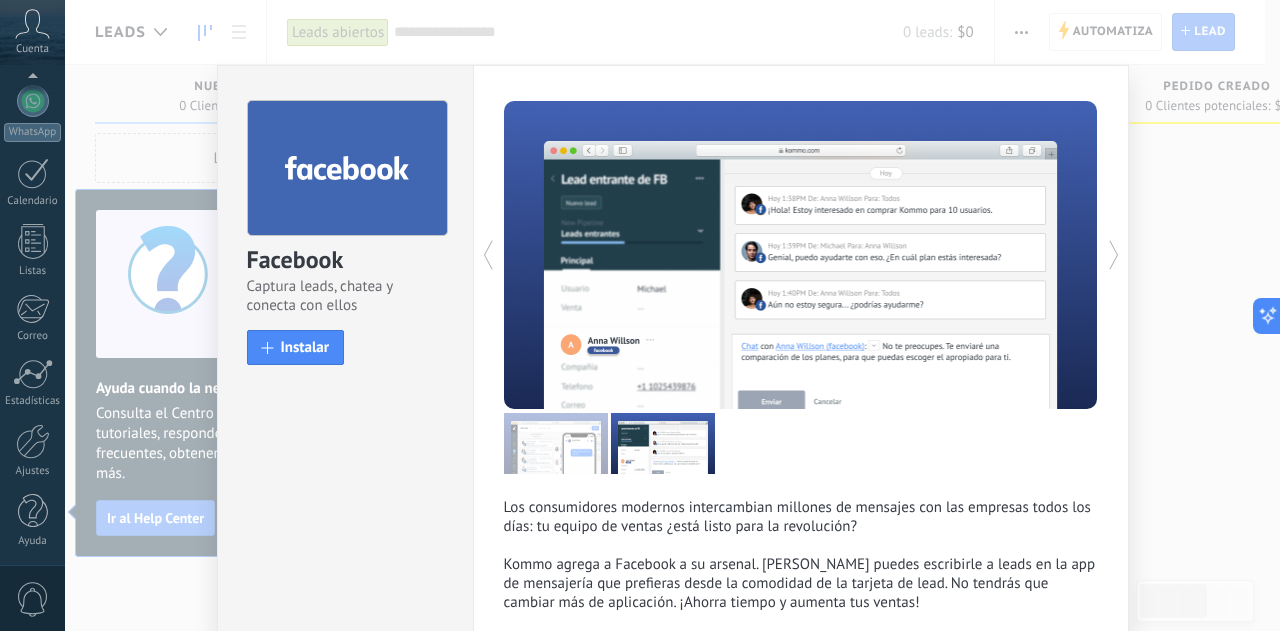 click on "Facebook Captura leads, chatea y conecta con ellos install Instalar Los consumidores modernos intercambian millones de mensajes con las empresas todos los días: tu equipo de ventas ¿está listo para la revolución?     Kommo agrega a Facebook a su arsenal. Ahora puedes escribirle a leads en la app de mensajería que prefieras desde la comodidad de la tarjeta de lead. No tendrás que cambiar más de aplicación. ¡Ahorra tiempo y aumenta tus ventas! más" at bounding box center [672, 315] 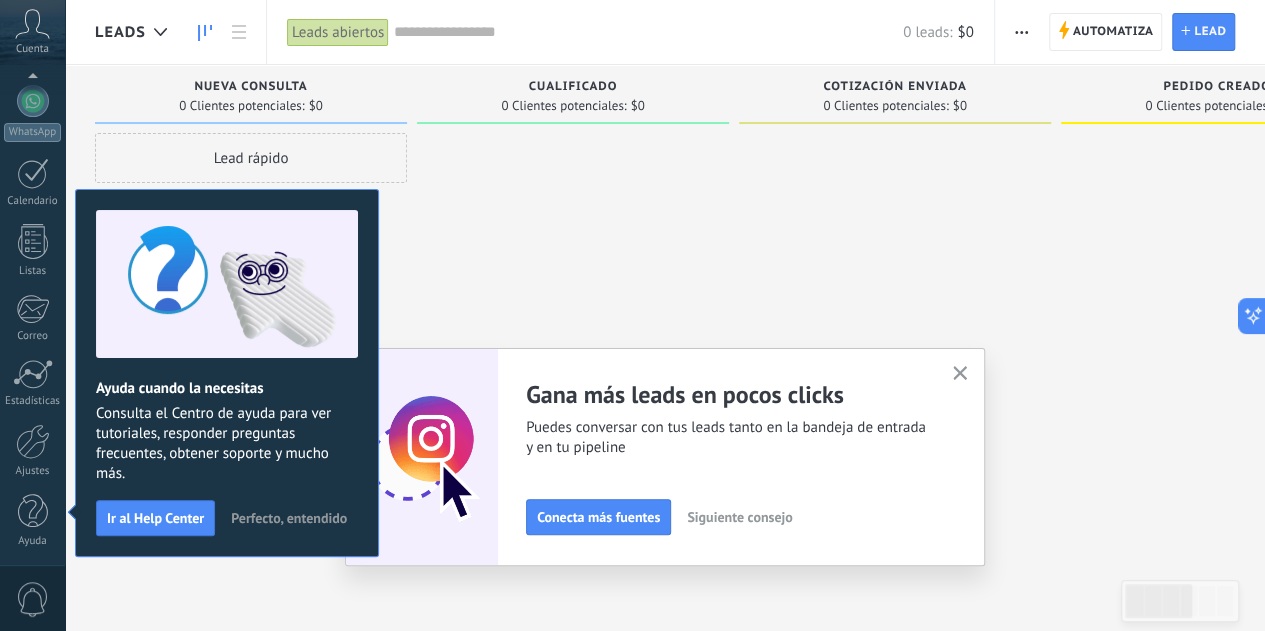 click 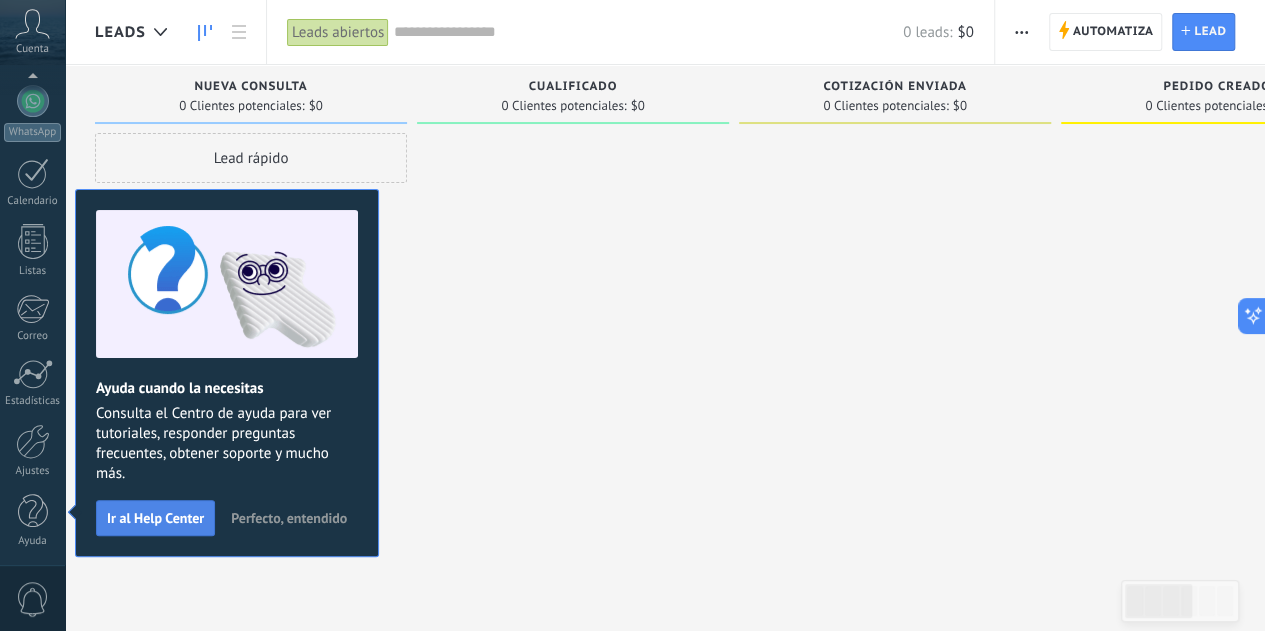 click on "Ir al Help Center" at bounding box center [155, 518] 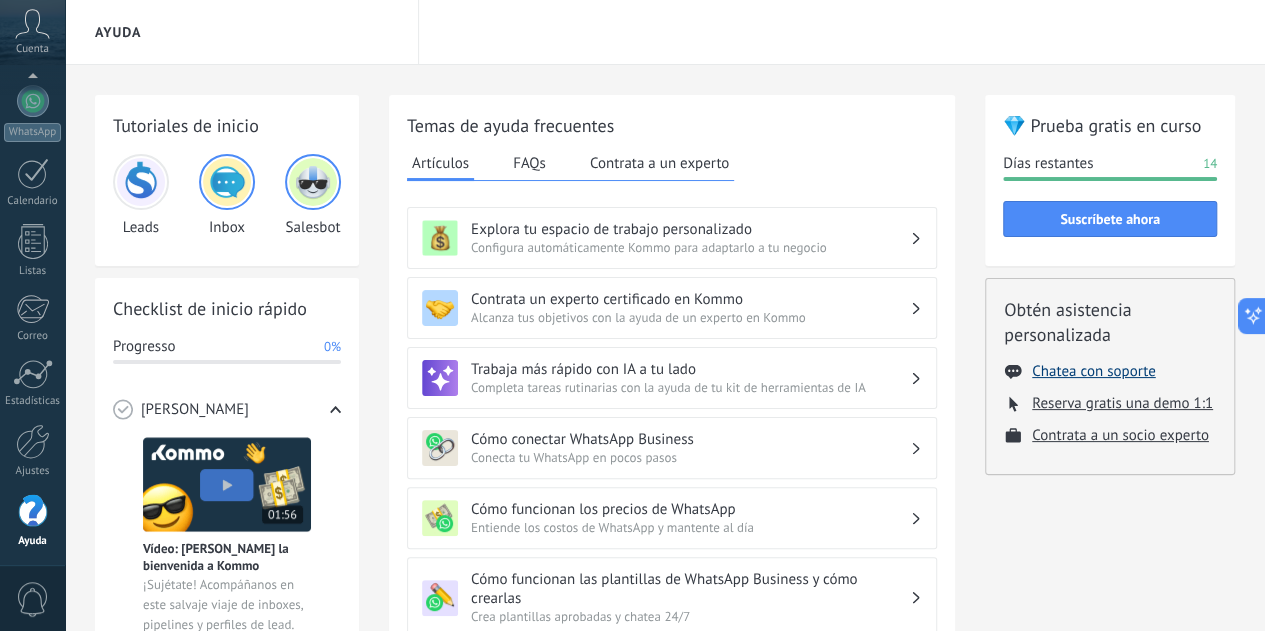 click on "Chatea con soporte" at bounding box center [1093, 371] 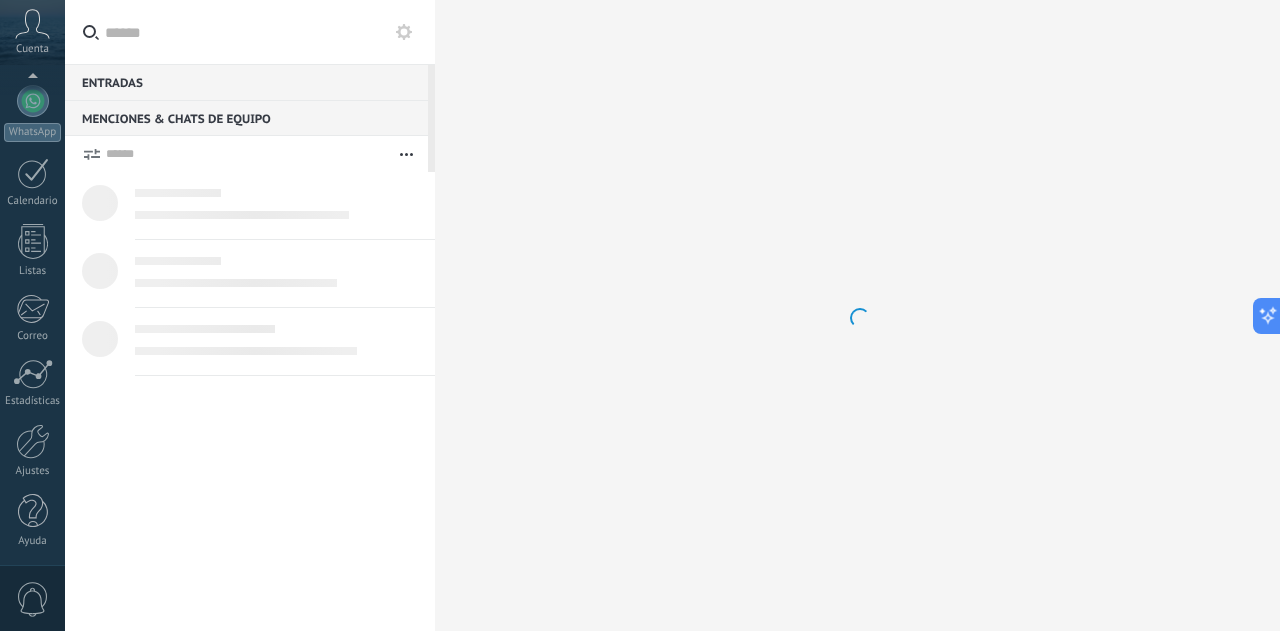 scroll, scrollTop: 0, scrollLeft: 0, axis: both 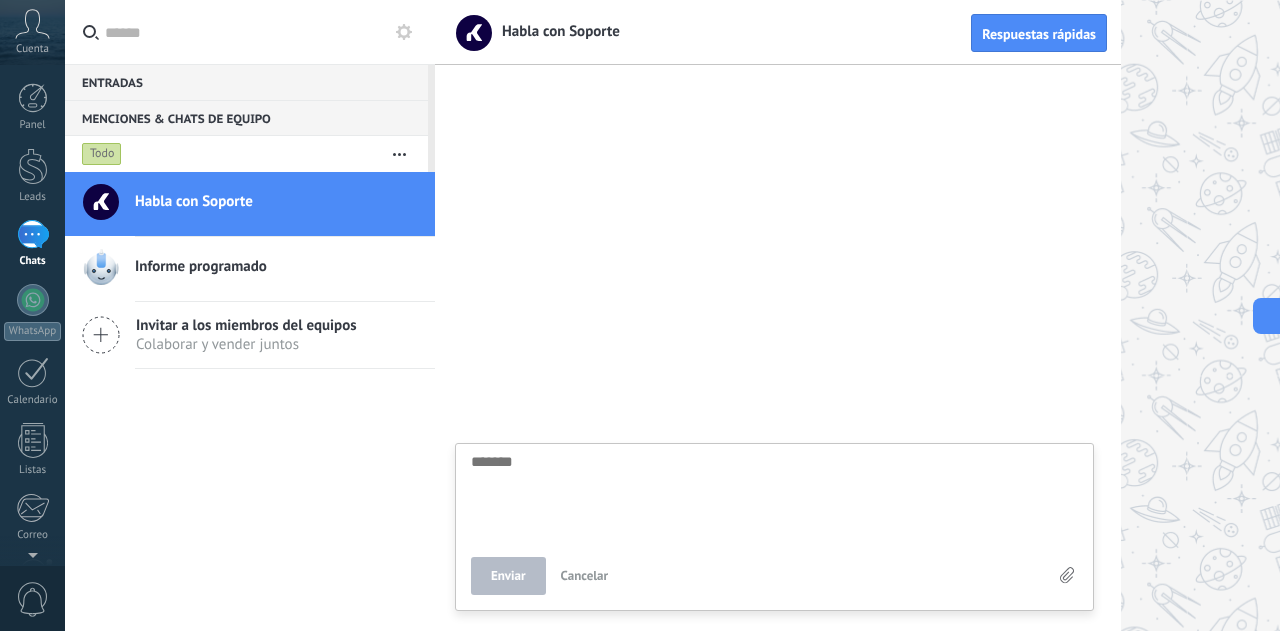 type on "*" 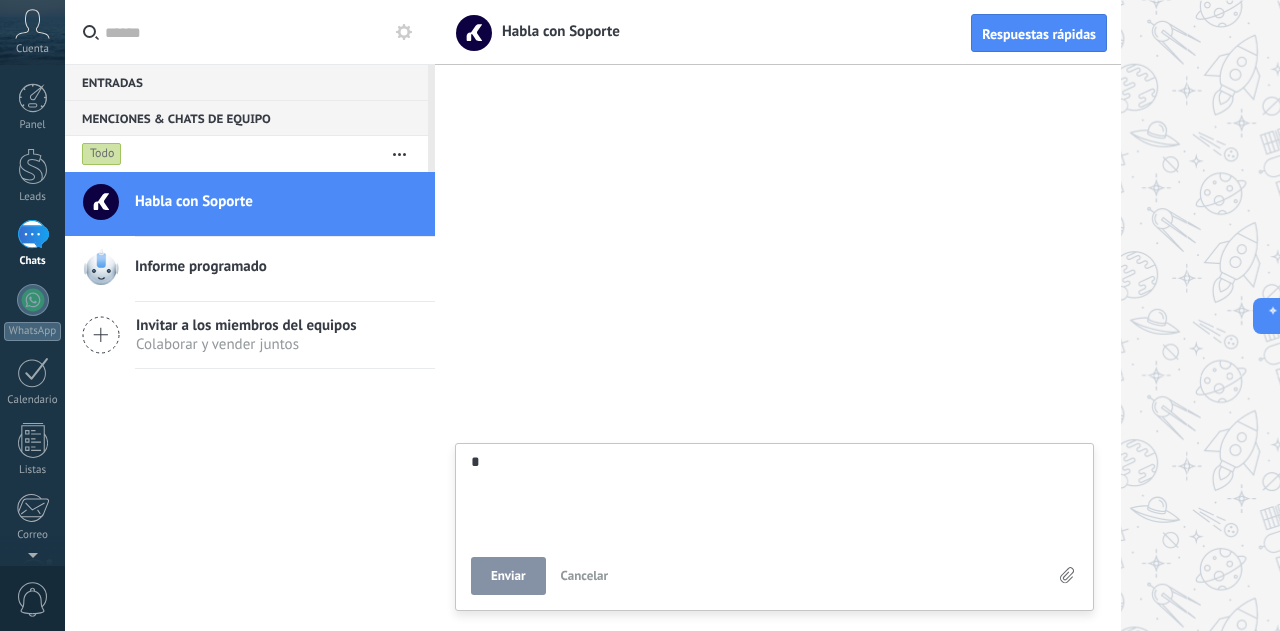 type on "**" 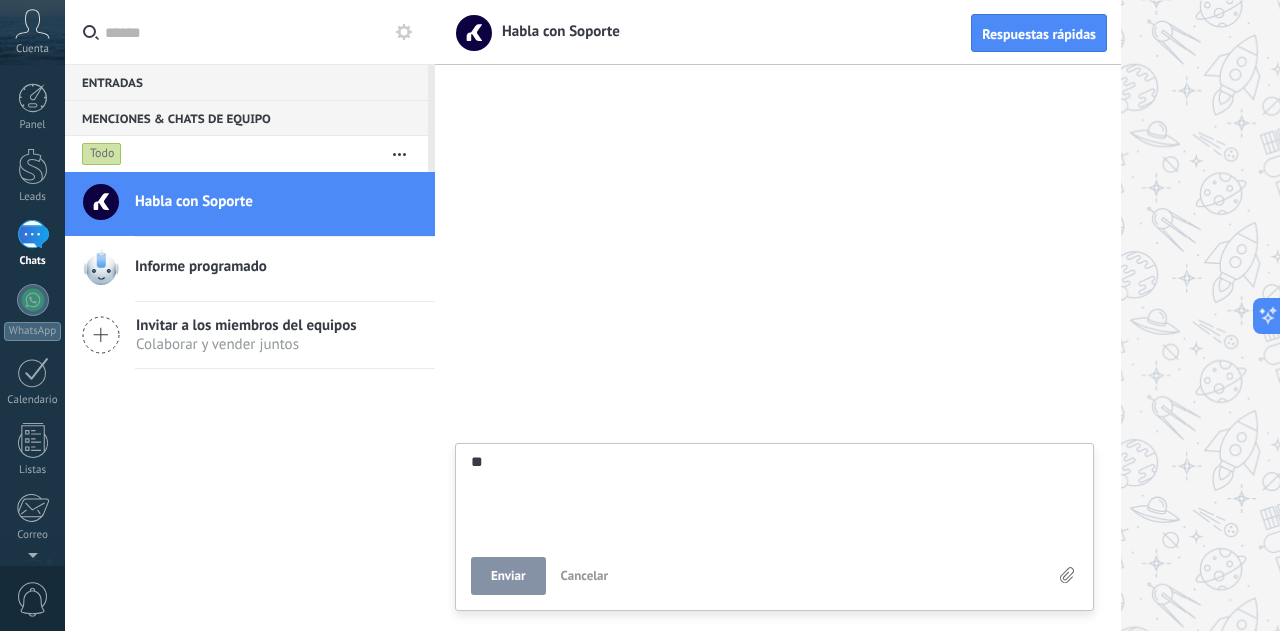 type on "***" 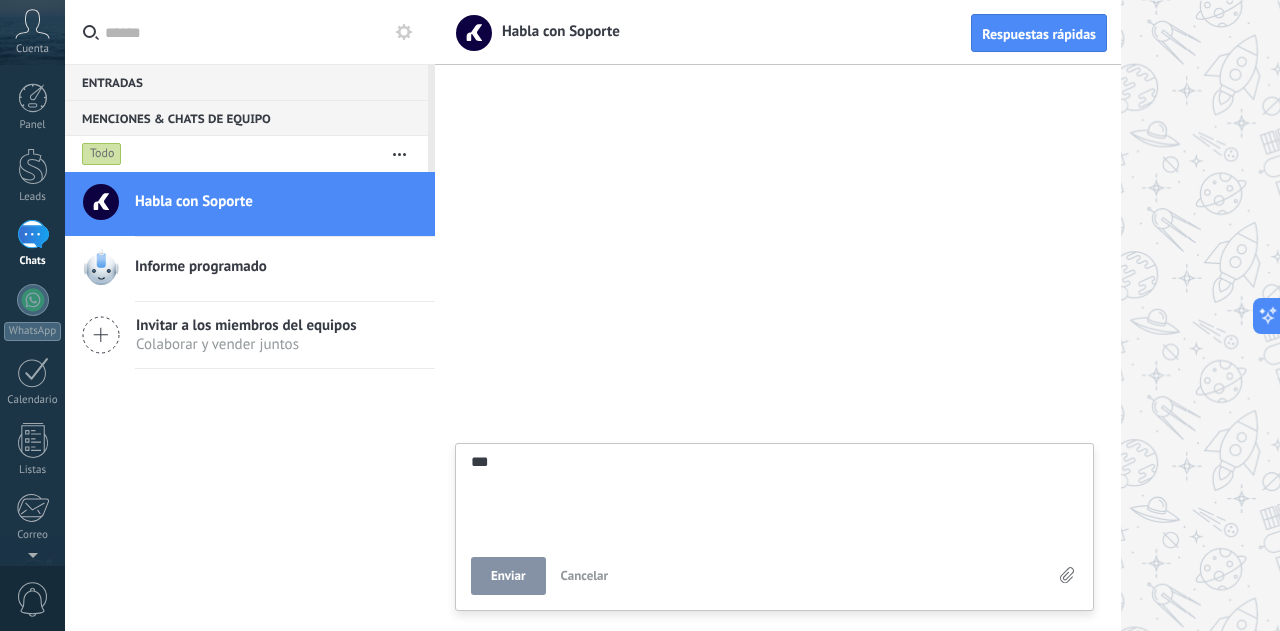 type on "****" 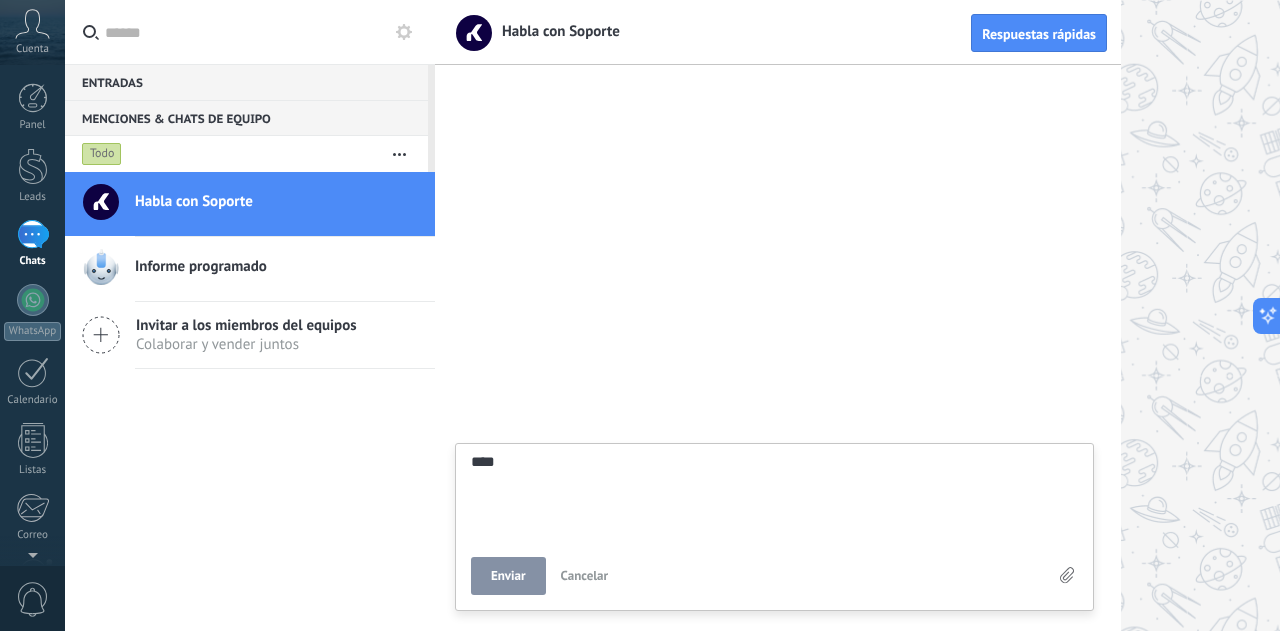 type on "****" 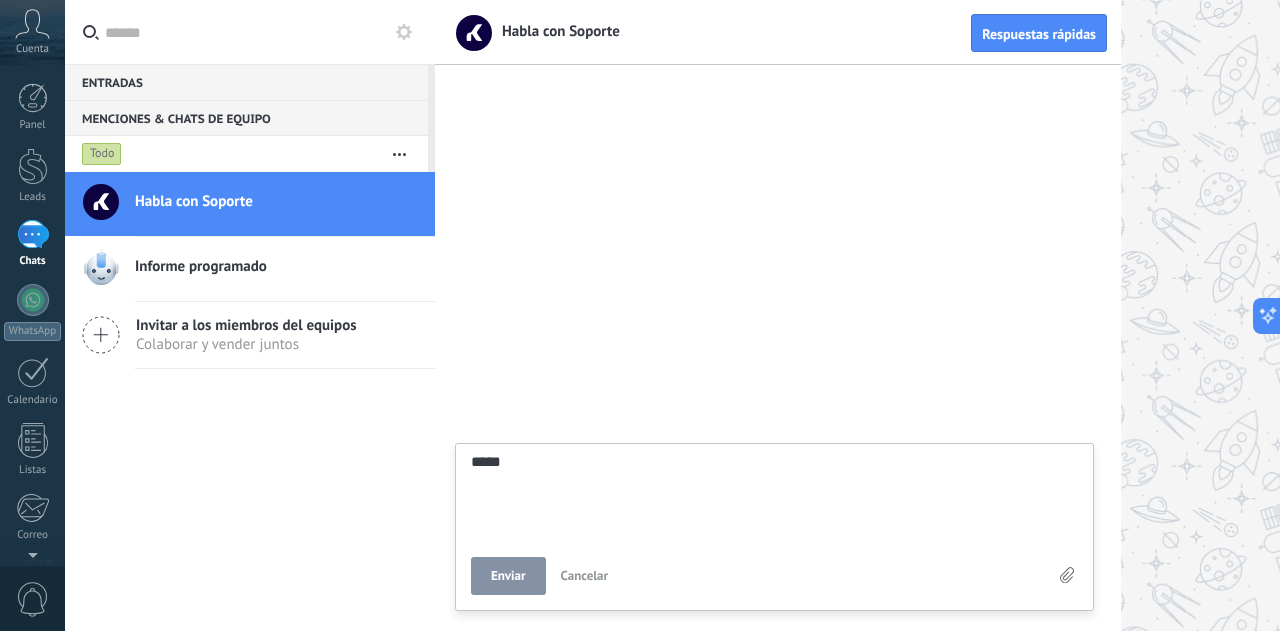 scroll, scrollTop: 38, scrollLeft: 0, axis: vertical 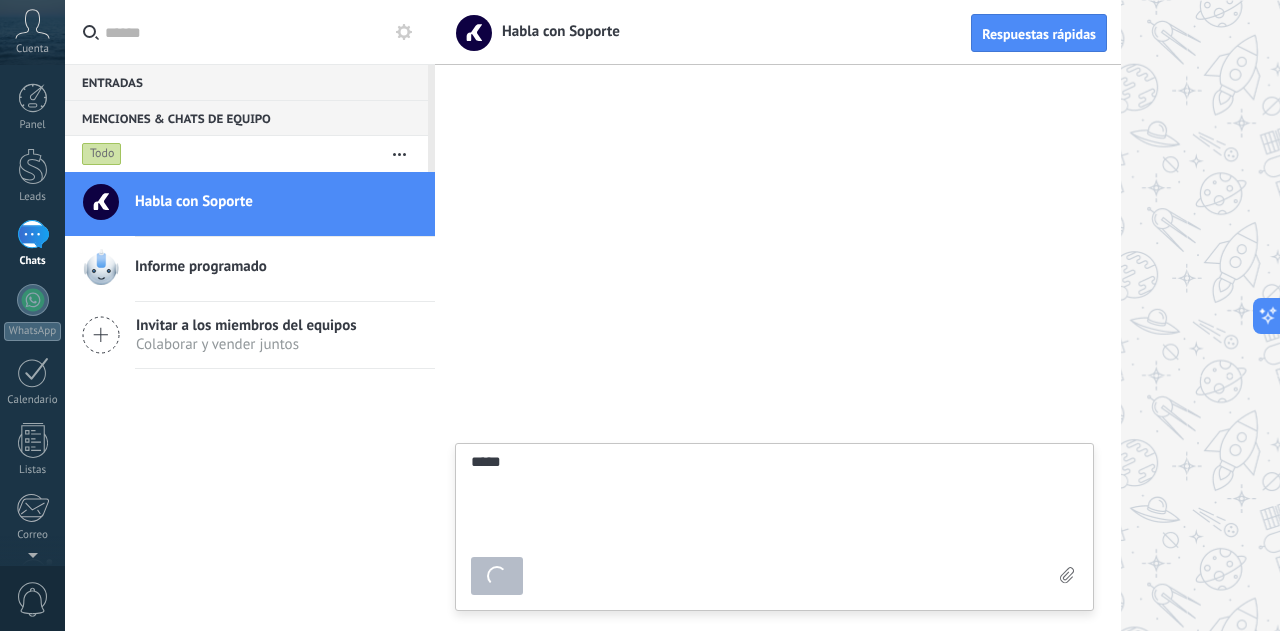 type on "*******" 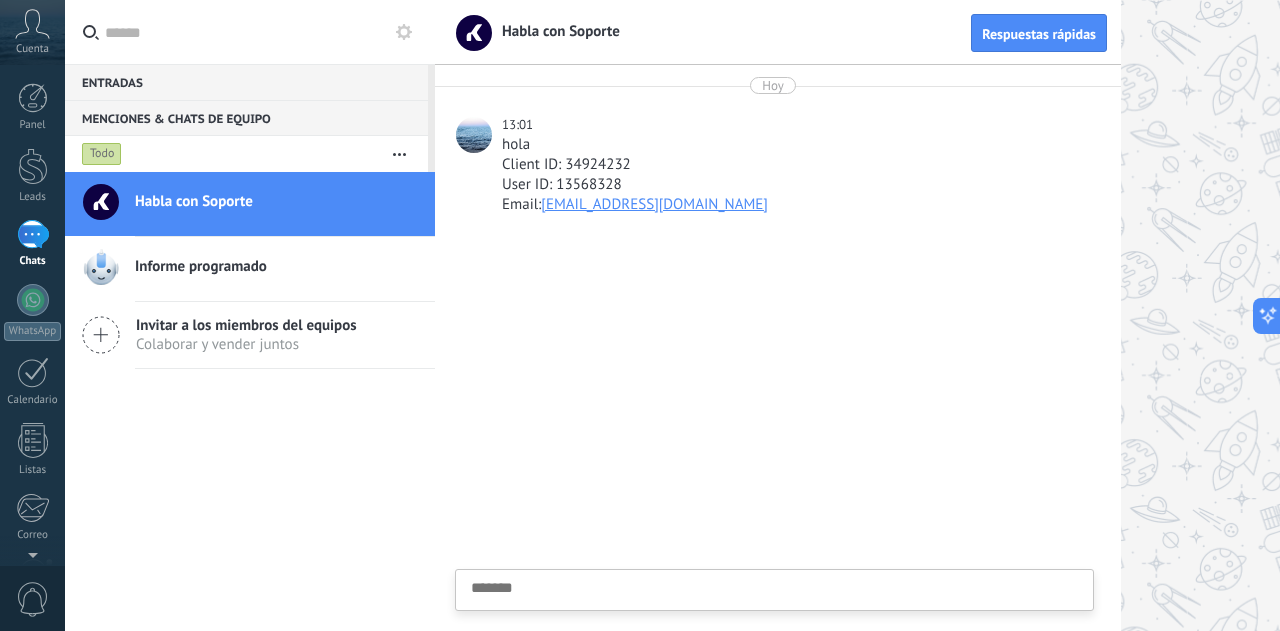 scroll, scrollTop: 19, scrollLeft: 0, axis: vertical 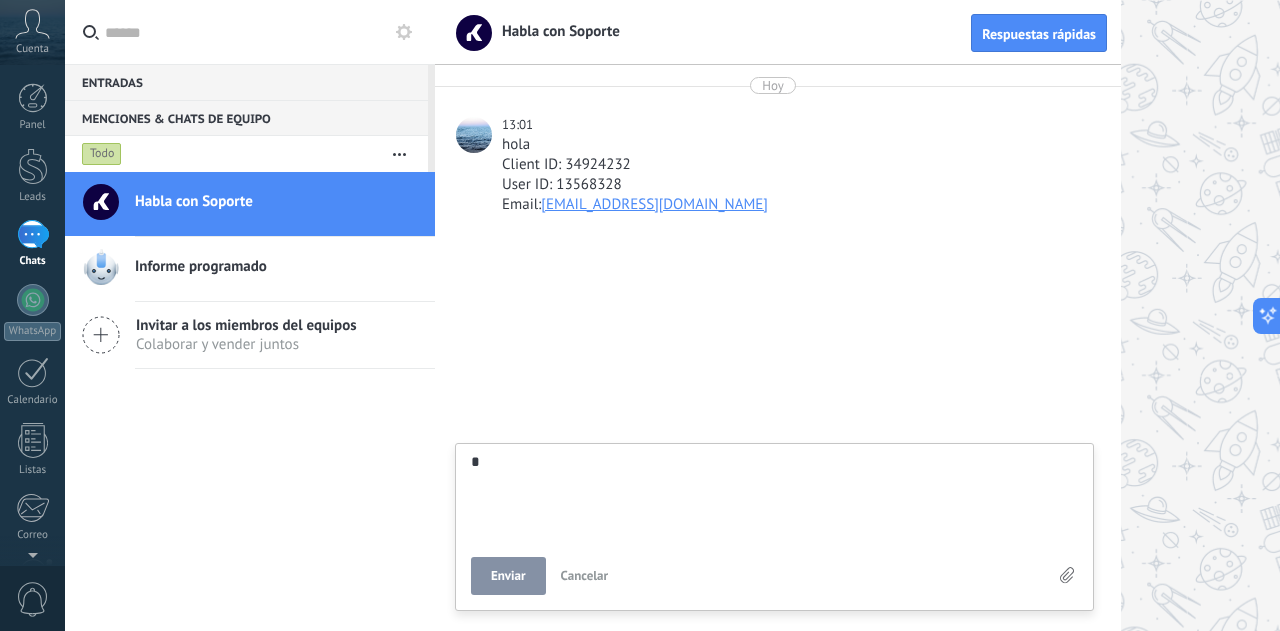 type on "**" 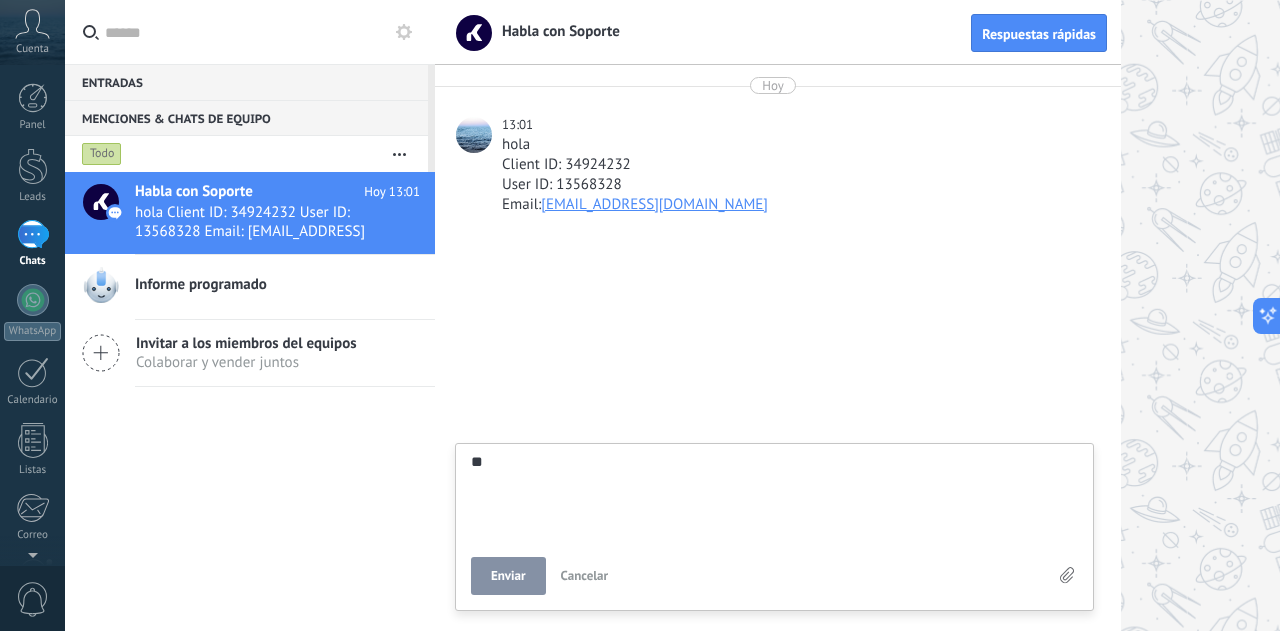type on "**" 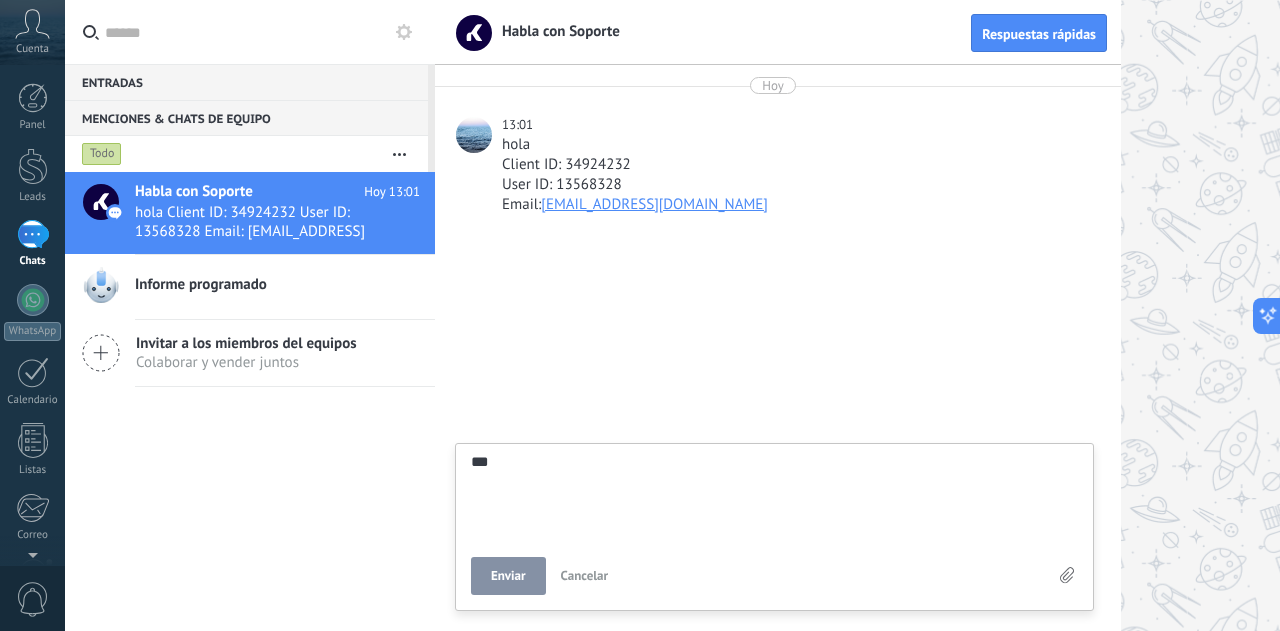 scroll, scrollTop: 19, scrollLeft: 0, axis: vertical 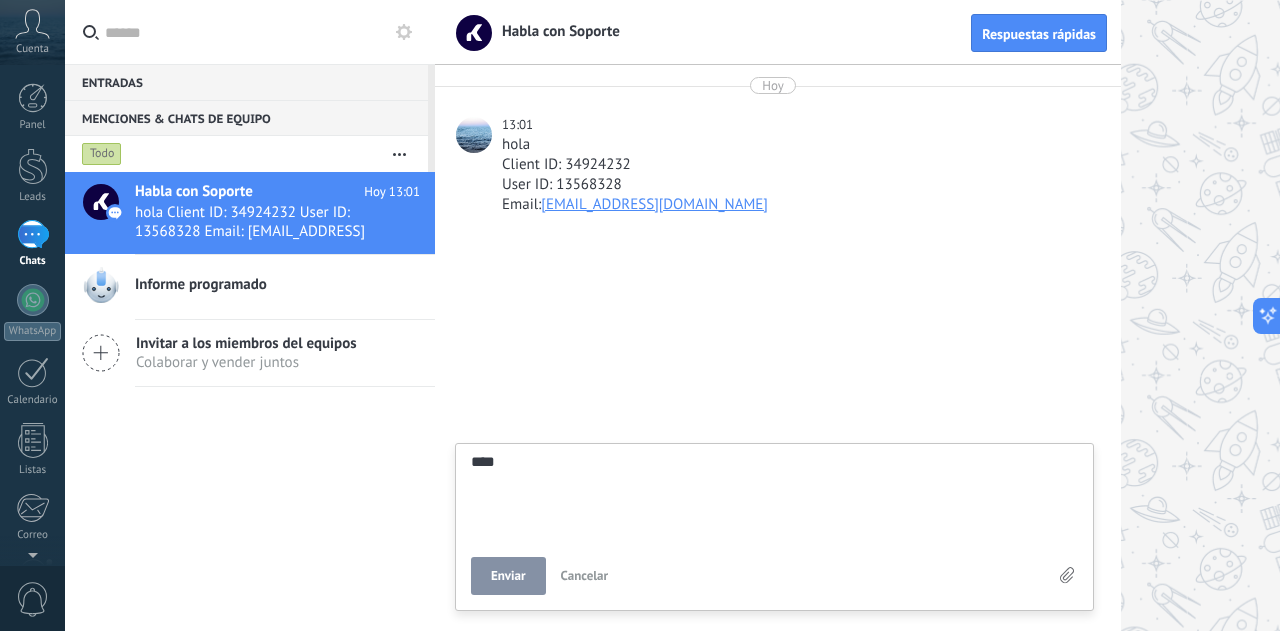 type on "*****" 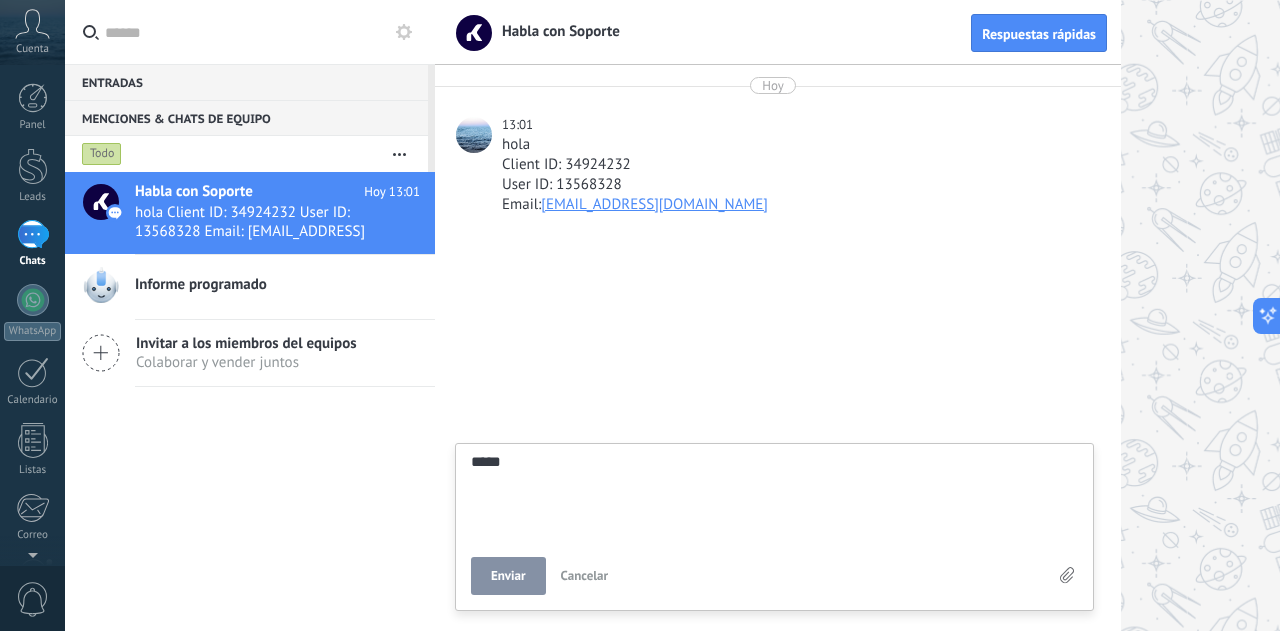 scroll, scrollTop: 19, scrollLeft: 0, axis: vertical 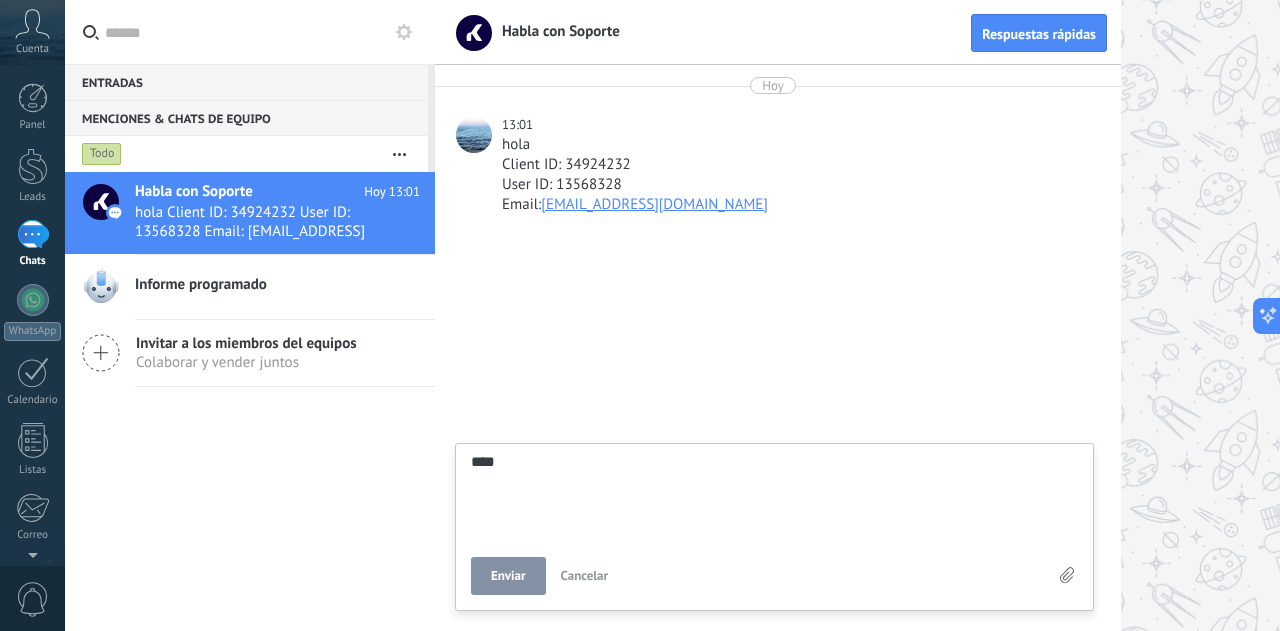 type on "**" 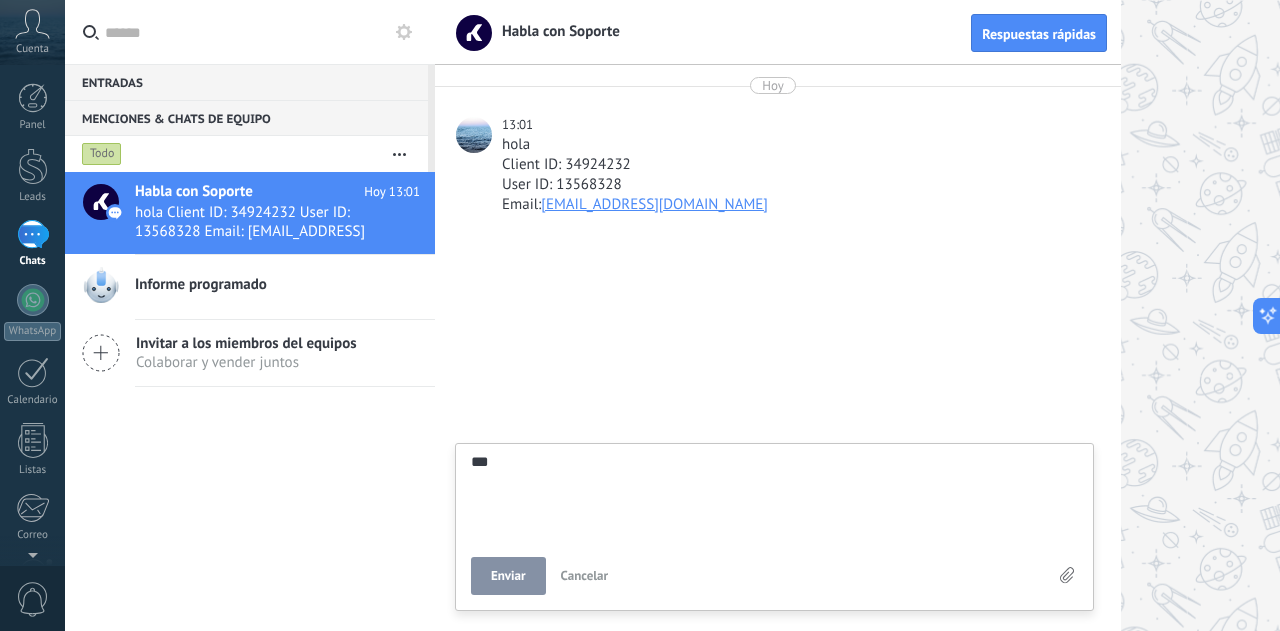 type on "**" 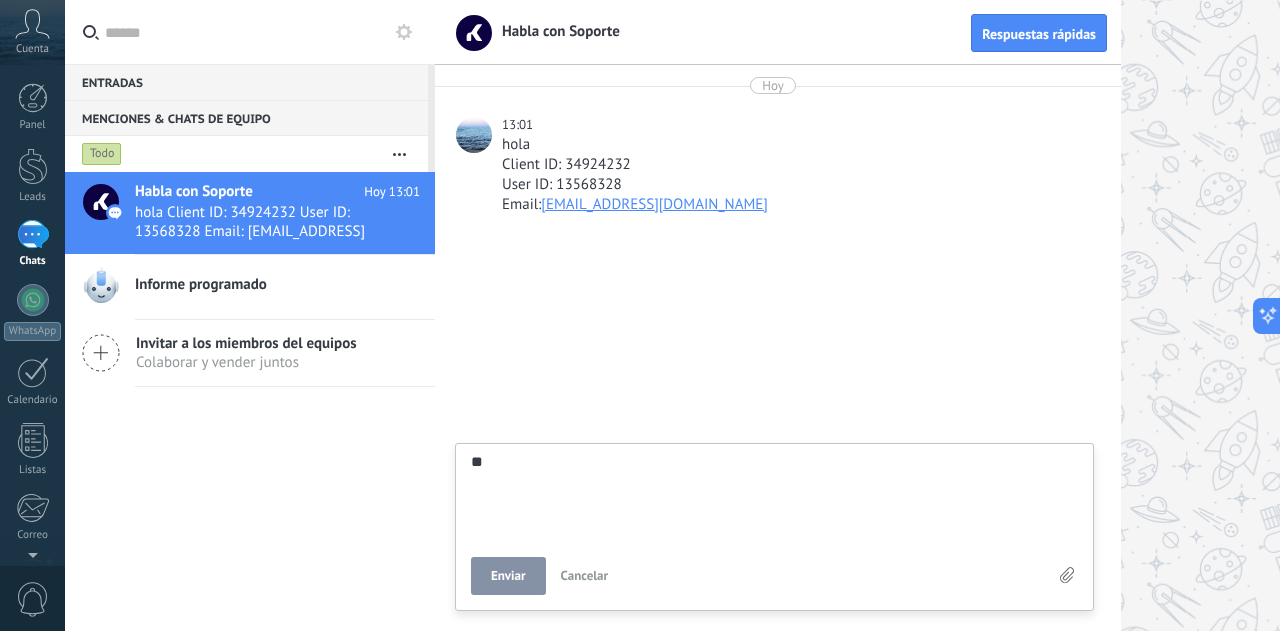 type on "*" 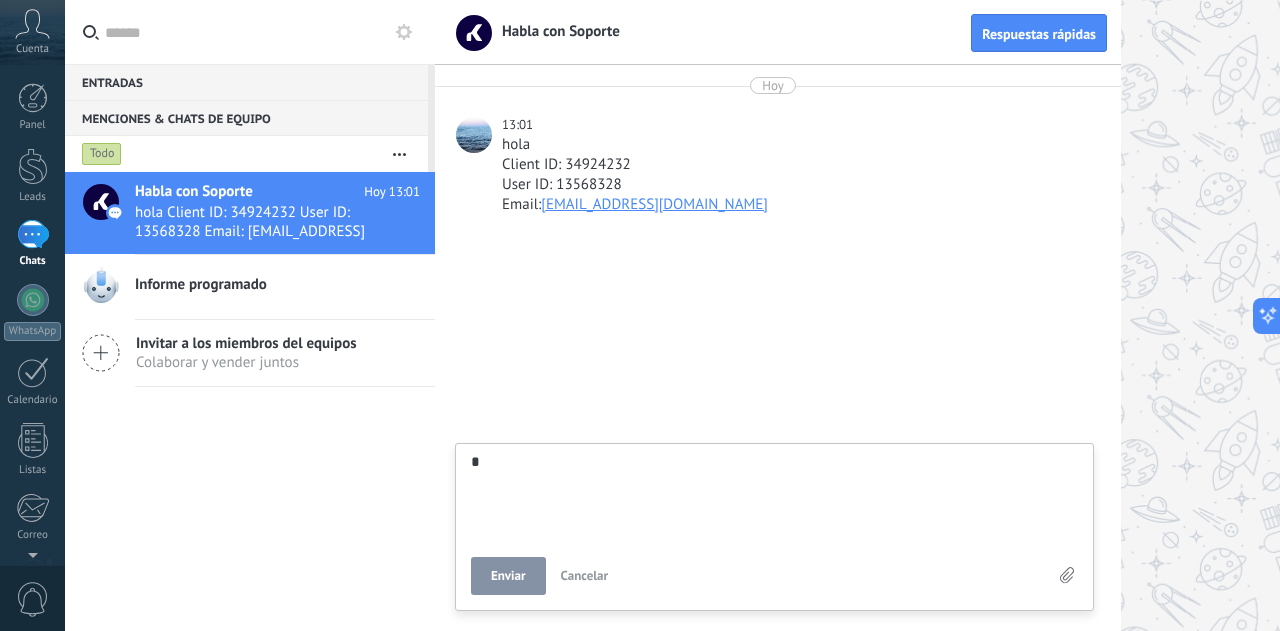 type on "*******" 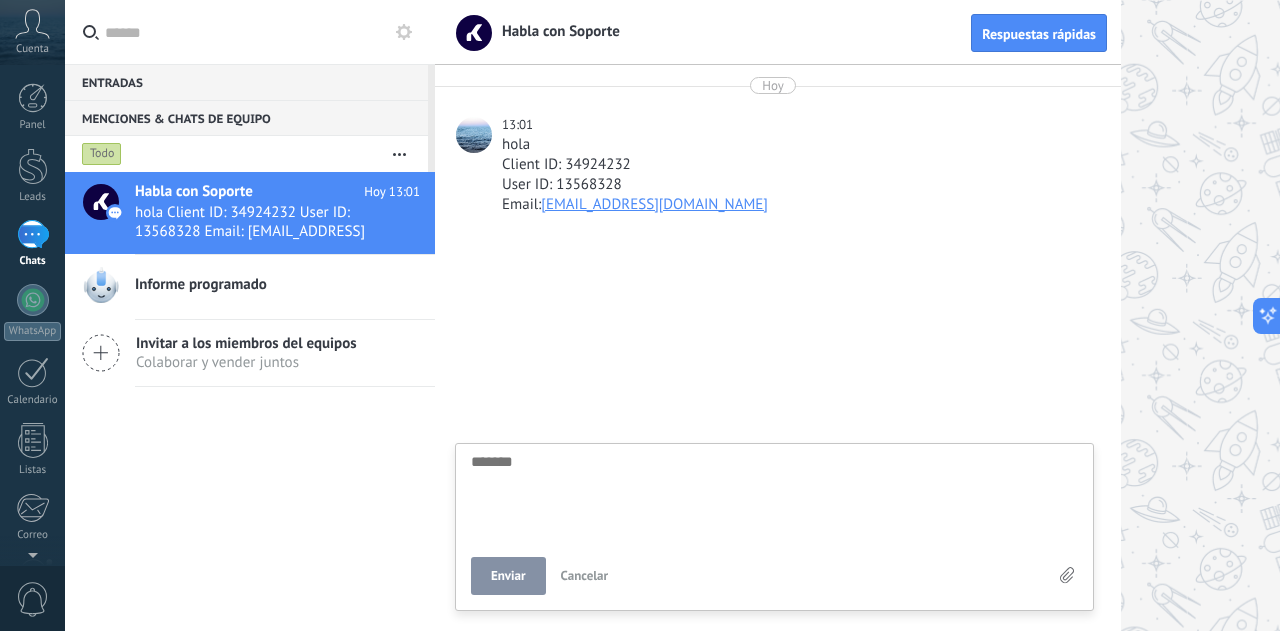 scroll, scrollTop: 19, scrollLeft: 0, axis: vertical 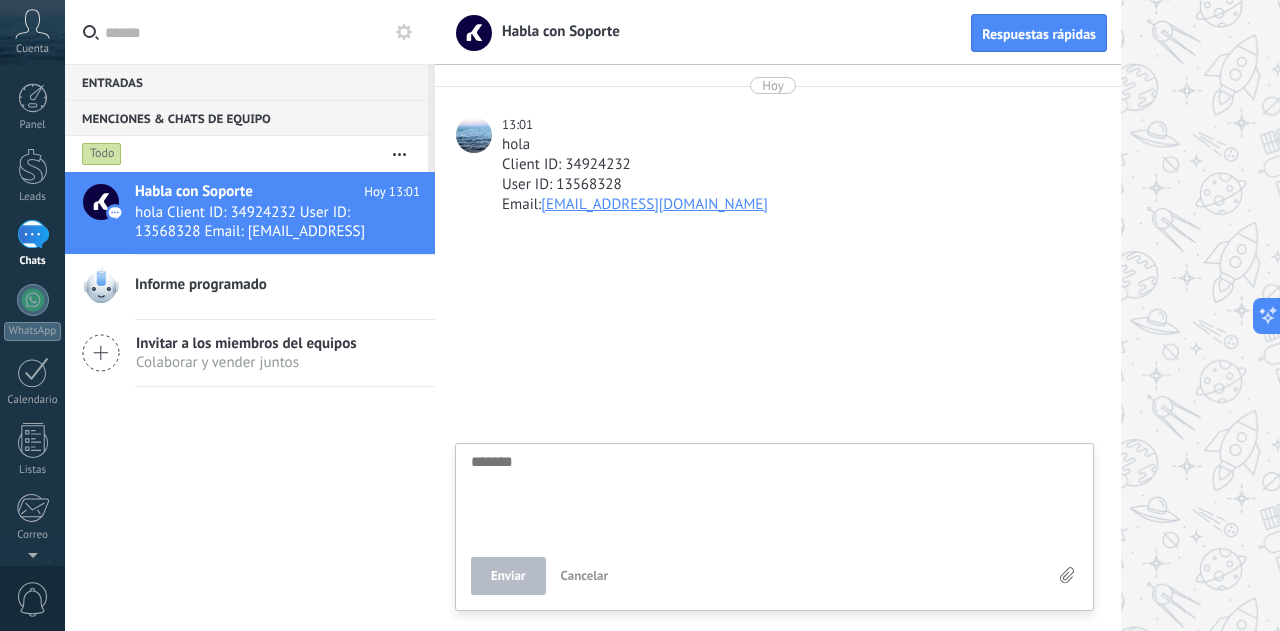 type on "*" 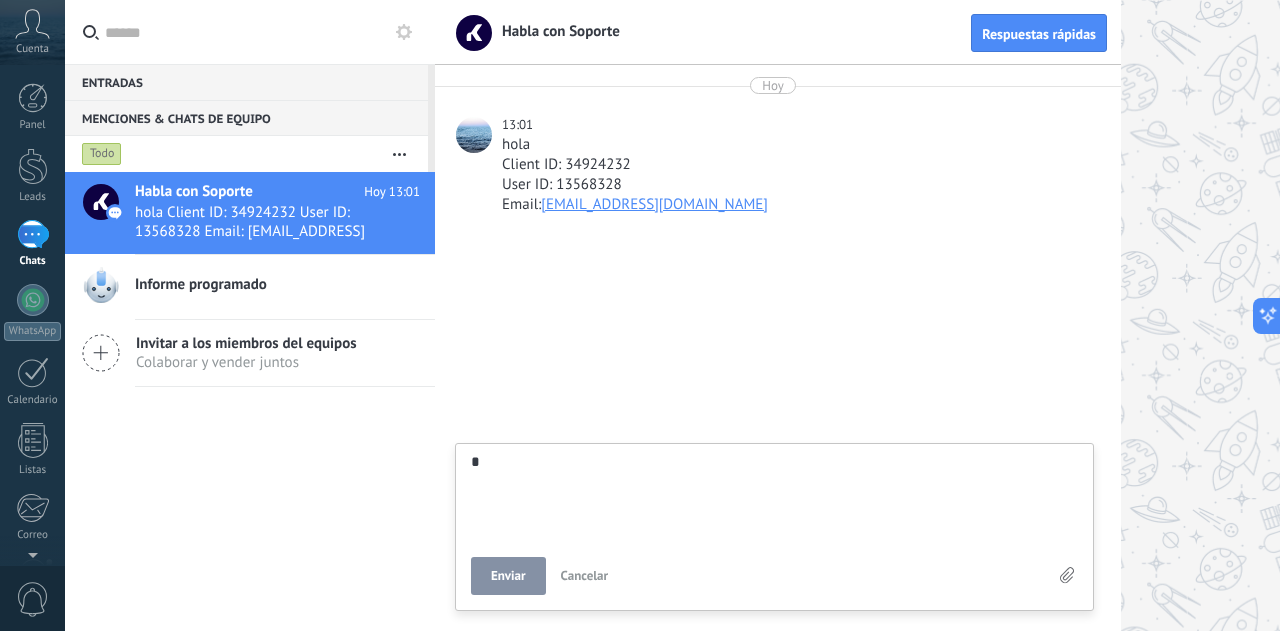 type on "**" 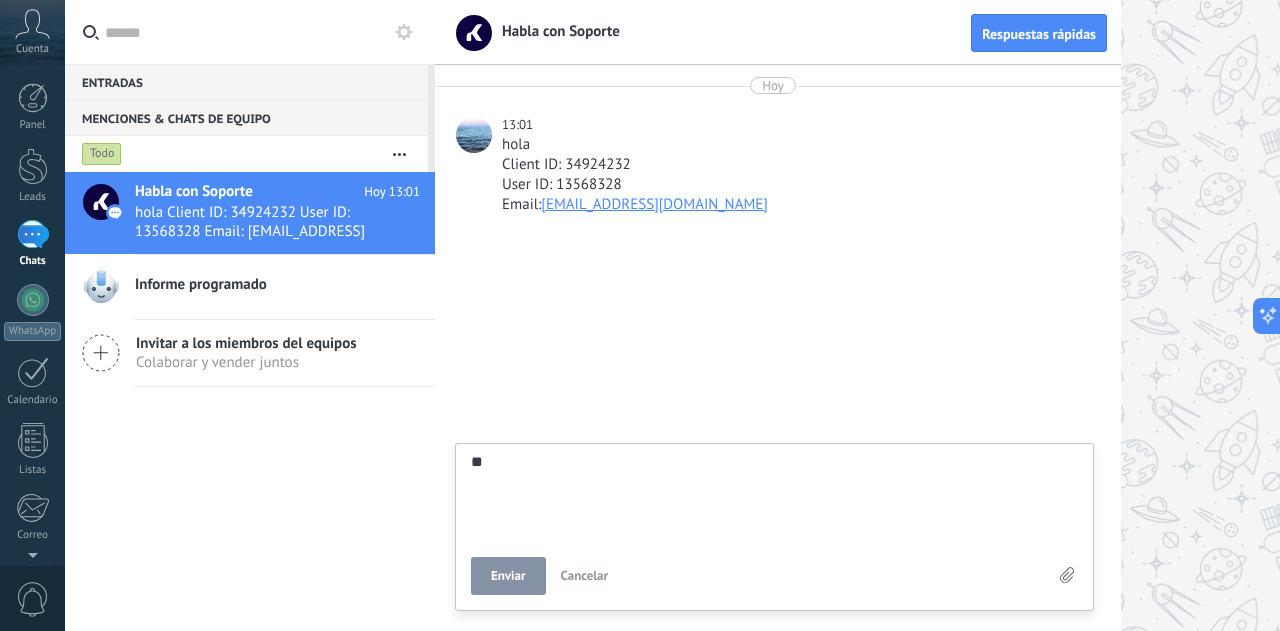 type on "***" 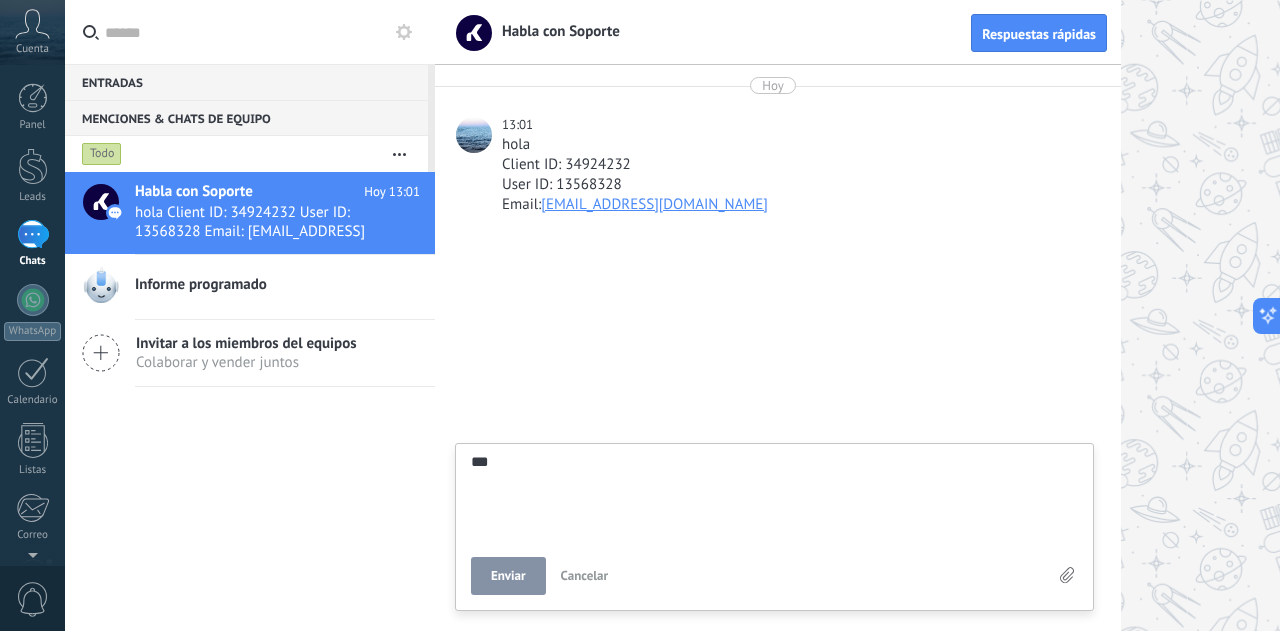type on "****" 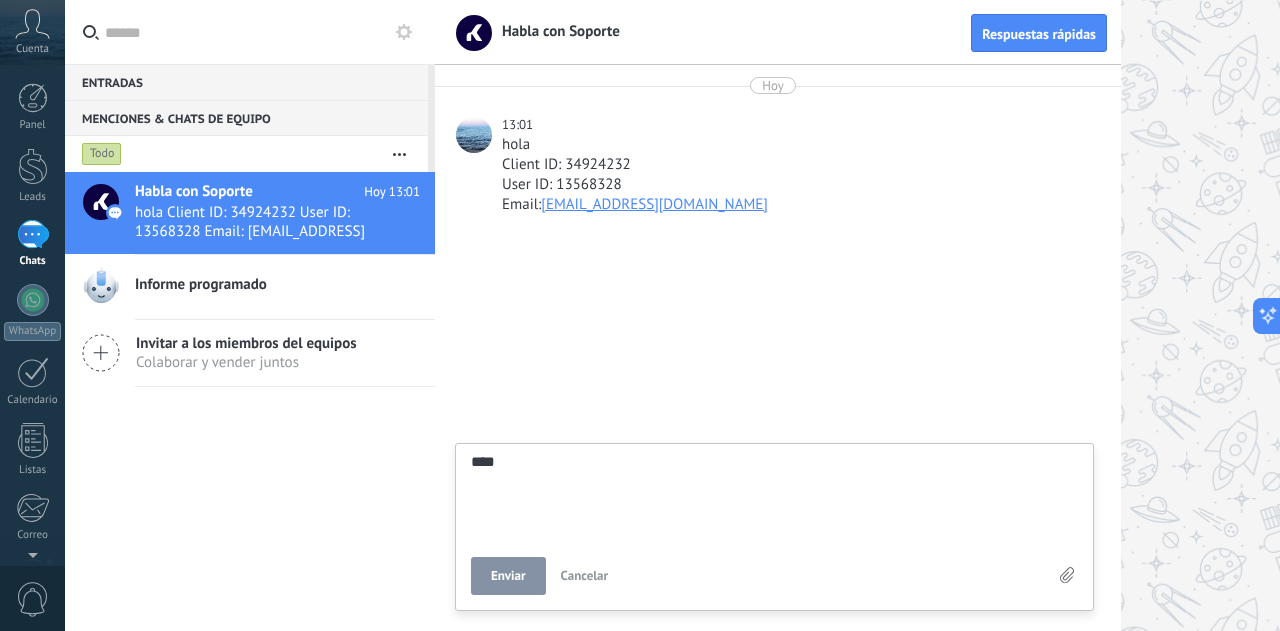 type on "*****" 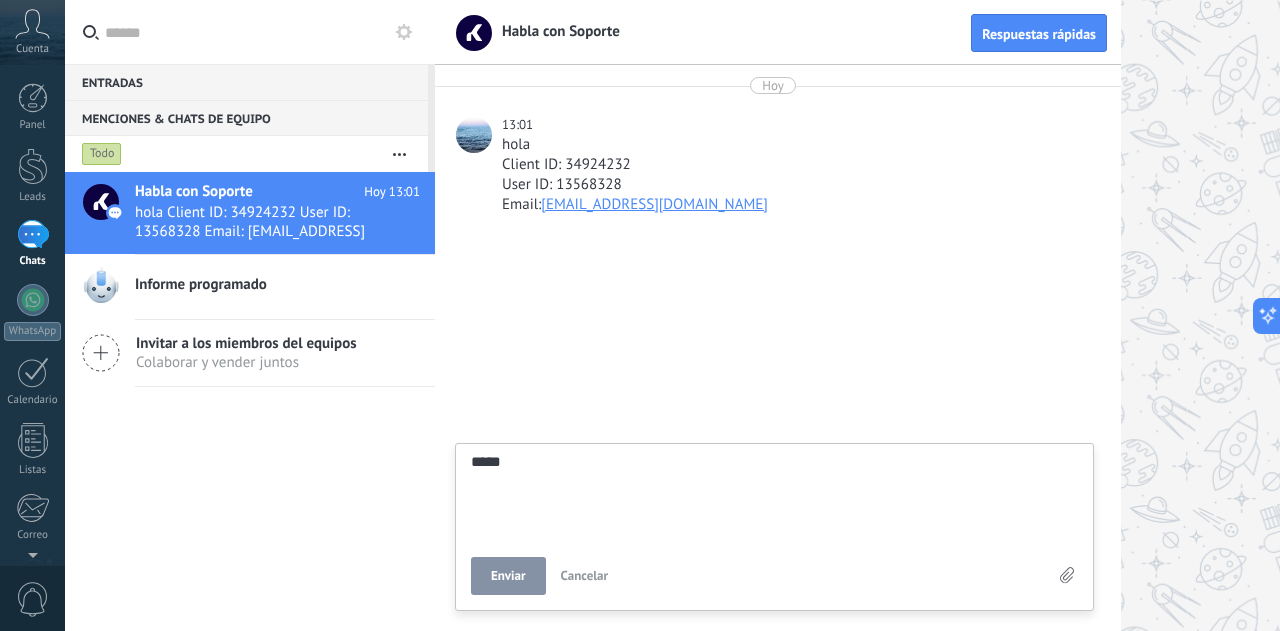 type on "*****" 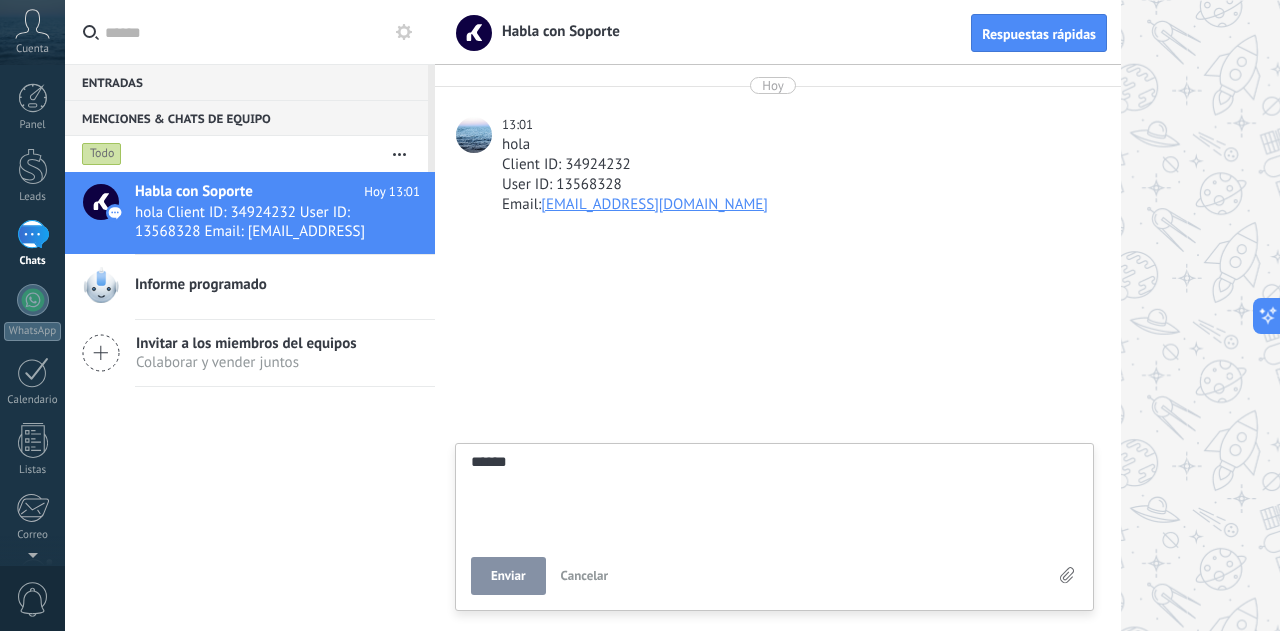 type on "*******" 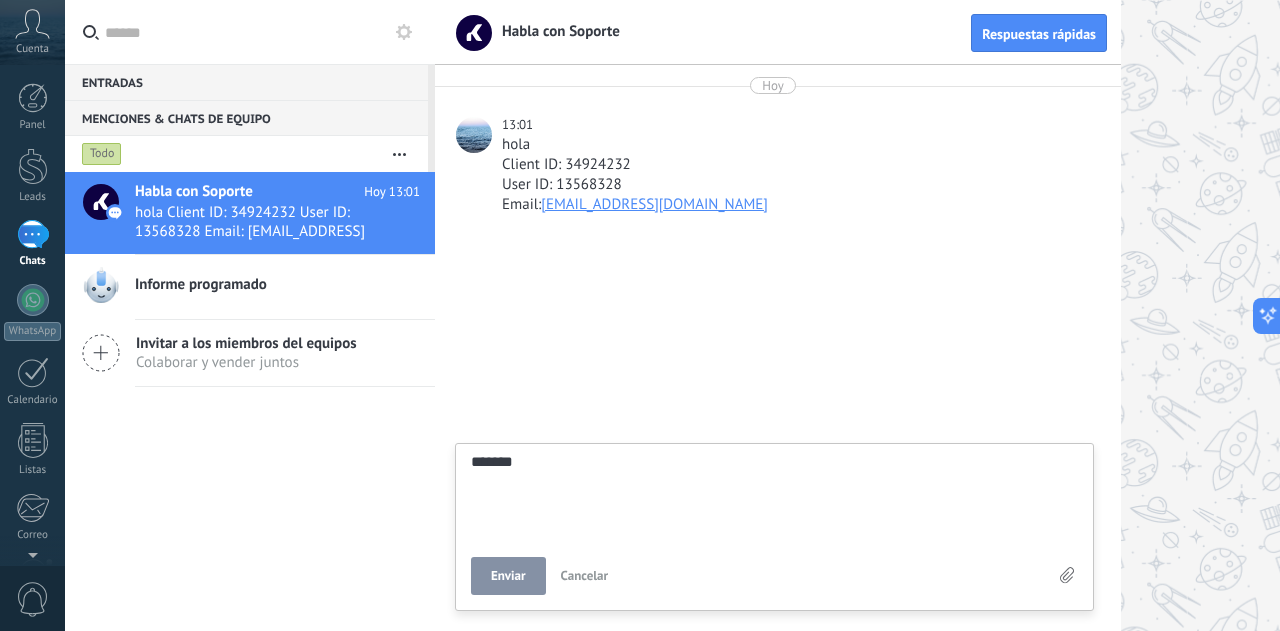 type on "********" 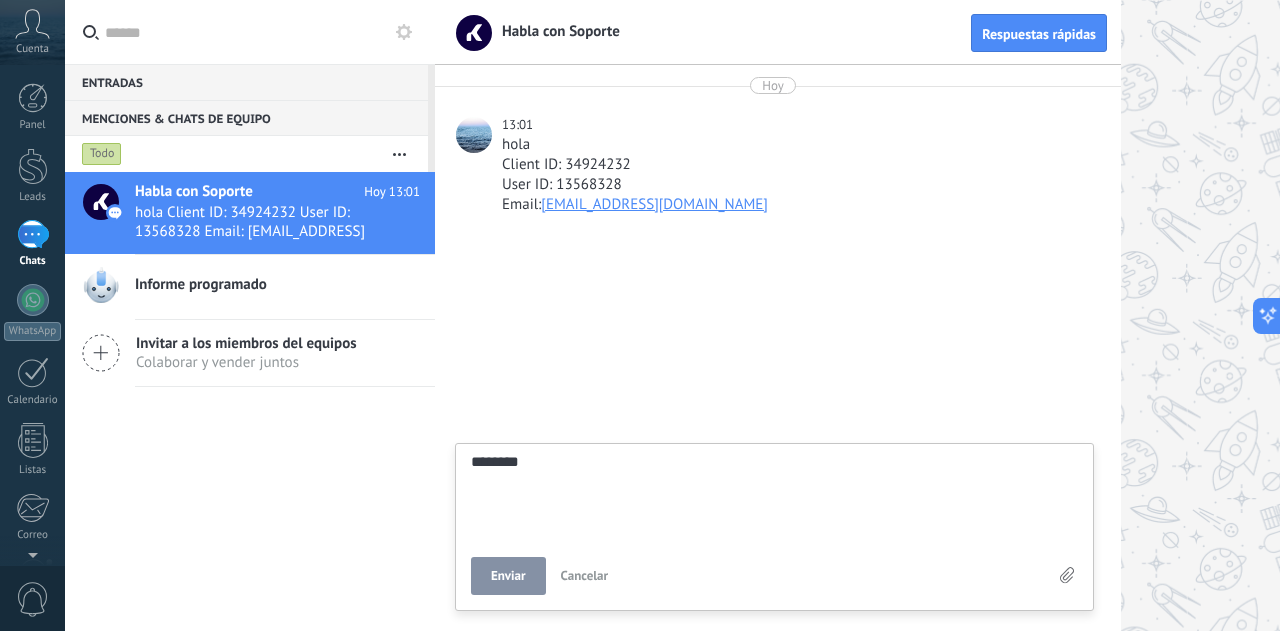 type on "*********" 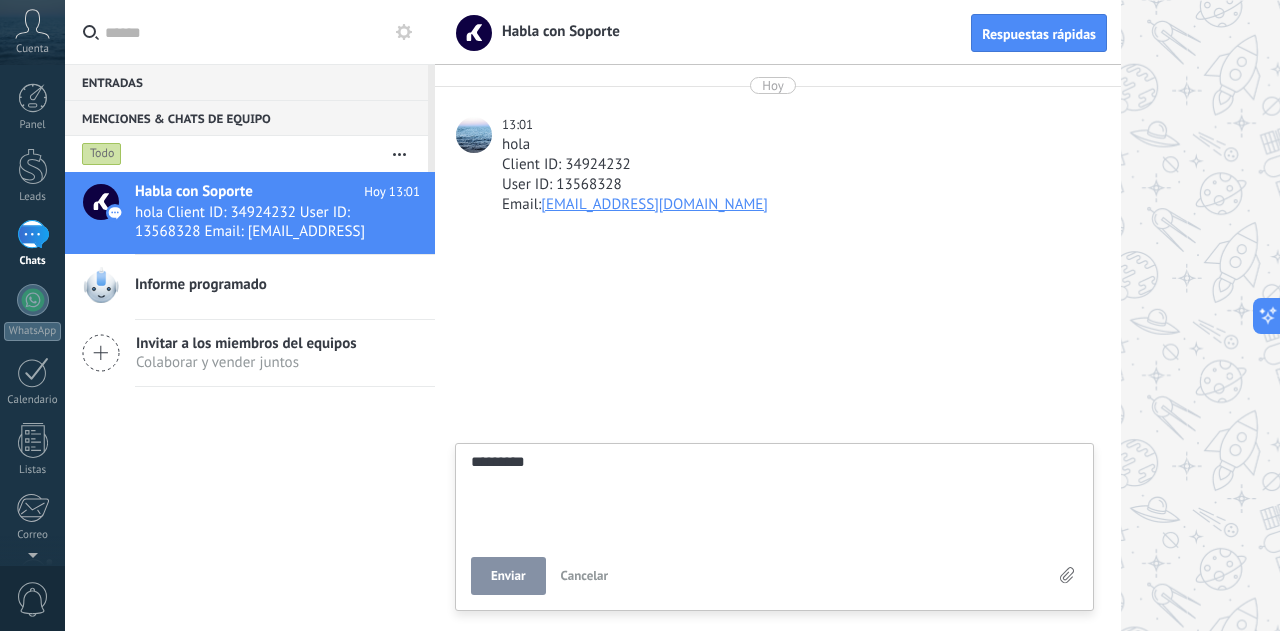 type on "**********" 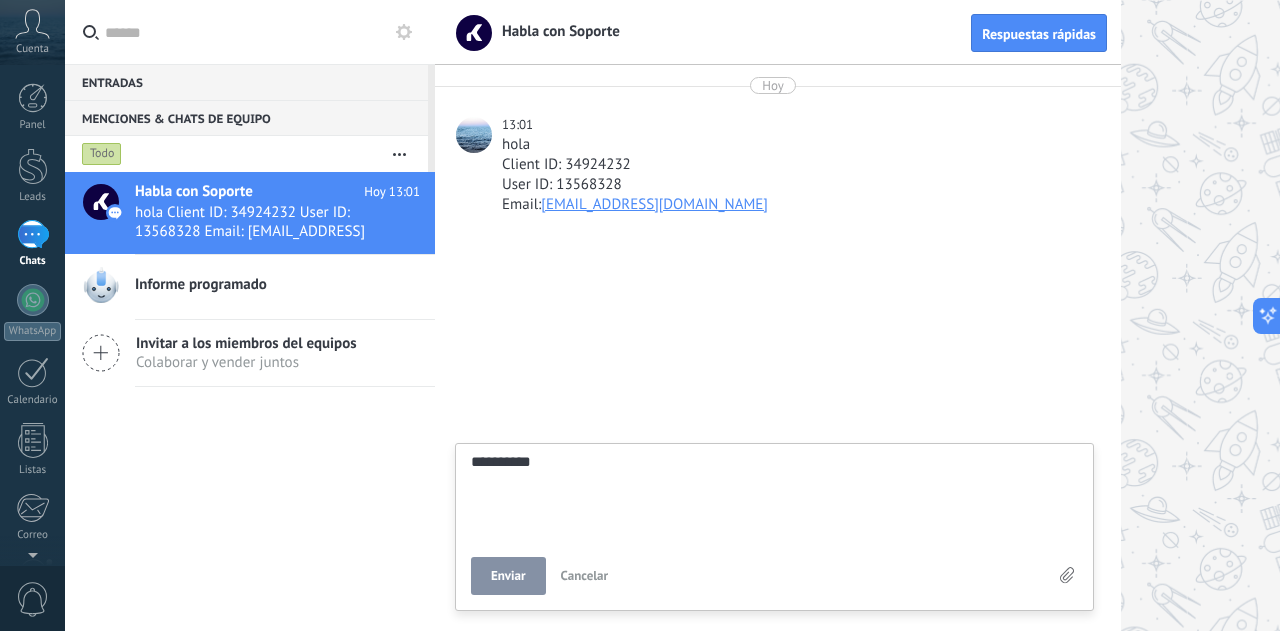 type on "**********" 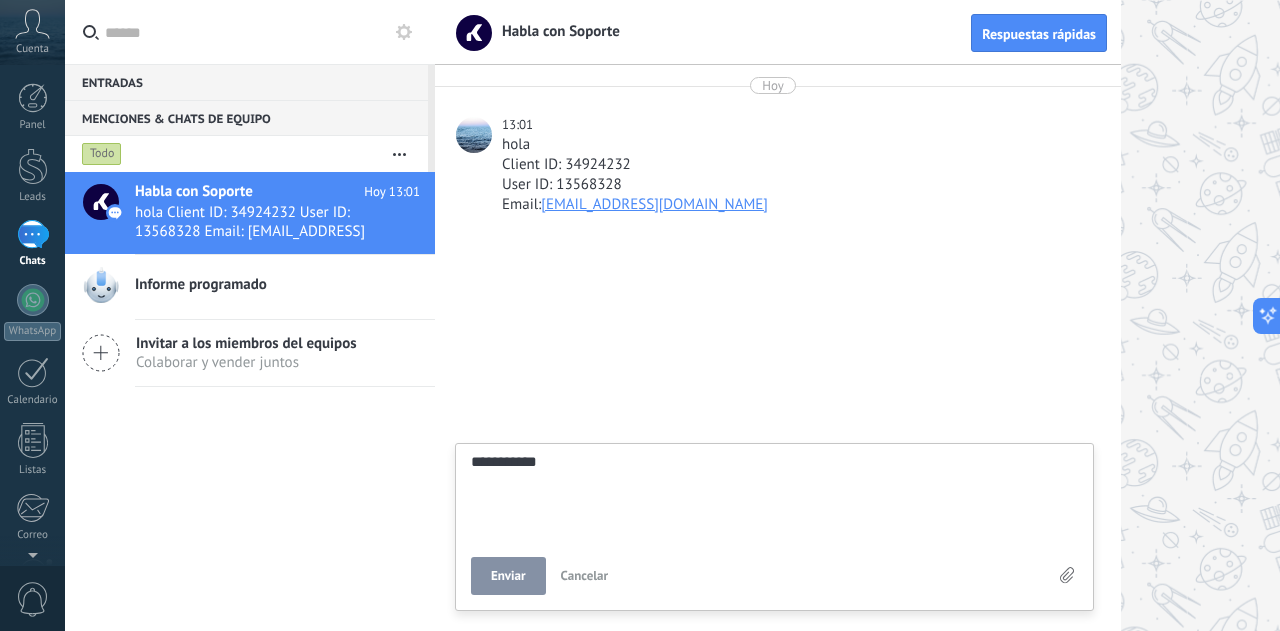 type on "**********" 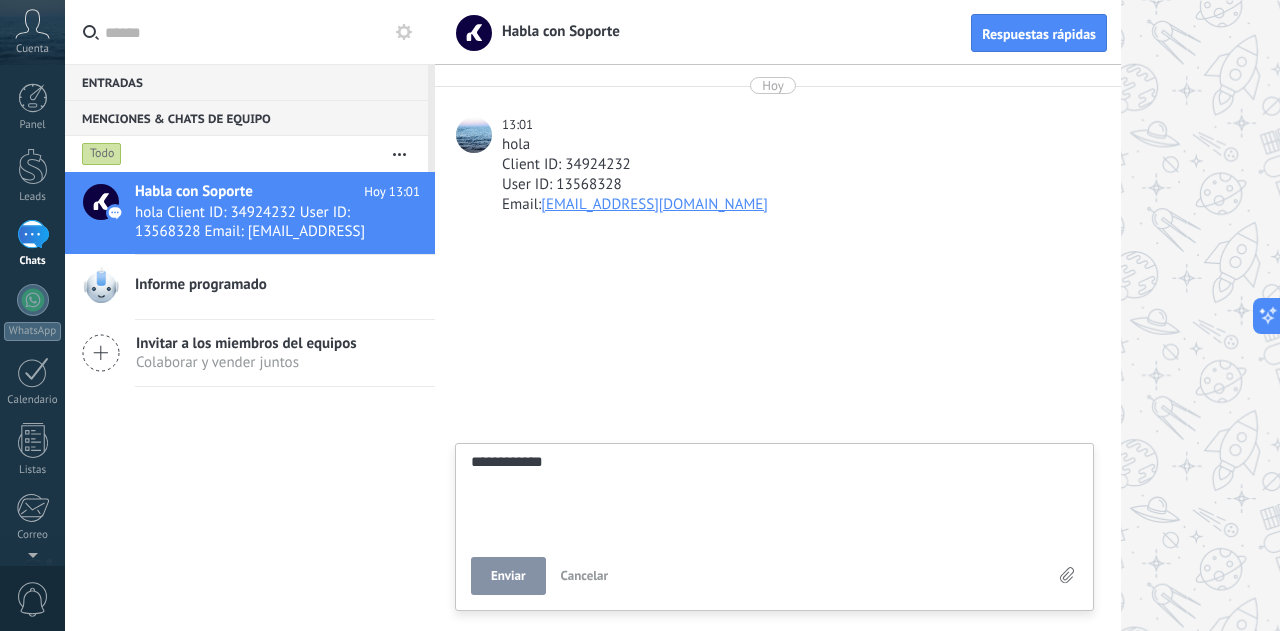 type on "**********" 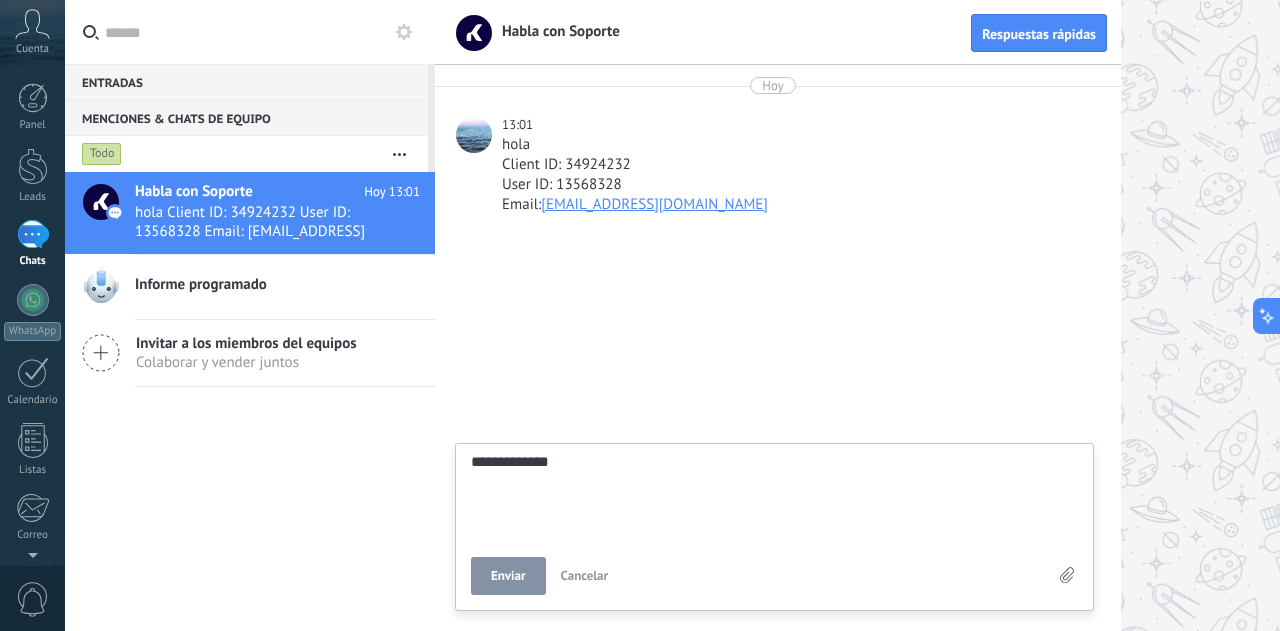 type on "**********" 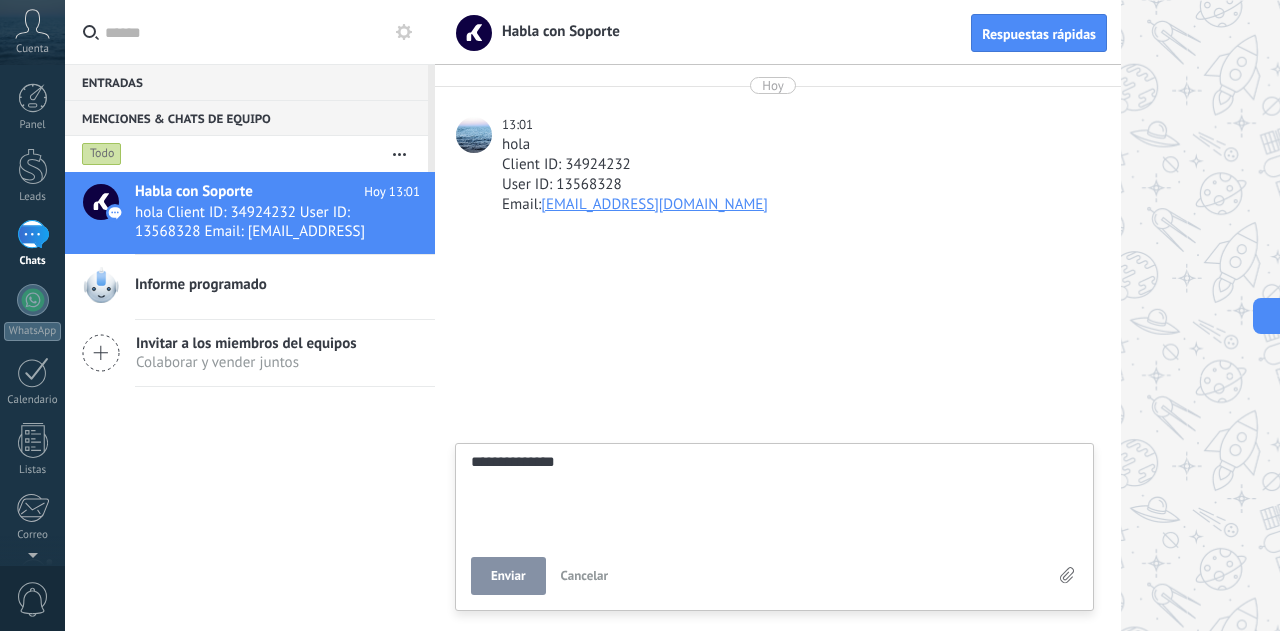 type on "**********" 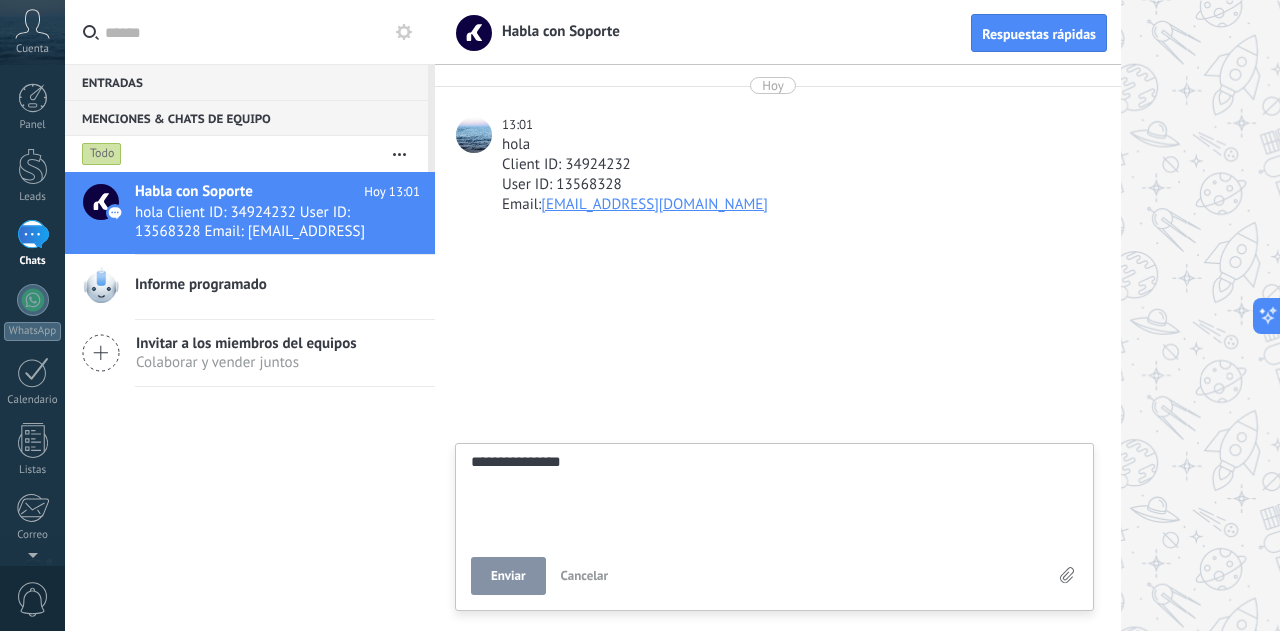 type on "**********" 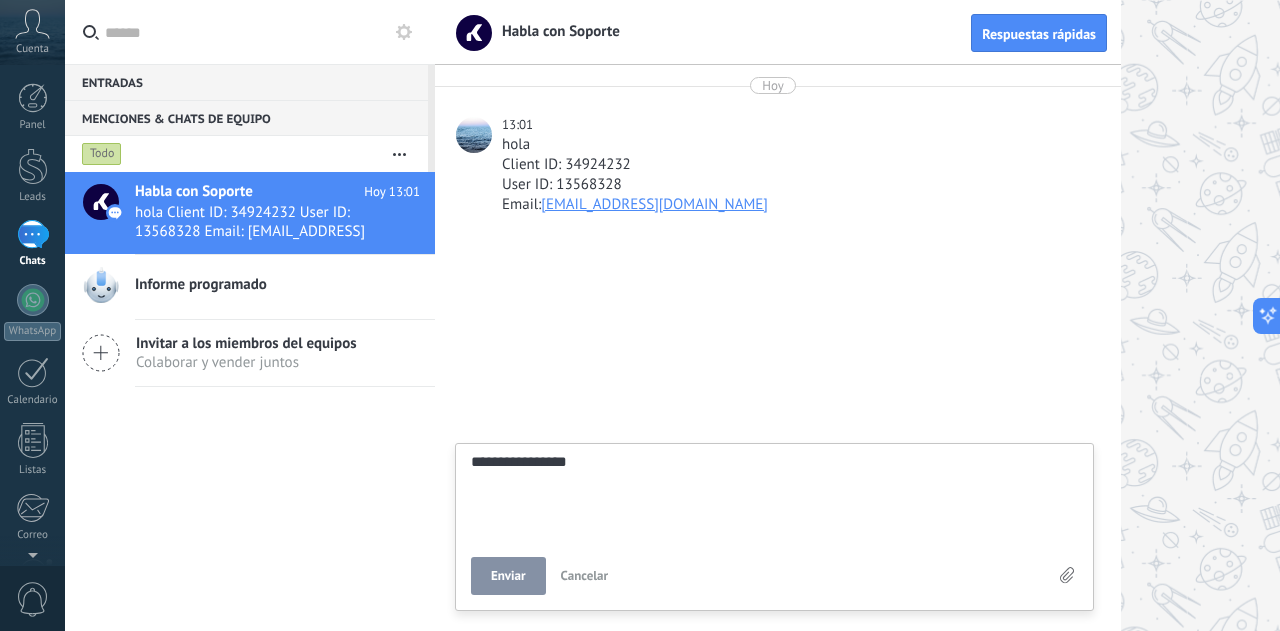 type on "**********" 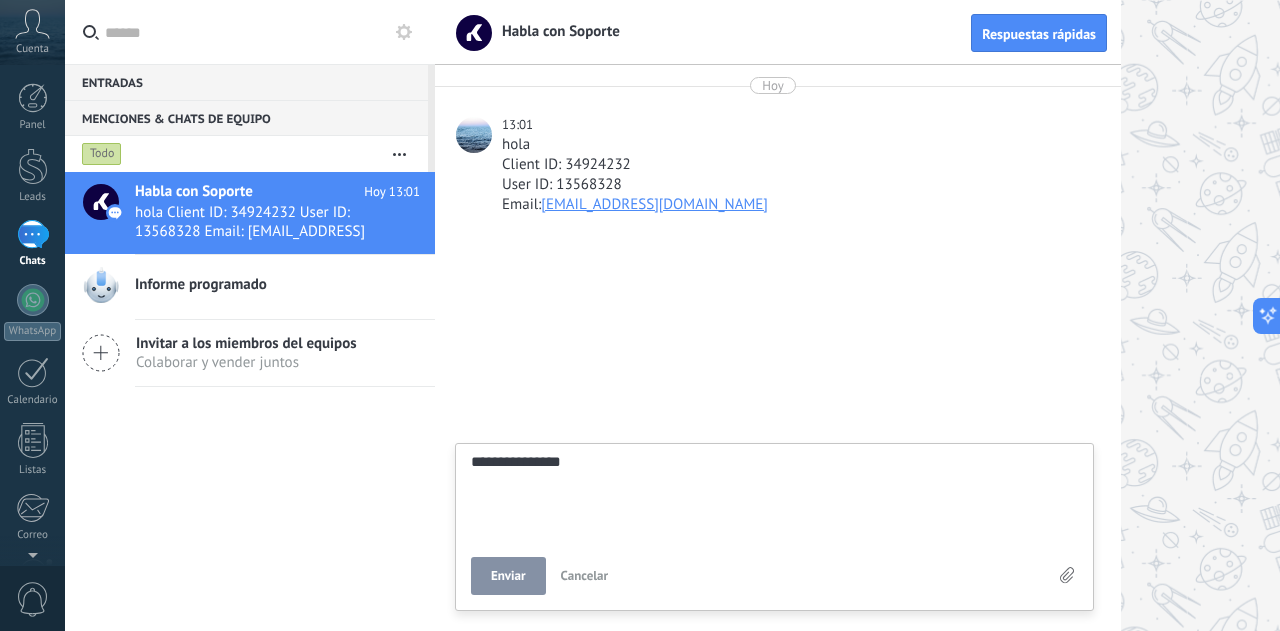 type on "**********" 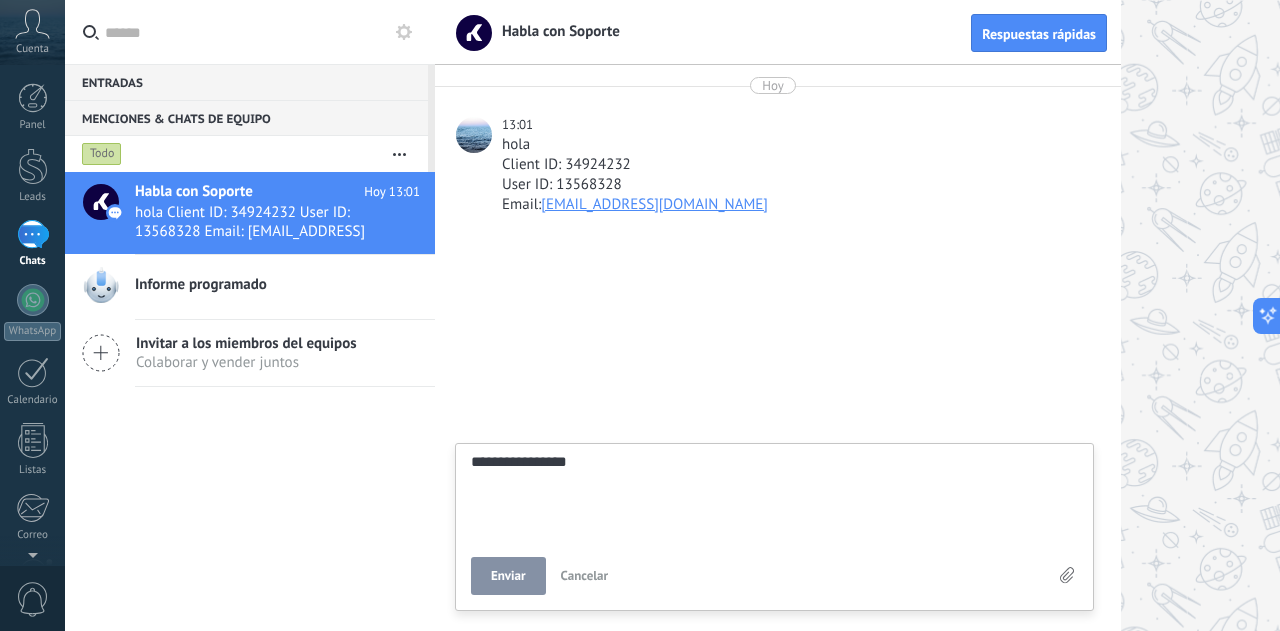 type on "**********" 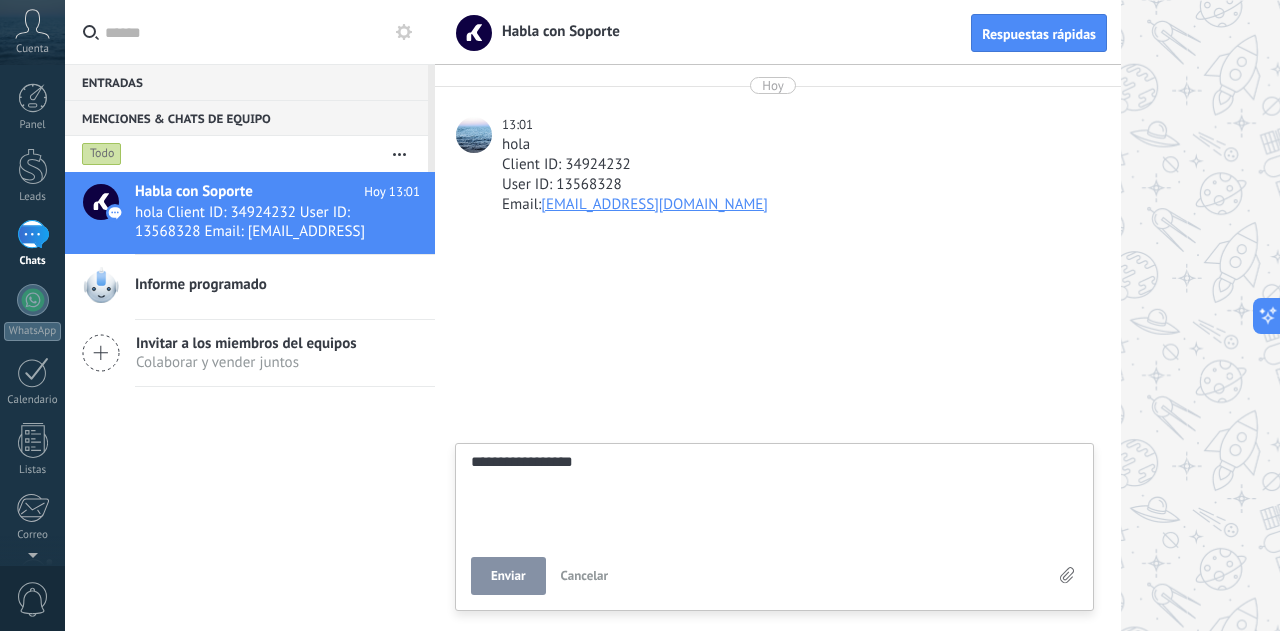 type on "**********" 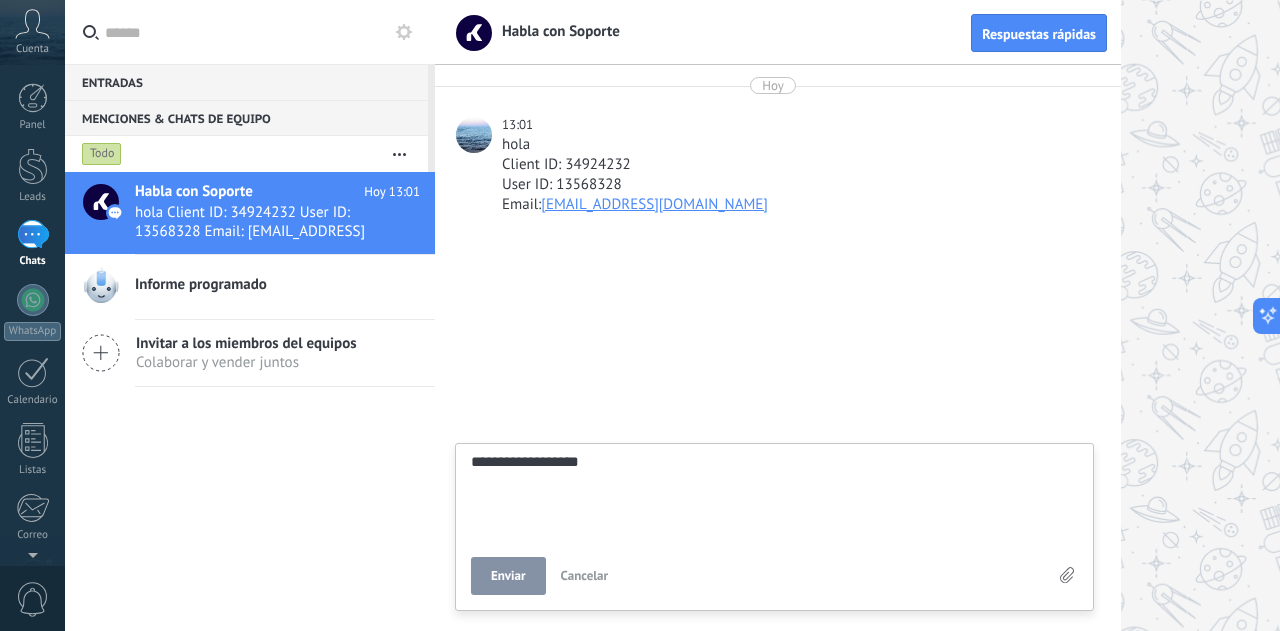 type on "**********" 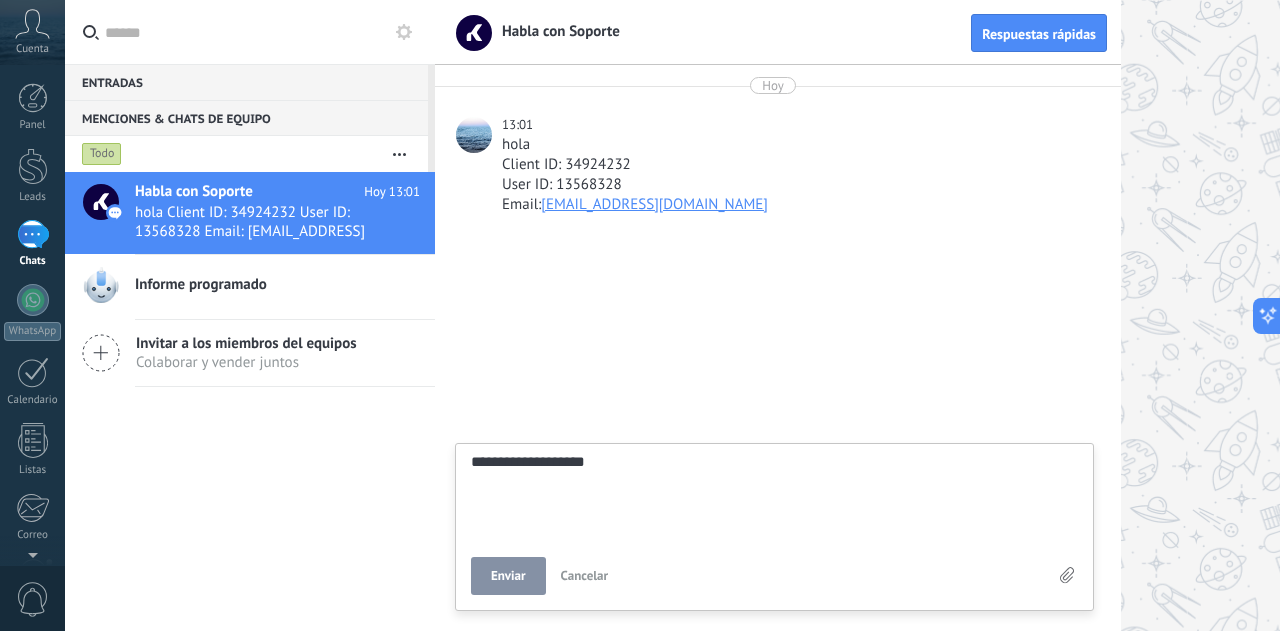 type on "**********" 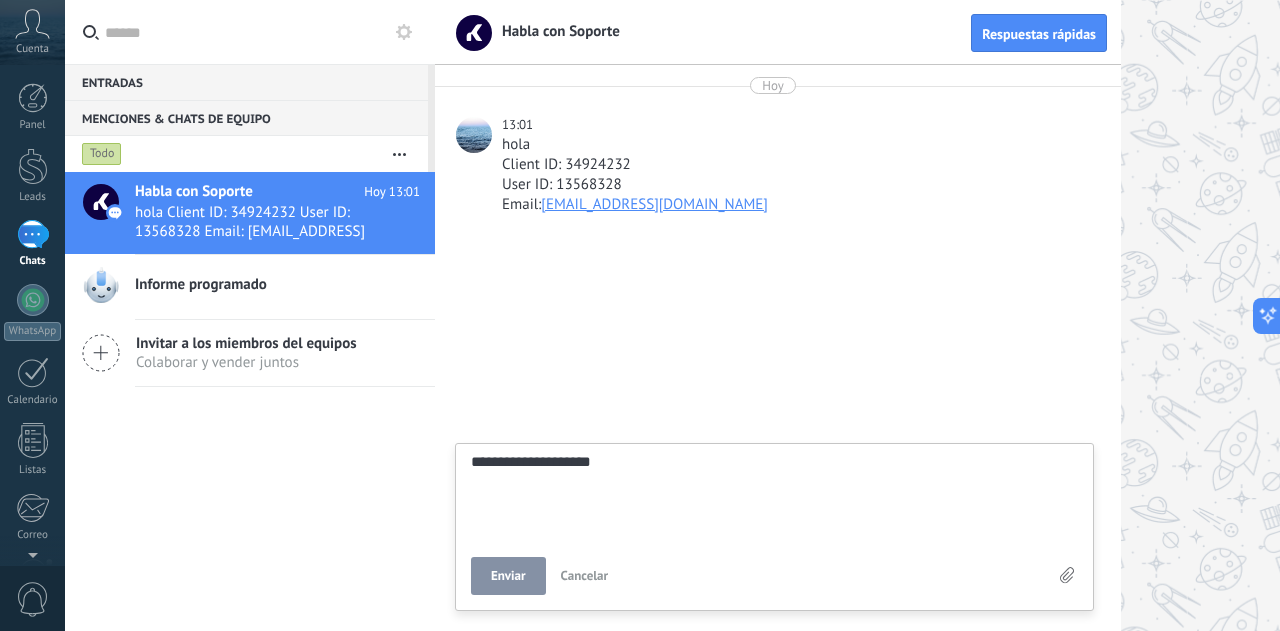 type on "**********" 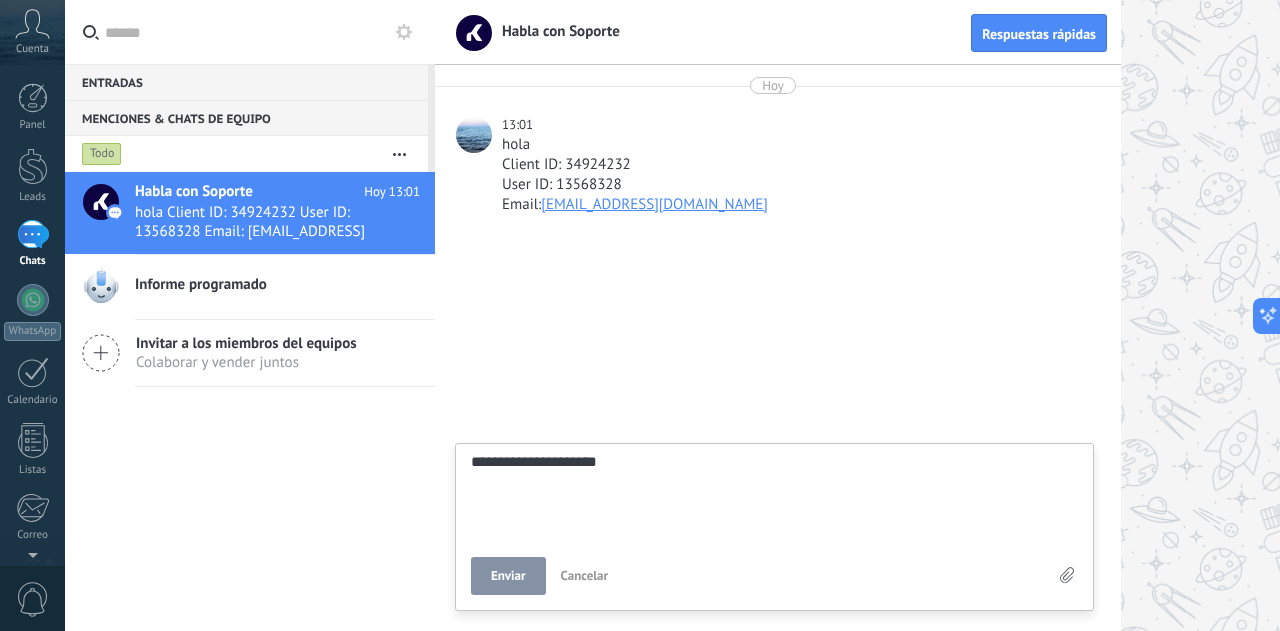 type on "**********" 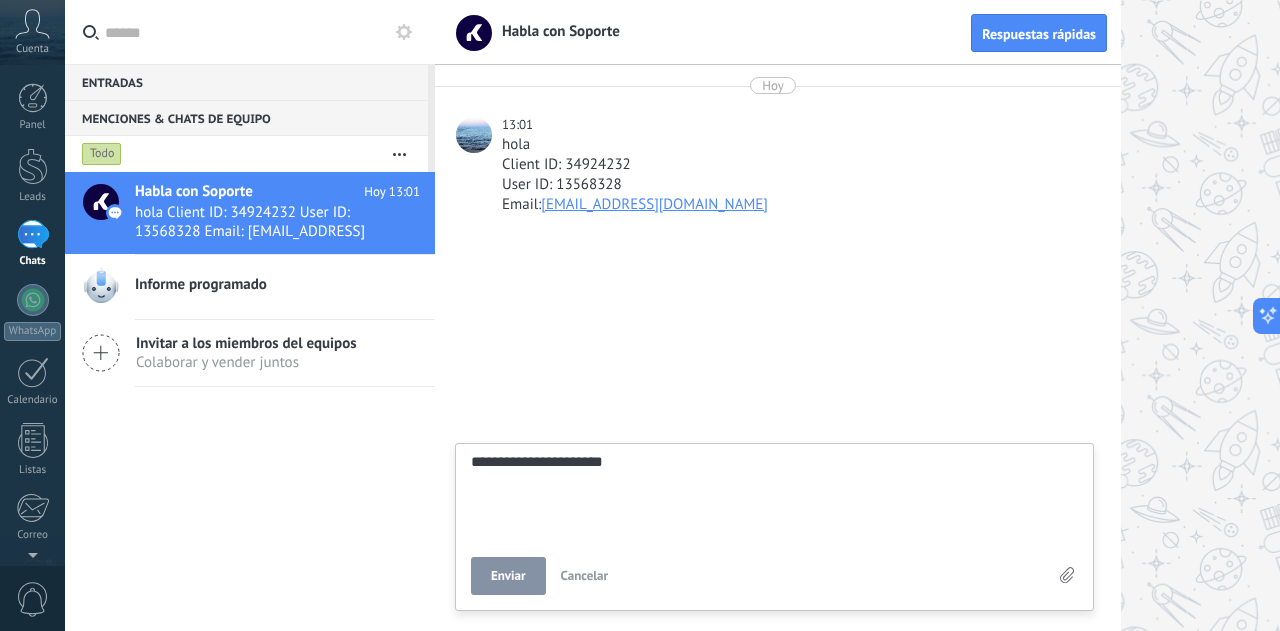 type on "**********" 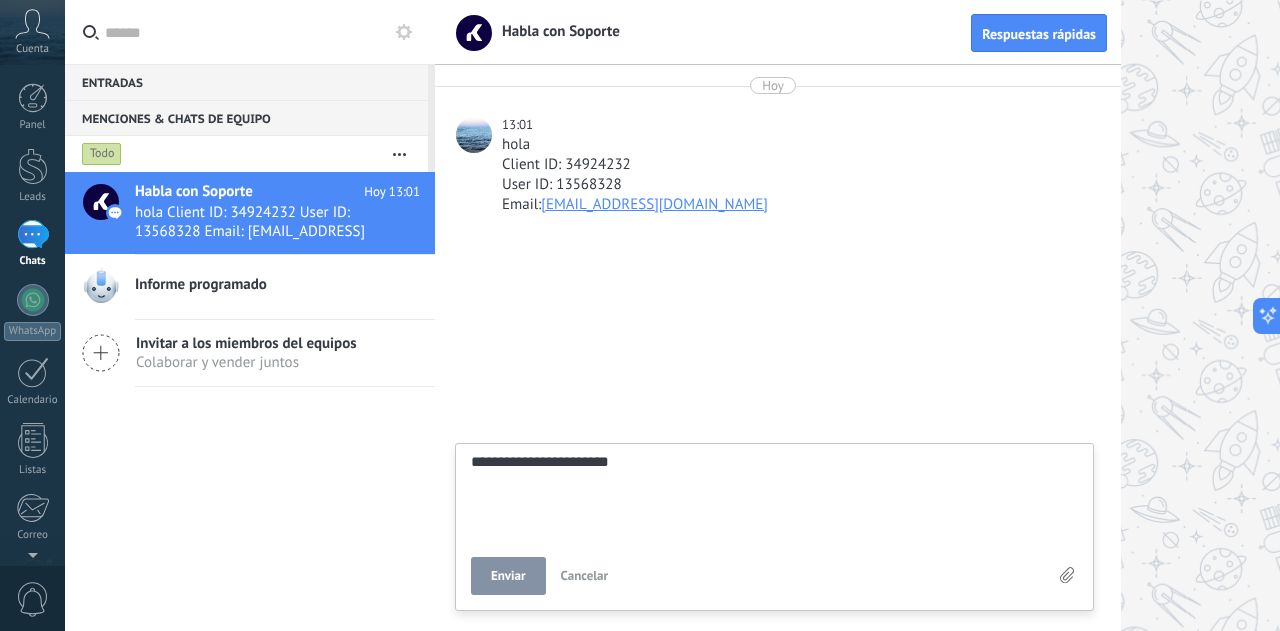 type on "**********" 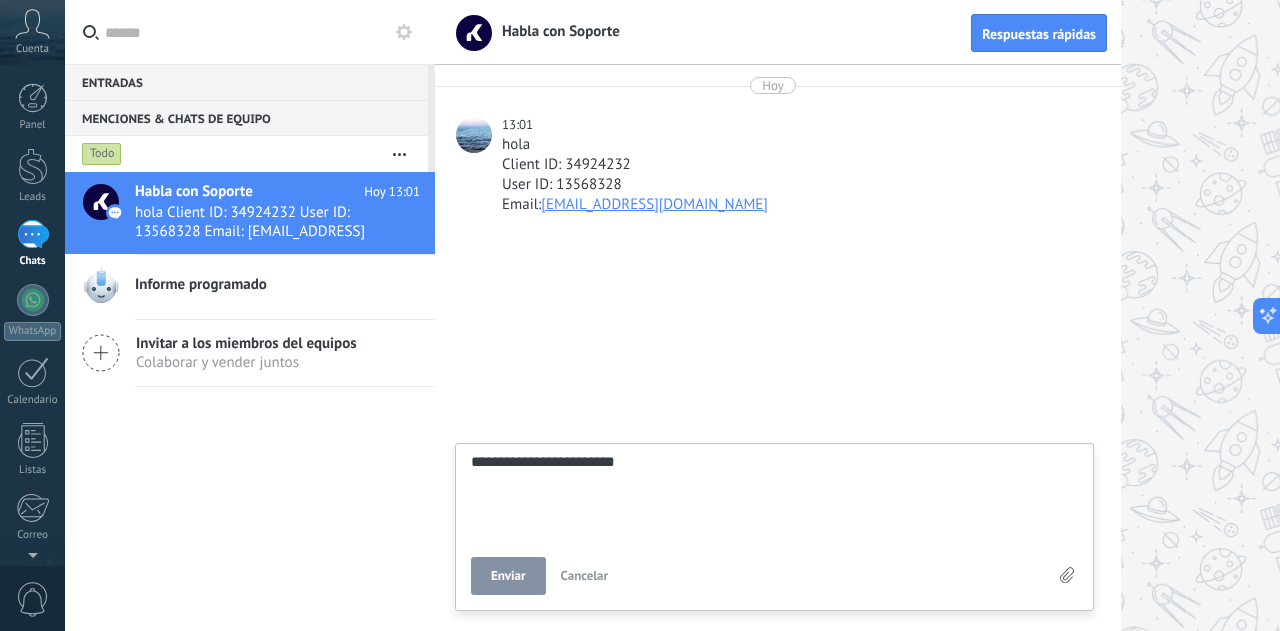 type on "**********" 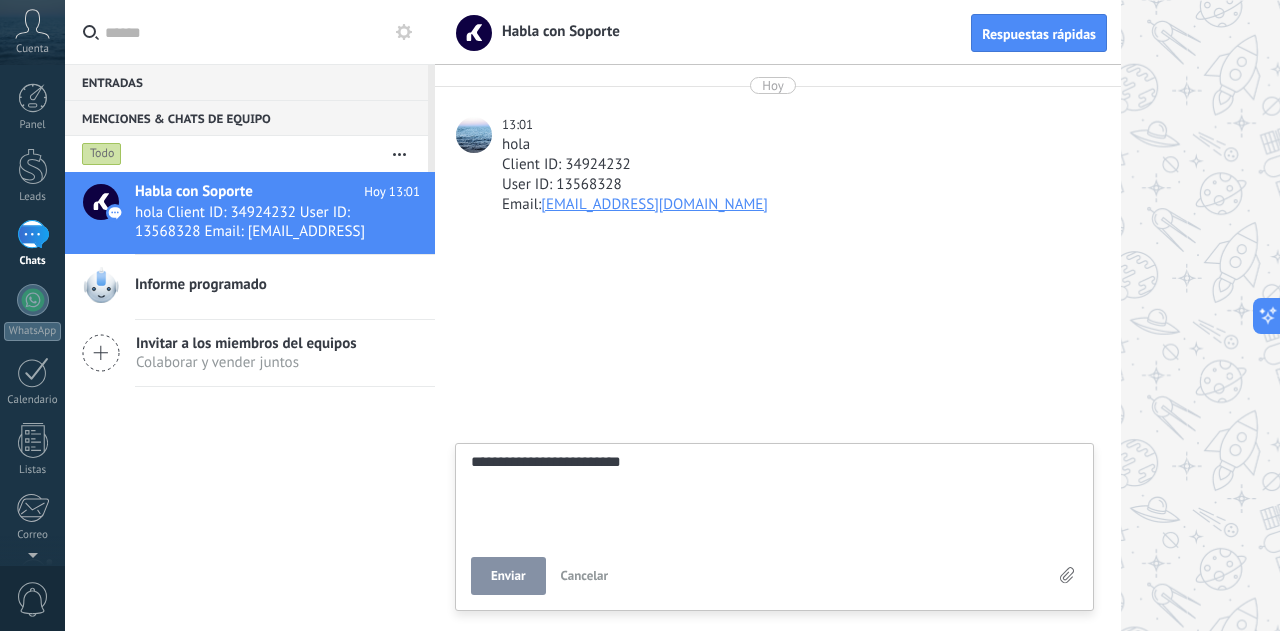 type on "**********" 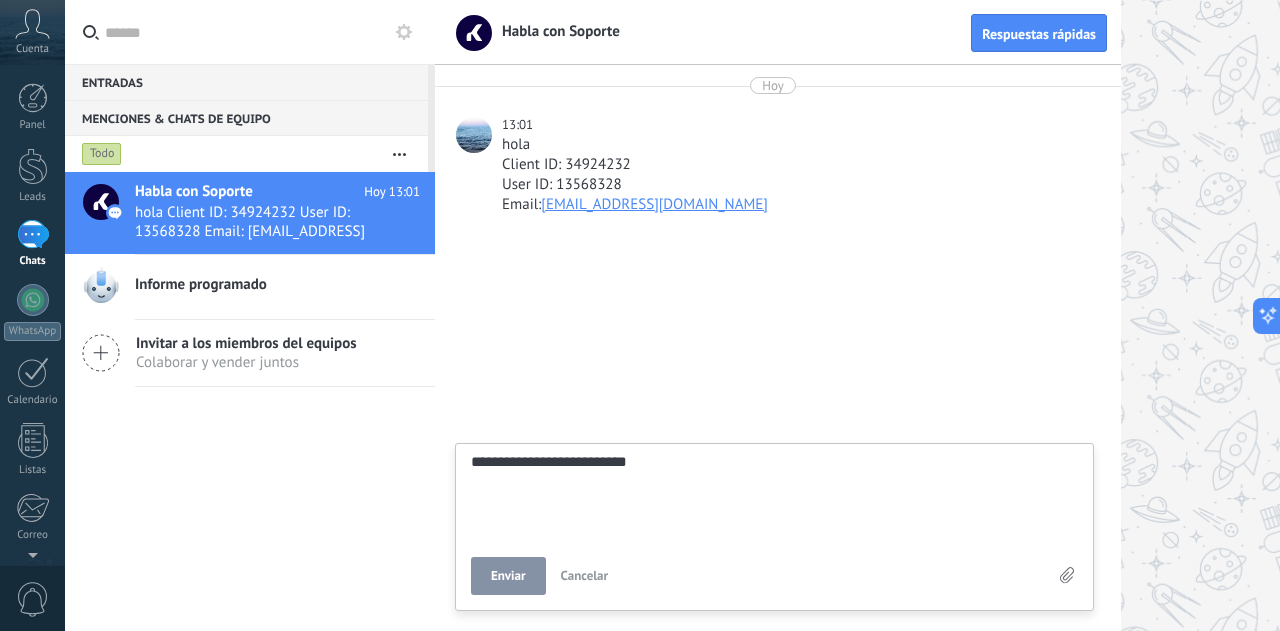 type on "**********" 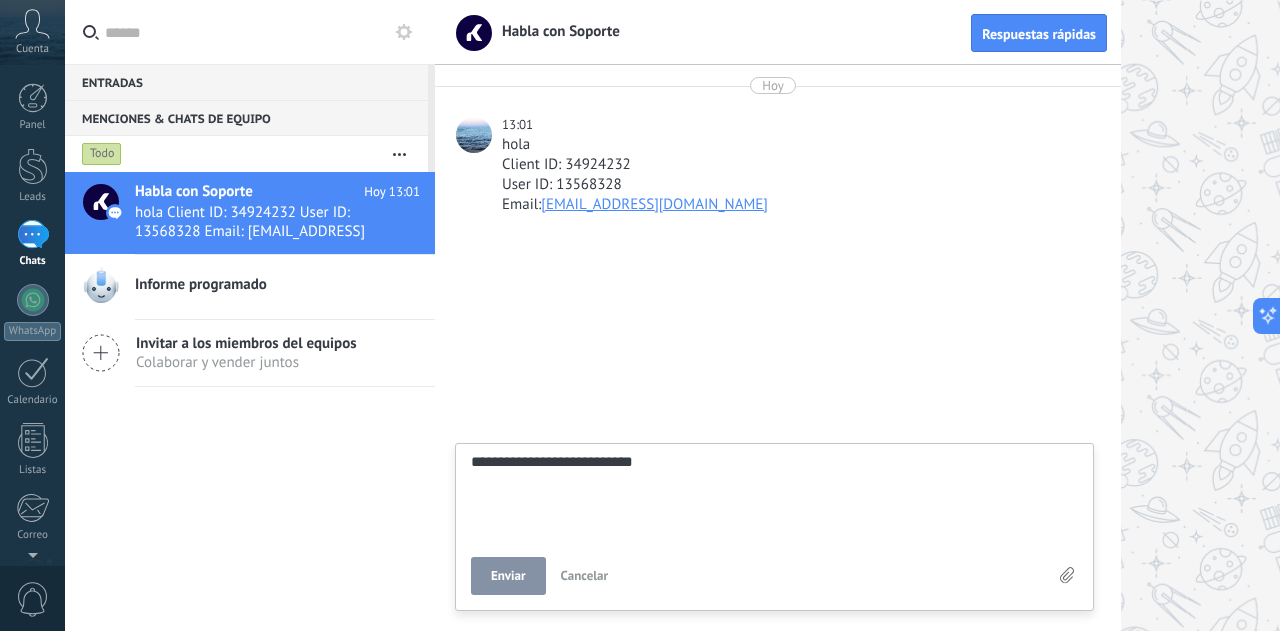 type on "**********" 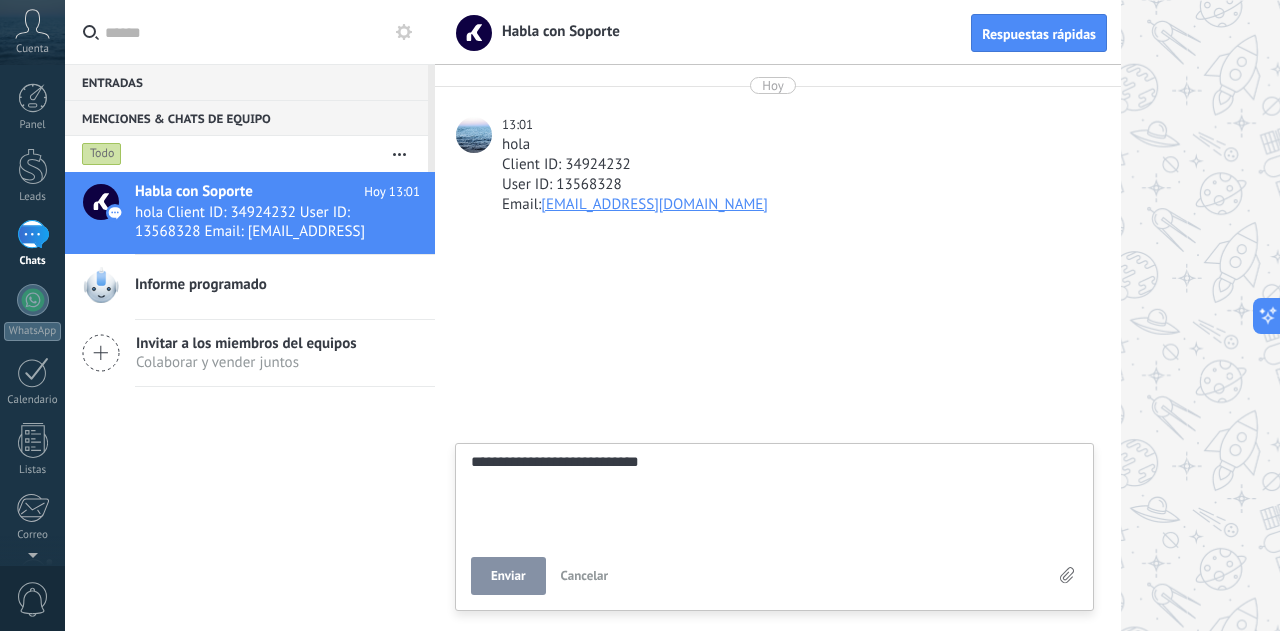 type on "**********" 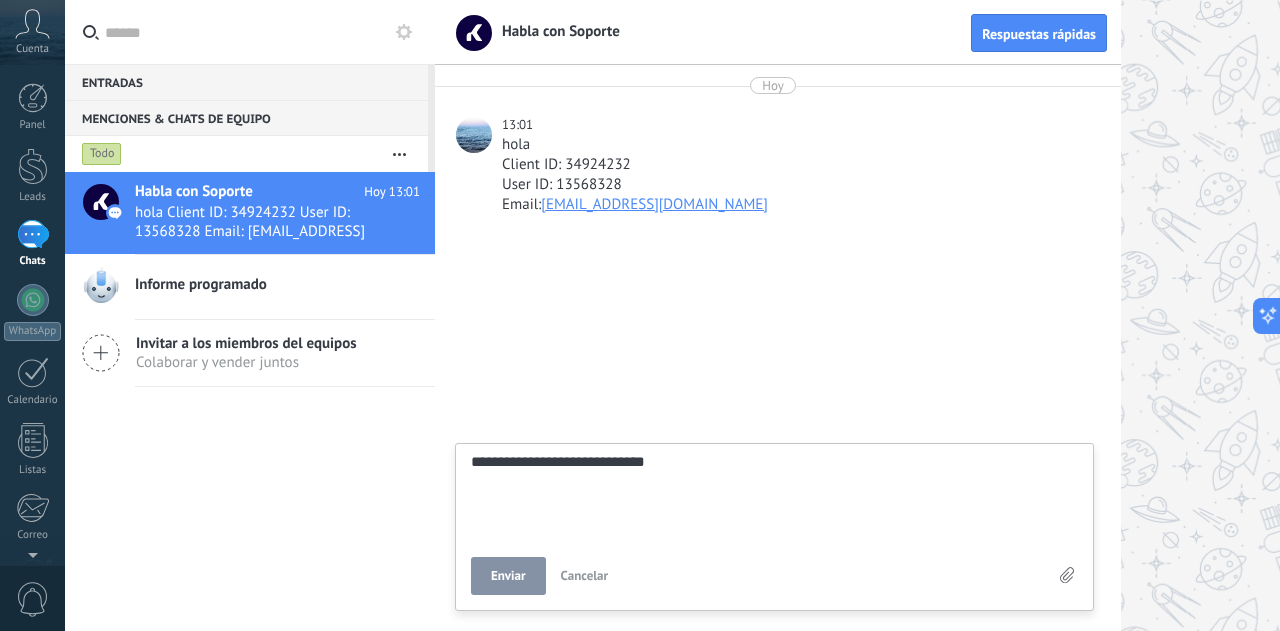 type on "**********" 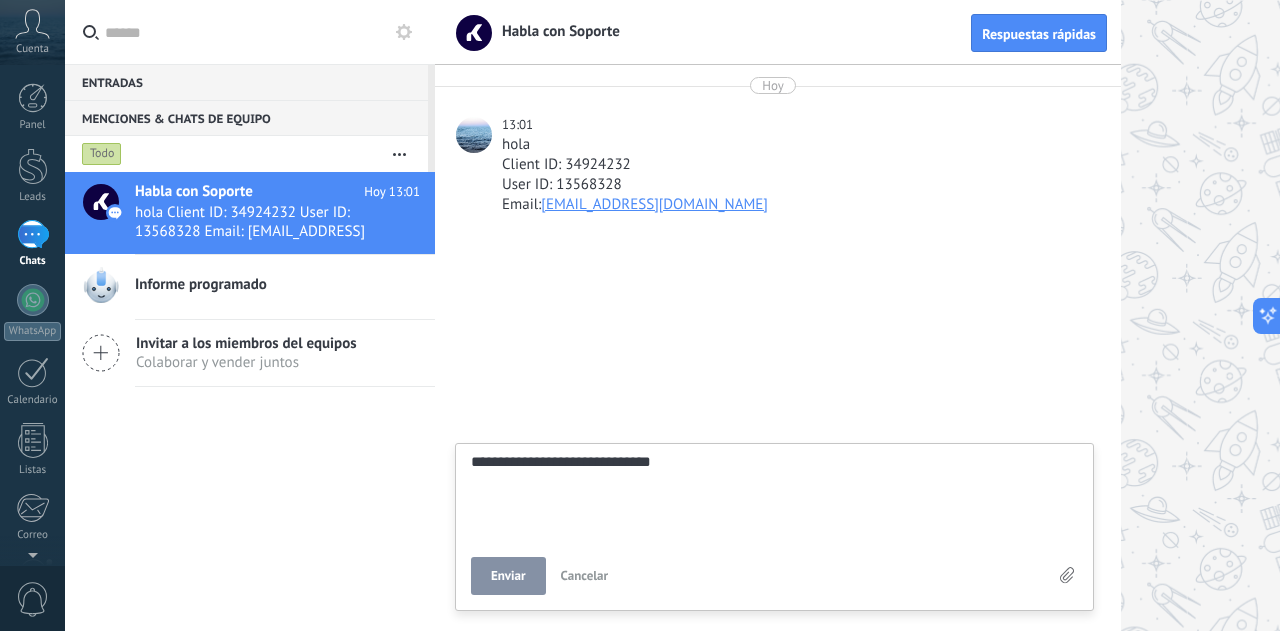 type on "**********" 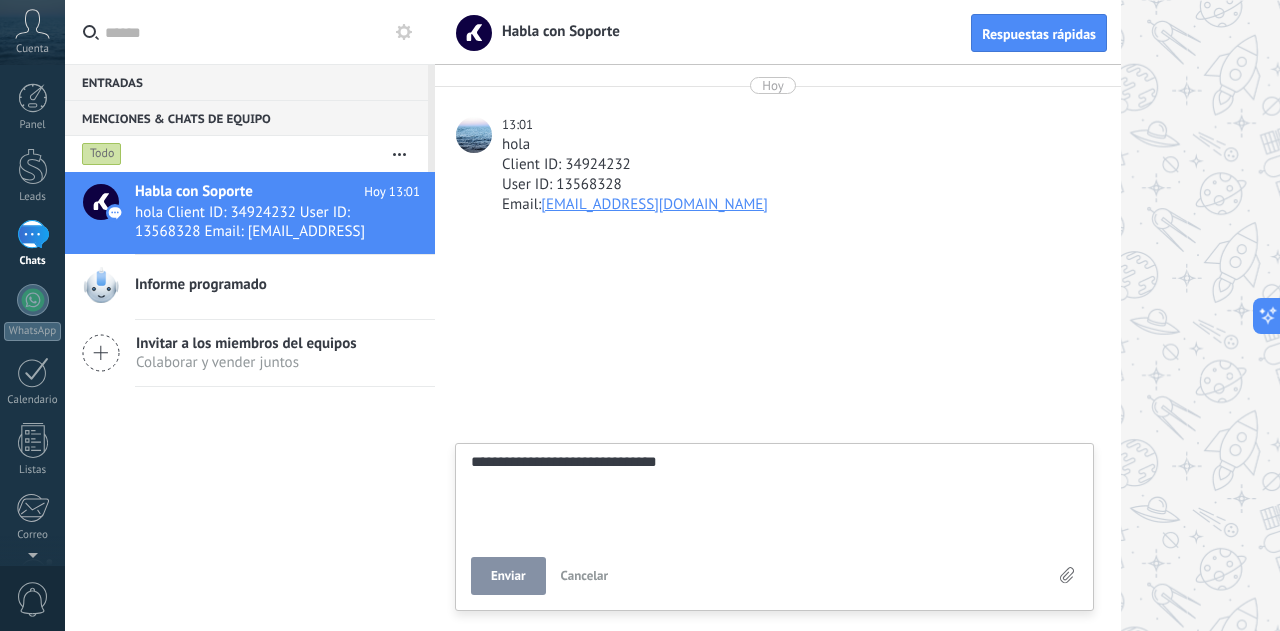 type on "**********" 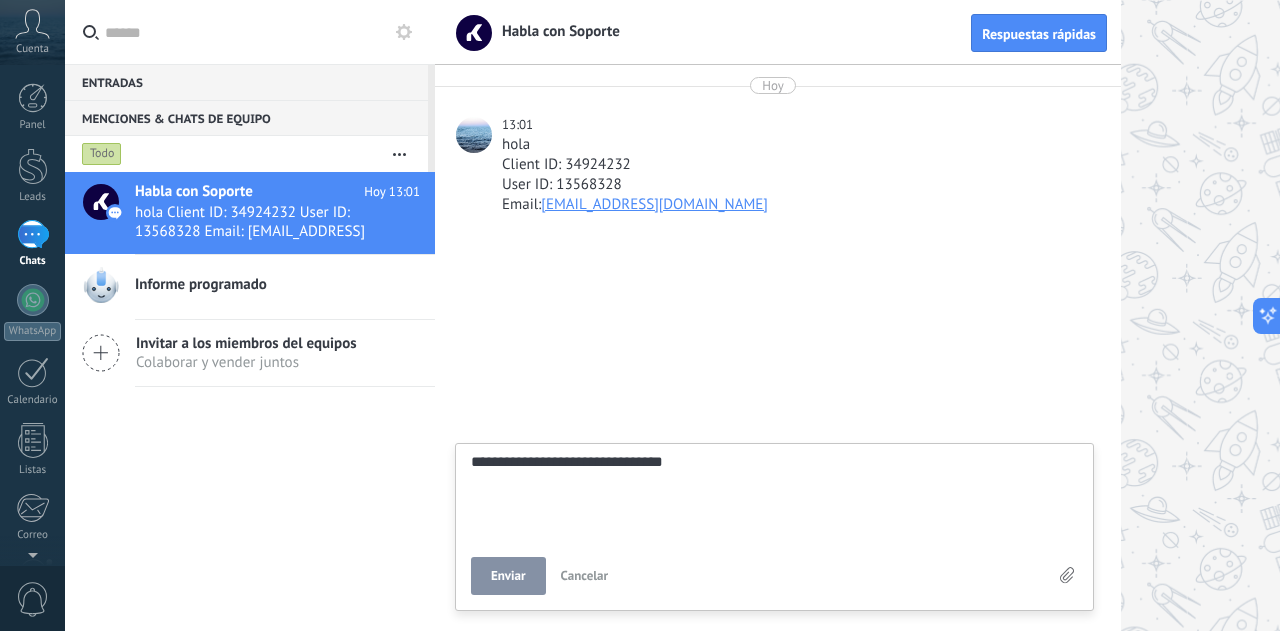 type on "**********" 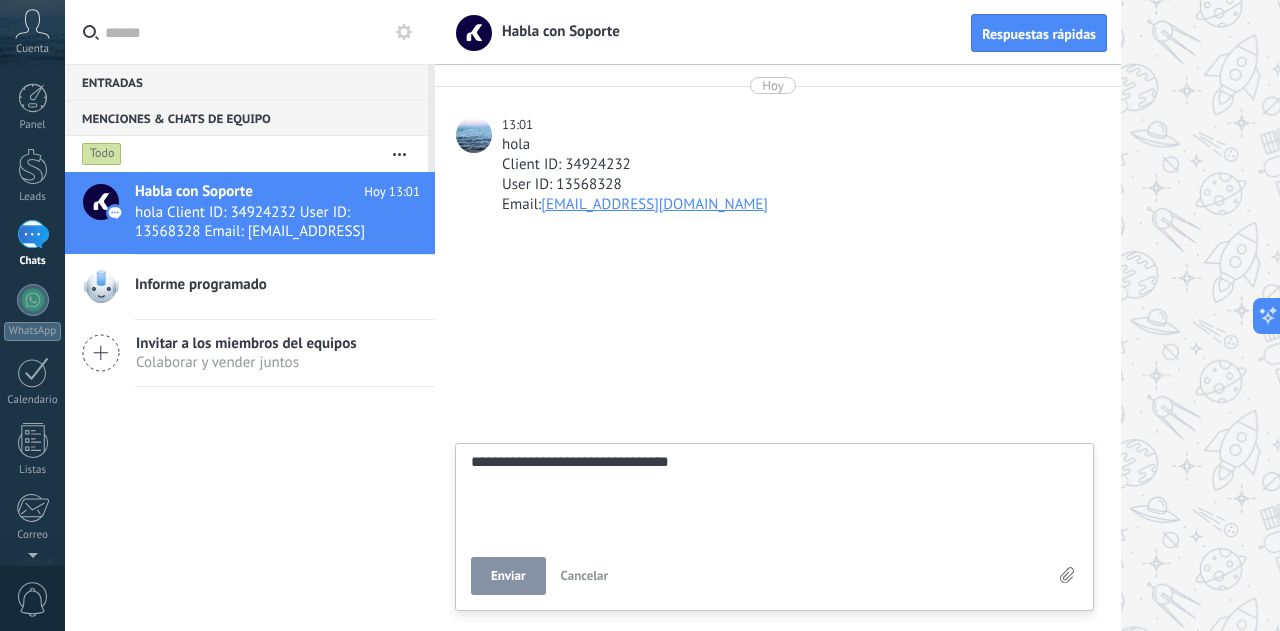 scroll, scrollTop: 19, scrollLeft: 0, axis: vertical 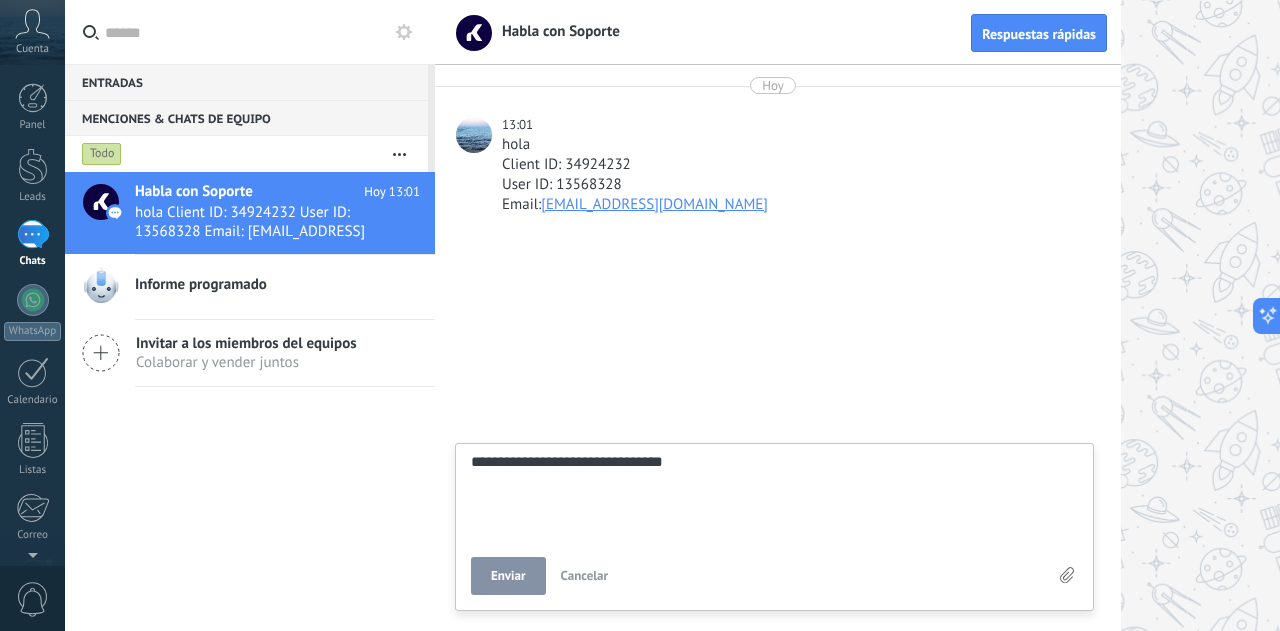 type on "**********" 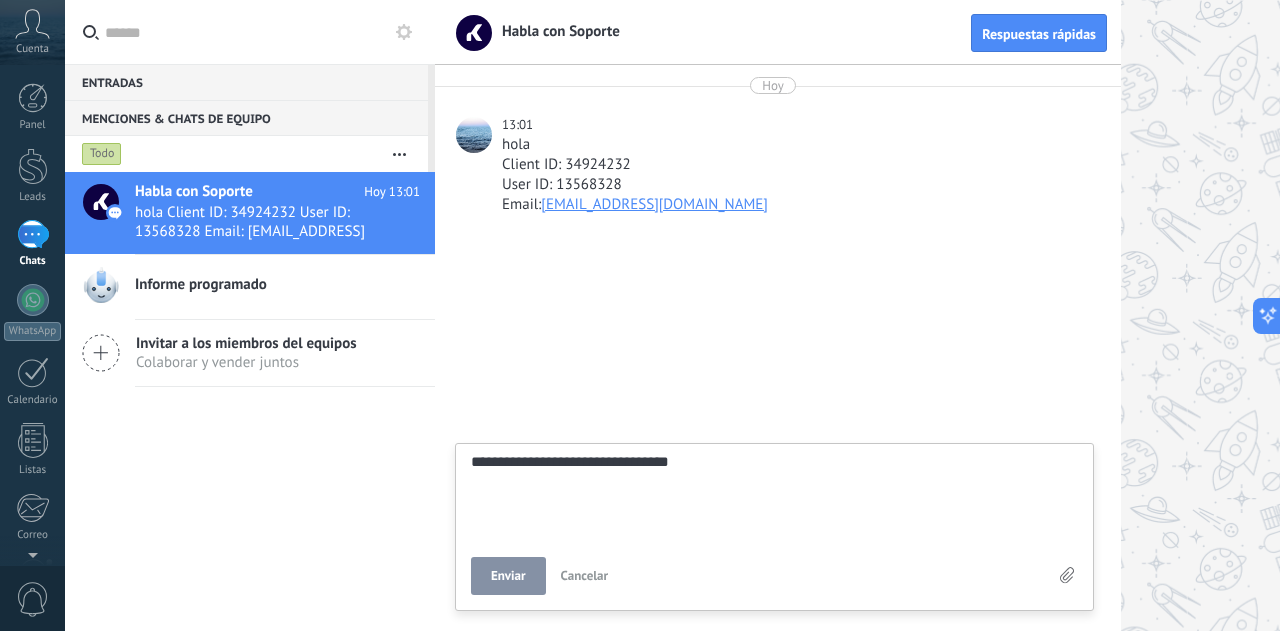 type on "**********" 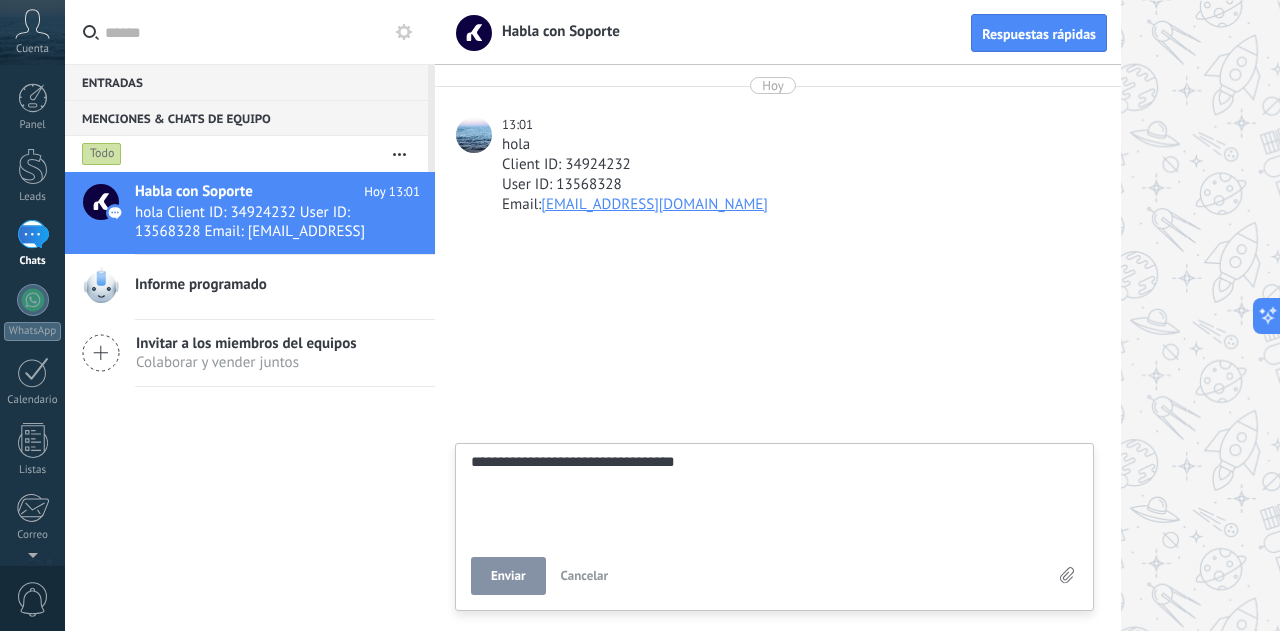 type on "**********" 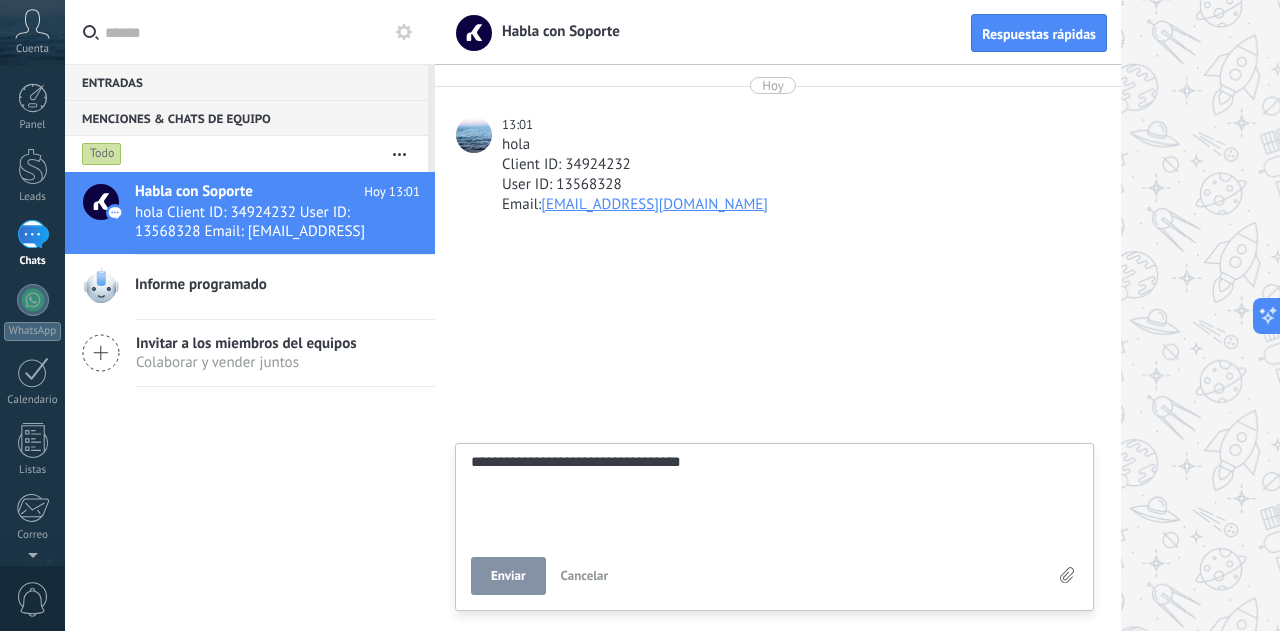 type on "**********" 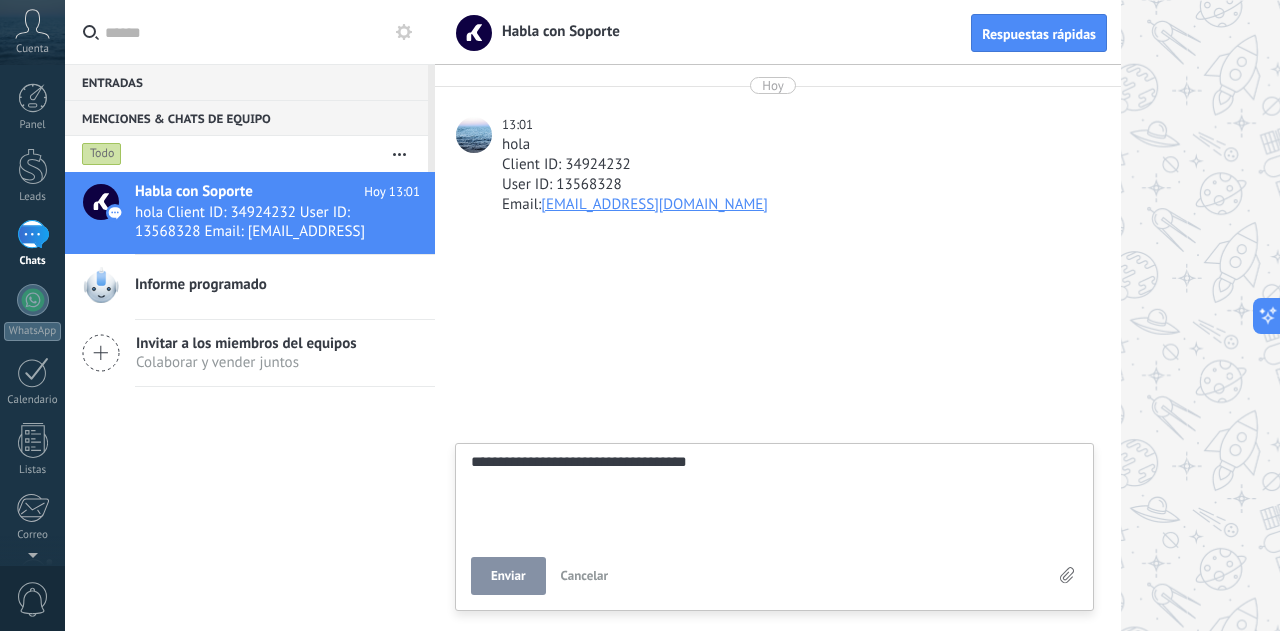 type on "**********" 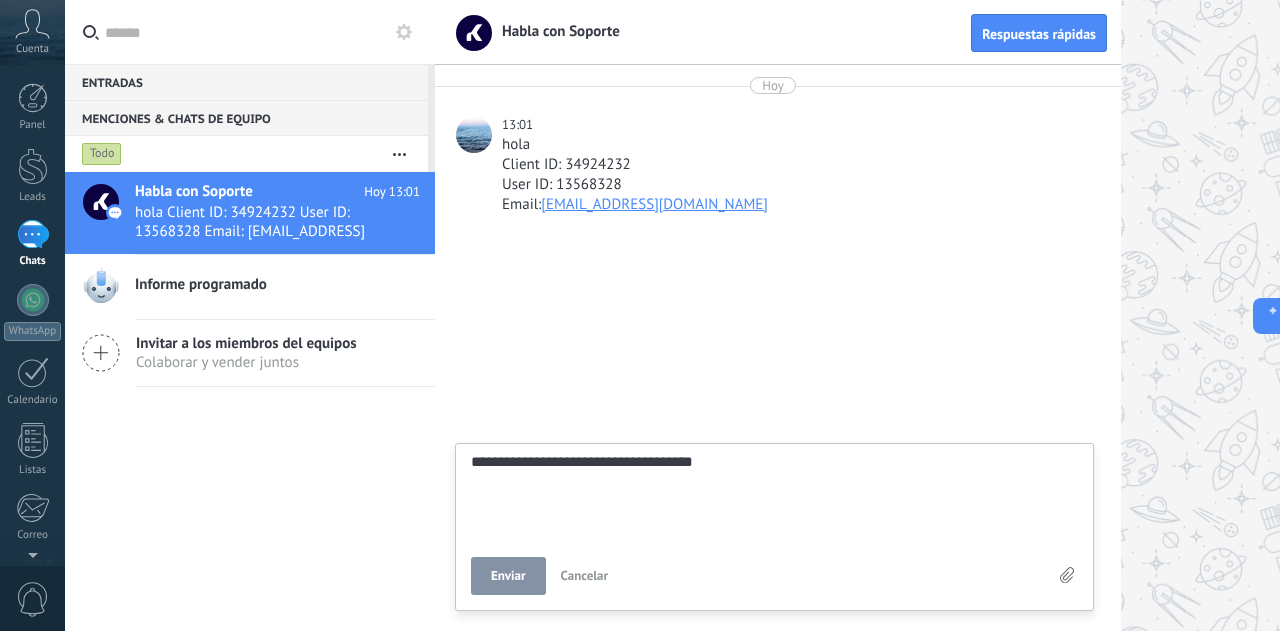 type on "**********" 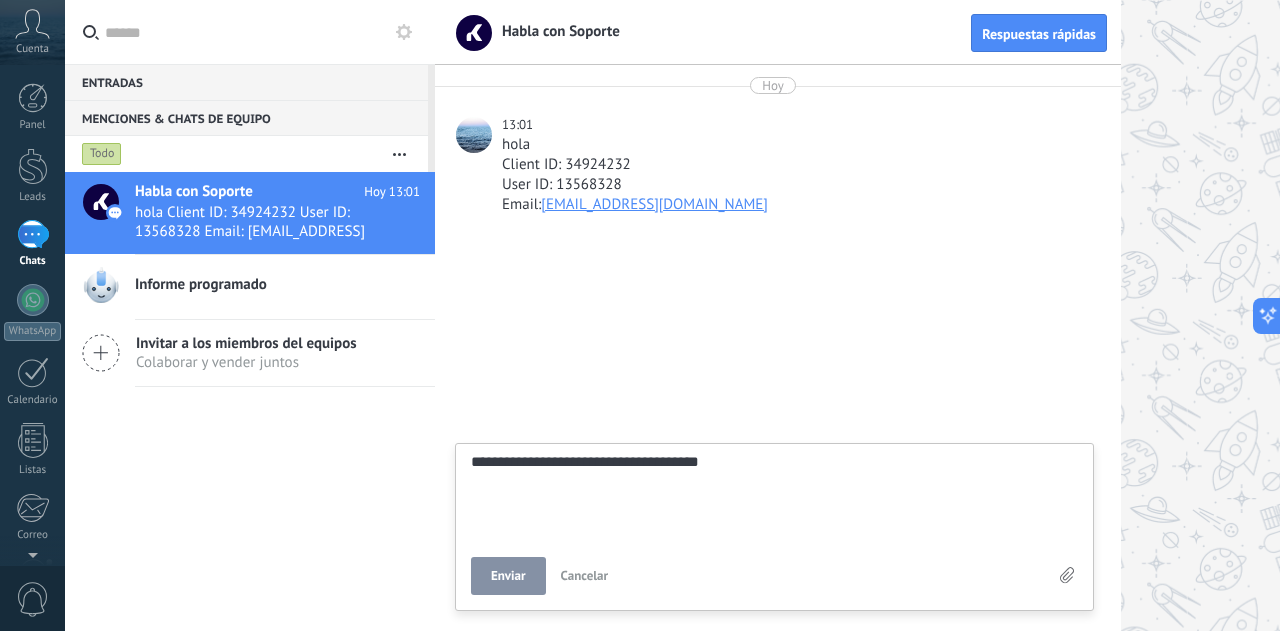 type on "**********" 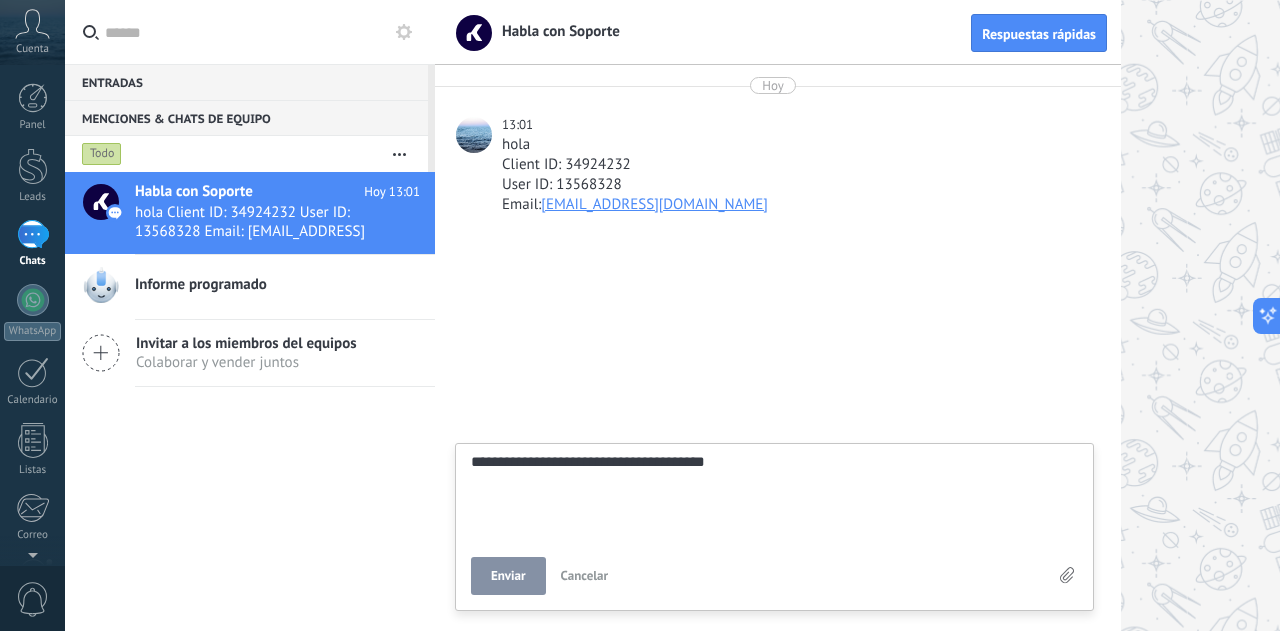 scroll, scrollTop: 38, scrollLeft: 0, axis: vertical 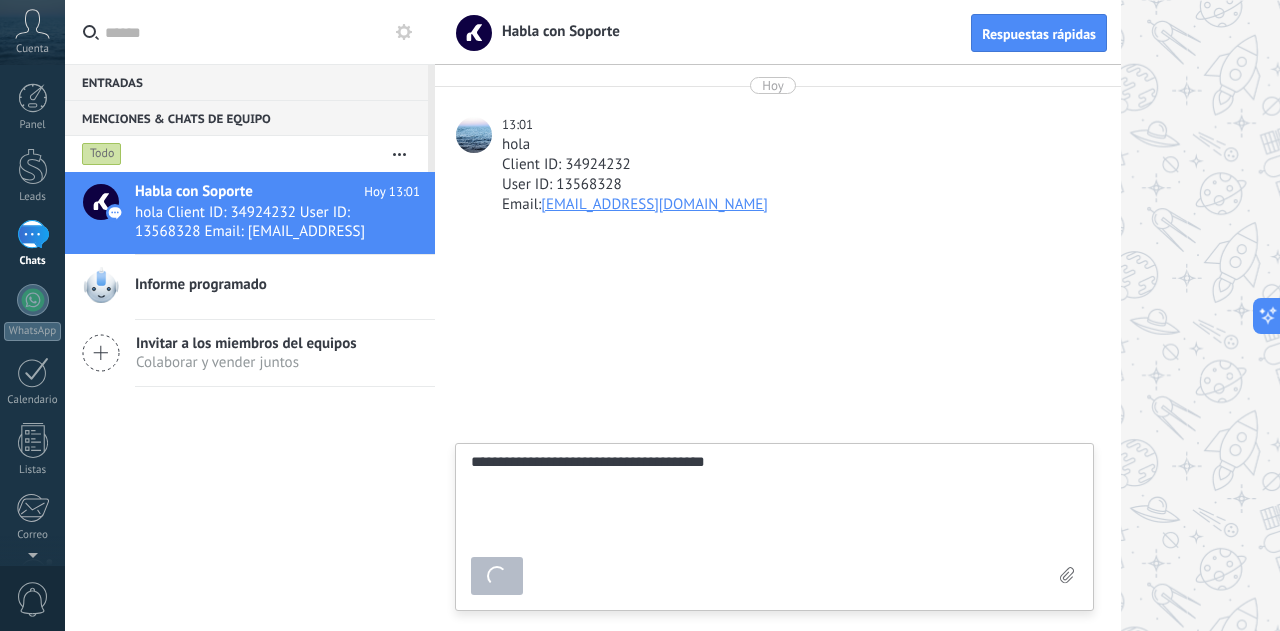 type on "*******" 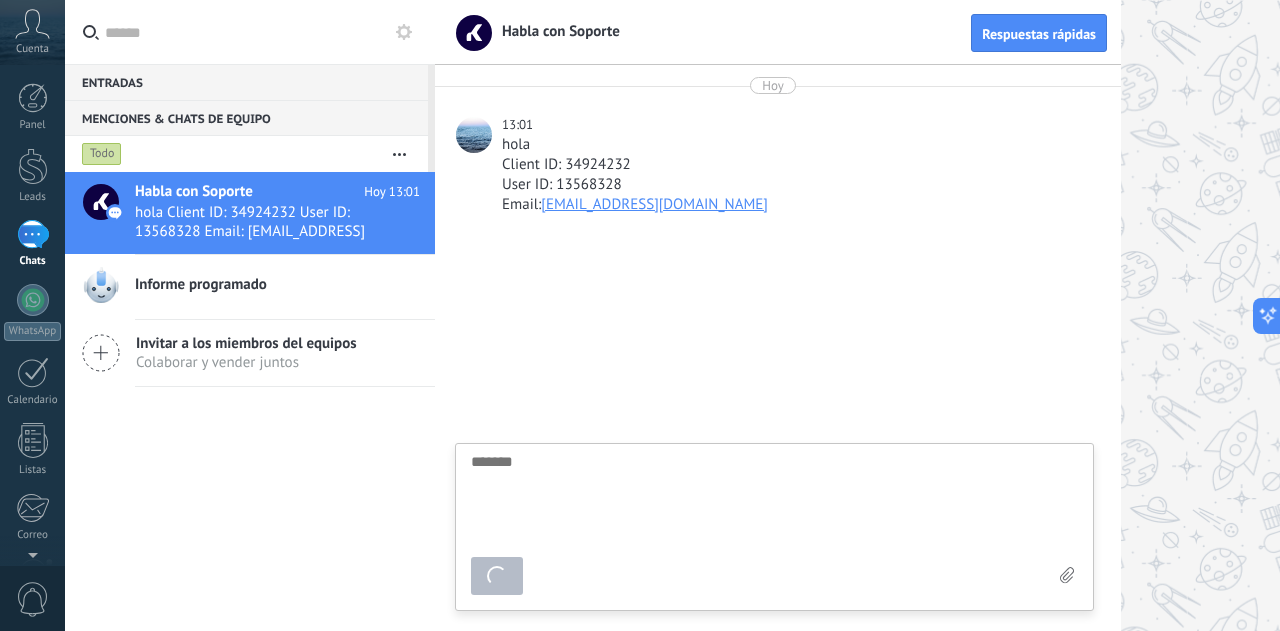 scroll, scrollTop: 19, scrollLeft: 0, axis: vertical 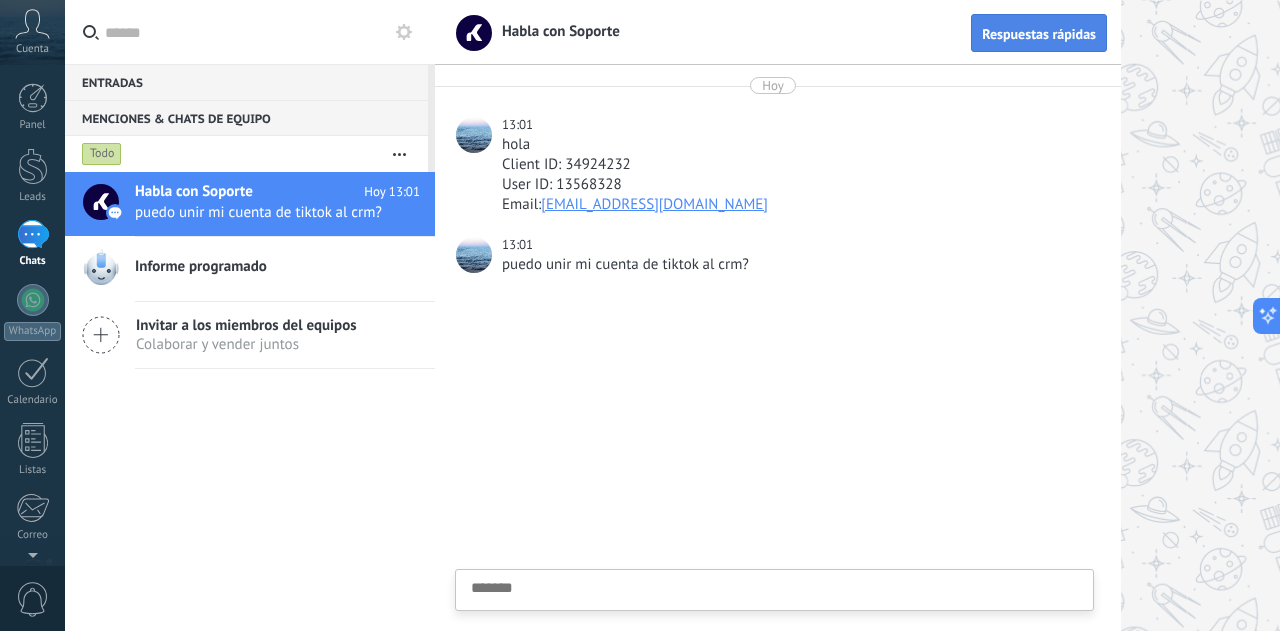 click on "Respuestas rápidas" at bounding box center (1039, 34) 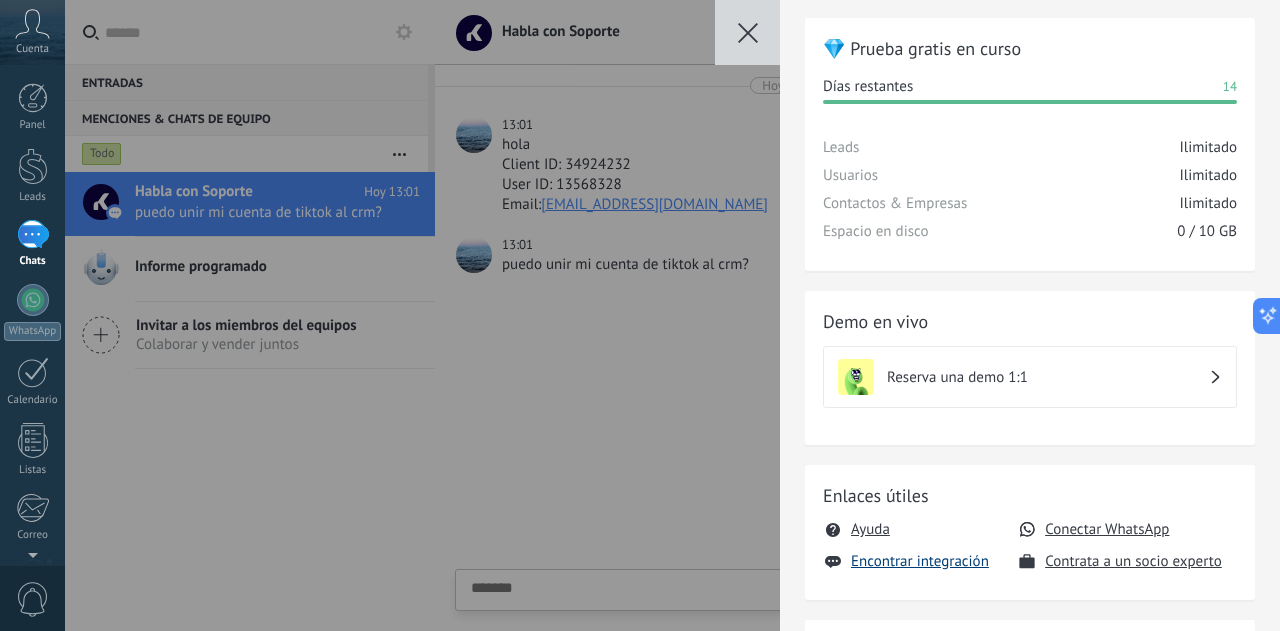 click on "Encontrar integración" at bounding box center (920, 561) 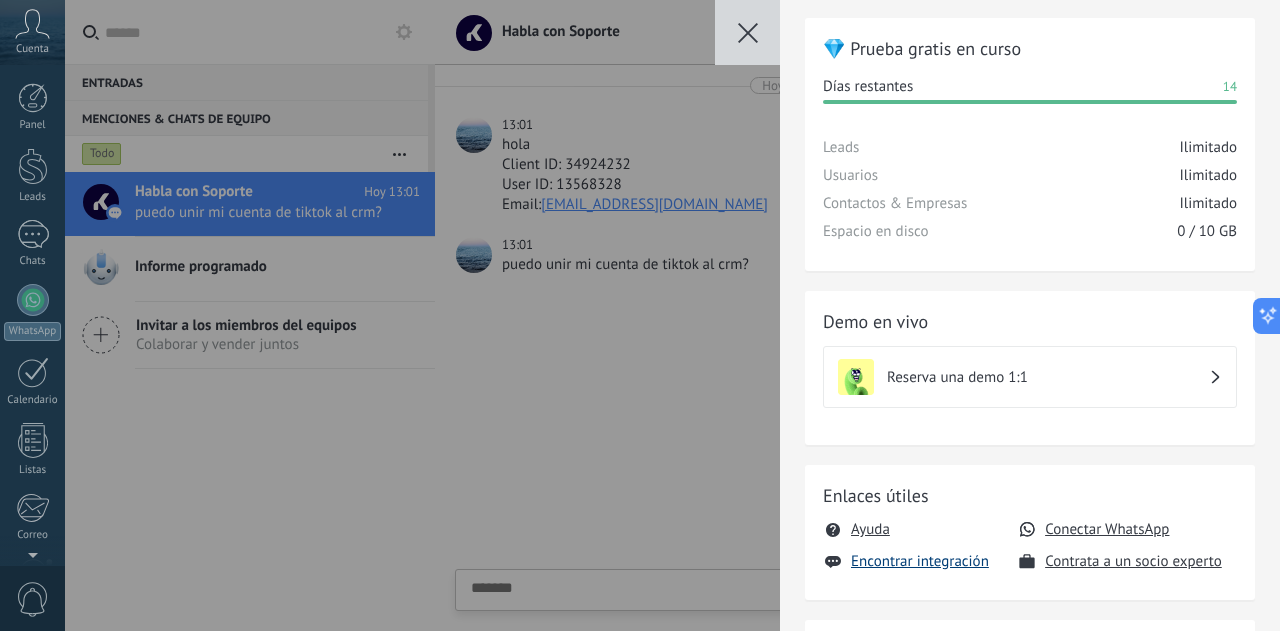 scroll, scrollTop: 199, scrollLeft: 0, axis: vertical 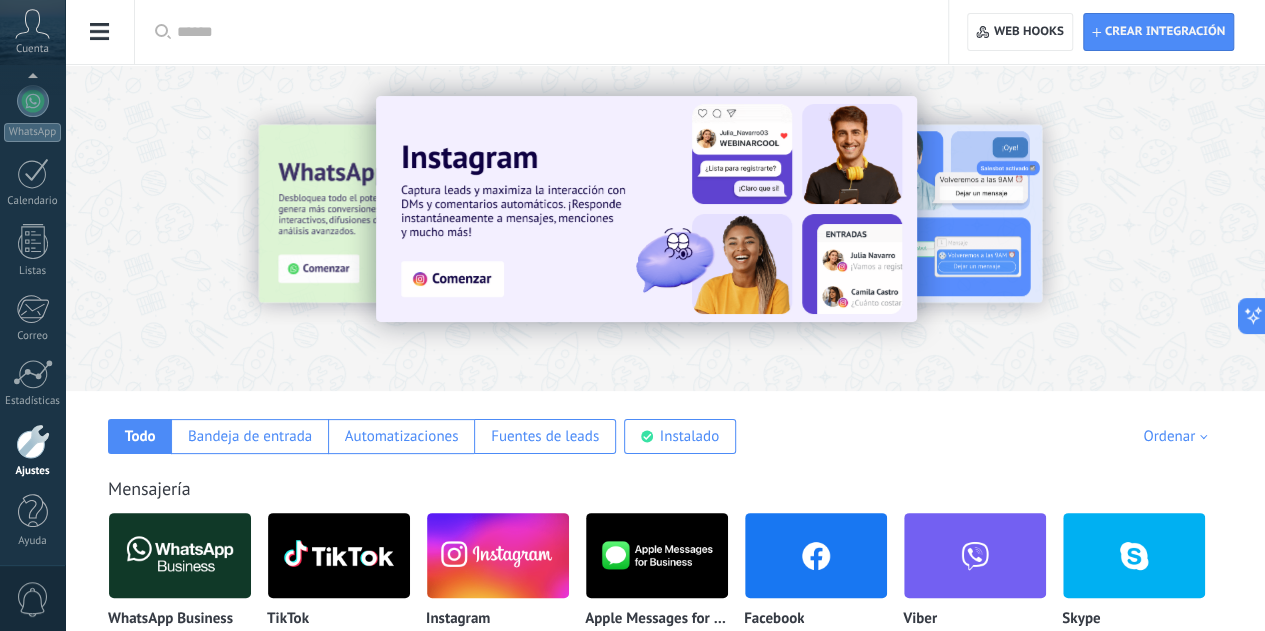 click at bounding box center [339, 555] 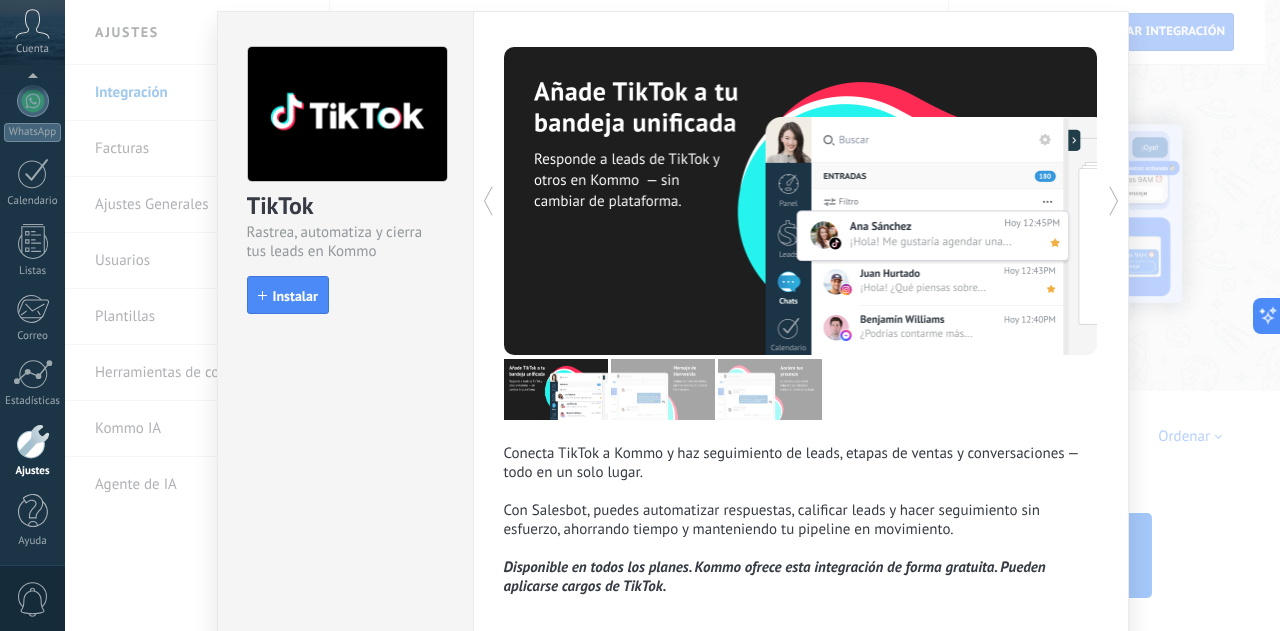scroll, scrollTop: 0, scrollLeft: 0, axis: both 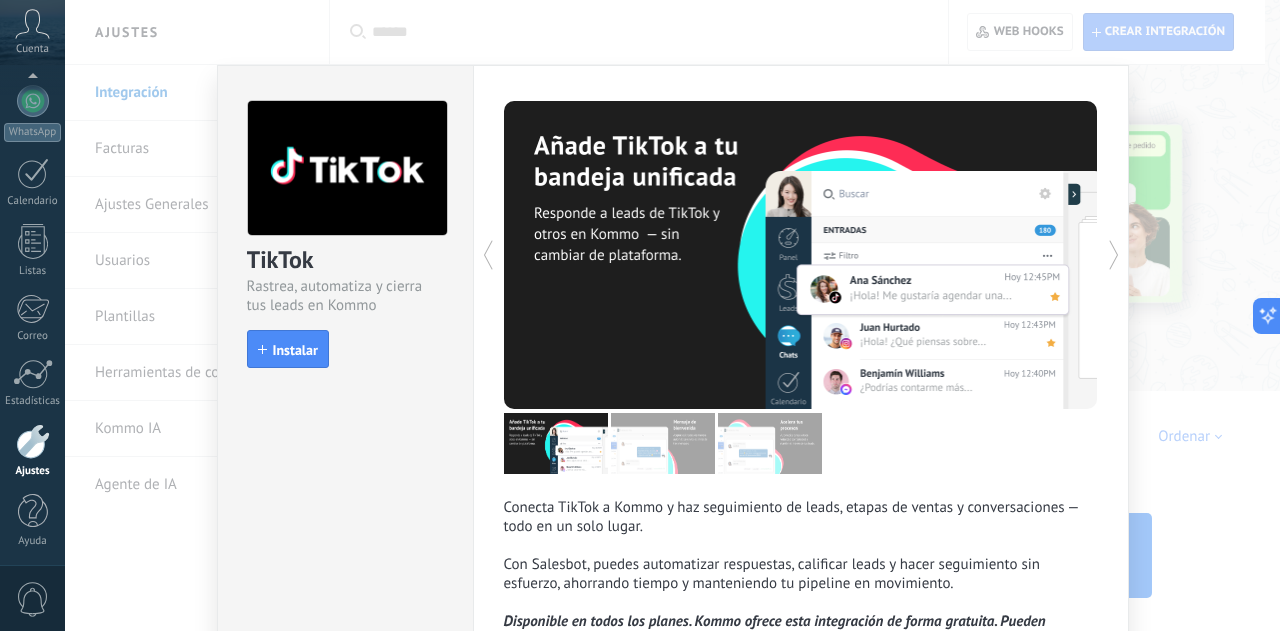 click on "TikTok Rastrea, automatiza y cierra tus leads en Kommo install Instalar Conecta TikTok a Kommo y haz seguimiento de leads, etapas de ventas y conversaciones — todo en un solo lugar.   Con Salesbot, puedes automatizar respuestas, calificar leads y hacer seguimiento sin esfuerzo, ahorrando tiempo y manteniendo tu pipeline en movimiento.    Disponible en todos los planes. Kommo ofrece esta integración de forma gratuita. Pueden aplicarse cargos de TikTok. más" at bounding box center [672, 315] 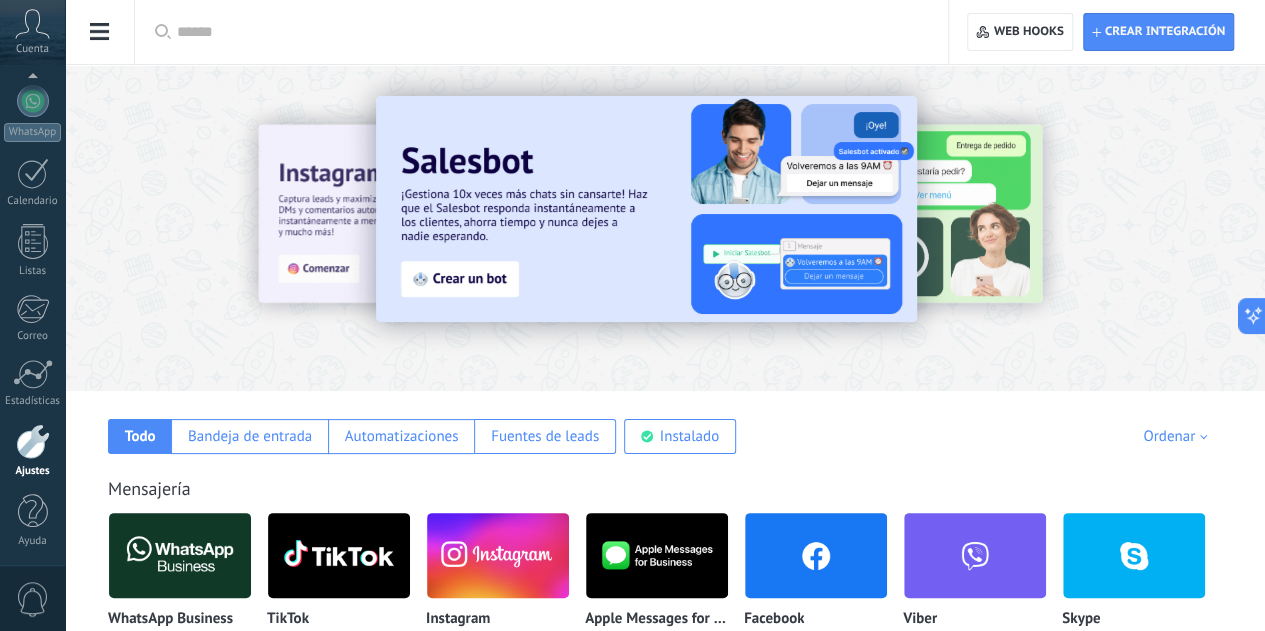 click 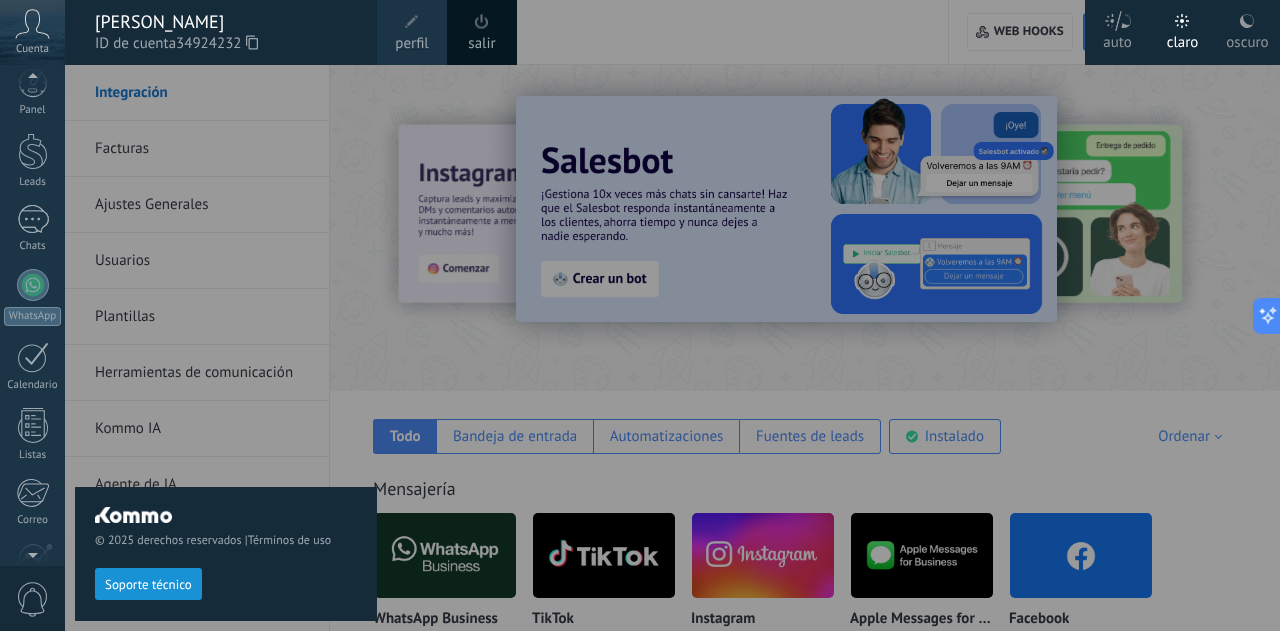 scroll, scrollTop: 0, scrollLeft: 0, axis: both 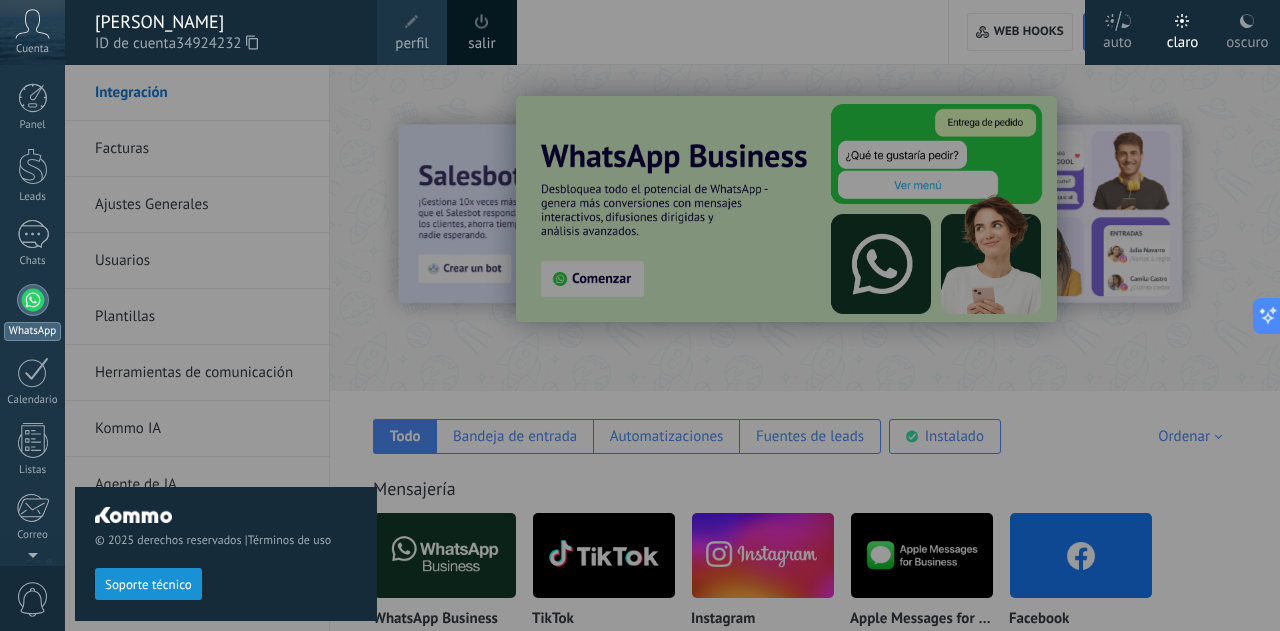 click at bounding box center (33, 300) 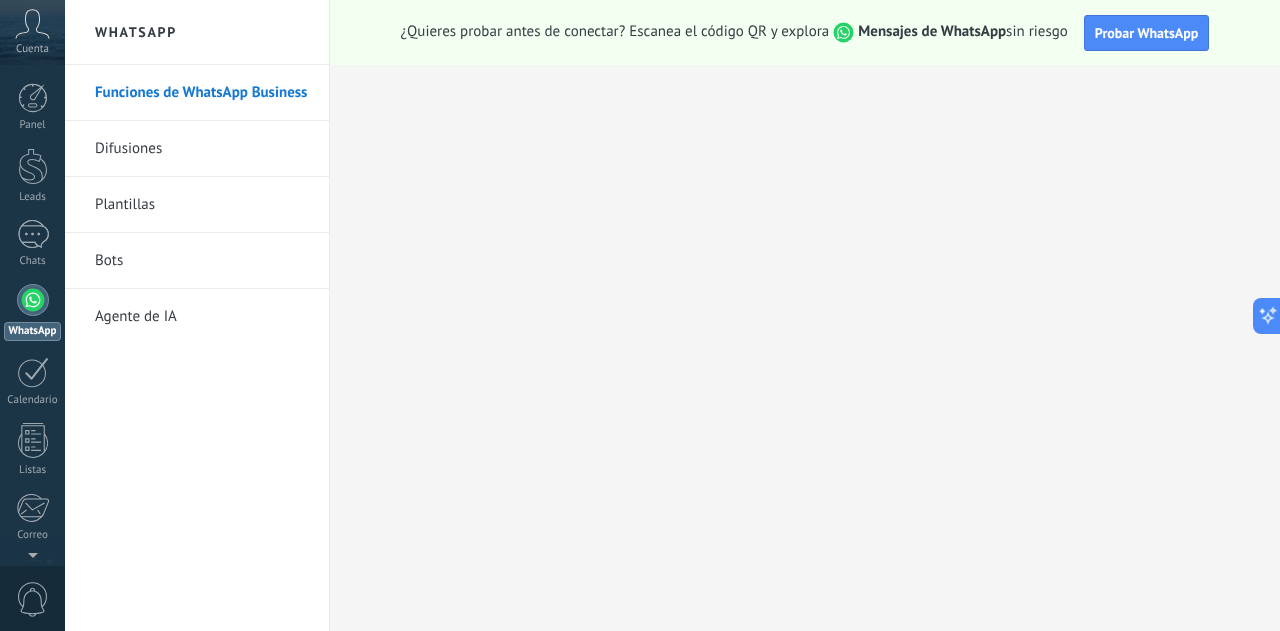 click 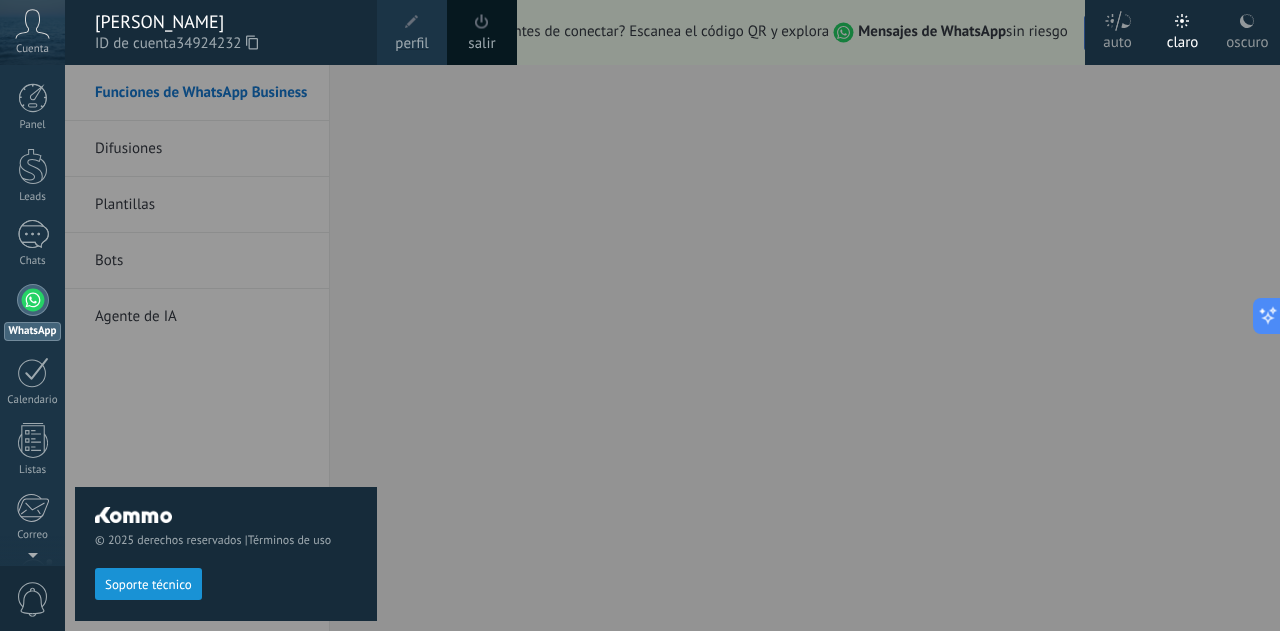 click 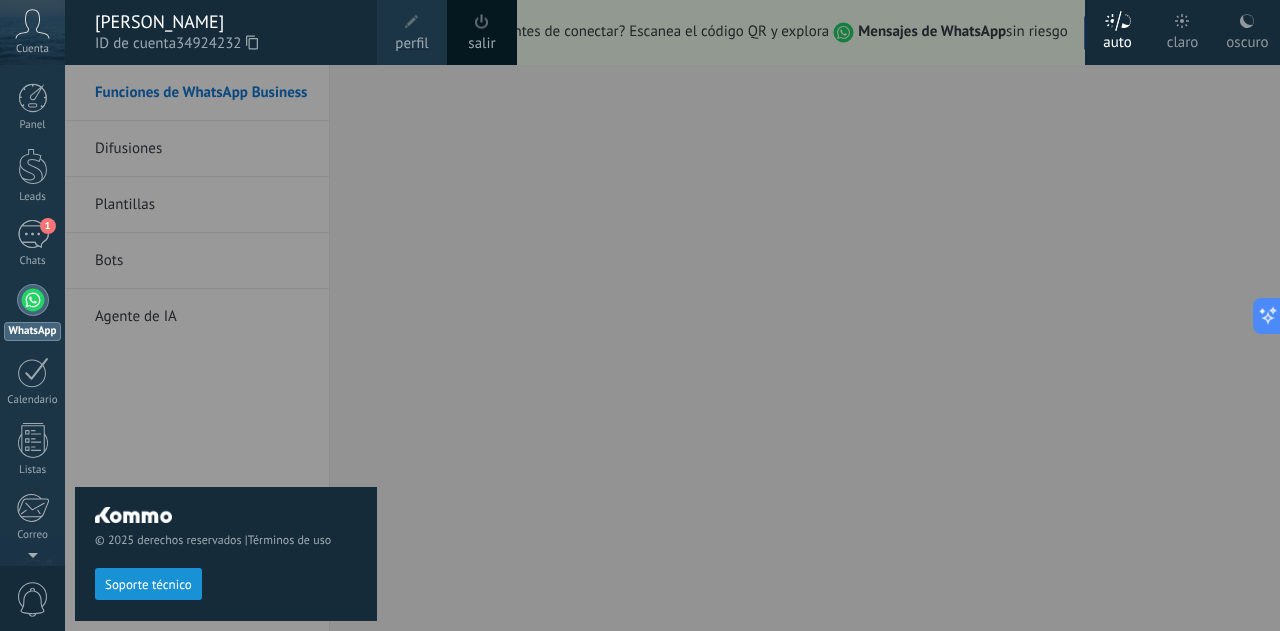 click on "Soporte técnico" at bounding box center [148, 585] 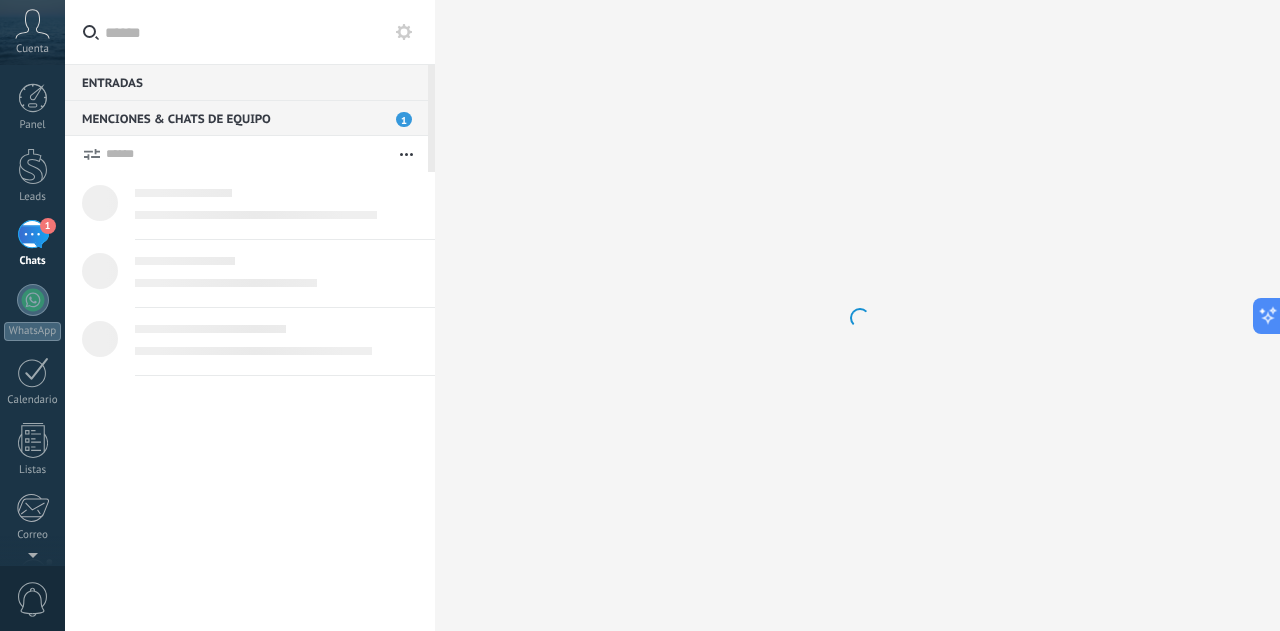 type on "*******" 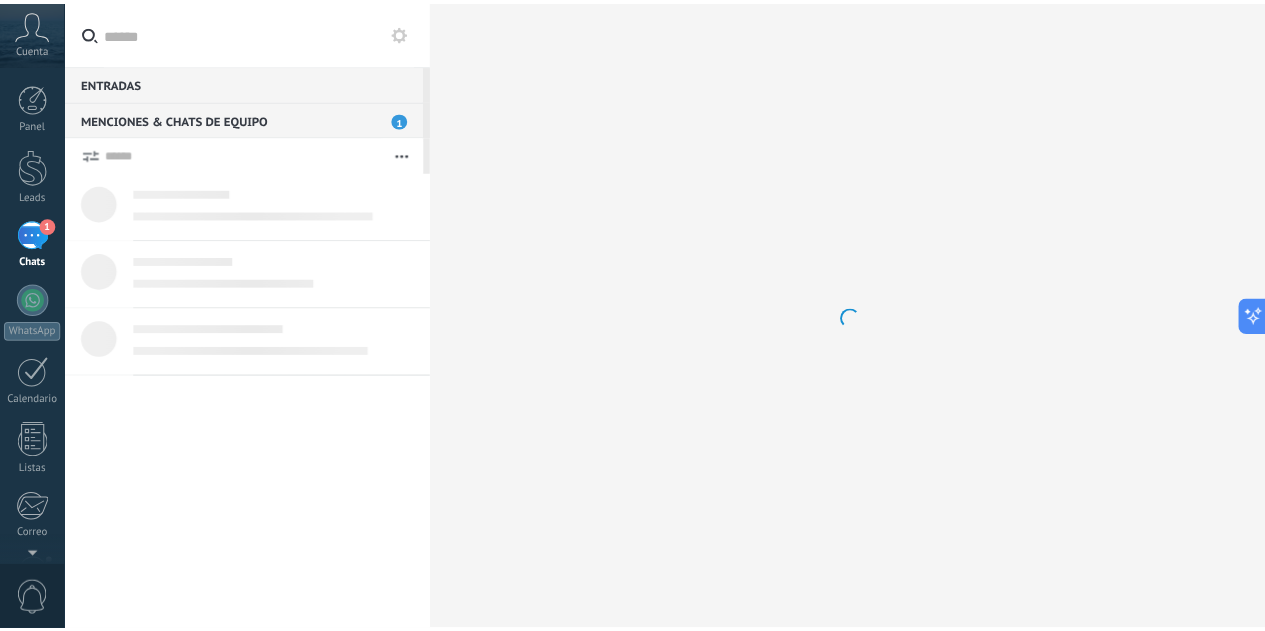 scroll, scrollTop: 19, scrollLeft: 0, axis: vertical 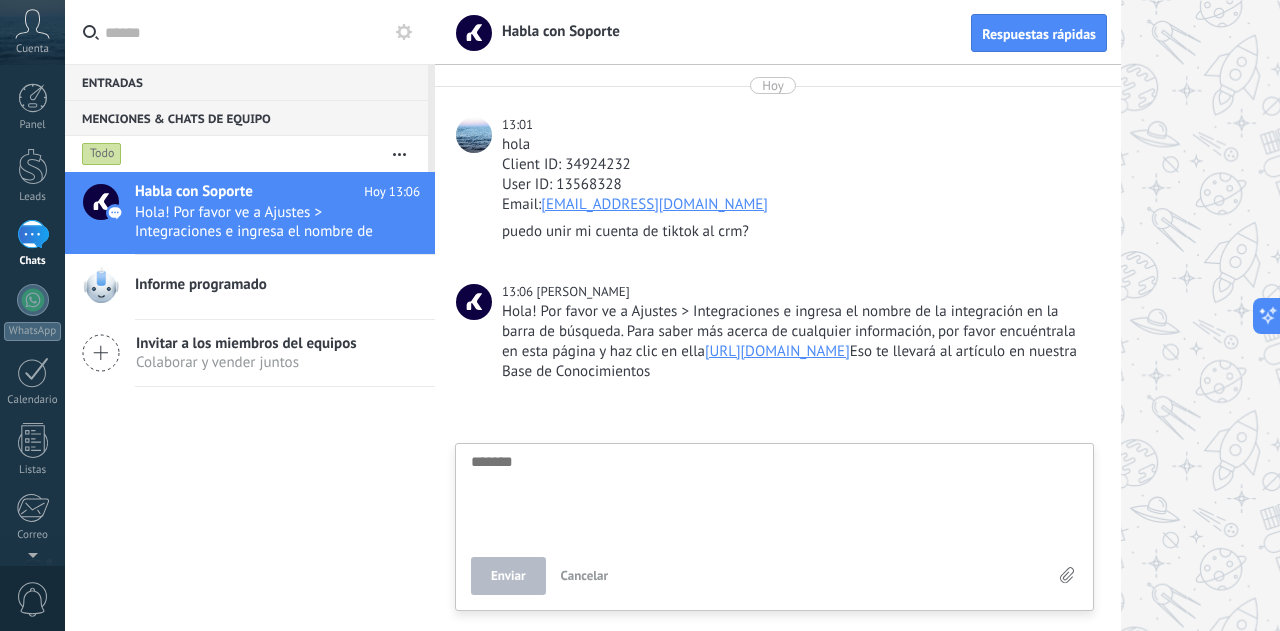 click on "Cuenta" at bounding box center (32, 32) 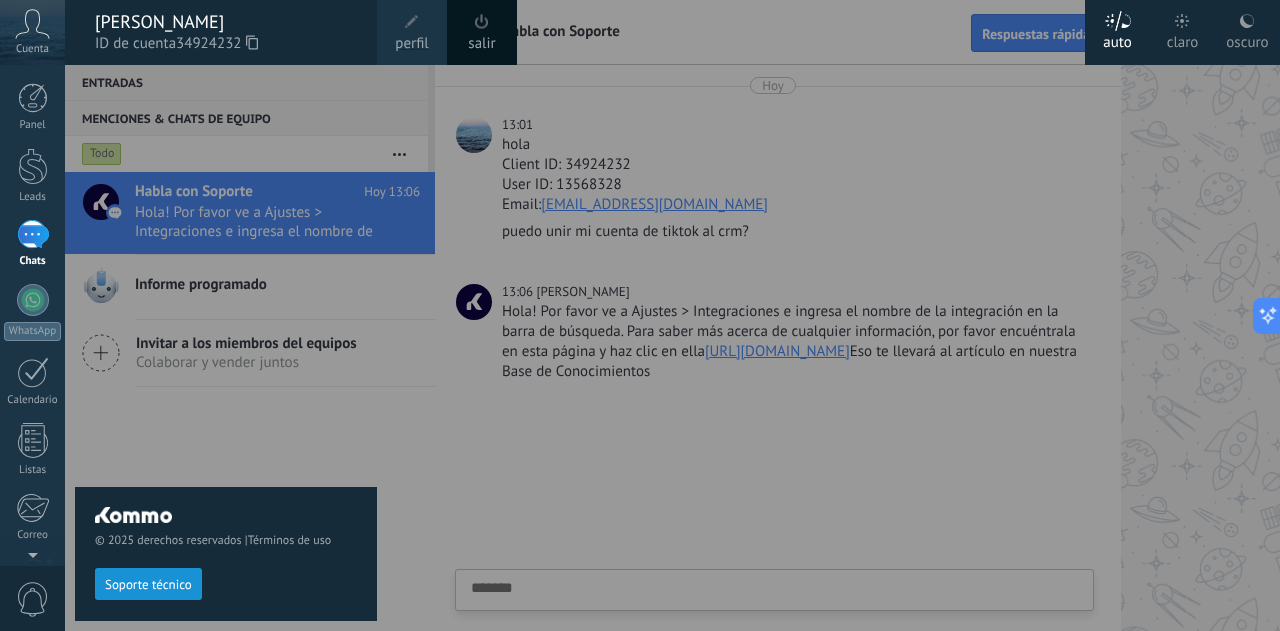 click at bounding box center [705, 315] 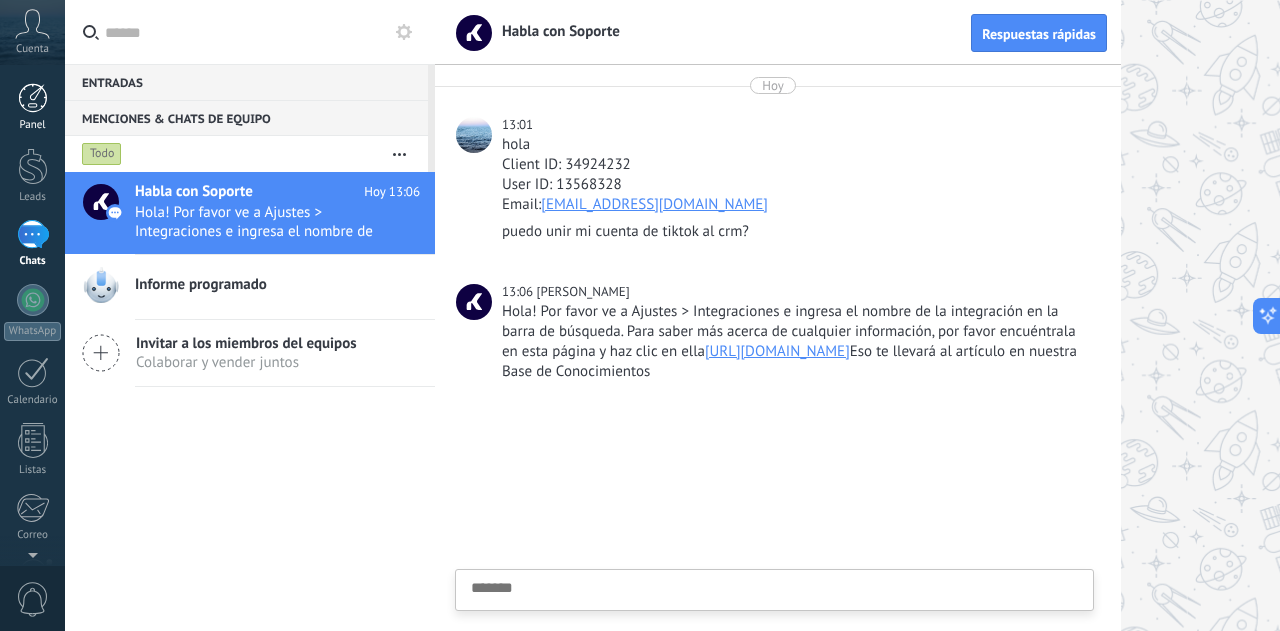 click at bounding box center (33, 98) 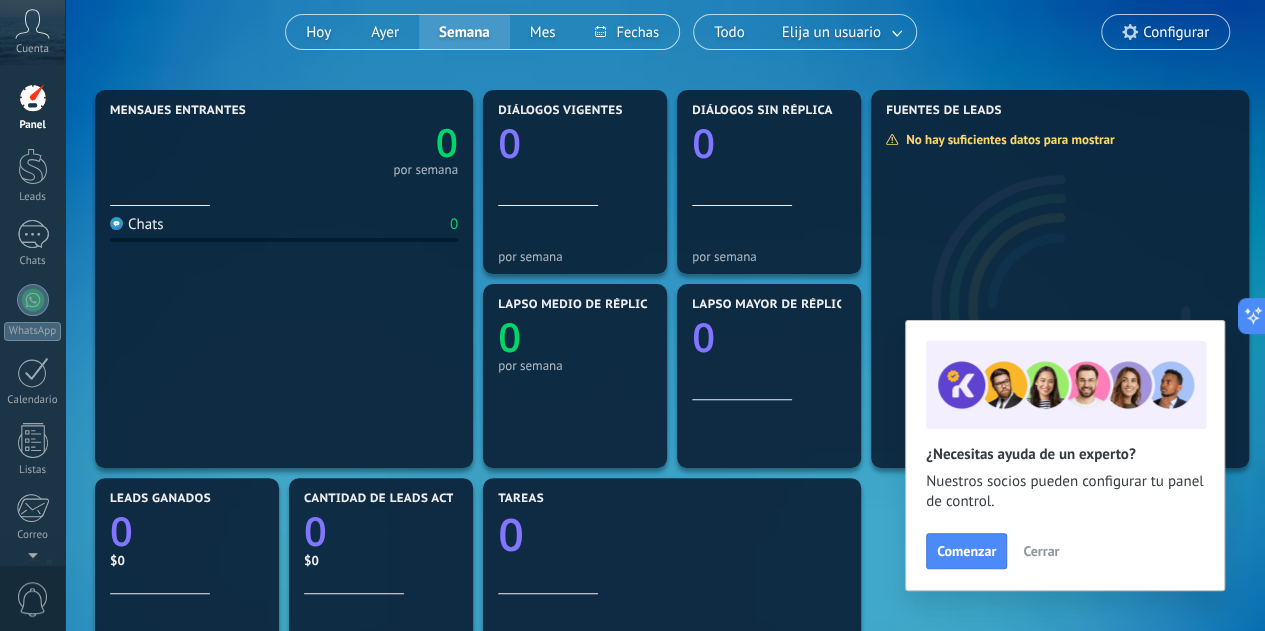 scroll, scrollTop: 200, scrollLeft: 0, axis: vertical 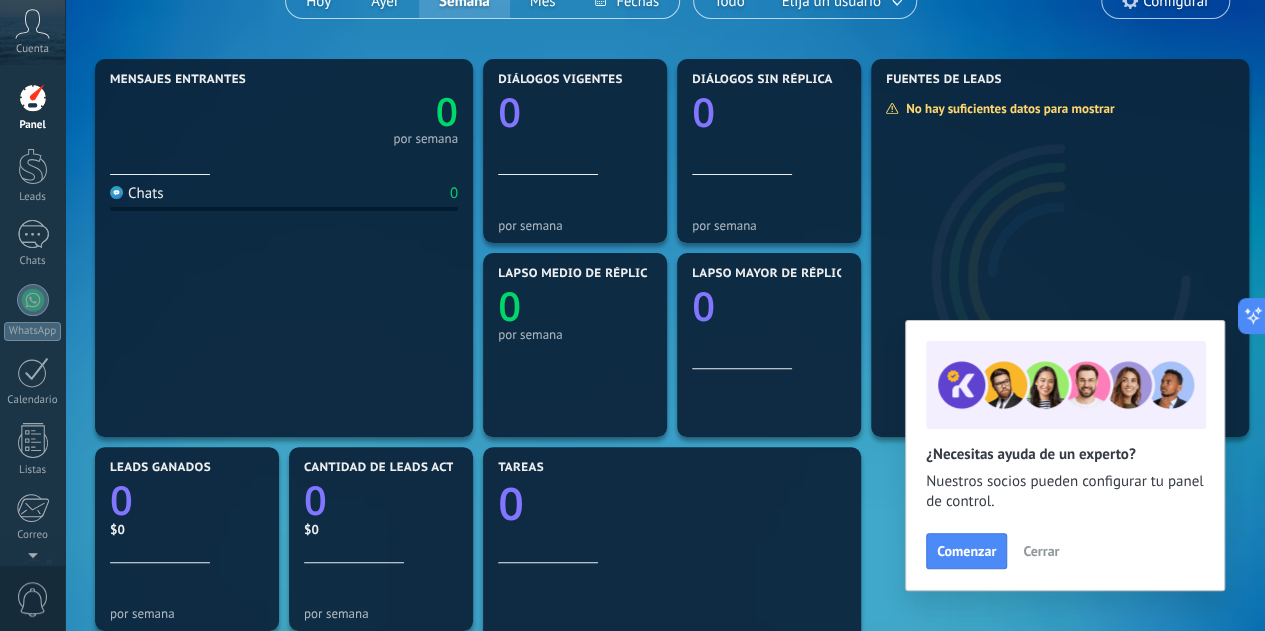 click on "Cerrar" at bounding box center [1041, 551] 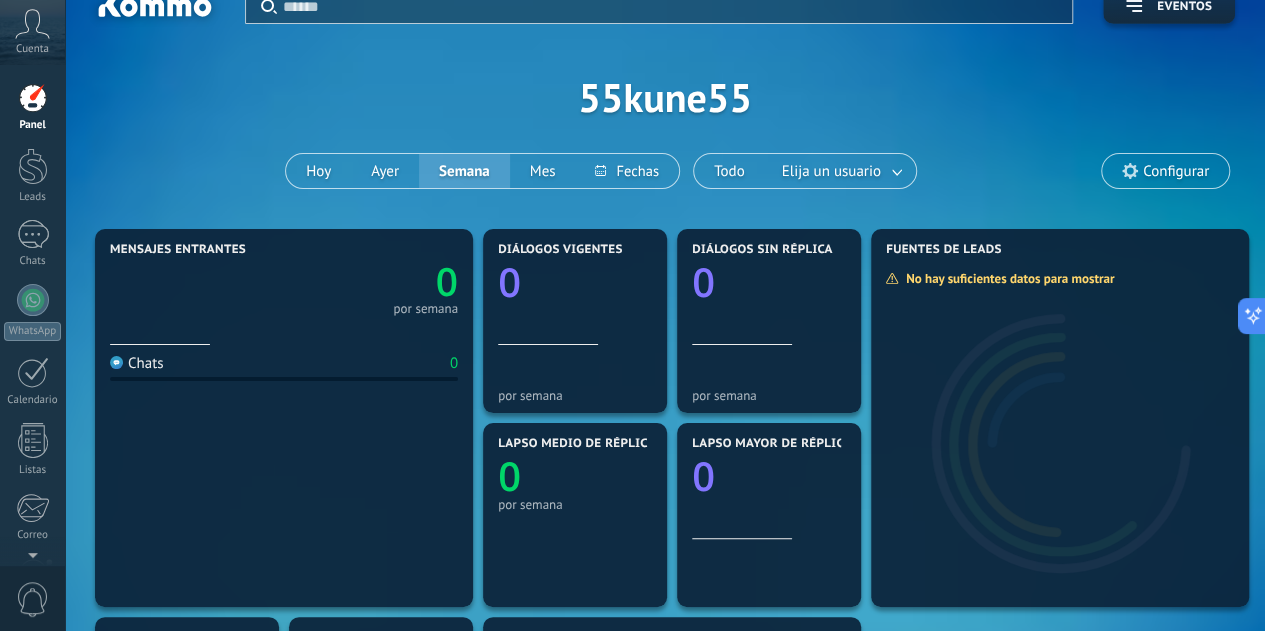 scroll, scrollTop: 0, scrollLeft: 0, axis: both 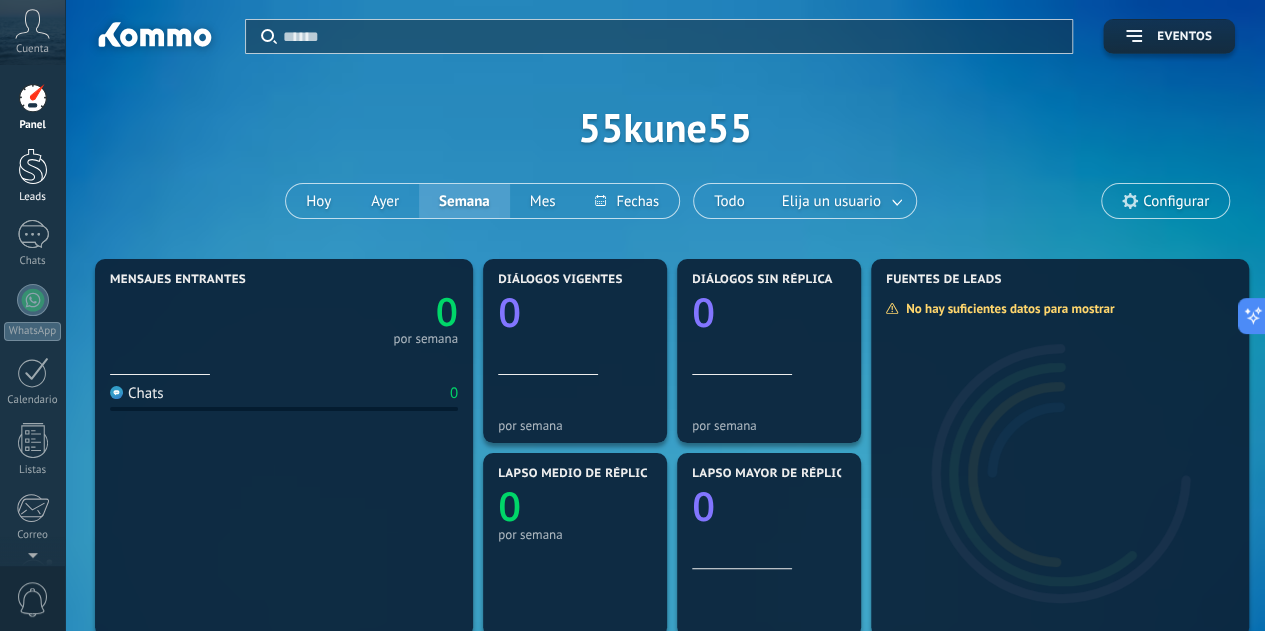 click at bounding box center [33, 166] 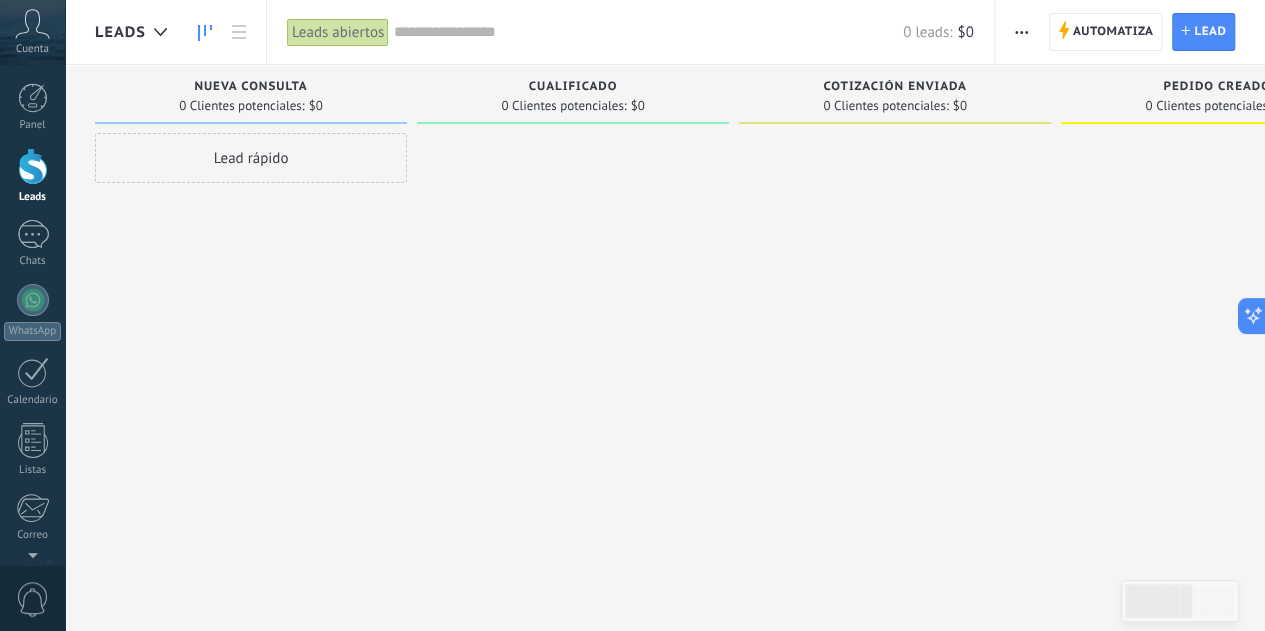 click on "Lead rápido" at bounding box center (251, 158) 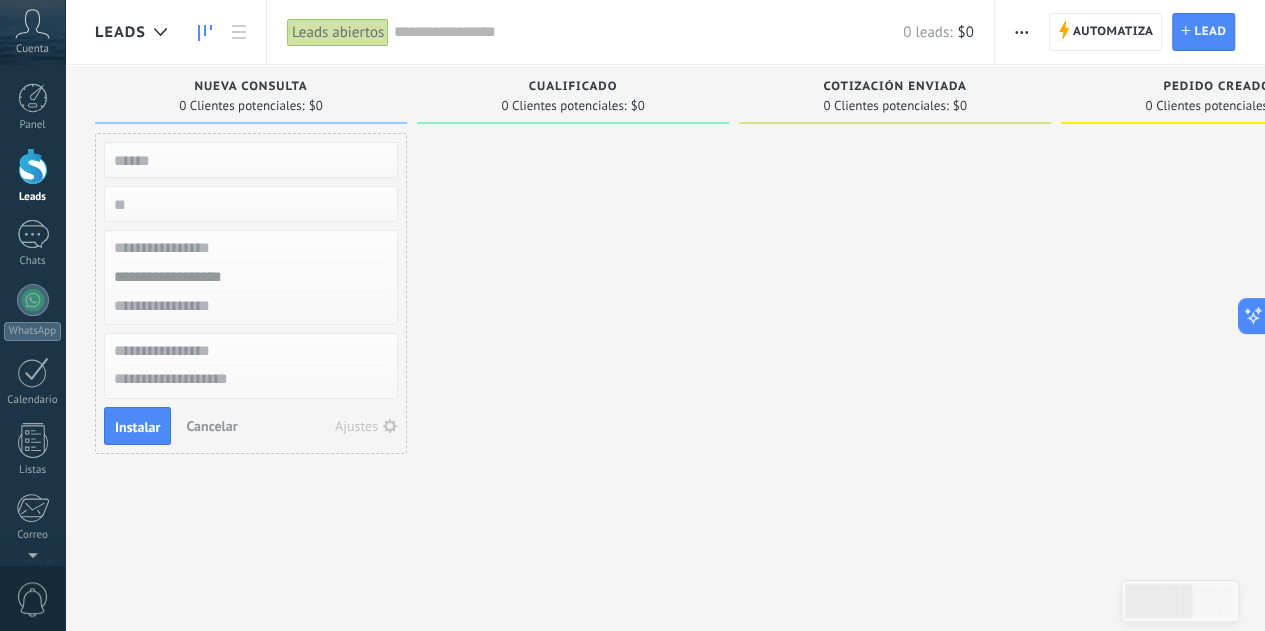 click at bounding box center [249, 160] 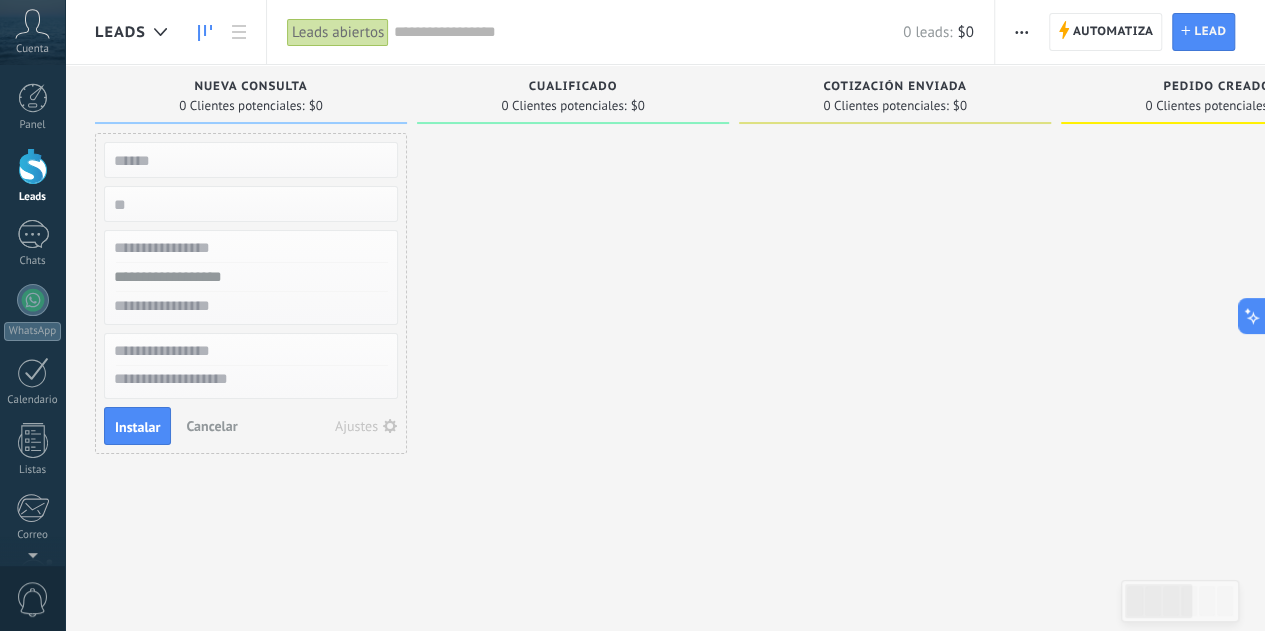 drag, startPoint x: 298, startPoint y: 366, endPoint x: 654, endPoint y: 349, distance: 356.40567 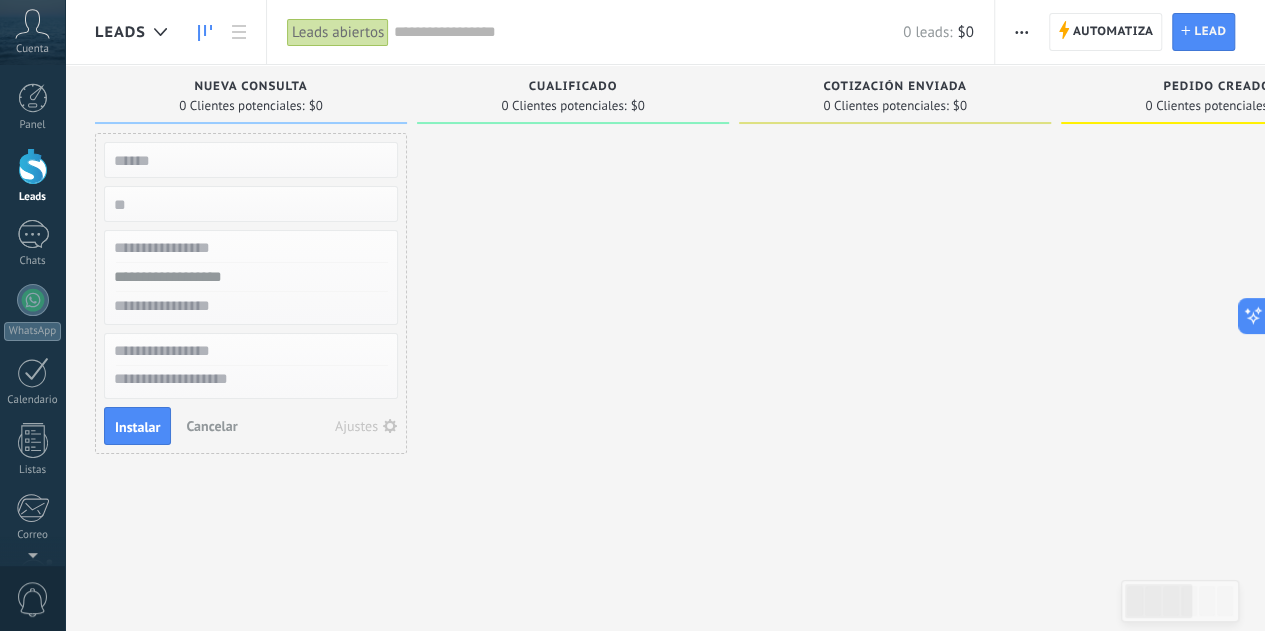 click at bounding box center [249, 160] 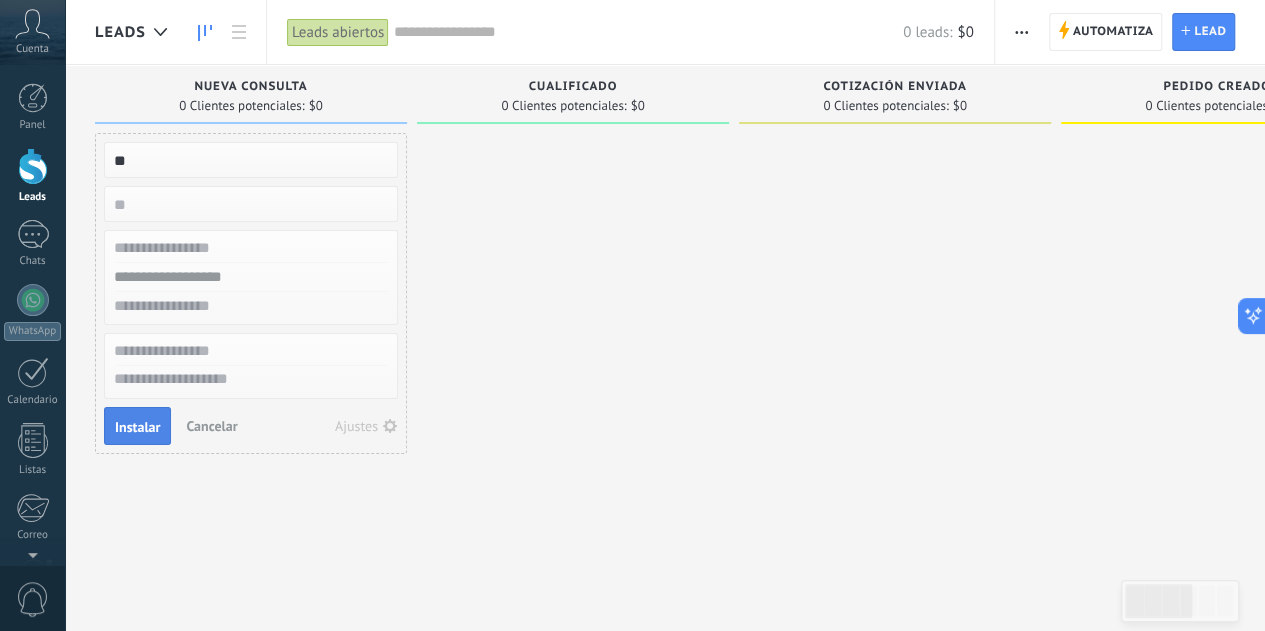 type on "**" 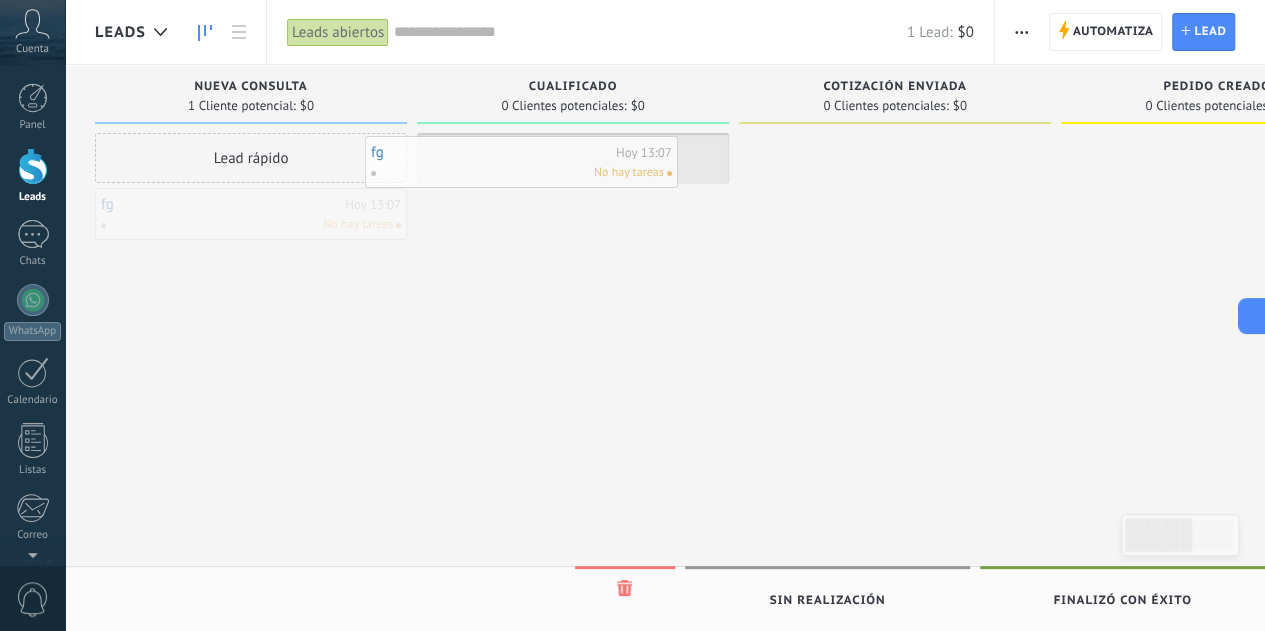 drag, startPoint x: 224, startPoint y: 222, endPoint x: 494, endPoint y: 170, distance: 274.96182 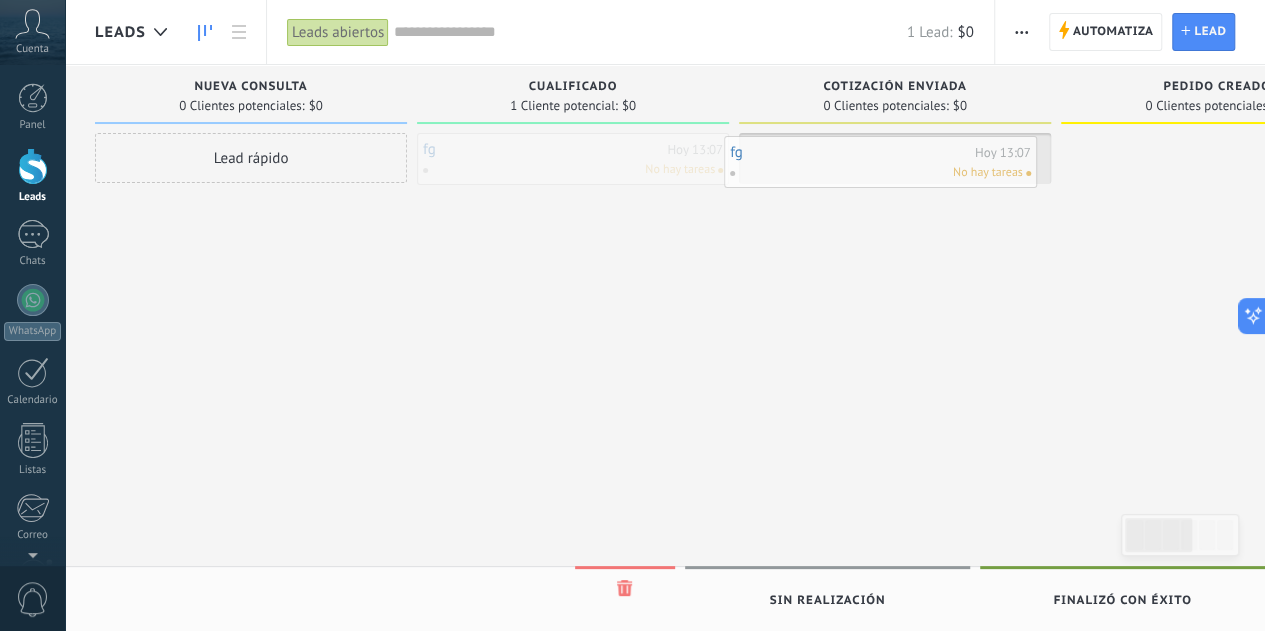 drag, startPoint x: 504, startPoint y: 165, endPoint x: 811, endPoint y: 168, distance: 307.01465 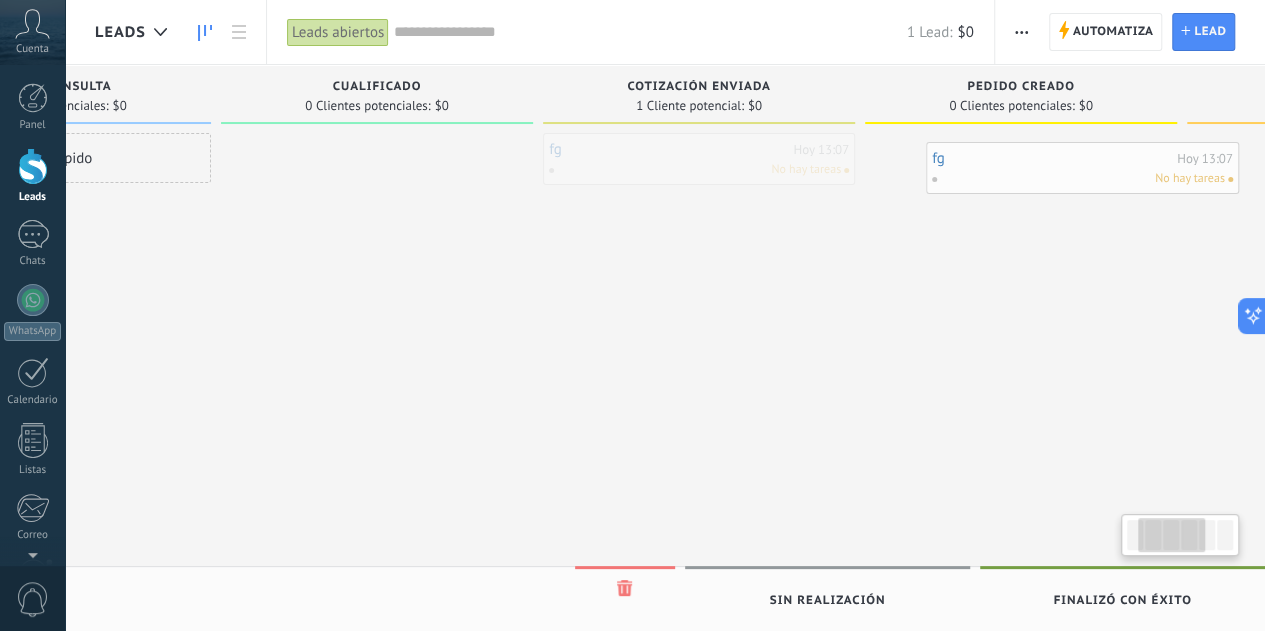 scroll, scrollTop: 0, scrollLeft: 242, axis: horizontal 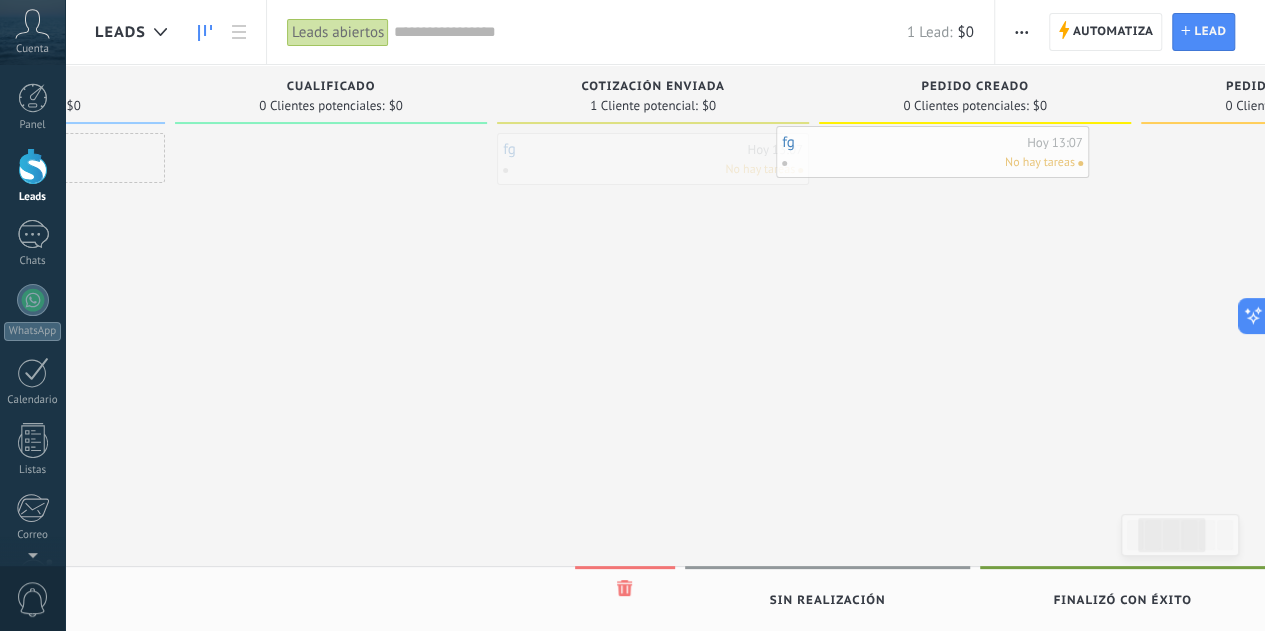 drag, startPoint x: 824, startPoint y: 165, endPoint x: 877, endPoint y: 163, distance: 53.037724 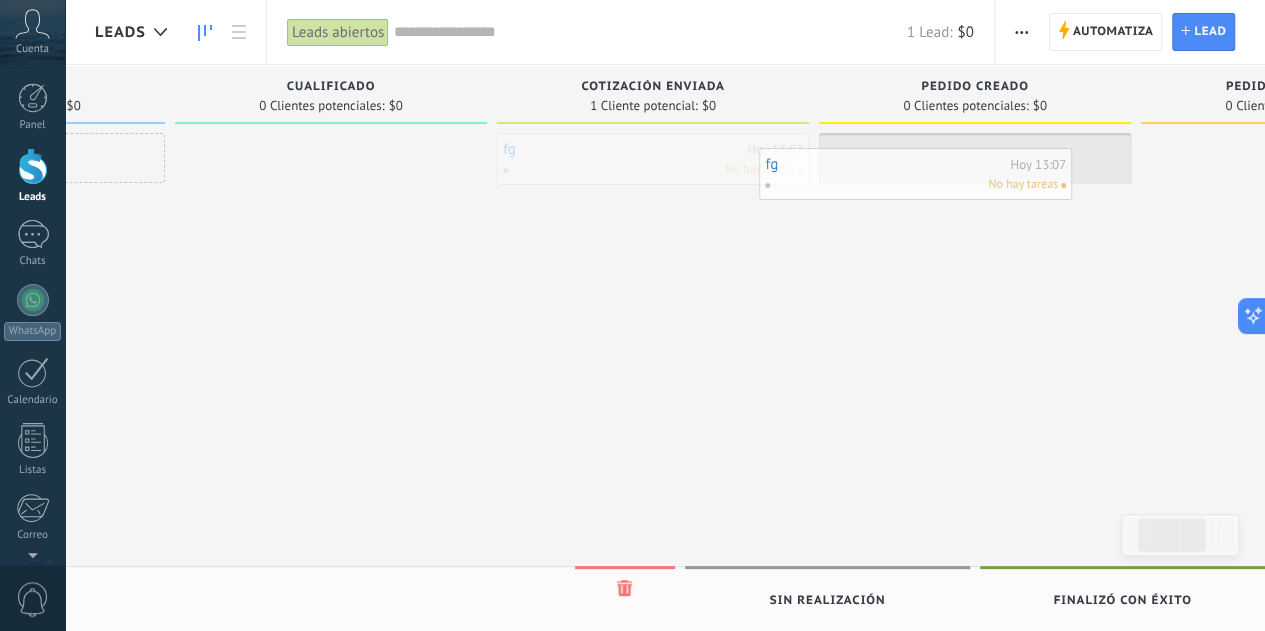 drag, startPoint x: 643, startPoint y: 148, endPoint x: 907, endPoint y: 163, distance: 264.42578 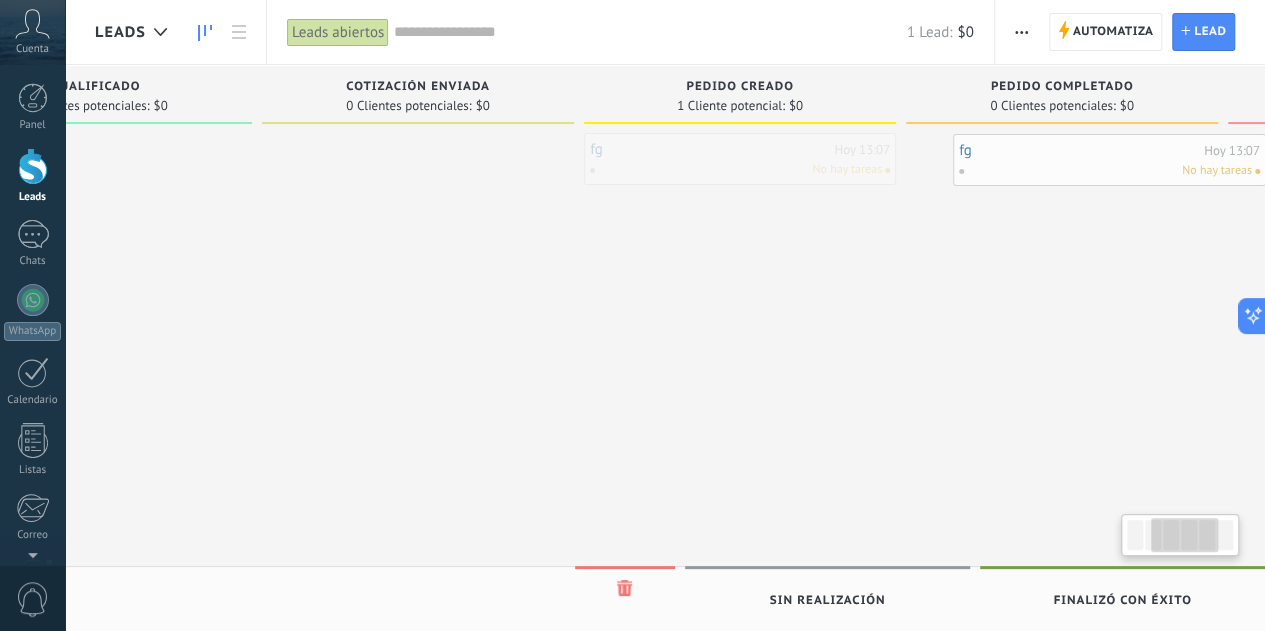drag, startPoint x: 868, startPoint y: 161, endPoint x: 958, endPoint y: 172, distance: 90.66973 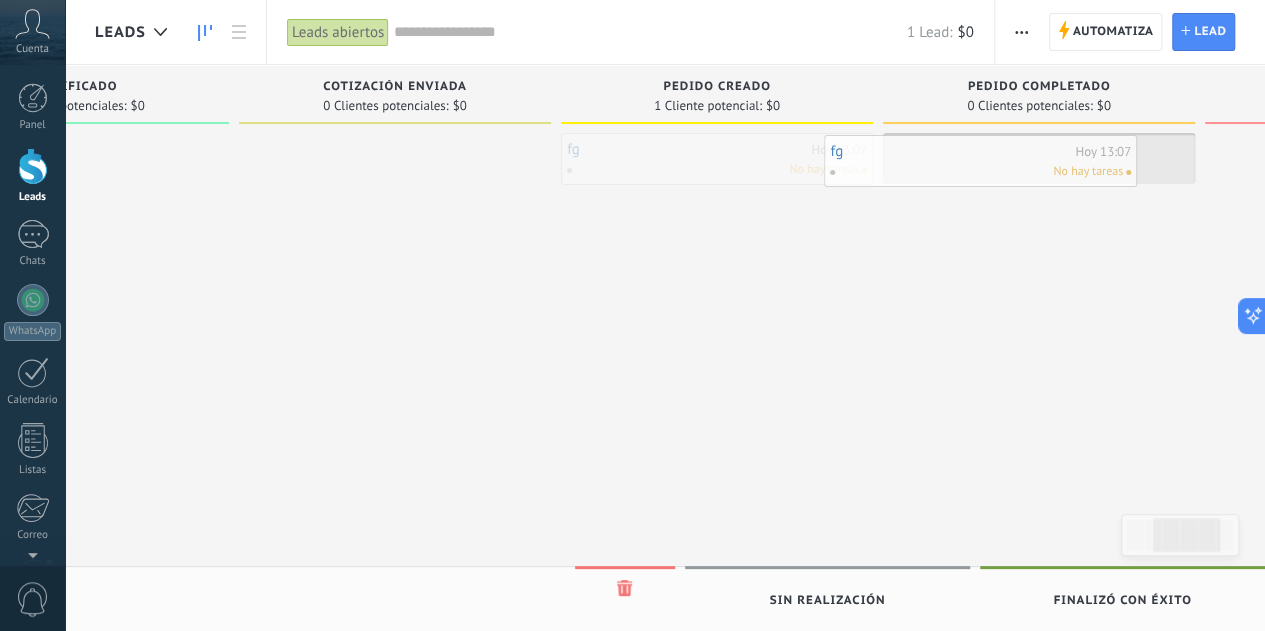 scroll, scrollTop: 0, scrollLeft: 550, axis: horizontal 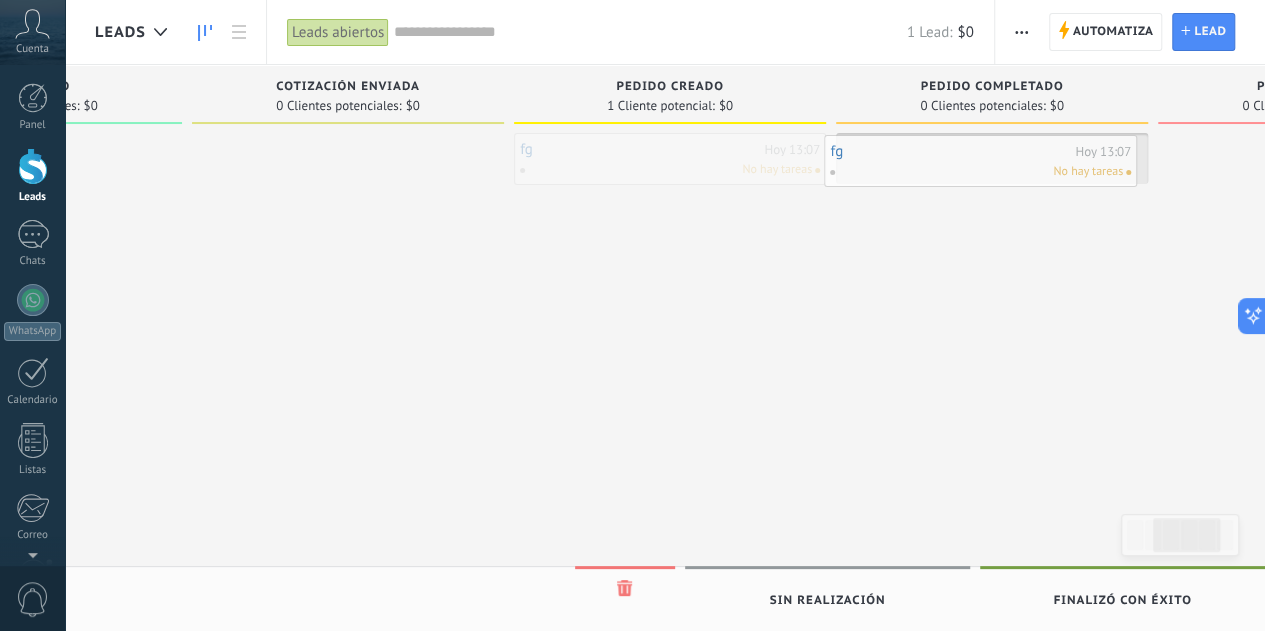 drag, startPoint x: 679, startPoint y: 157, endPoint x: 947, endPoint y: 156, distance: 268.00186 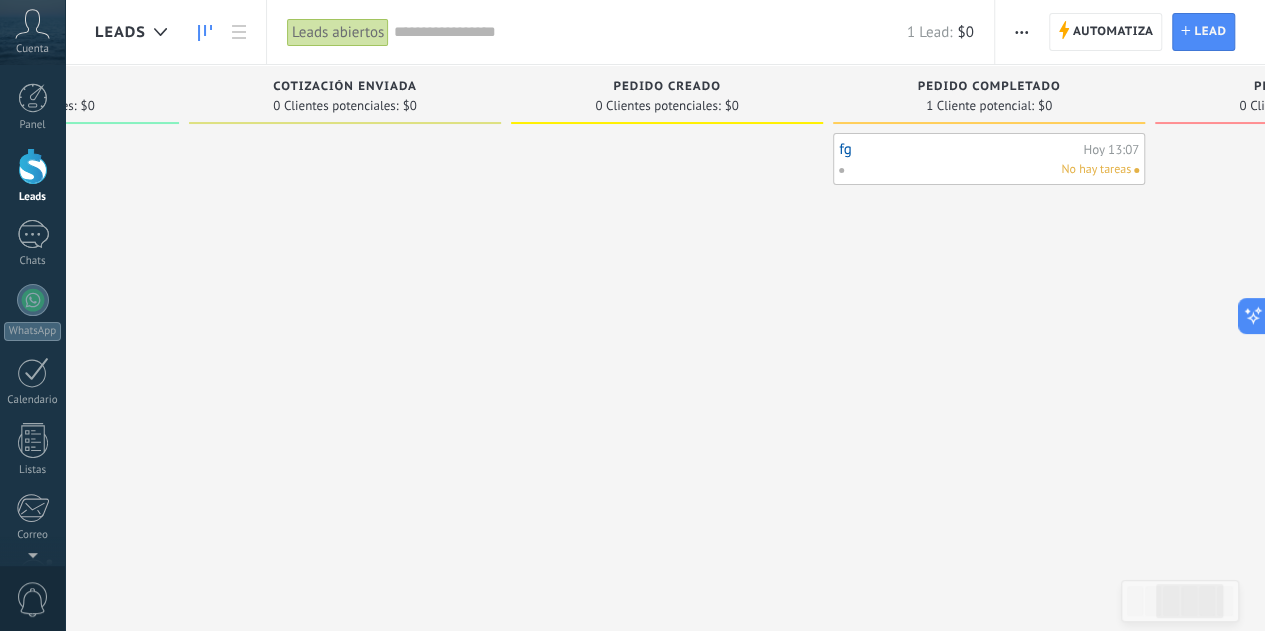click on "No hay tareas" at bounding box center [984, 170] 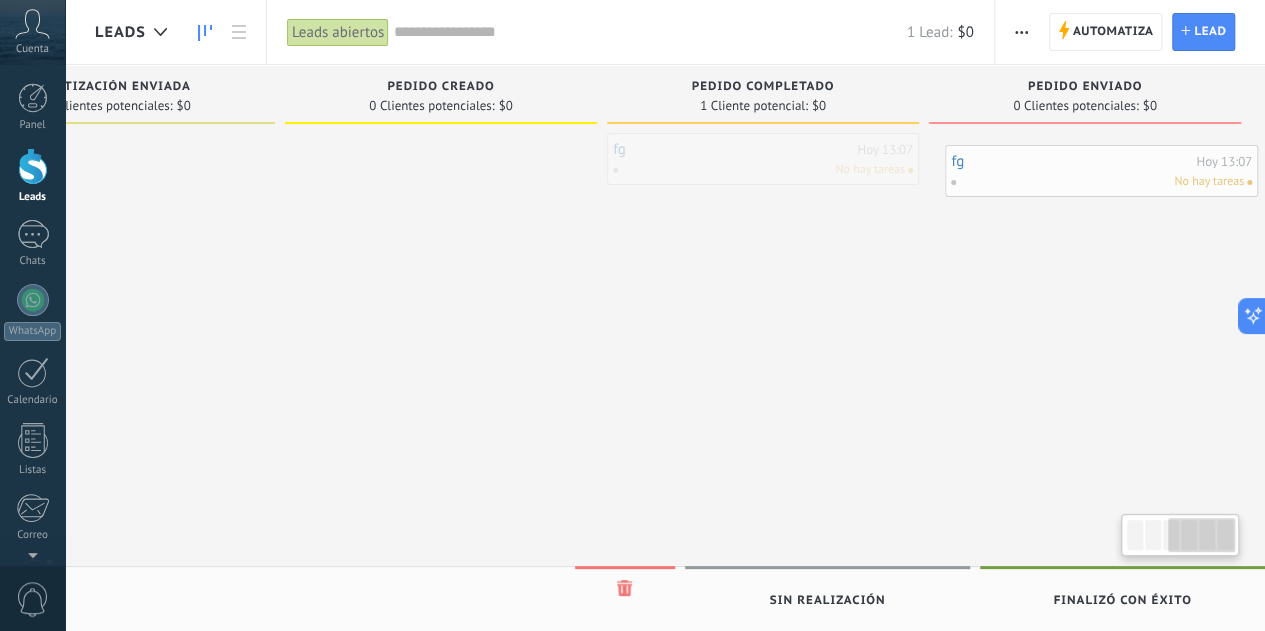 scroll, scrollTop: 0, scrollLeft: 782, axis: horizontal 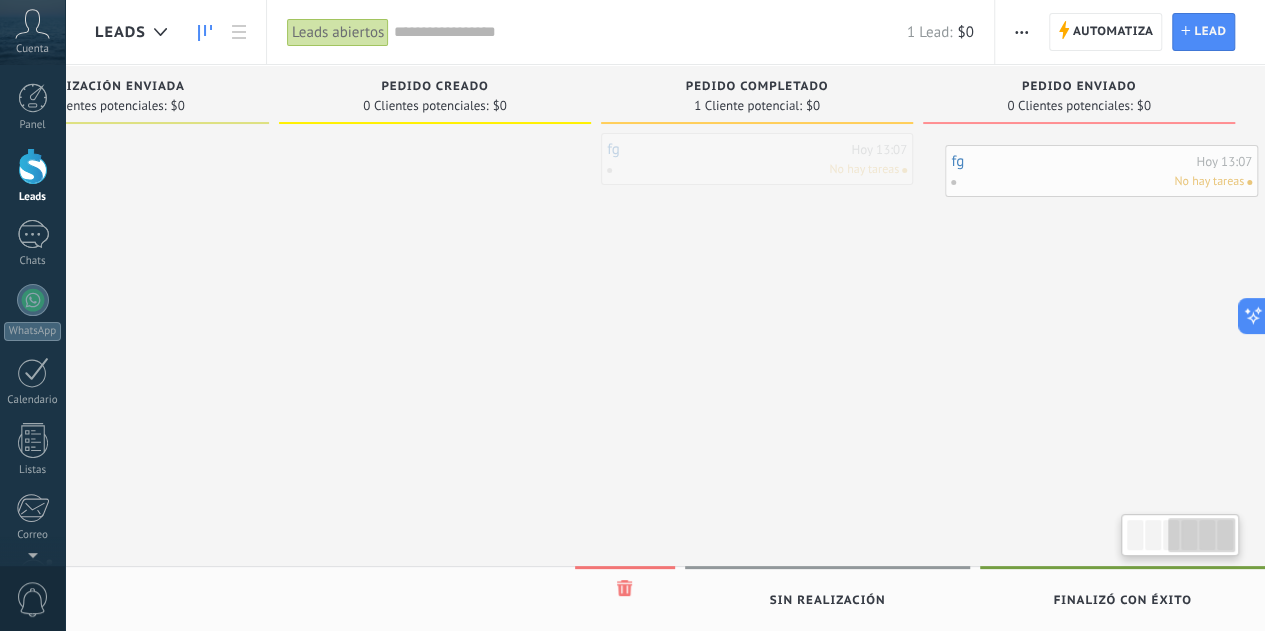 drag, startPoint x: 924, startPoint y: 173, endPoint x: 1037, endPoint y: 185, distance: 113.63538 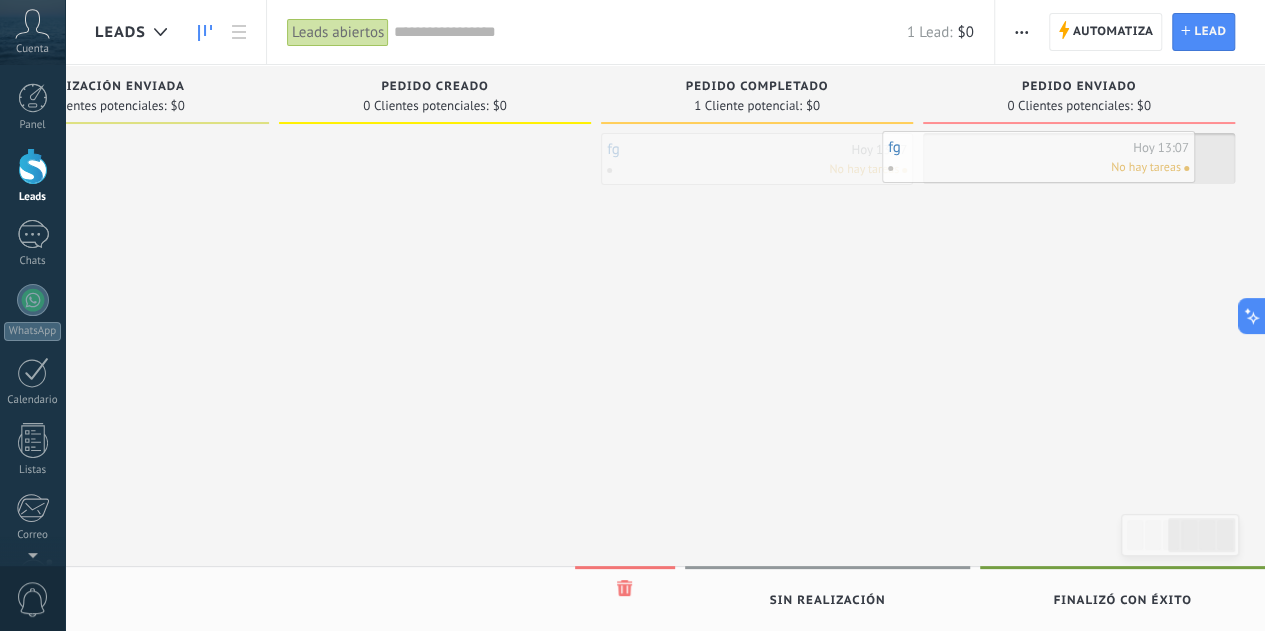 drag, startPoint x: 779, startPoint y: 157, endPoint x: 1060, endPoint y: 155, distance: 281.0071 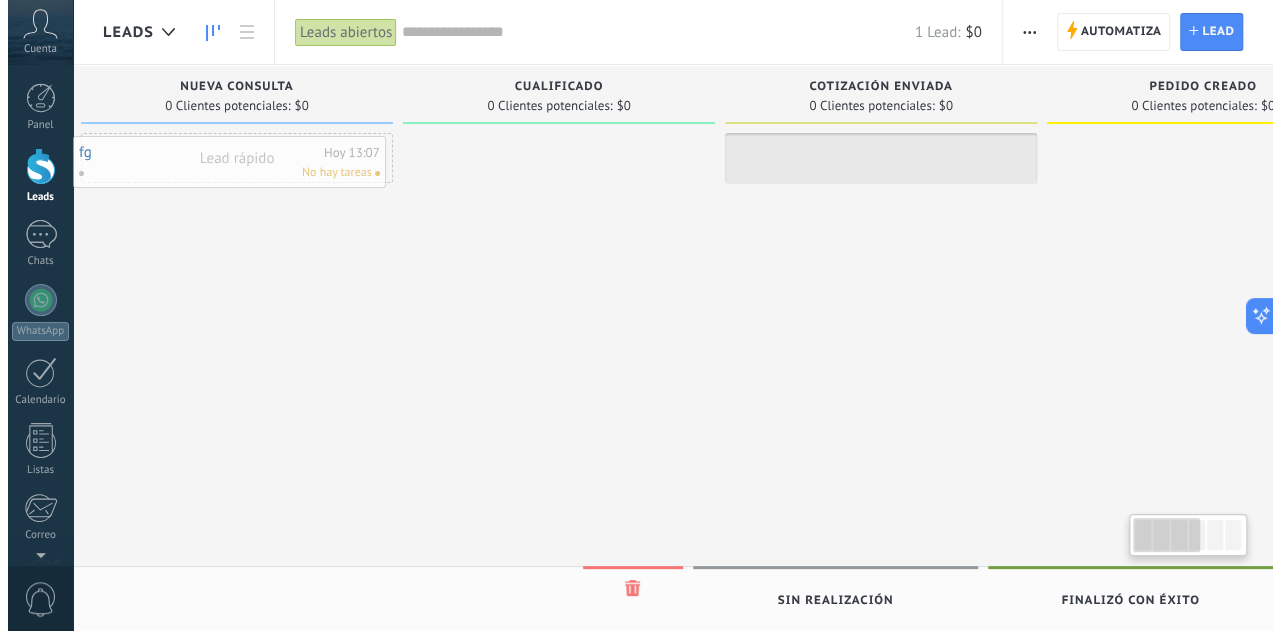 scroll, scrollTop: 0, scrollLeft: 0, axis: both 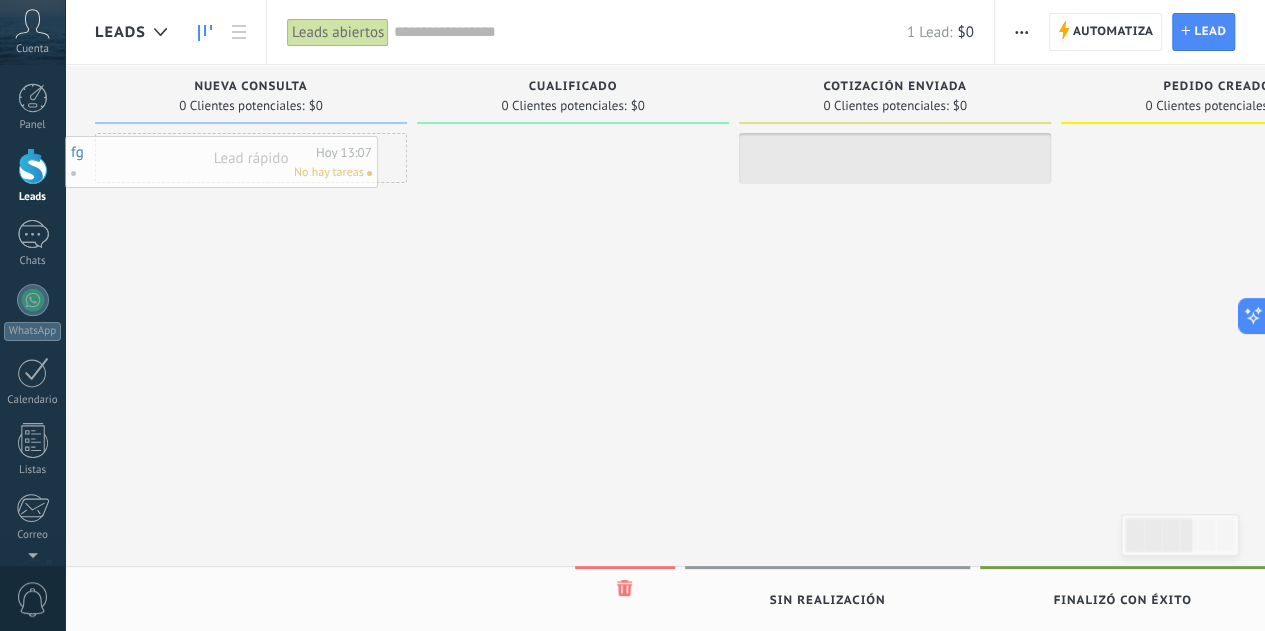 drag, startPoint x: 1061, startPoint y: 155, endPoint x: 182, endPoint y: 158, distance: 879.0051 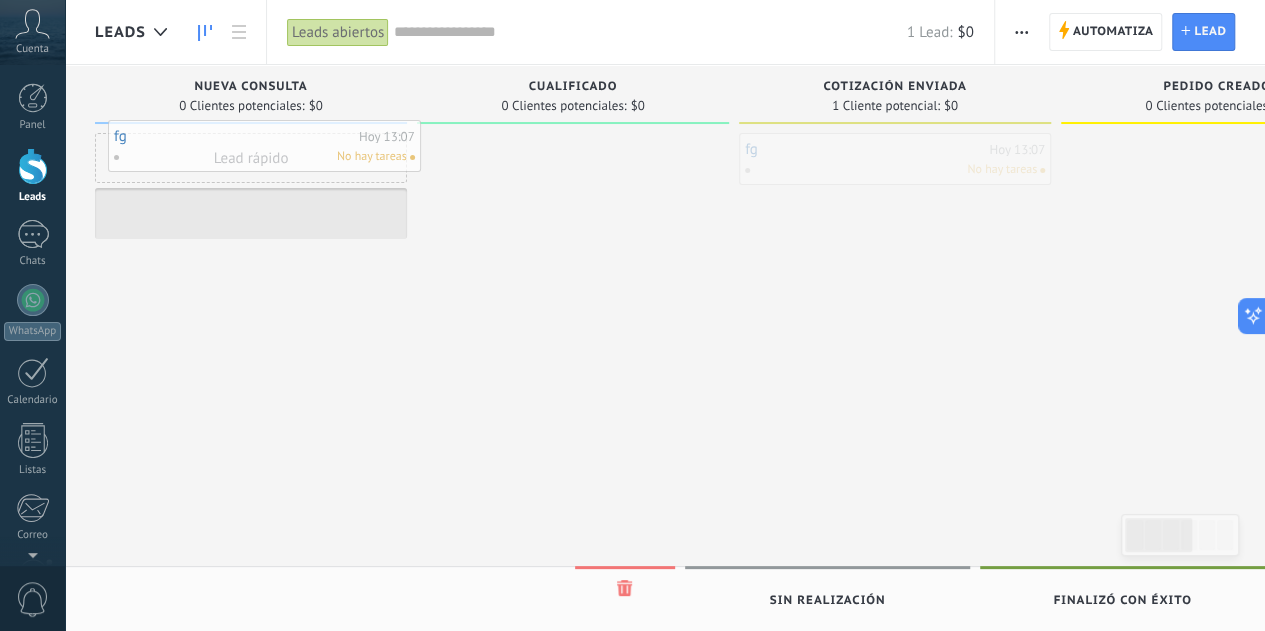 drag, startPoint x: 831, startPoint y: 165, endPoint x: 200, endPoint y: 152, distance: 631.1339 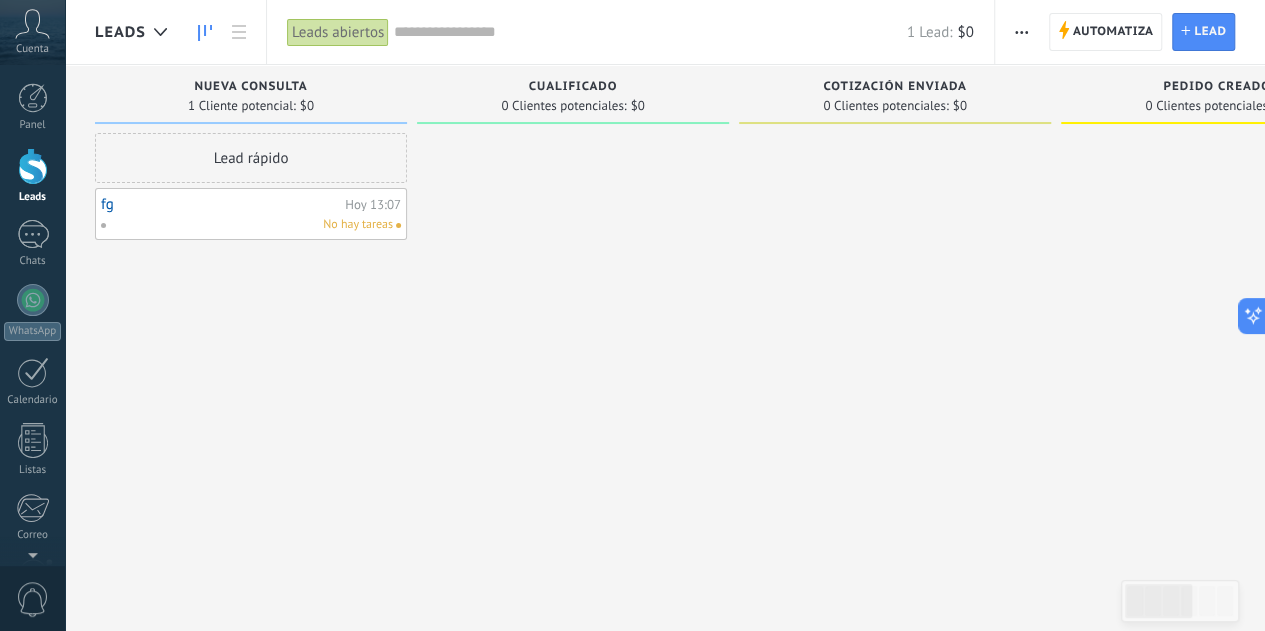 click on "No hay tareas" at bounding box center (246, 225) 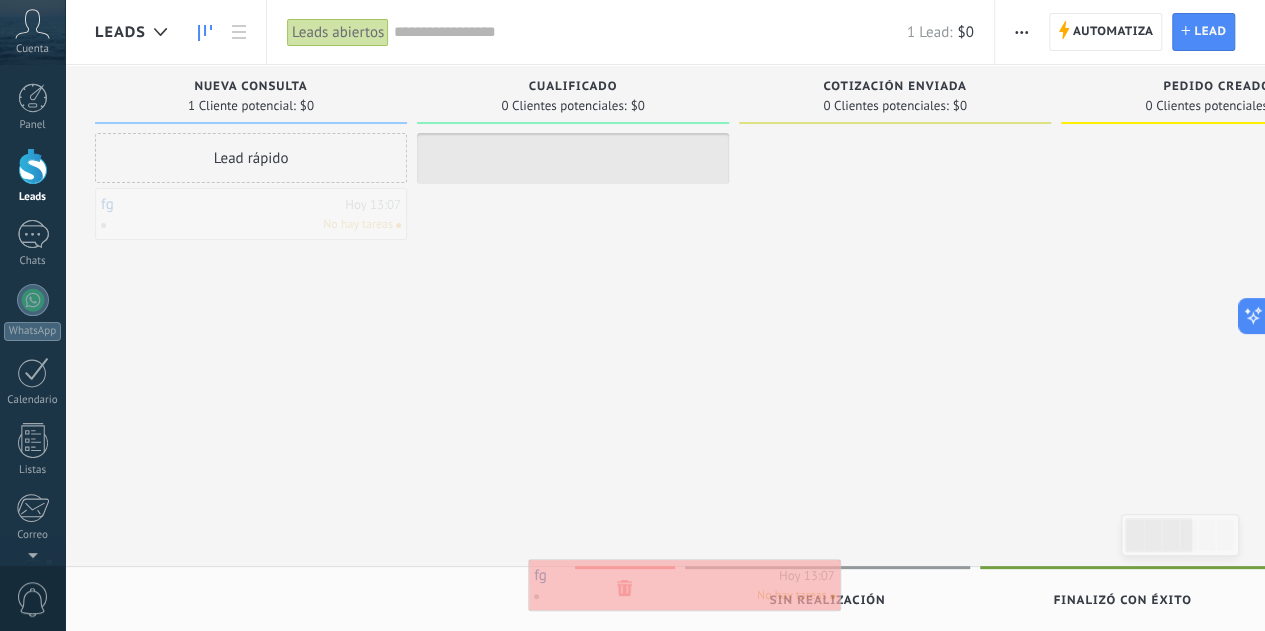 drag, startPoint x: 191, startPoint y: 222, endPoint x: 624, endPoint y: 593, distance: 570.2017 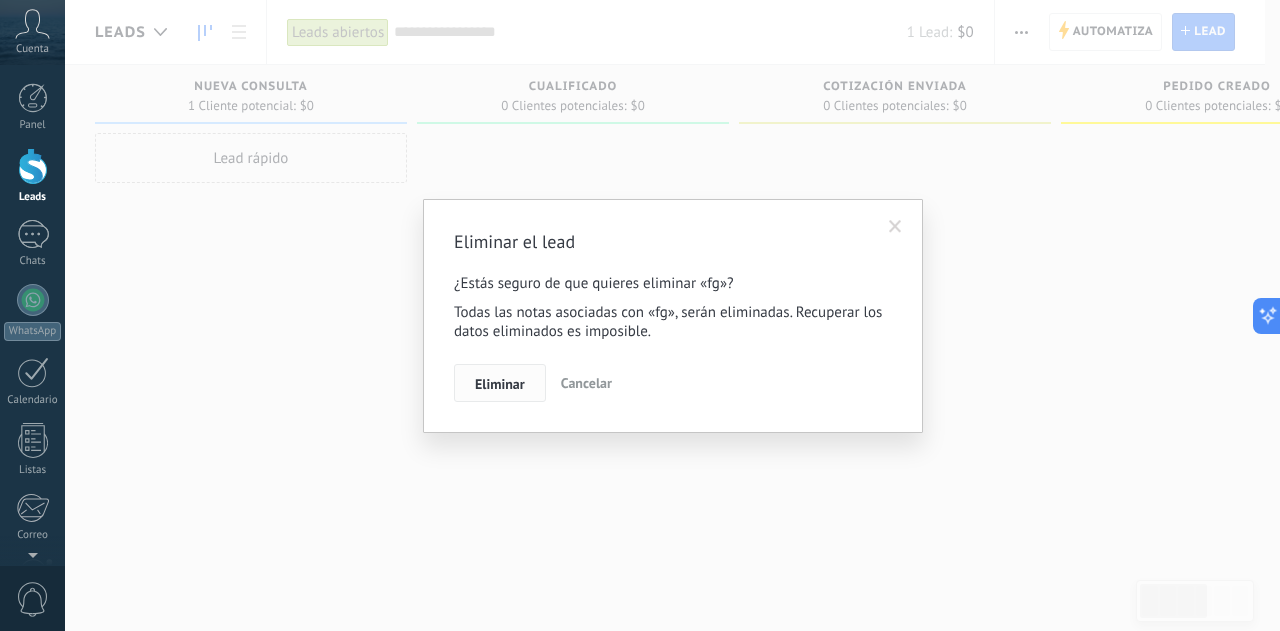 click on "Eliminar" at bounding box center [500, 384] 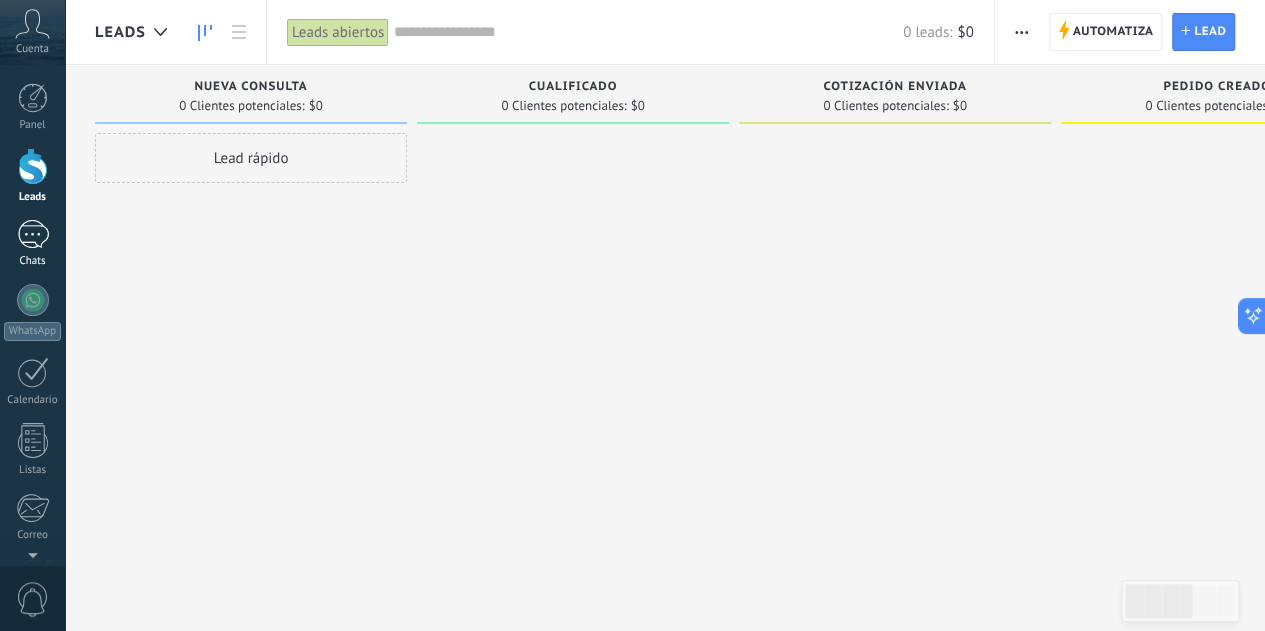 click on "1" at bounding box center (33, 234) 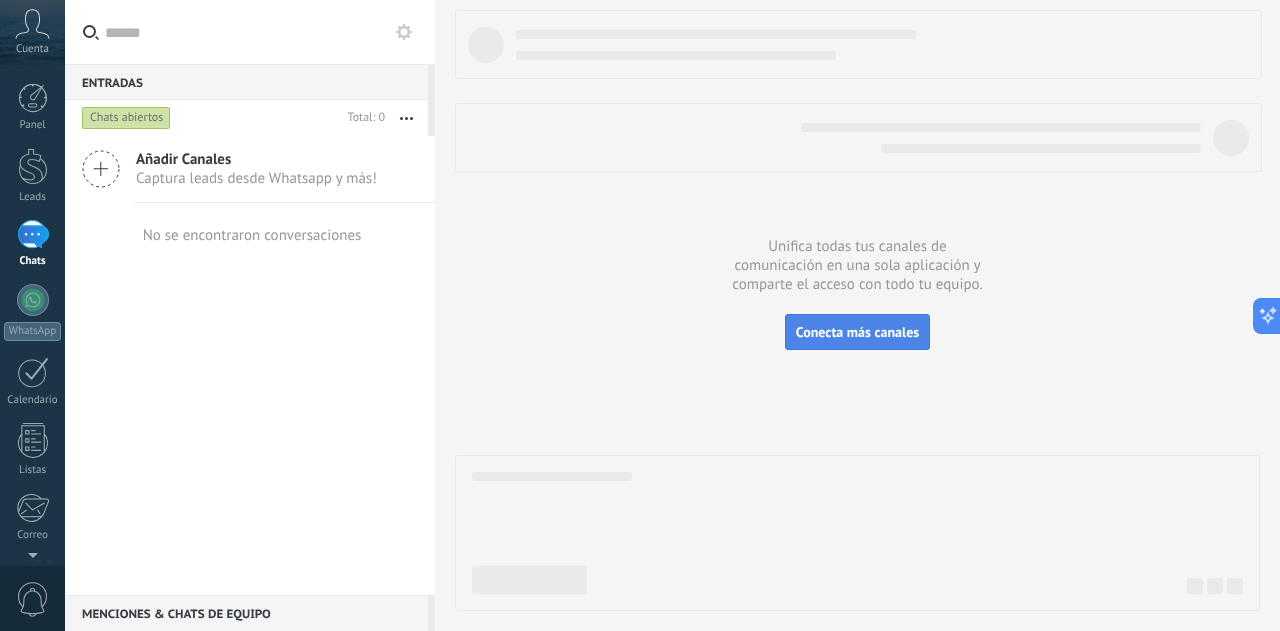 click on "Conecta más canales" at bounding box center [857, 332] 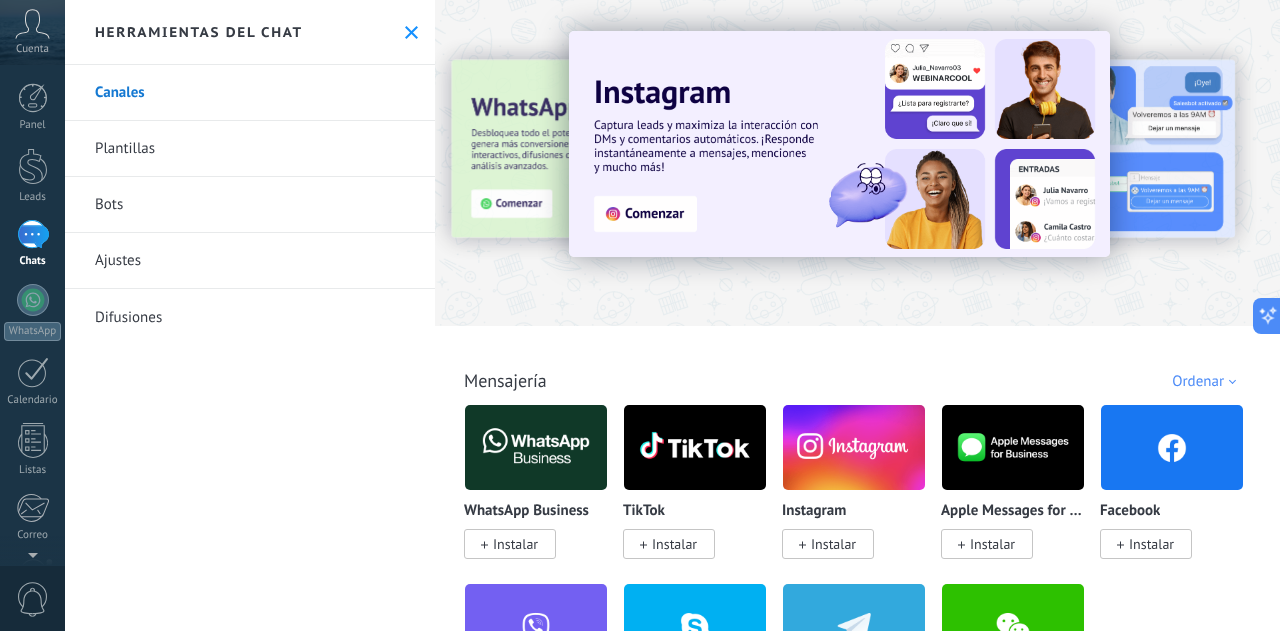 click on "Instalar" at bounding box center (674, 544) 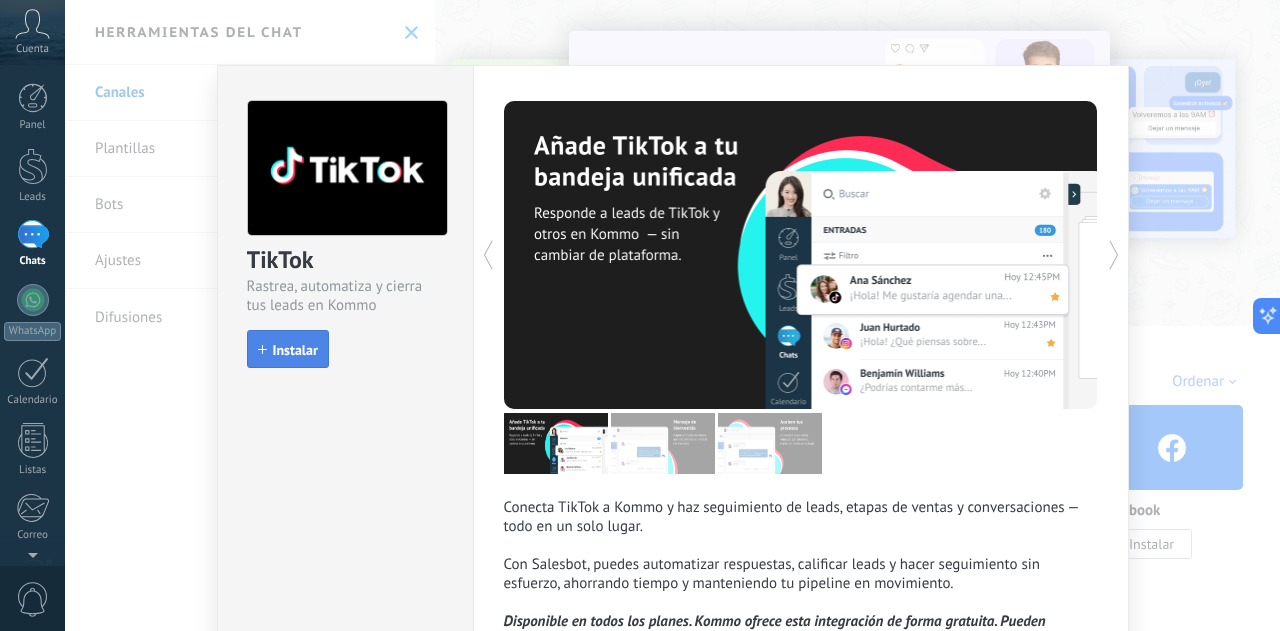 click on "Instalar" at bounding box center [295, 350] 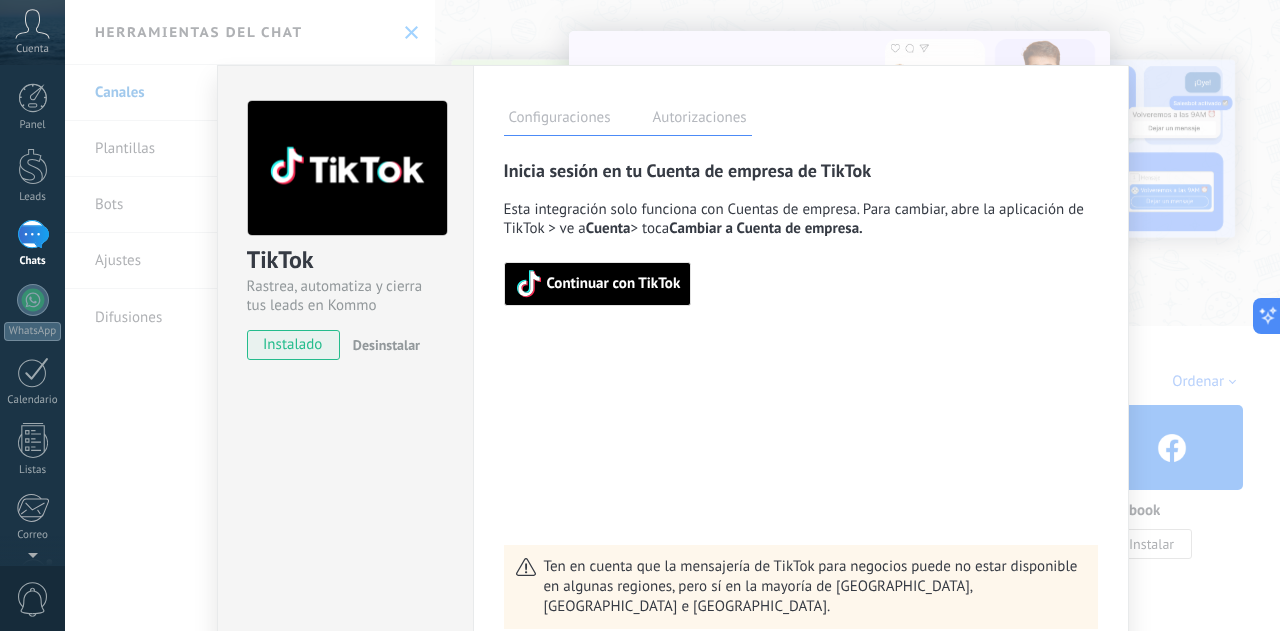 click on "Continuar con TikTok" at bounding box center [614, 284] 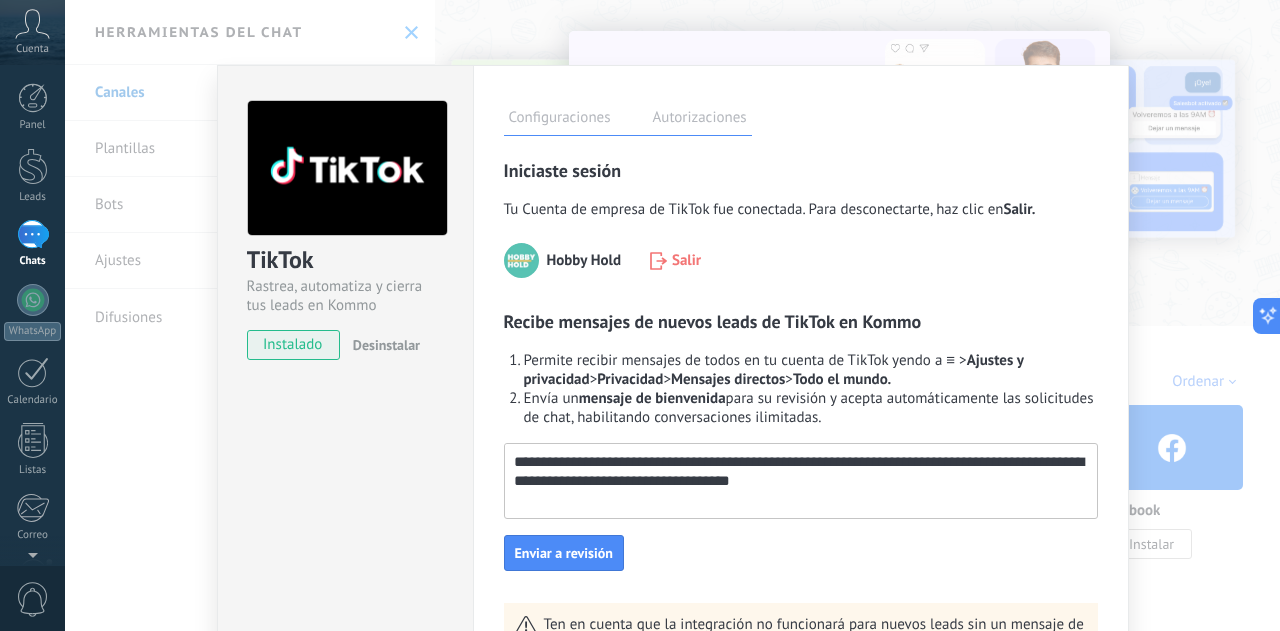 scroll, scrollTop: 100, scrollLeft: 0, axis: vertical 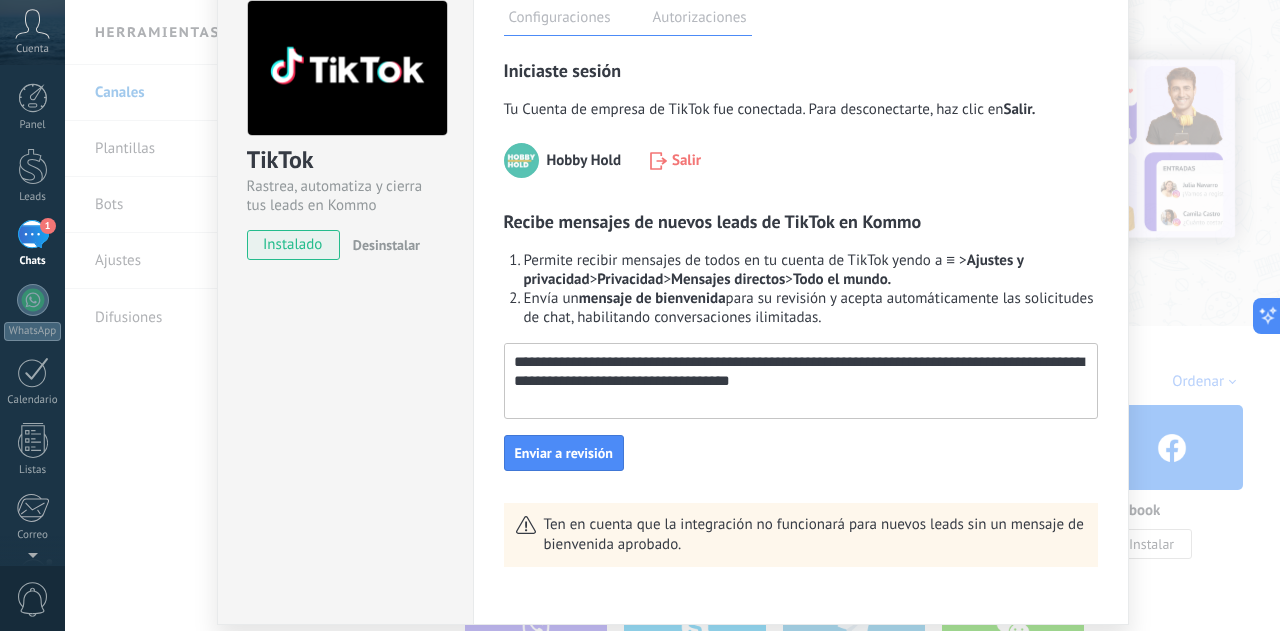 click on "**********" at bounding box center (799, 372) 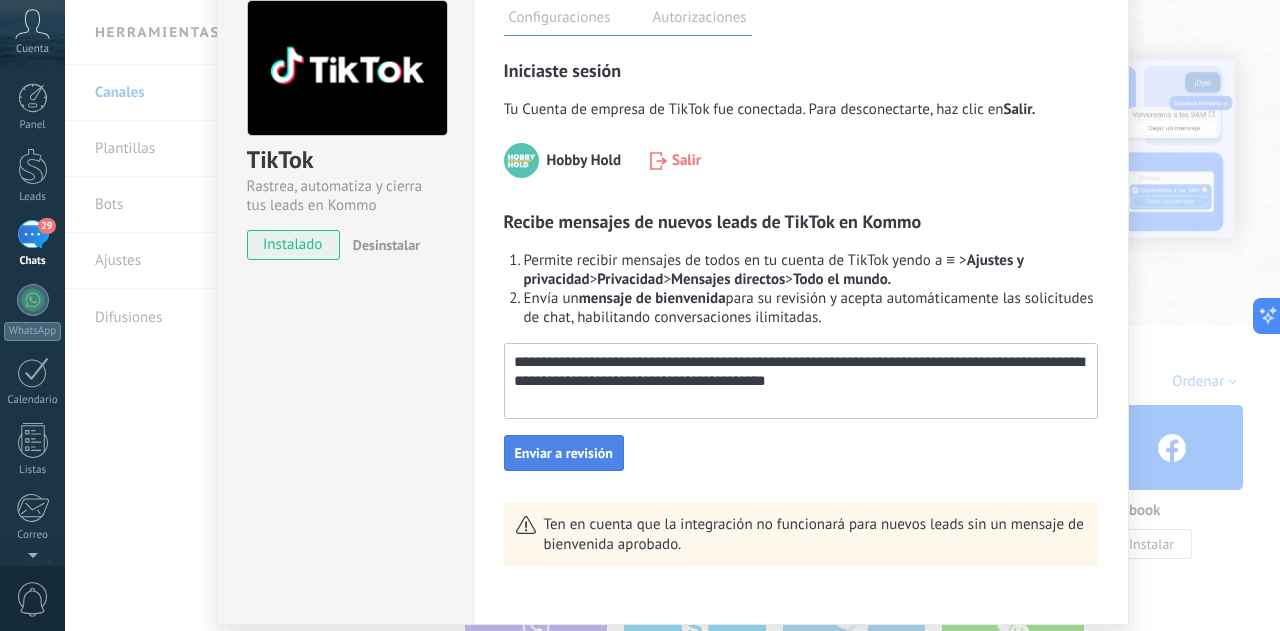 scroll, scrollTop: 169, scrollLeft: 0, axis: vertical 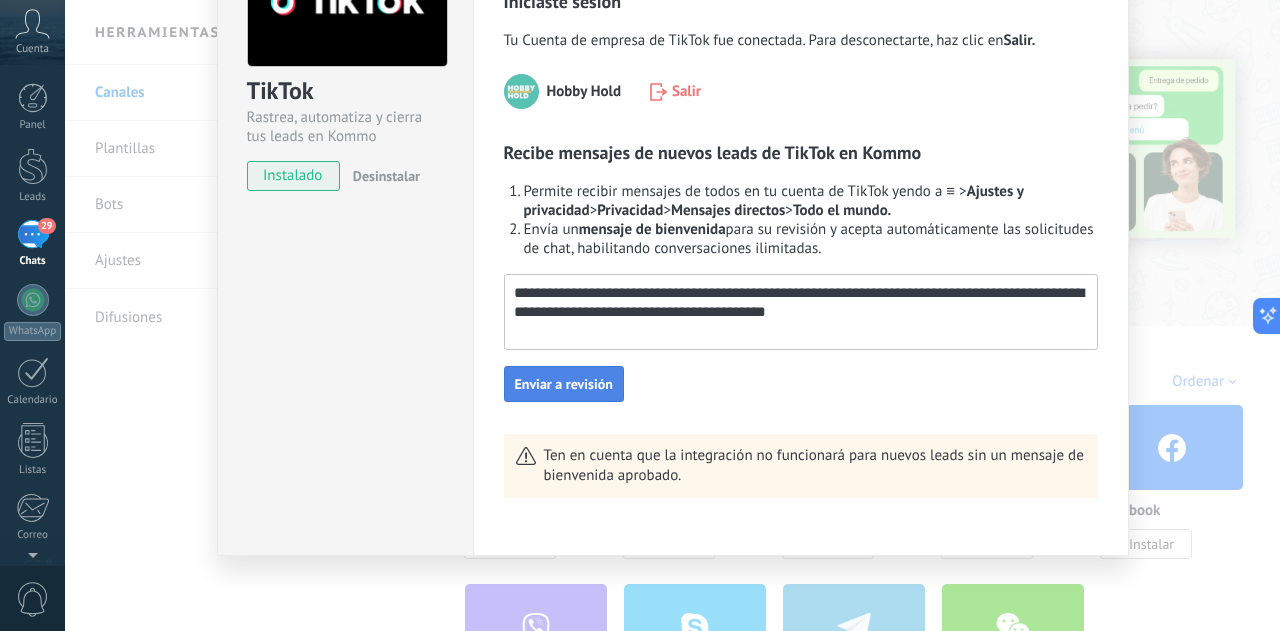 type on "**********" 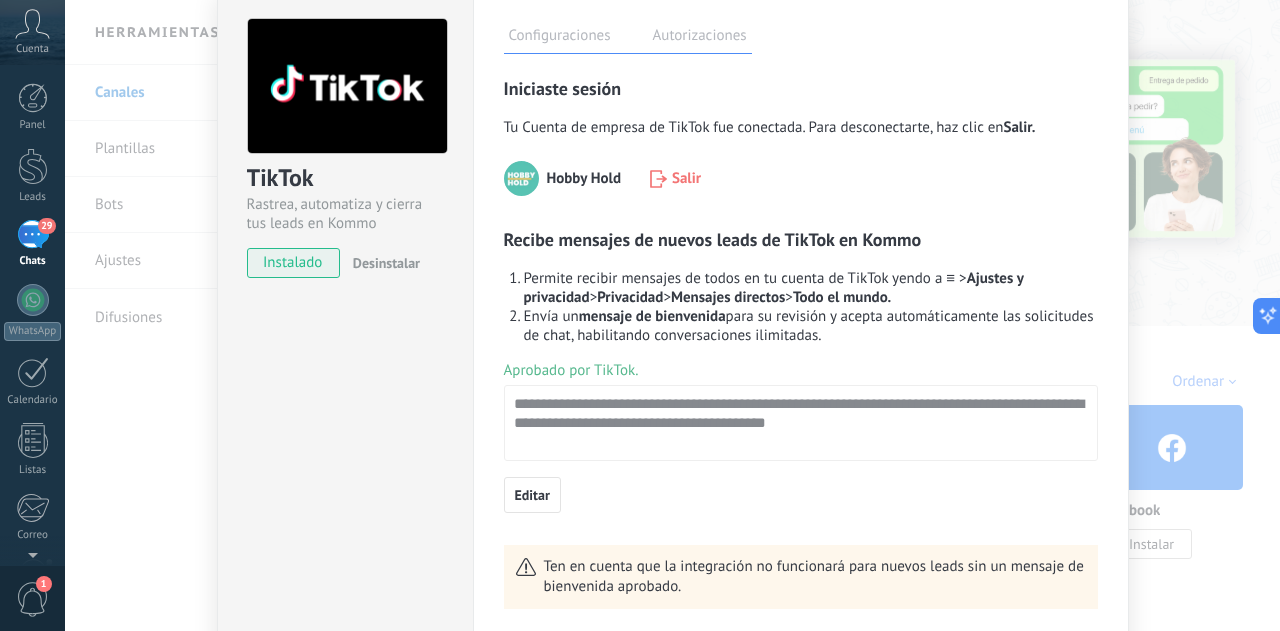 scroll, scrollTop: 193, scrollLeft: 0, axis: vertical 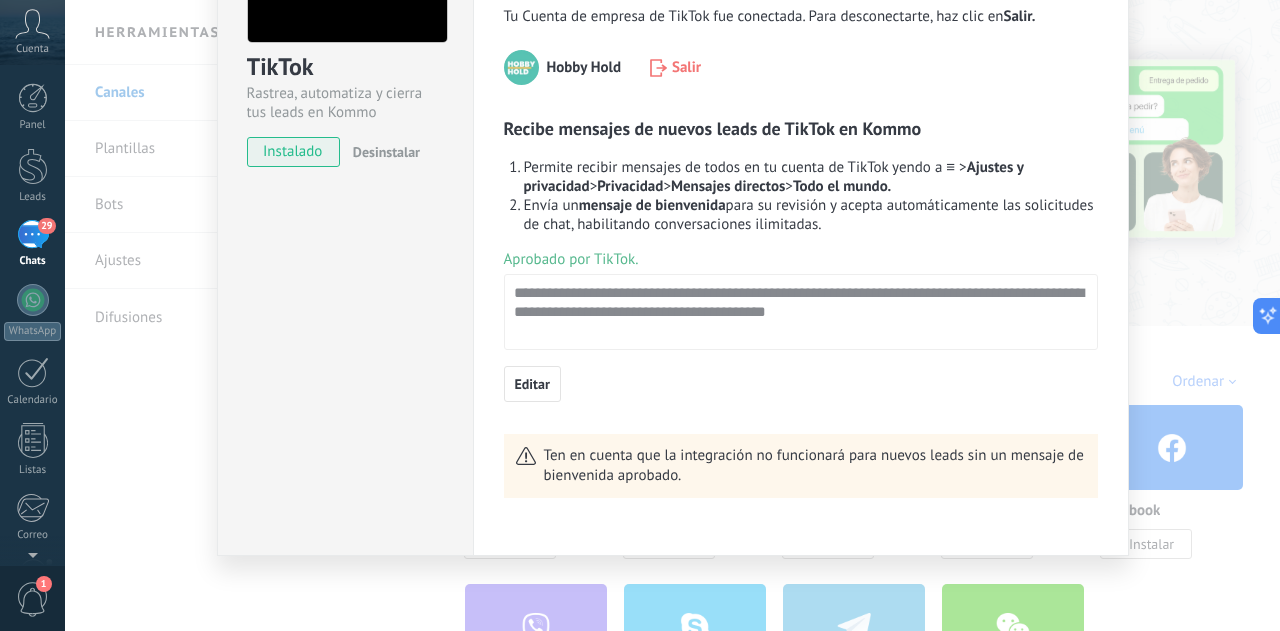 click on "TikTok Rastrea, automatiza y cierra tus leads en Kommo instalado Desinstalar Configuraciones Autorizaciones Esta pestaña registra a los usuarios que han concedido acceso a las integración a esta cuenta. Si deseas remover la posibilidad que un usuario pueda enviar solicitudes a la cuenta en nombre de esta integración, puedes revocar el acceso. Si el acceso a todos los usuarios es revocado, la integración dejará de funcionar. Esta aplicacion está instalada, pero nadie le ha dado acceso aun. Rastrea, automatiza y cierra tus leads en Kommo más Guardar Iniciaste sesión Tu Cuenta de empresa de TikTok fue conectada. Para desconectarte, haz clic en  Salir. Hobby Hold Salir Recibe mensajes de nuevos leads de TikTok en Kommo Permite recibir mensajes de todos en tu cuenta de TikTok yendo a ≡ >  Ajustes y privacidad  >  Privacidad  >  Mensajes directos  >  Todo el mundo. Envía un  mensaje de bienvenida  para su revisión y acepta automáticamente las solicitudes de chat, habilitando conversaciones ilimitadas." at bounding box center [672, 315] 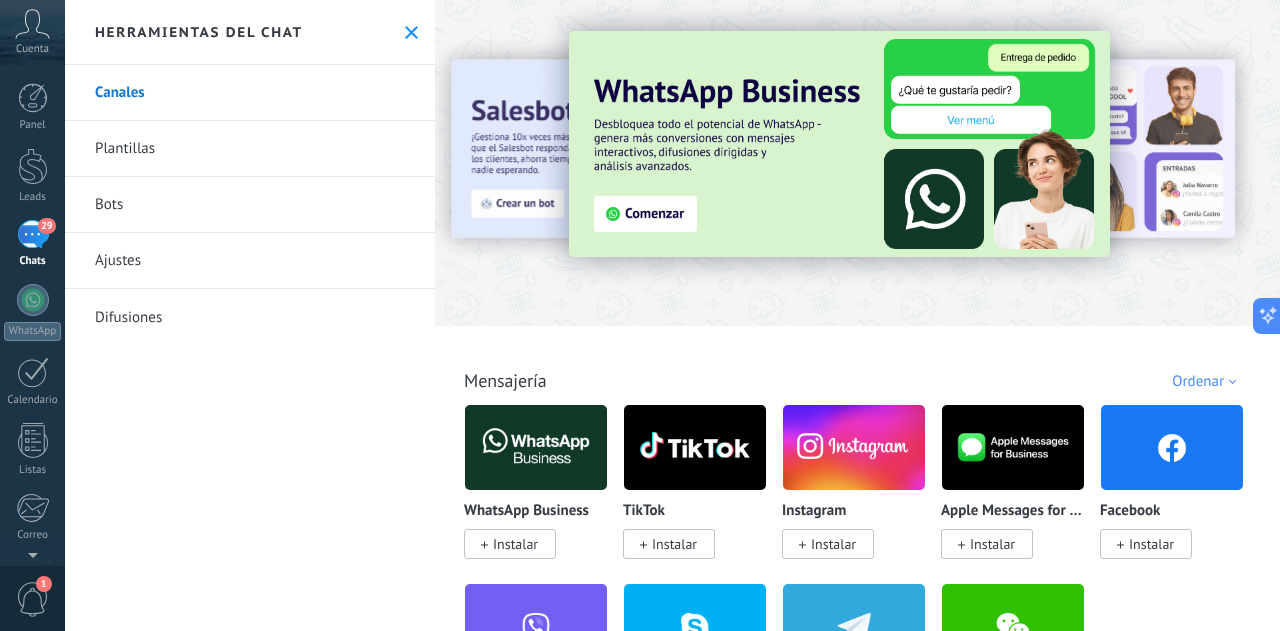 click on "Instalar" at bounding box center (515, 544) 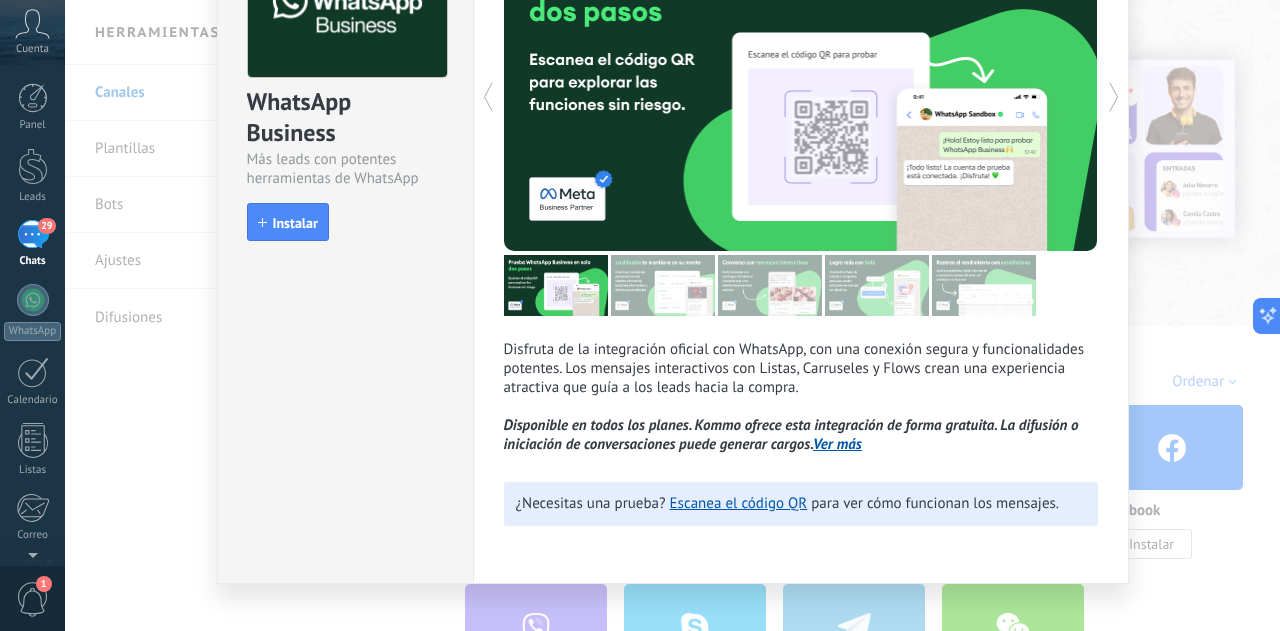 scroll, scrollTop: 187, scrollLeft: 0, axis: vertical 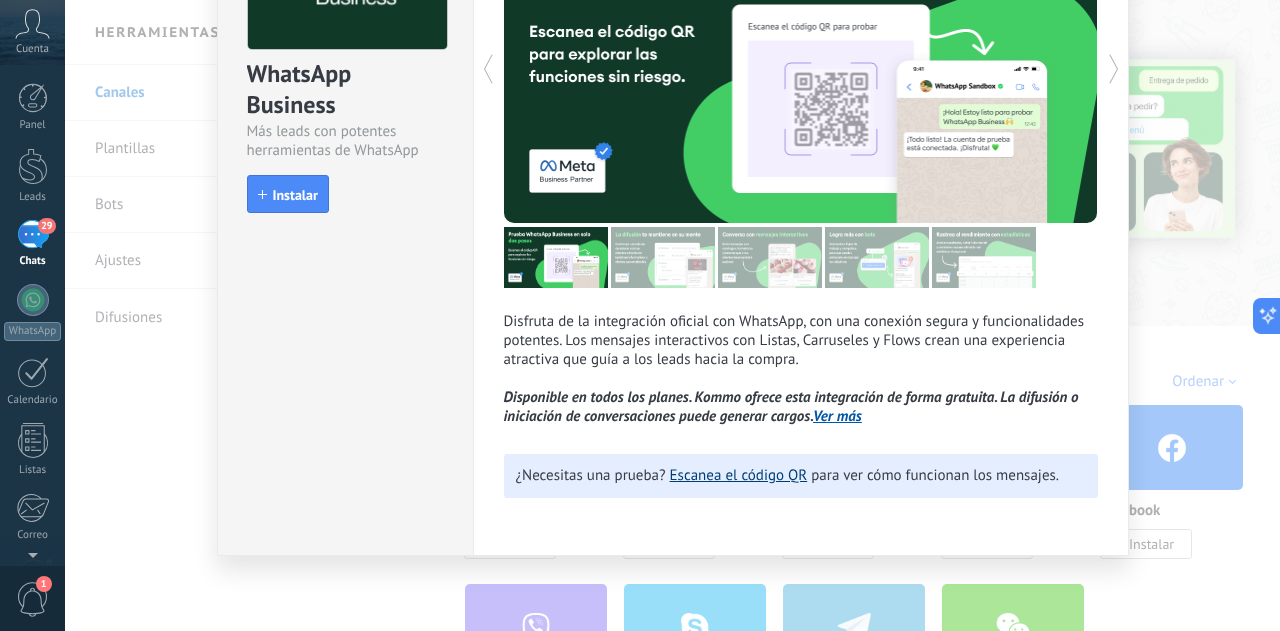 click on "Escanea el código QR" at bounding box center [739, 475] 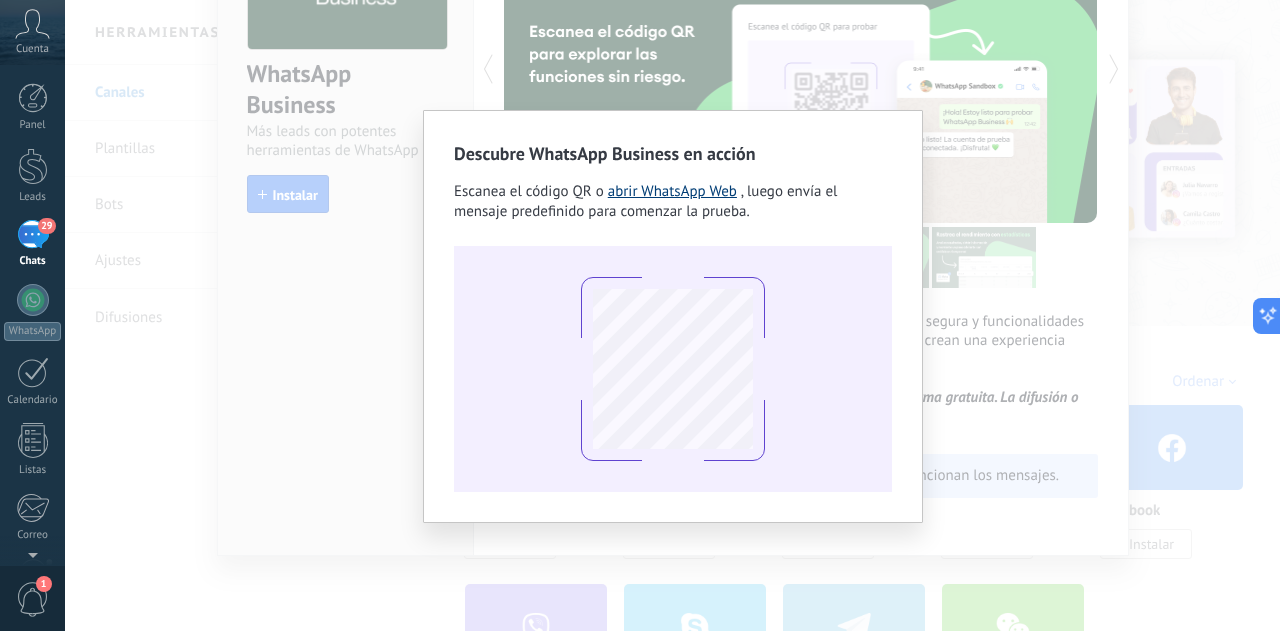 click on "abrir WhatsApp Web" at bounding box center [672, 191] 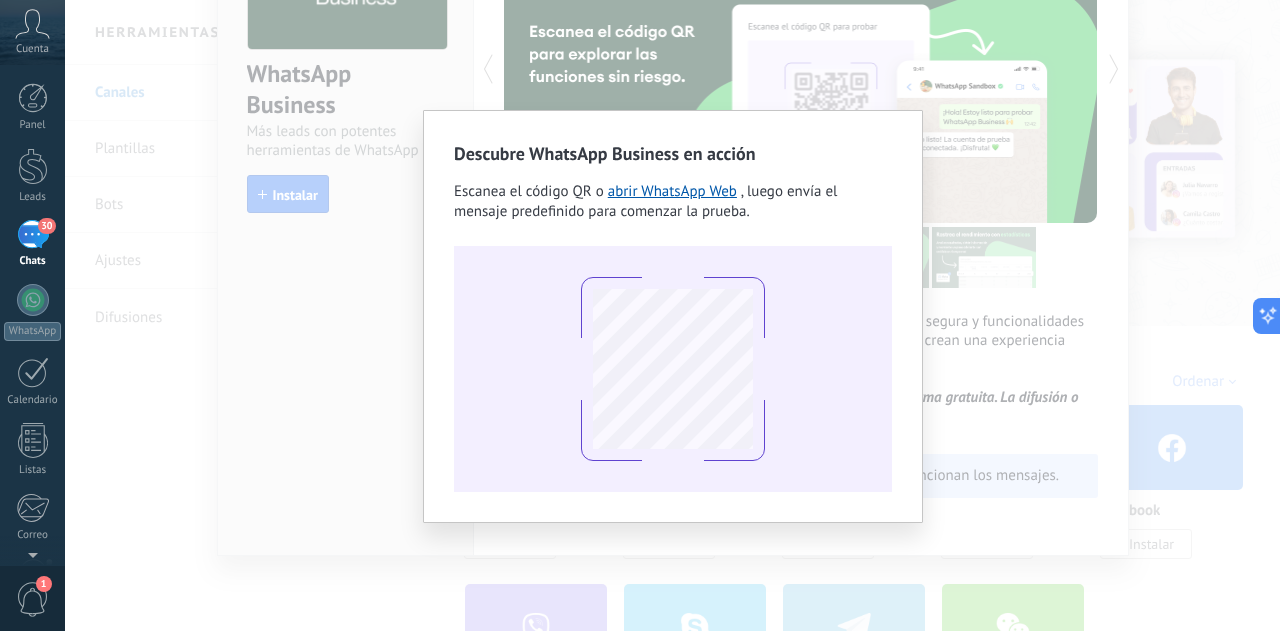 click on "Descubre WhatsApp Business en acción Escanea el código QR o   abrir WhatsApp Web   , luego envía el mensaje predefinido para comenzar la prueba." at bounding box center [672, 315] 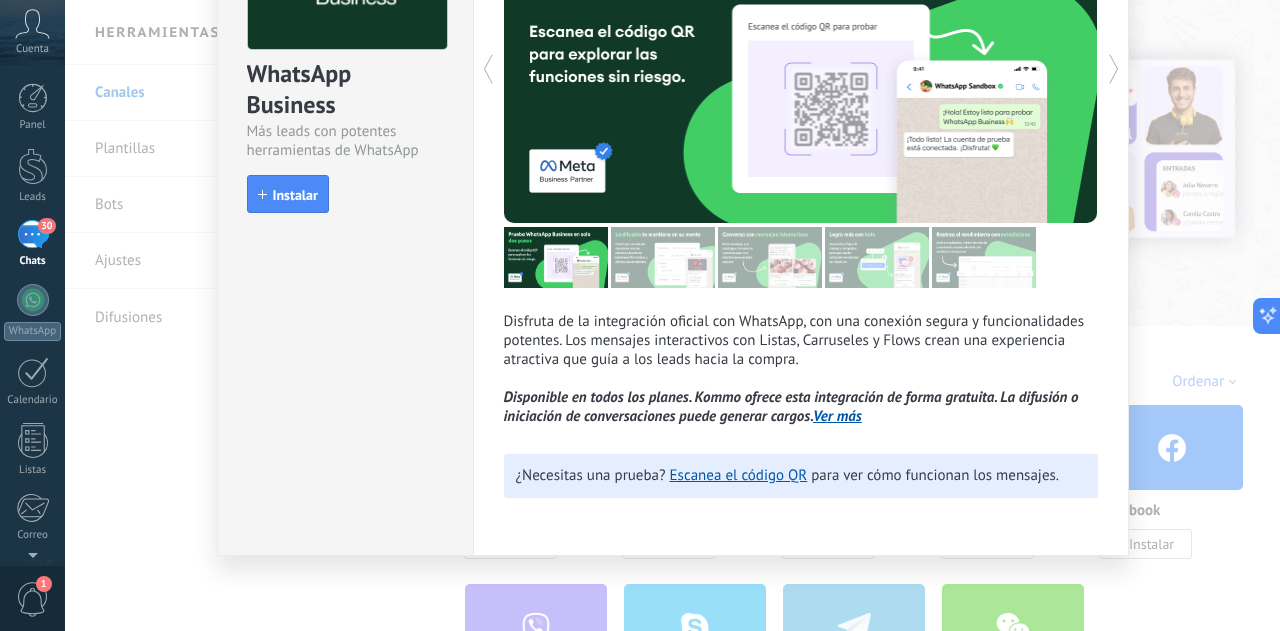 scroll, scrollTop: 0, scrollLeft: 0, axis: both 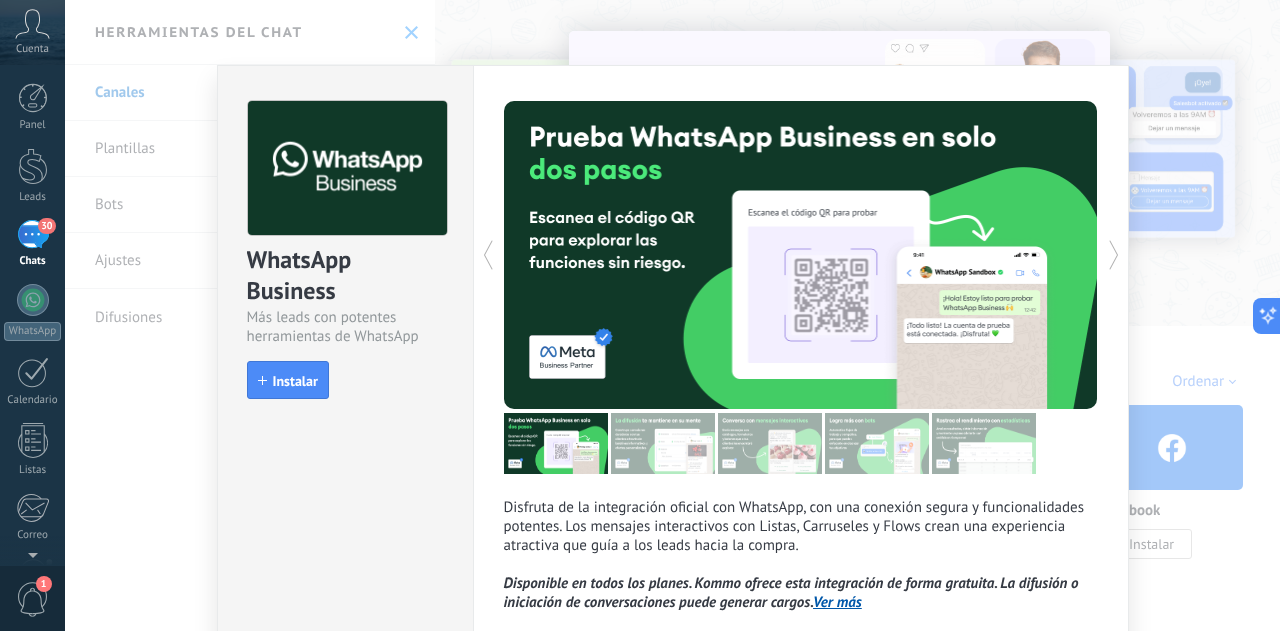 click on "WhatsApp Business Más leads con potentes herramientas de WhatsApp install Instalar Disfruta de la integración oficial con WhatsApp, con una conexión segura y funcionalidades potentes. Los mensajes interactivos con Listas, Carruseles y Flows crean una experiencia atractiva que guía a los leads hacia la compra.    Disponible en todos los planes. Kommo ofrece esta integración de forma gratuita. La difusión o iniciación de conversaciones puede generar cargos.  Ver más más ¿Necesitas una prueba?   Escanea el código QR   para ver cómo funcionan los mensajes." at bounding box center [672, 315] 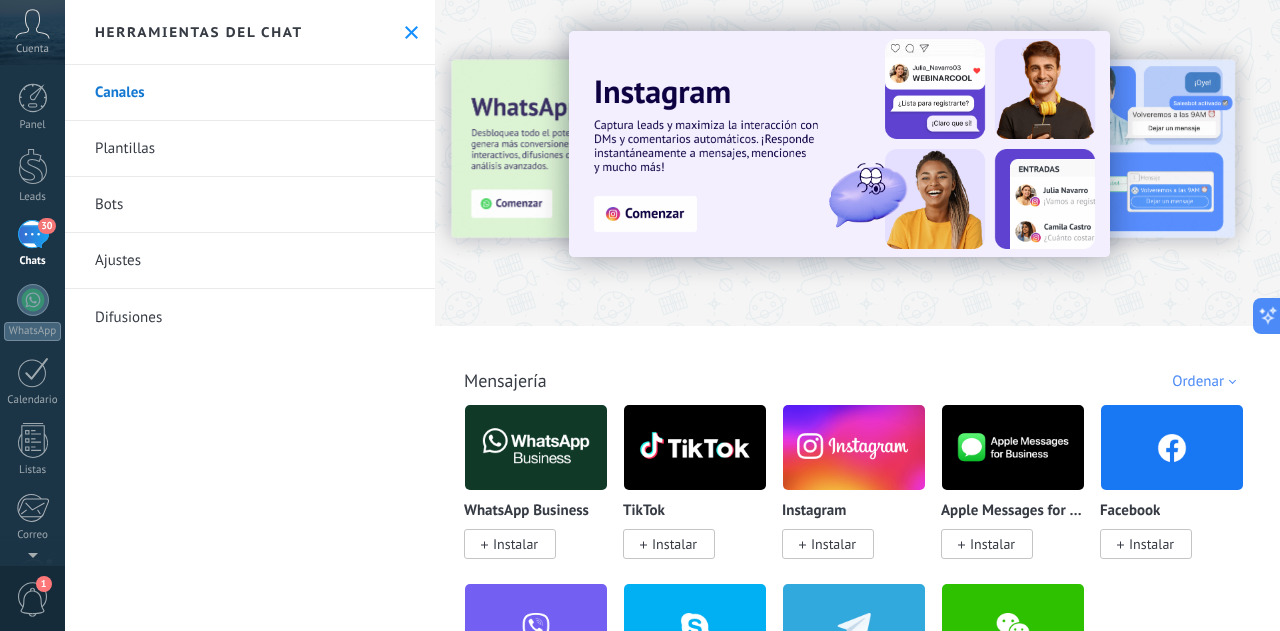 click on "30" at bounding box center [46, 226] 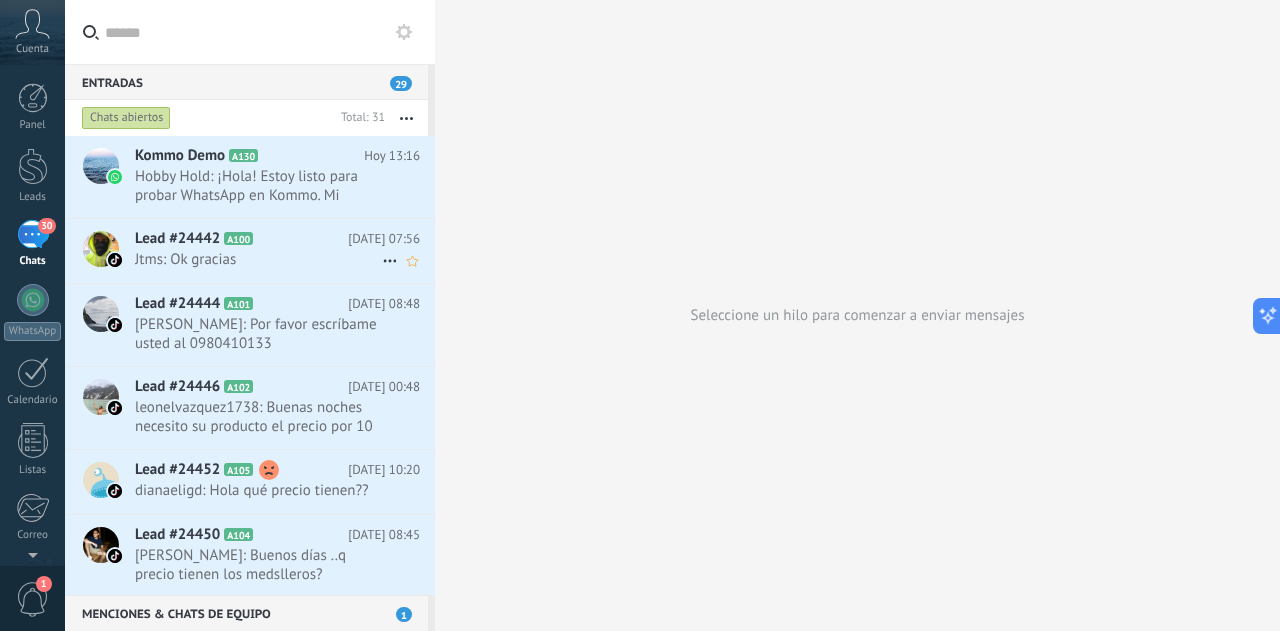 click on "Lead #24442
A100" at bounding box center (241, 239) 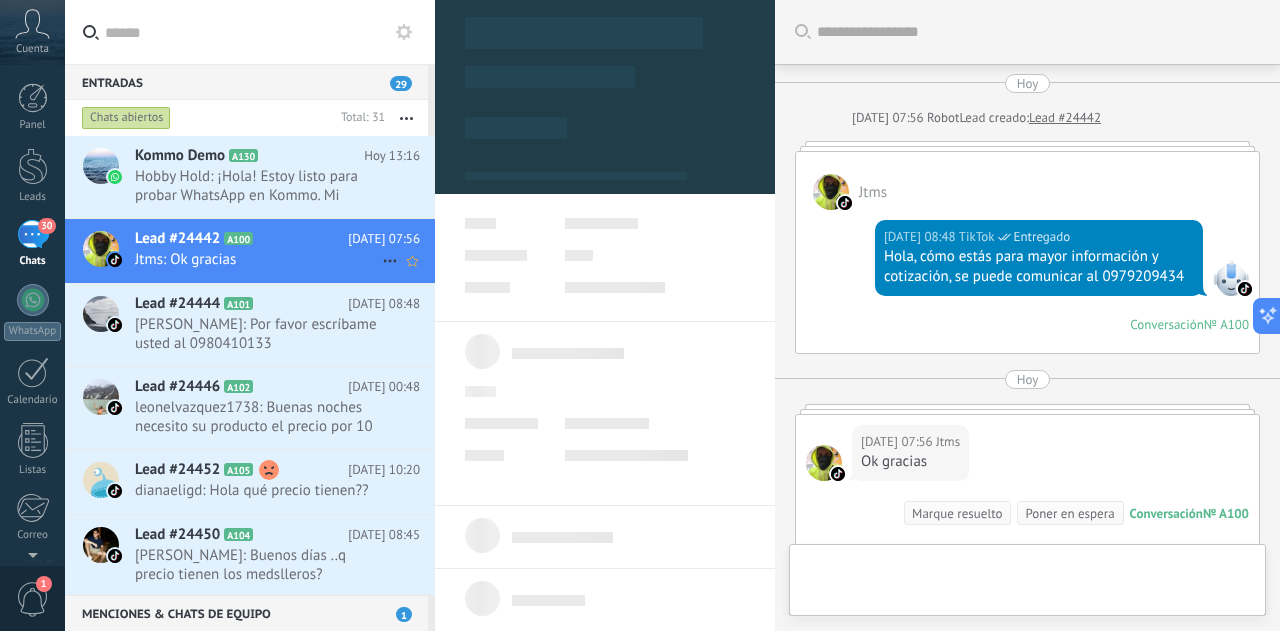 scroll, scrollTop: 30, scrollLeft: 0, axis: vertical 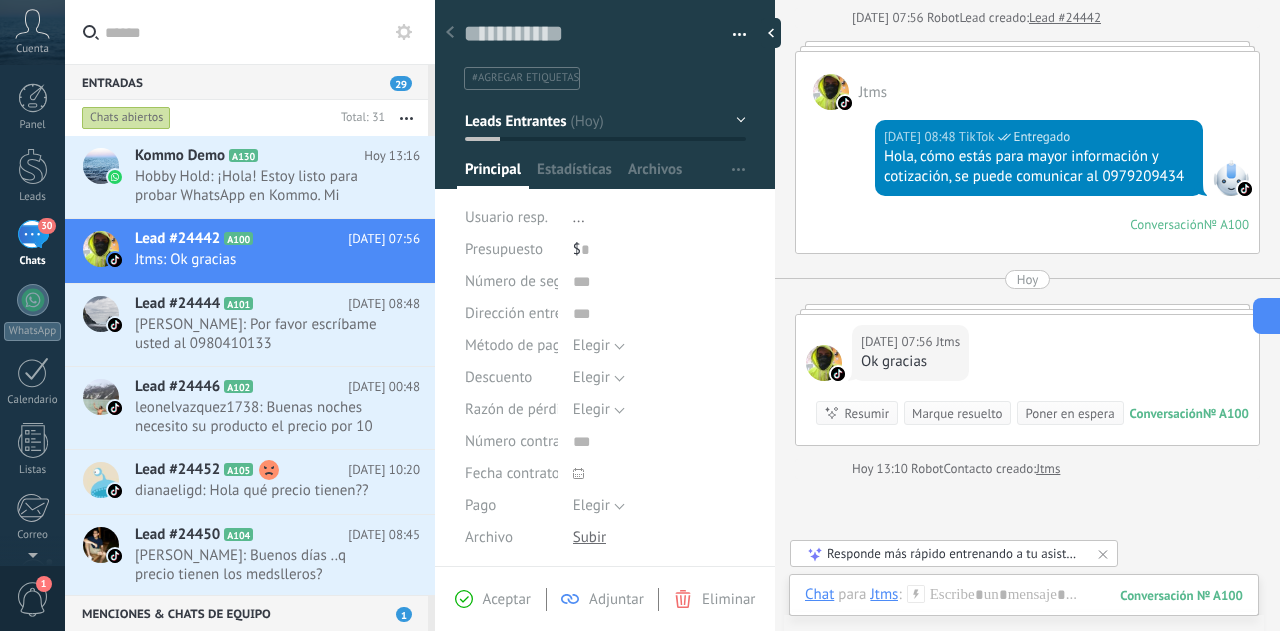 drag, startPoint x: 925, startPoint y: 81, endPoint x: 953, endPoint y: 85, distance: 28.284271 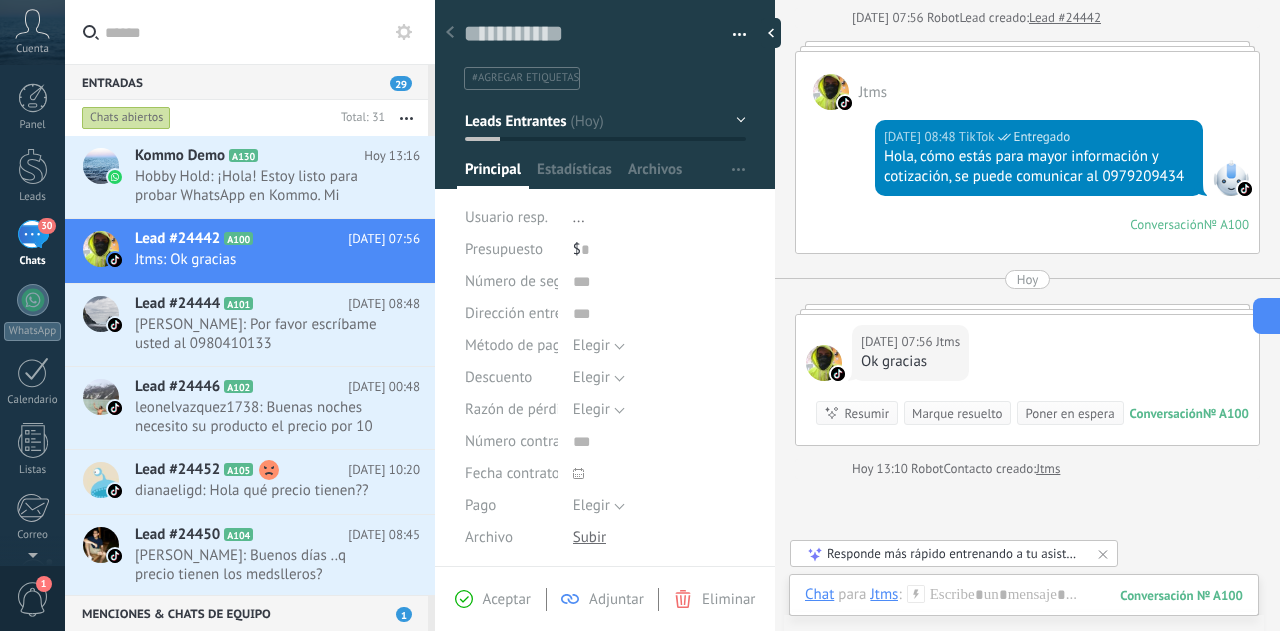 click on "Jtms" at bounding box center (1027, 81) 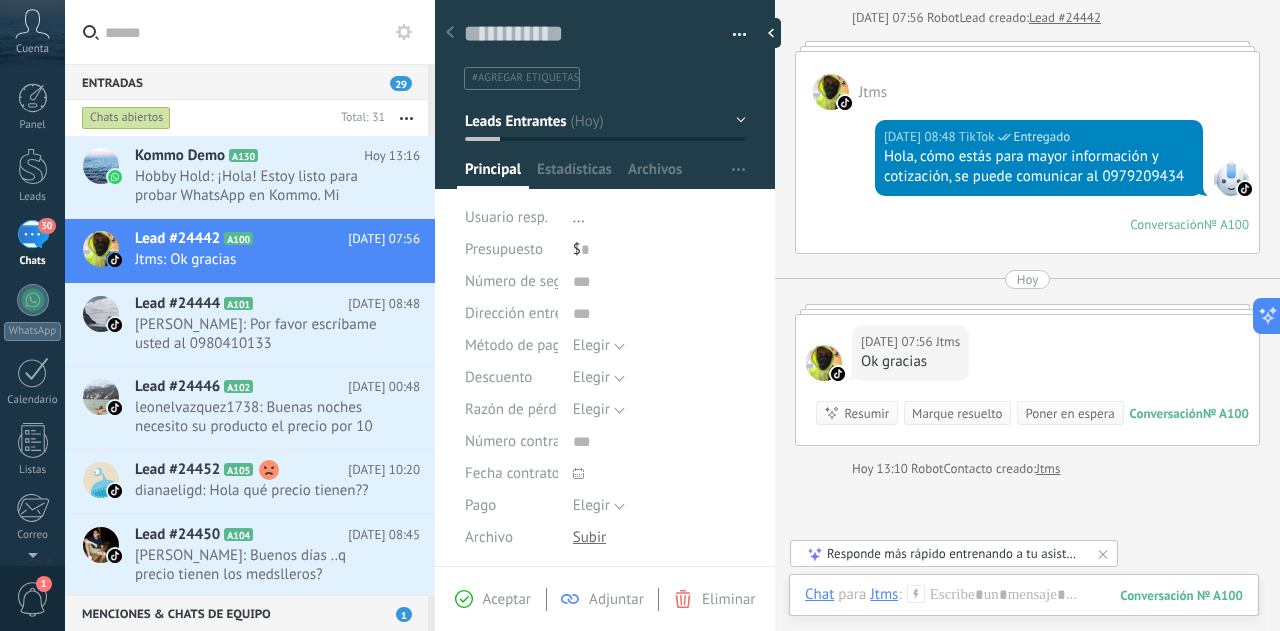 drag, startPoint x: 907, startPoint y: 88, endPoint x: 1002, endPoint y: 86, distance: 95.02105 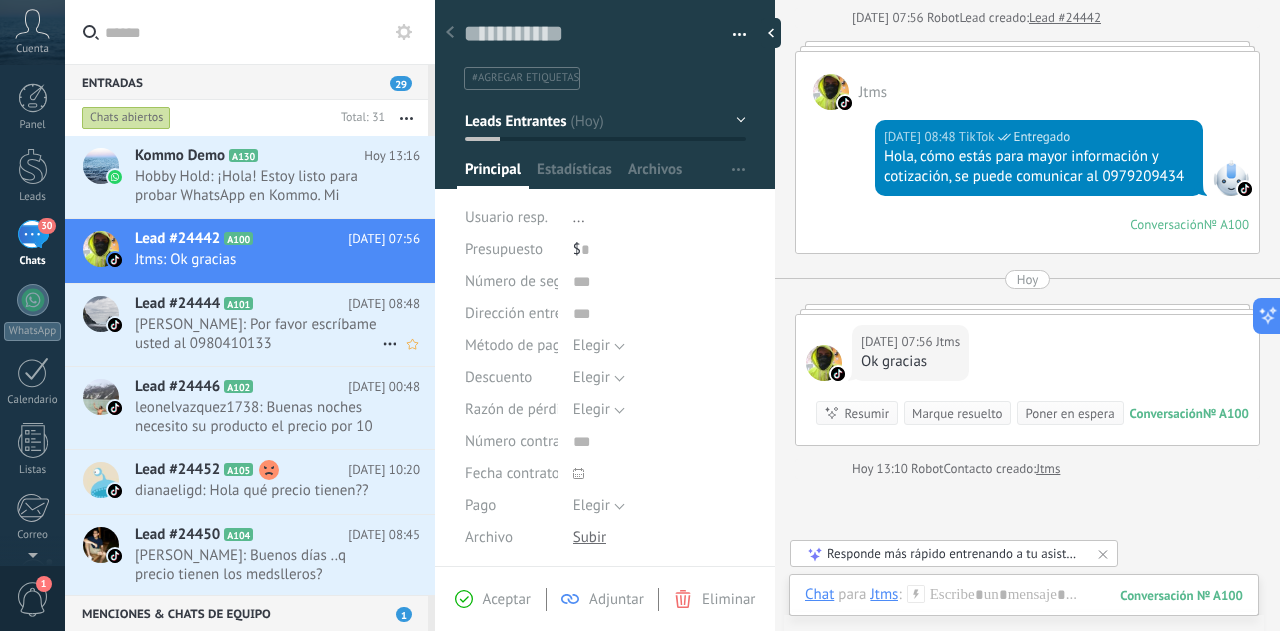 click on "Luis Hernandez: Por favor escríbame usted al 0980410133" at bounding box center [258, 334] 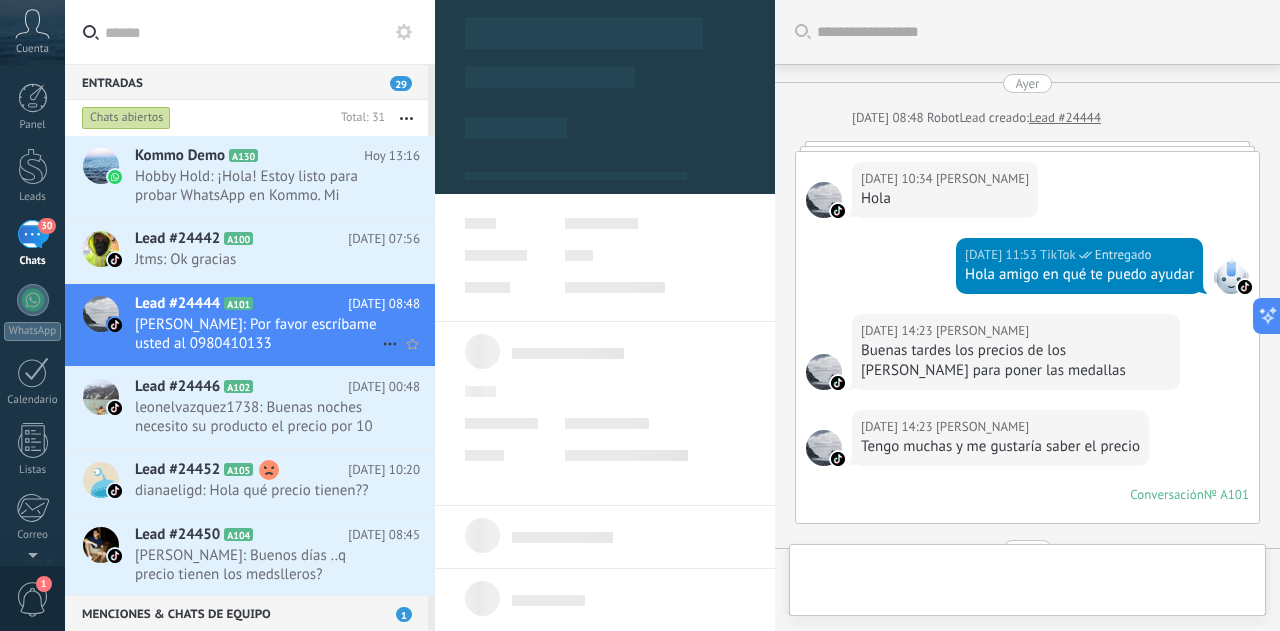 scroll, scrollTop: 30, scrollLeft: 0, axis: vertical 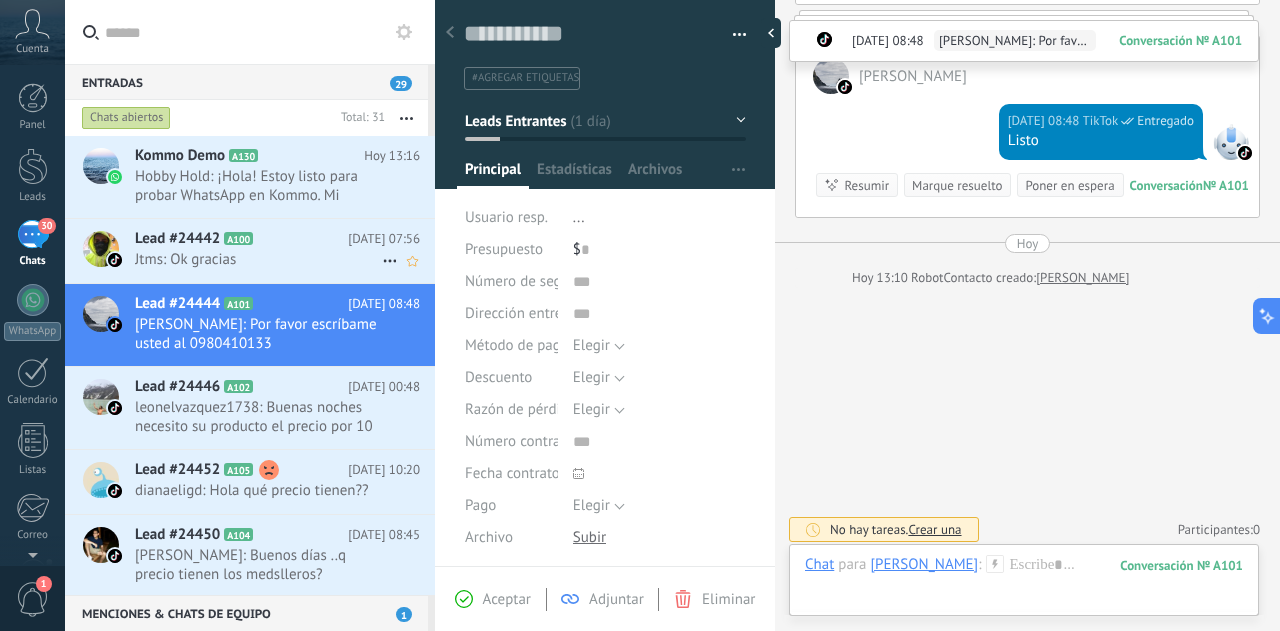 click on "Jtms: Ok gracias" at bounding box center (258, 259) 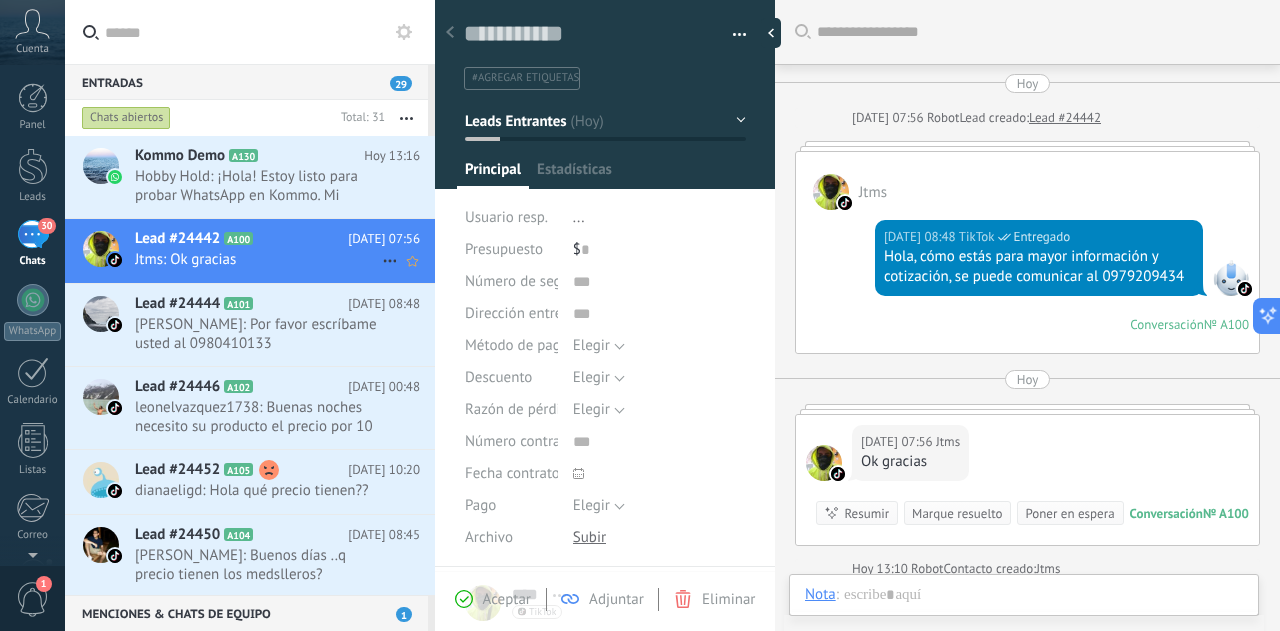 scroll, scrollTop: 30, scrollLeft: 0, axis: vertical 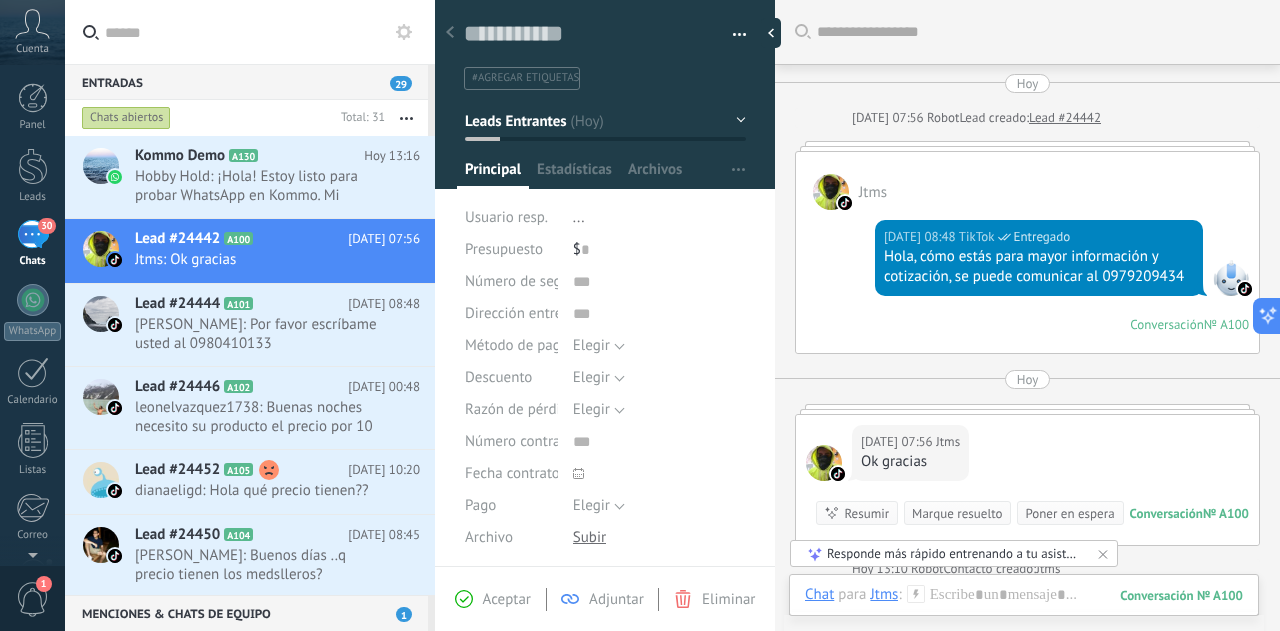 click on "Lead #24442" at bounding box center [1065, 118] 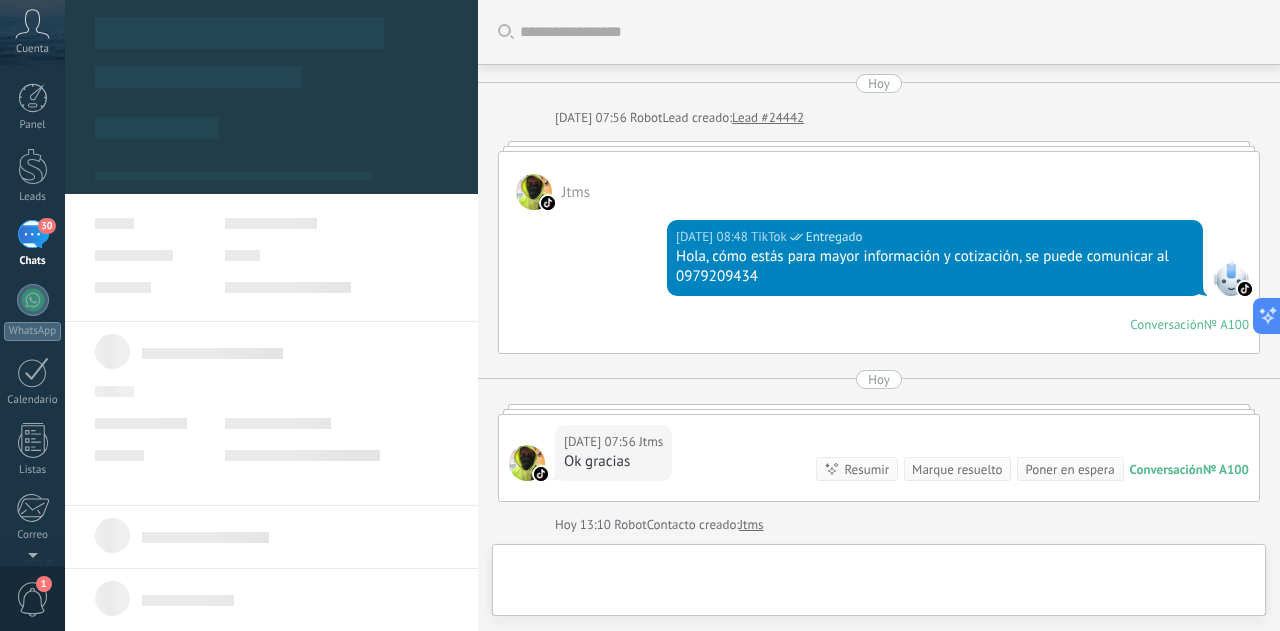 scroll, scrollTop: 249, scrollLeft: 0, axis: vertical 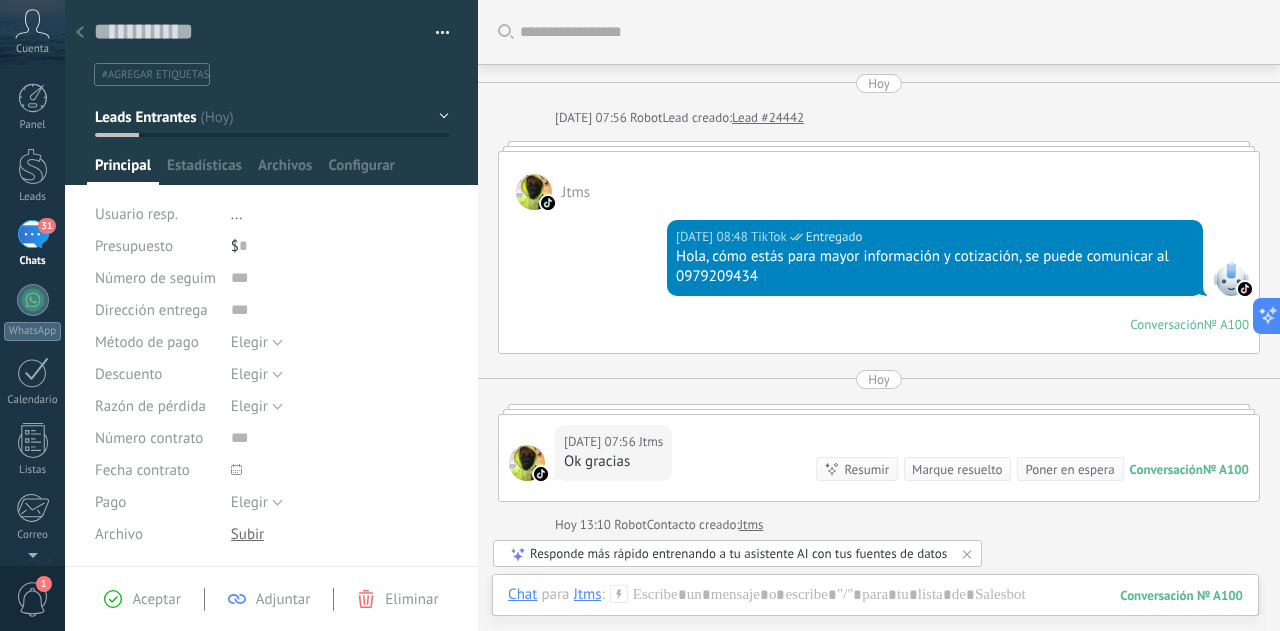 click on "31" at bounding box center [33, 234] 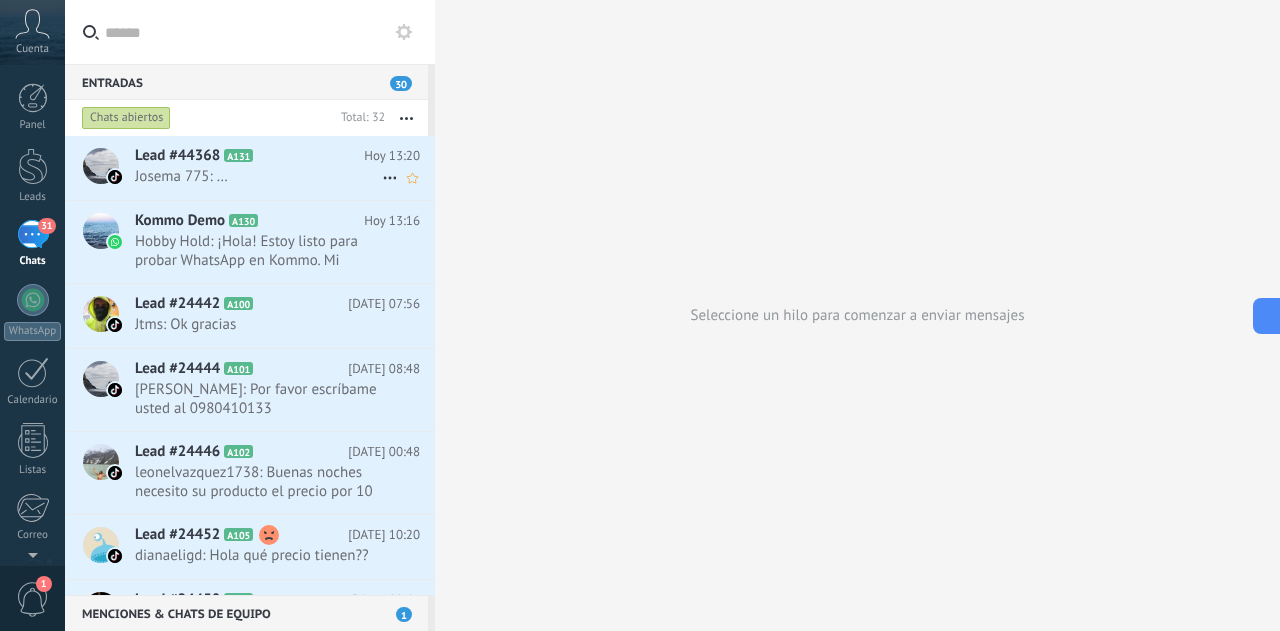 click on "Josema 775: …" at bounding box center [258, 176] 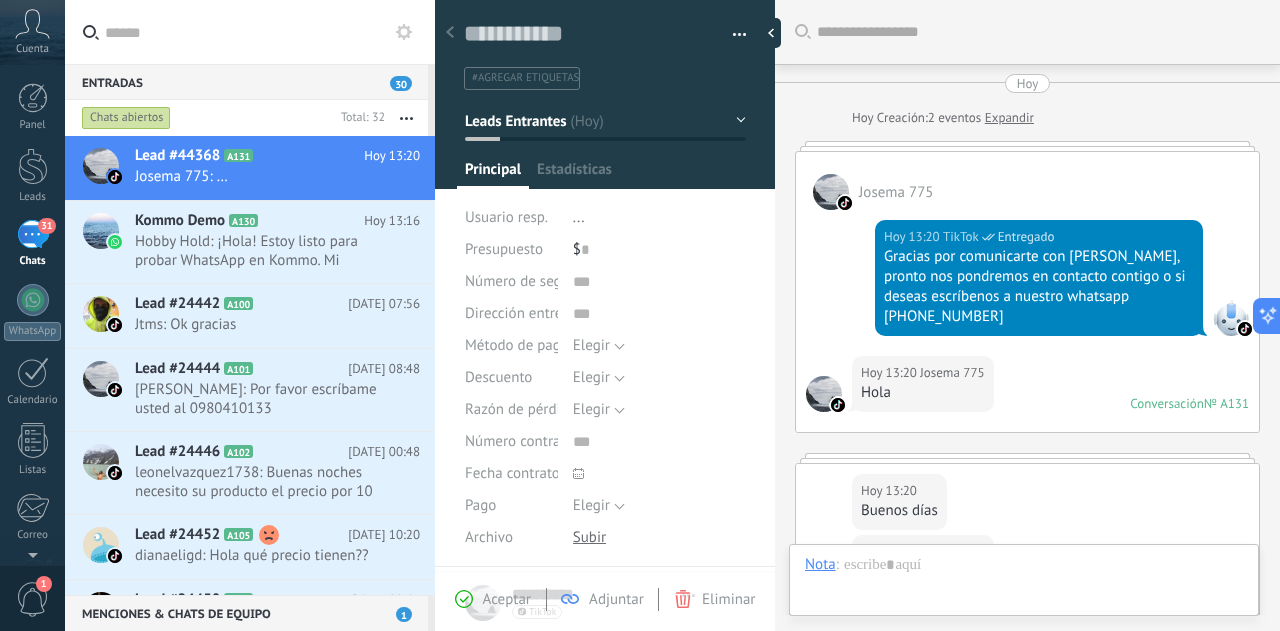 type on "**********" 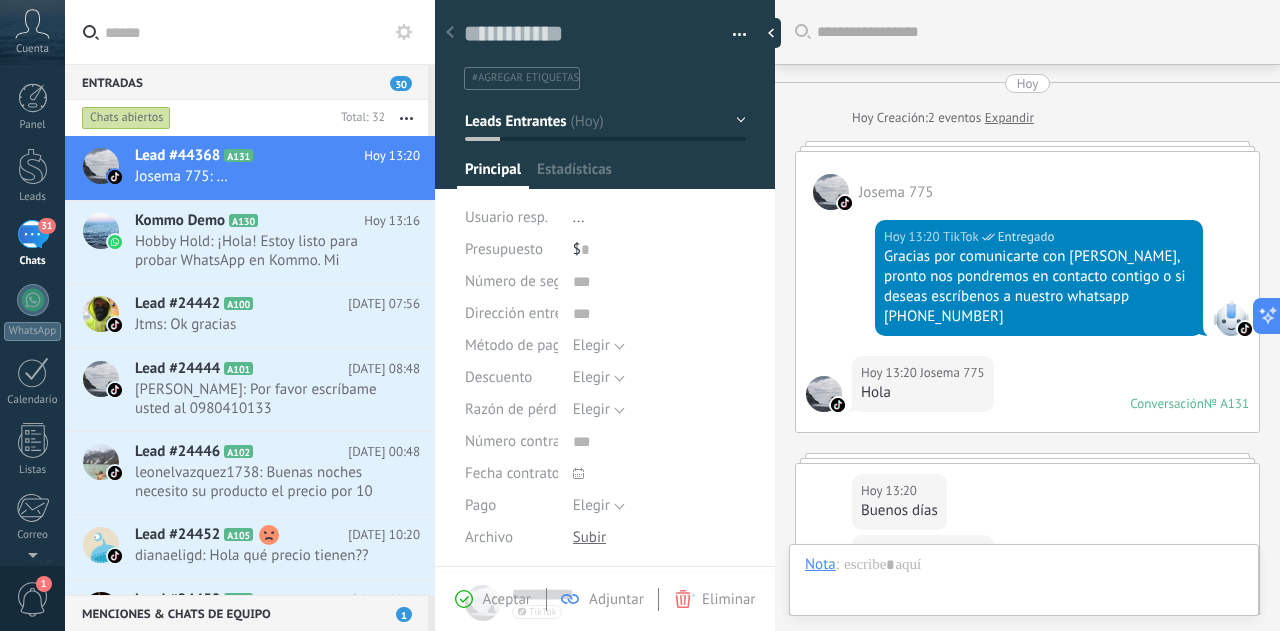 scroll, scrollTop: 276, scrollLeft: 0, axis: vertical 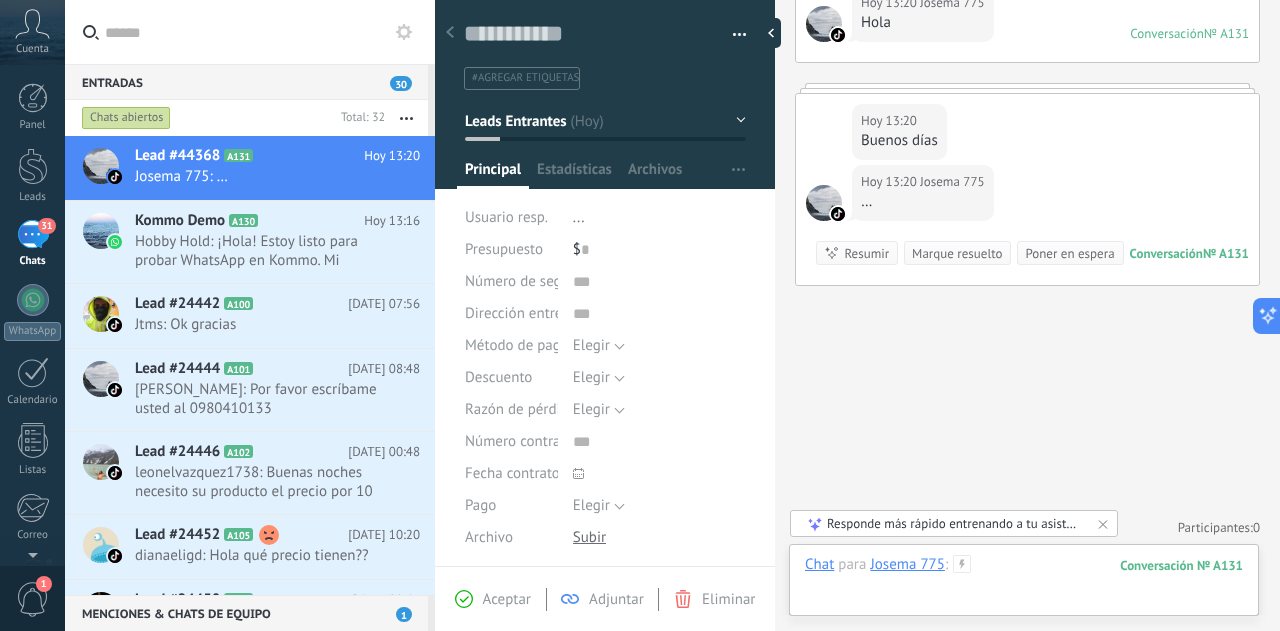 click at bounding box center (1024, 585) 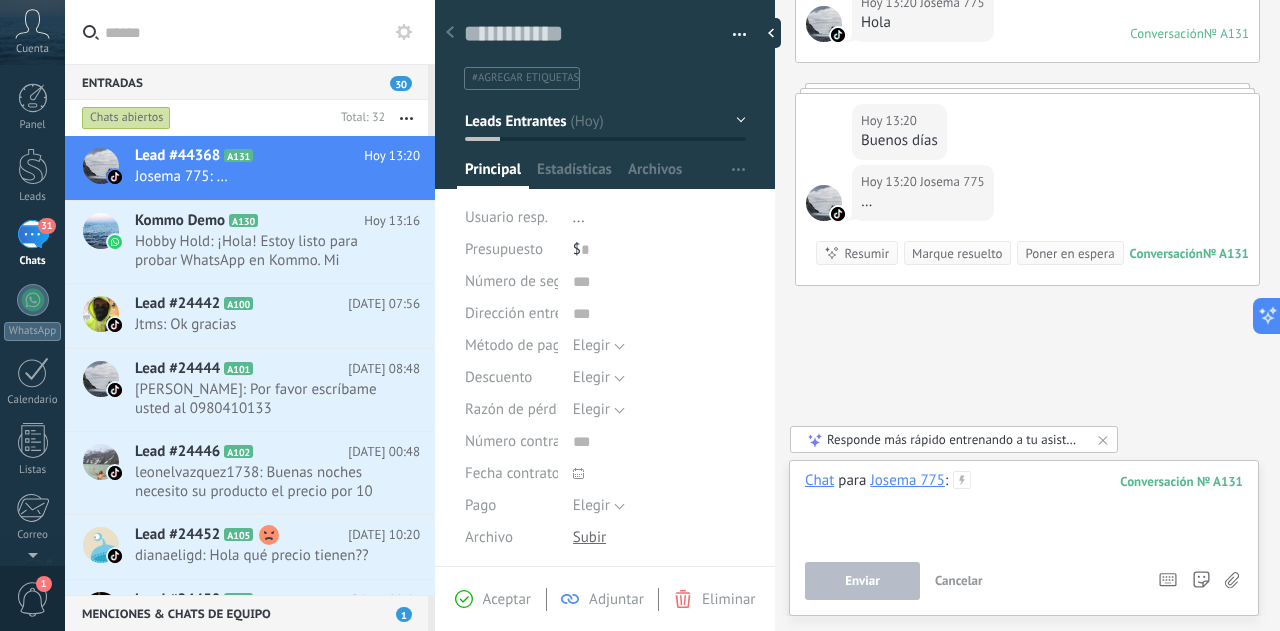 type 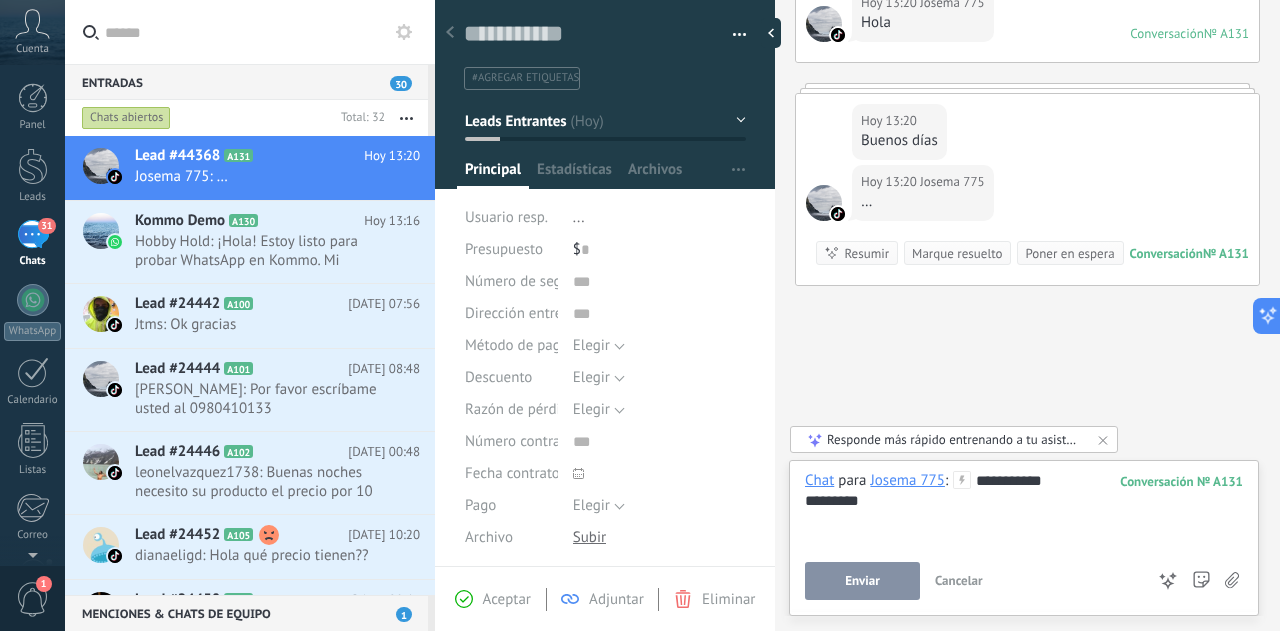 click on "Enviar" at bounding box center (862, 581) 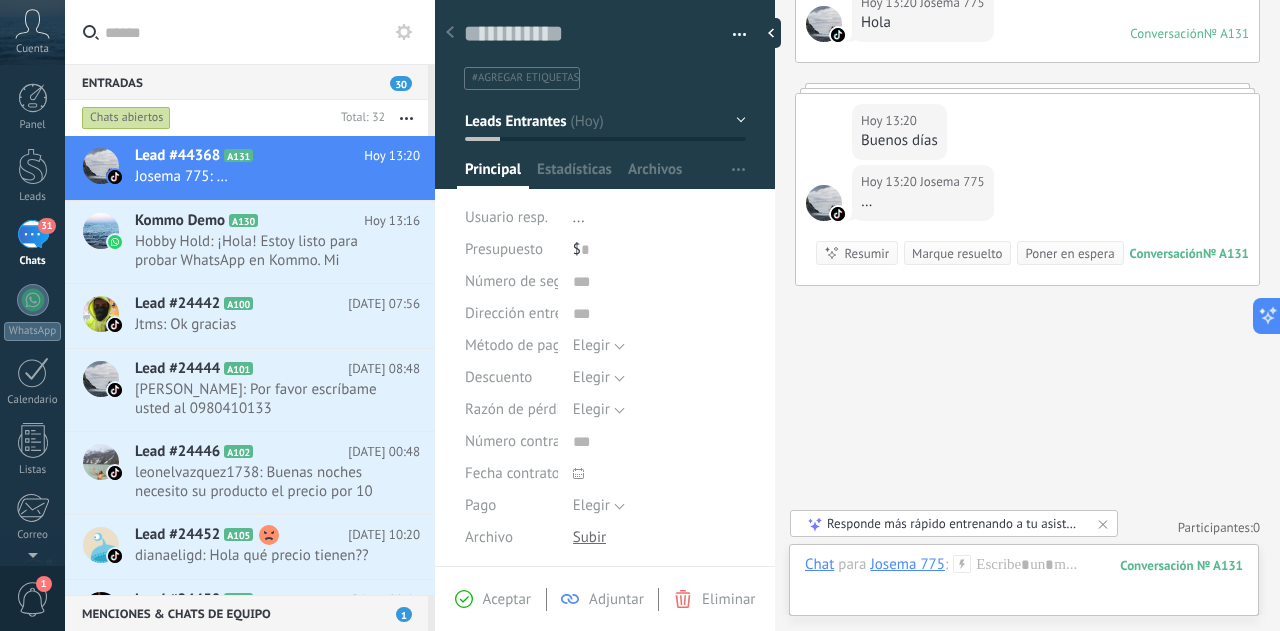scroll, scrollTop: 460, scrollLeft: 0, axis: vertical 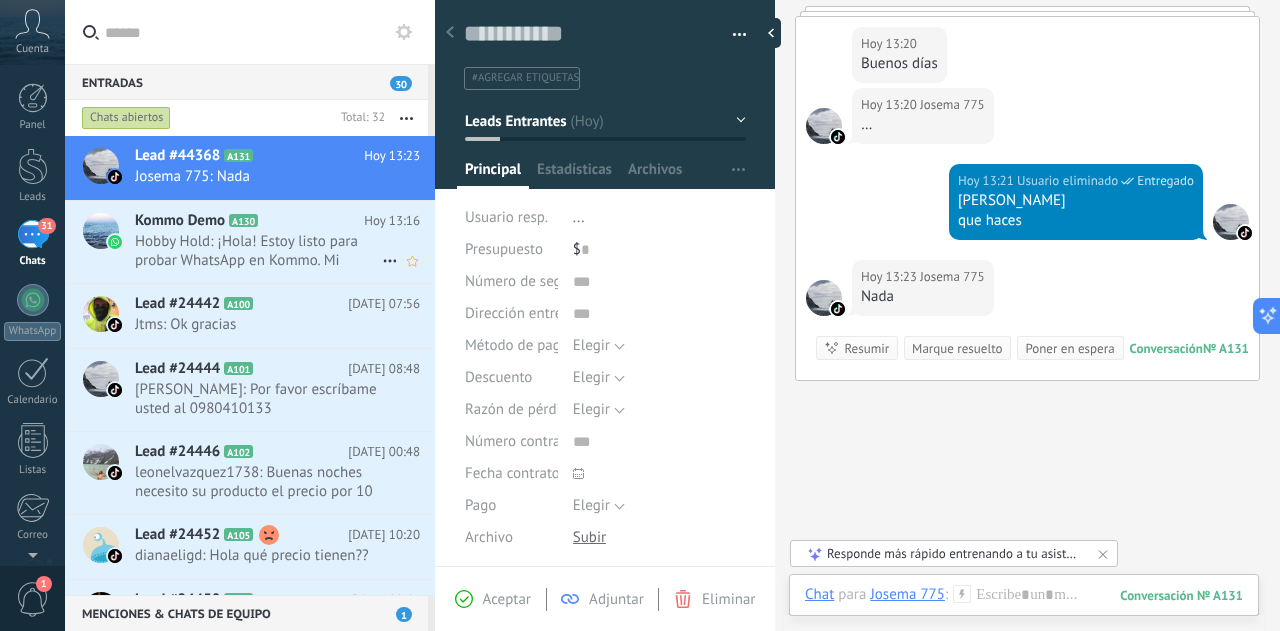 click on "Hobby Hold: ¡Hola! Estoy listo para probar WhatsApp en Kommo. Mi código de verificación es OkT89x" at bounding box center (258, 251) 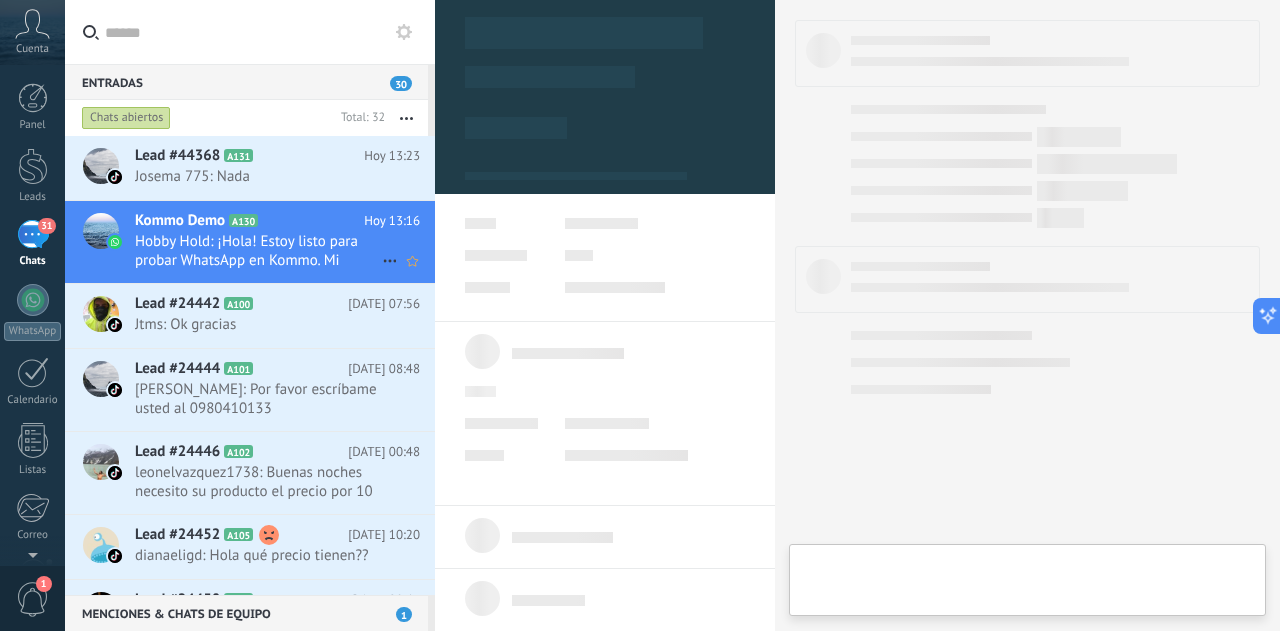 type on "**********" 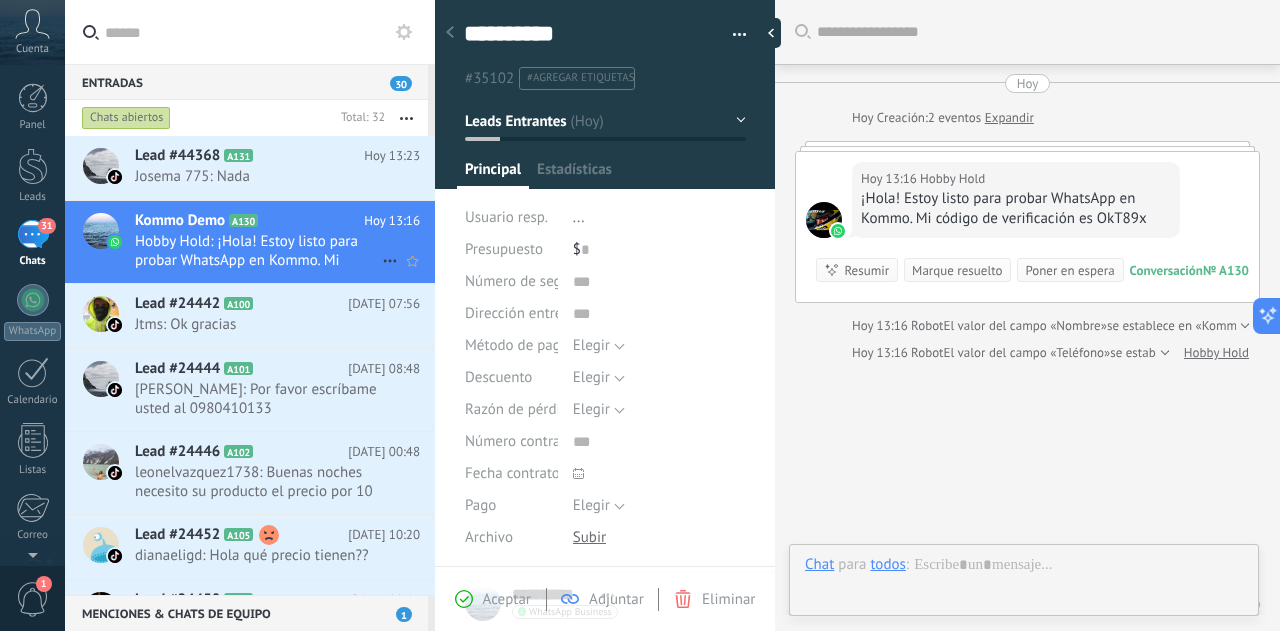 scroll, scrollTop: 30, scrollLeft: 0, axis: vertical 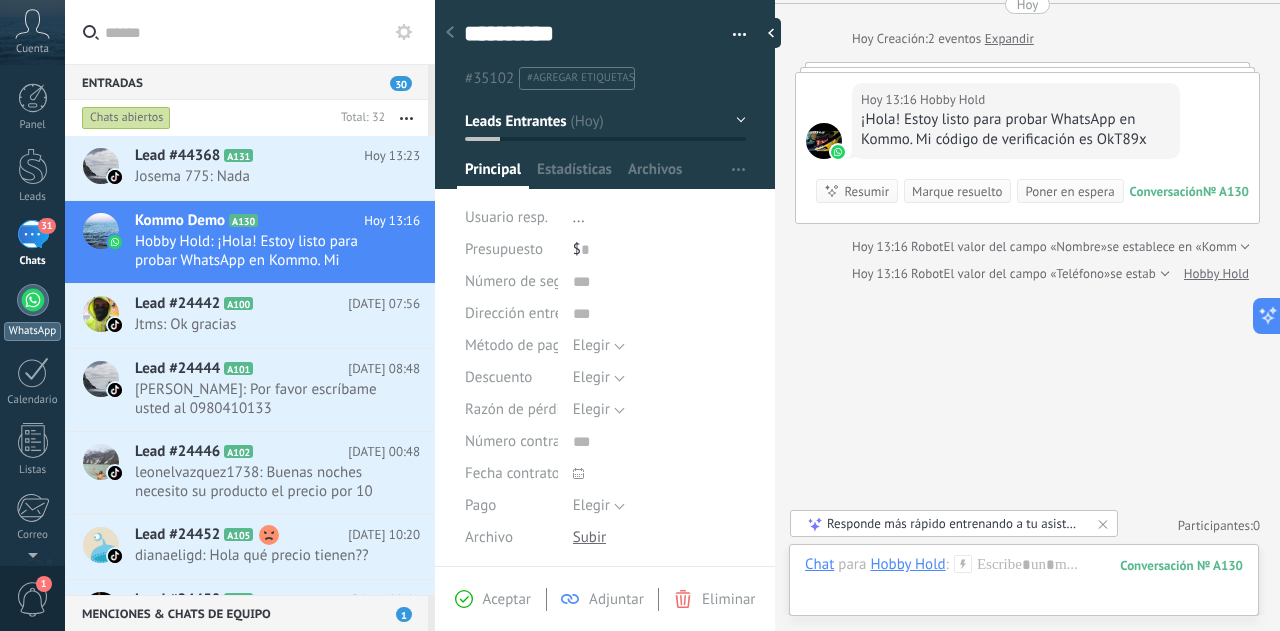 click at bounding box center [33, 300] 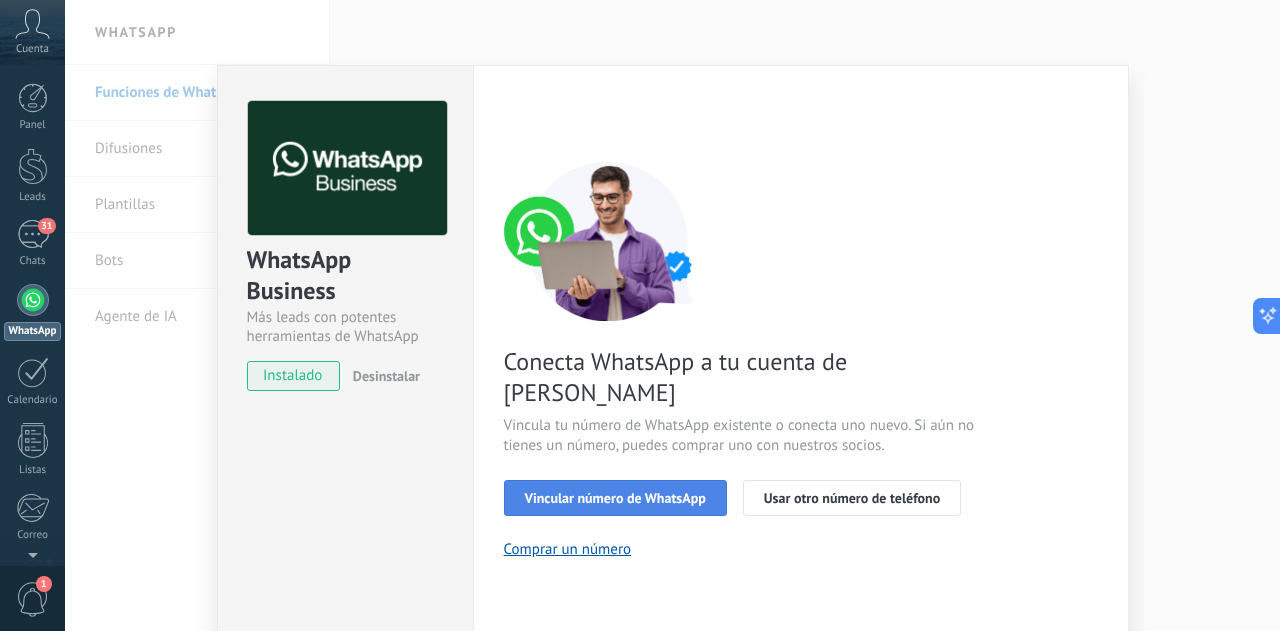 click on "Vincular número de WhatsApp" at bounding box center (615, 498) 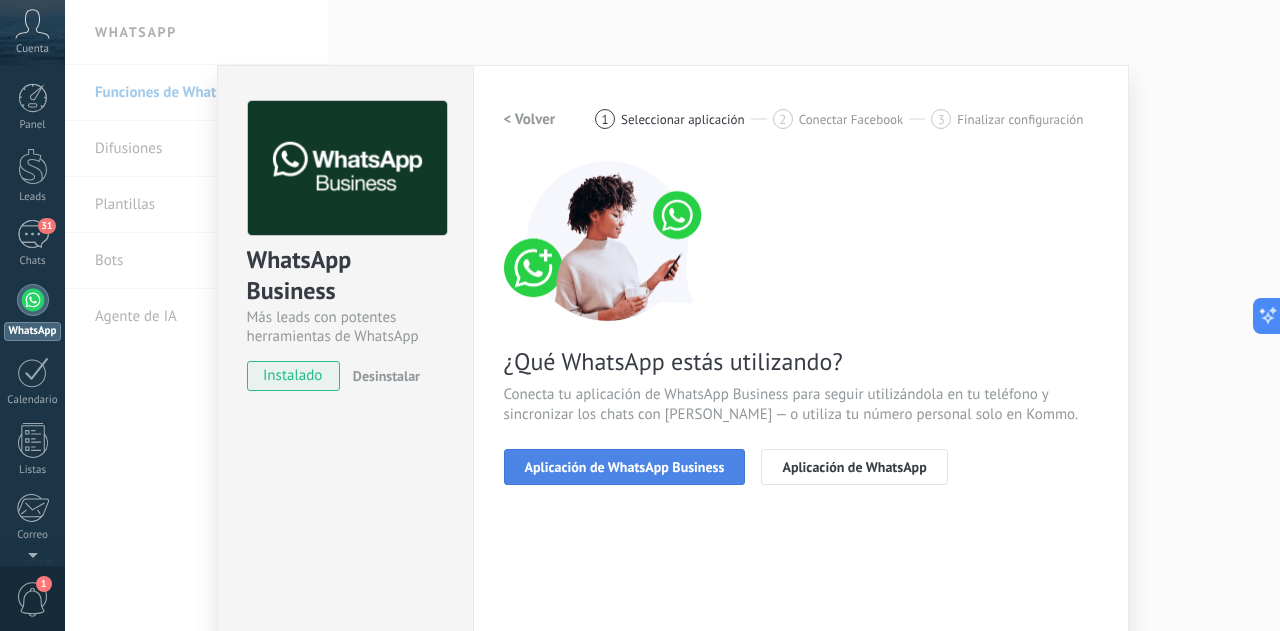 click on "Aplicación de WhatsApp Business" at bounding box center [625, 467] 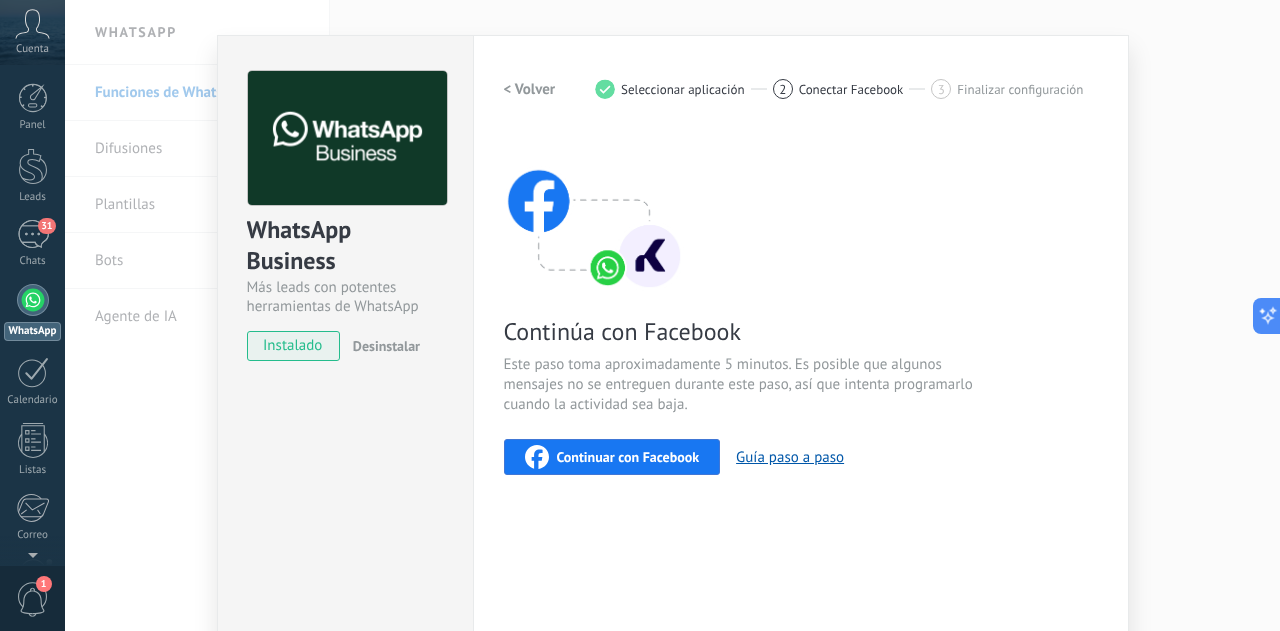 scroll, scrollTop: 0, scrollLeft: 0, axis: both 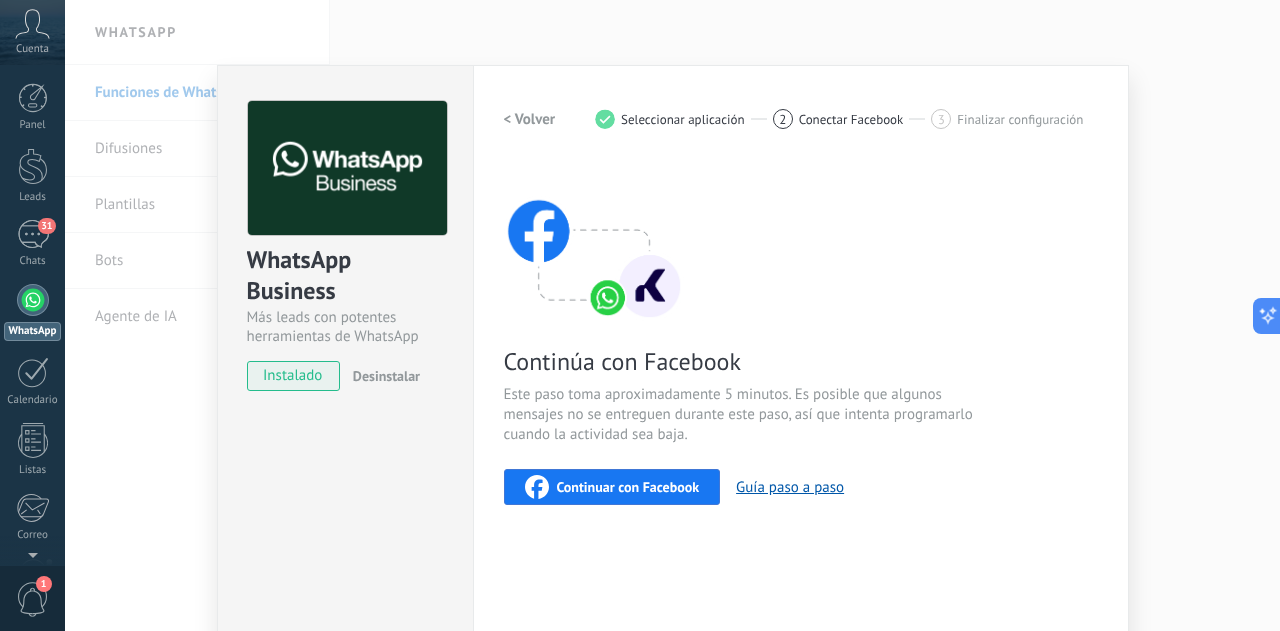 click on "Continuar con Facebook" at bounding box center (628, 487) 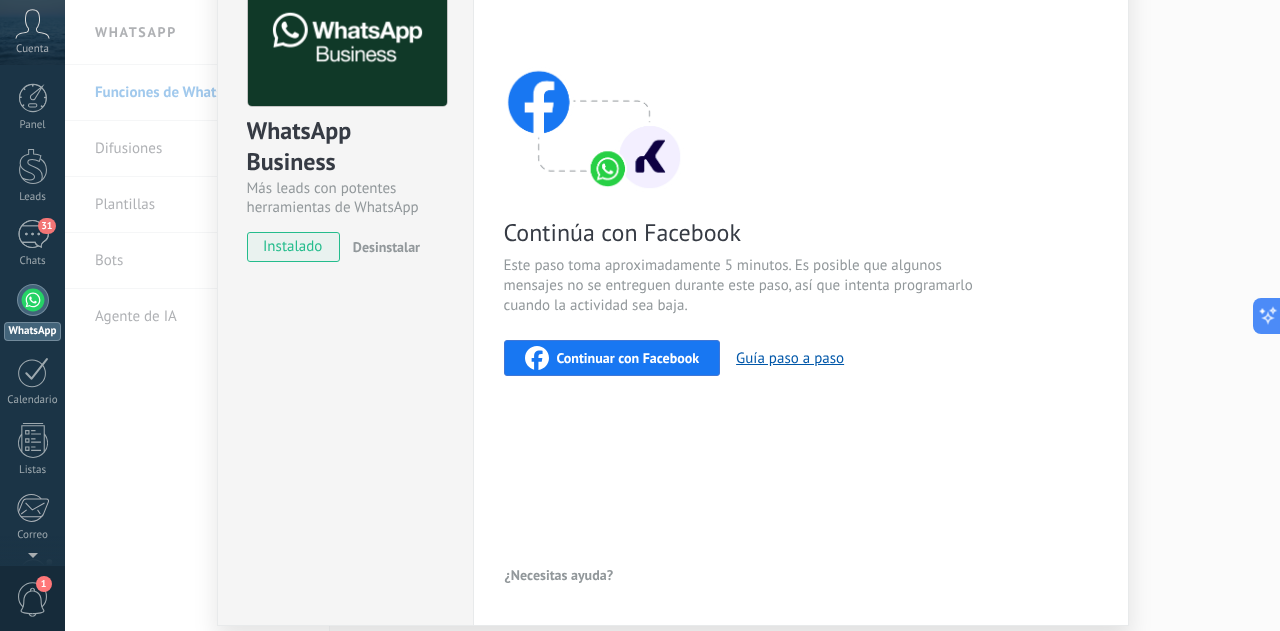 scroll, scrollTop: 98, scrollLeft: 0, axis: vertical 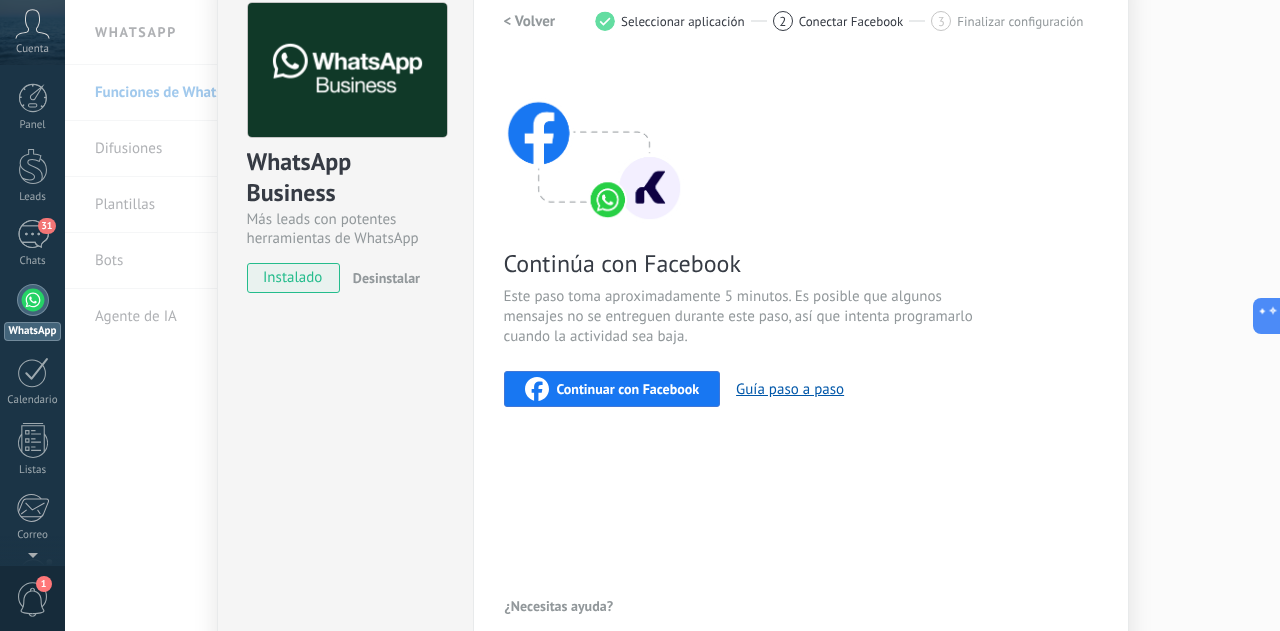 click on "Continuar con Facebook" at bounding box center (628, 389) 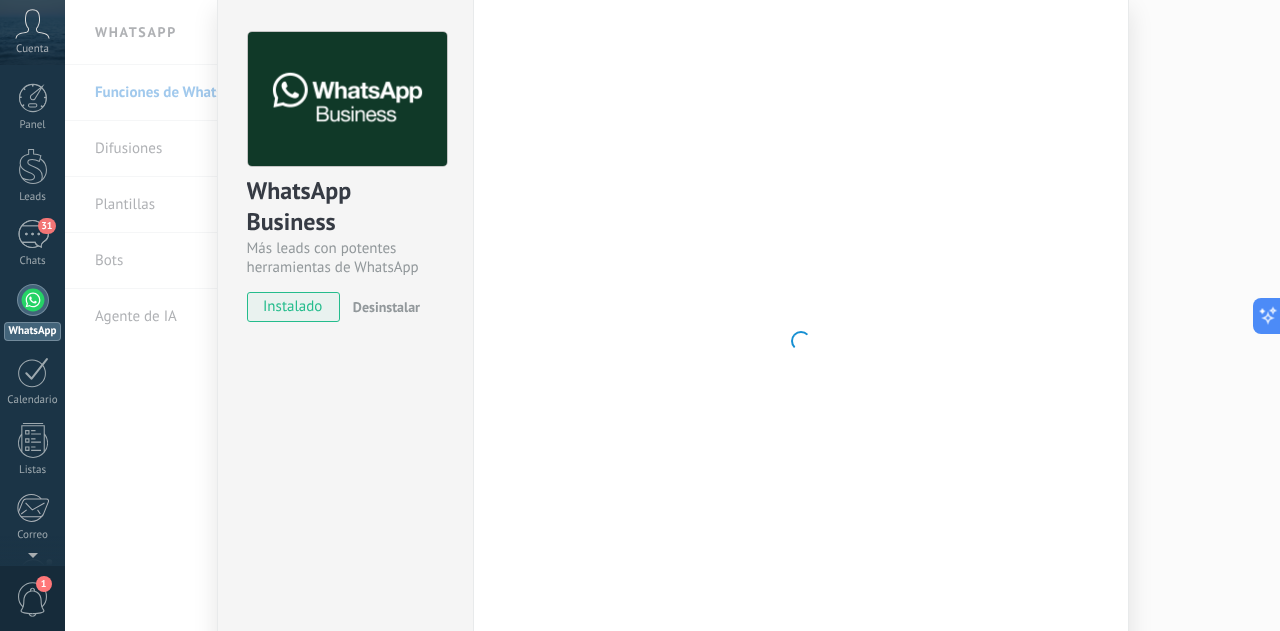 scroll, scrollTop: 100, scrollLeft: 0, axis: vertical 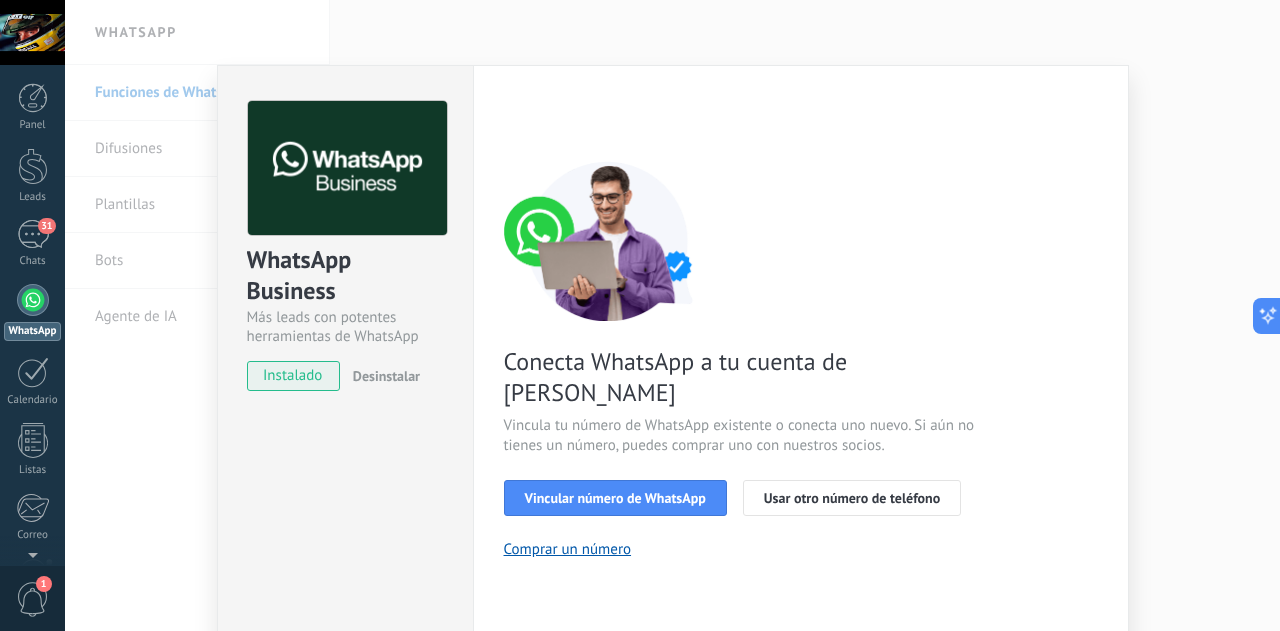 click on "WhatsApp Business Más leads con potentes herramientas de WhatsApp instalado Desinstalar Configuraciones Autorizaciones This tab logs the users who have granted integration access to this account. If you want to to remove a user's ability to send requests to the account on behalf of this integration, you can revoke access. If access is revoked from all users, the integration will stop working. This app is installed, but no one has given it access yet. WhatsApp Cloud API más _:  Guardar < Volver 1 Seleccionar aplicación 2 Conectar Facebook  3 Finalizar configuración Conecta WhatsApp a tu cuenta de Kommo Vincula tu número de WhatsApp existente o conecta uno nuevo. Si aún no tienes un número, puedes comprar uno con nuestros socios. Vincular número de WhatsApp Usar otro número de teléfono Comprar un número ¿Necesitas ayuda?" at bounding box center [672, 315] 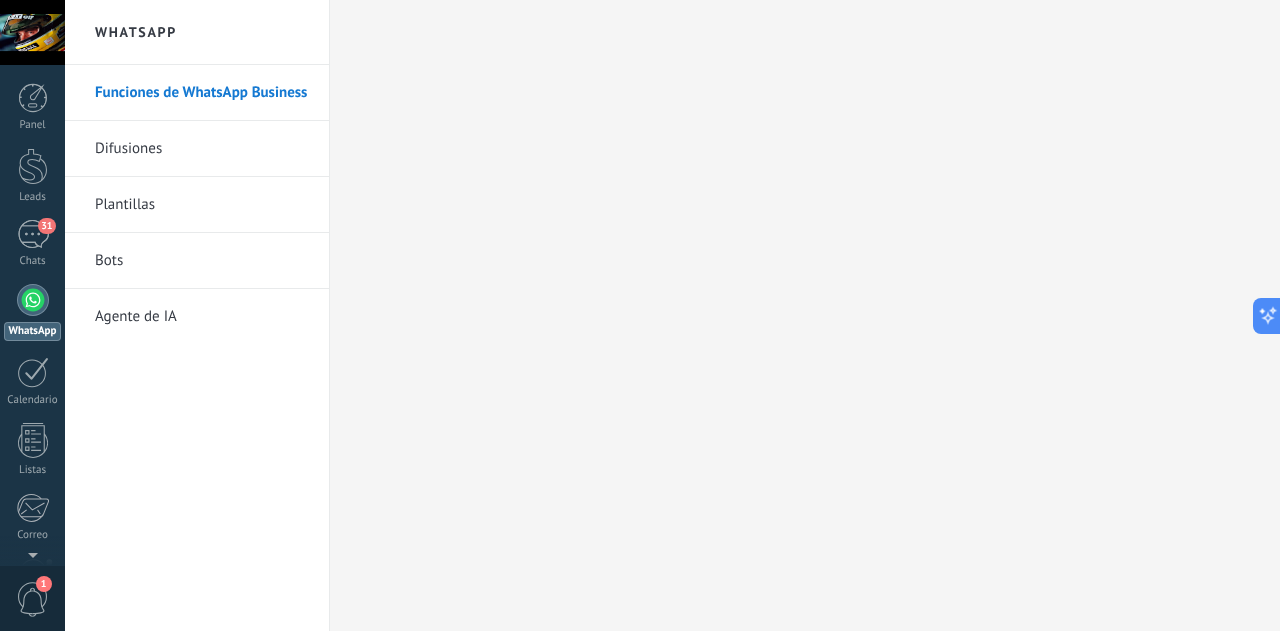 click at bounding box center [33, 300] 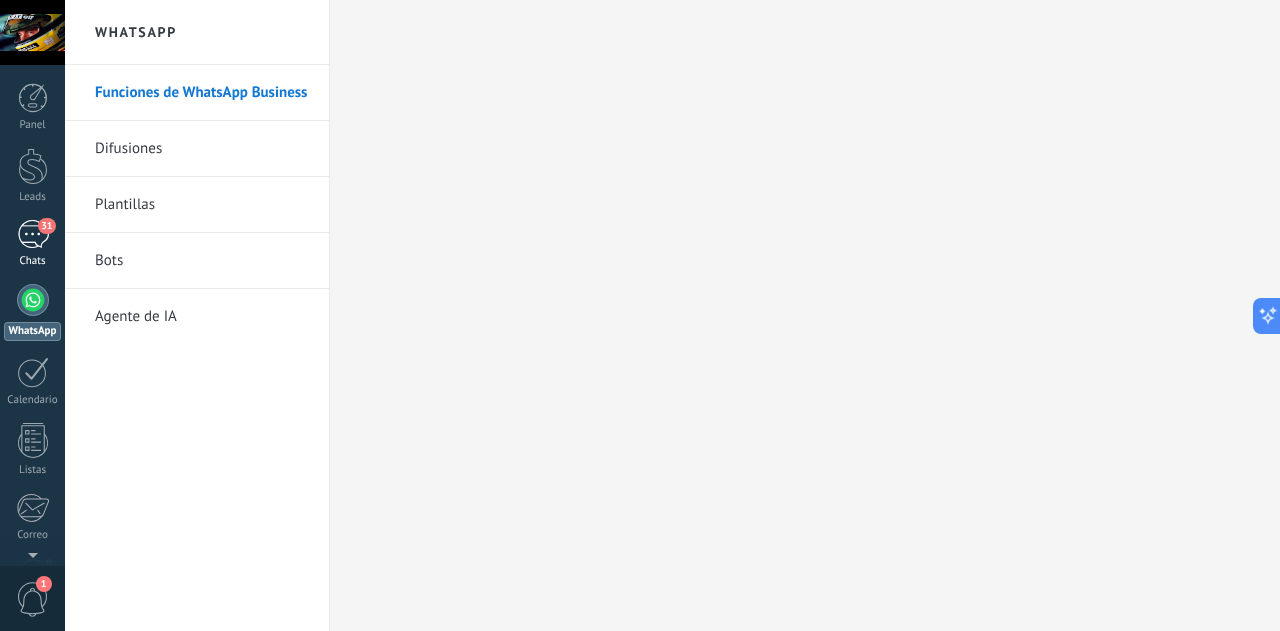 click on "31" at bounding box center [33, 234] 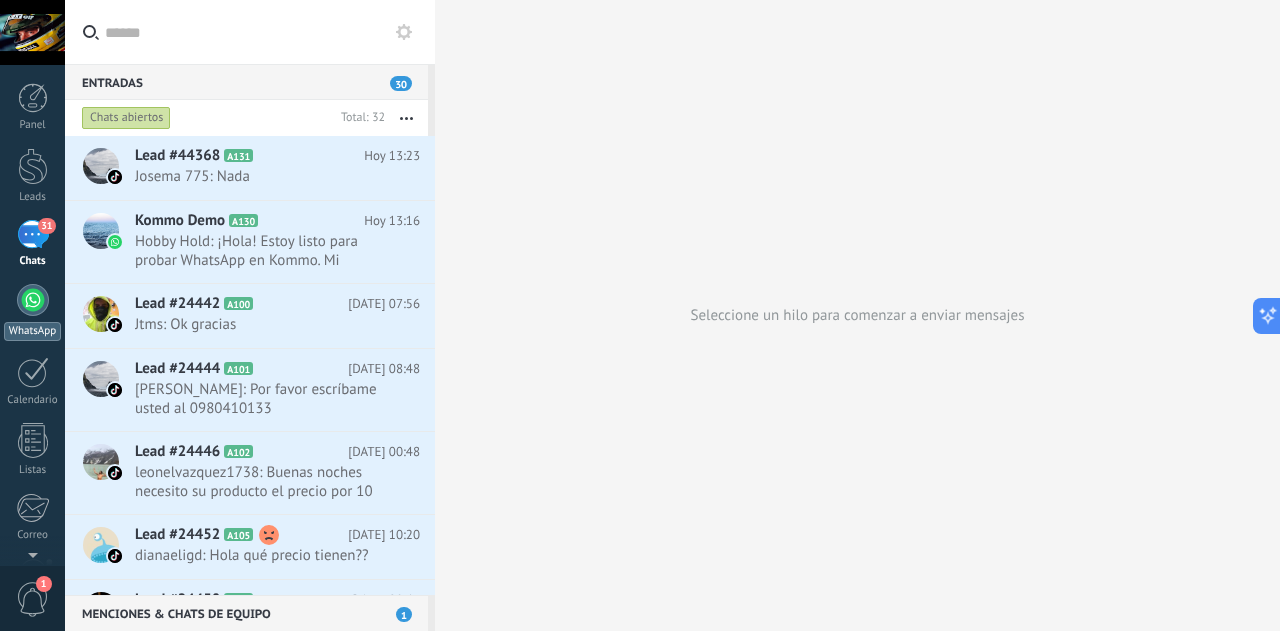 click at bounding box center (33, 300) 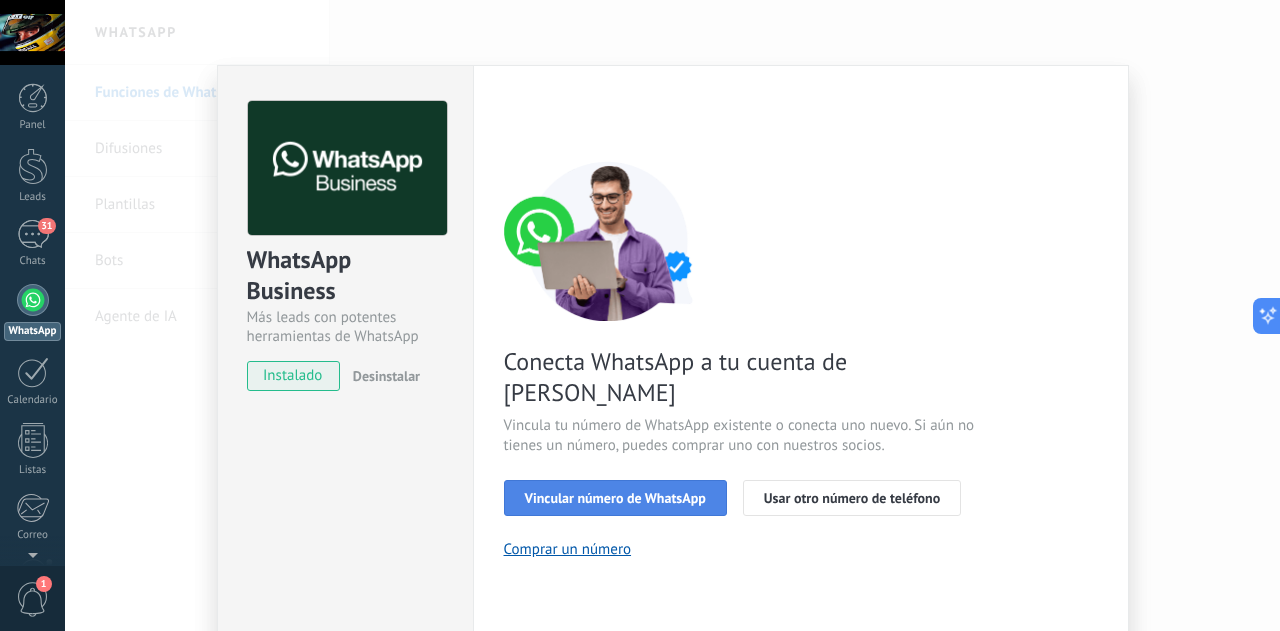 click on "Vincular número de WhatsApp" at bounding box center [615, 498] 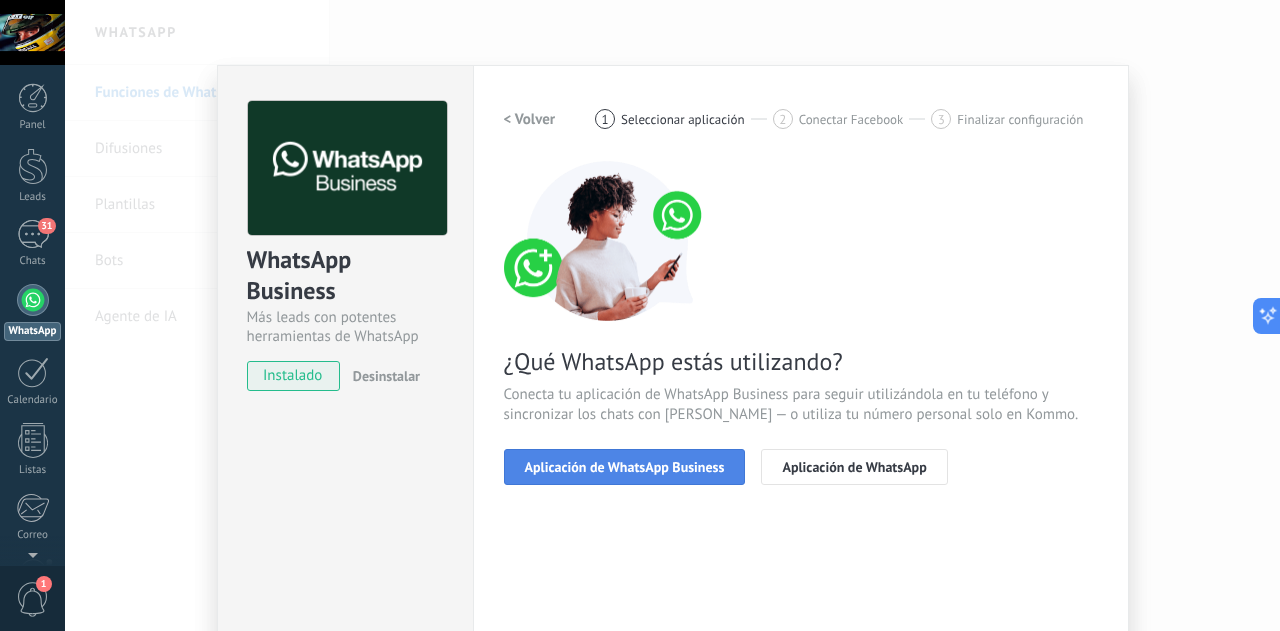 click on "Aplicación de WhatsApp Business" at bounding box center (625, 467) 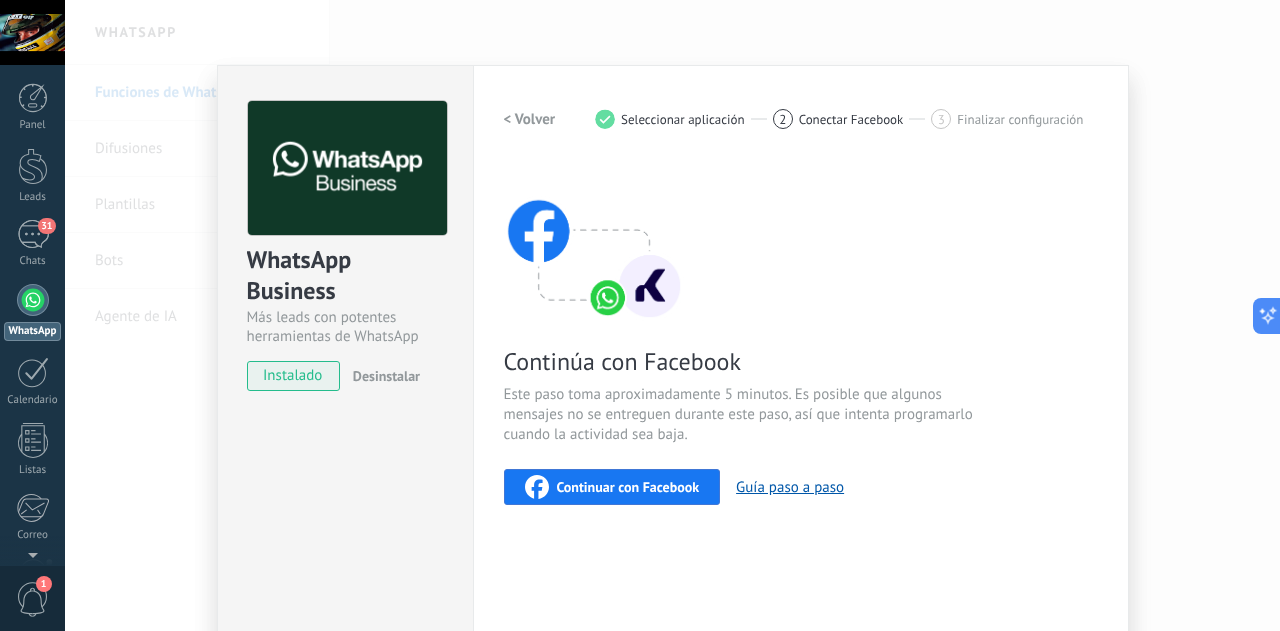 click on "Continuar con Facebook" at bounding box center [628, 487] 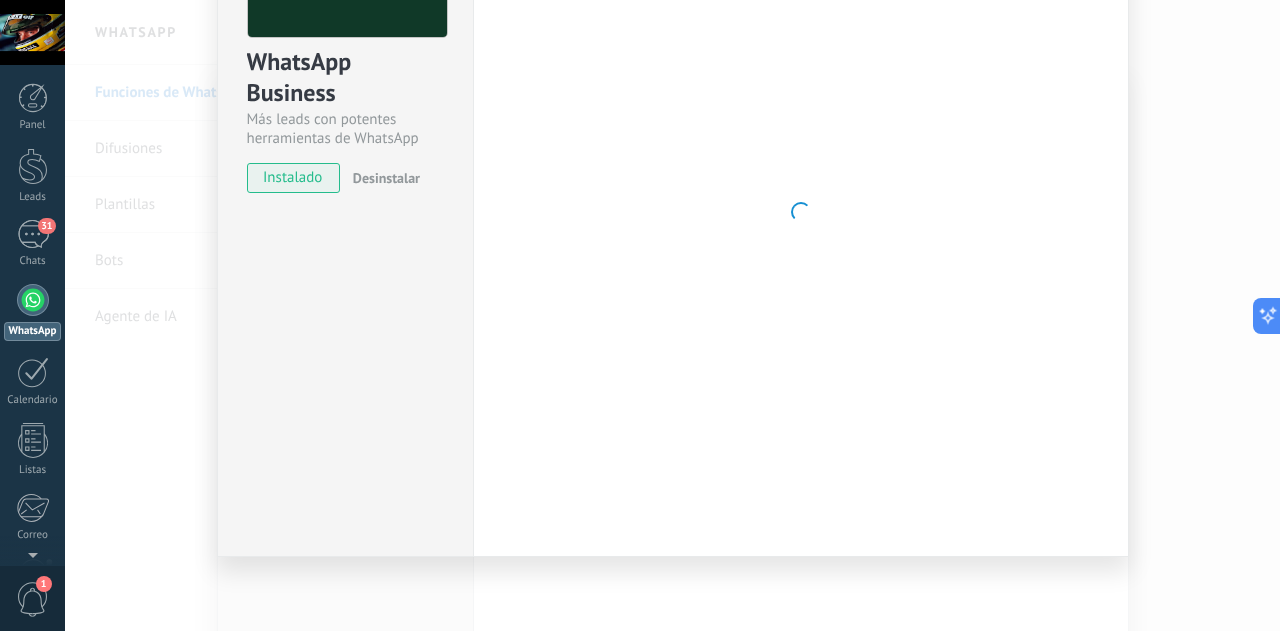 scroll, scrollTop: 98, scrollLeft: 0, axis: vertical 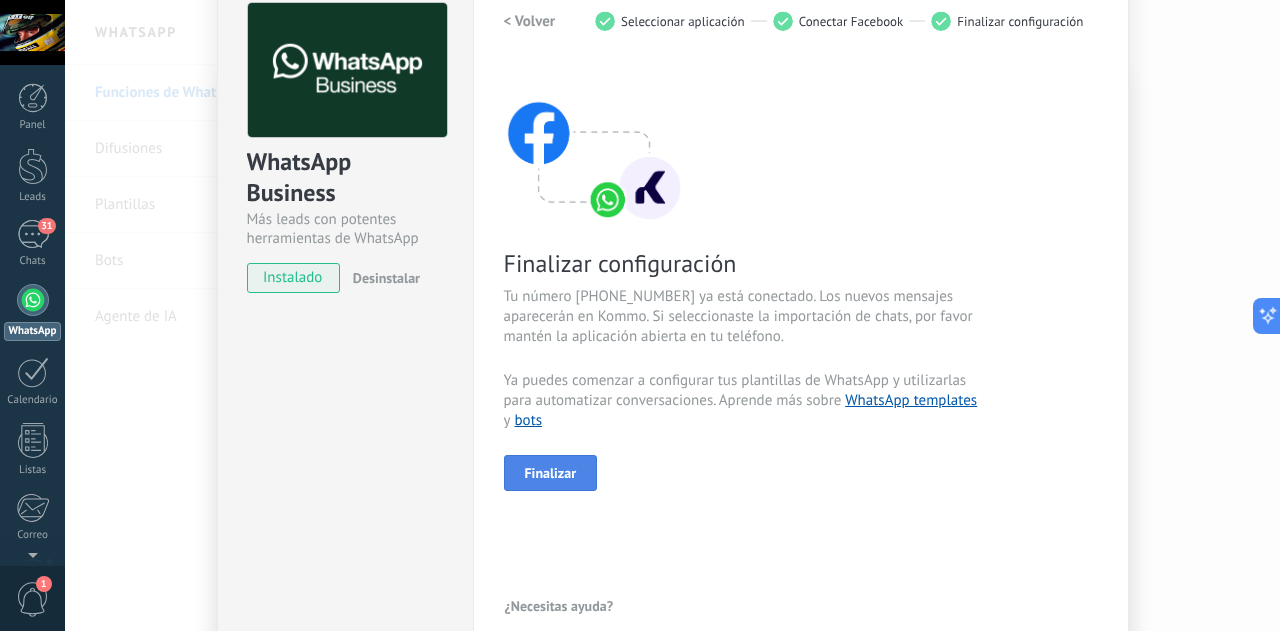 click on "Finalizar" at bounding box center [551, 473] 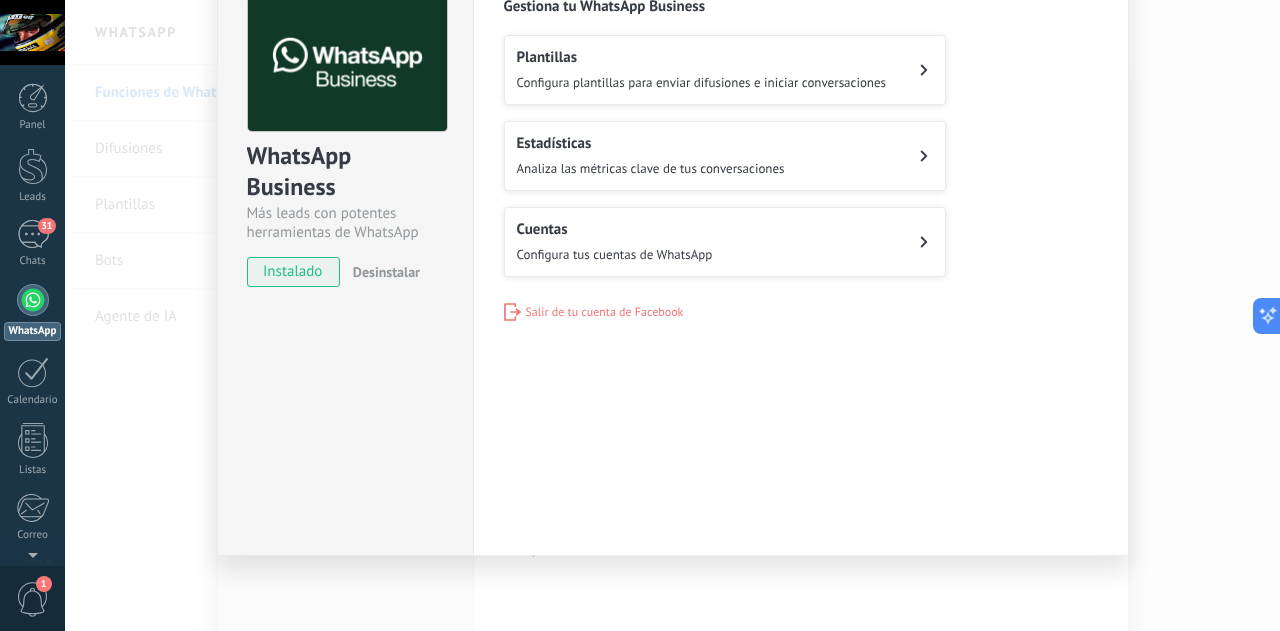 scroll, scrollTop: 4, scrollLeft: 0, axis: vertical 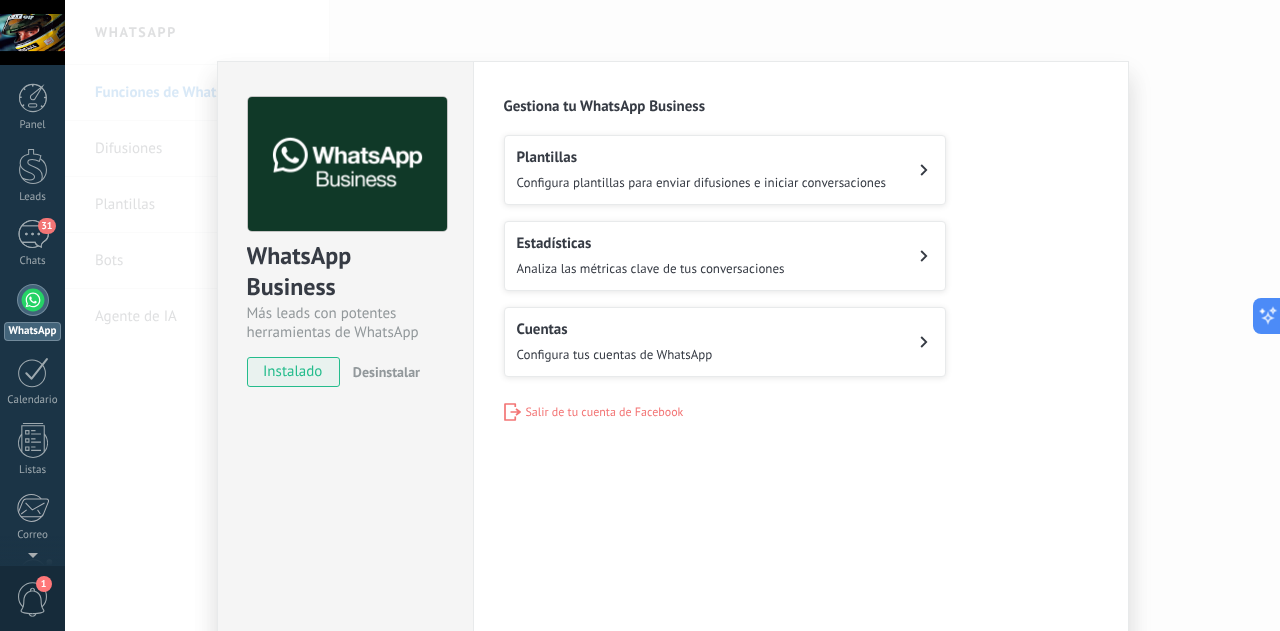 click on "WhatsApp Business Más leads con potentes herramientas de WhatsApp instalado Desinstalar Configuraciones Autorizaciones This tab logs the users who have granted integration access to this account. If you want to to remove a user's ability to send requests to the account on behalf of this integration, you can revoke access. If access is revoked from all users, the integration will stop working. This app is installed, but no one has given it access yet. WhatsApp Cloud API más _:  Guardar Gestiona tu WhatsApp Business Plantillas Configura plantillas para enviar difusiones e iniciar conversaciones Estadísticas Analiza las métricas clave de tus conversaciones Cuentas Configura tus cuentas de WhatsApp Salir de tu cuenta de Facebook" at bounding box center [672, 315] 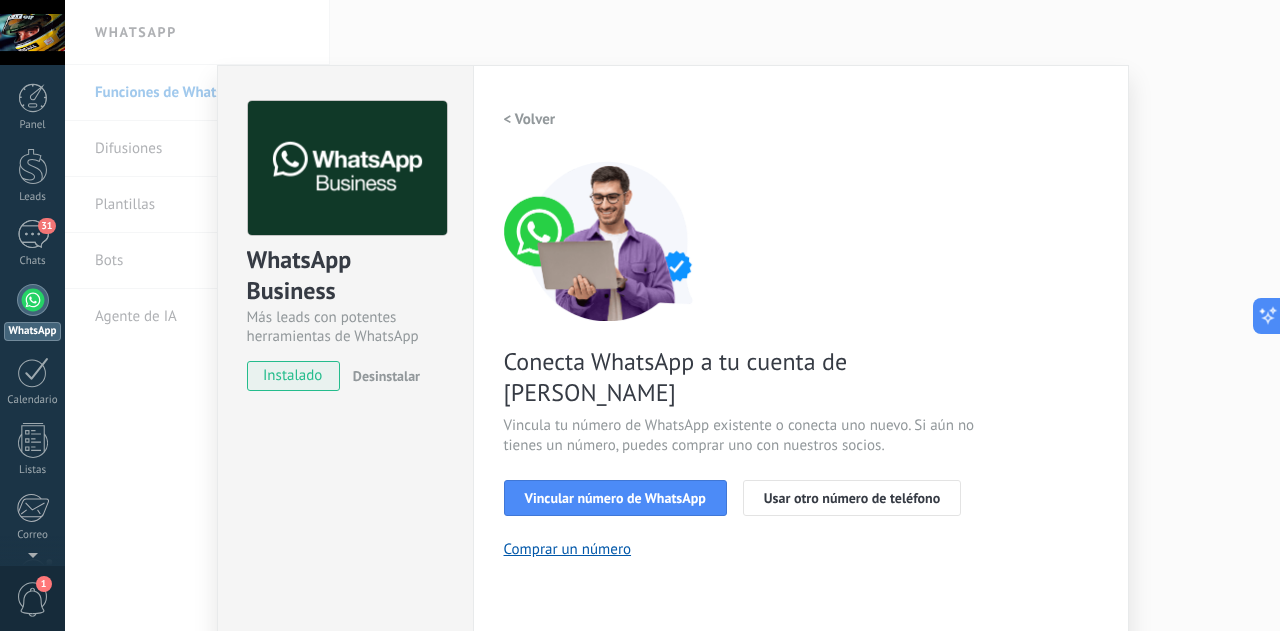 scroll, scrollTop: 0, scrollLeft: 0, axis: both 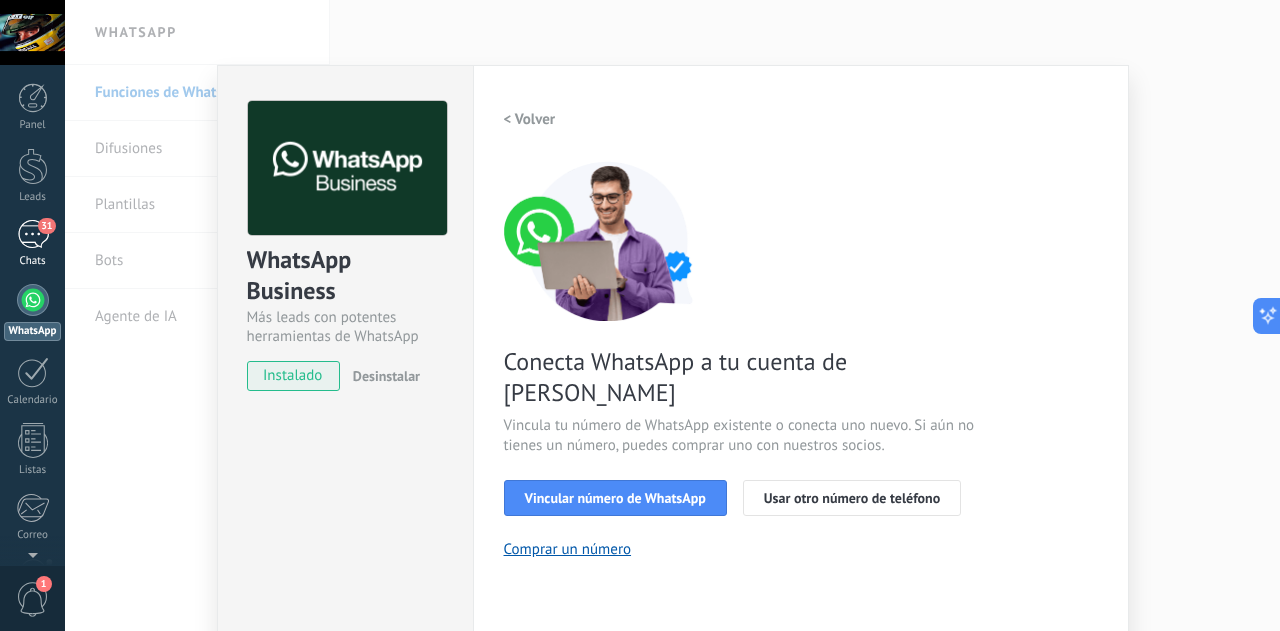 click on "31" at bounding box center [46, 226] 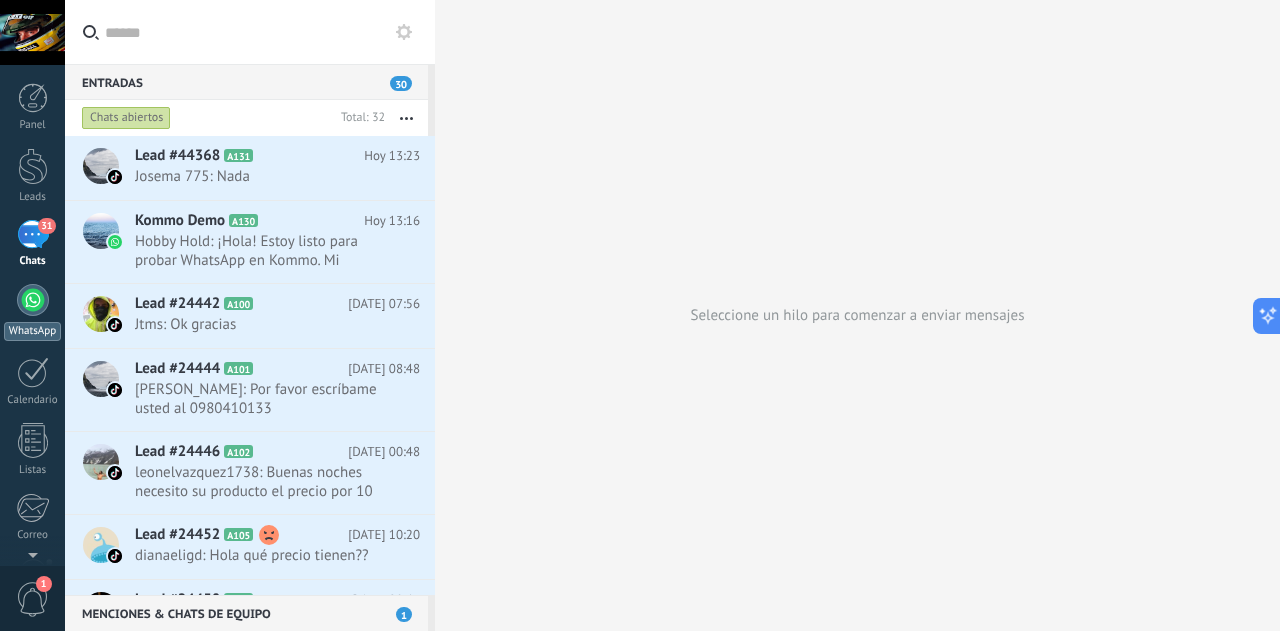 click at bounding box center [33, 300] 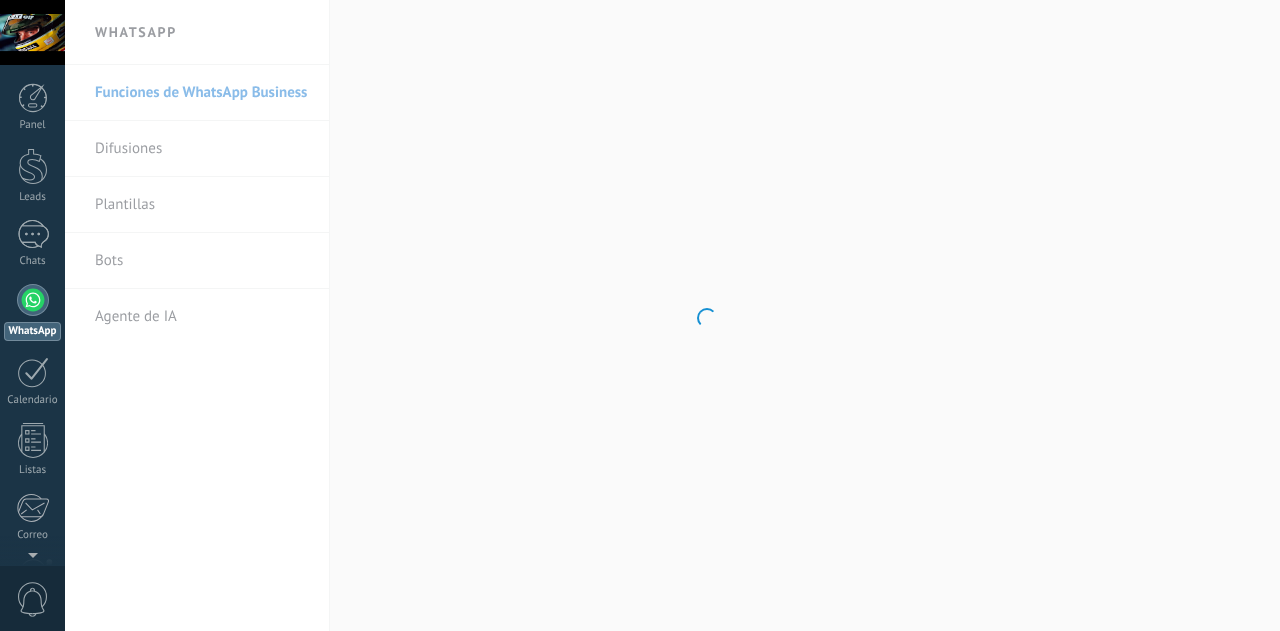 scroll, scrollTop: 0, scrollLeft: 0, axis: both 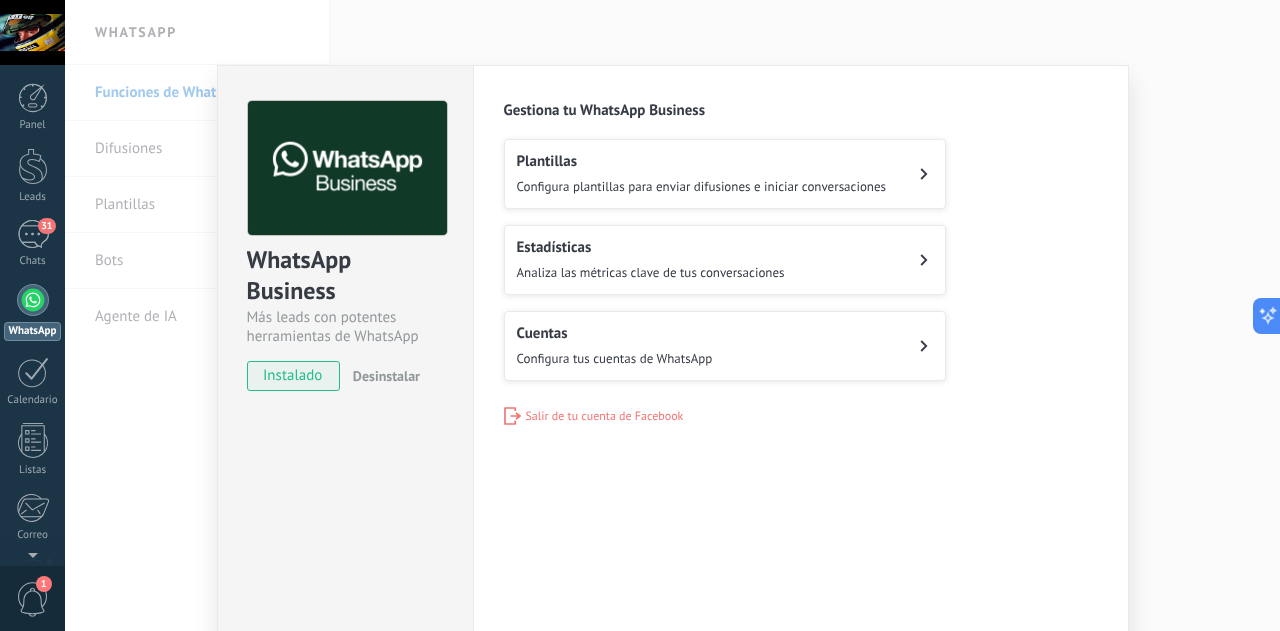 click on "Configura plantillas para enviar difusiones e iniciar conversaciones" at bounding box center [702, 186] 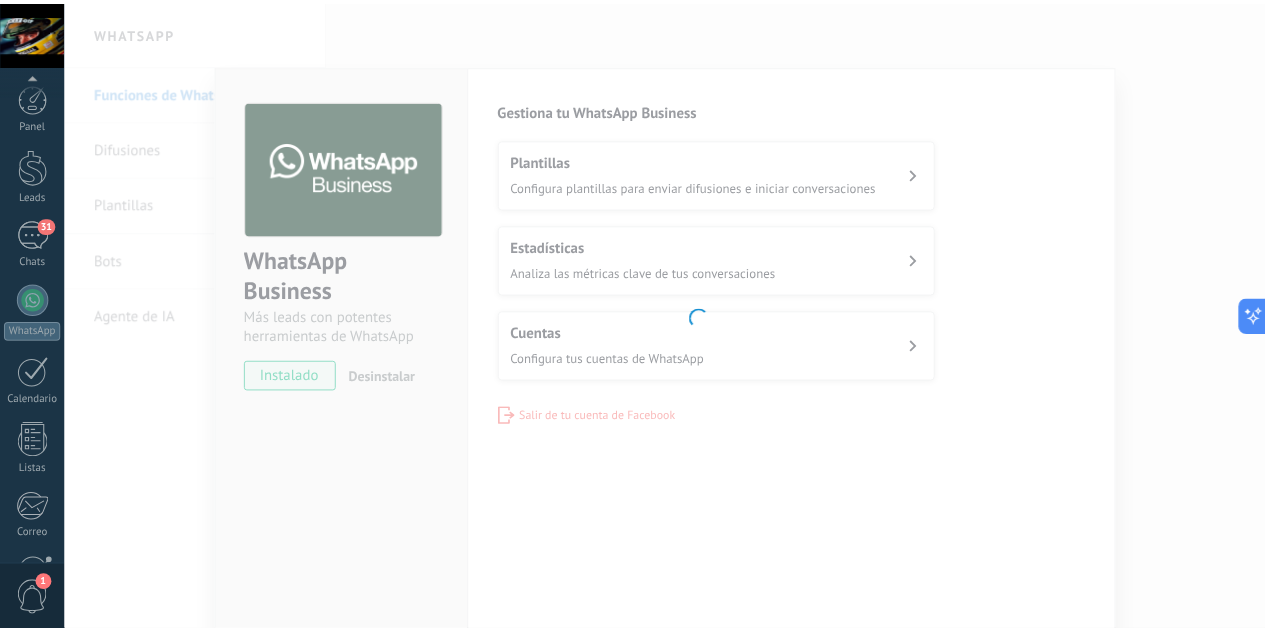 scroll, scrollTop: 199, scrollLeft: 0, axis: vertical 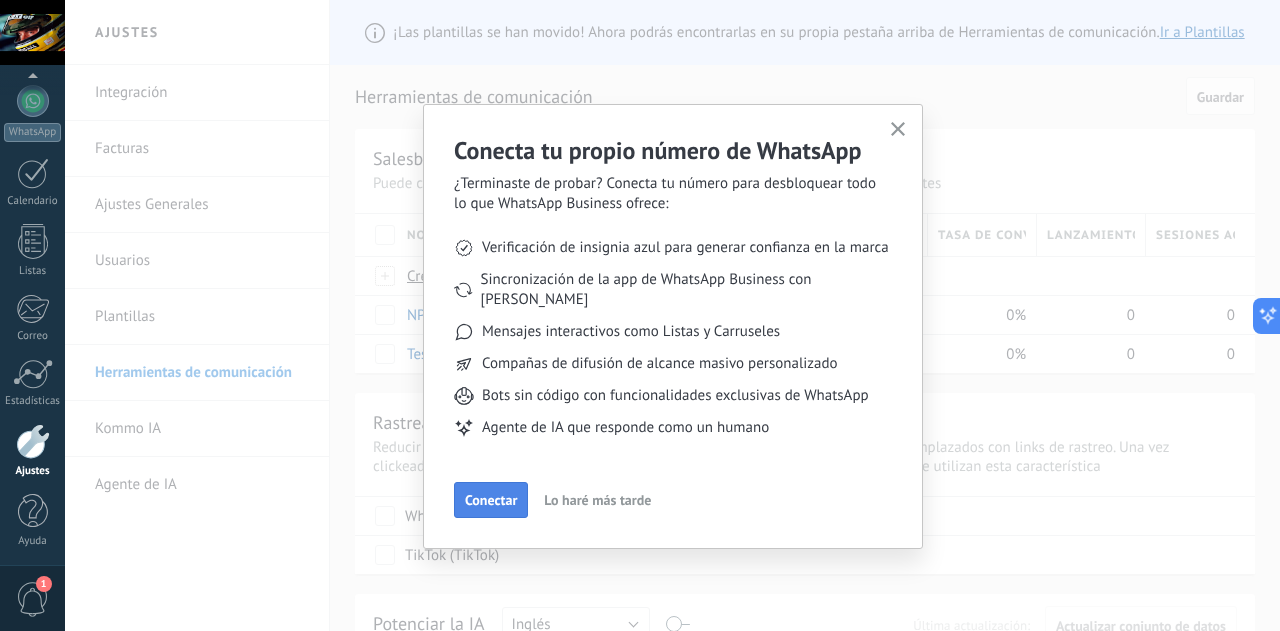 click on "Conectar" at bounding box center (491, 500) 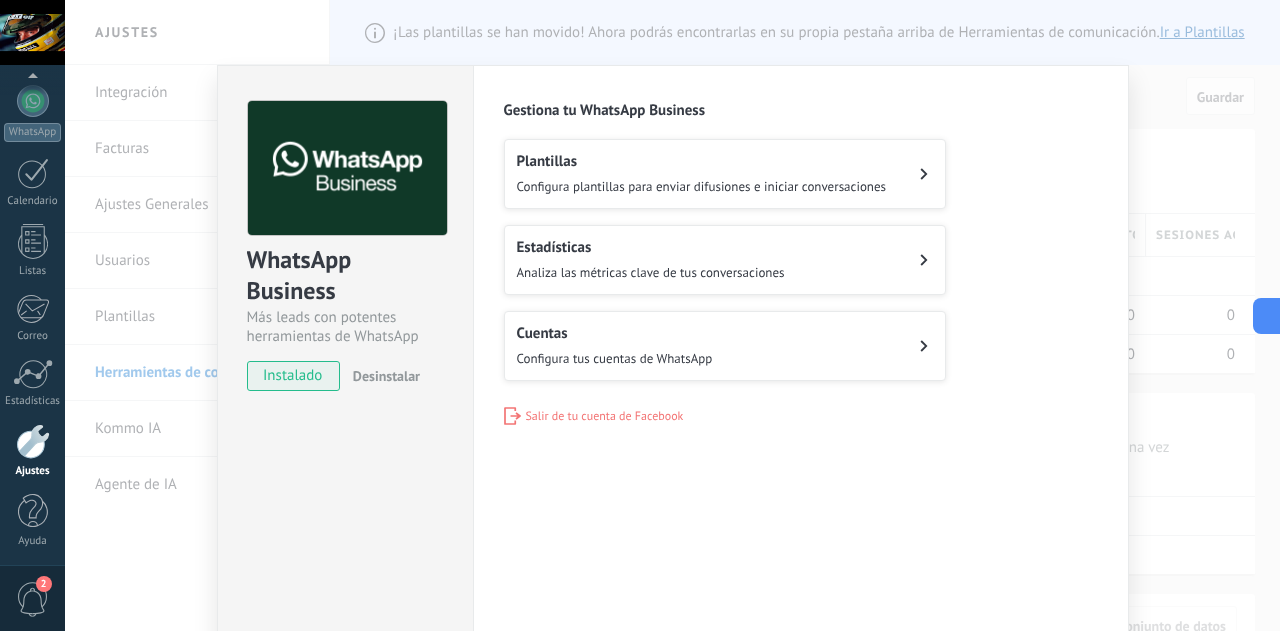 click on "Analiza las métricas clave de tus conversaciones" at bounding box center (651, 272) 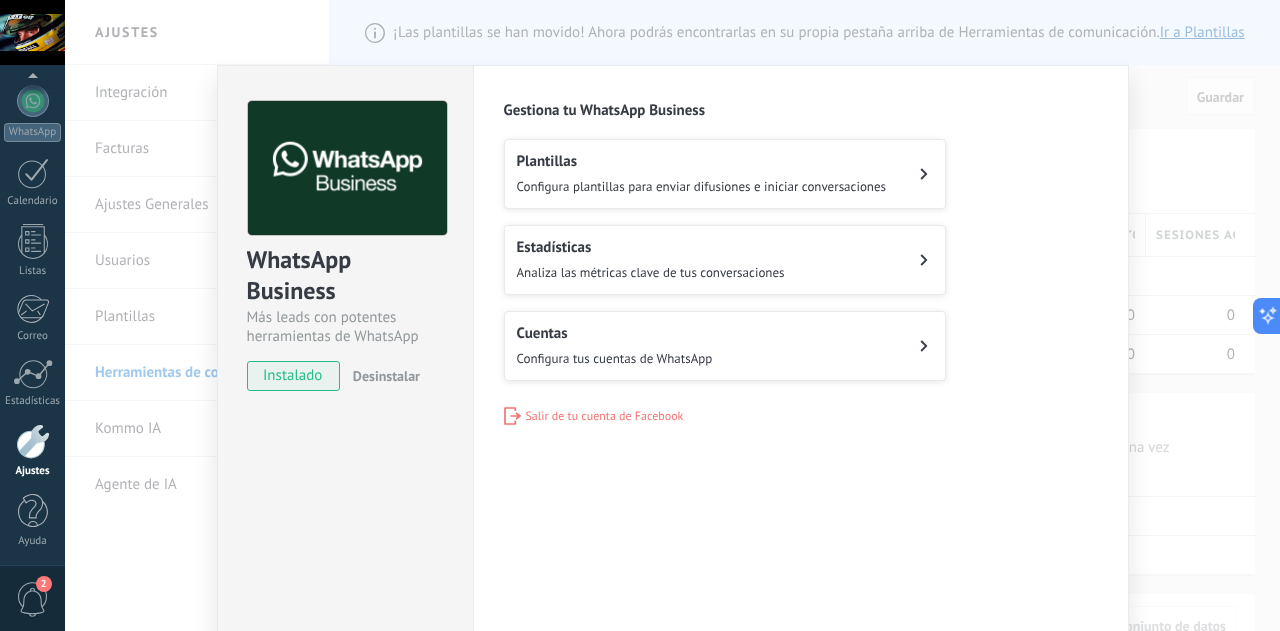 click on "Analiza las métricas clave de tus conversaciones" at bounding box center (651, 272) 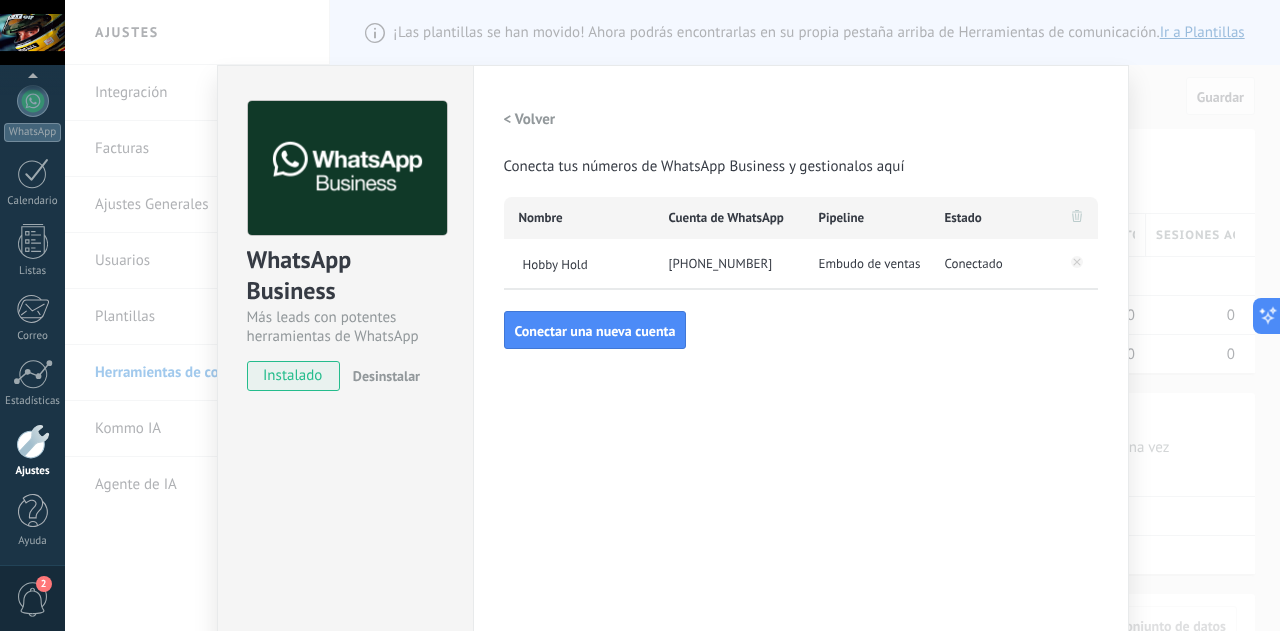 click on "WhatsApp Business Más leads con potentes herramientas de WhatsApp instalado Desinstalar Configuraciones Autorizaciones Esta pestaña registra a los usuarios que han concedido acceso a las integración a esta cuenta. Si deseas remover la posibilidad que un usuario pueda enviar solicitudes a la cuenta en nombre de esta integración, puedes revocar el acceso. Si el acceso a todos los usuarios es revocado, la integración dejará de funcionar. Esta aplicacion está instalada, pero nadie le ha dado acceso aun. WhatsApp Cloud API más _:  Guardar < Volver Conecta tus números de WhatsApp Business y gestionalos aquí Nombre Cuenta de WhatsApp Pipeline Estado Hobby Hold +593 97 920 9434 Embudo de ventas Conectado Conectar una nueva cuenta" at bounding box center [672, 315] 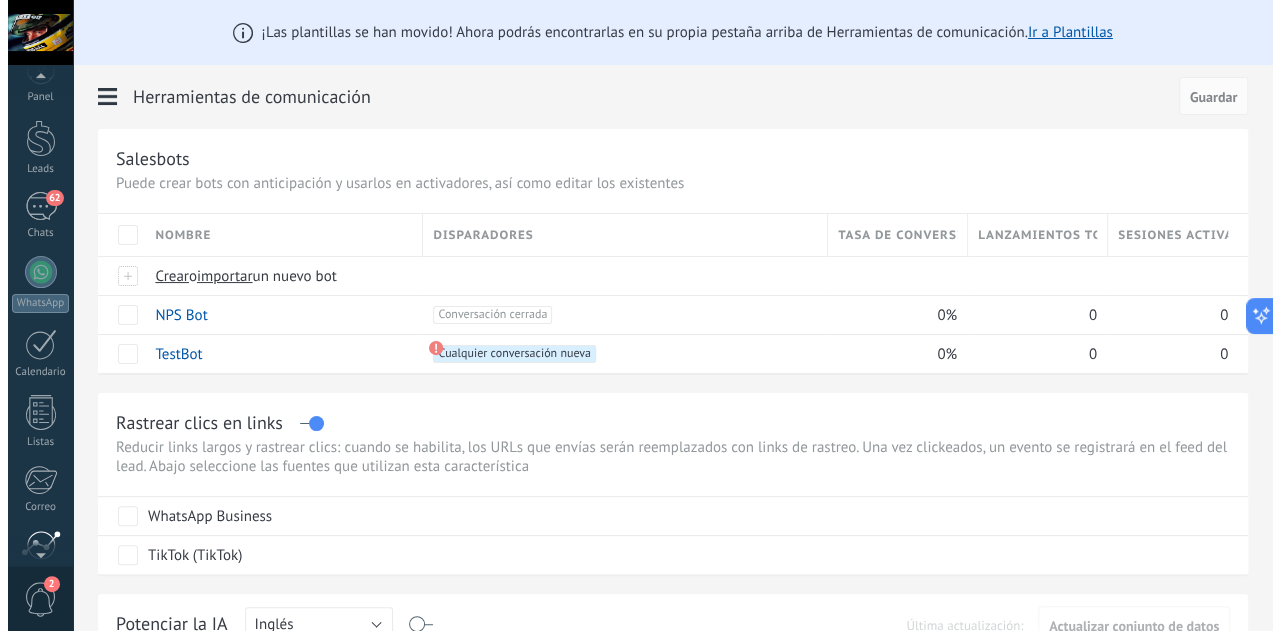 scroll, scrollTop: 0, scrollLeft: 0, axis: both 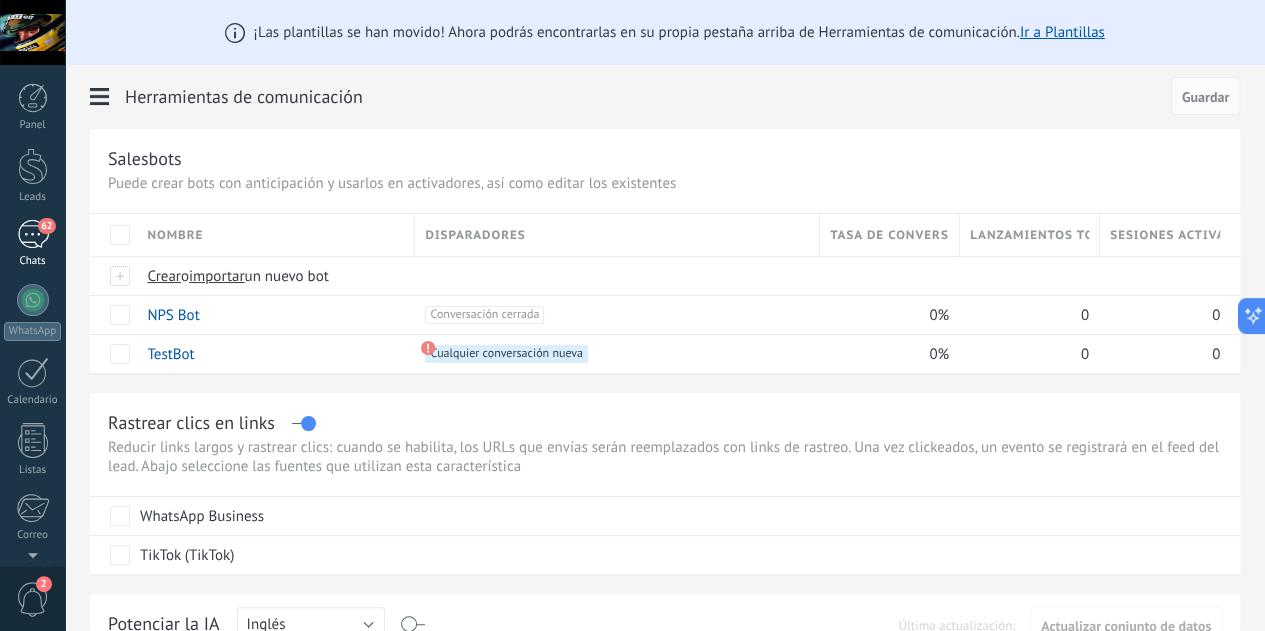 click on "62" at bounding box center [33, 234] 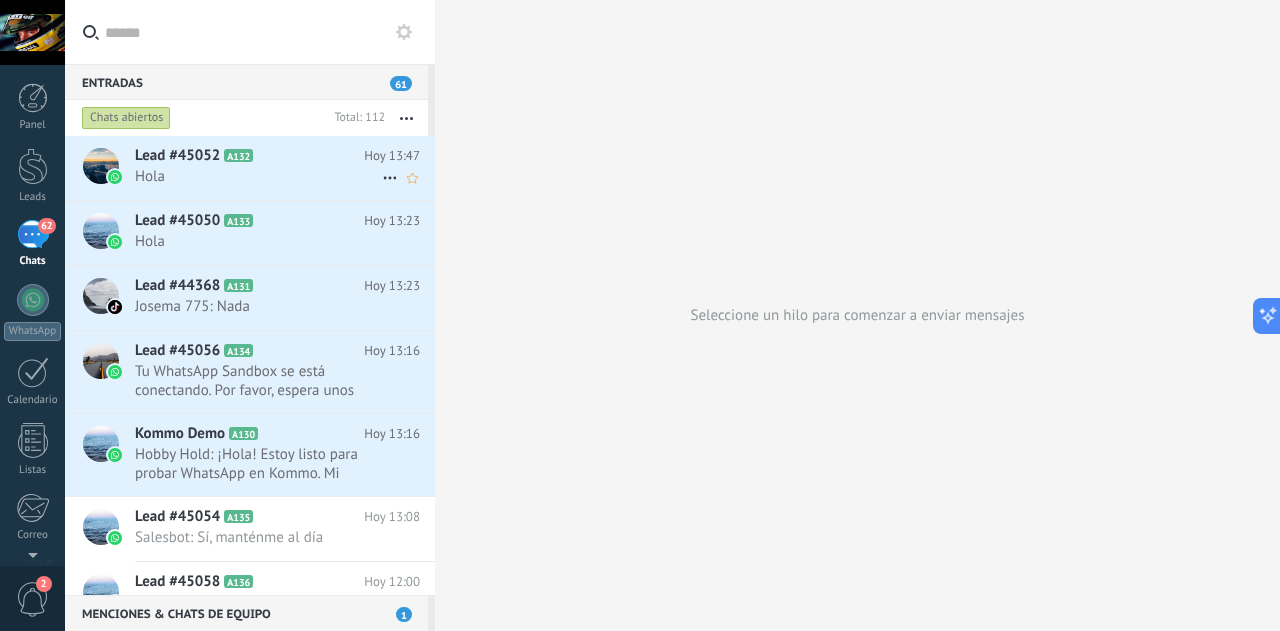 click on "Hola" at bounding box center (258, 176) 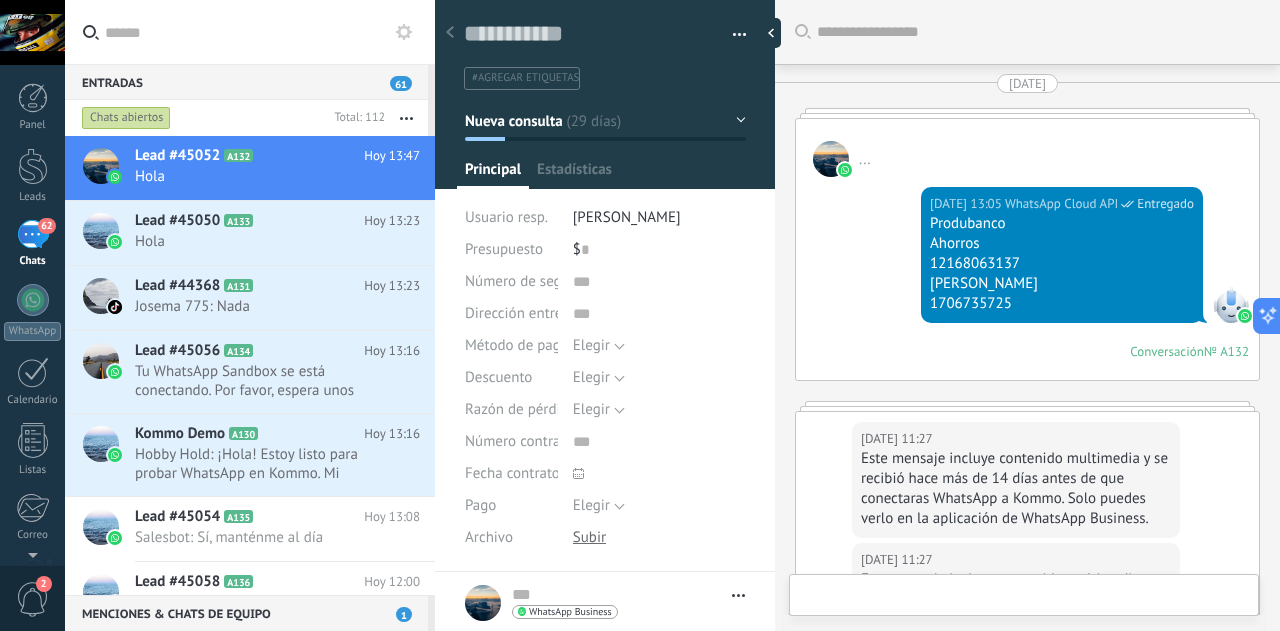 scroll, scrollTop: 30, scrollLeft: 0, axis: vertical 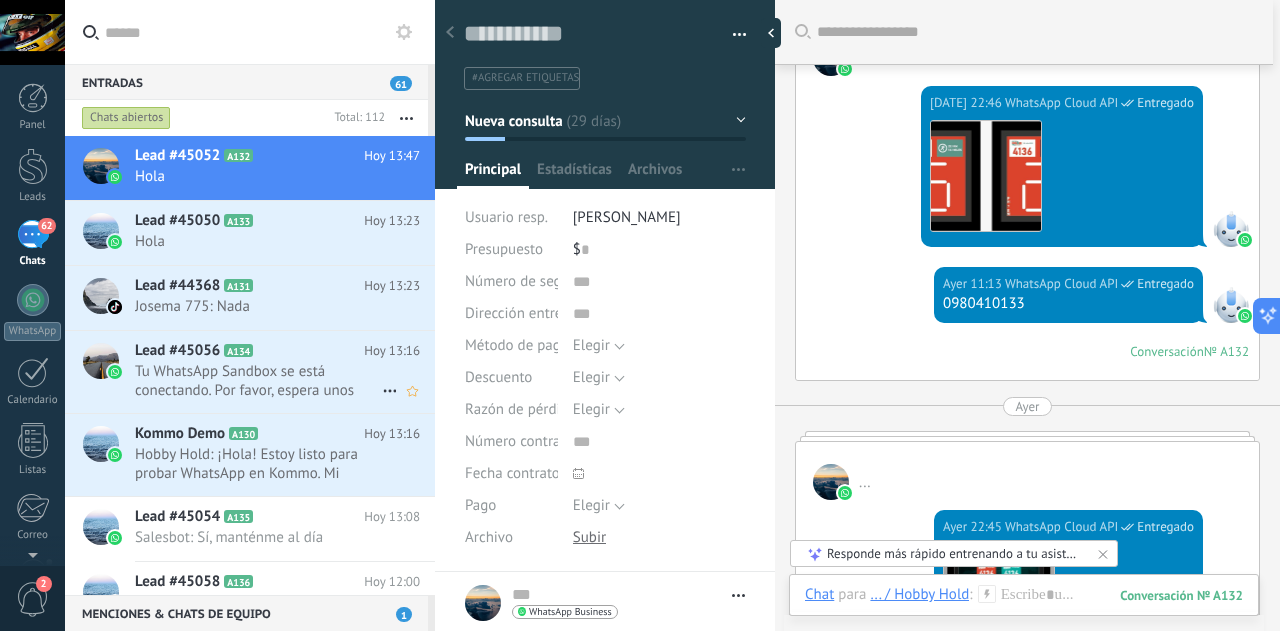 click on "Tu WhatsApp Sandbox se está conectando. Por favor, espera unos segundos. El chat en Kommo se abrirá automática..." at bounding box center (258, 381) 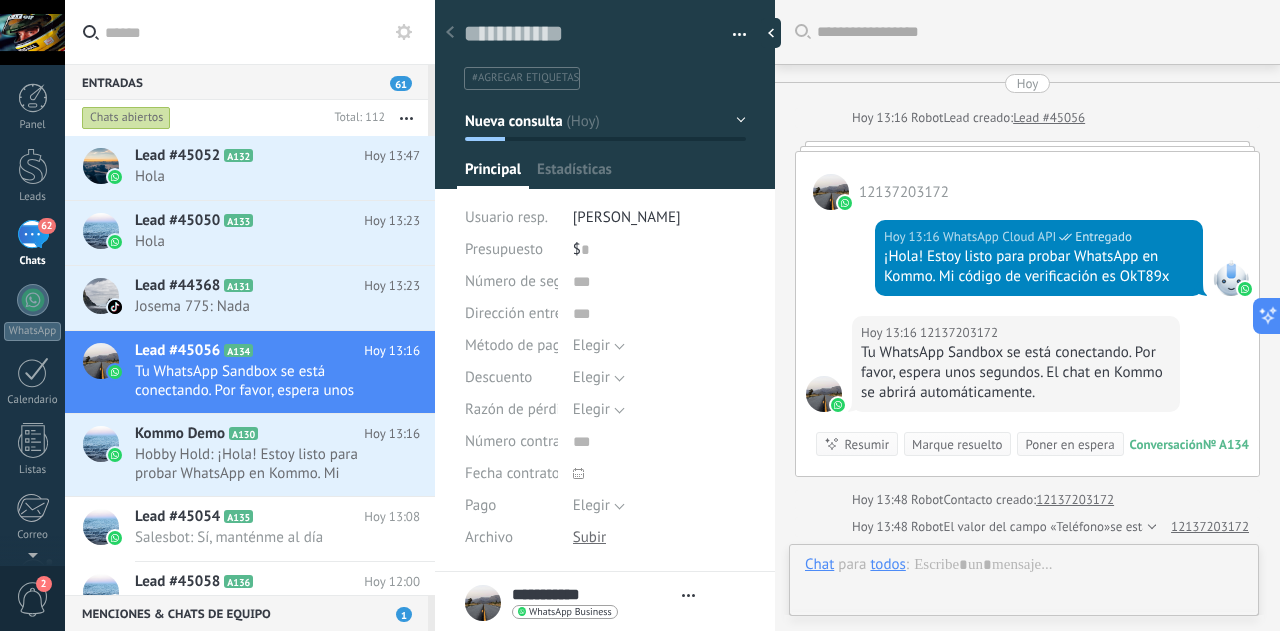 scroll, scrollTop: 79, scrollLeft: 0, axis: vertical 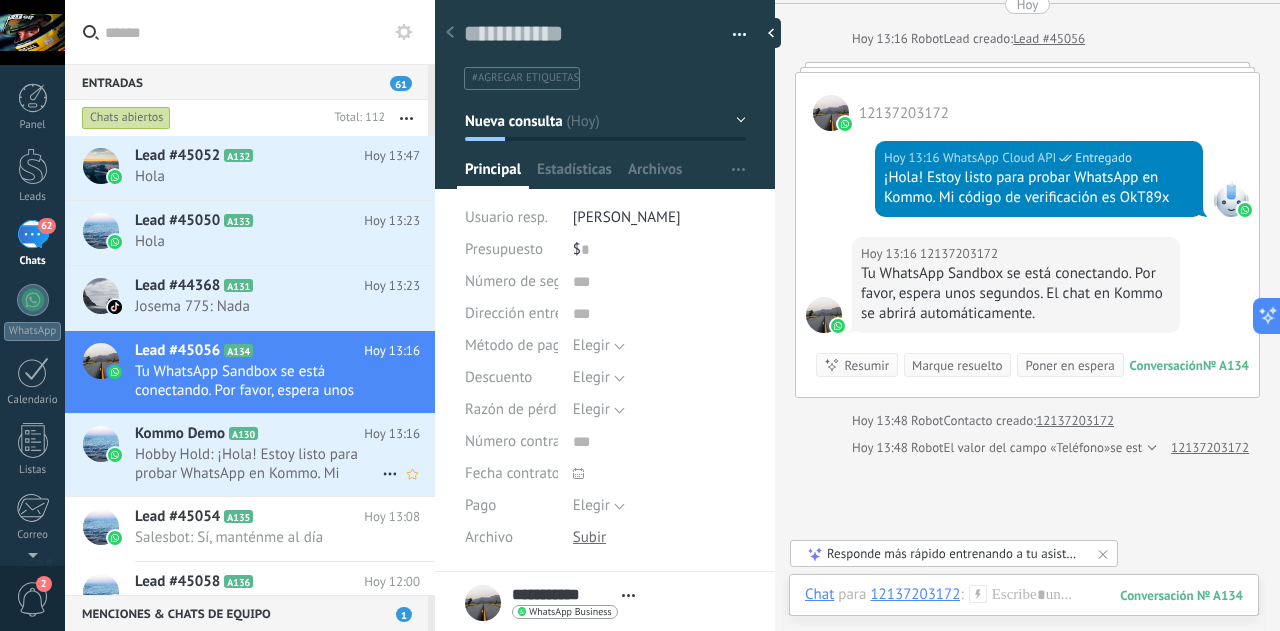click on "Hobby Hold: ¡Hola! Estoy listo para probar WhatsApp en Kommo. Mi código de verificación es OkT89x" at bounding box center (258, 464) 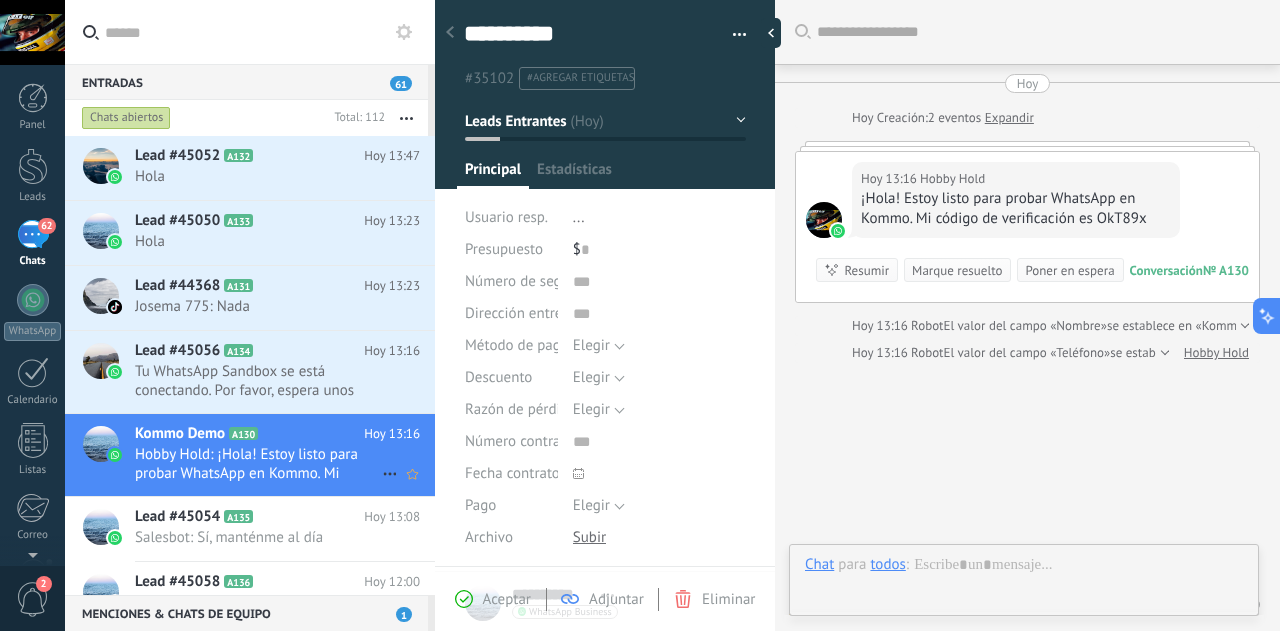 scroll, scrollTop: 30, scrollLeft: 0, axis: vertical 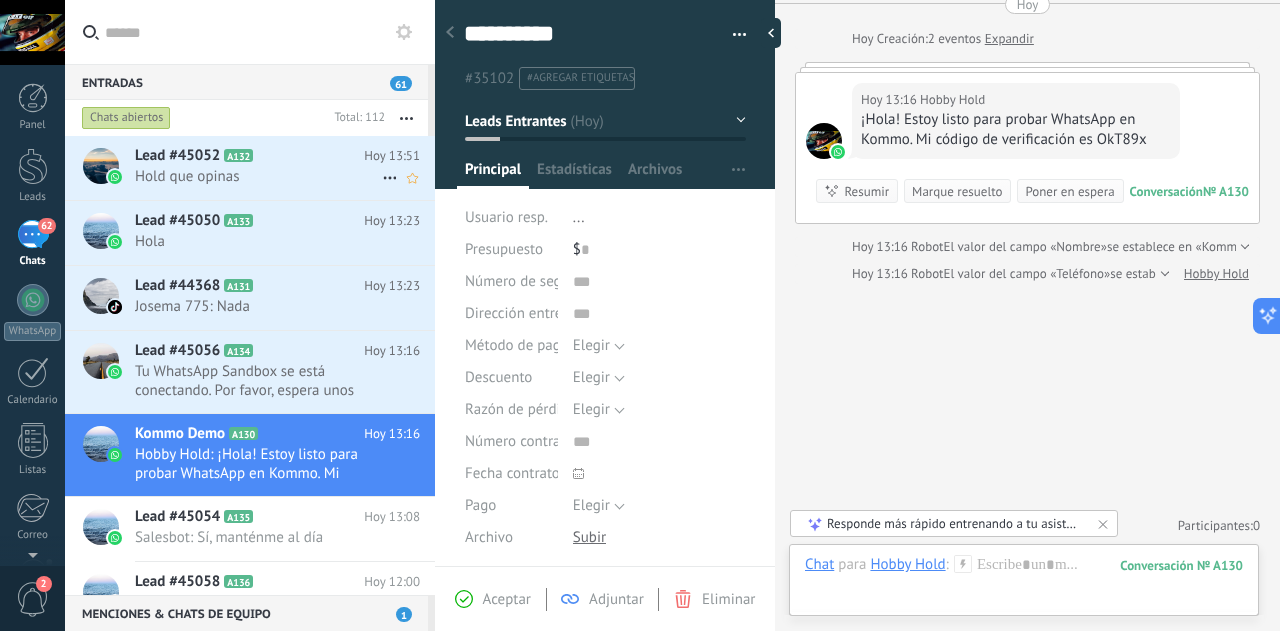 click on "Hold que opinas" at bounding box center (258, 176) 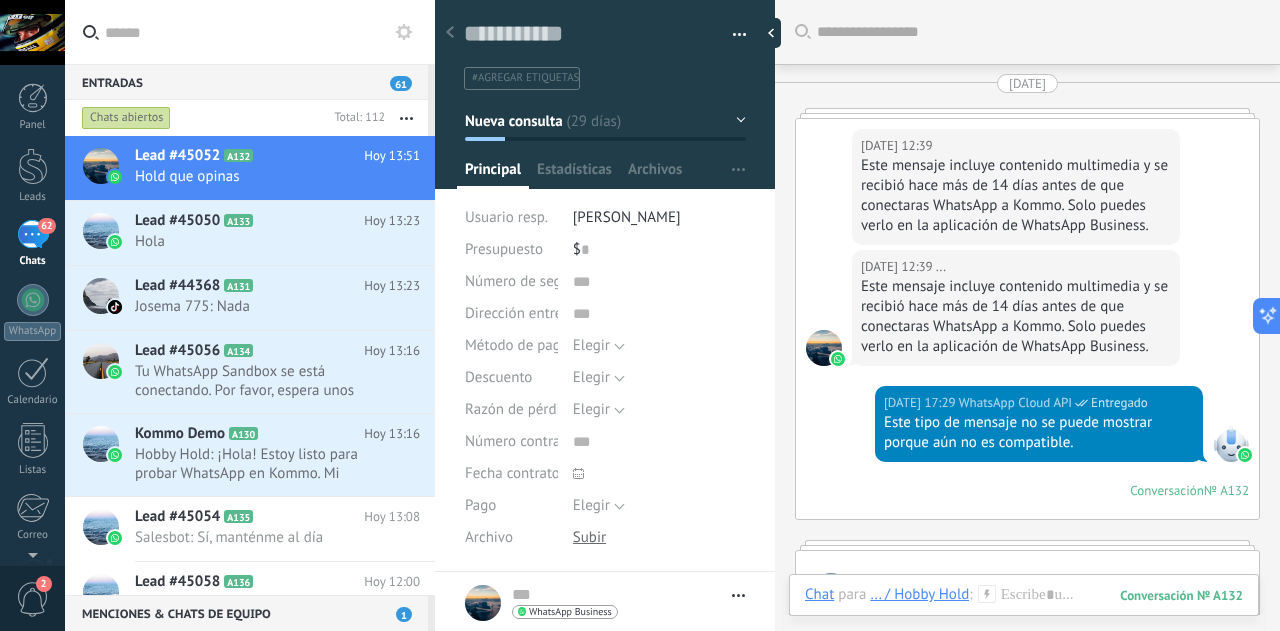 scroll, scrollTop: 6813, scrollLeft: 0, axis: vertical 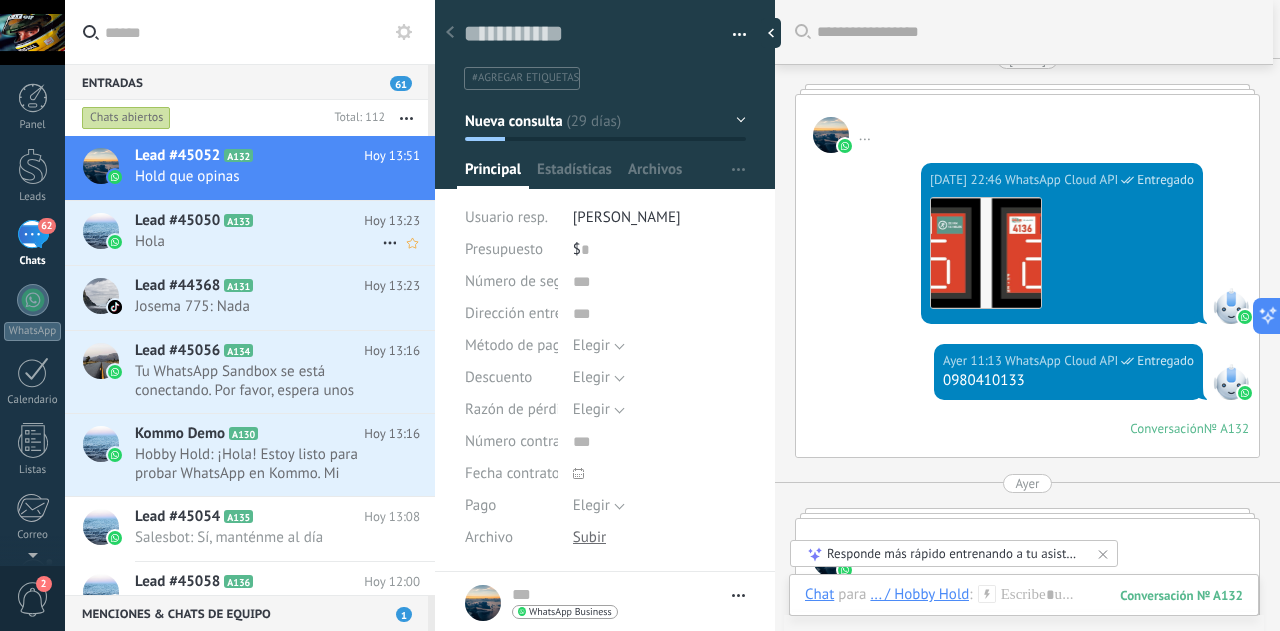 click on "Lead #45050
A133
Hoy 13:23
Hola" at bounding box center (285, 232) 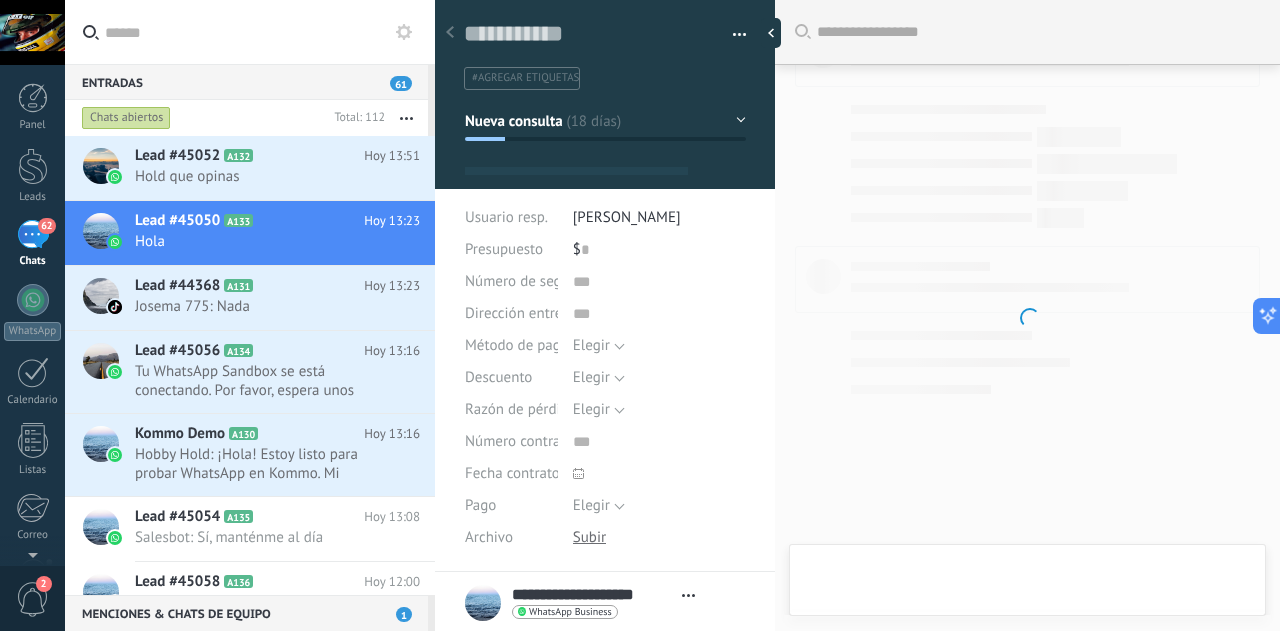 type on "**********" 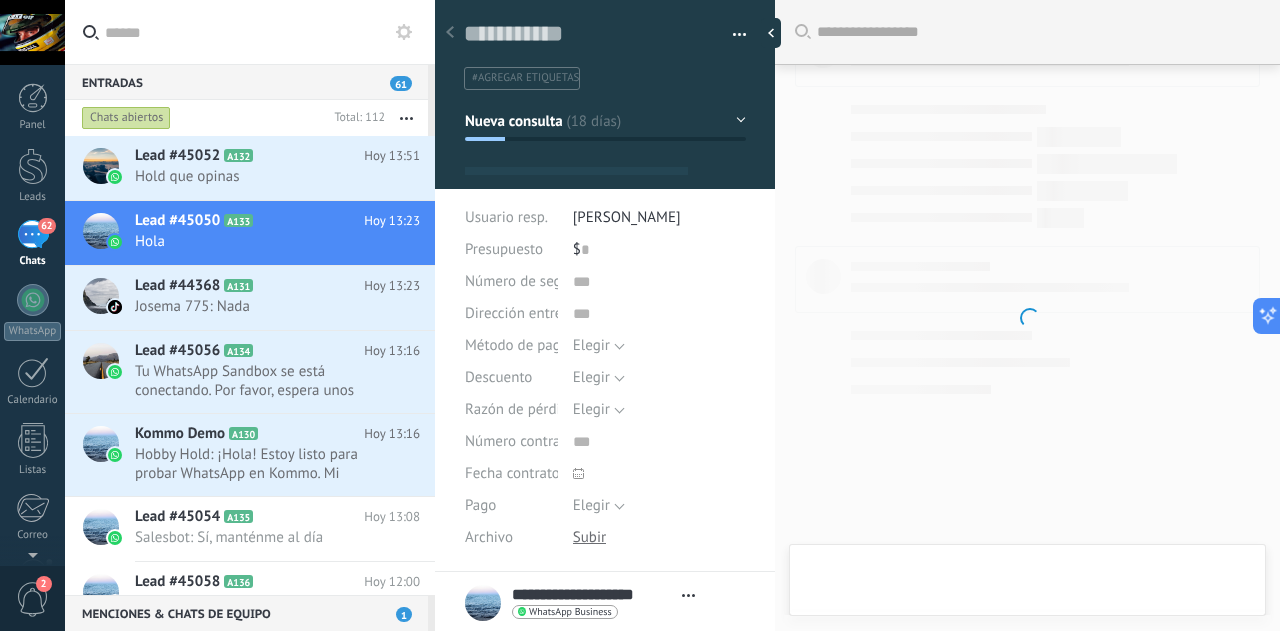 scroll, scrollTop: 30, scrollLeft: 0, axis: vertical 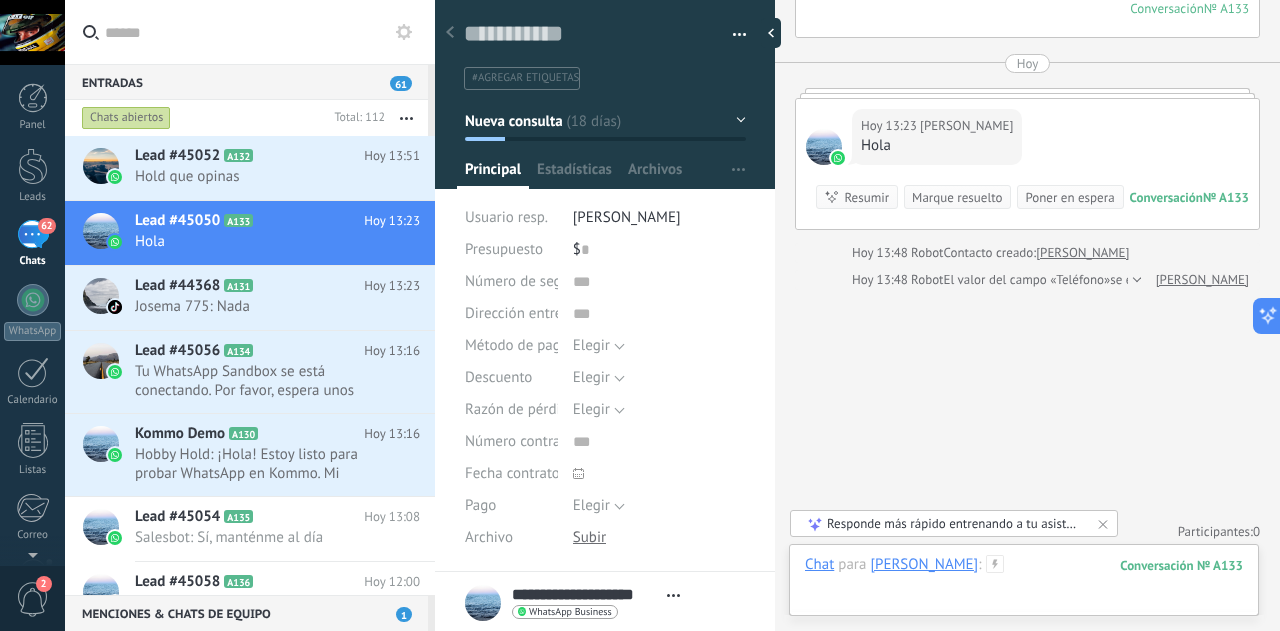click at bounding box center (1024, 585) 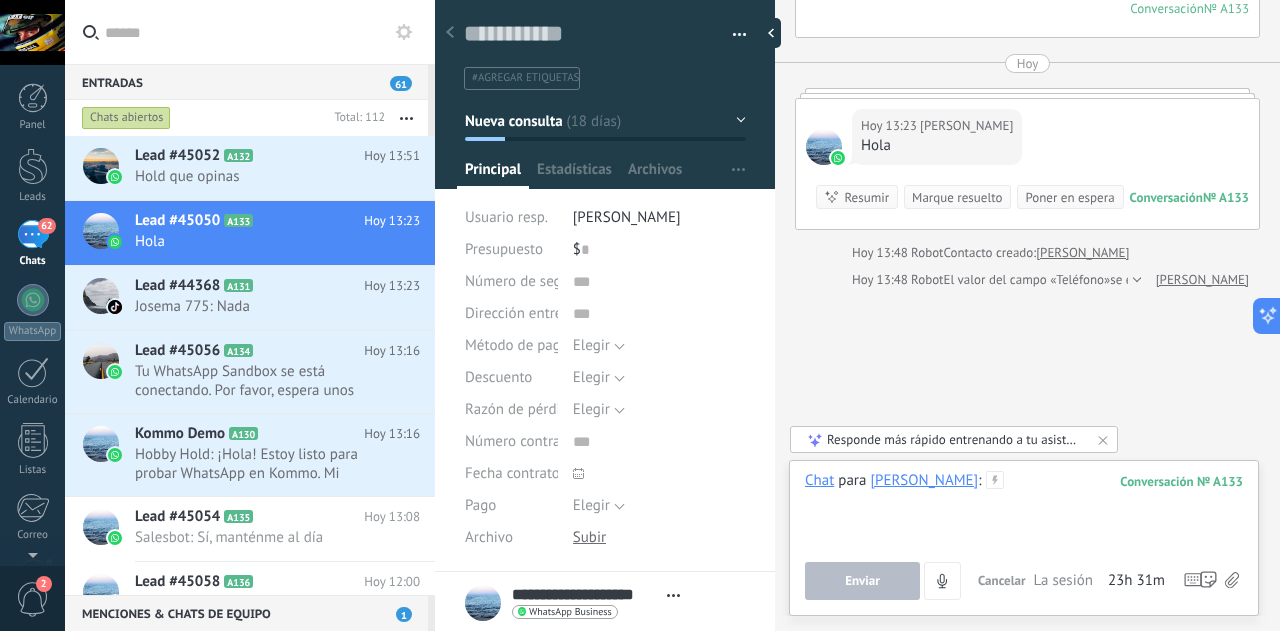 type 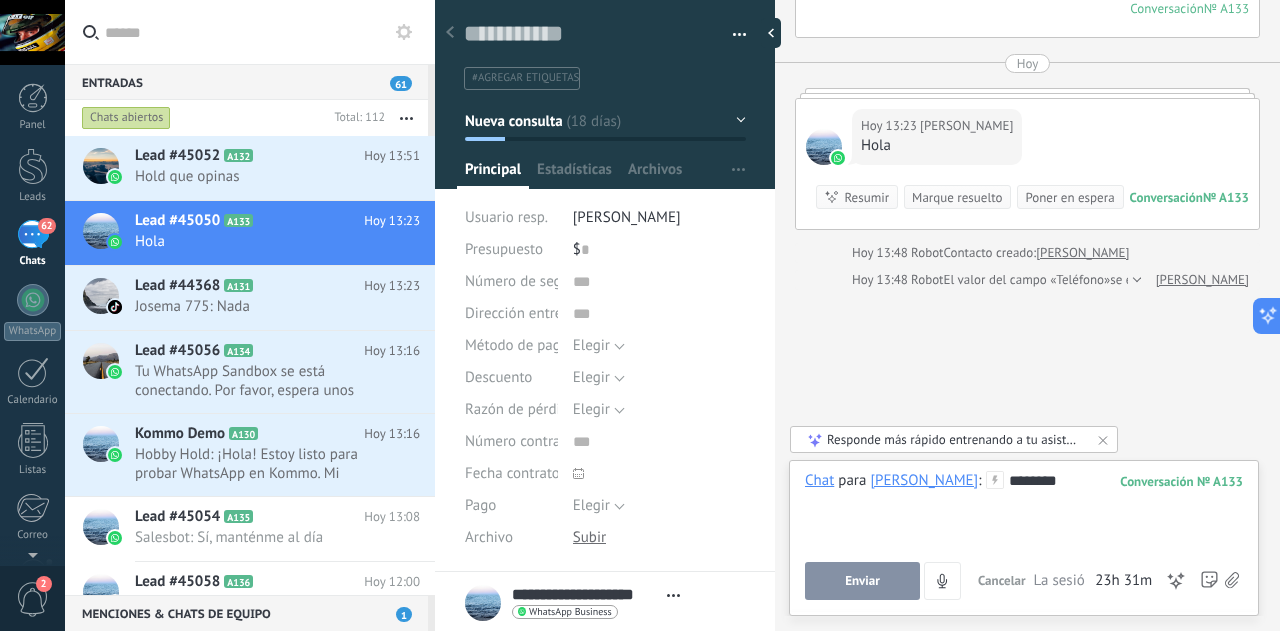 click on "Enviar" at bounding box center (862, 581) 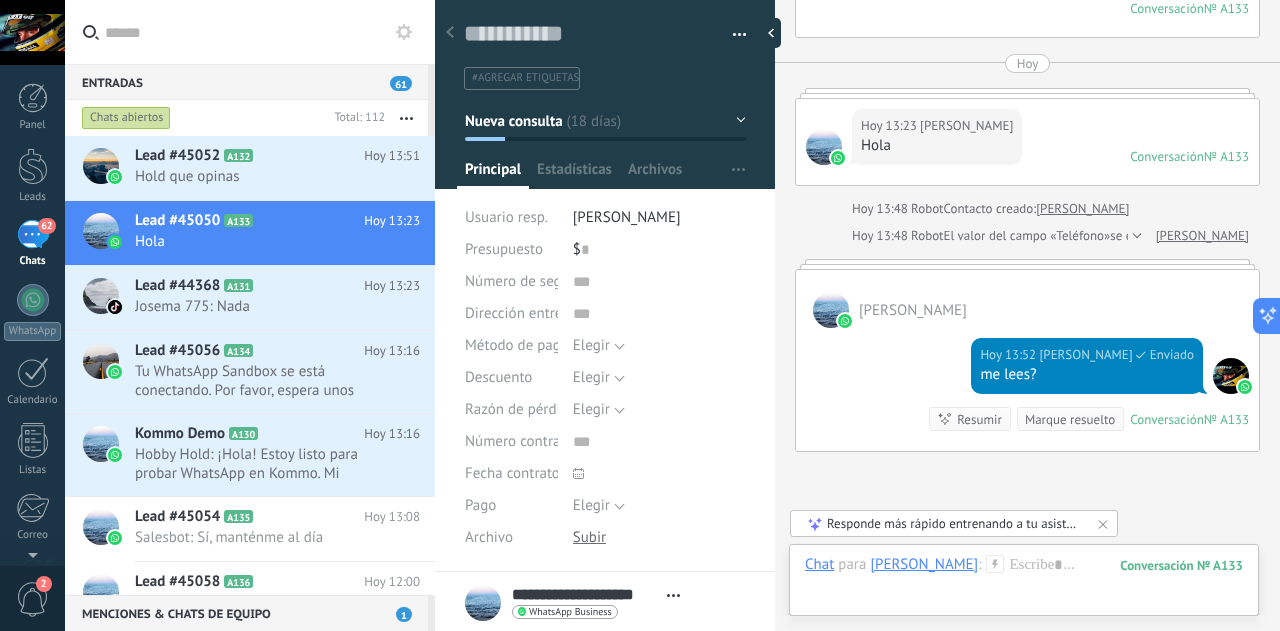 scroll, scrollTop: 1330, scrollLeft: 0, axis: vertical 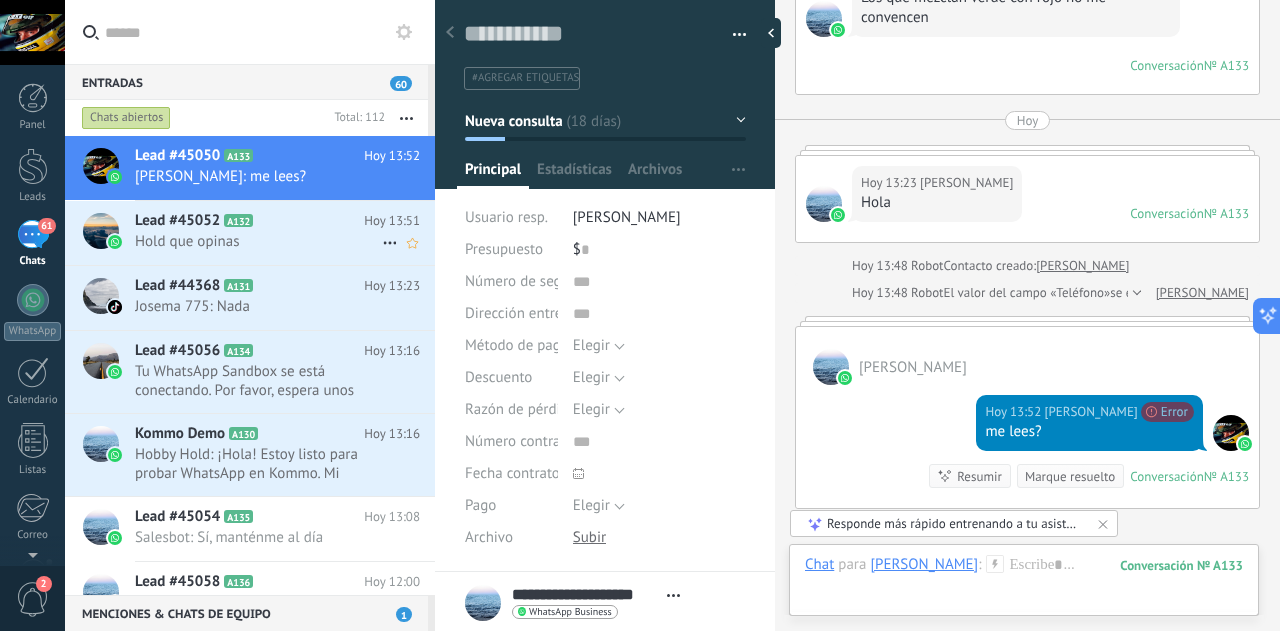 click on "Hold que opinas" at bounding box center (258, 241) 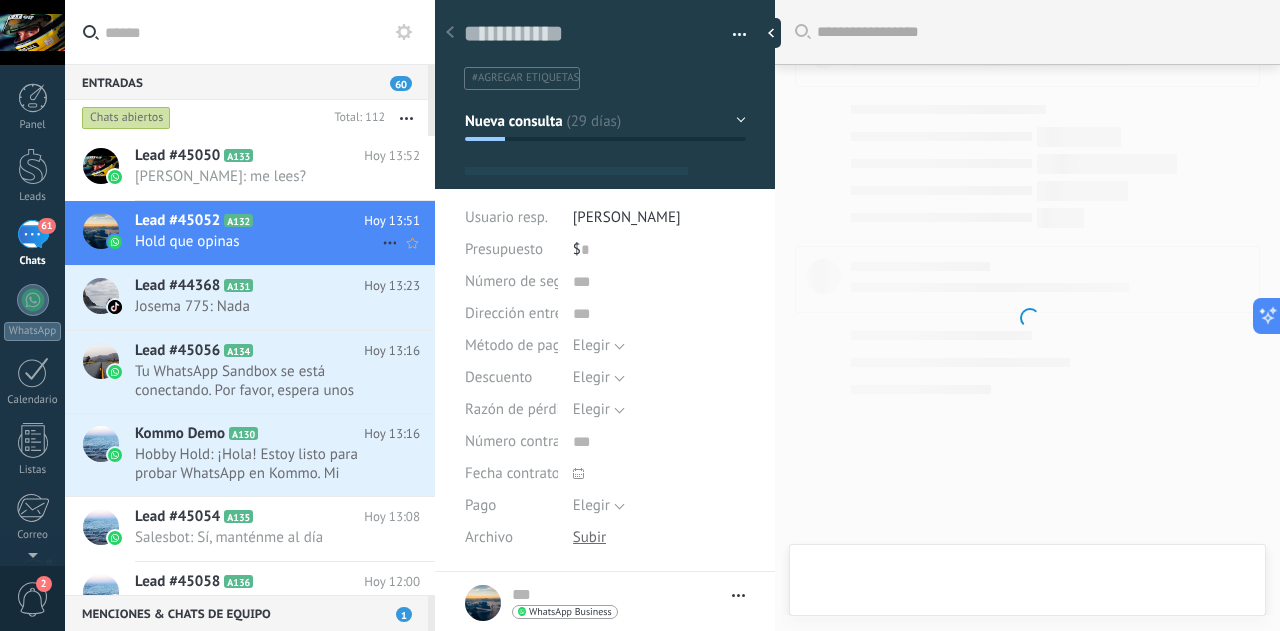 scroll, scrollTop: 6725, scrollLeft: 0, axis: vertical 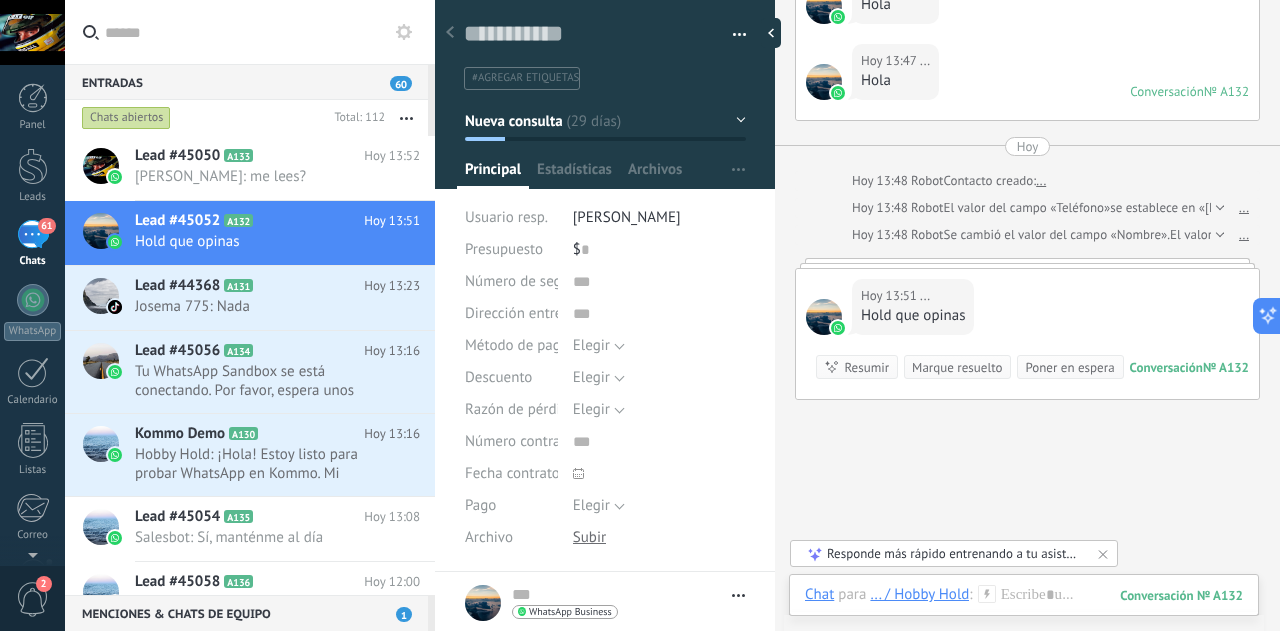click on "[PERSON_NAME]" at bounding box center (627, 217) 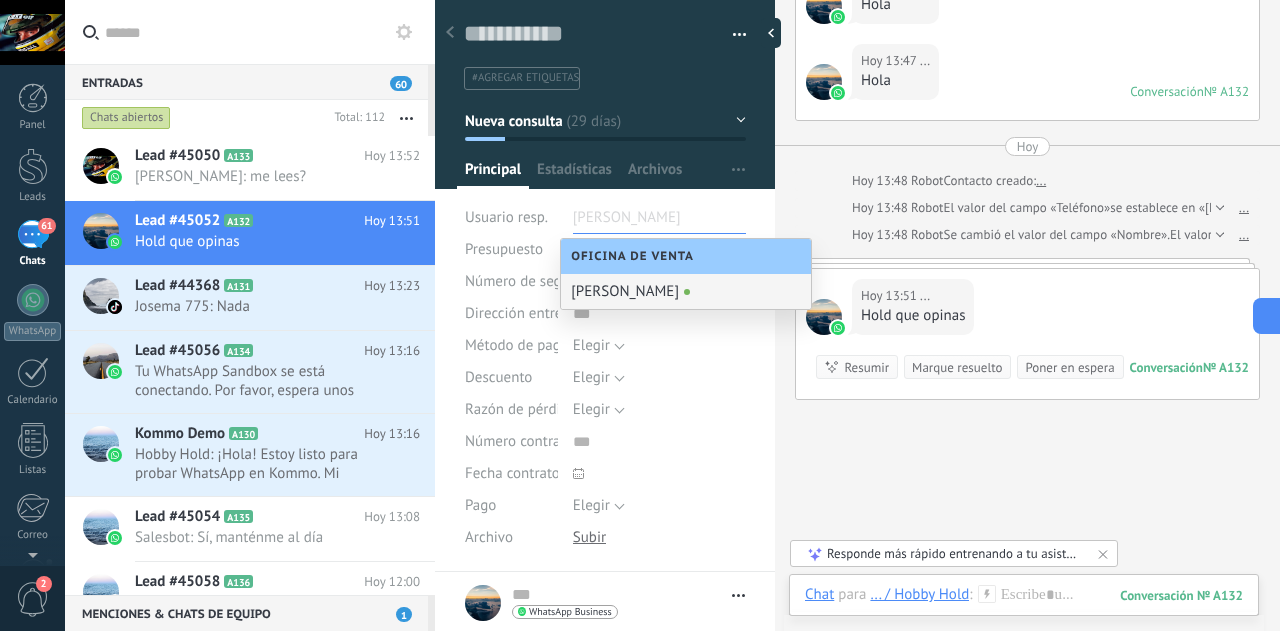 click on "#agregar etiquetas" at bounding box center (525, 78) 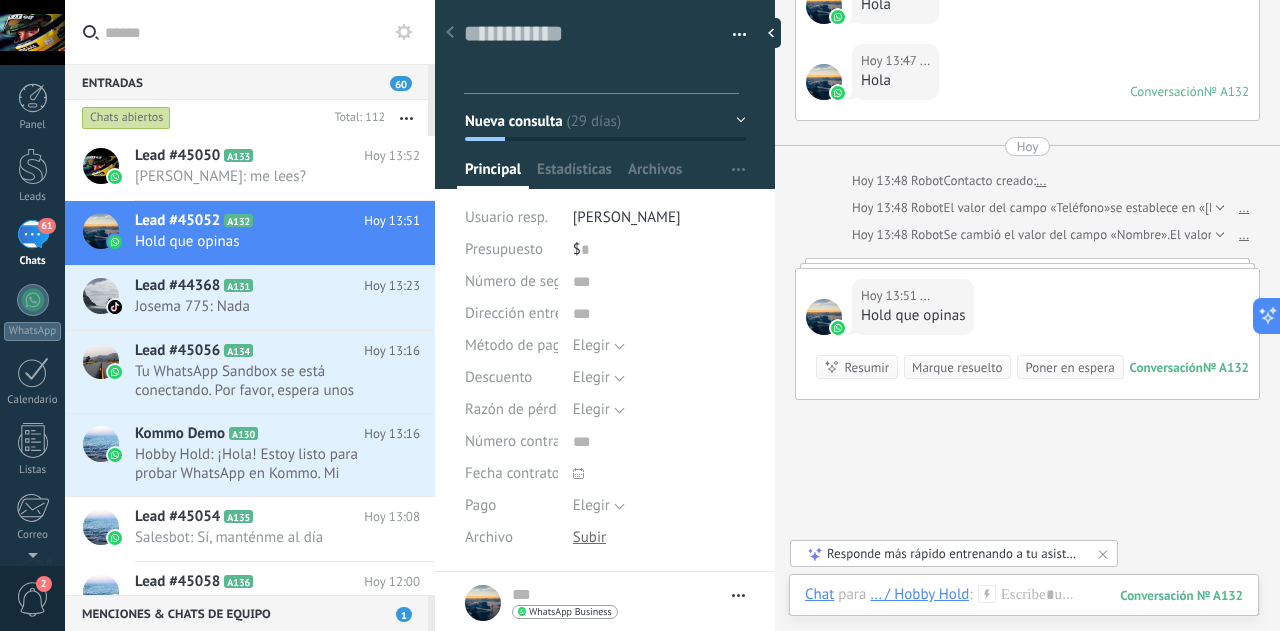 click at bounding box center (732, 35) 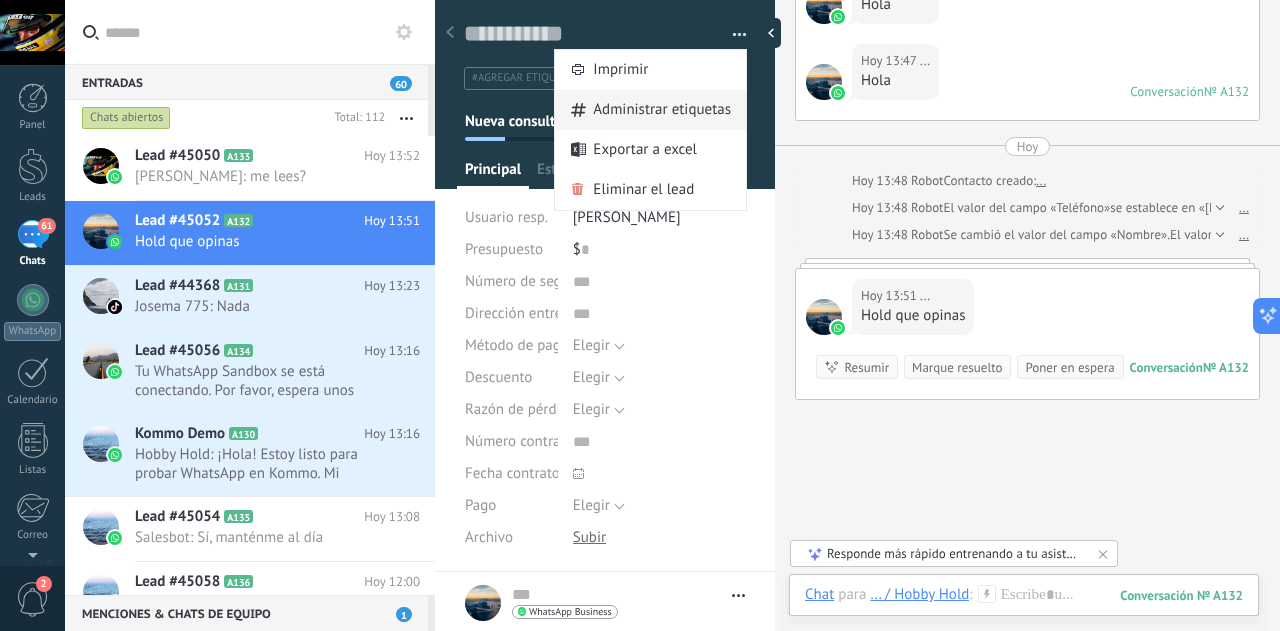 click on "Administrar etiquetas" at bounding box center [662, 110] 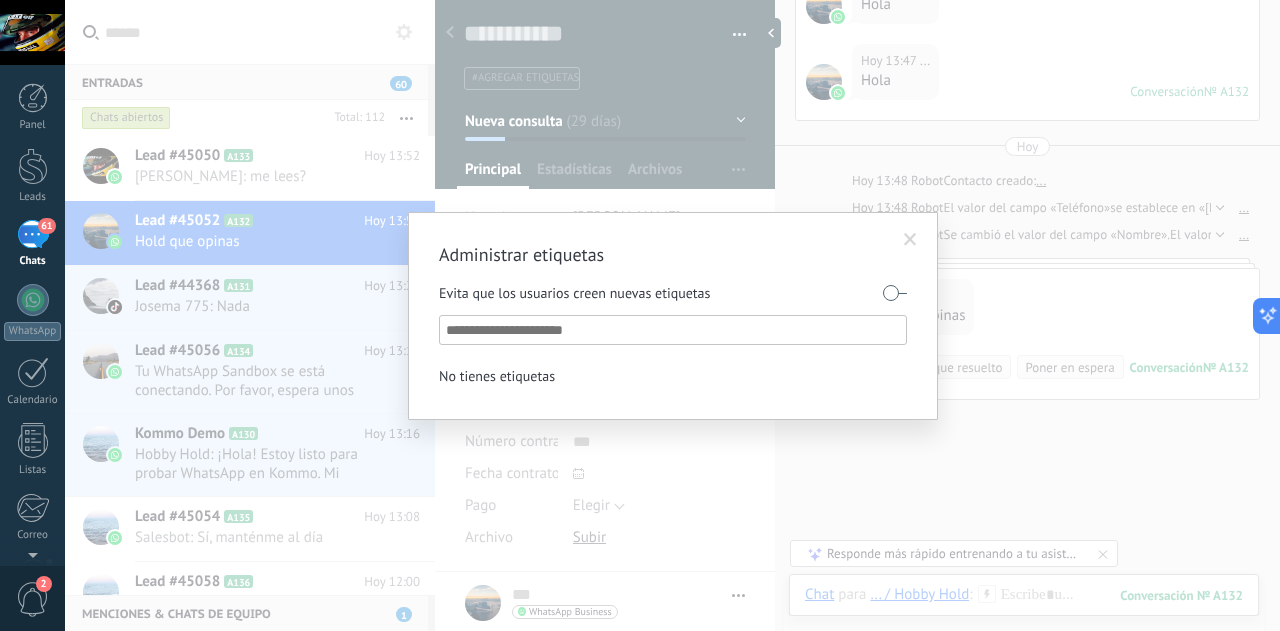 click at bounding box center [910, 240] 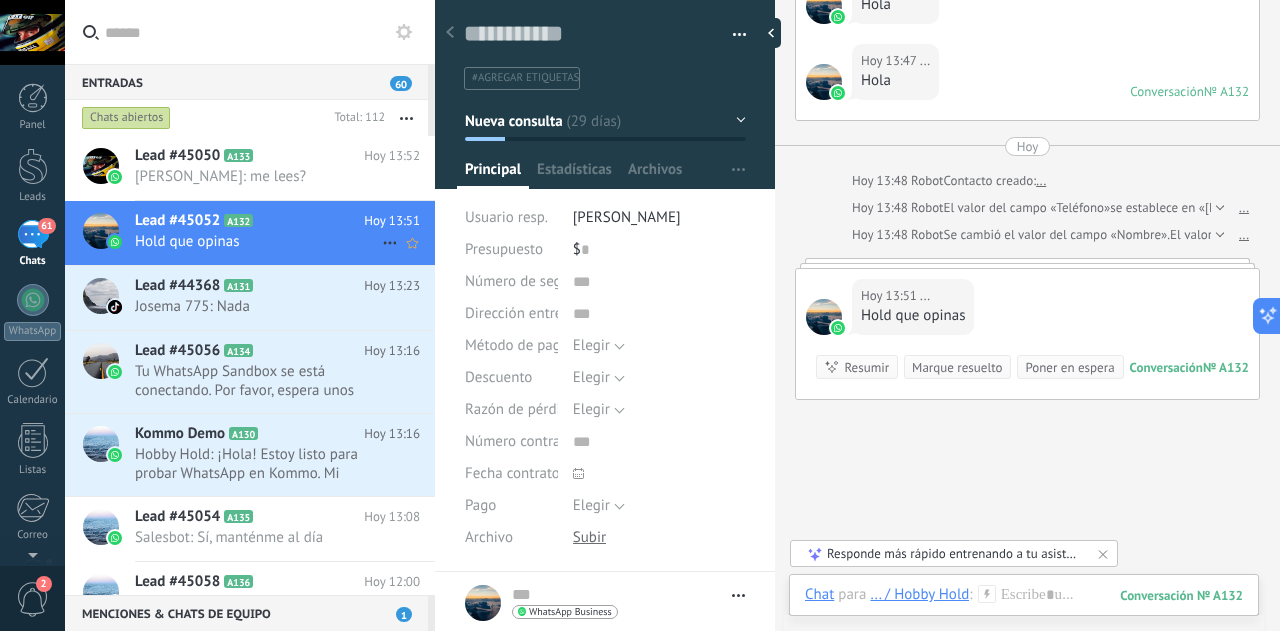 click 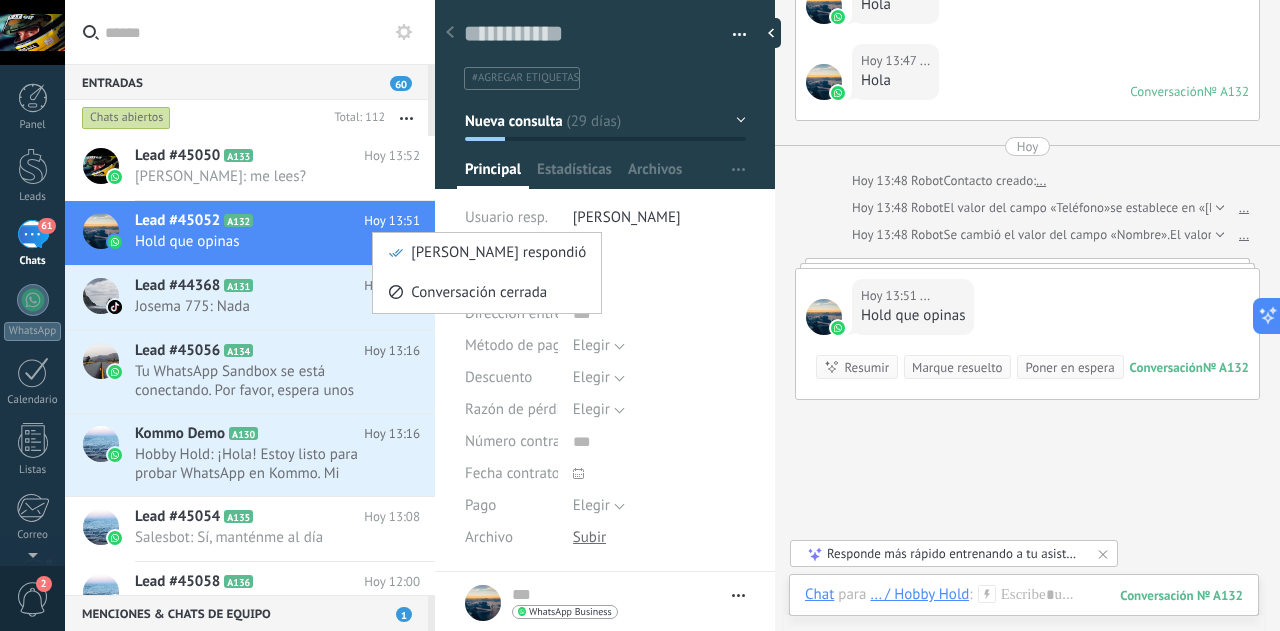 click at bounding box center [640, 315] 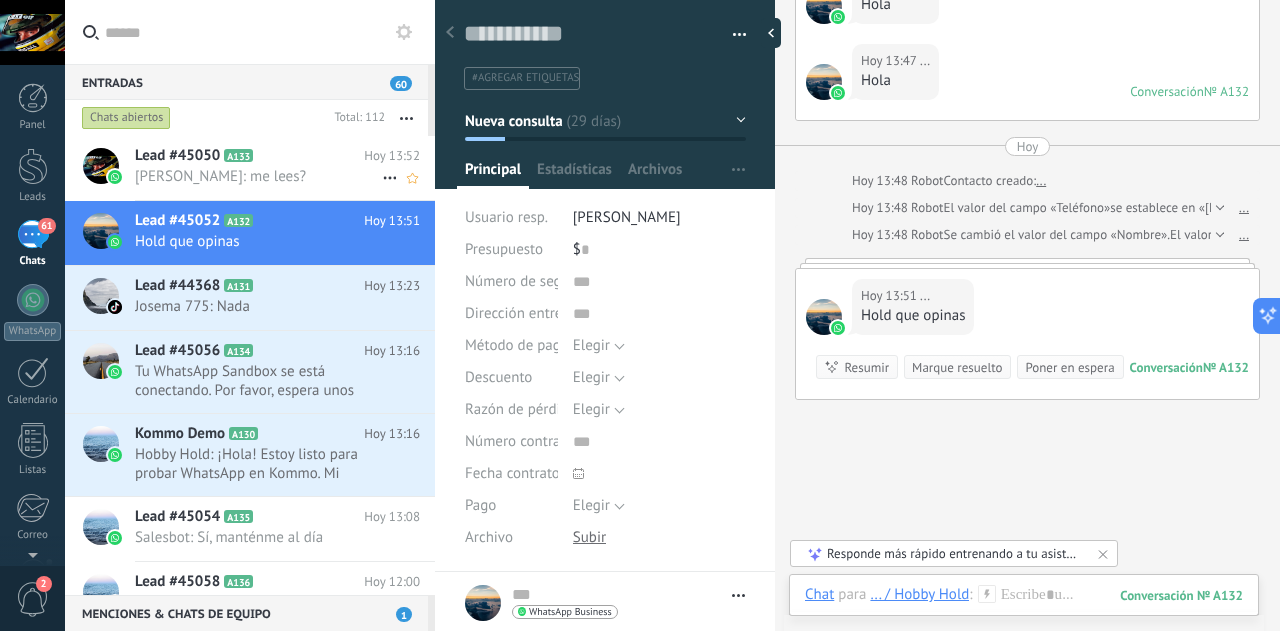 click on "Lead #45050" at bounding box center (177, 156) 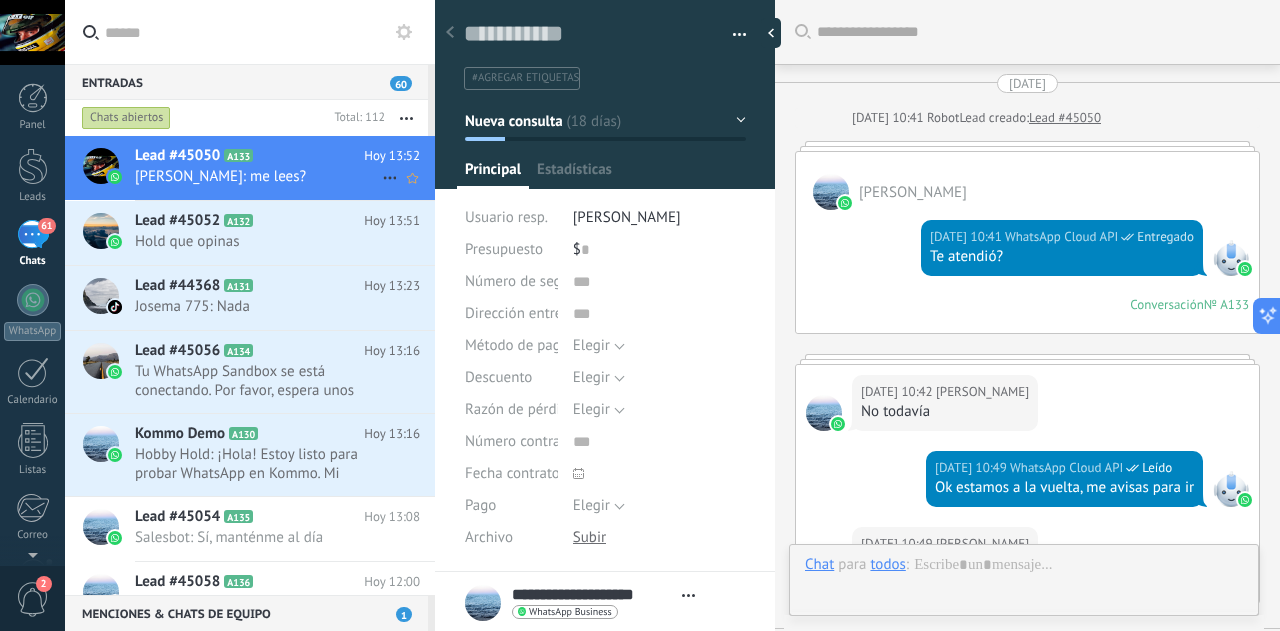 scroll, scrollTop: 30, scrollLeft: 0, axis: vertical 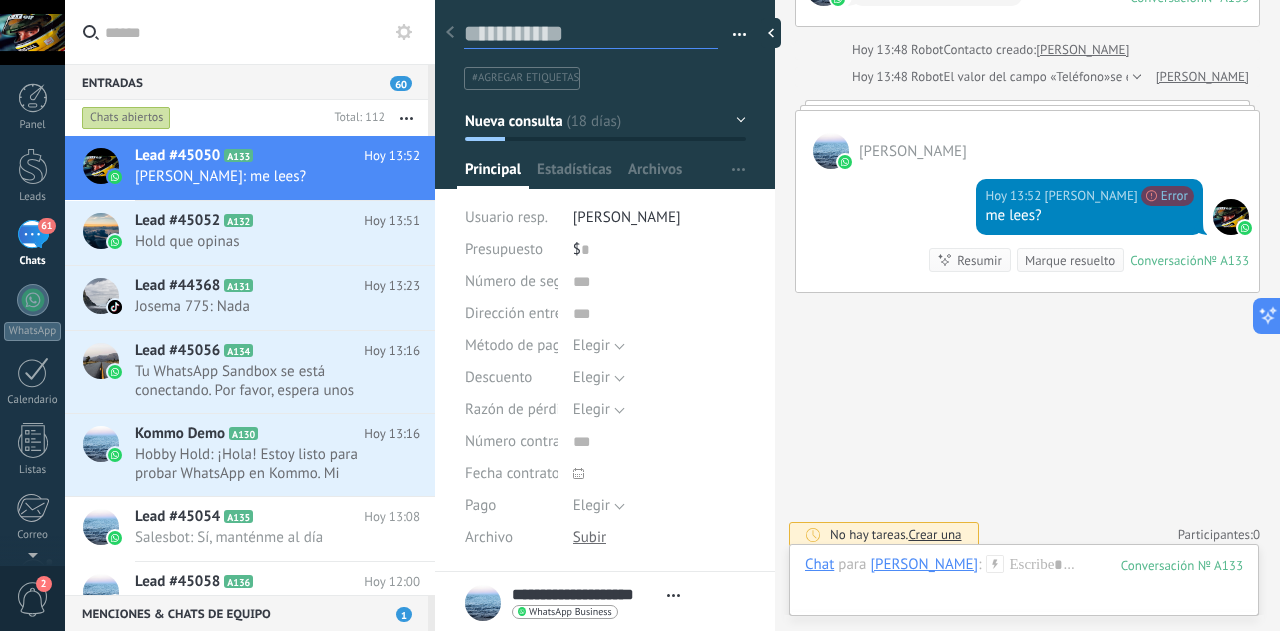 drag, startPoint x: 577, startPoint y: 37, endPoint x: 547, endPoint y: 31, distance: 30.594116 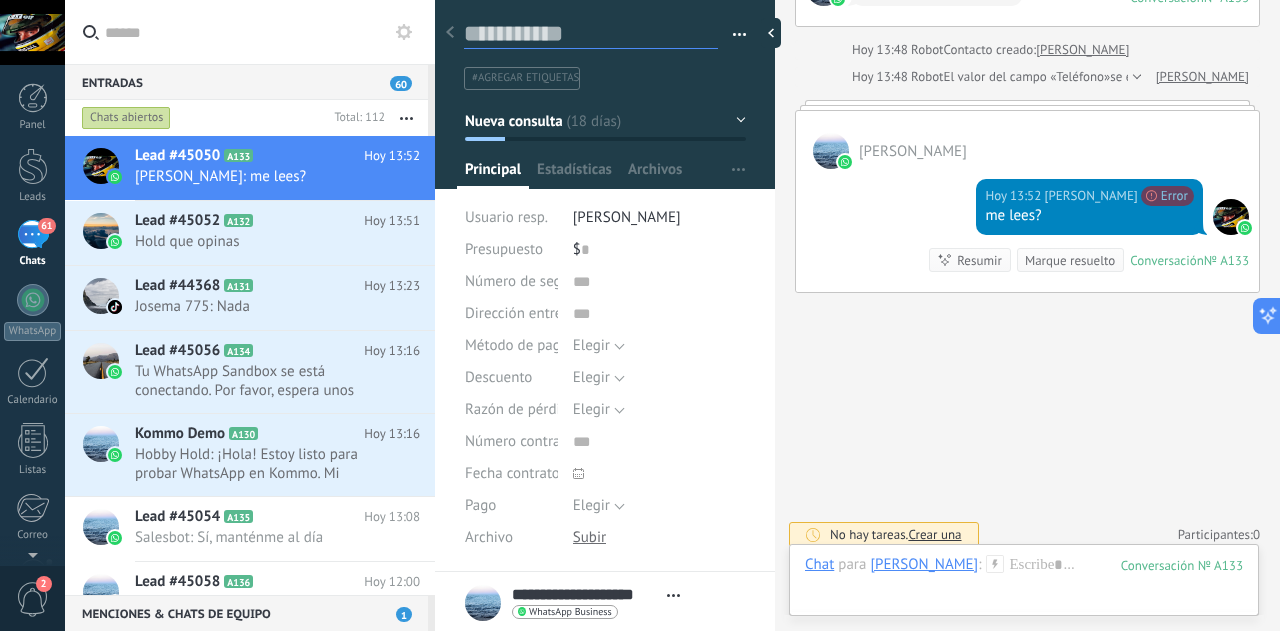 type on "*" 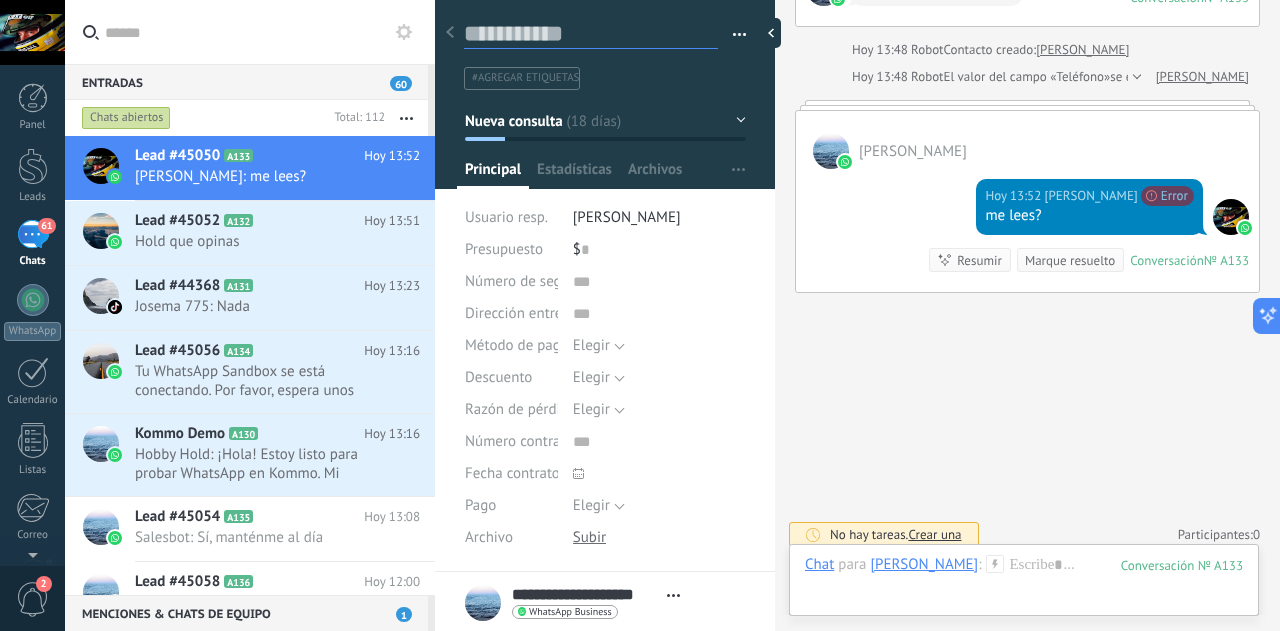 type on "*" 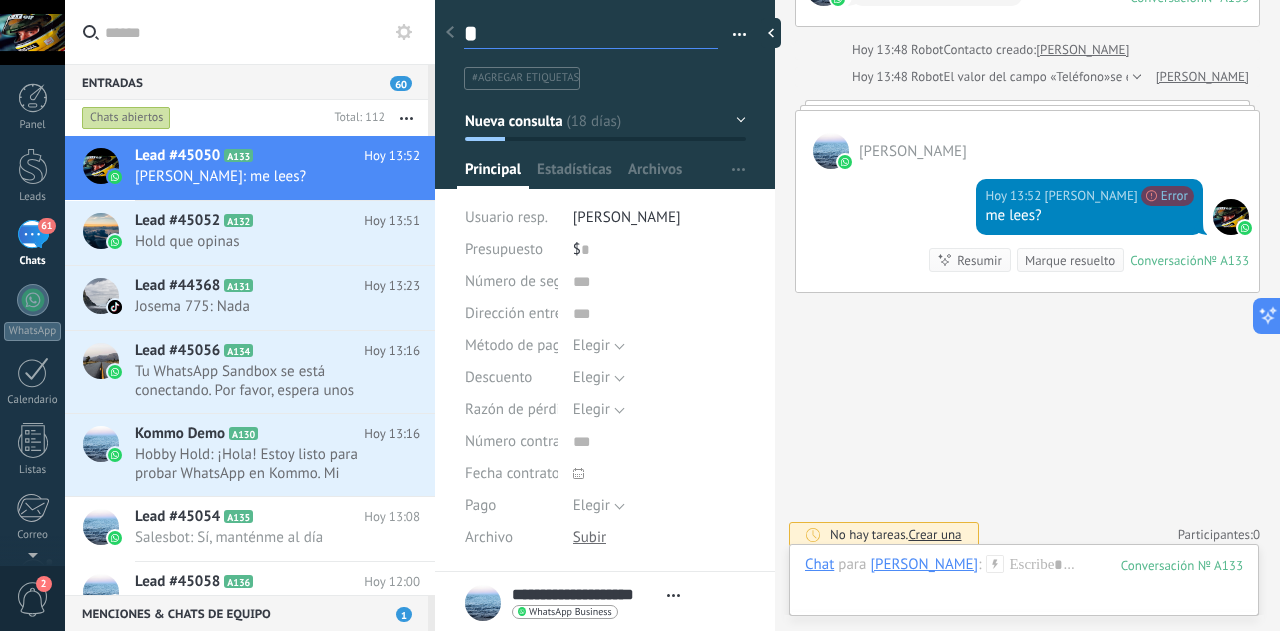 type on "**" 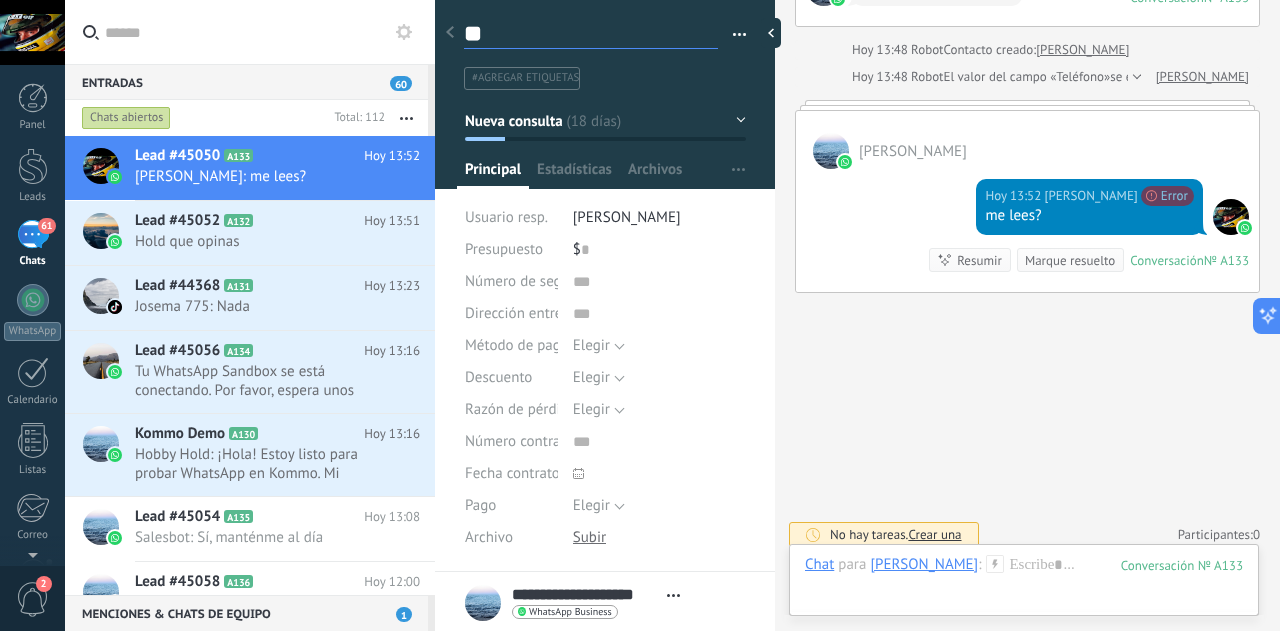 type on "***" 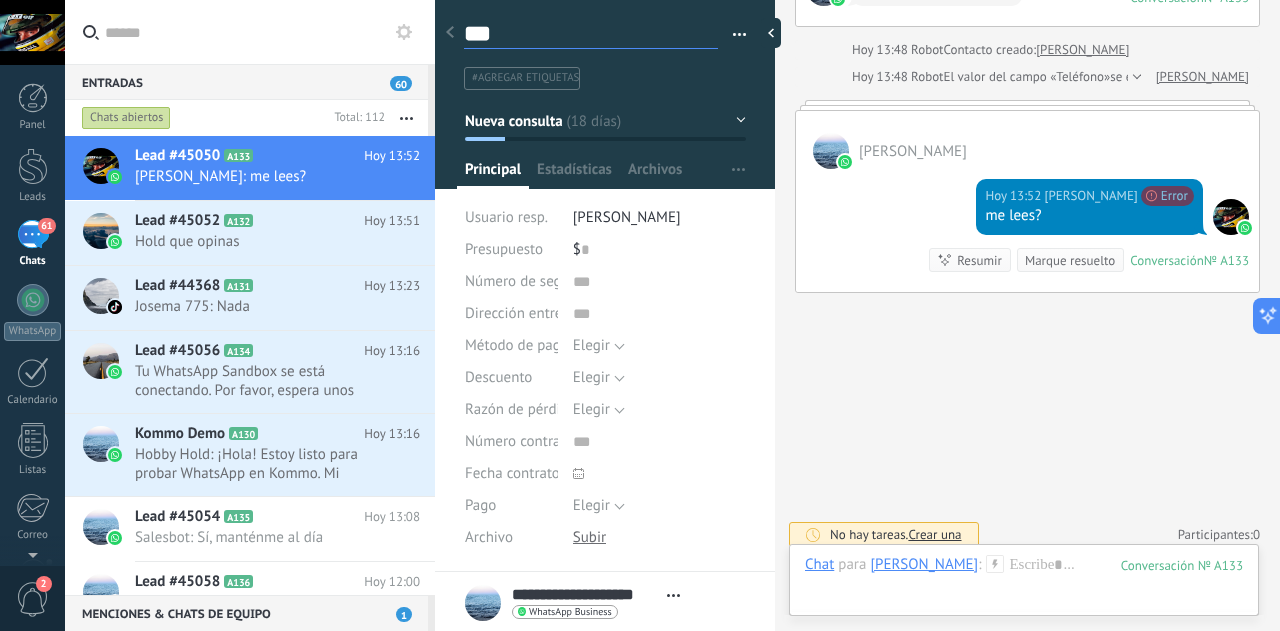 type on "****" 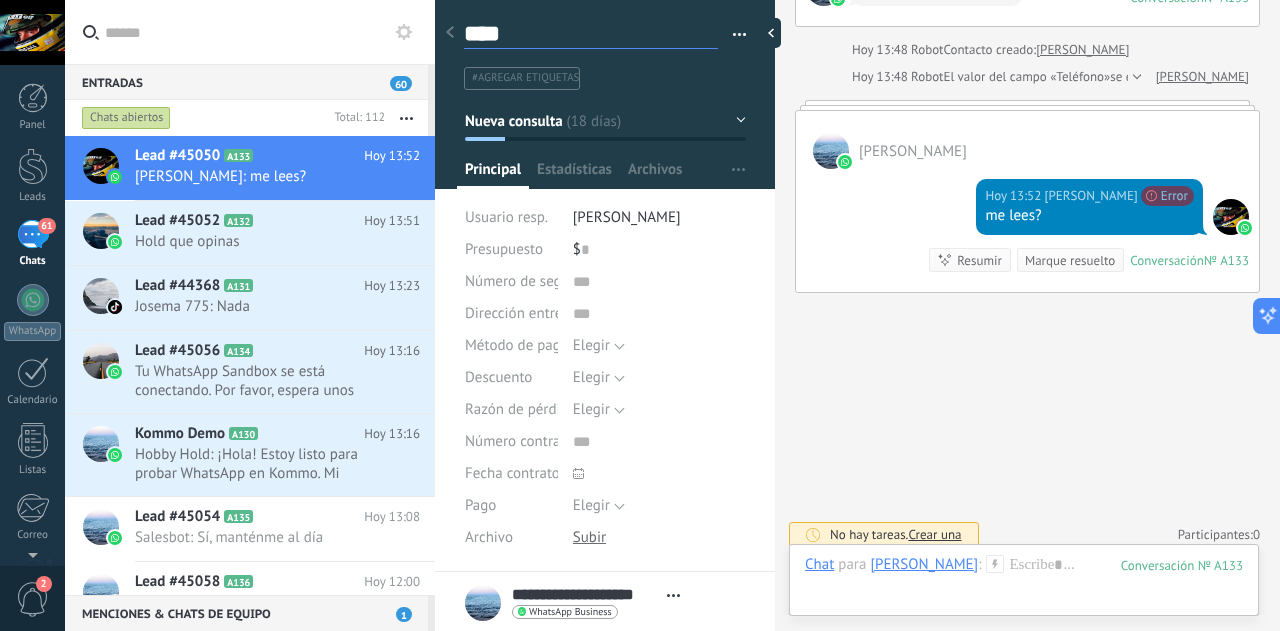 type on "****" 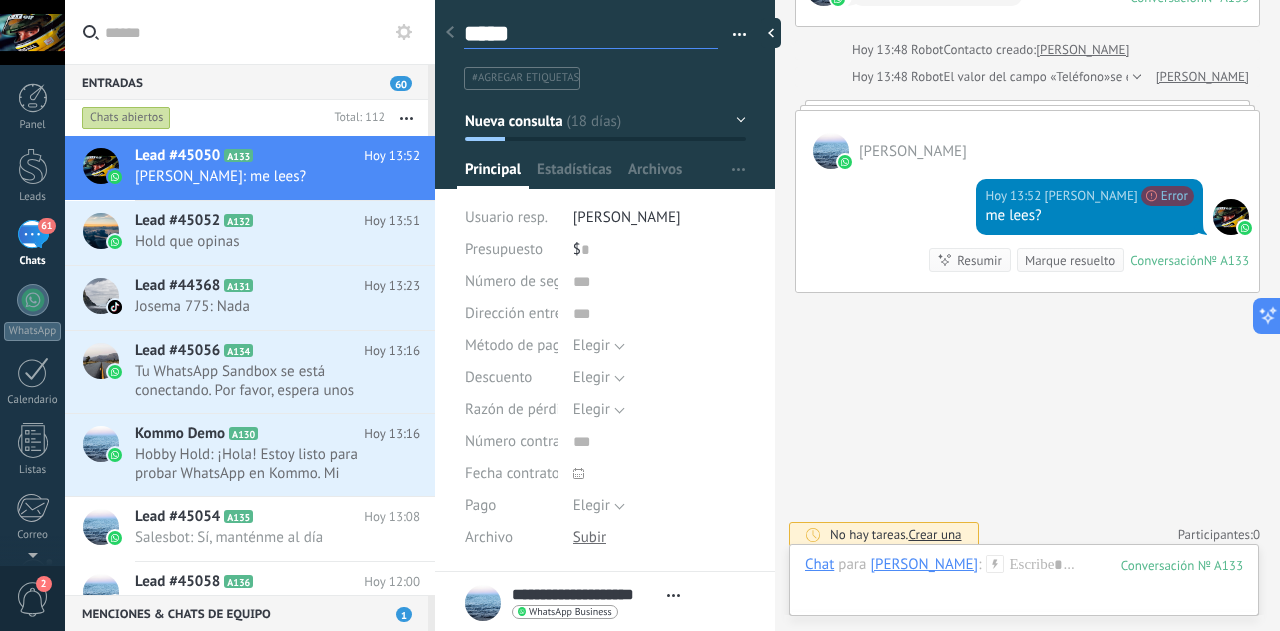 type on "******" 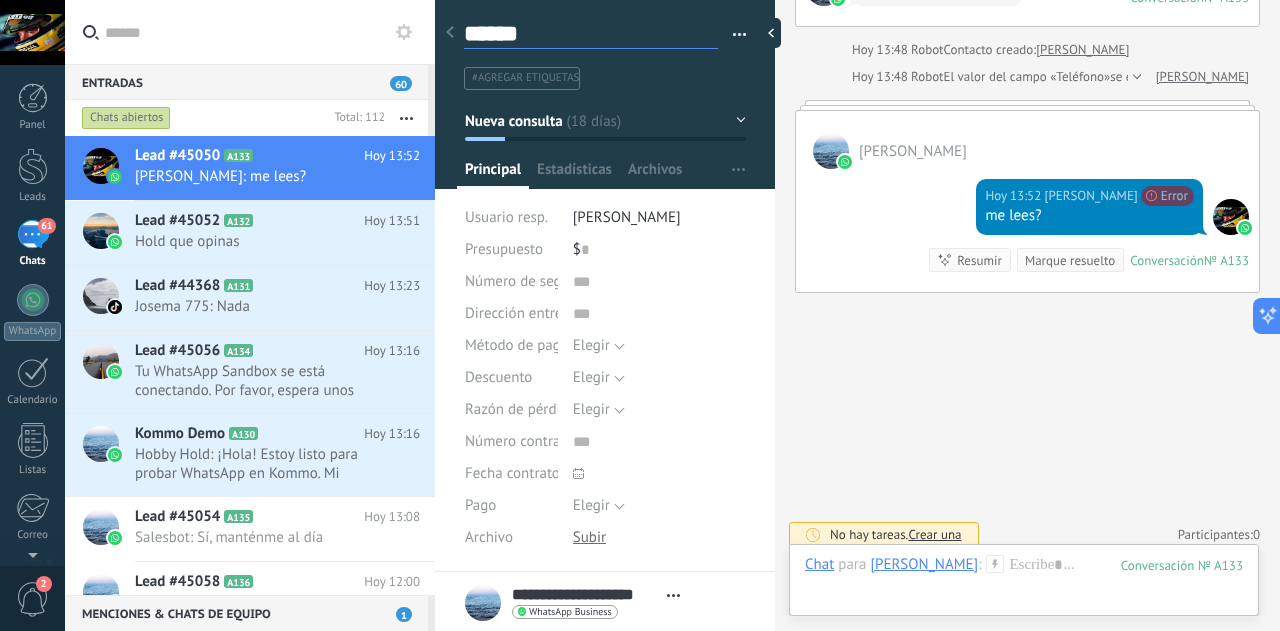 type on "****" 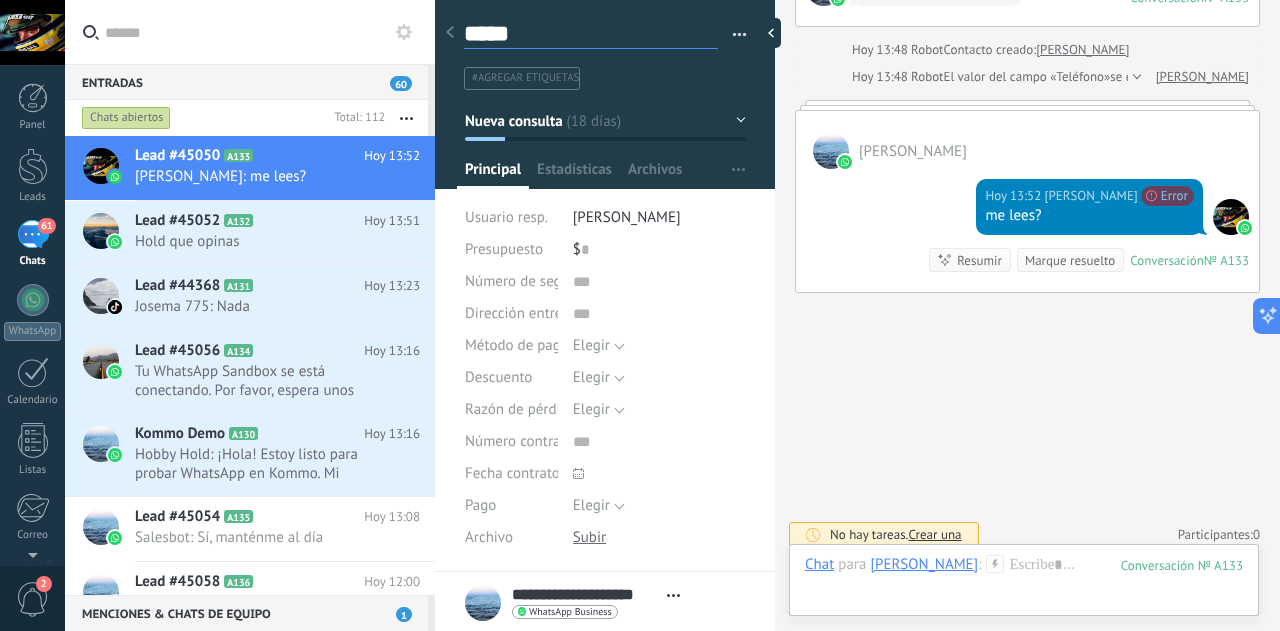 type on "******" 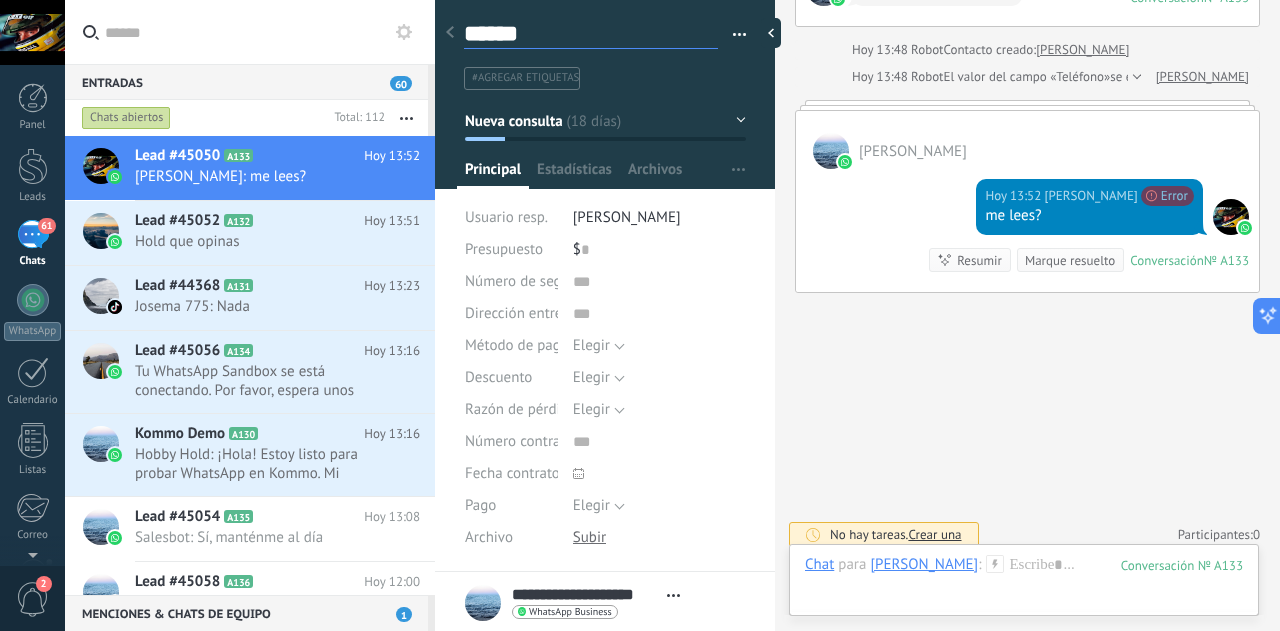 type on "*******" 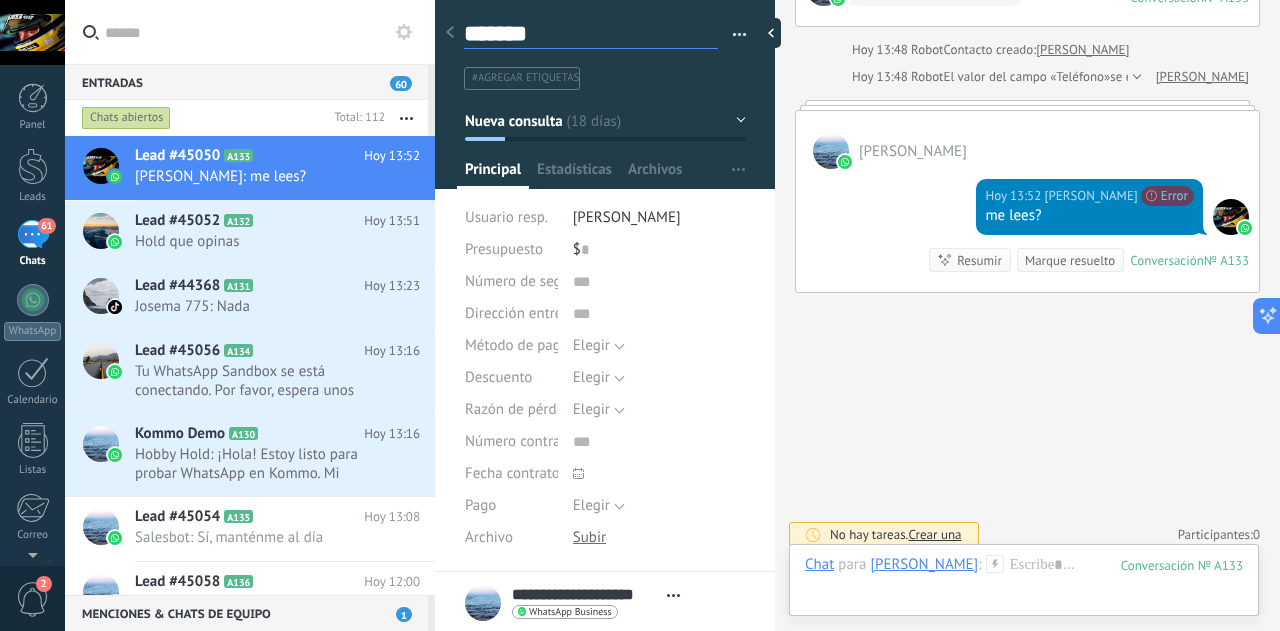 type on "********" 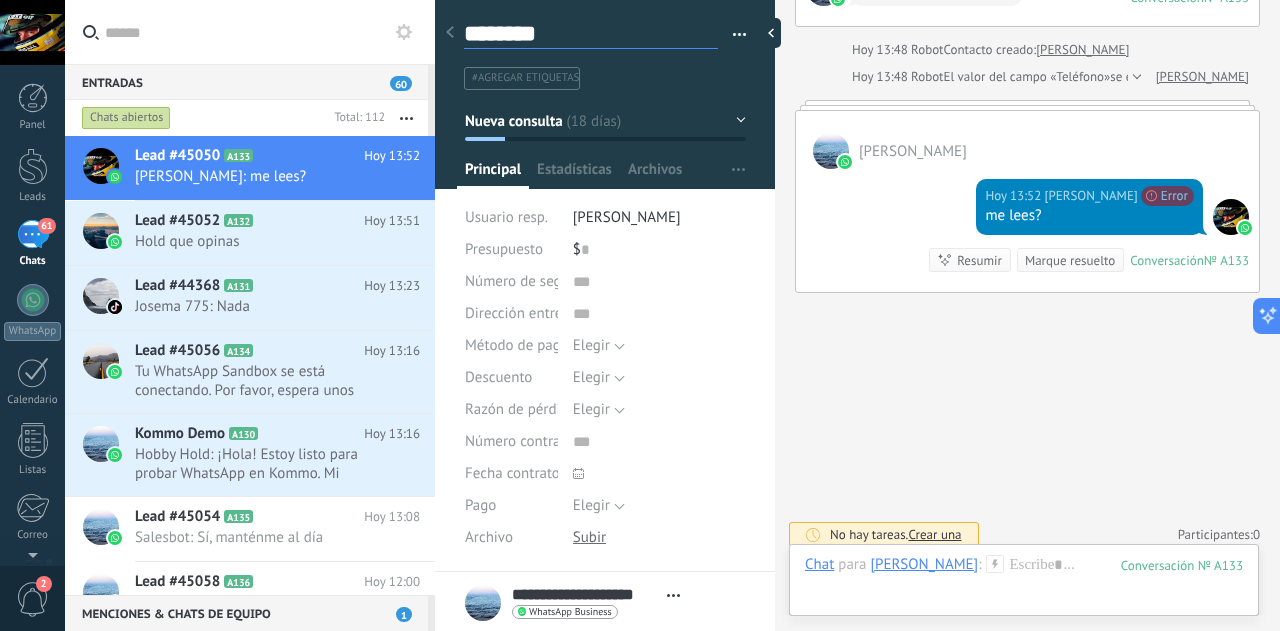 type on "*********" 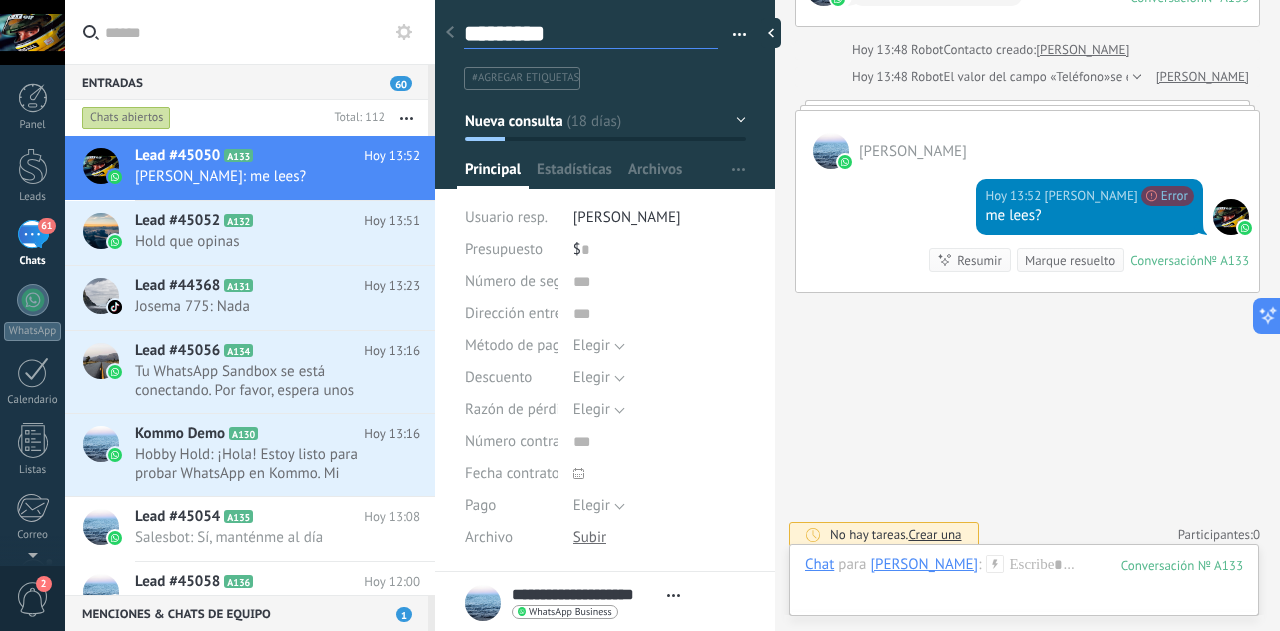 type on "**********" 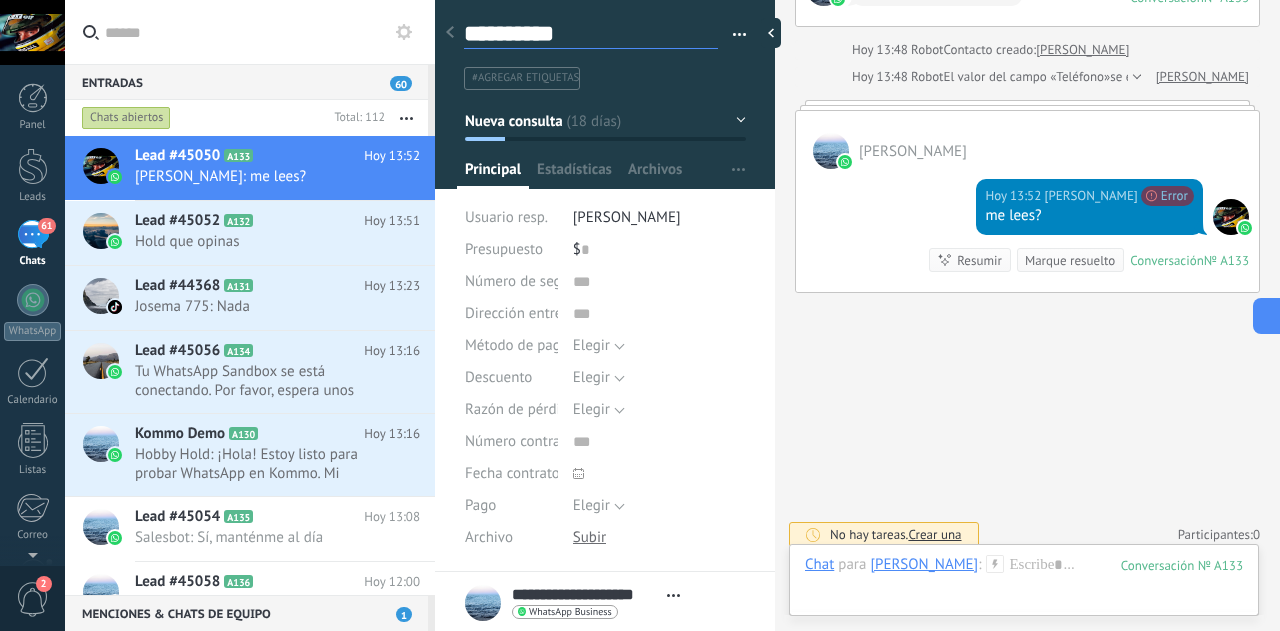 type on "**********" 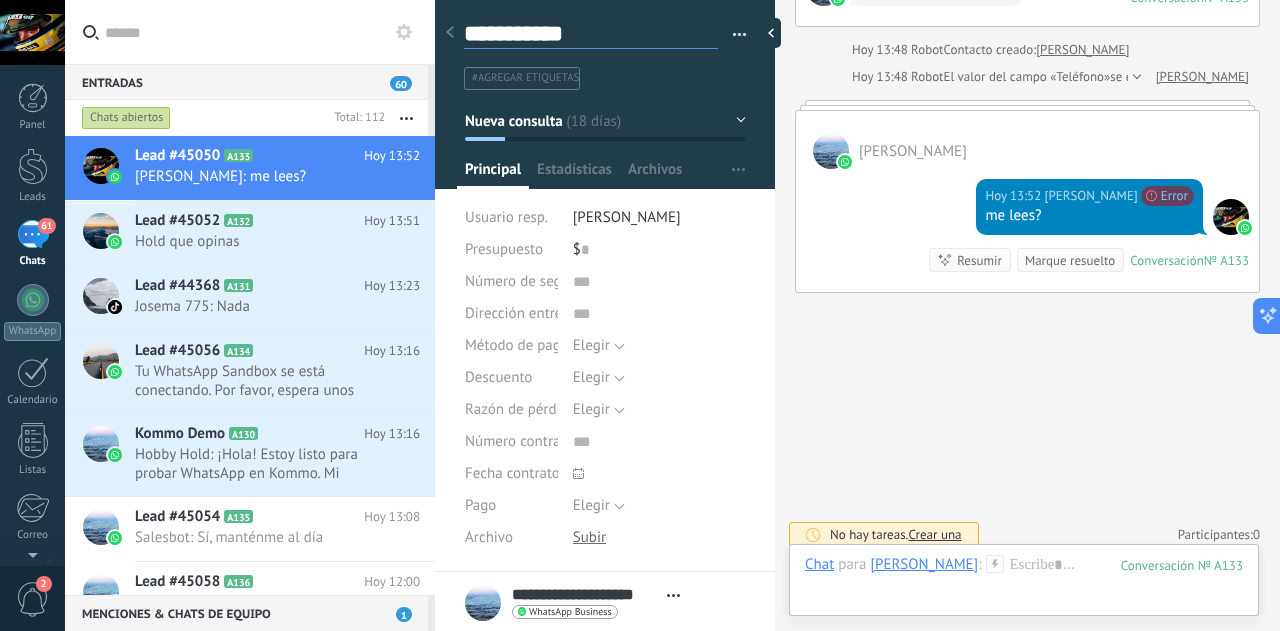 type on "**********" 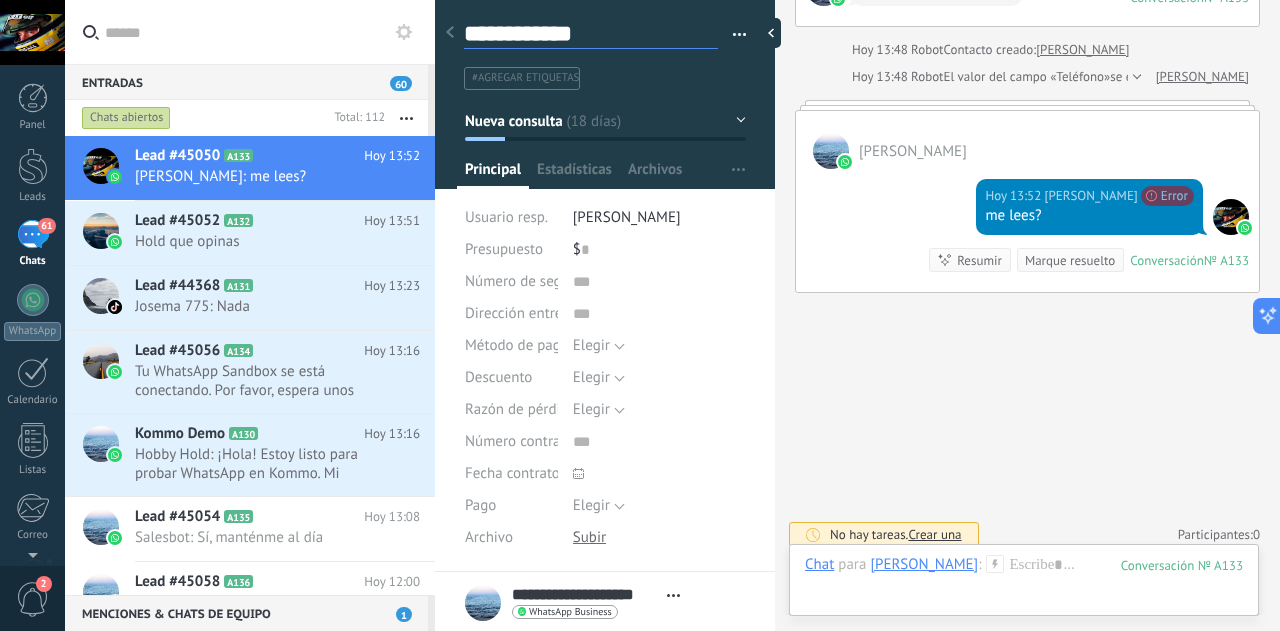 type on "**********" 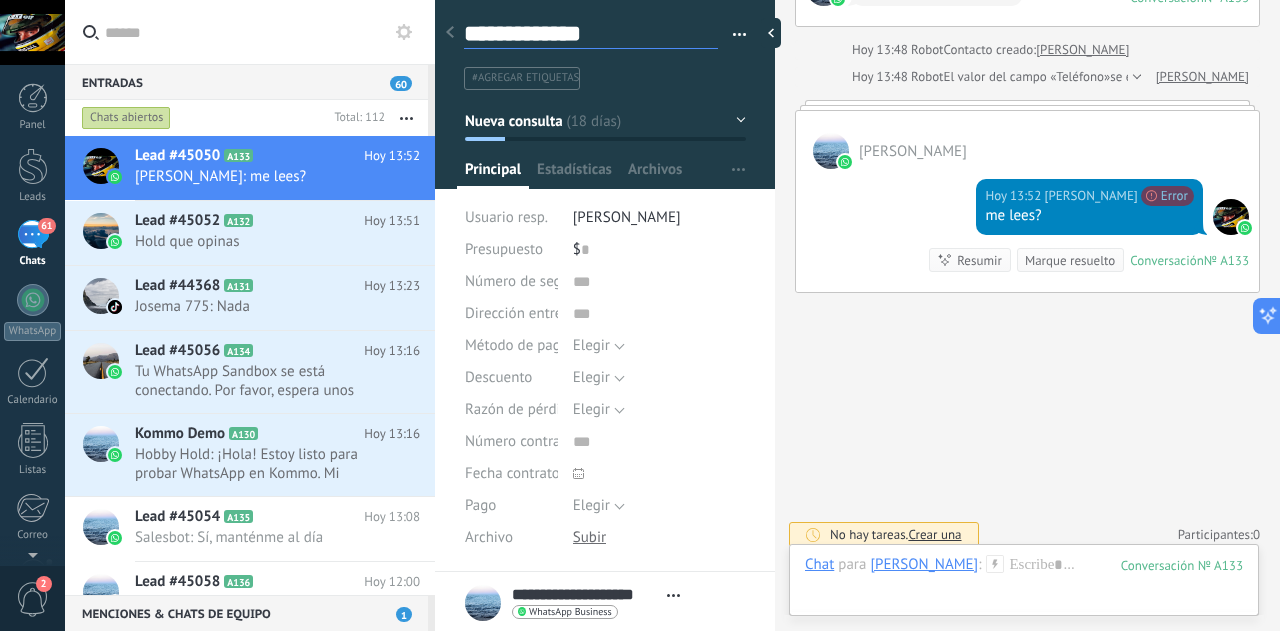 type on "**********" 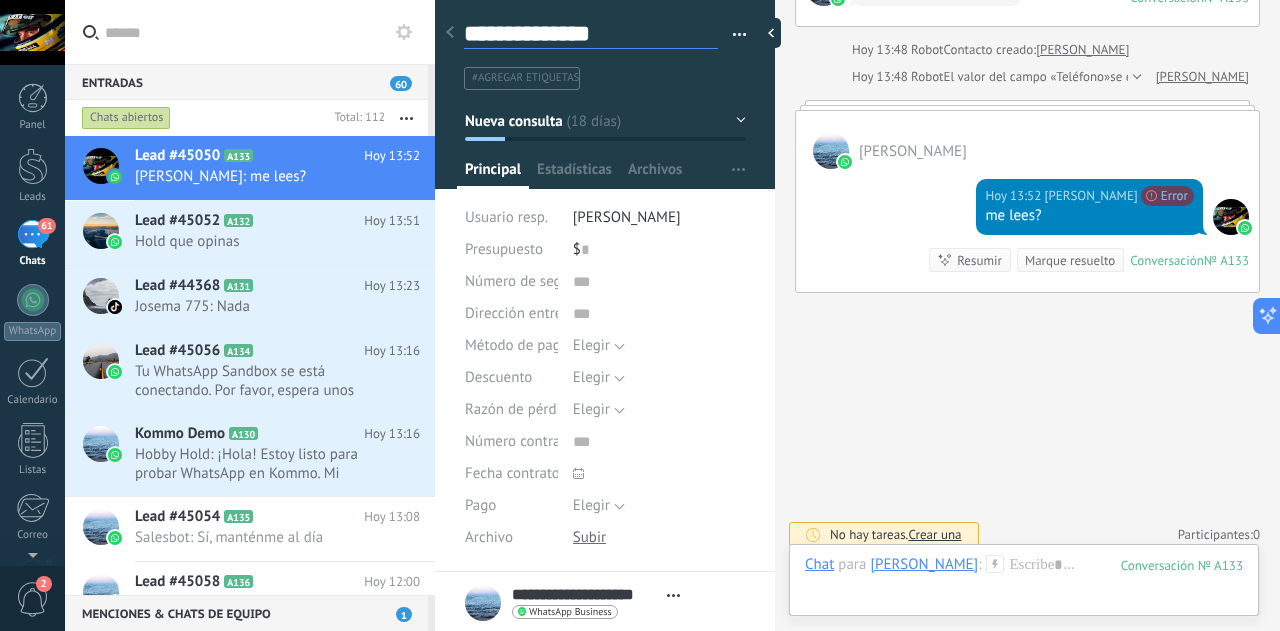 type on "**********" 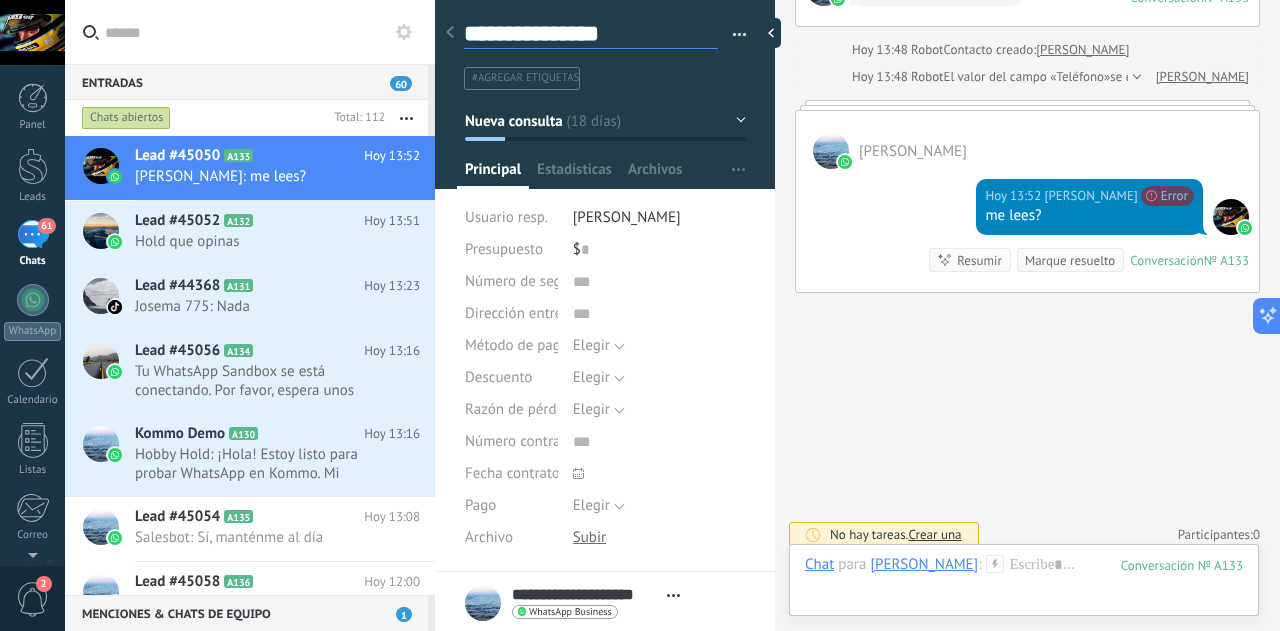 type on "**********" 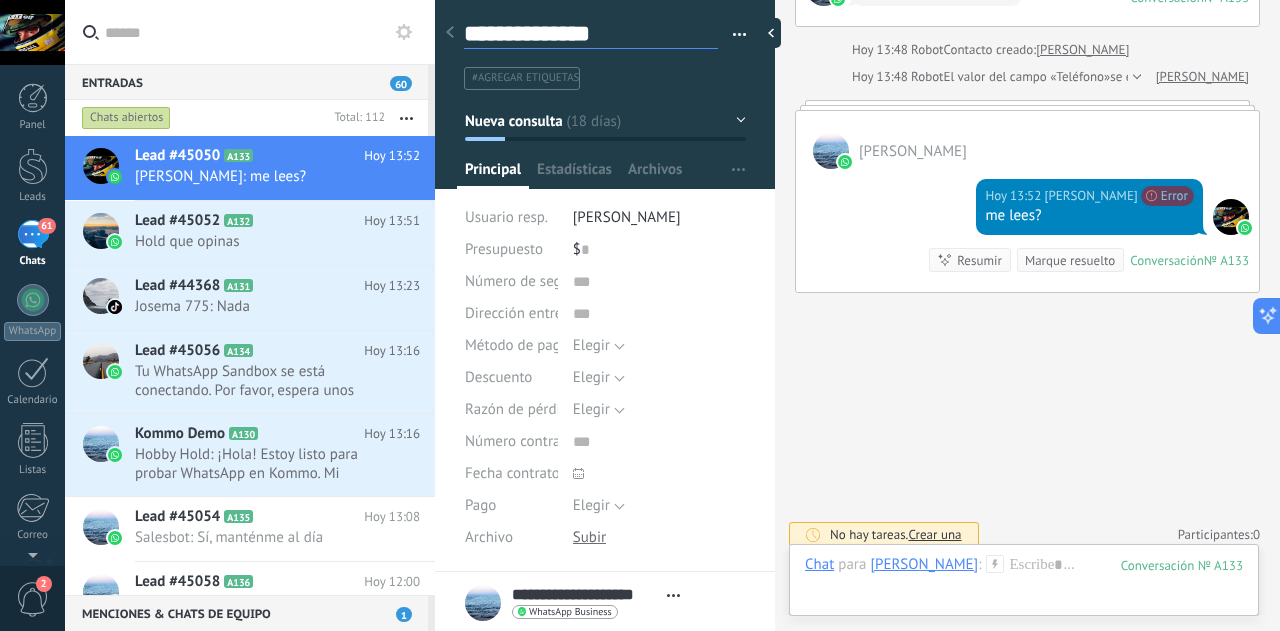 type on "**********" 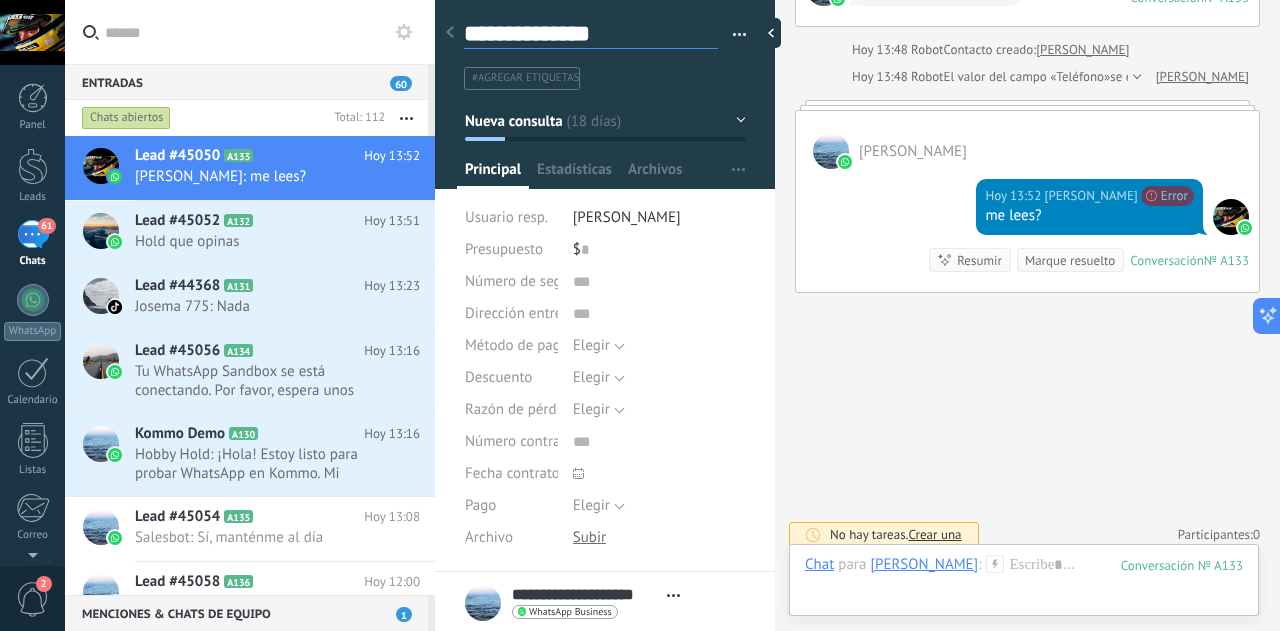 type on "**********" 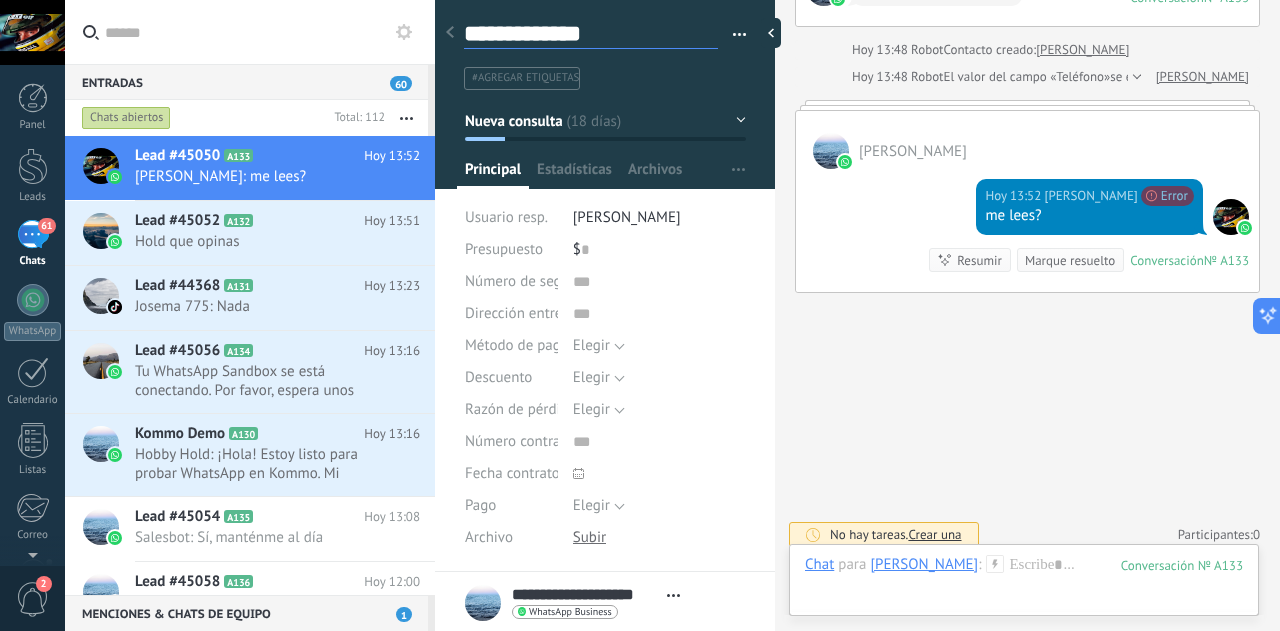 type on "**********" 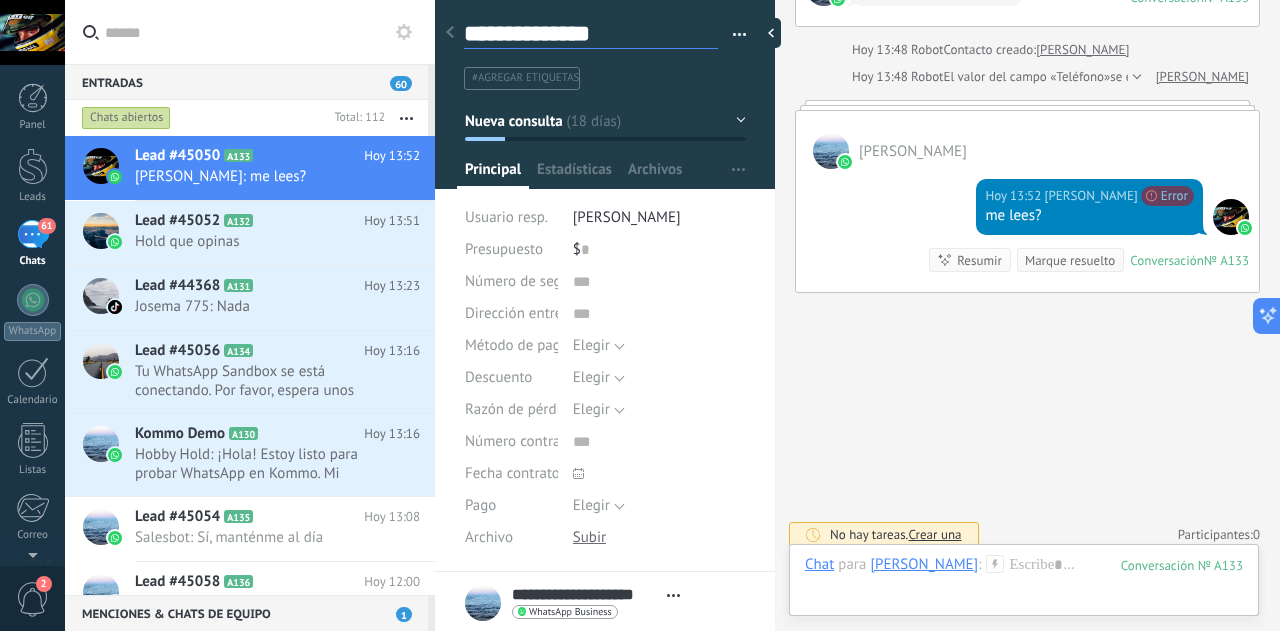 type on "**********" 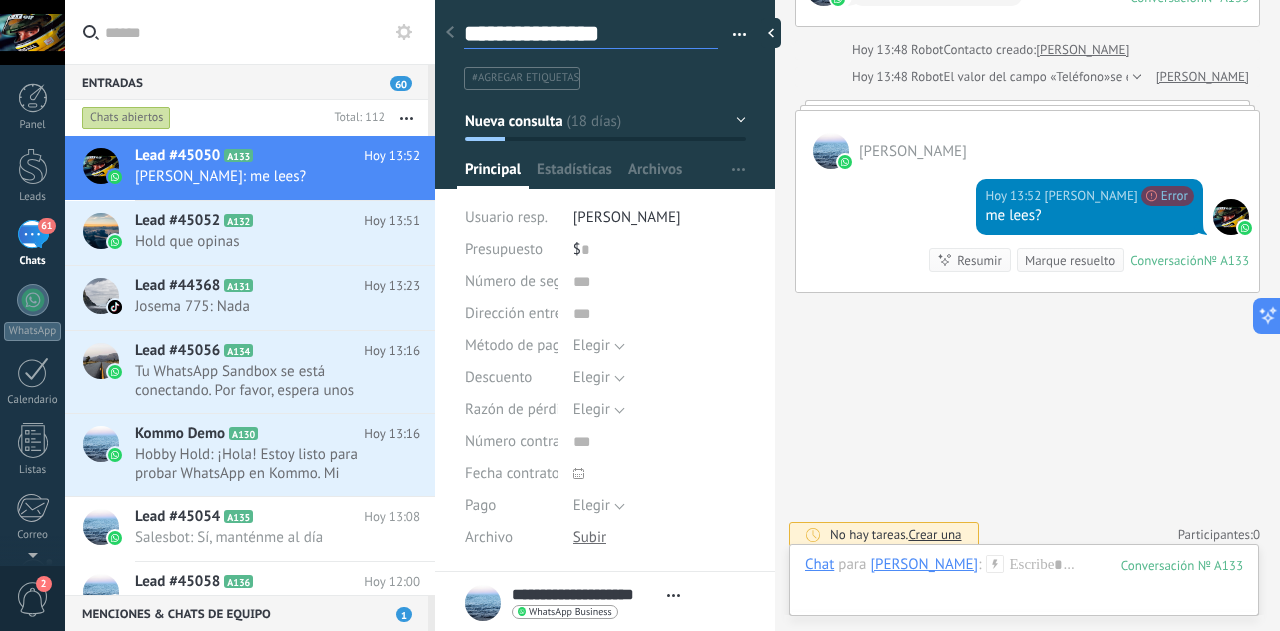 type on "**********" 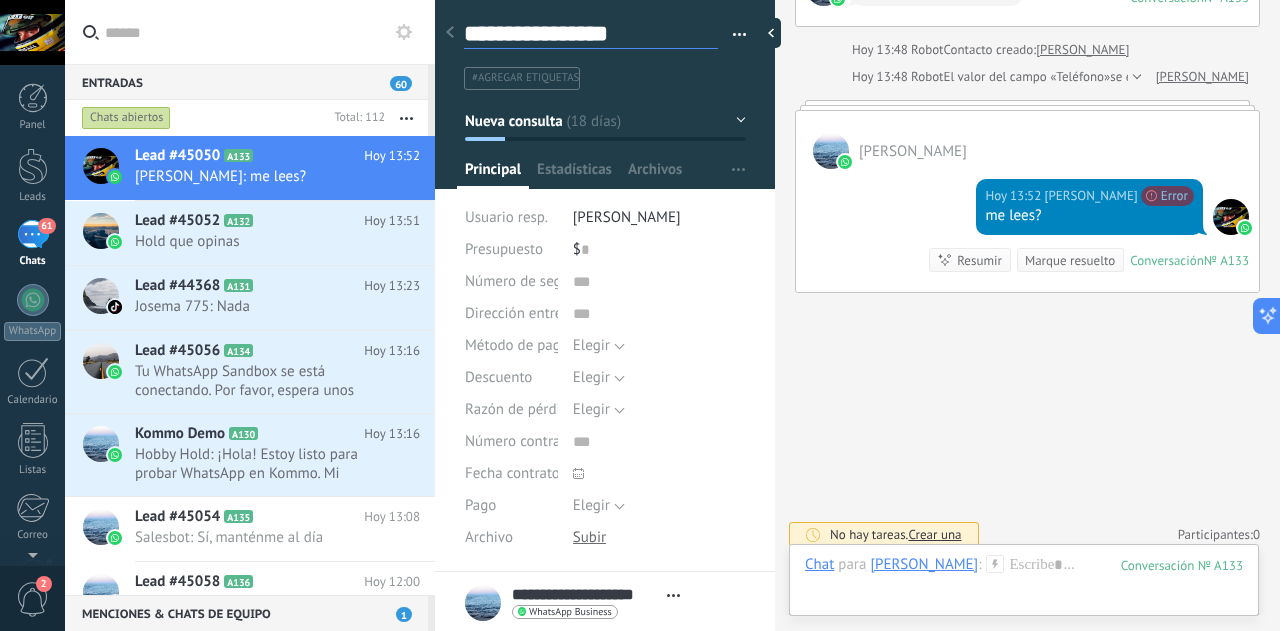 type on "**********" 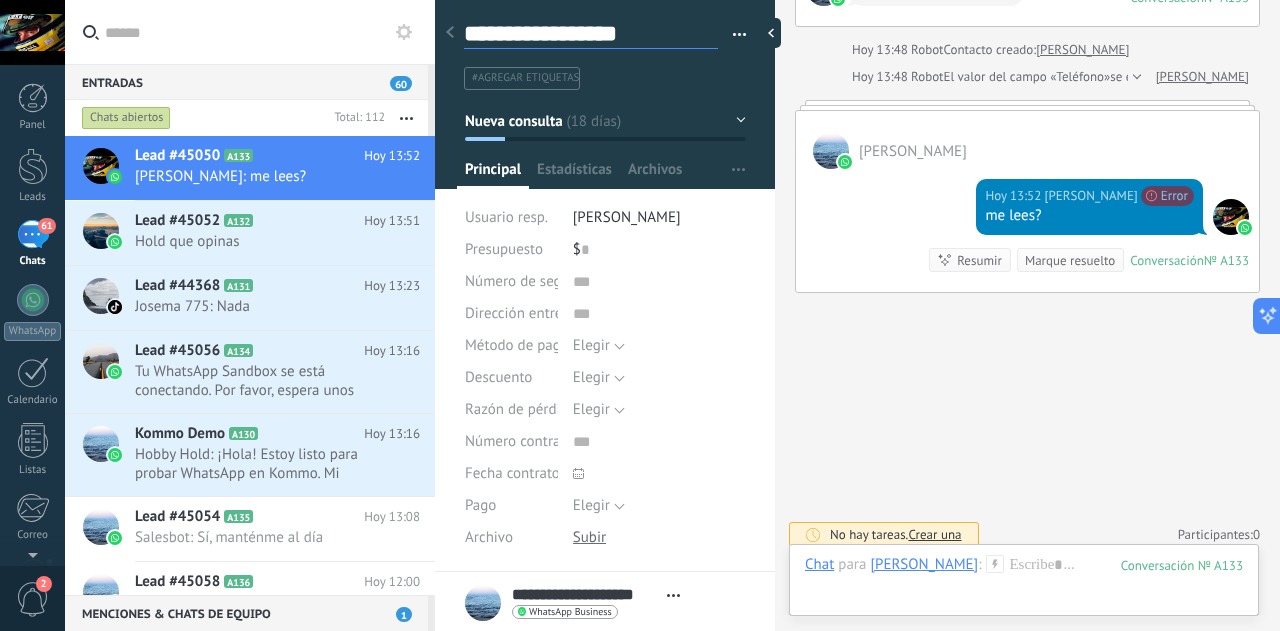 type on "**********" 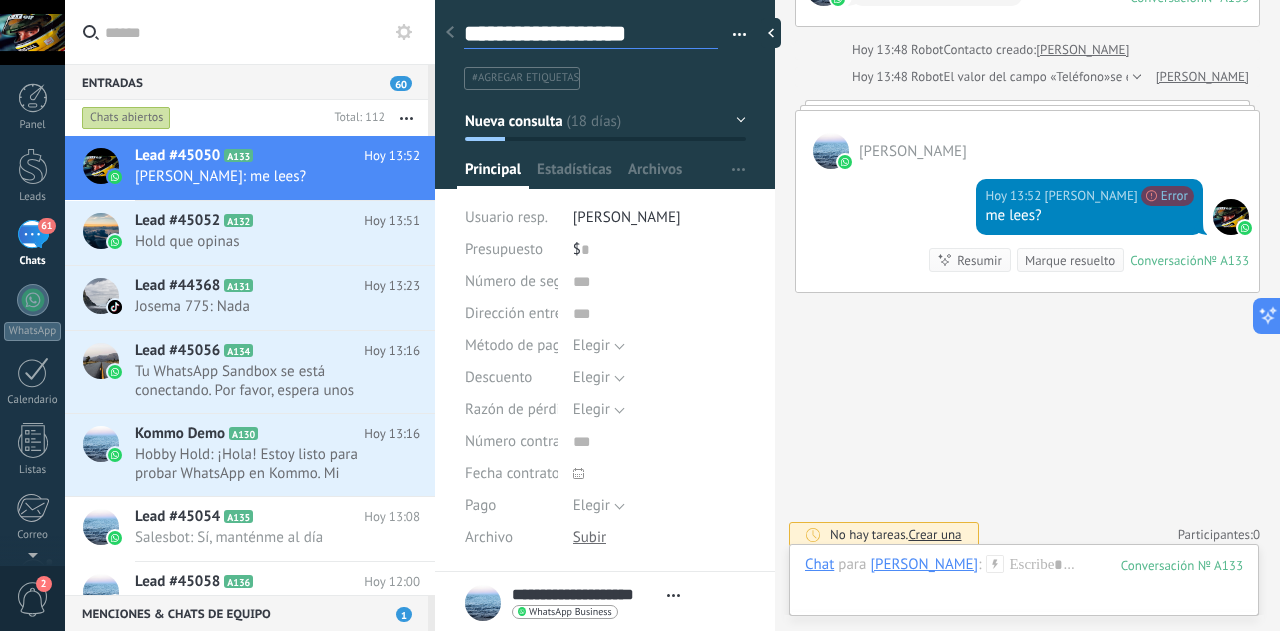 type on "**********" 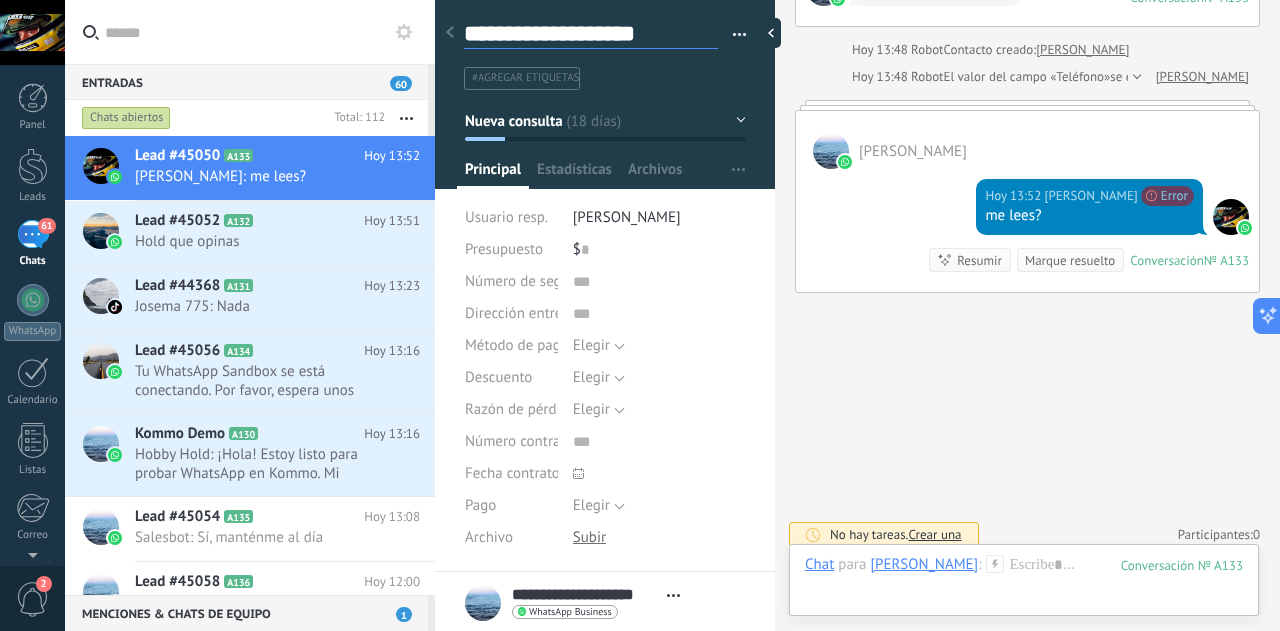 type on "**********" 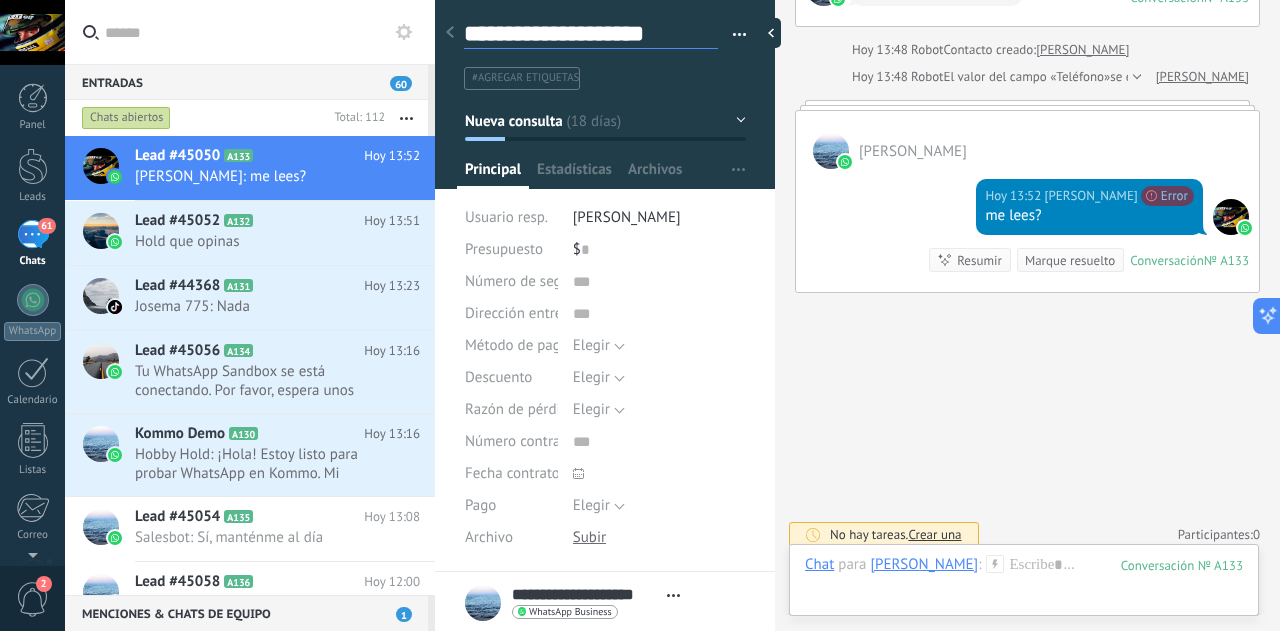 scroll, scrollTop: 30, scrollLeft: 0, axis: vertical 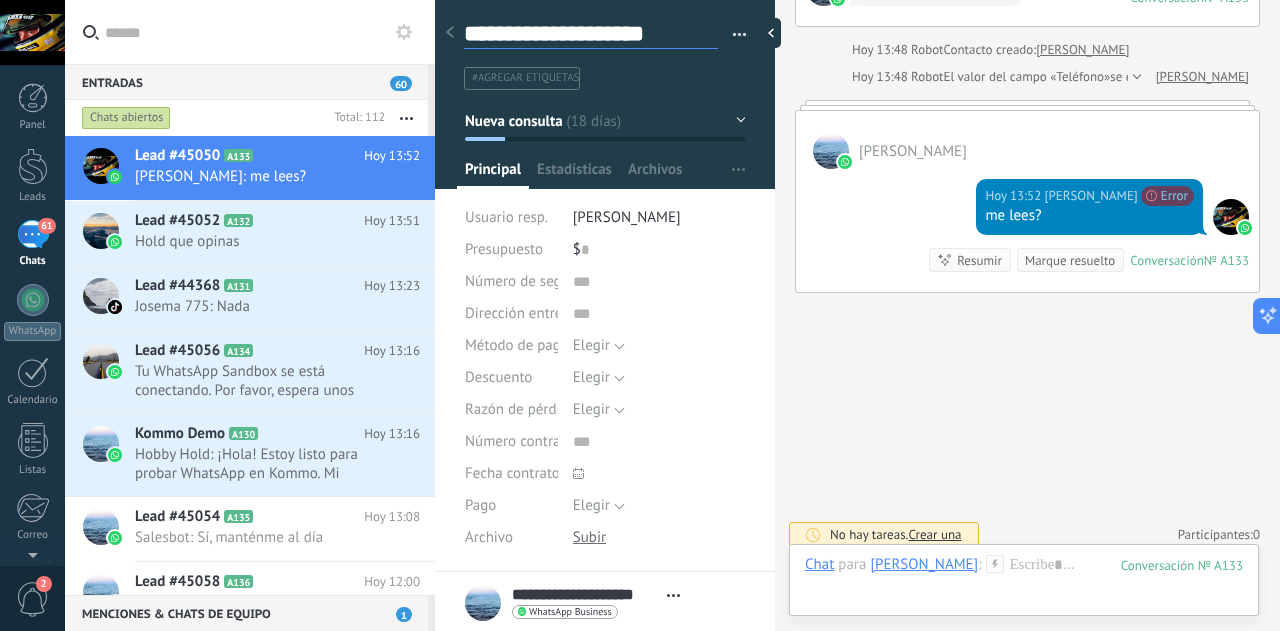 type on "**********" 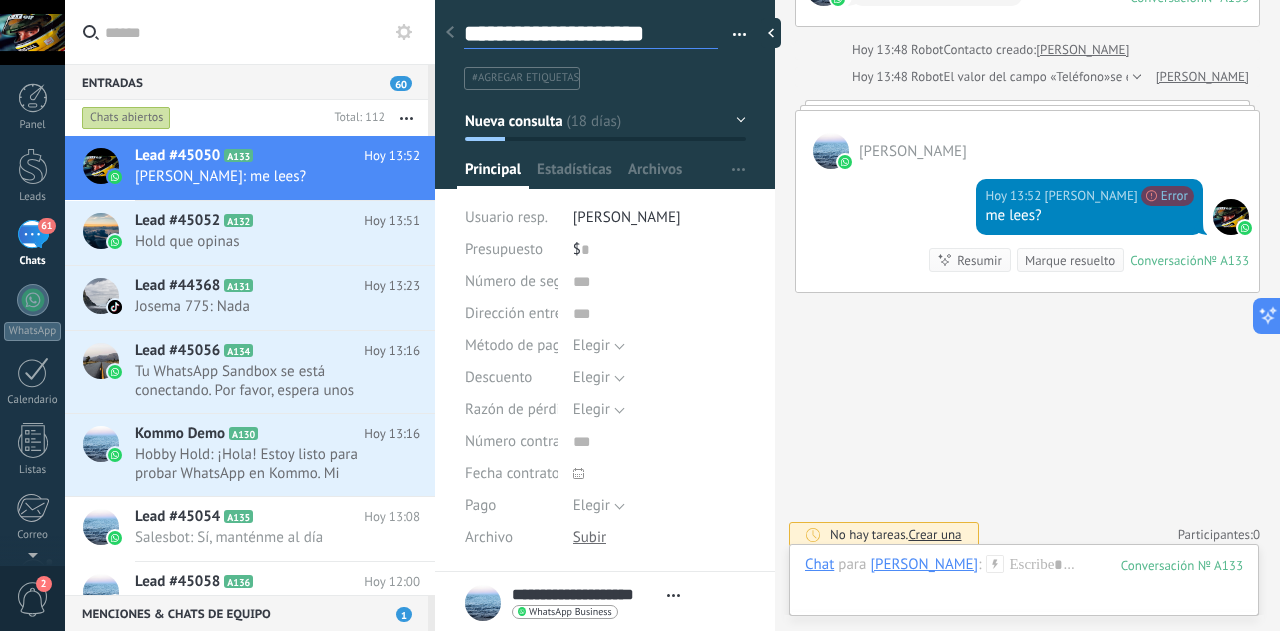 type on "**********" 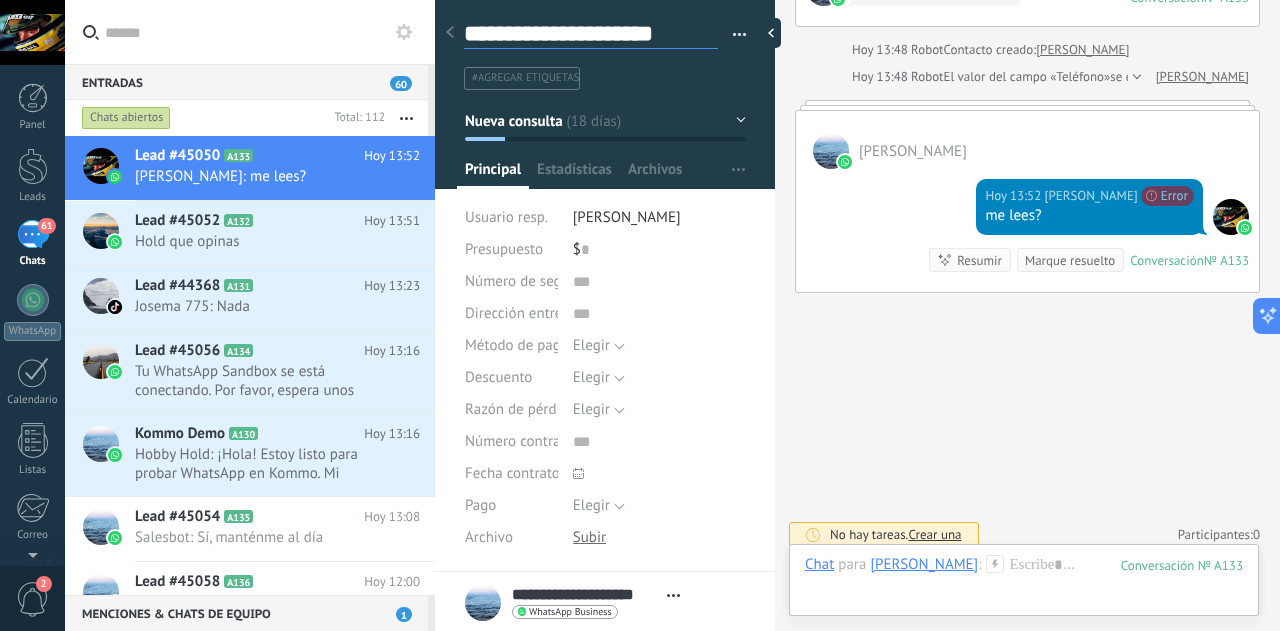 scroll, scrollTop: 60, scrollLeft: 0, axis: vertical 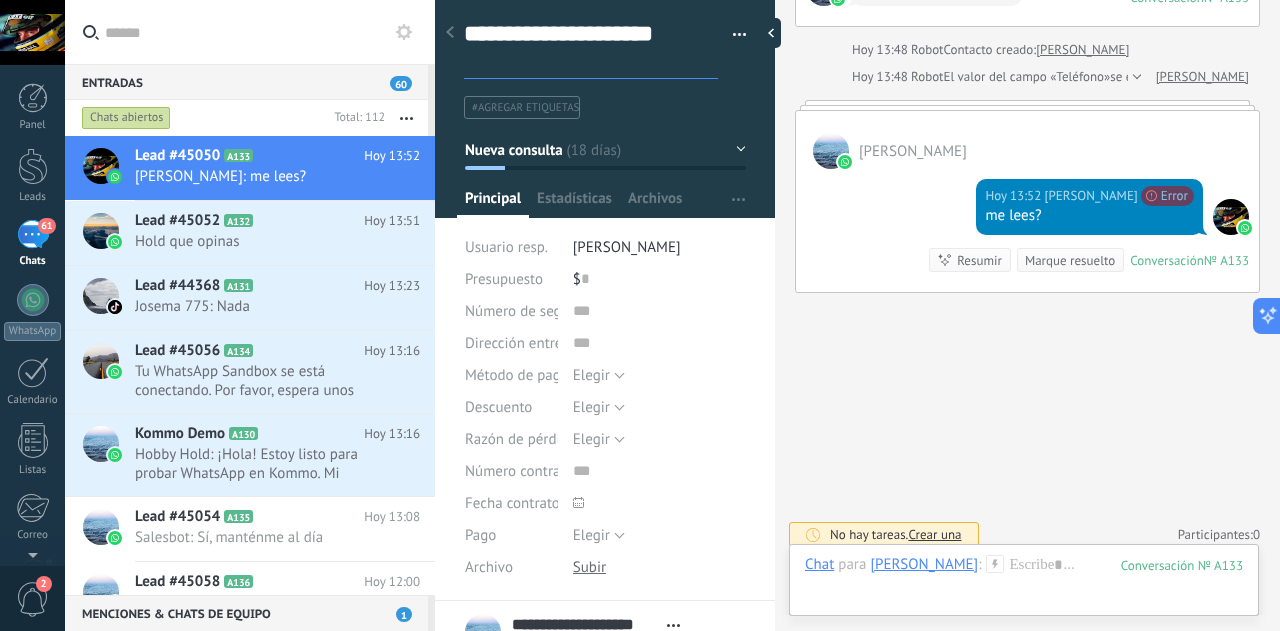 type on "**********" 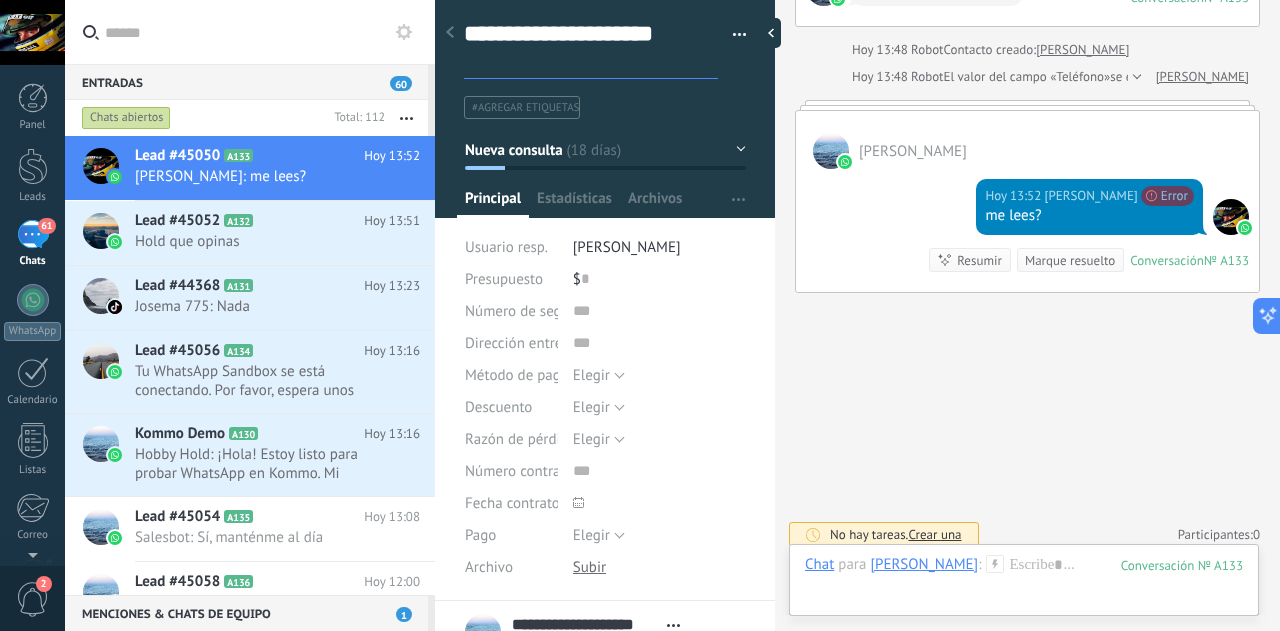 type on "**********" 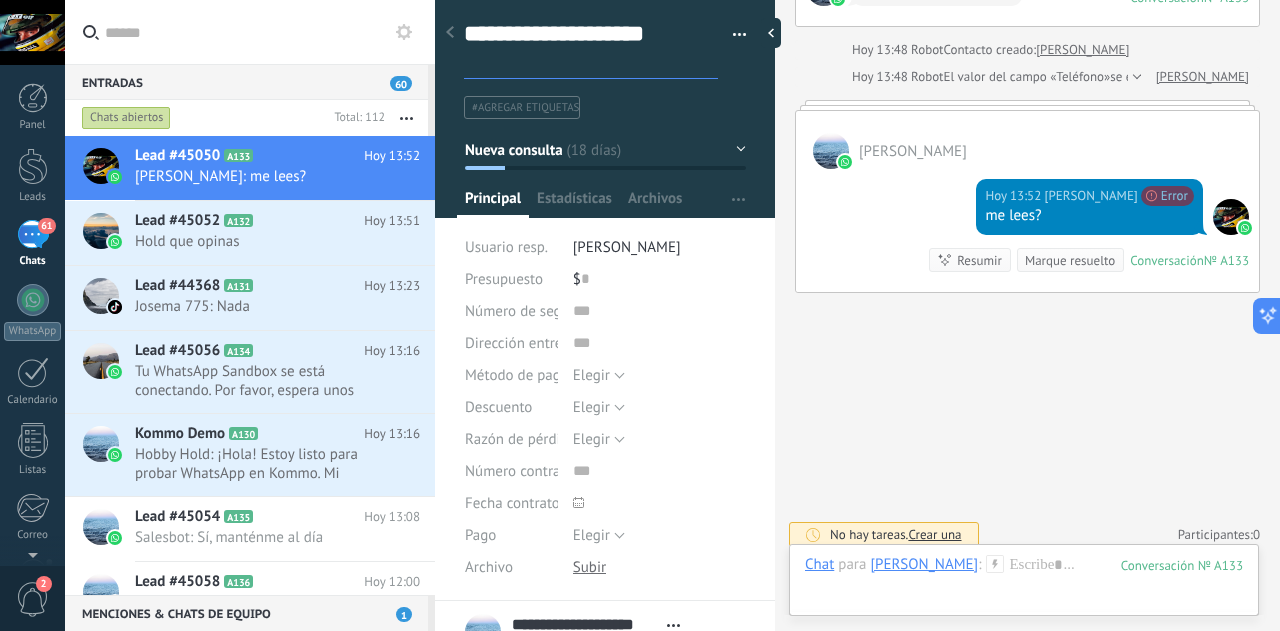 scroll, scrollTop: 30, scrollLeft: 0, axis: vertical 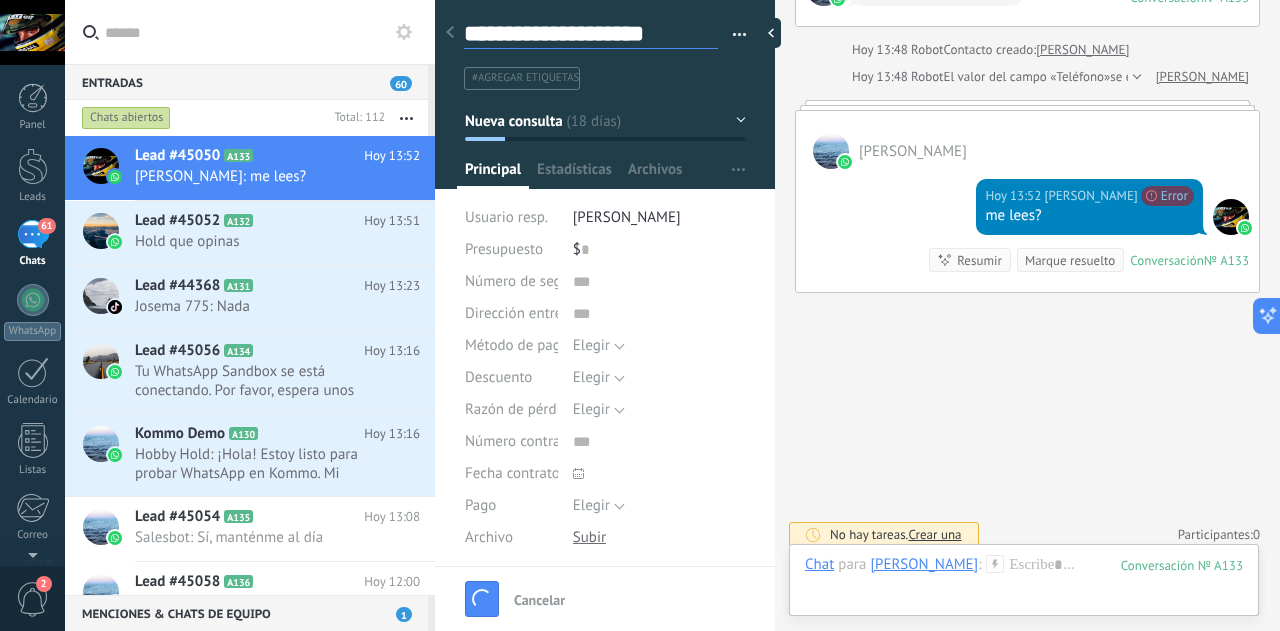 type on "**********" 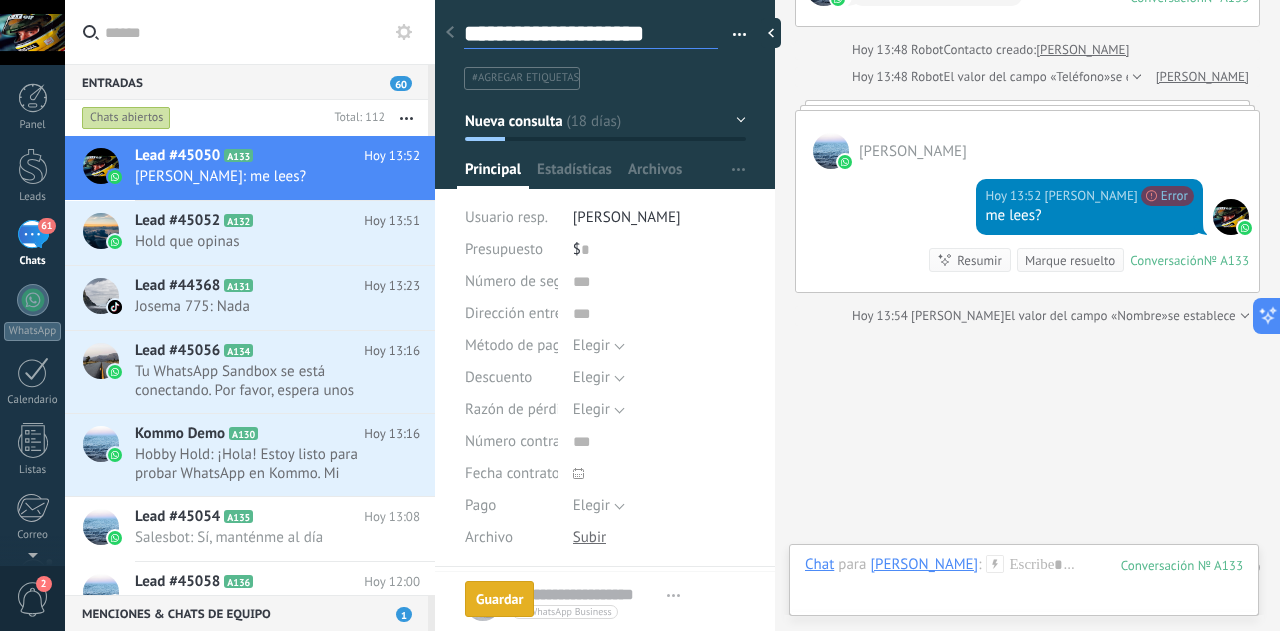 scroll, scrollTop: 30, scrollLeft: 0, axis: vertical 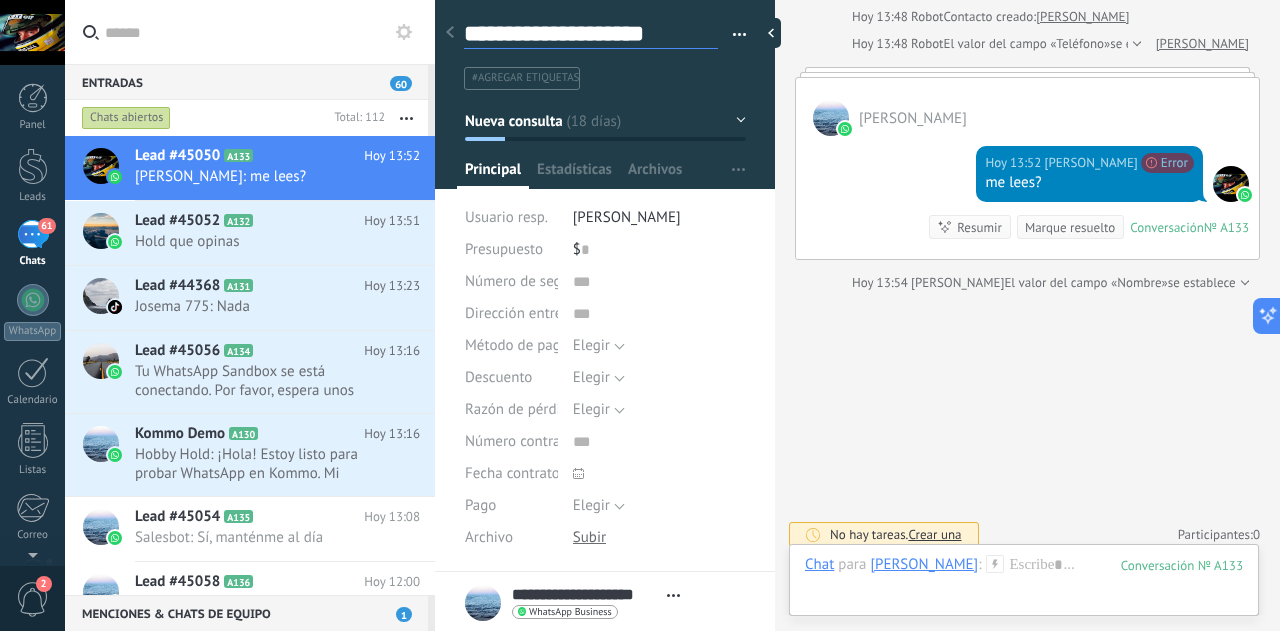 type on "**********" 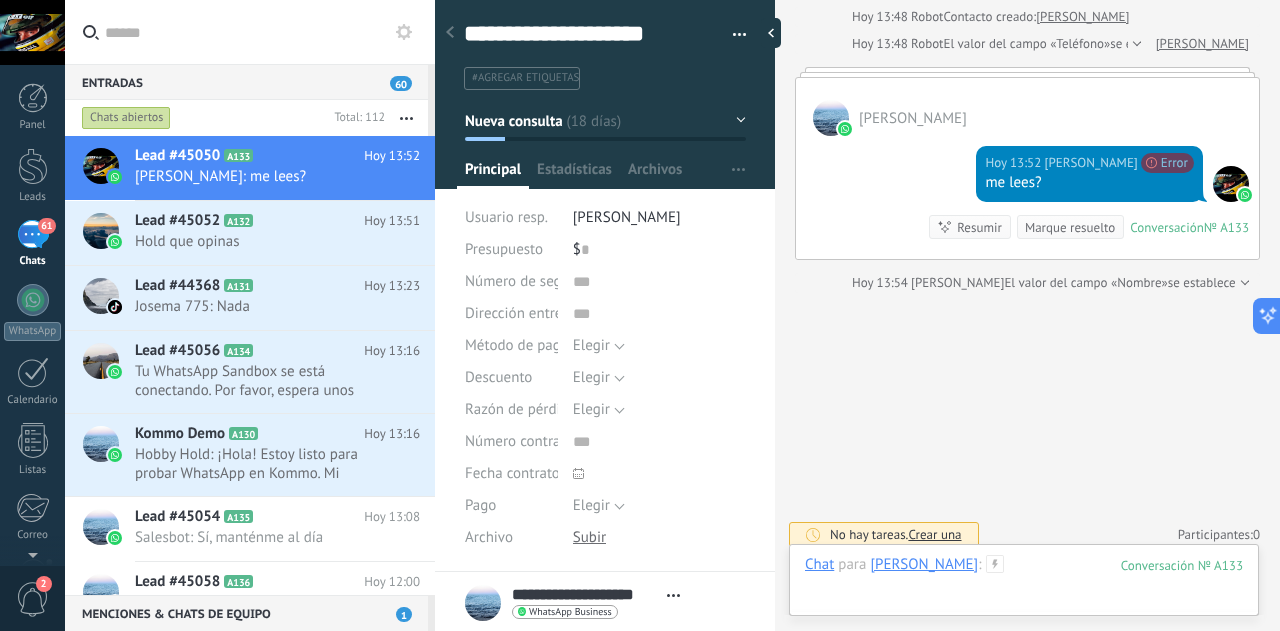 click at bounding box center [1024, 585] 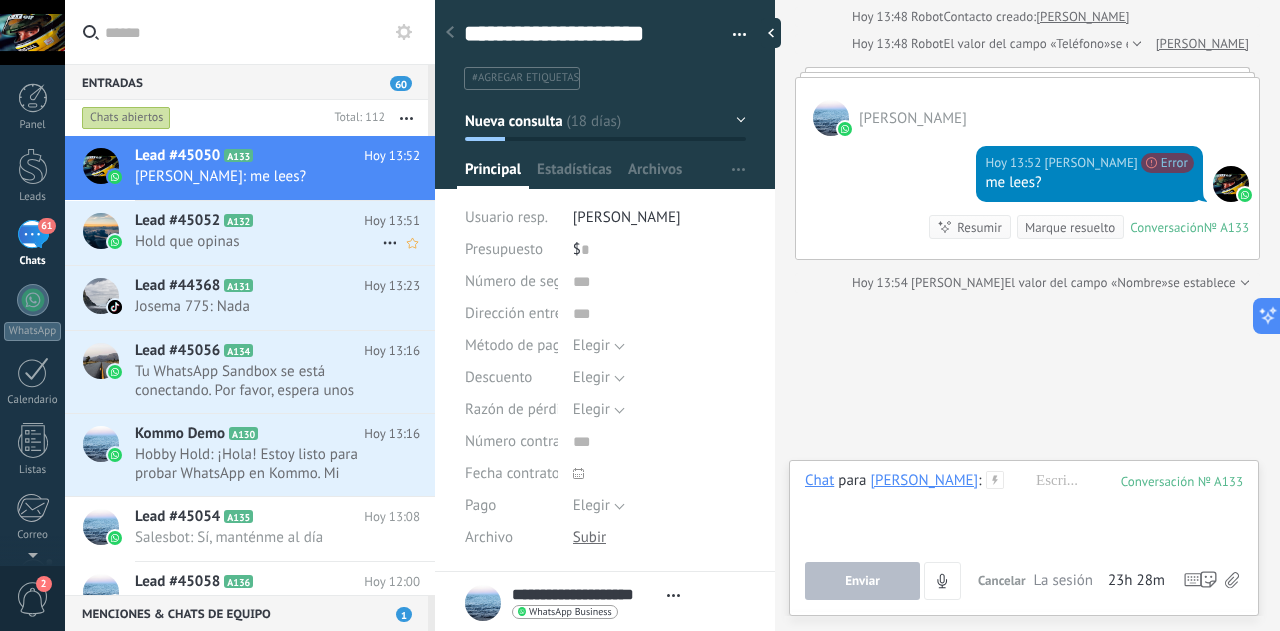 click on "Hold que opinas" at bounding box center (258, 241) 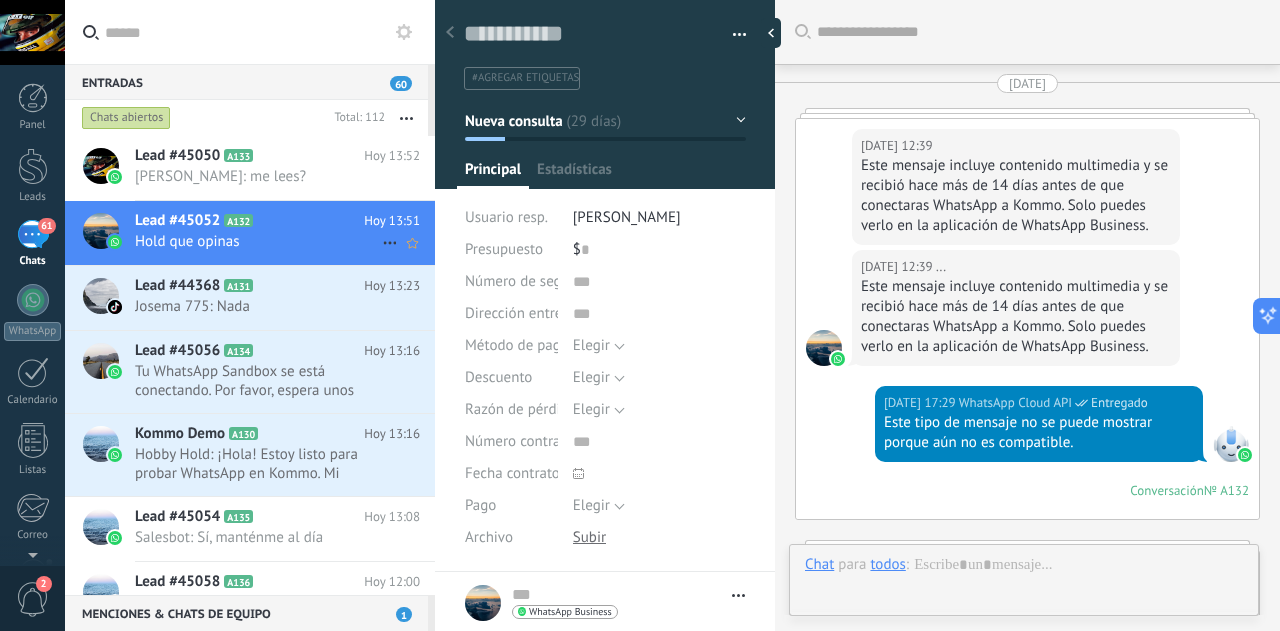 type on "**********" 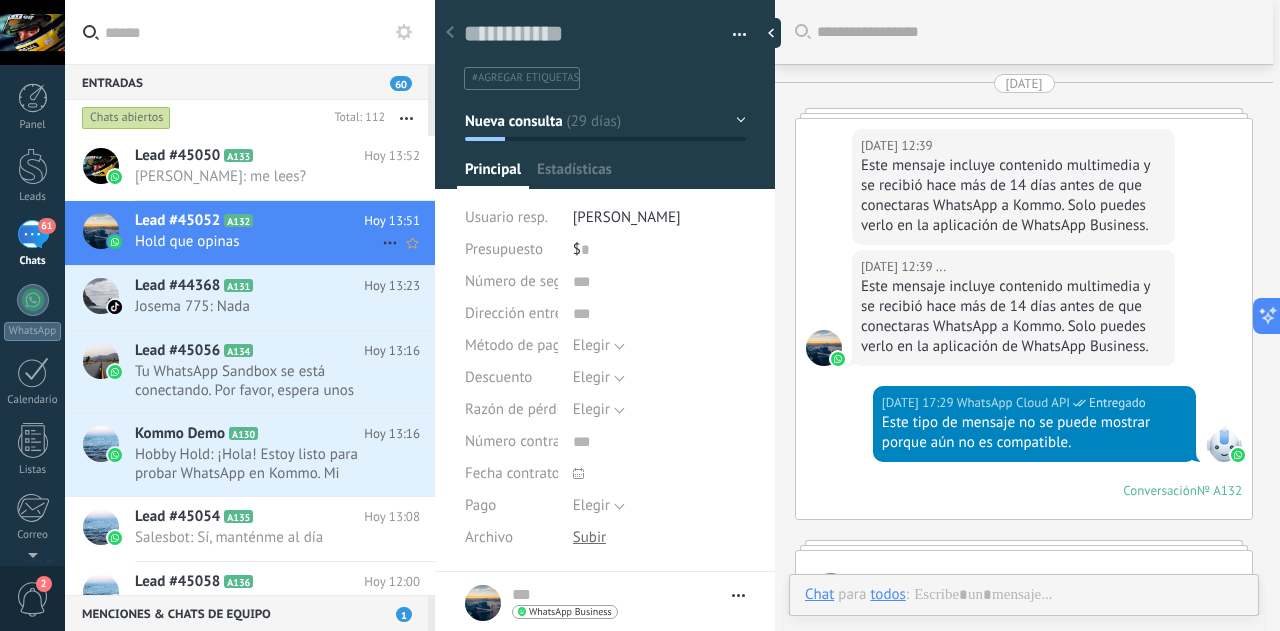 scroll, scrollTop: 30, scrollLeft: 0, axis: vertical 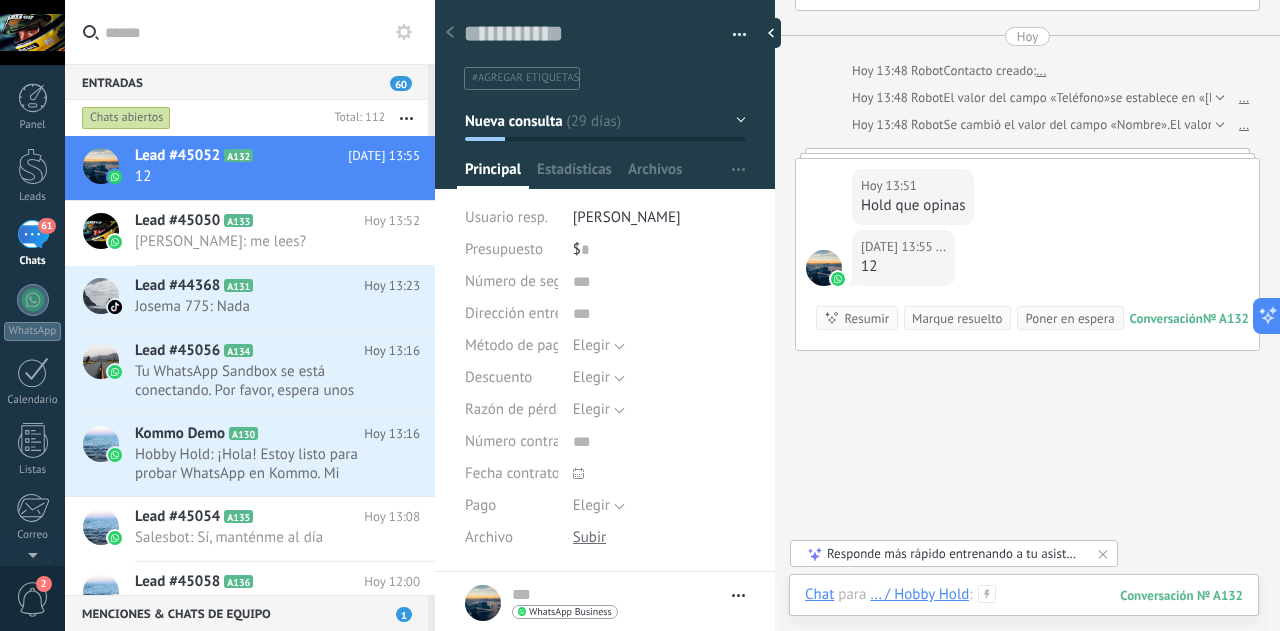 click at bounding box center (1024, 615) 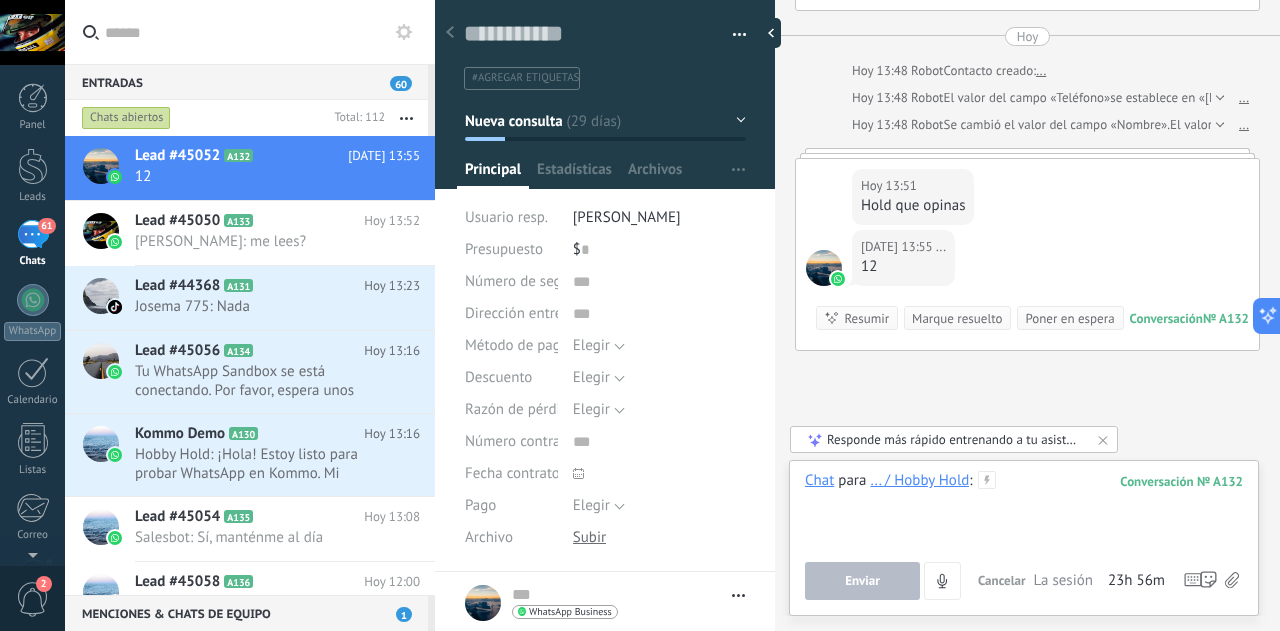 type 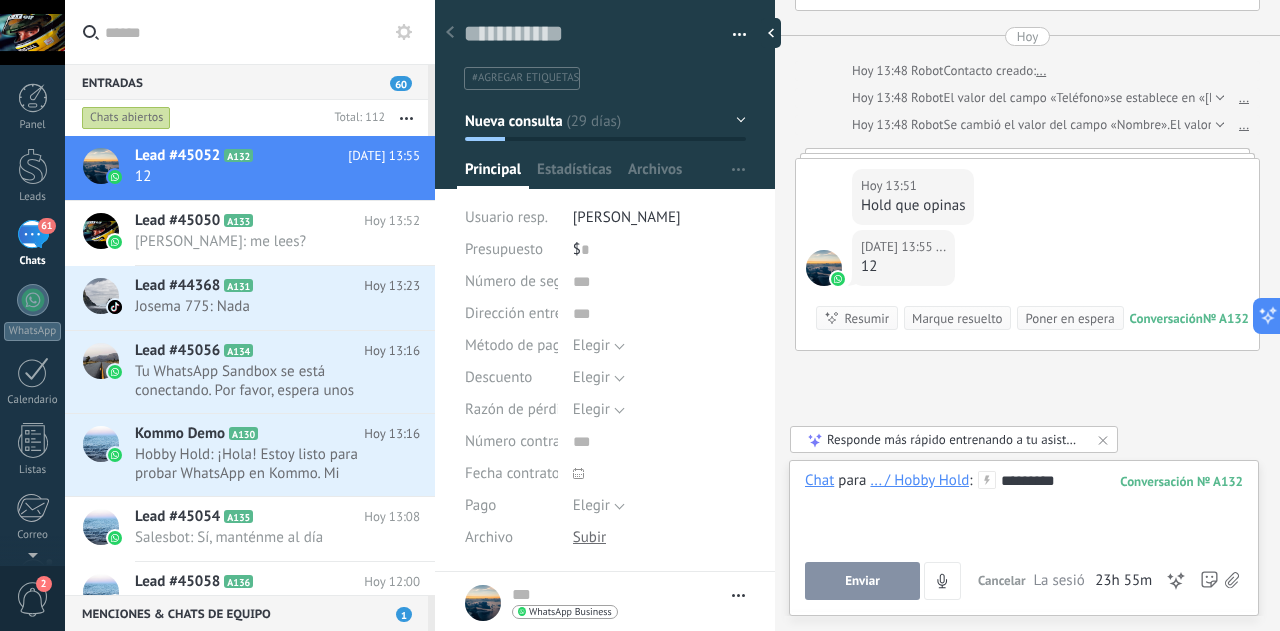 click on "Enviar" at bounding box center (862, 581) 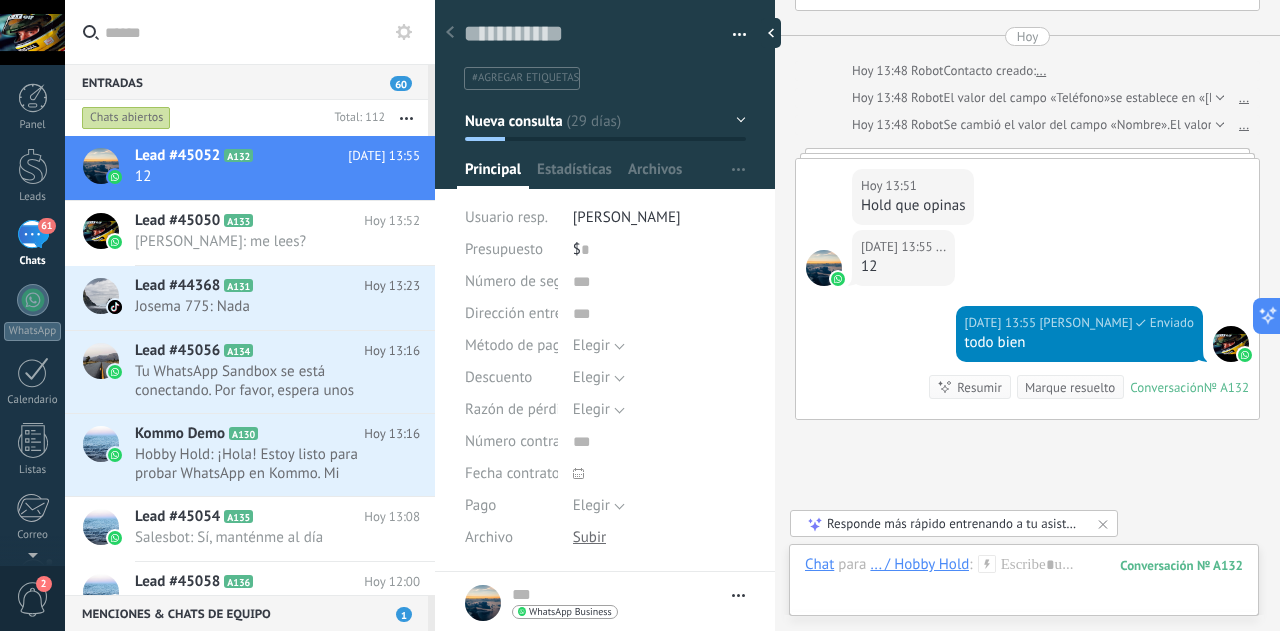 scroll, scrollTop: 7046, scrollLeft: 0, axis: vertical 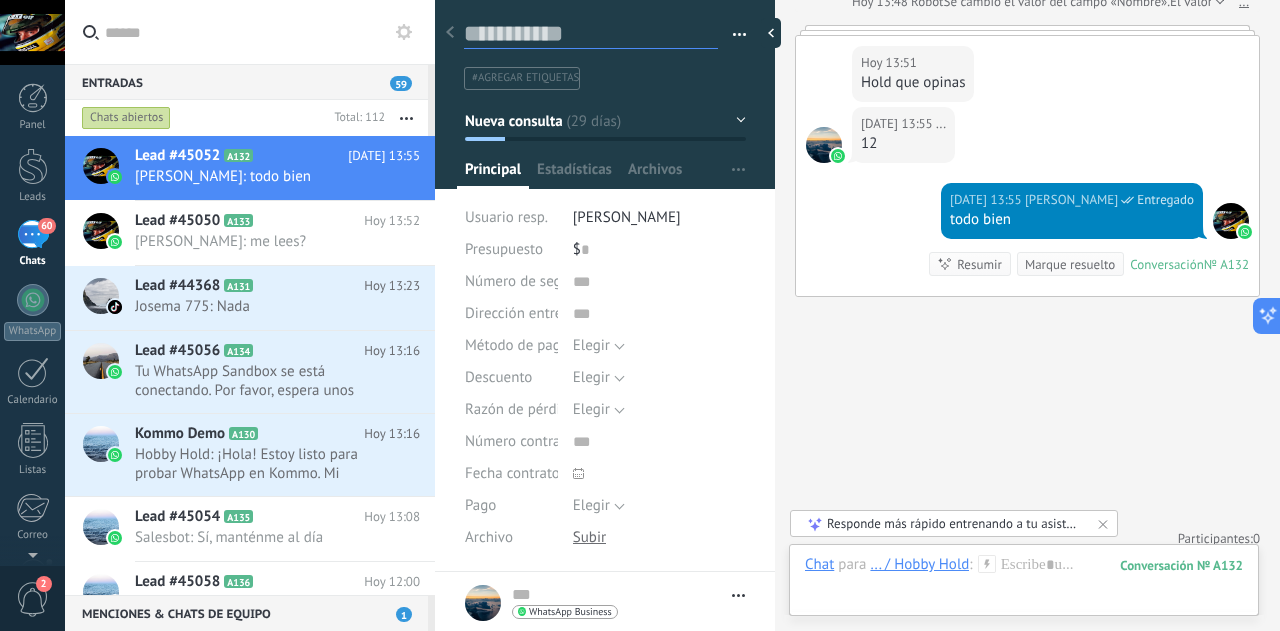 click at bounding box center [591, 34] 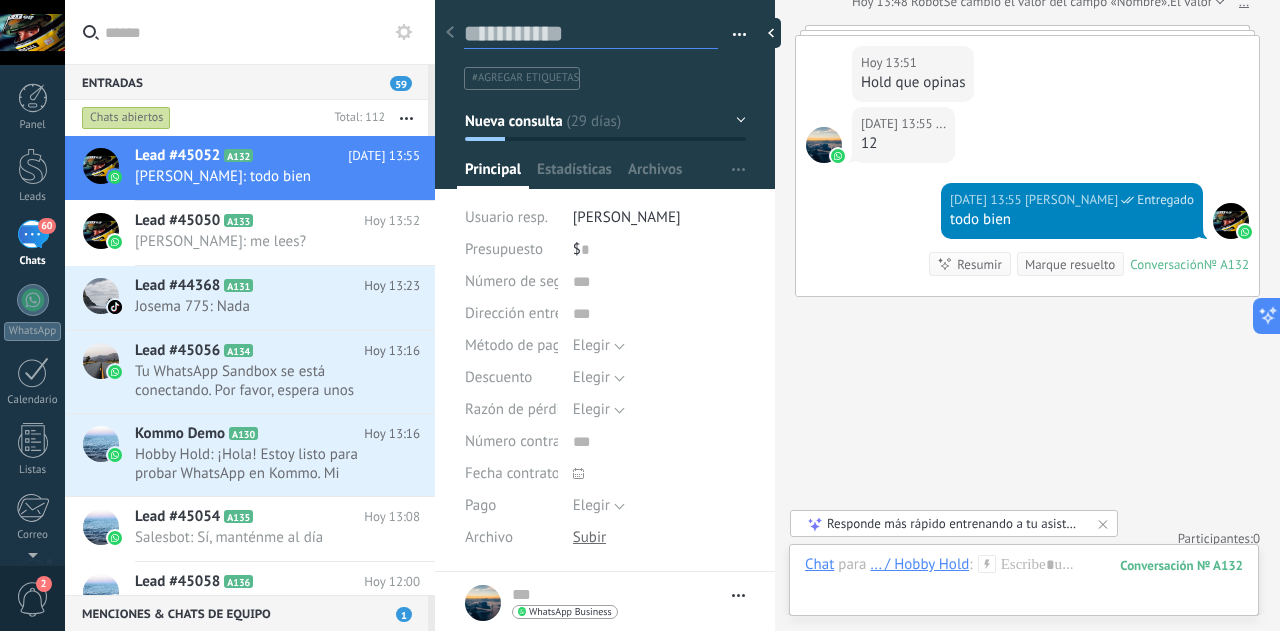 type on "*" 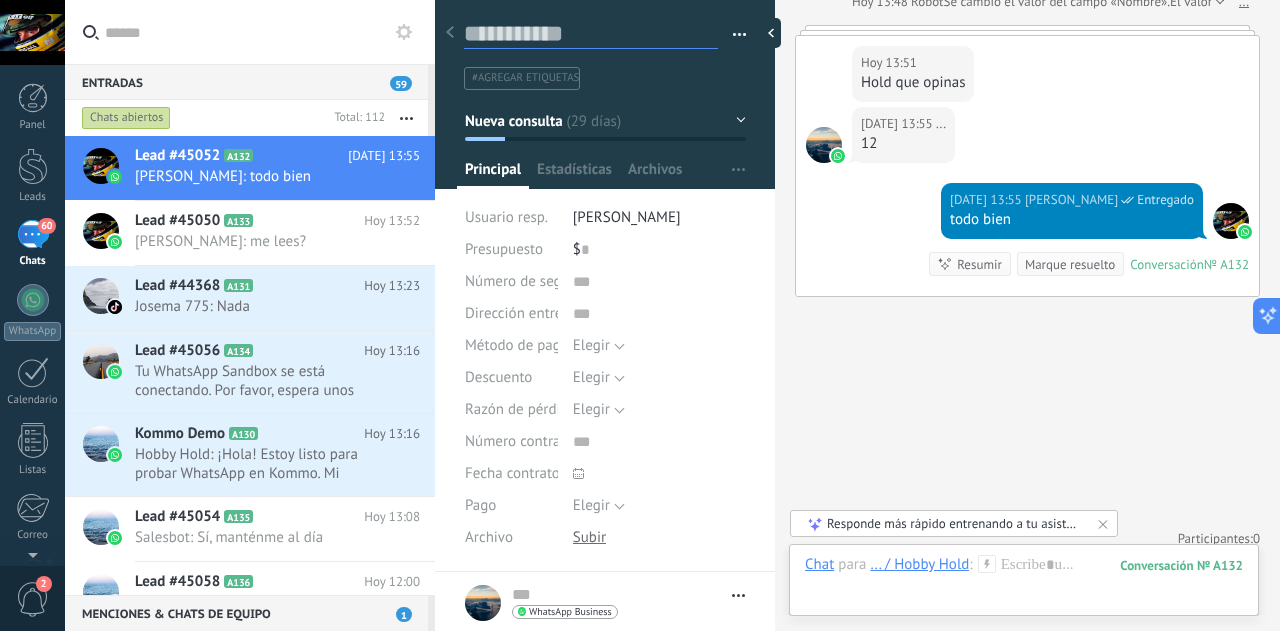 type on "*" 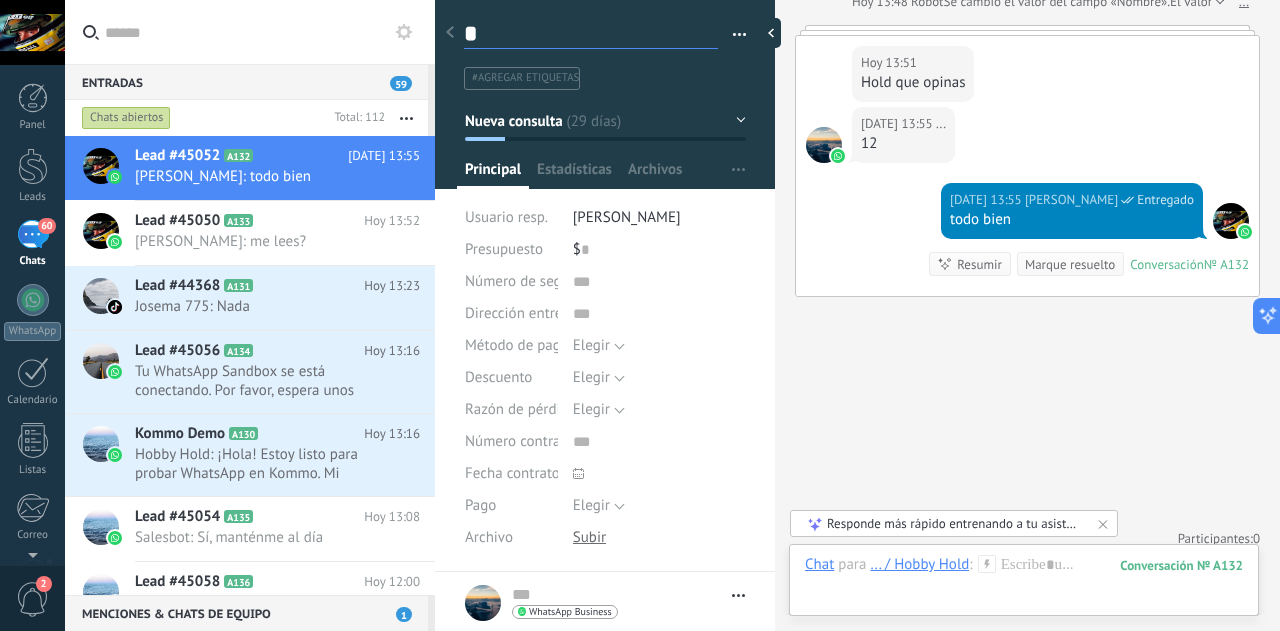 type on "**" 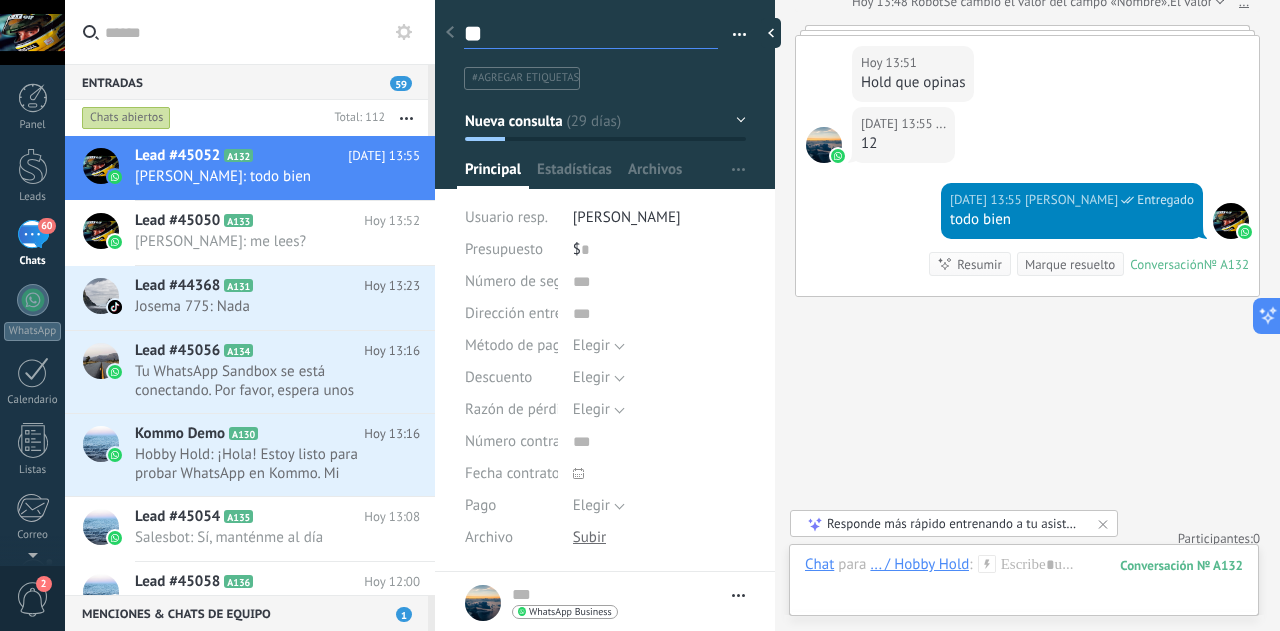 type on "***" 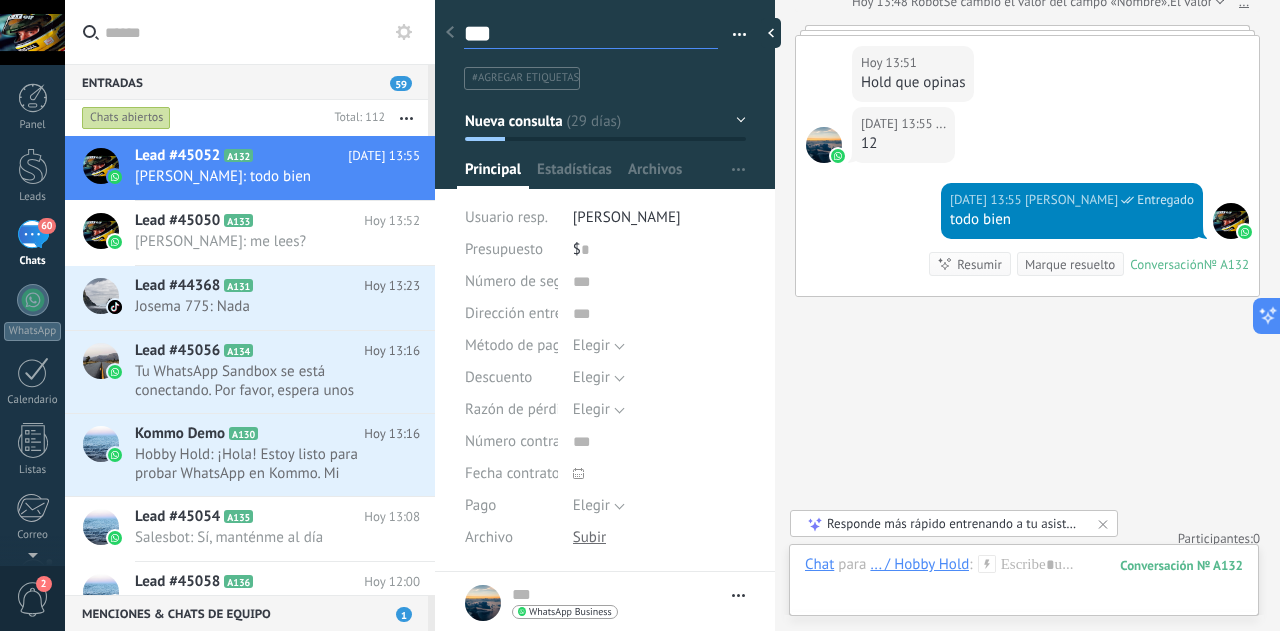 type on "****" 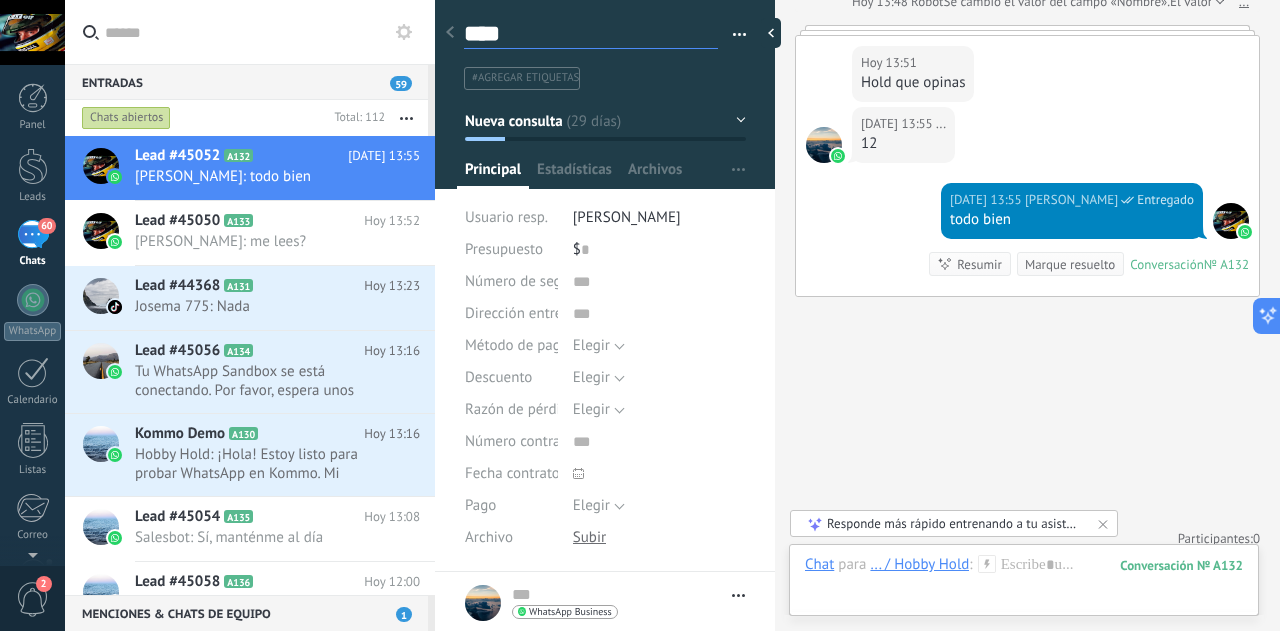 type on "*****" 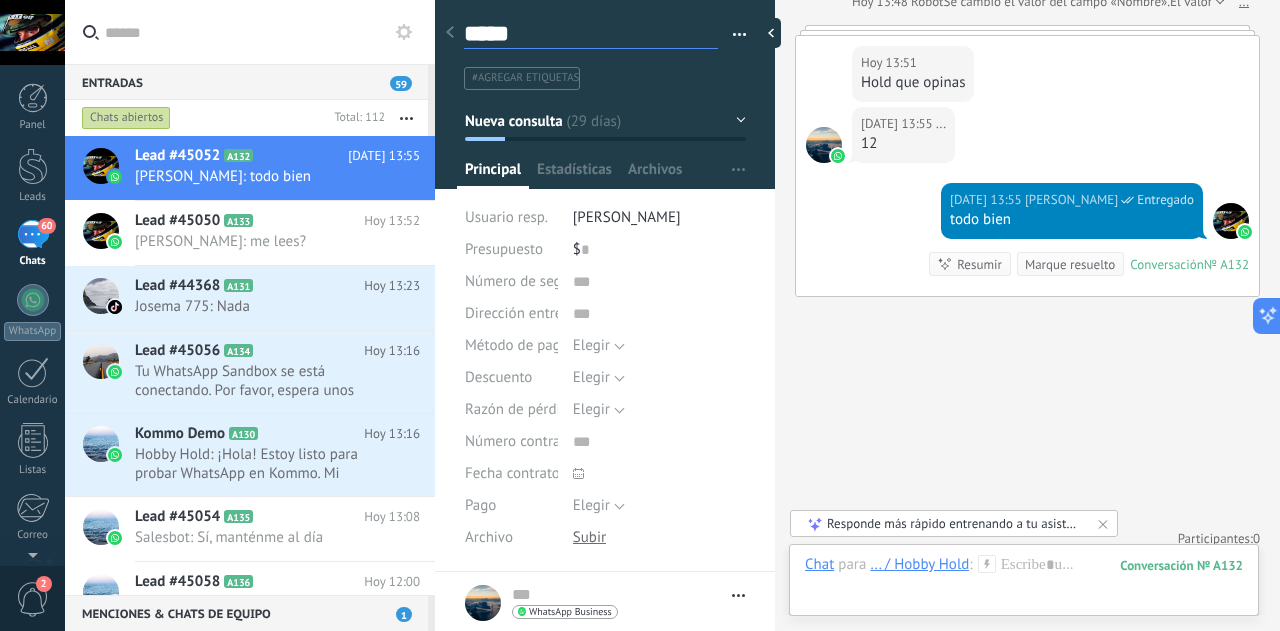 type on "******" 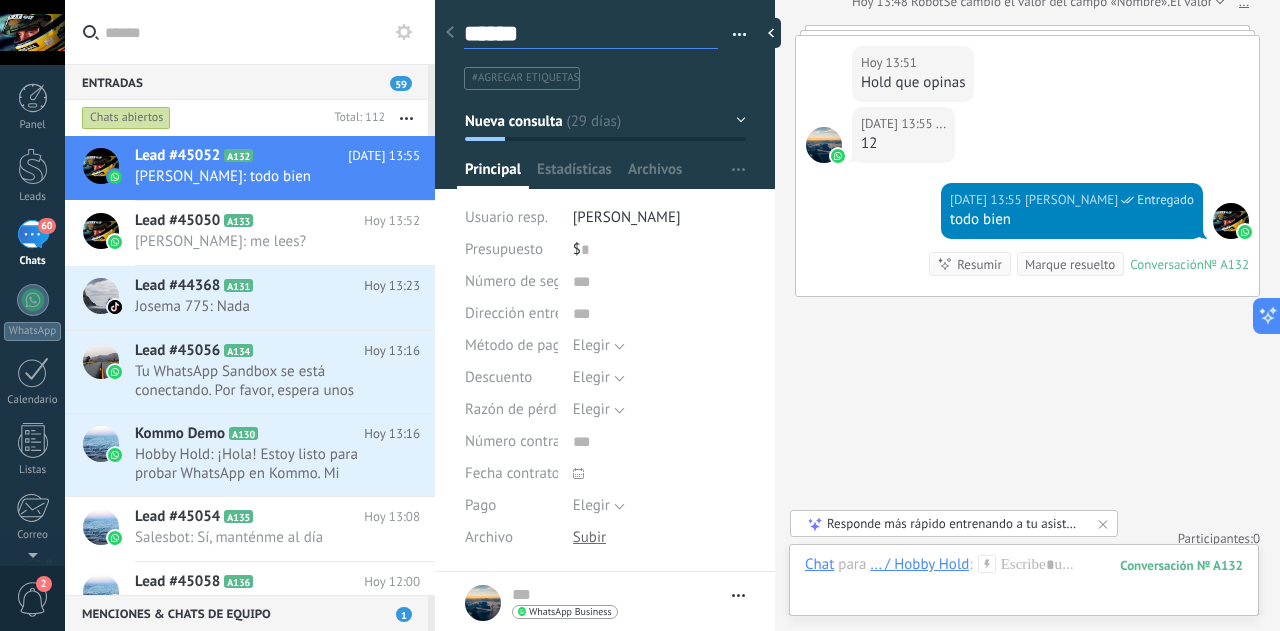type on "*******" 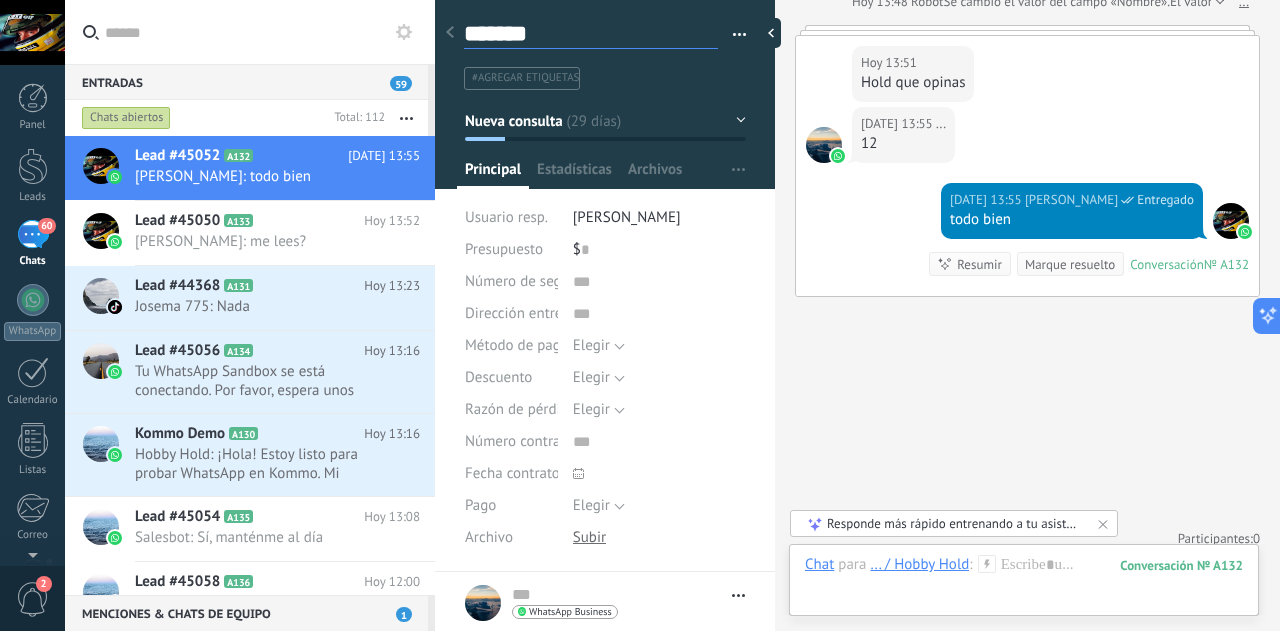 type on "********" 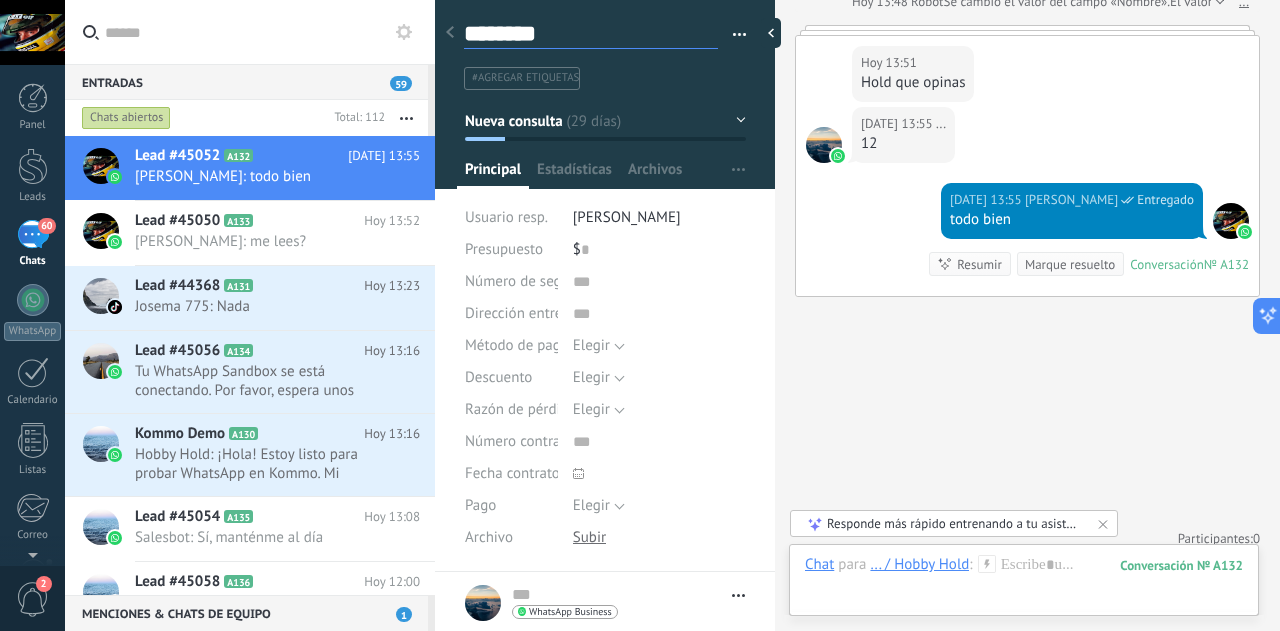 type on "********" 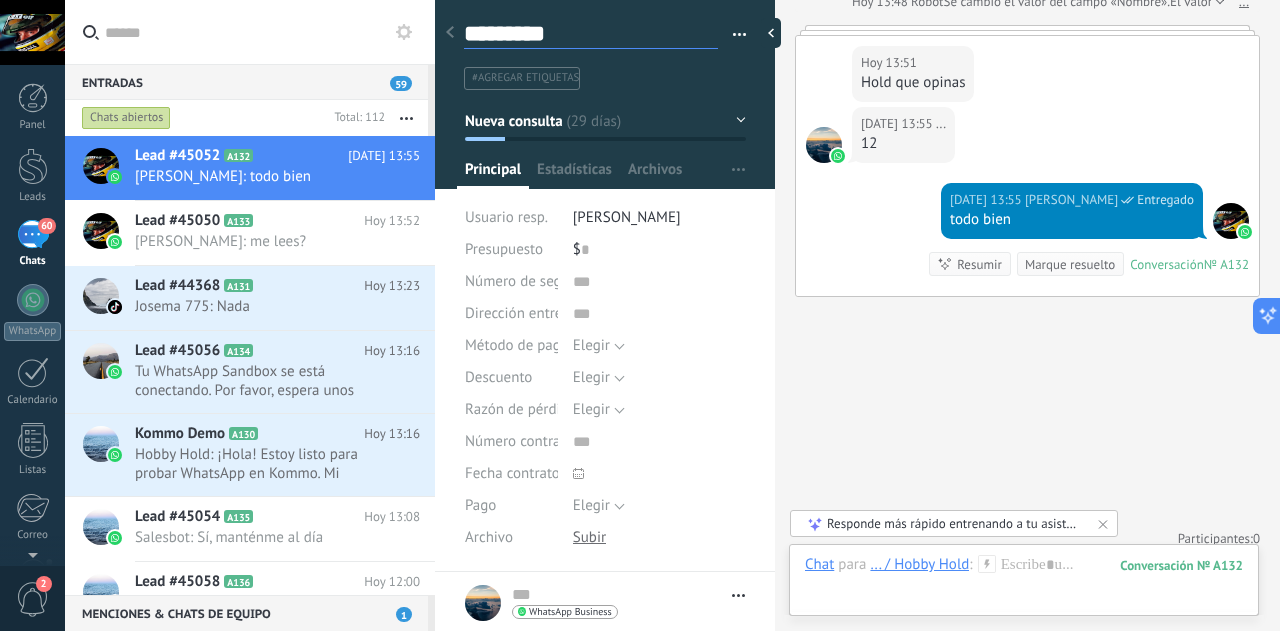 type on "**********" 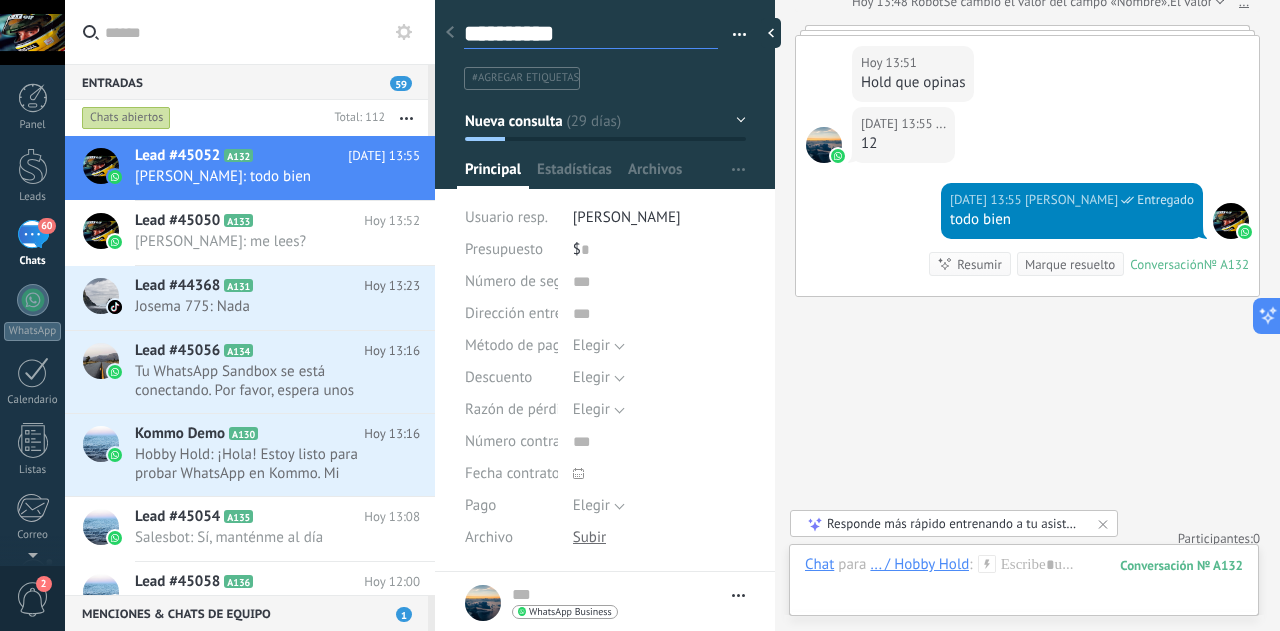 type on "**********" 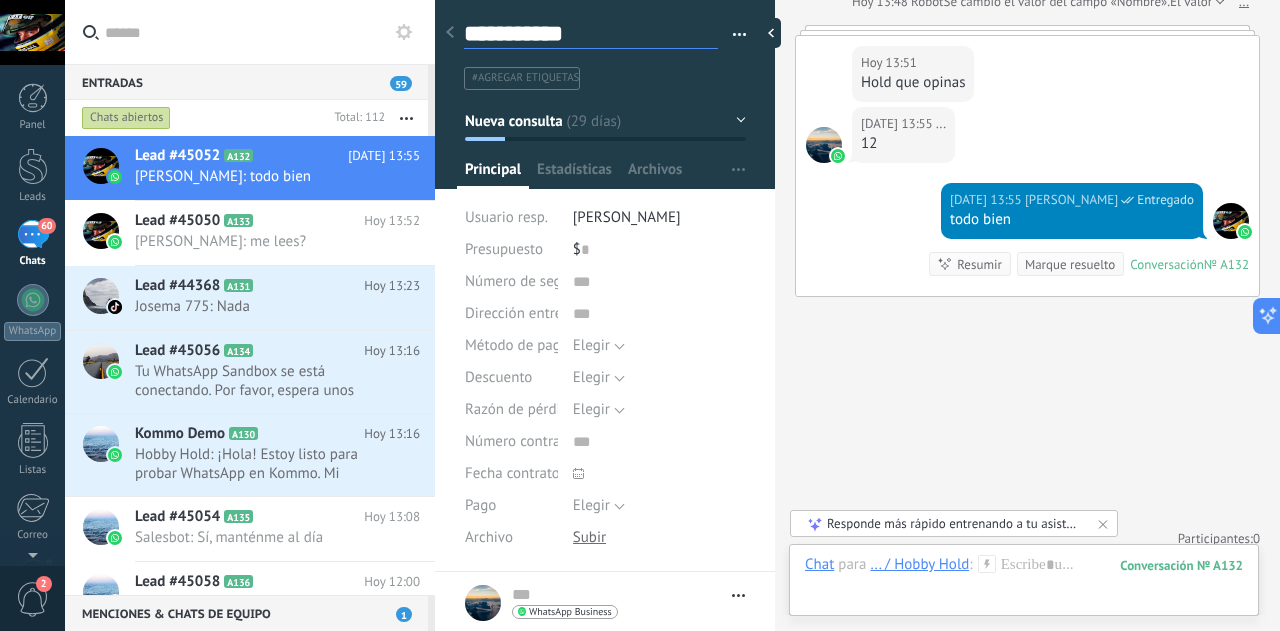 type on "**********" 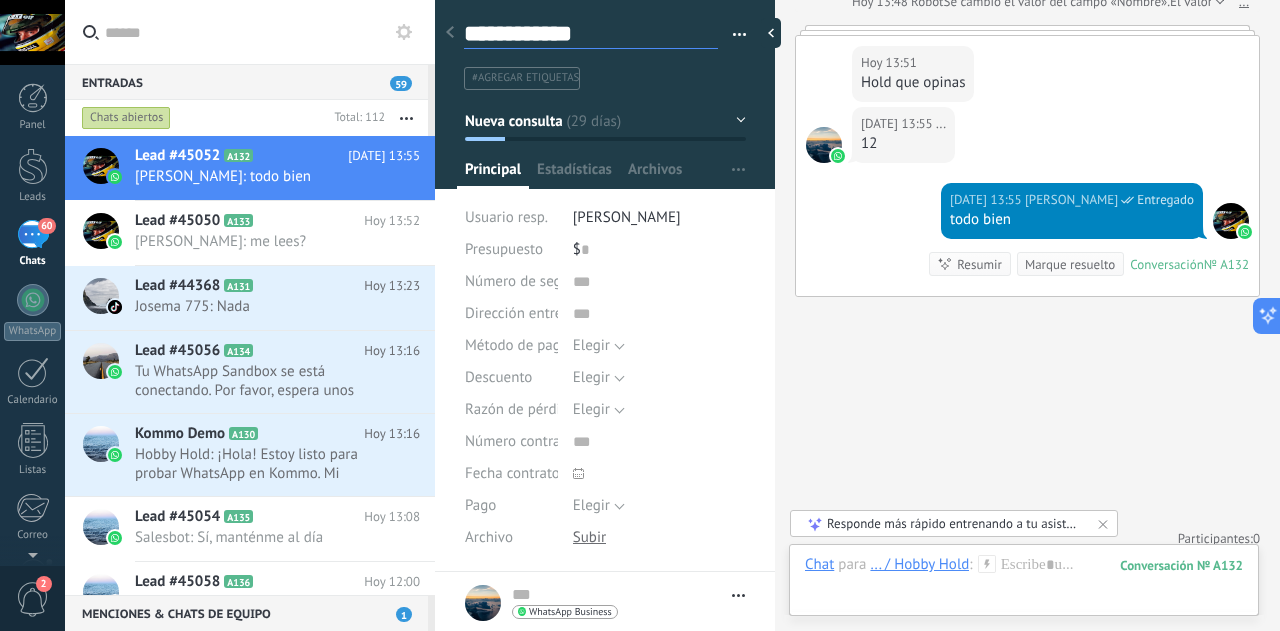 type on "**********" 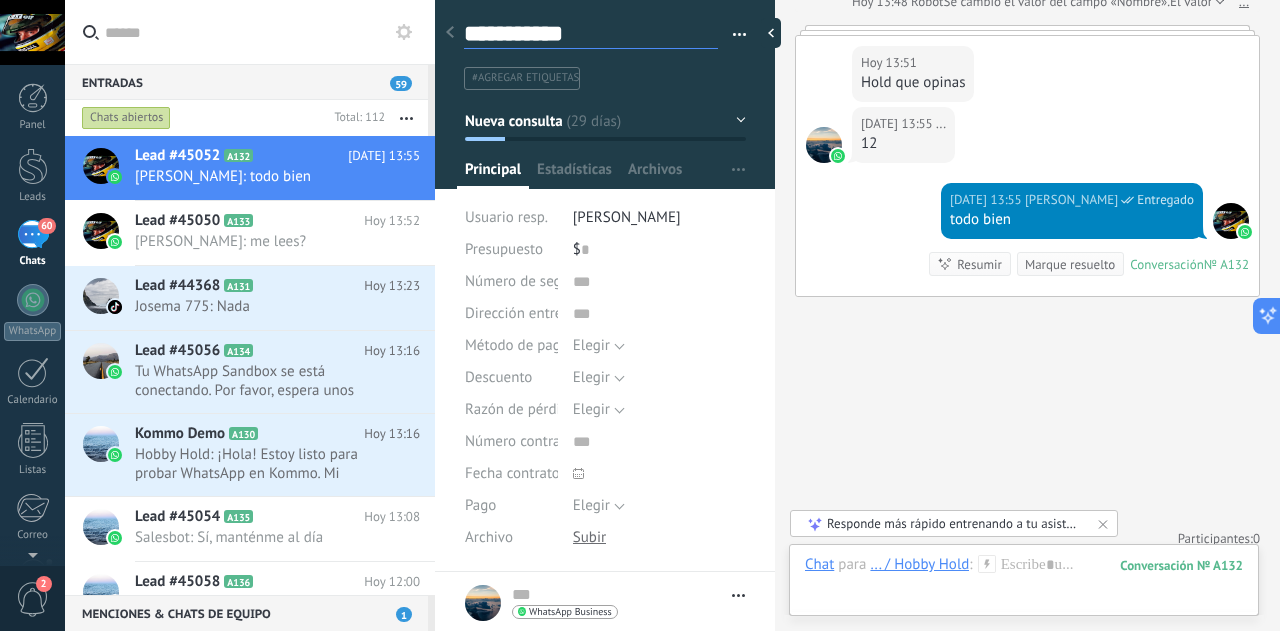 type on "**********" 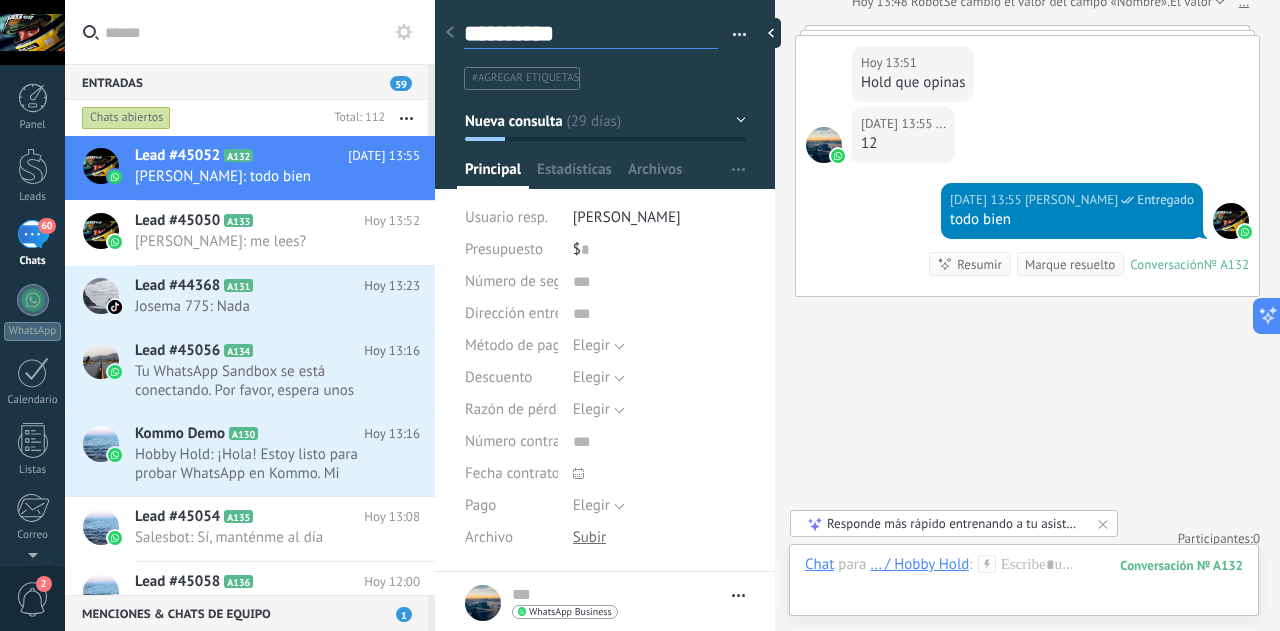 type on "**********" 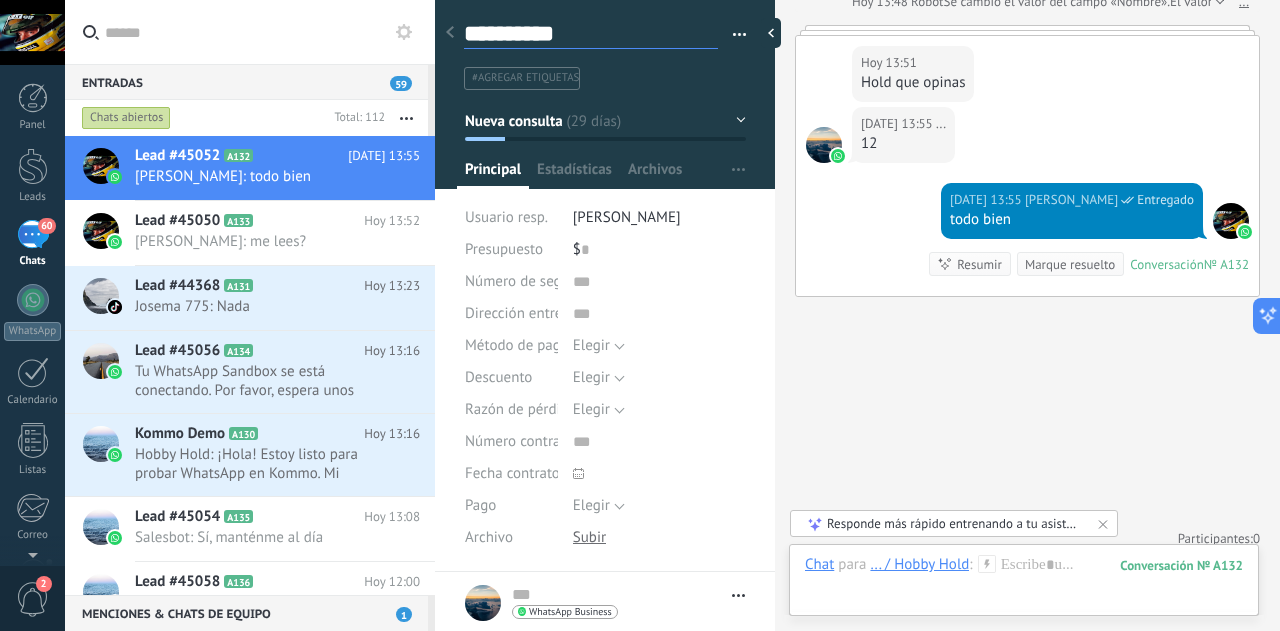 type on "**********" 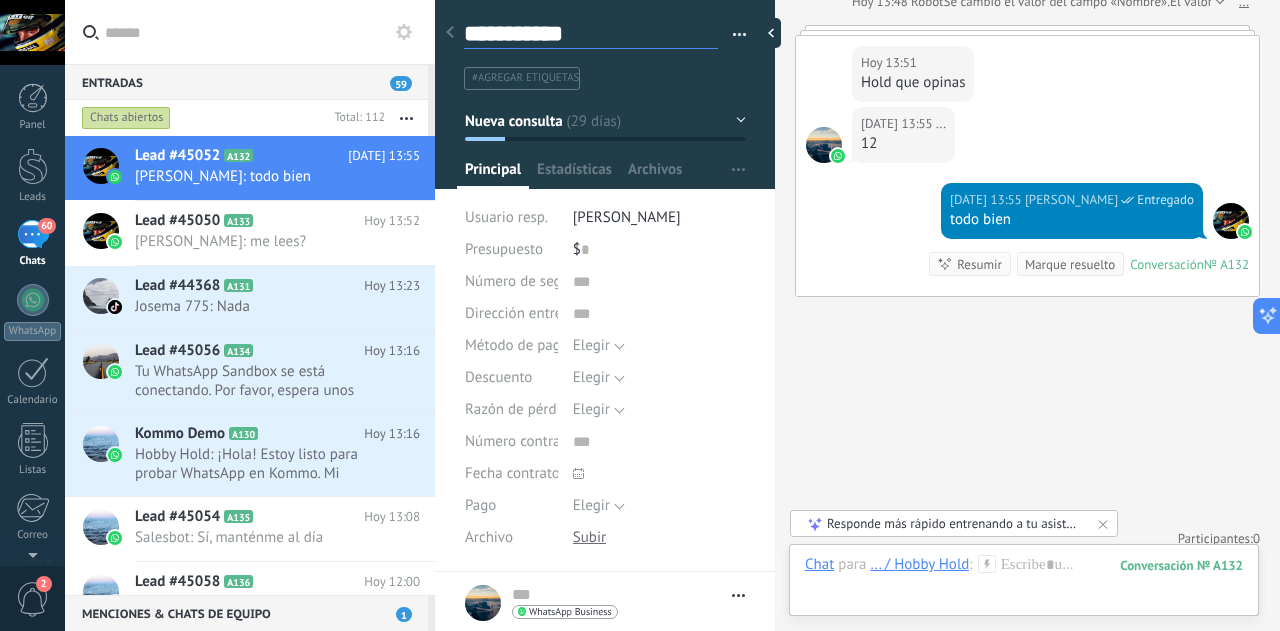 type on "**********" 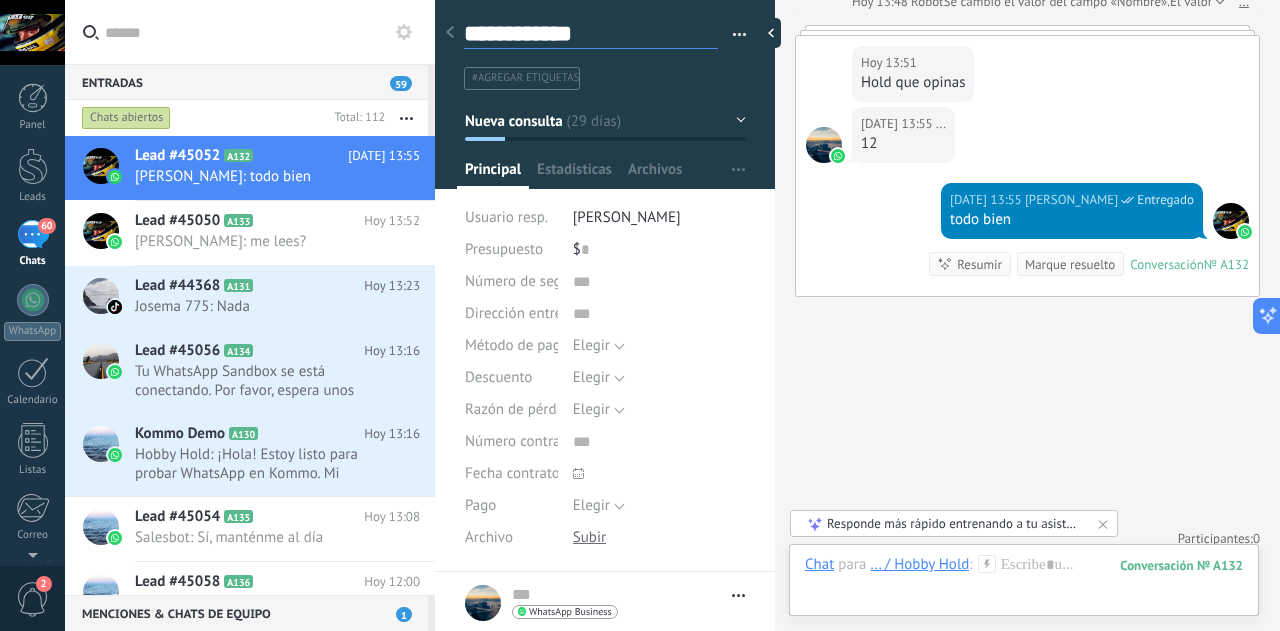 type on "**********" 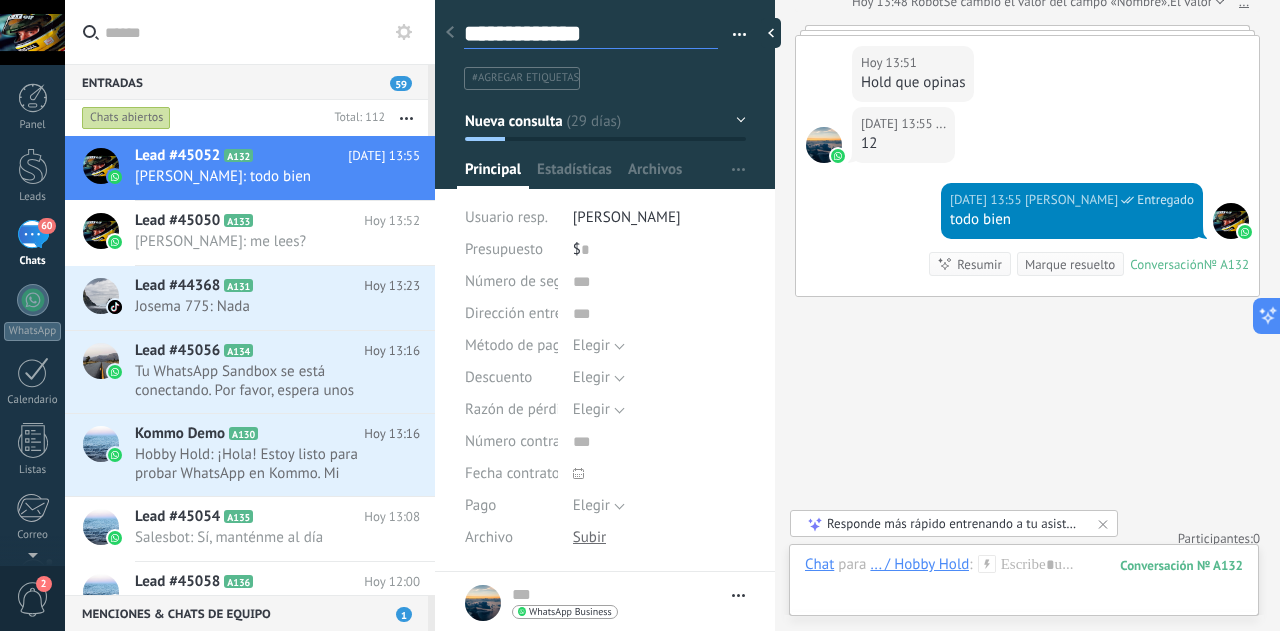 type on "**********" 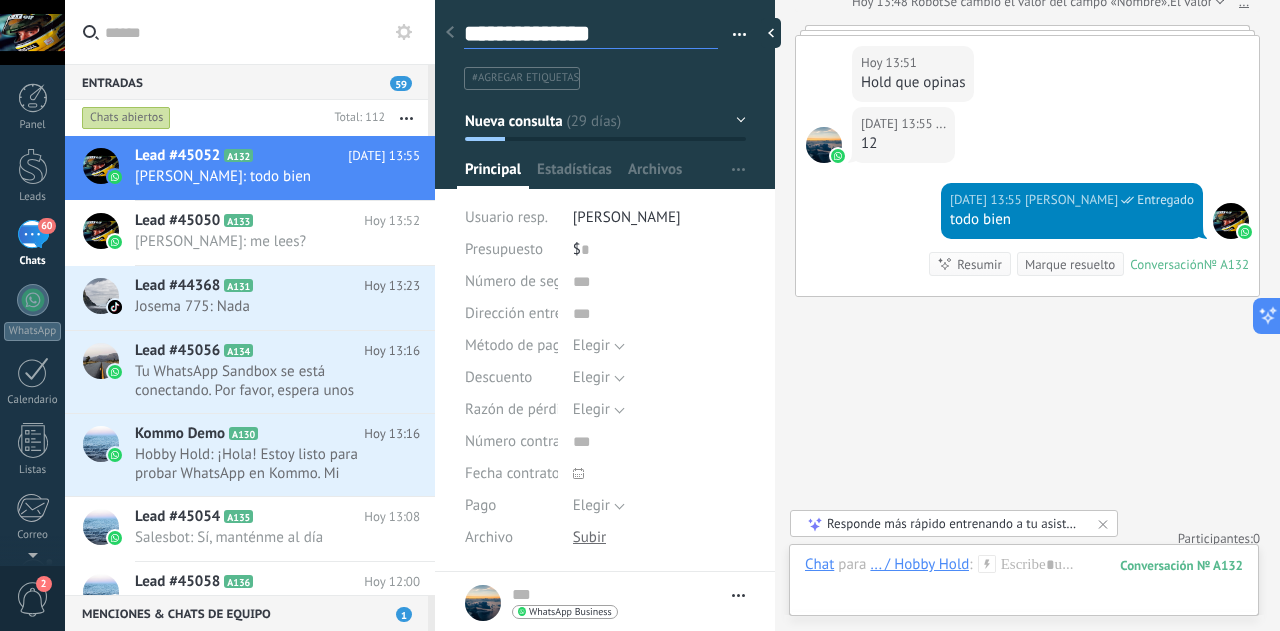 type on "**********" 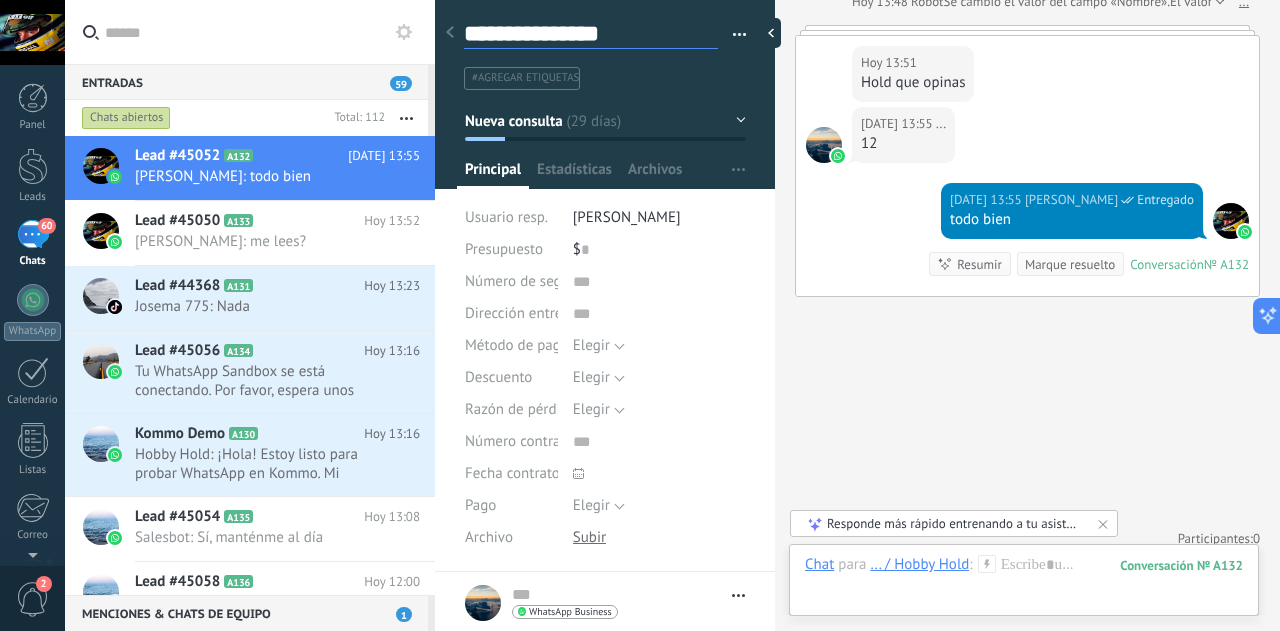 type on "**********" 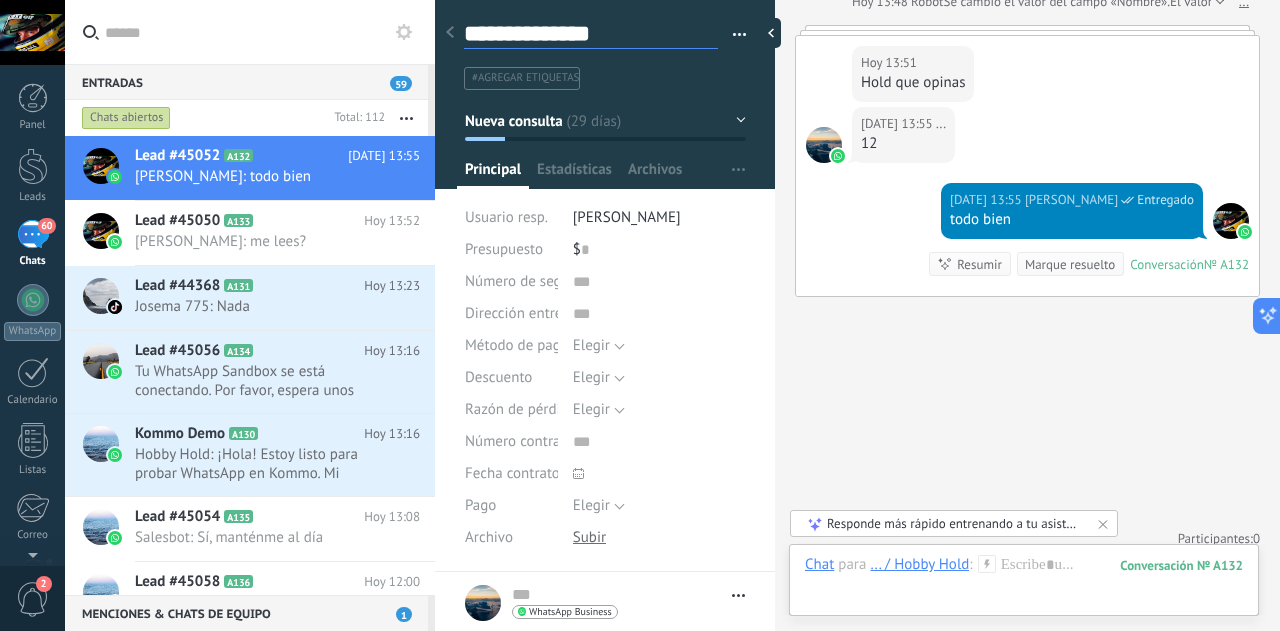 type on "**********" 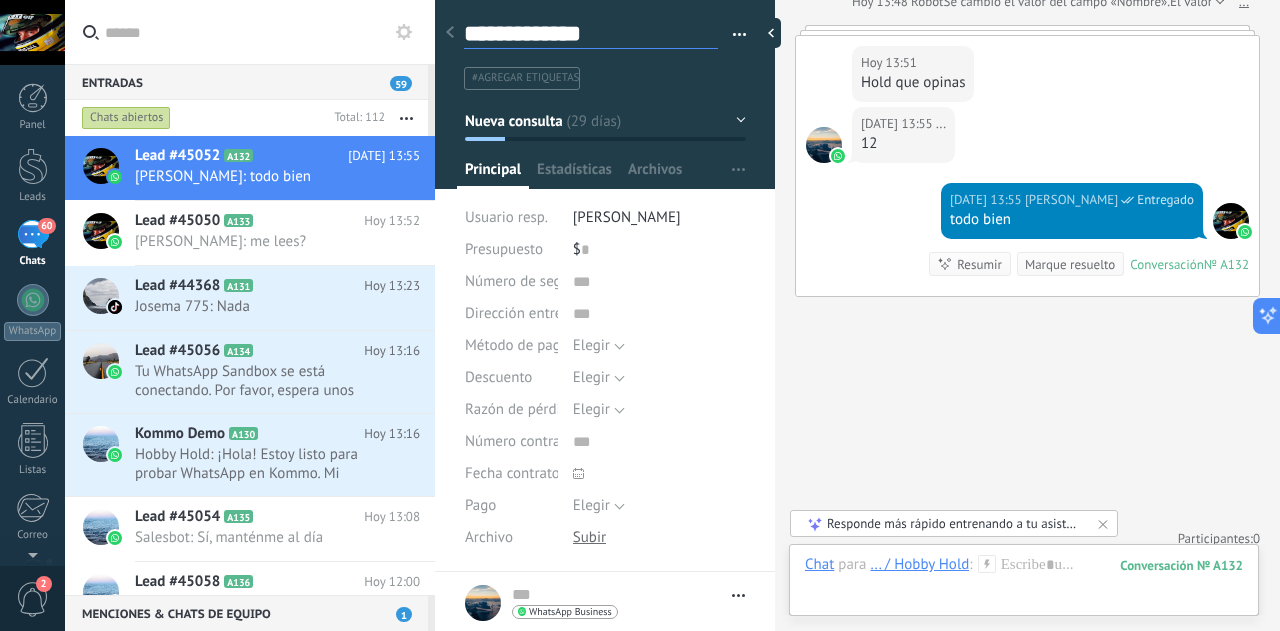 type on "**********" 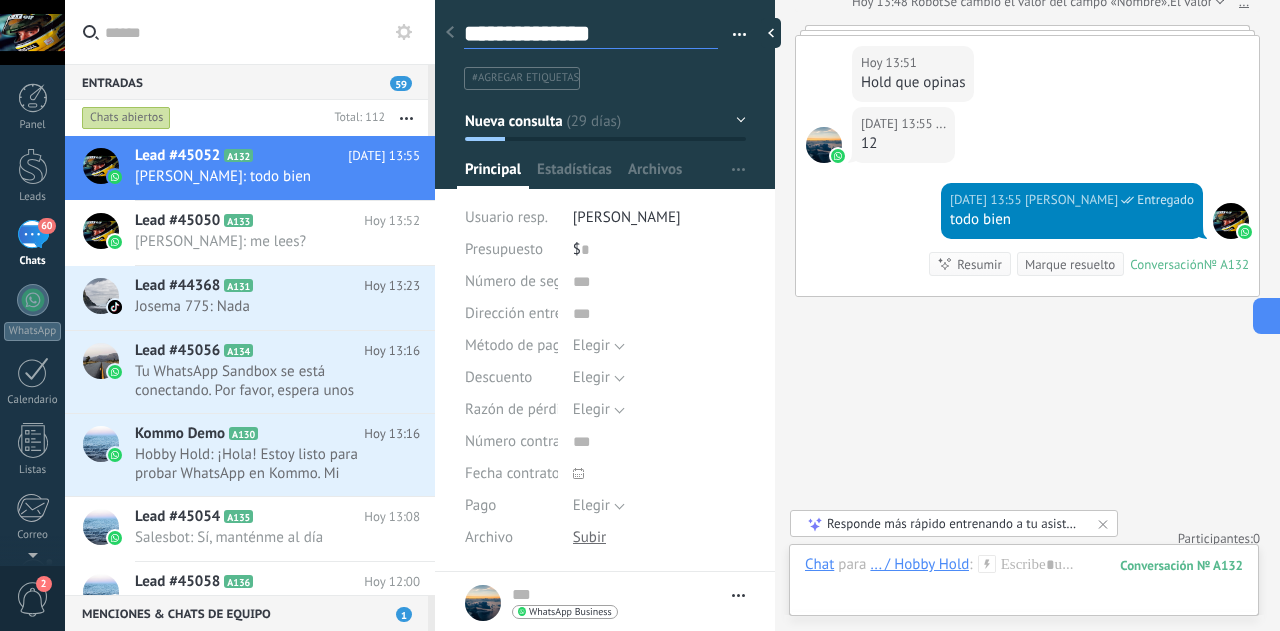 type on "**********" 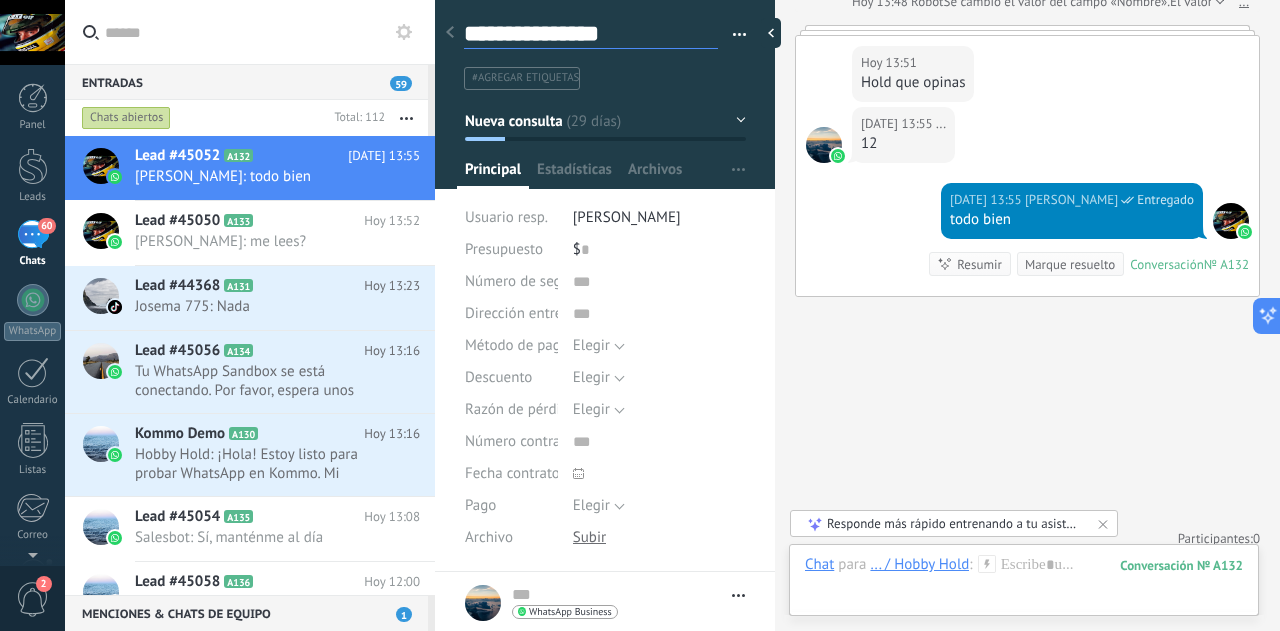 type on "**********" 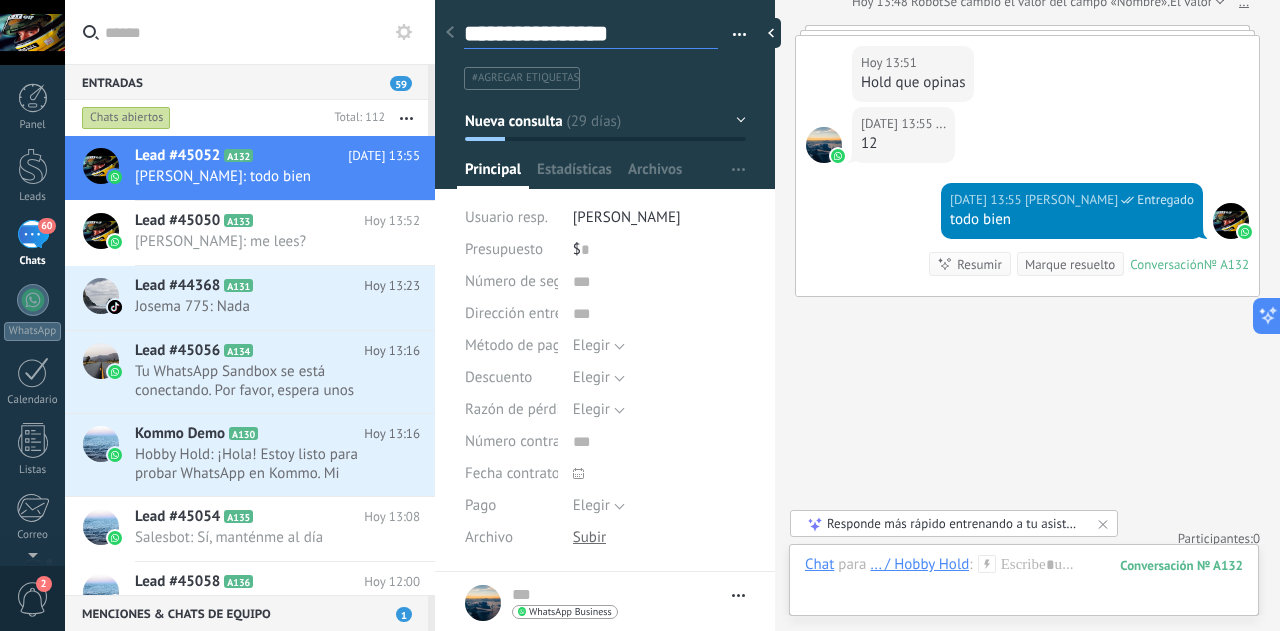 type on "**********" 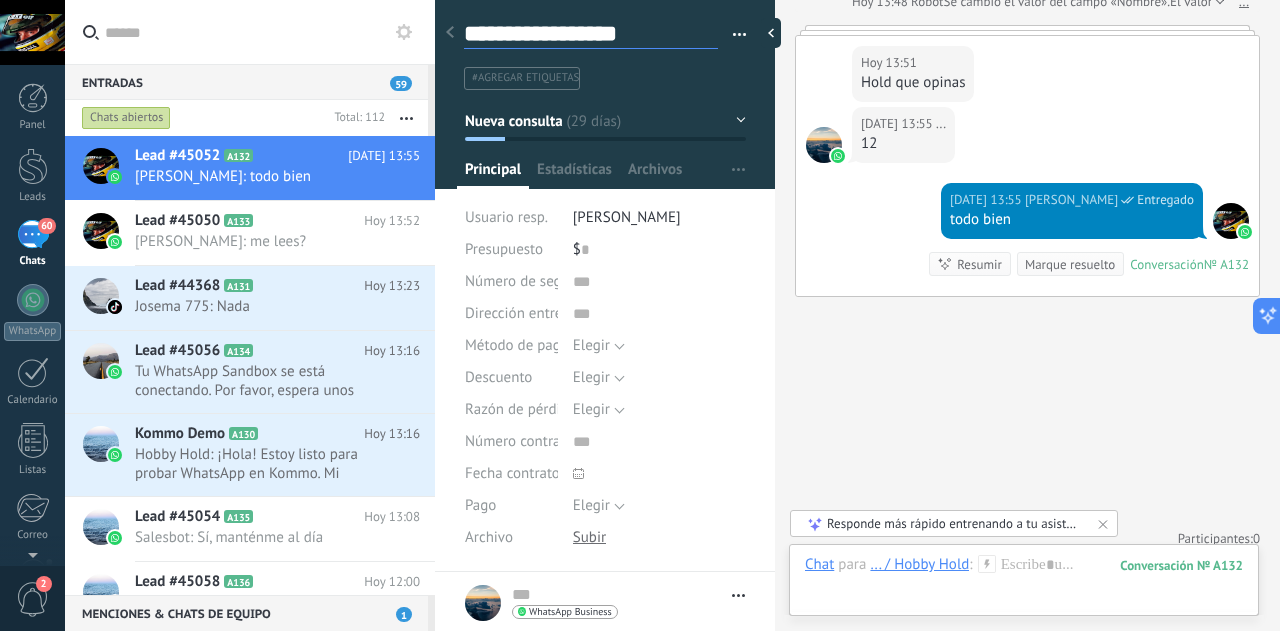 scroll, scrollTop: 30, scrollLeft: 0, axis: vertical 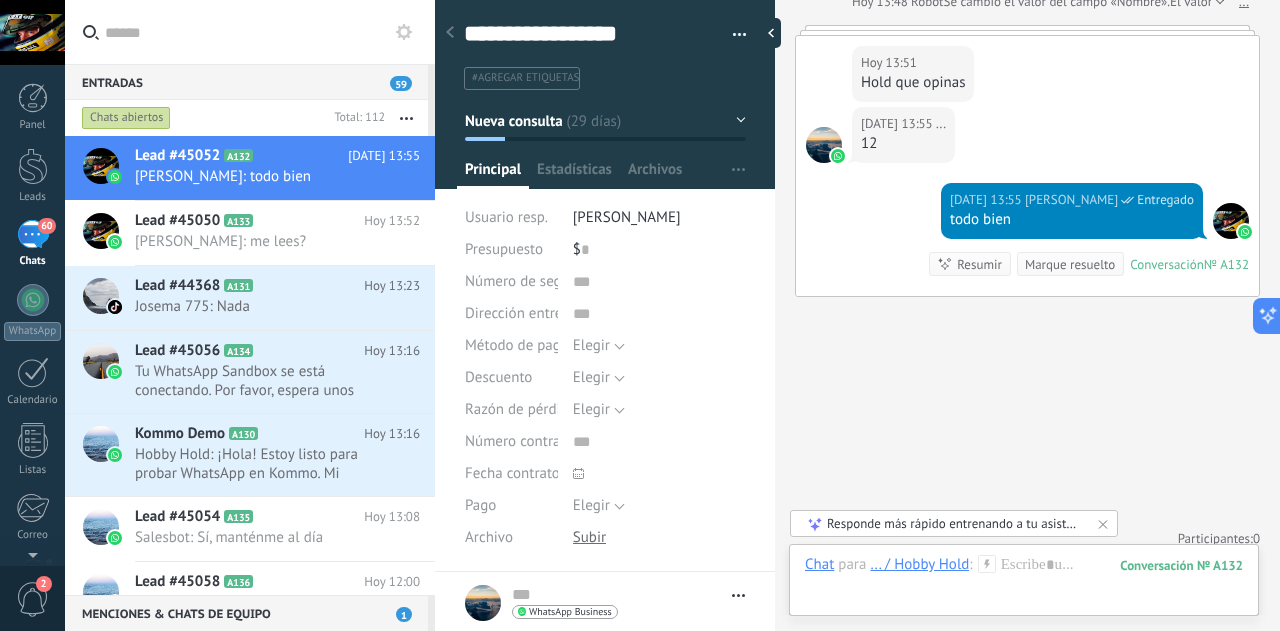 click on "#agregar etiquetas" at bounding box center [525, 78] 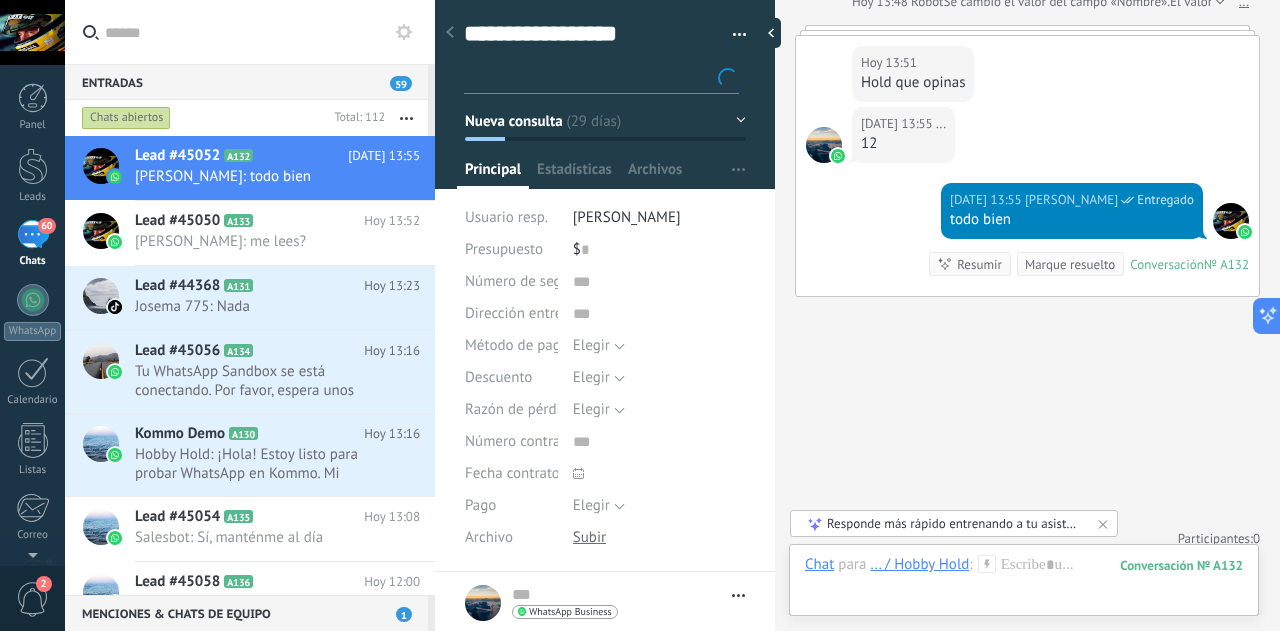 type on "**********" 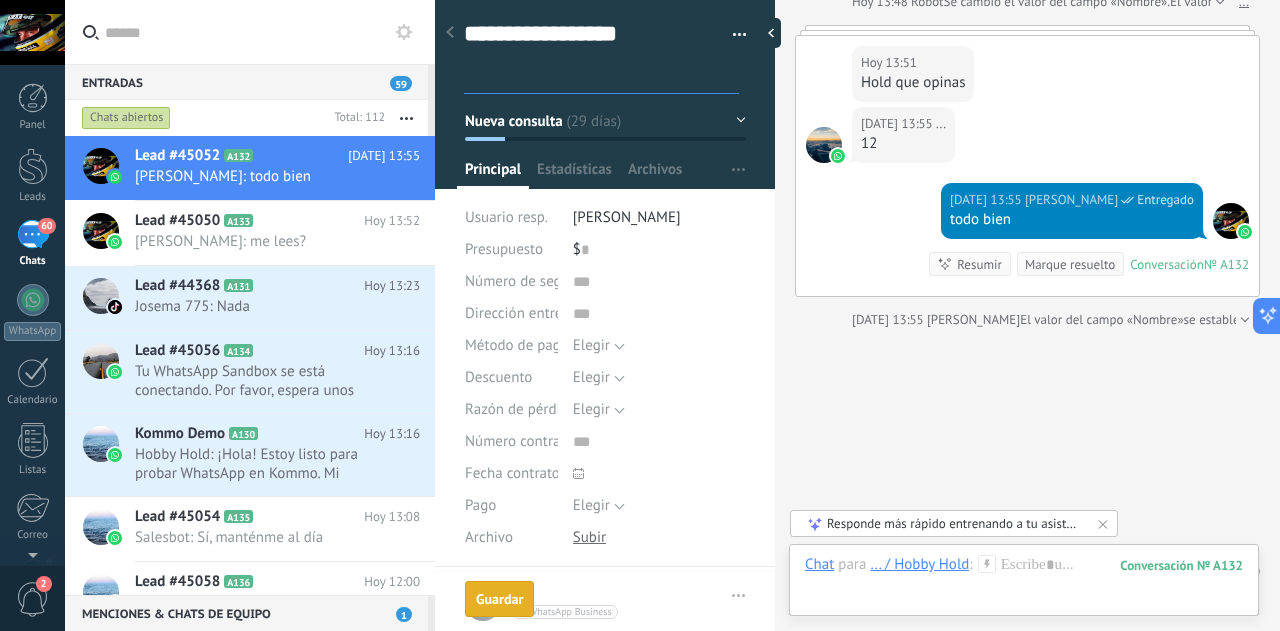 scroll, scrollTop: 30, scrollLeft: 0, axis: vertical 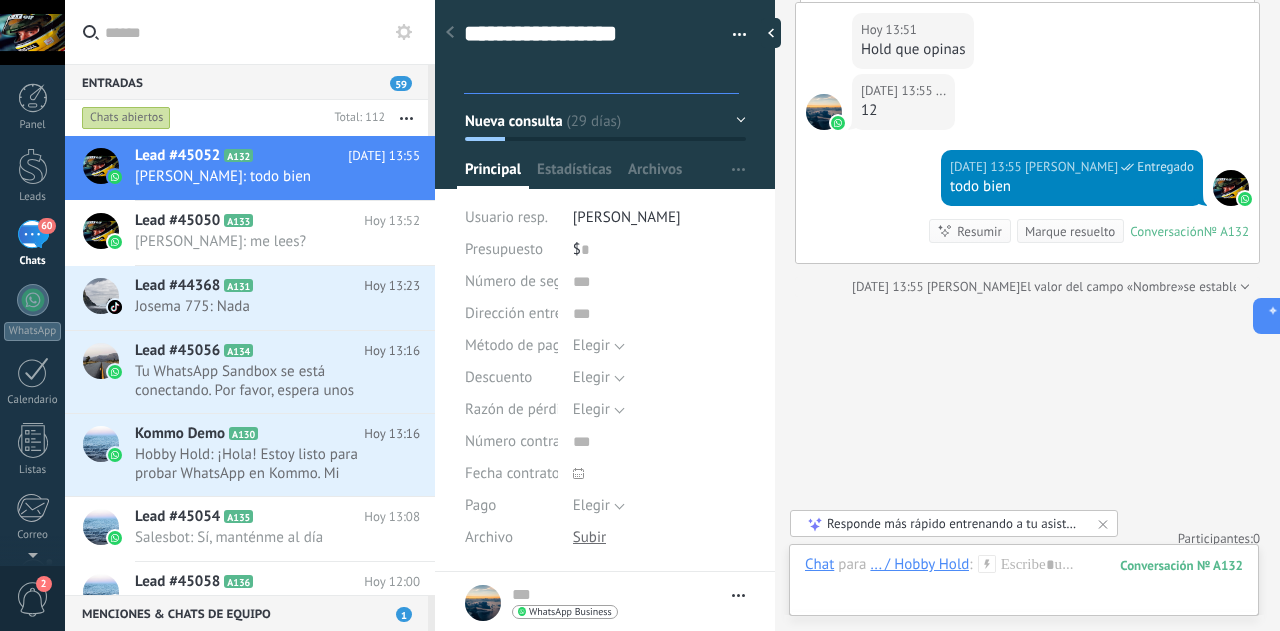 type on "*" 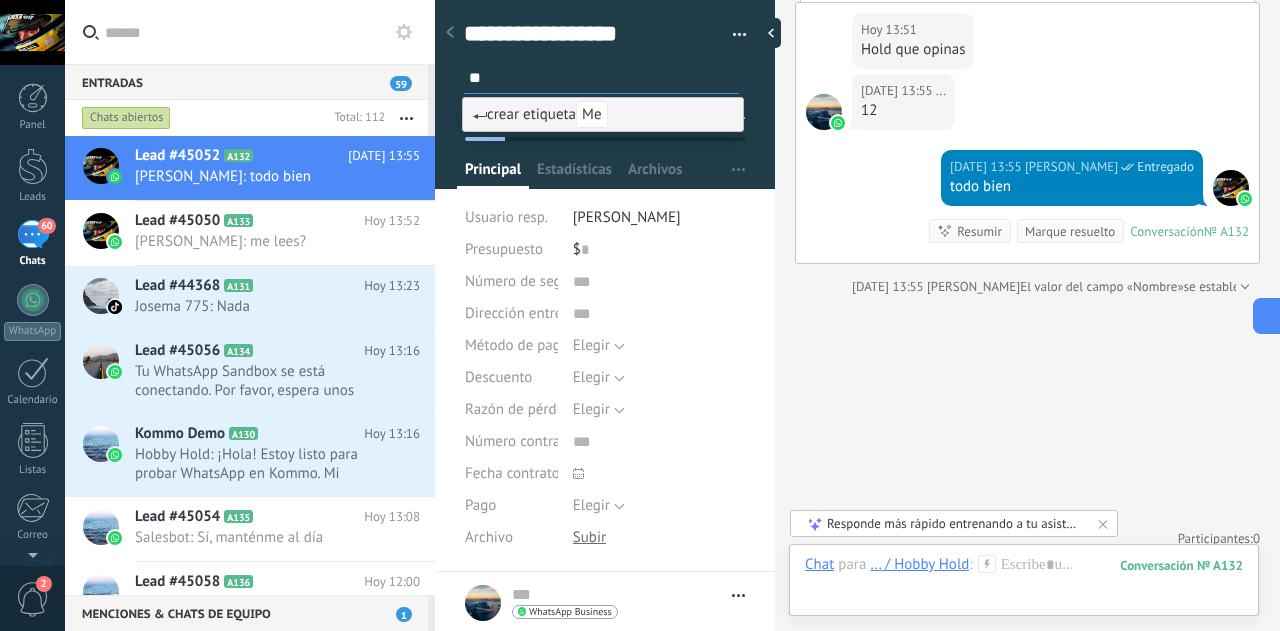 type on "*" 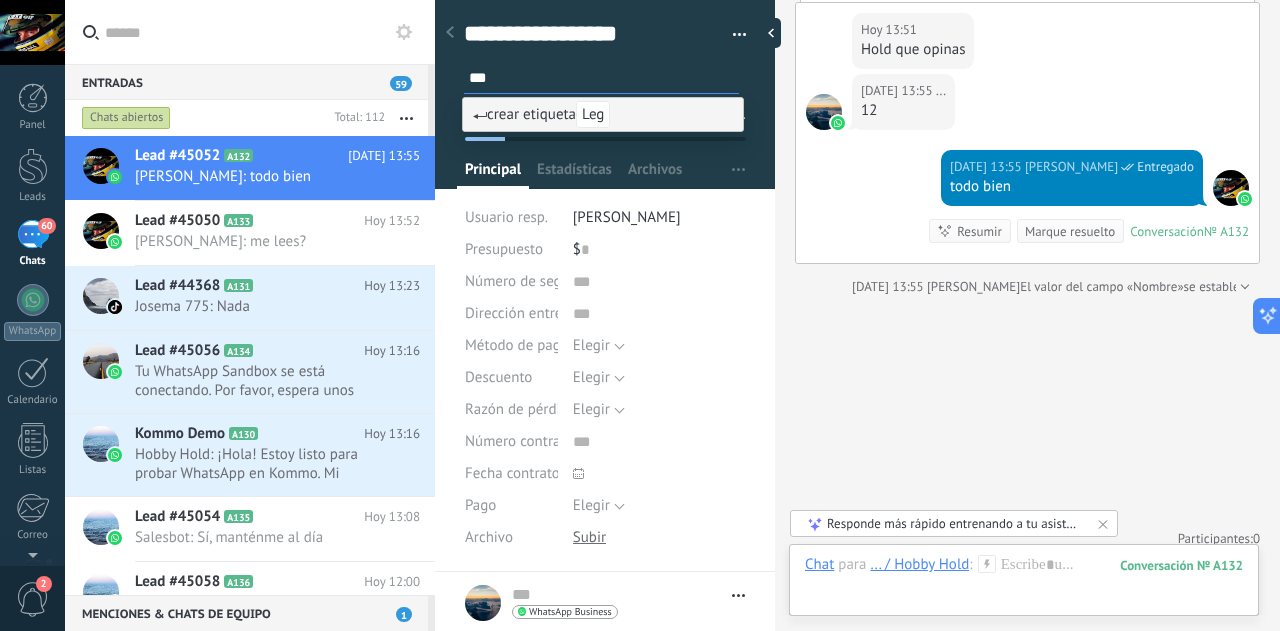 type on "****" 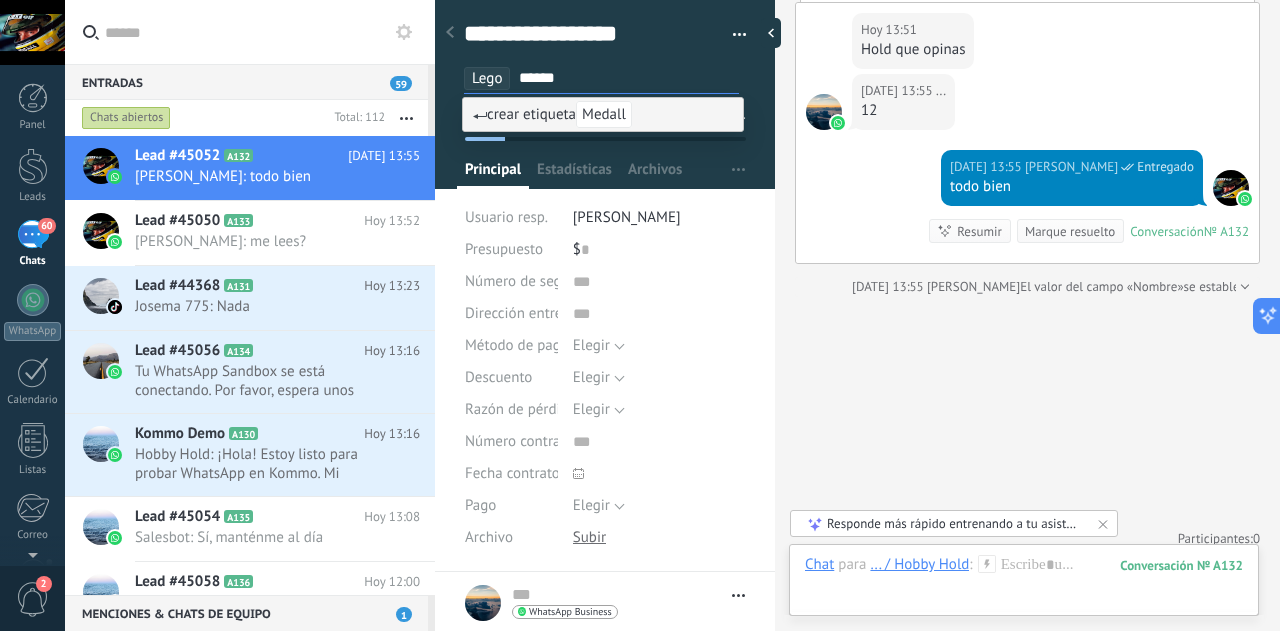 type on "*******" 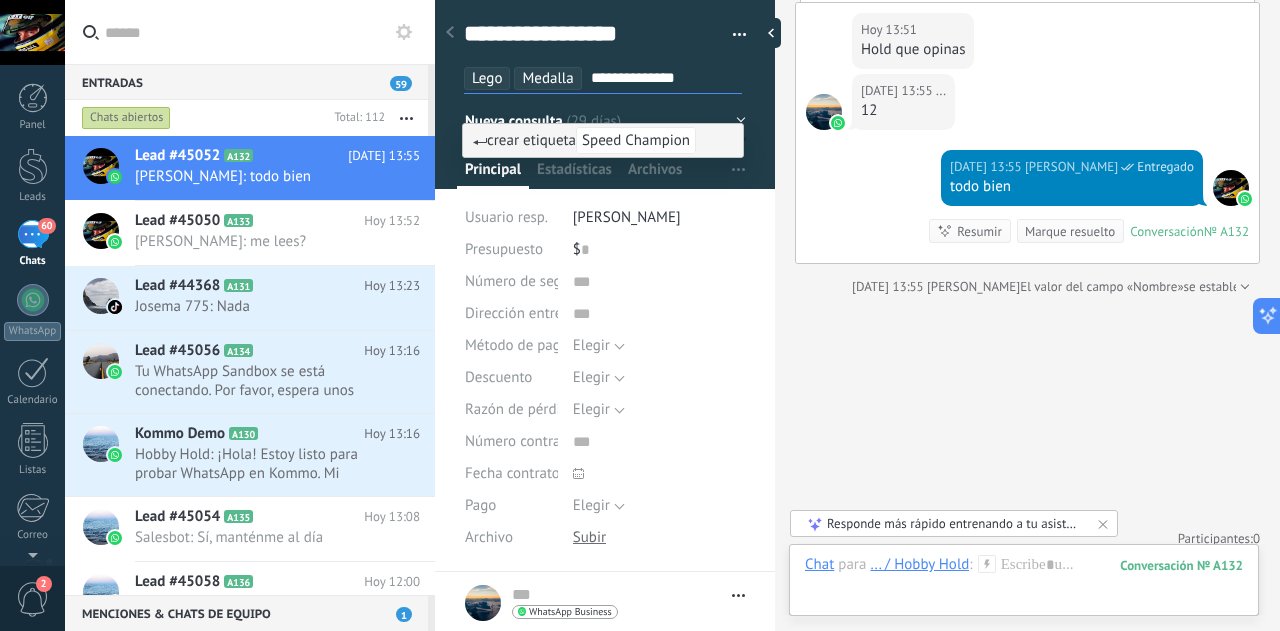 type on "**********" 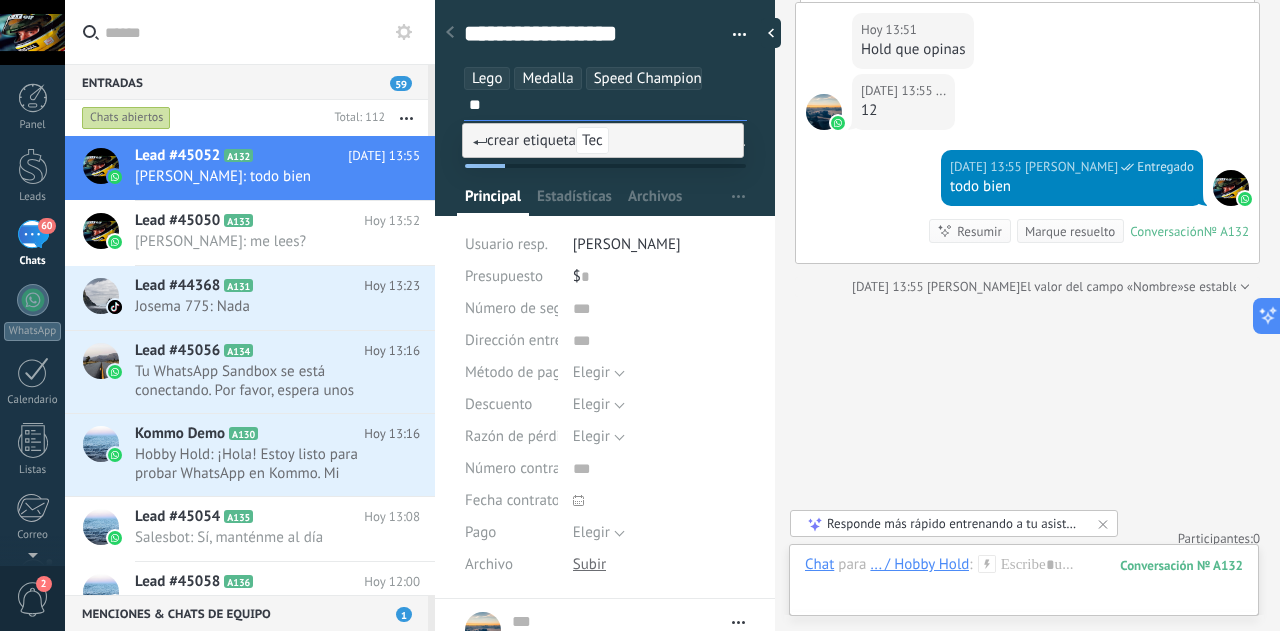 type on "*" 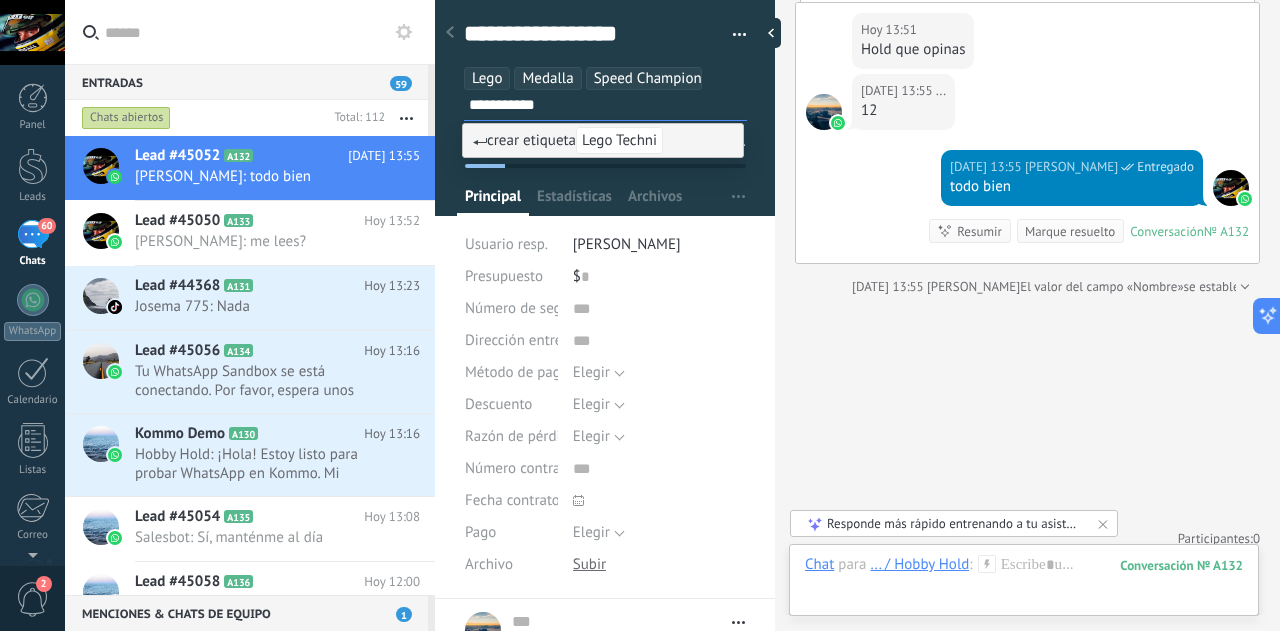 type on "**********" 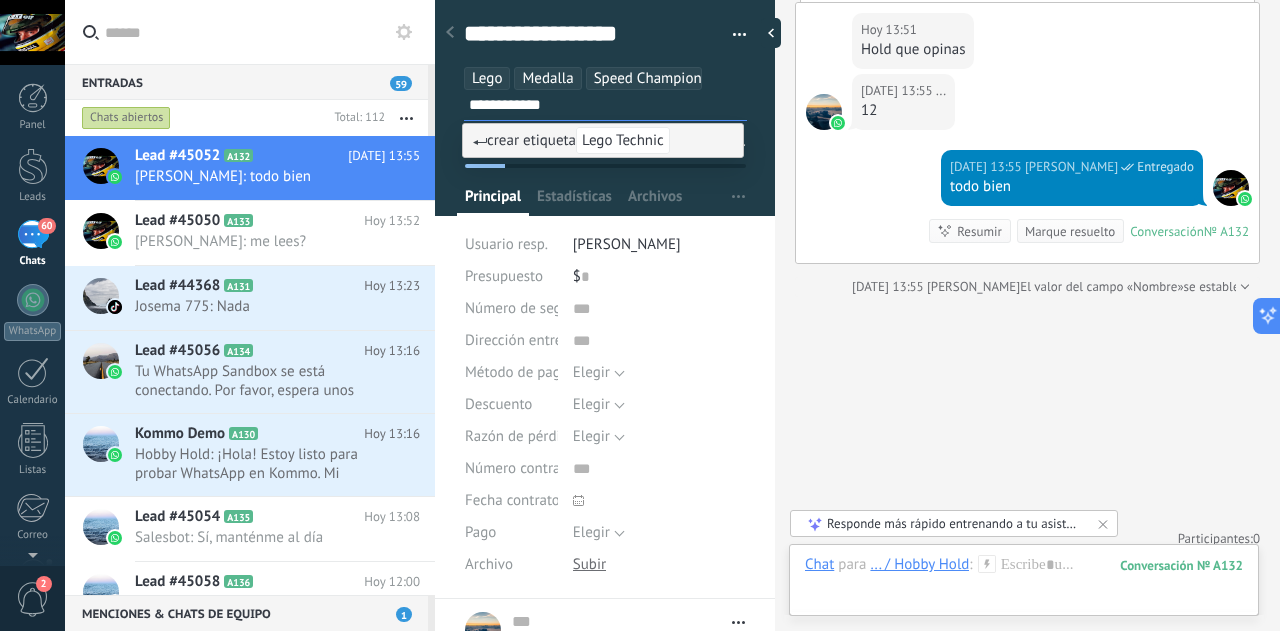 type 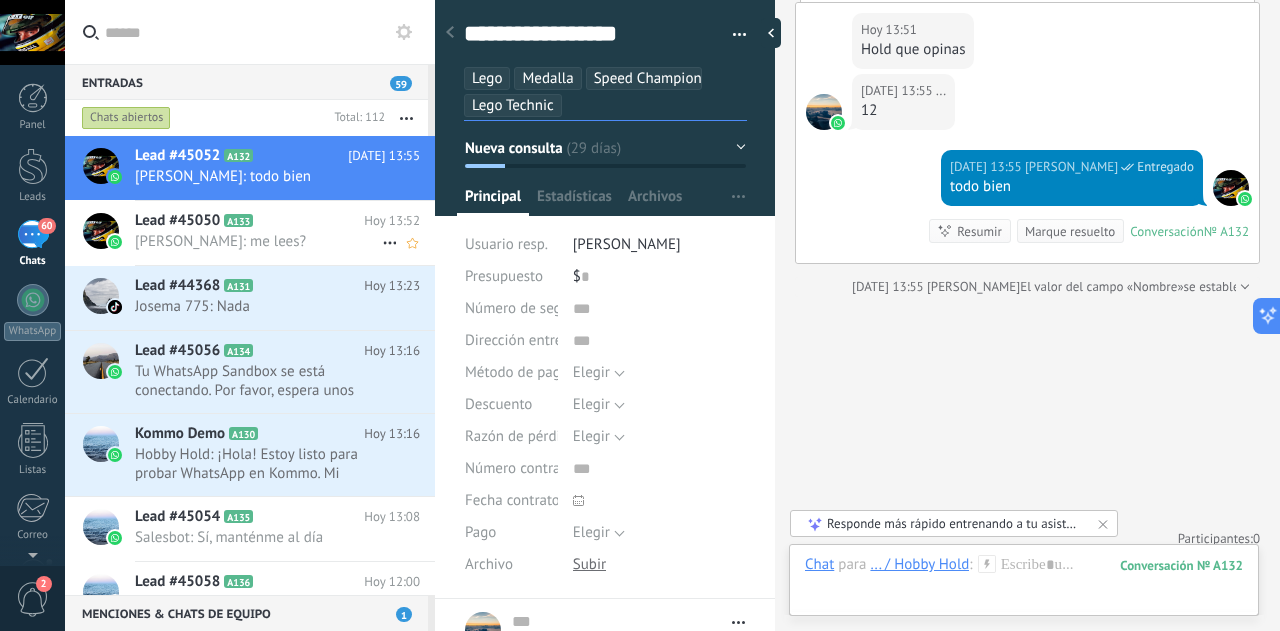 click on "Lead #45050
A133" at bounding box center (249, 221) 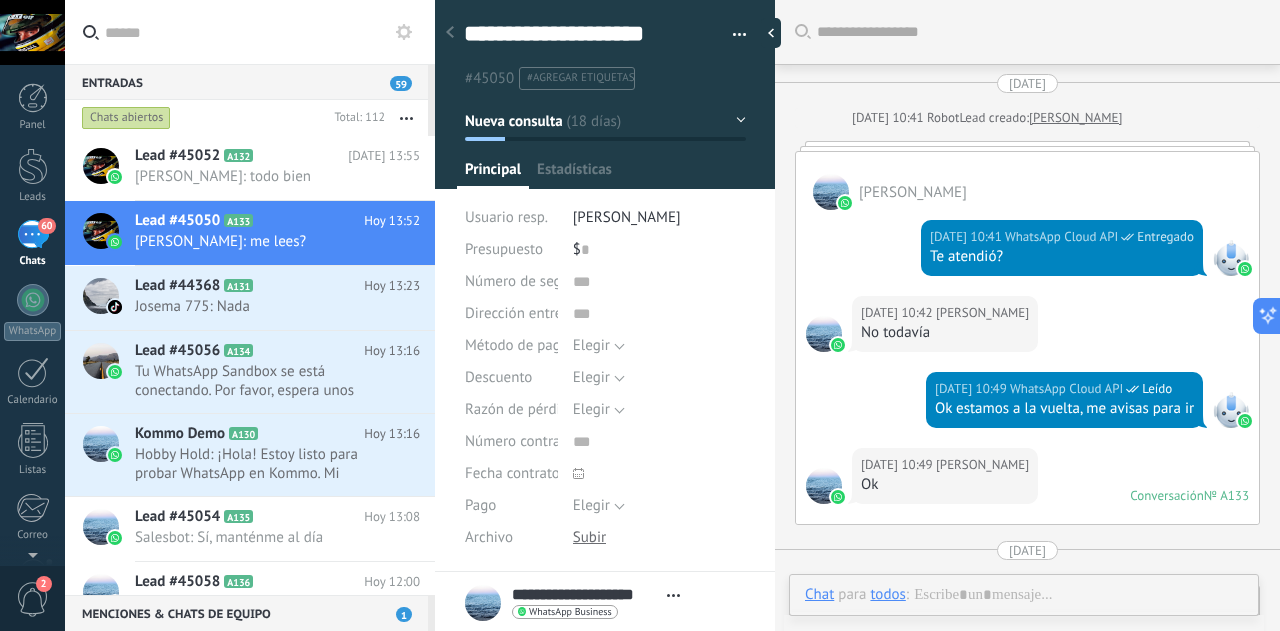 type on "**********" 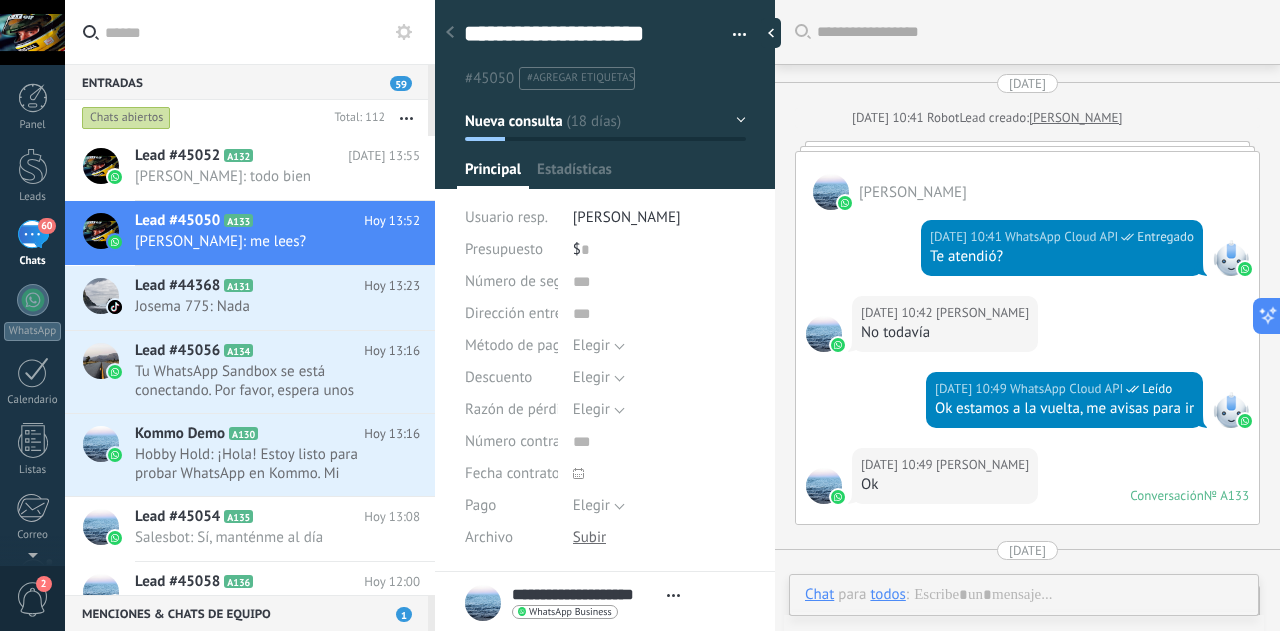 scroll, scrollTop: 1418, scrollLeft: 0, axis: vertical 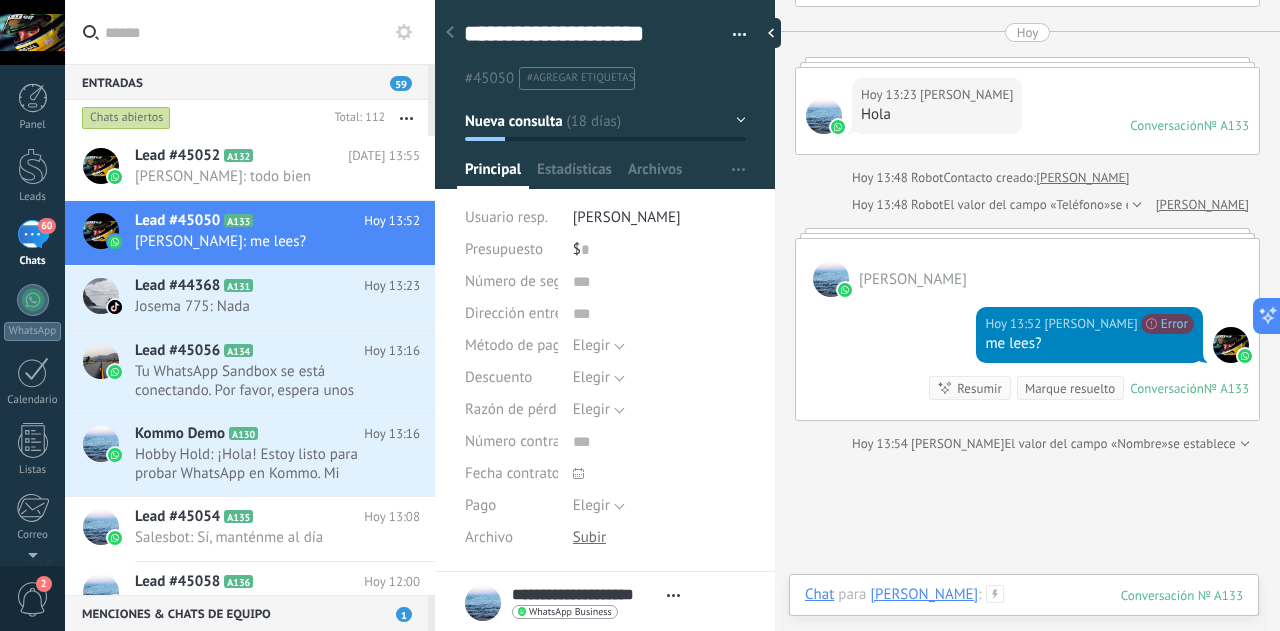 click at bounding box center [1024, 615] 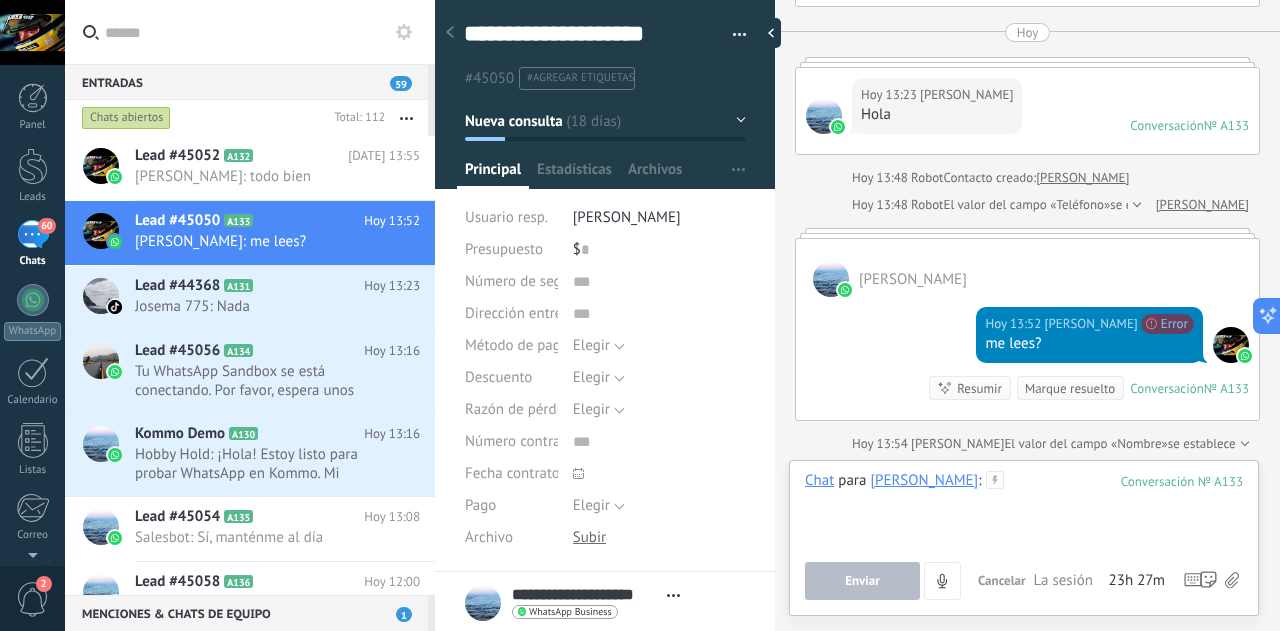 type 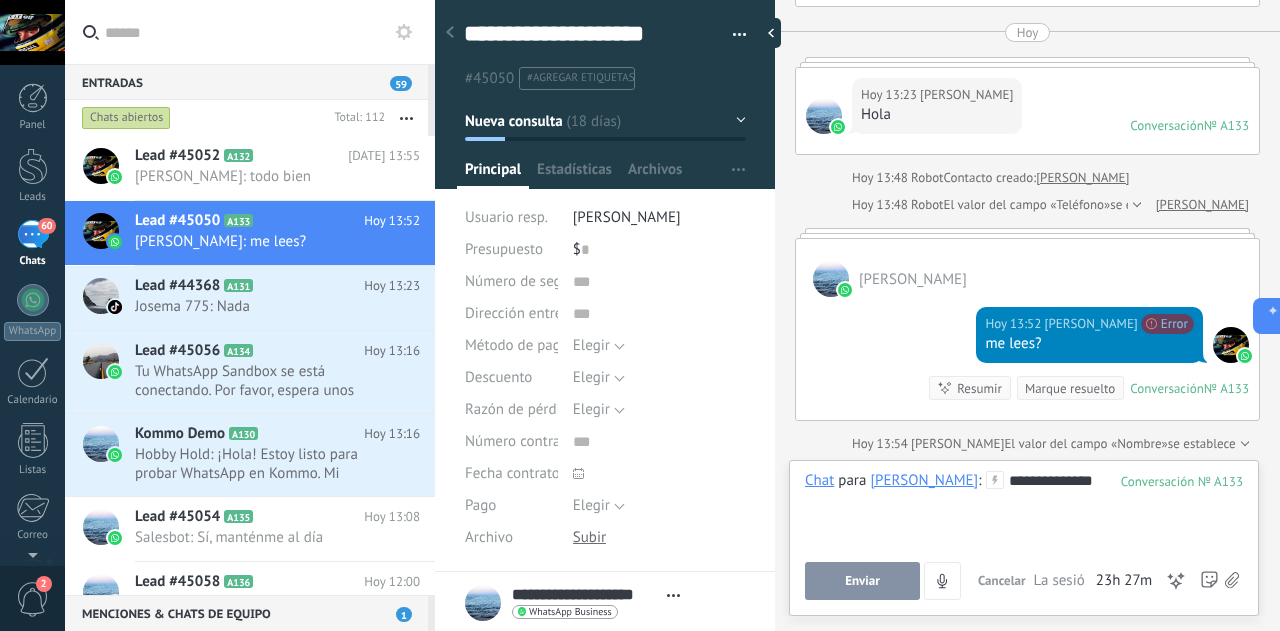 click on "Enviar" at bounding box center (862, 581) 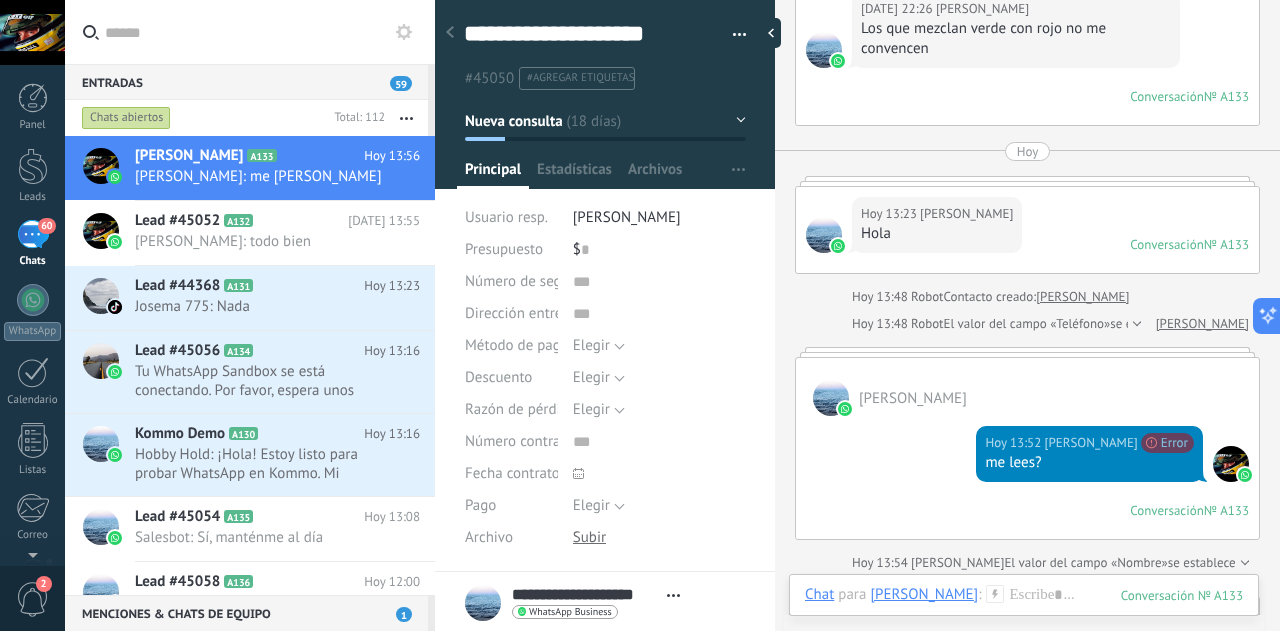 scroll, scrollTop: 1268, scrollLeft: 0, axis: vertical 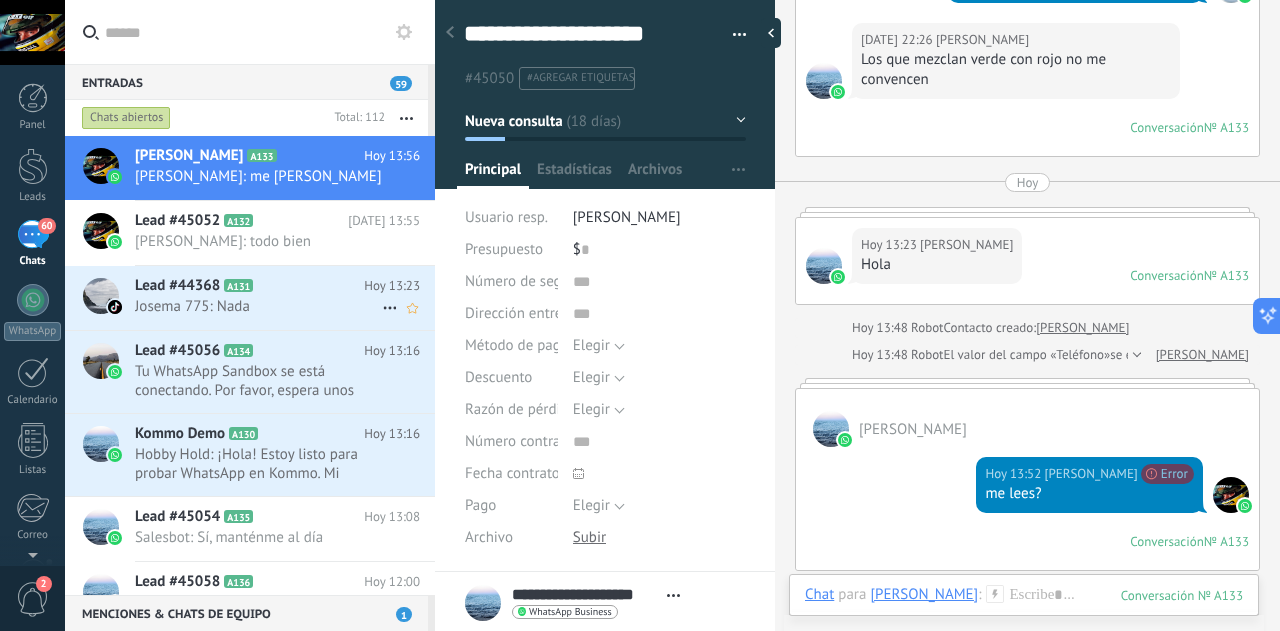 click 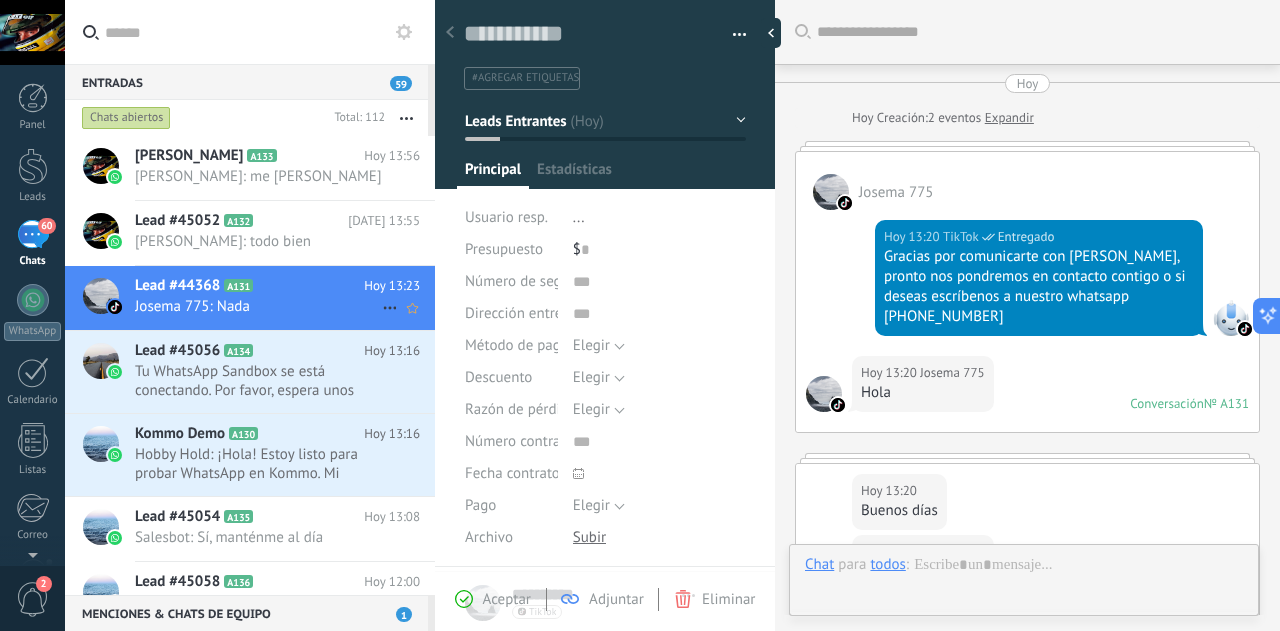 scroll, scrollTop: 448, scrollLeft: 0, axis: vertical 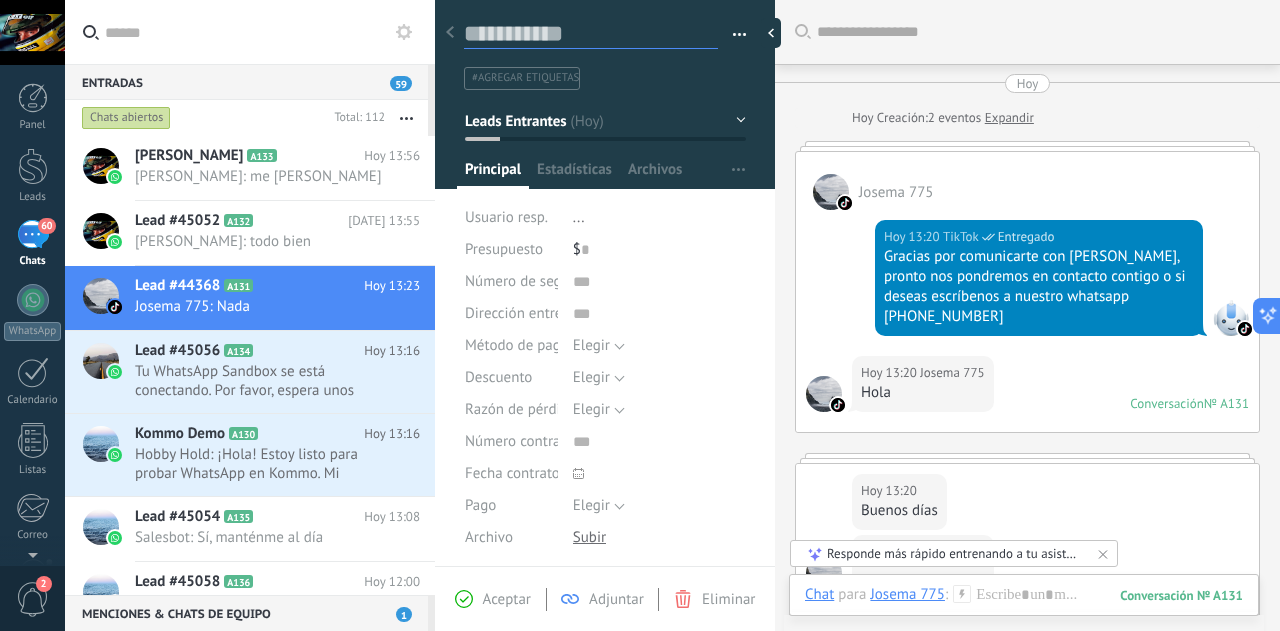 click at bounding box center (591, 34) 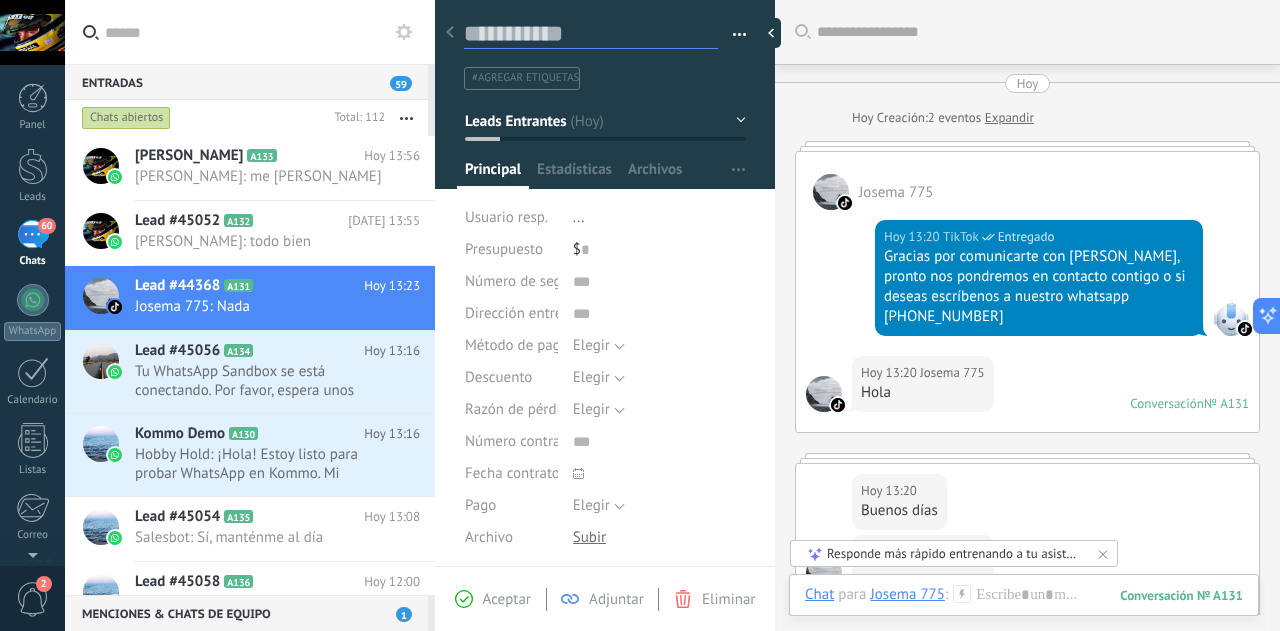 type on "*" 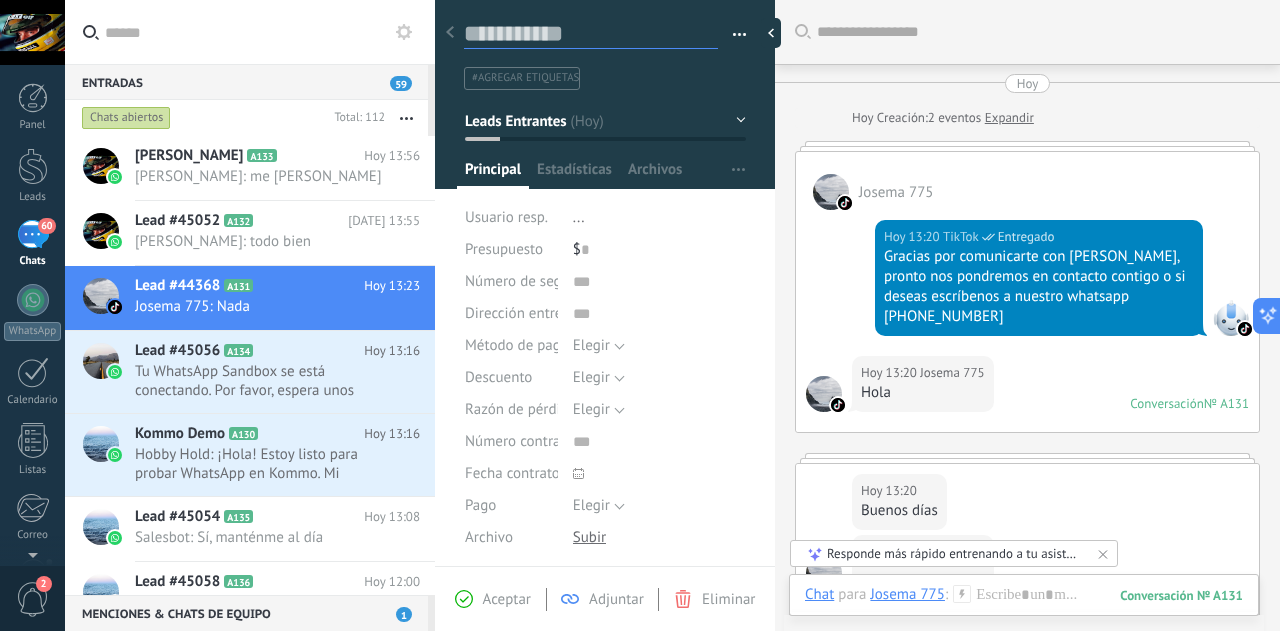 type on "*" 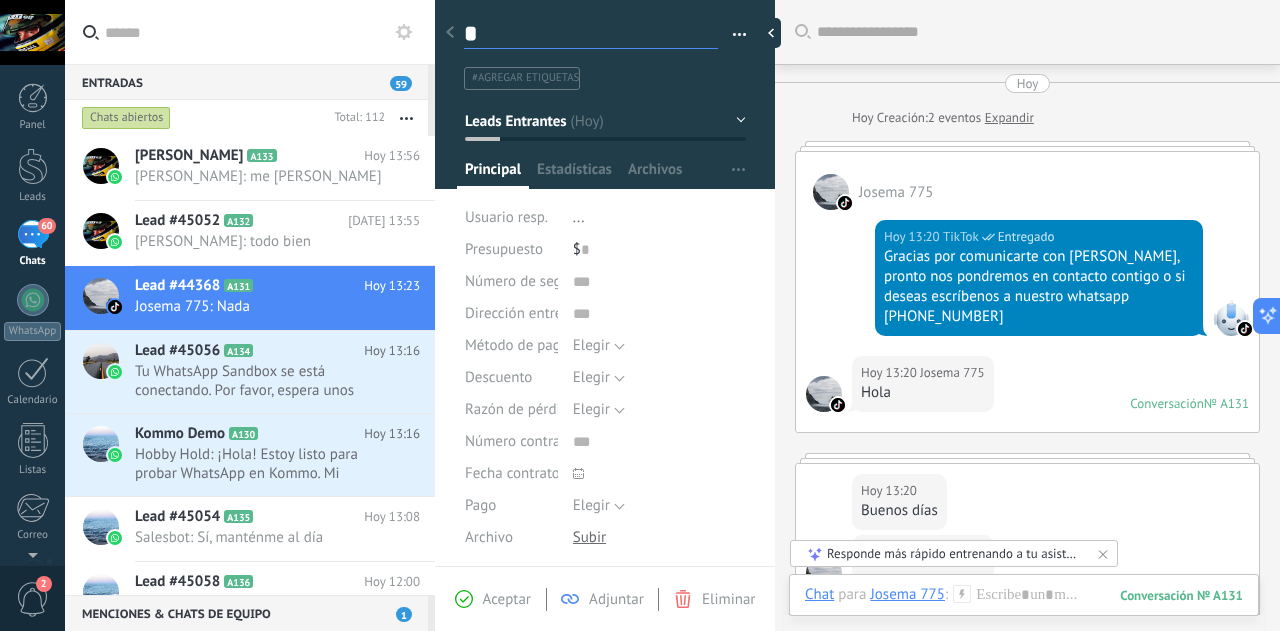 type on "**" 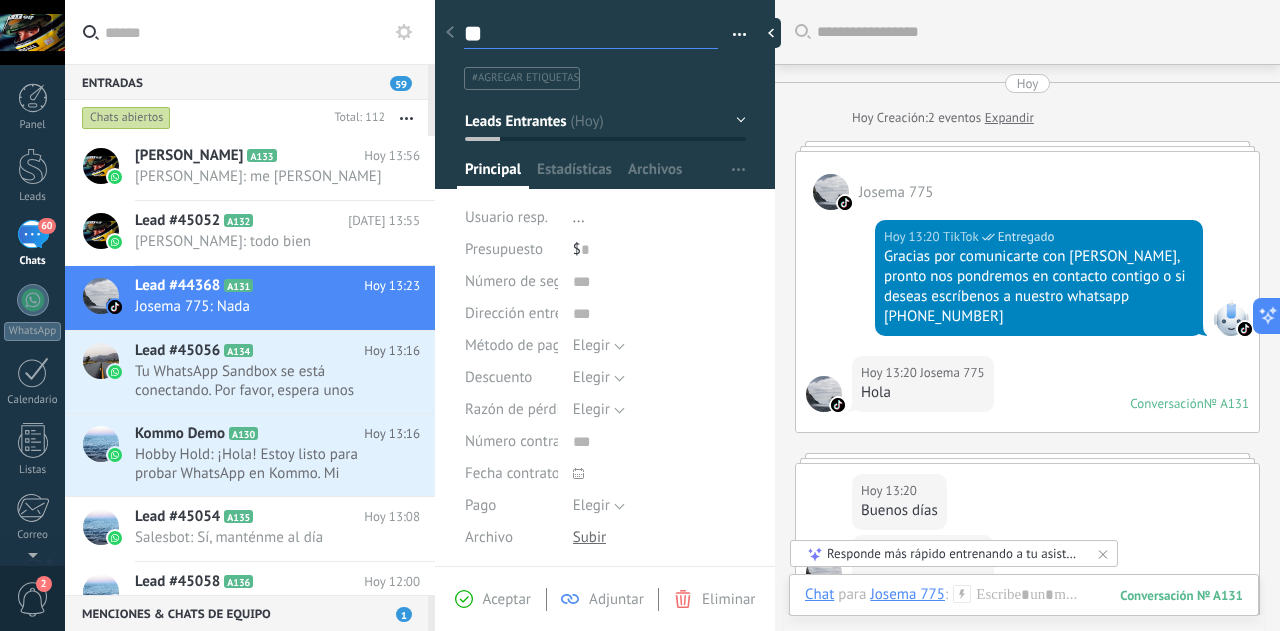 type on "***" 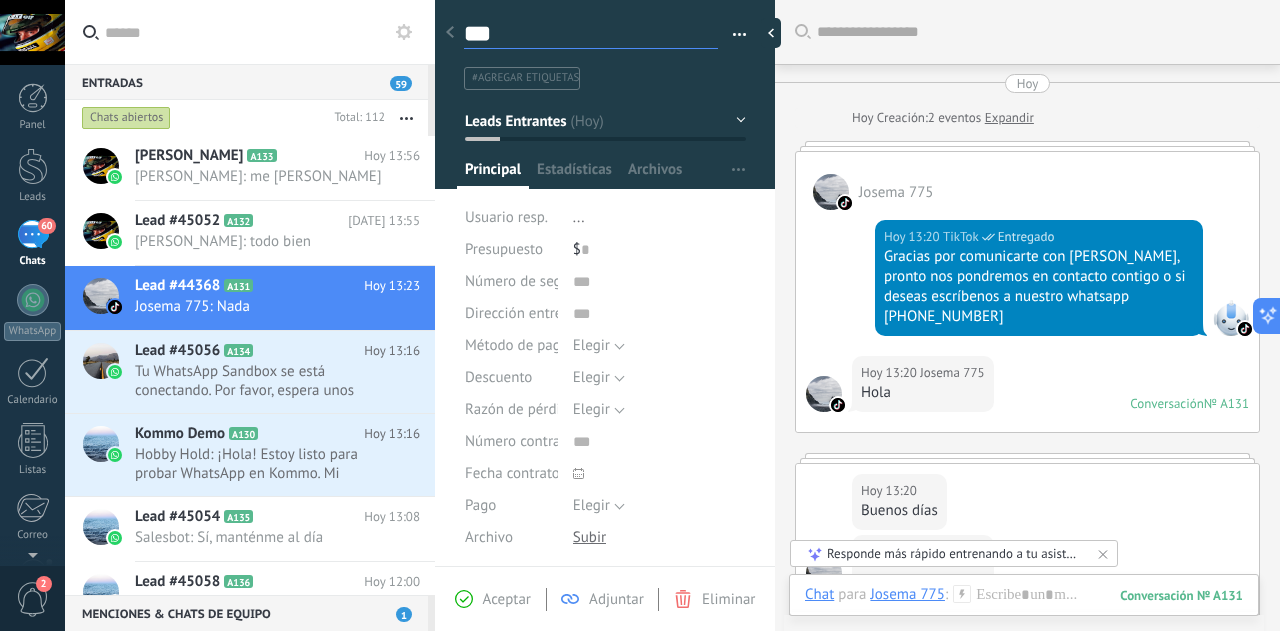 type on "****" 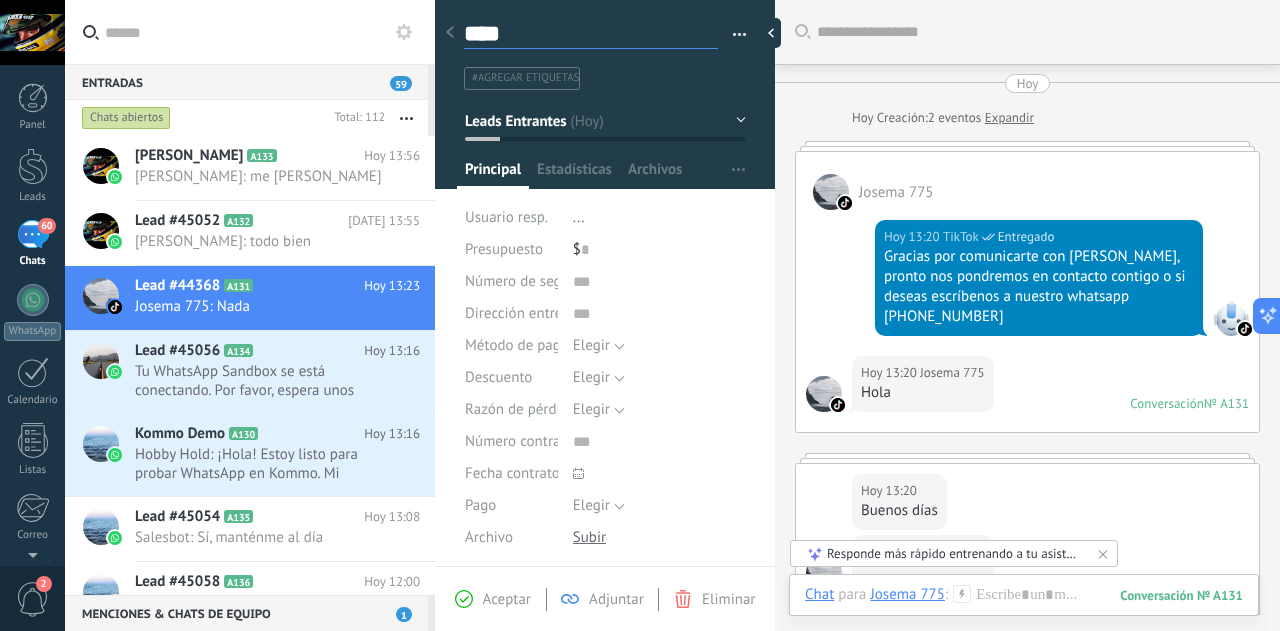 type on "****" 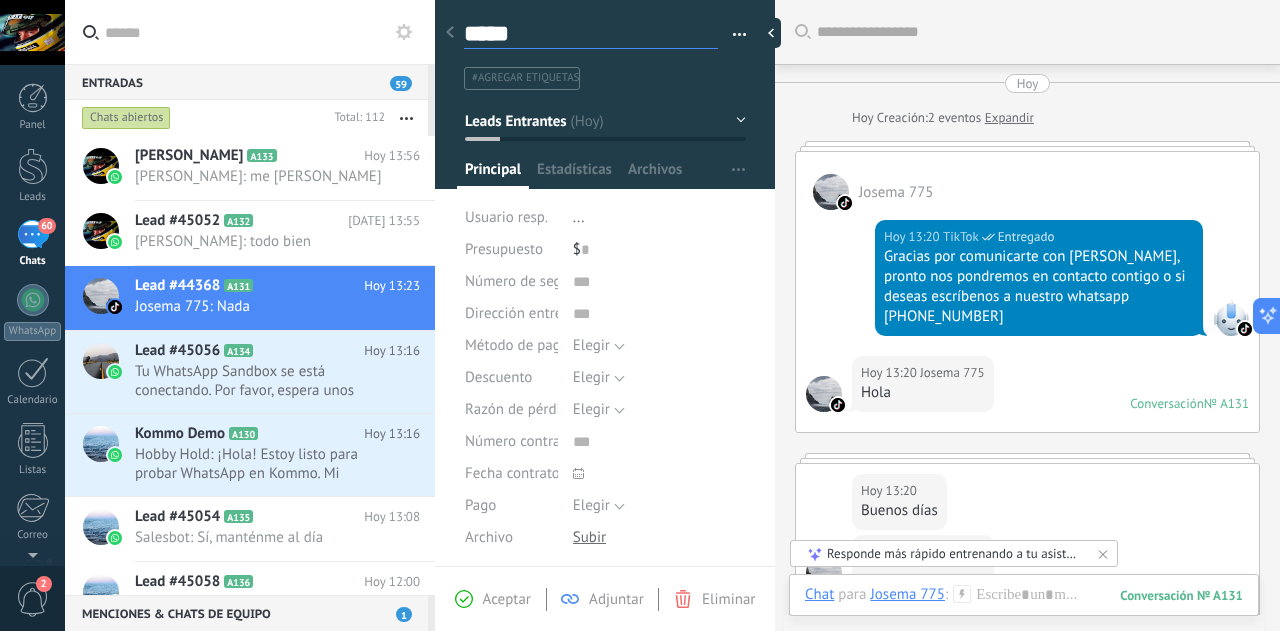 type on "****" 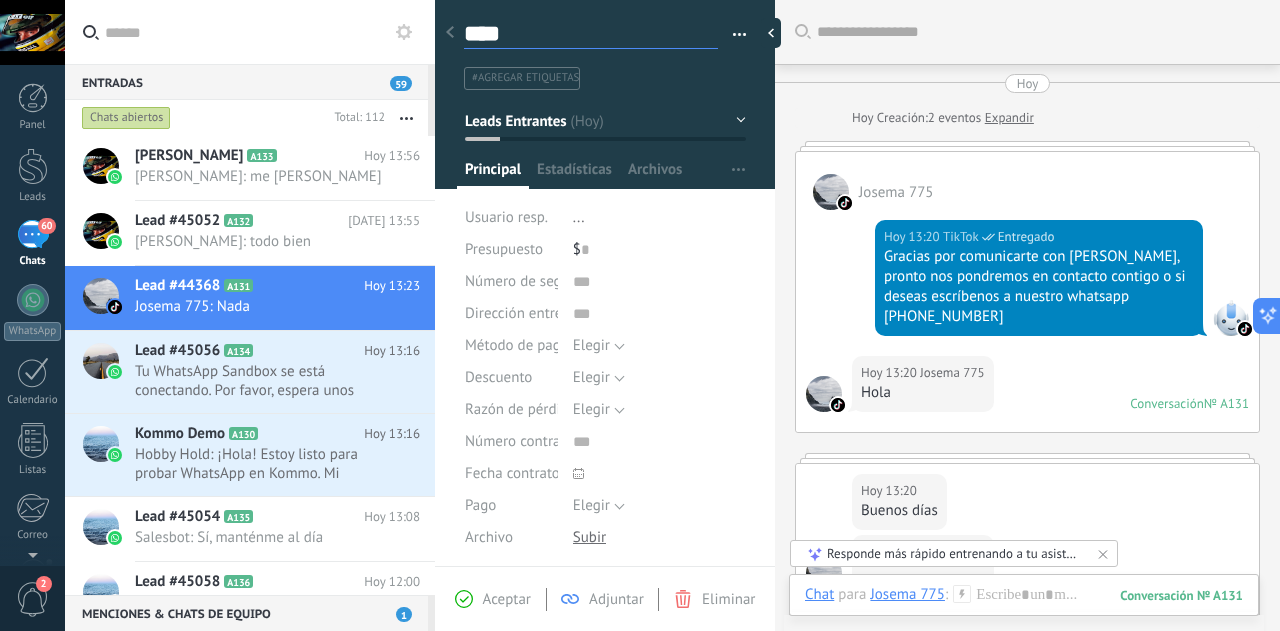 type on "***" 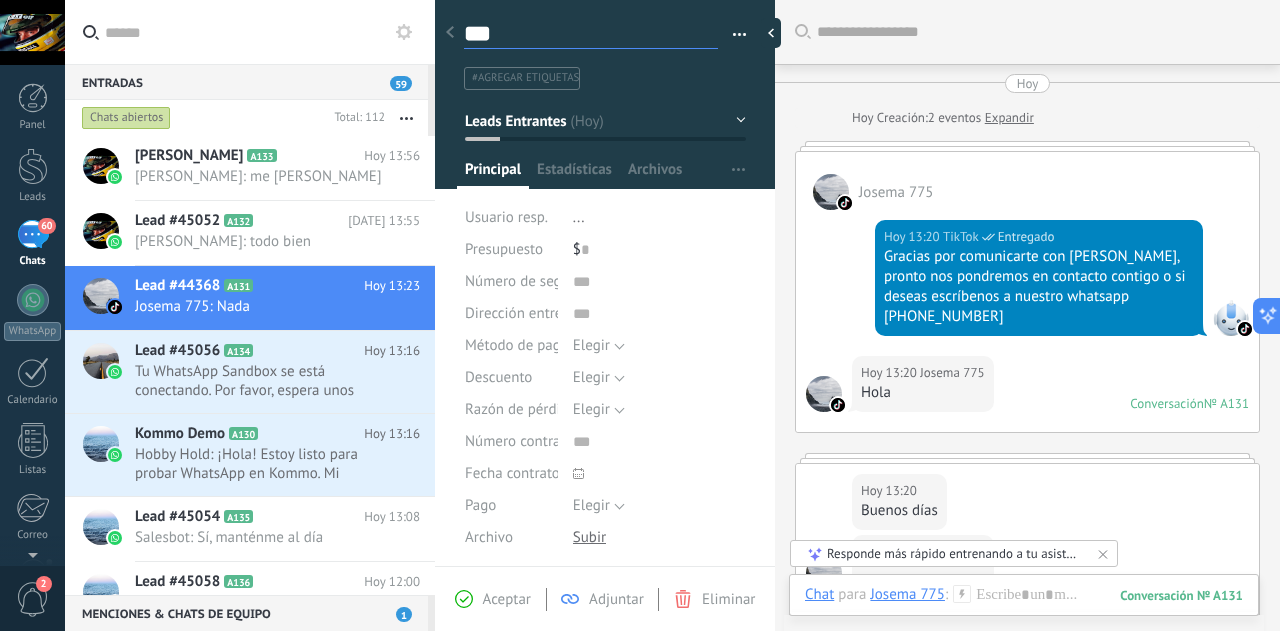 type on "****" 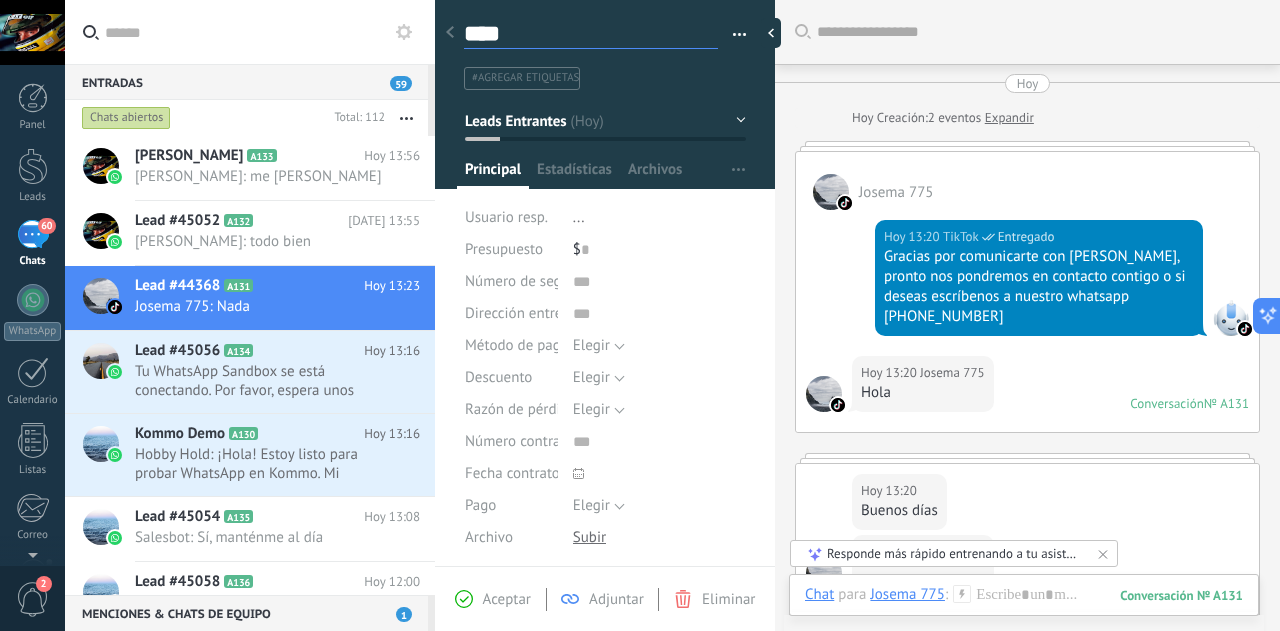 type on "***" 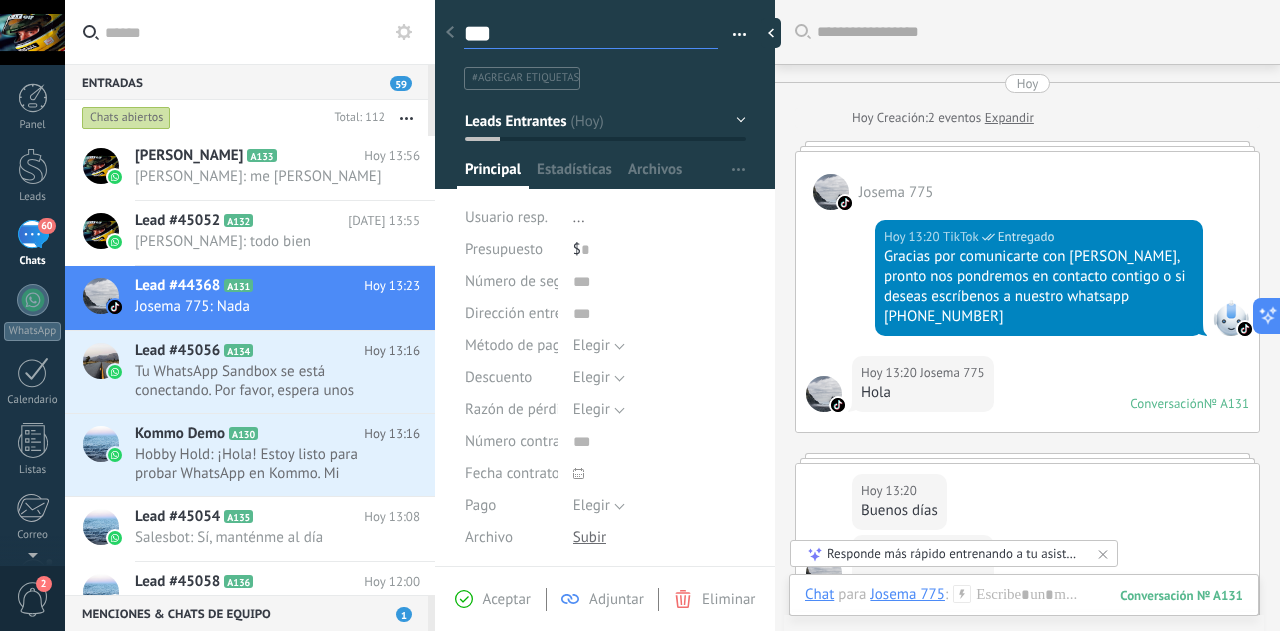 type on "****" 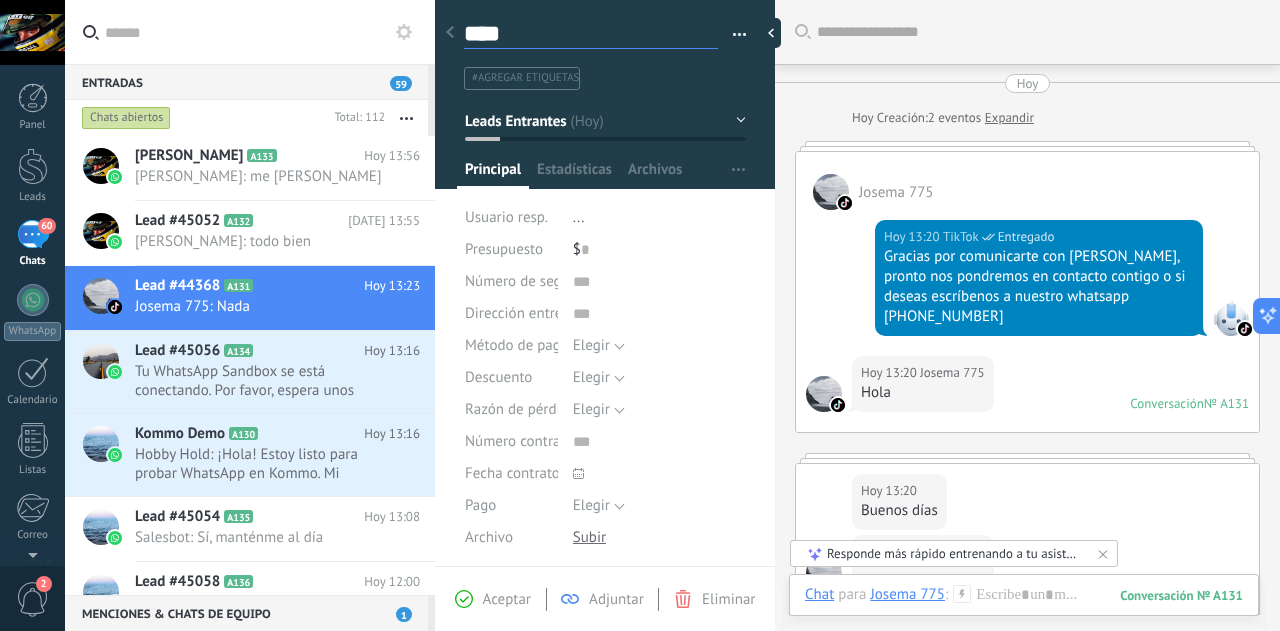 type on "****" 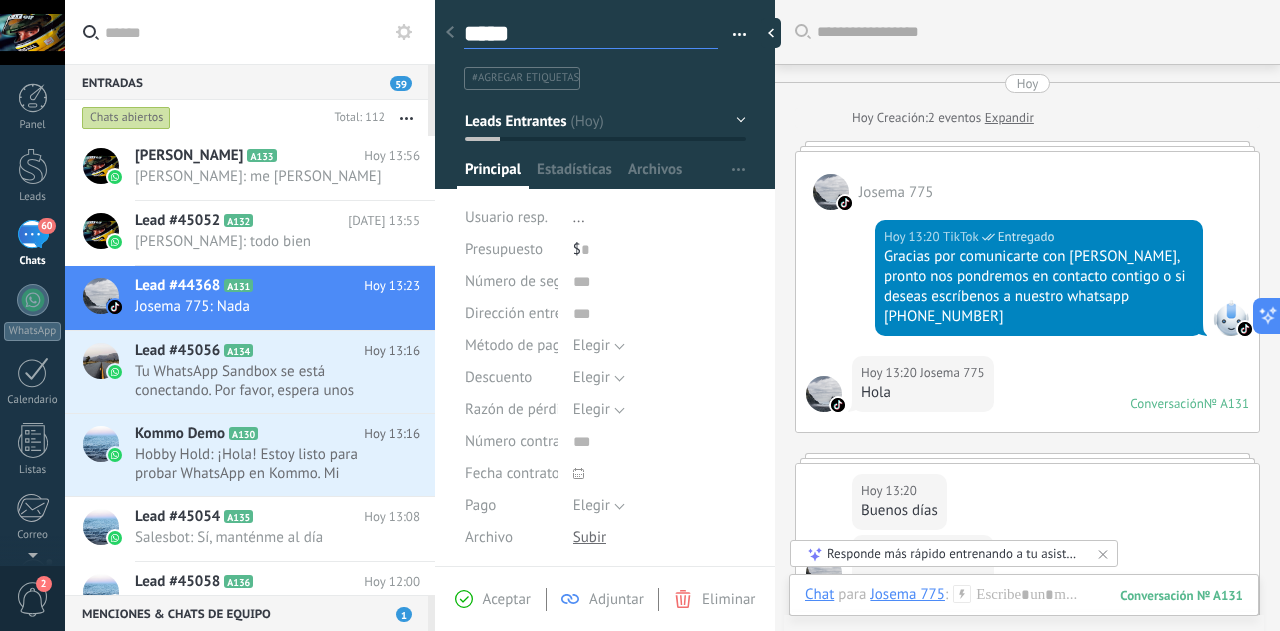 type on "******" 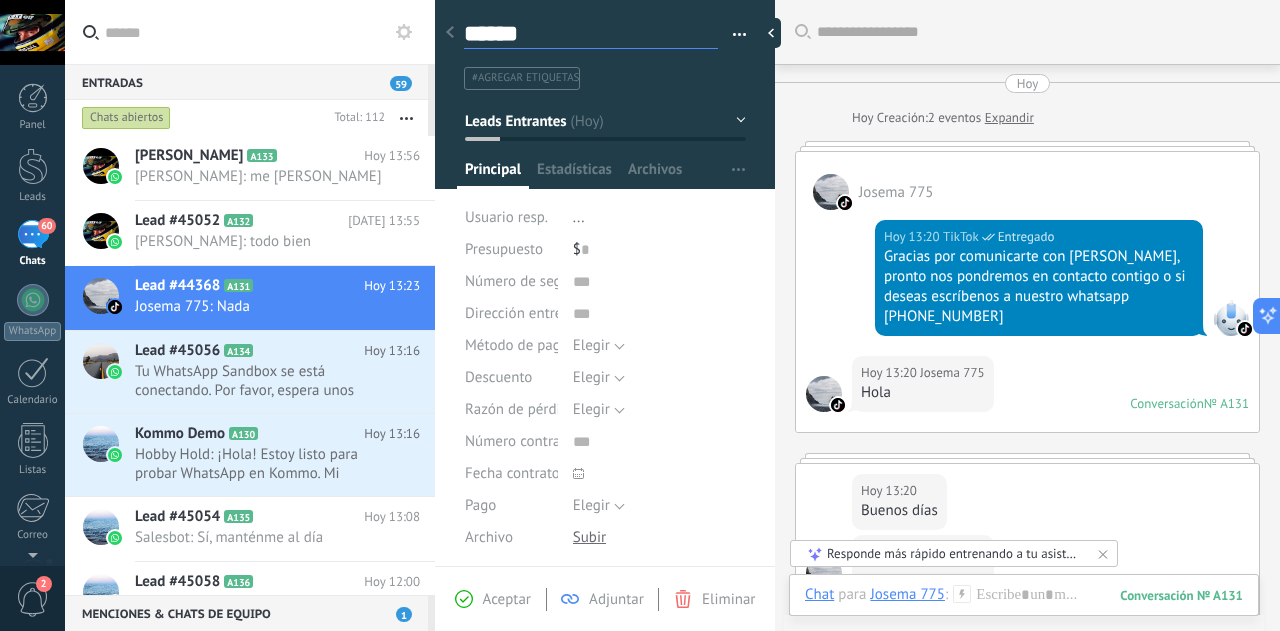 type on "*******" 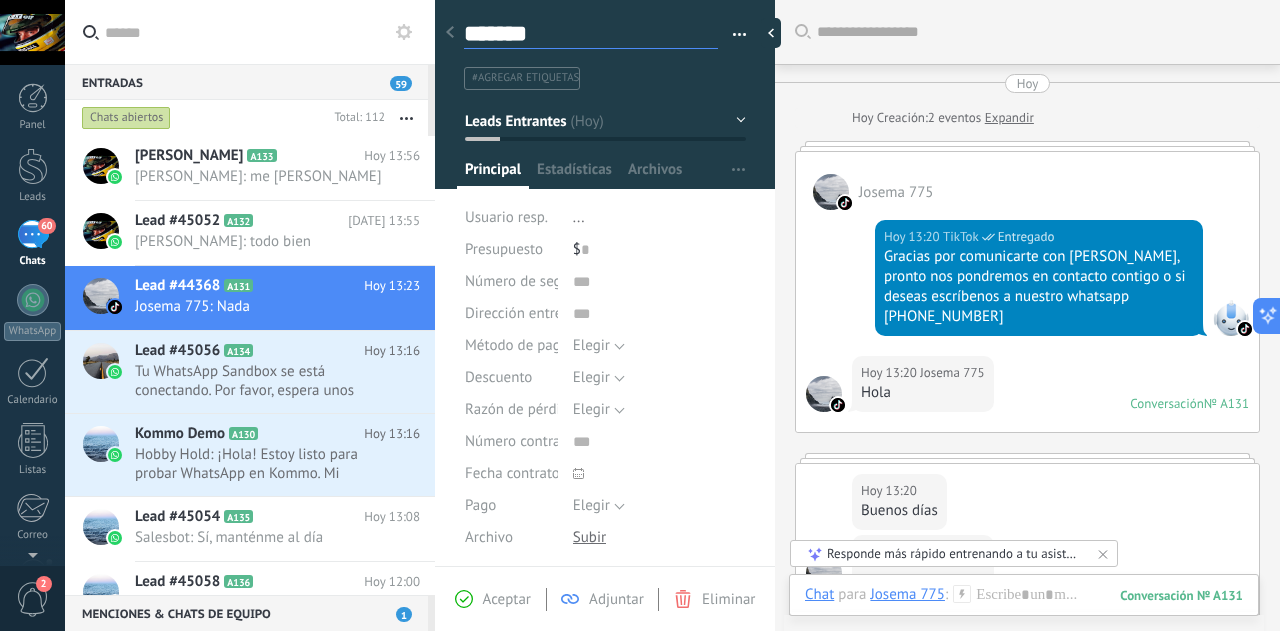 type on "********" 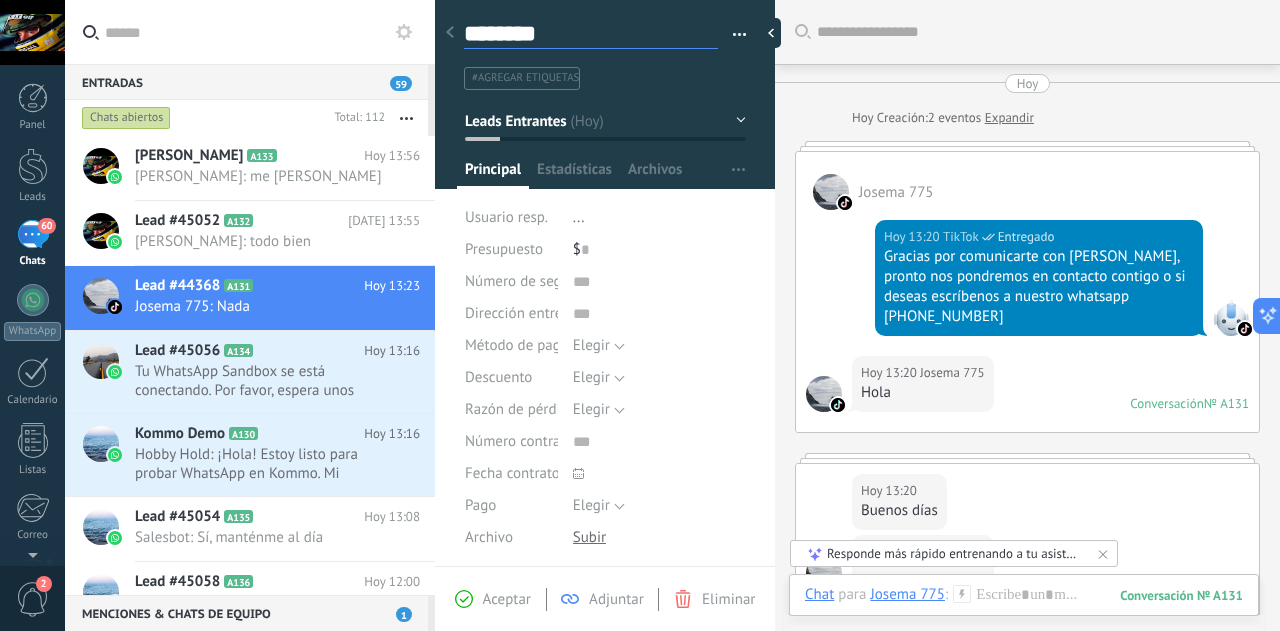 type on "*********" 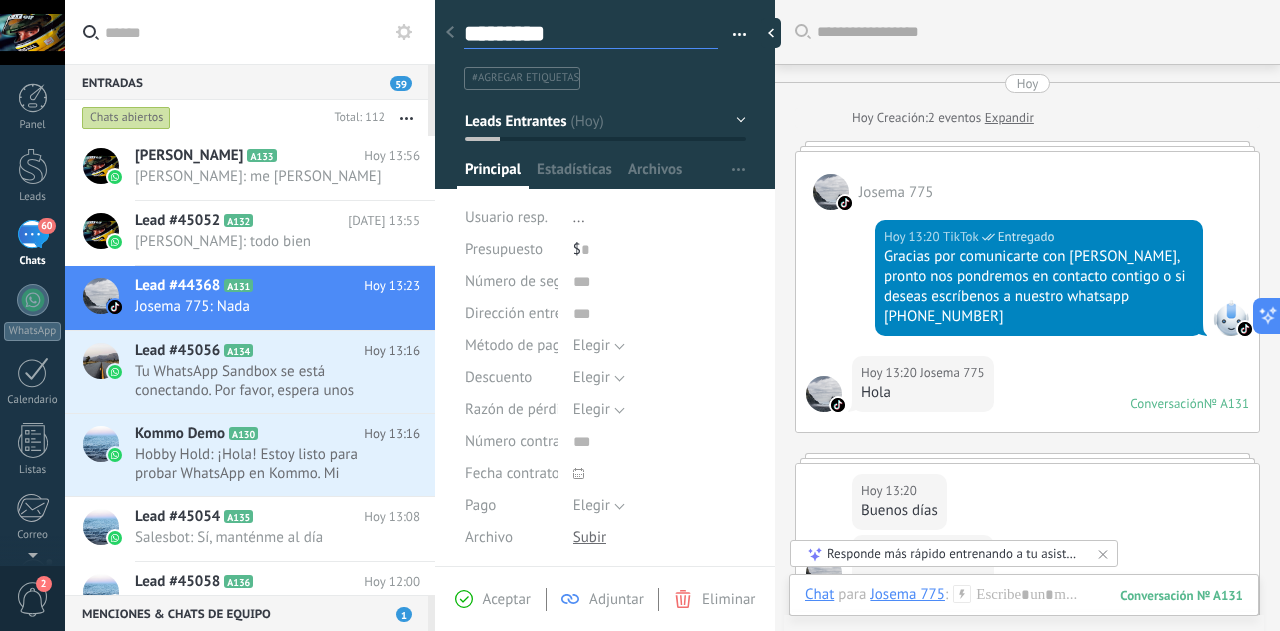 type on "**********" 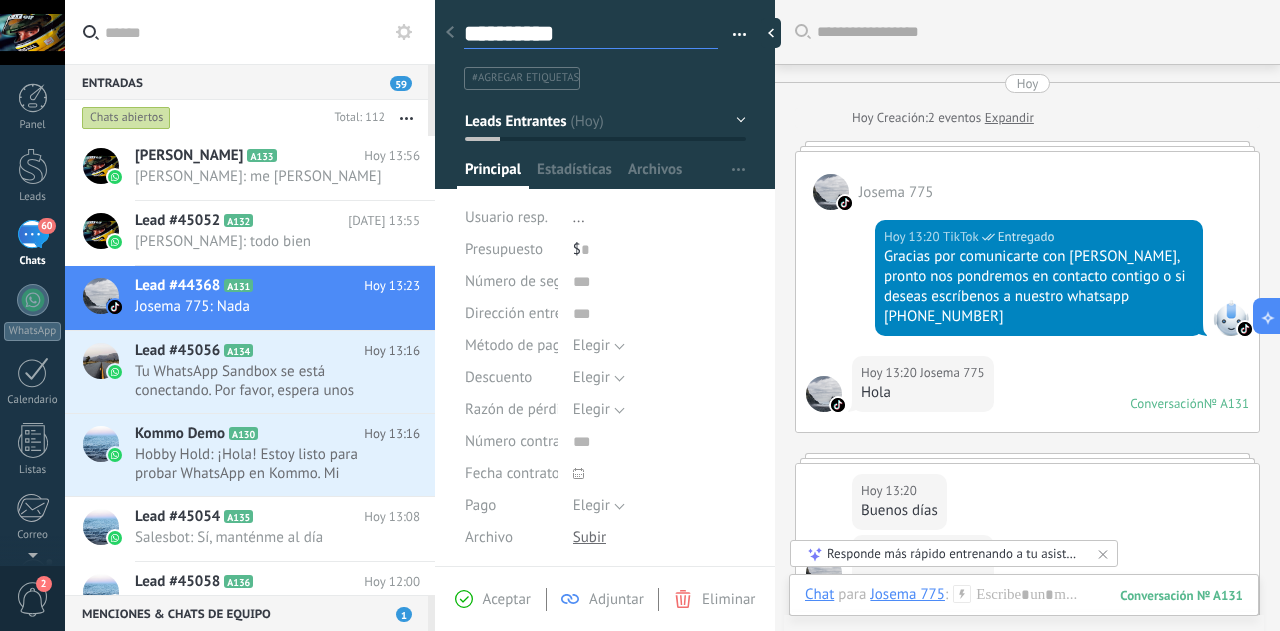 type on "**********" 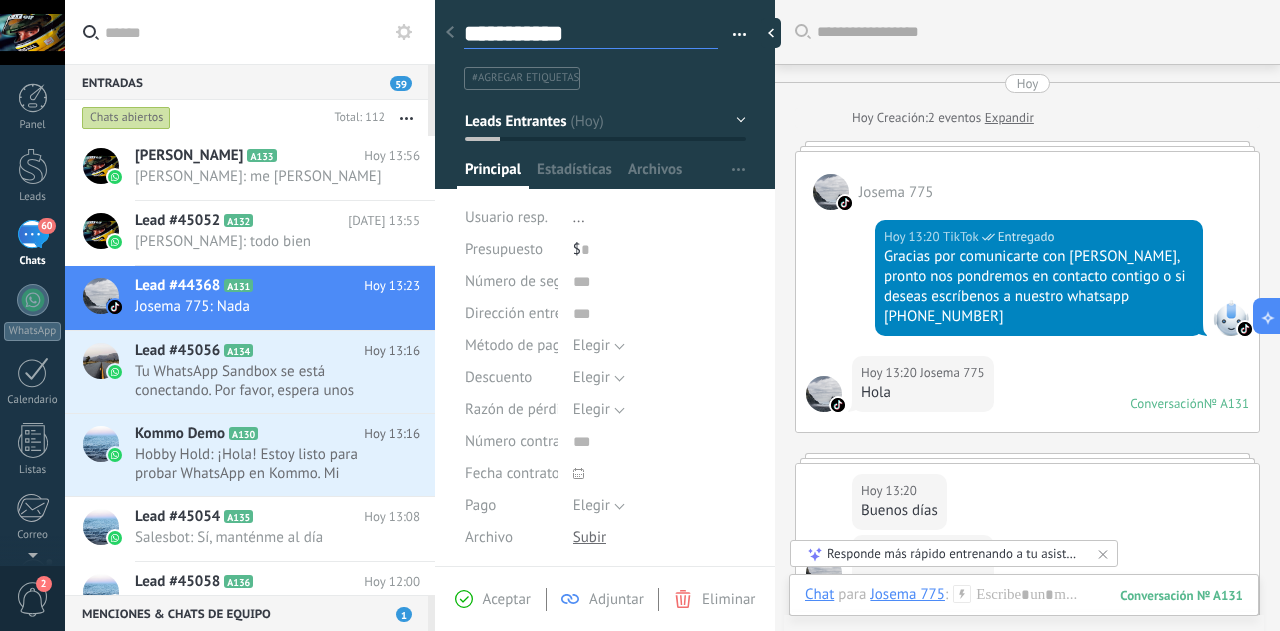 type on "**********" 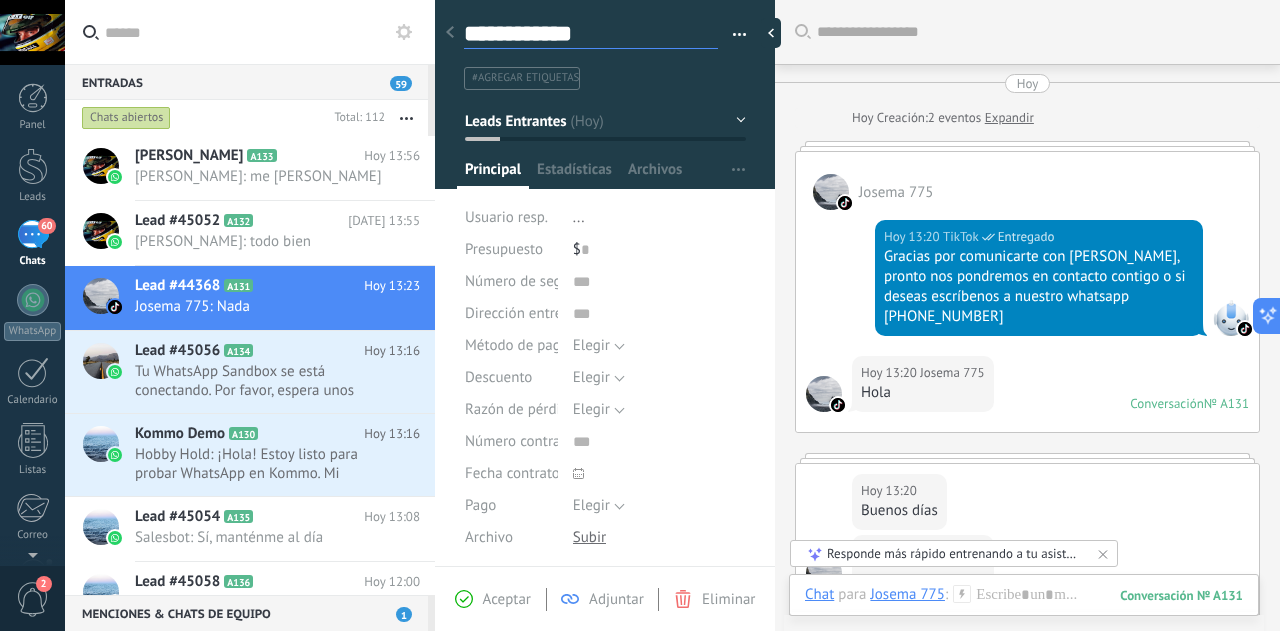 type on "**********" 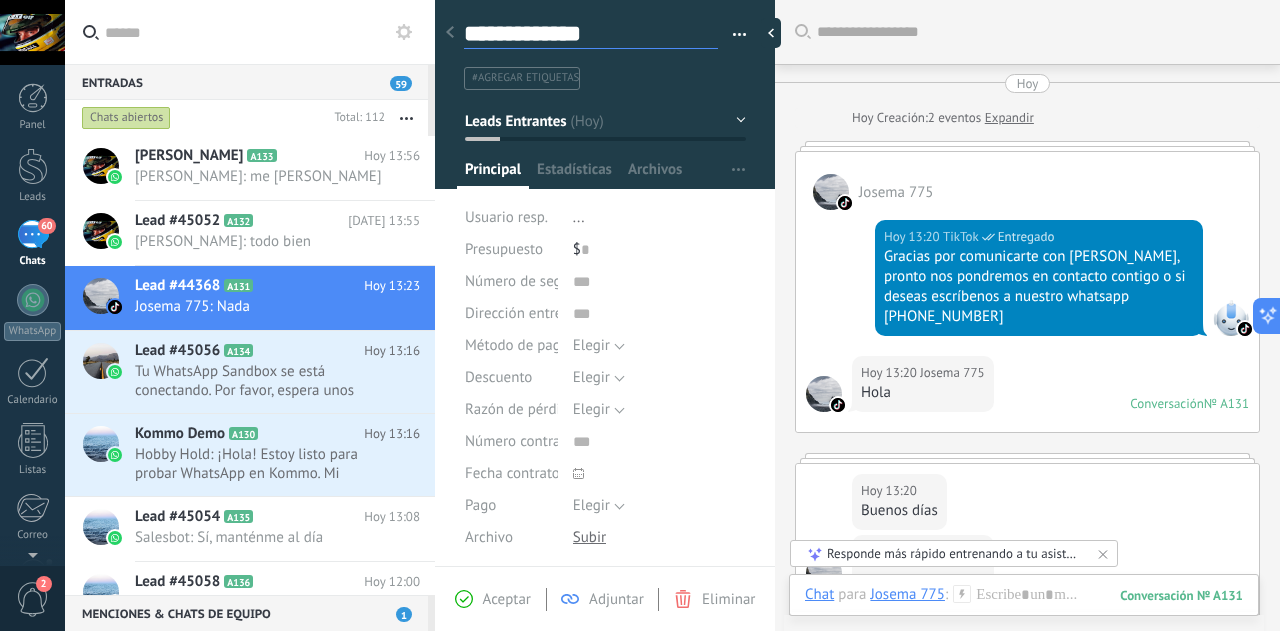 type on "**********" 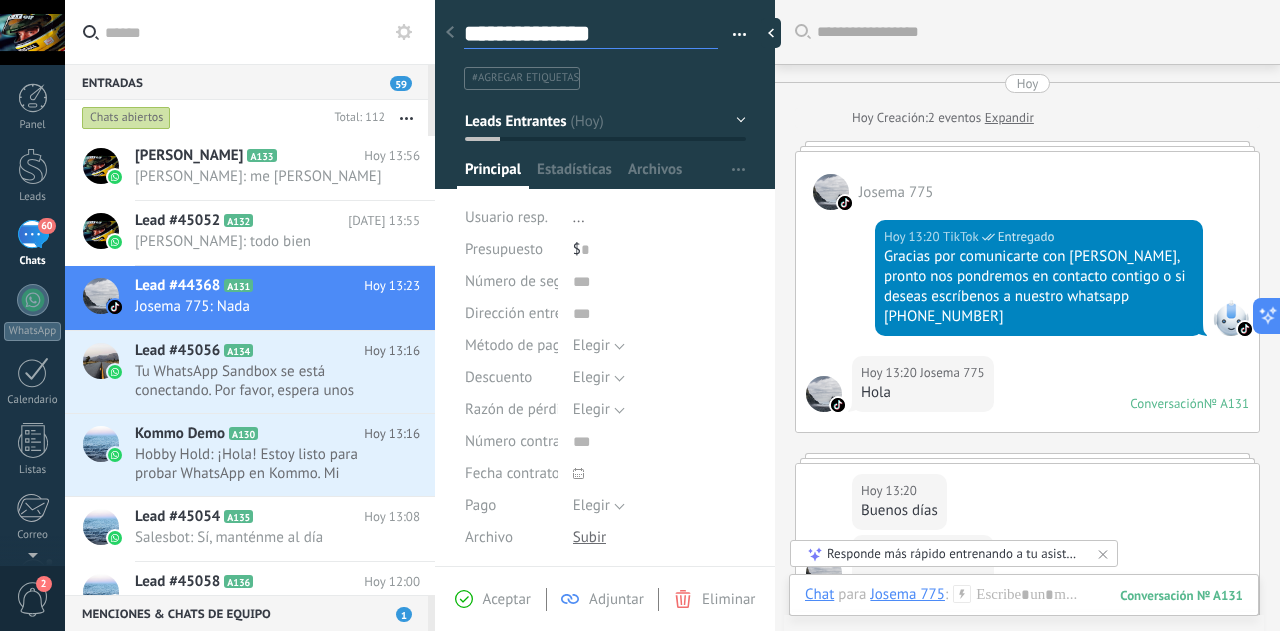 type on "**********" 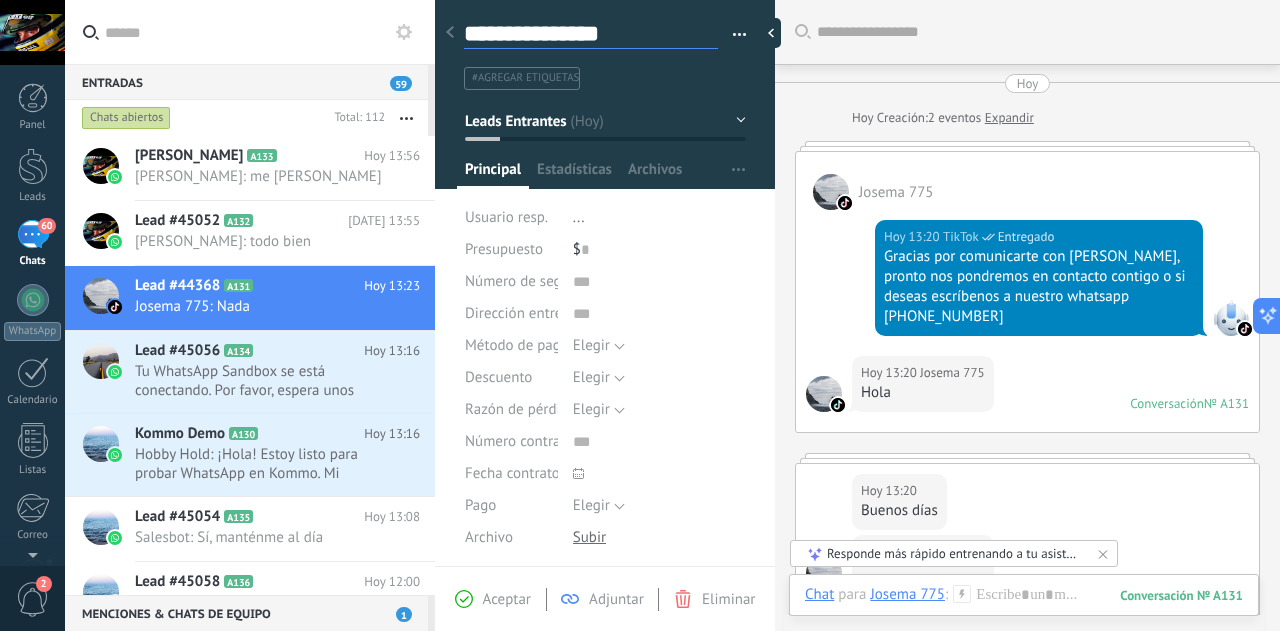type on "**********" 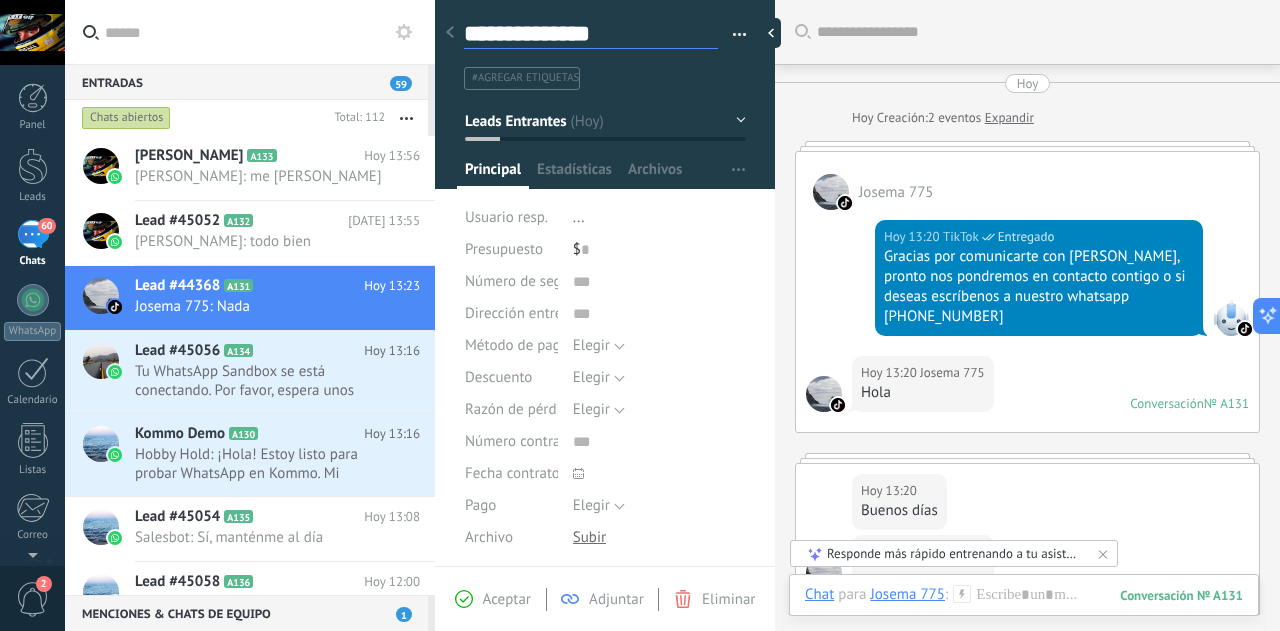 type on "**********" 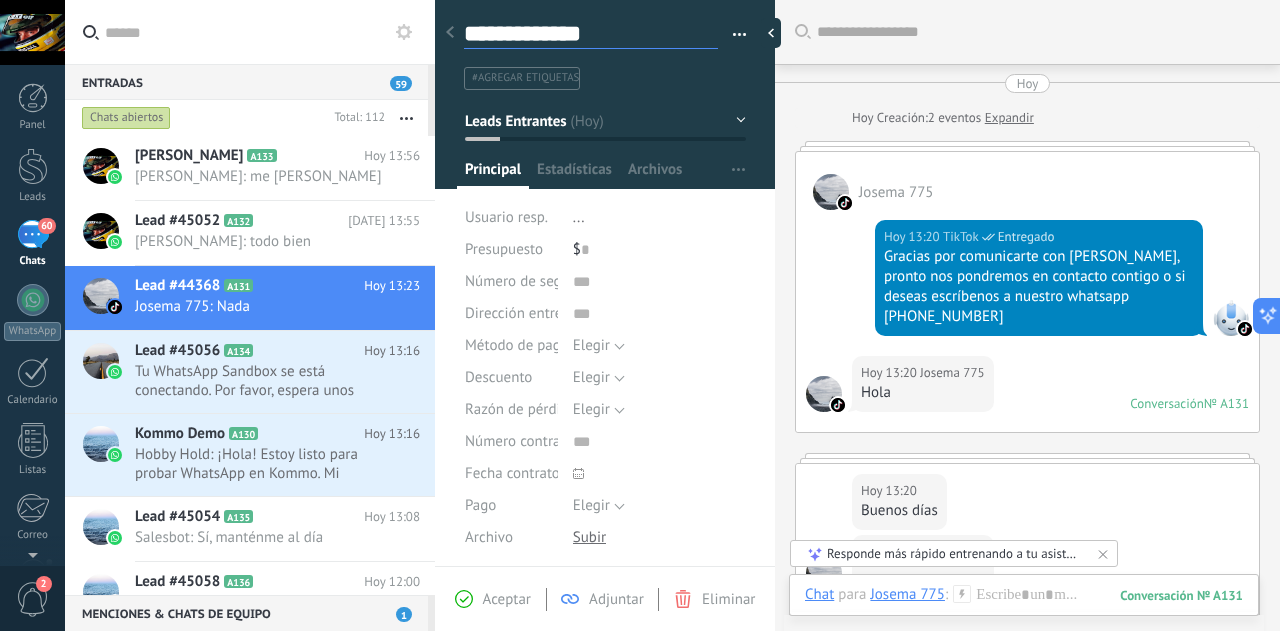 type on "**********" 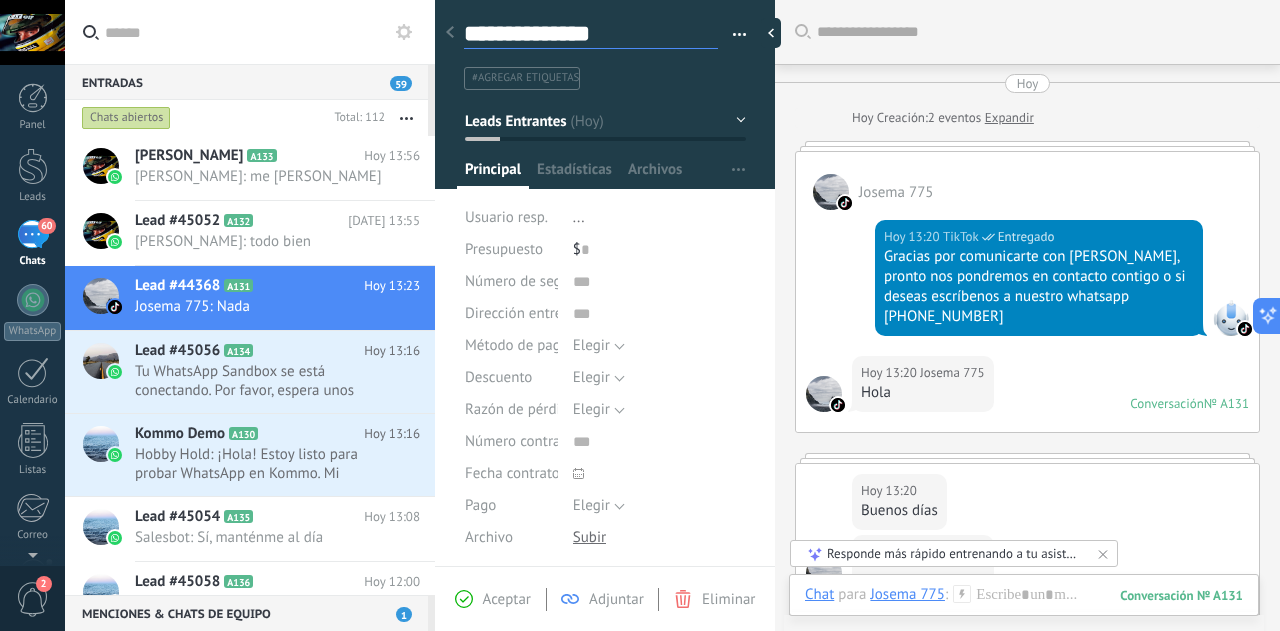 type on "**********" 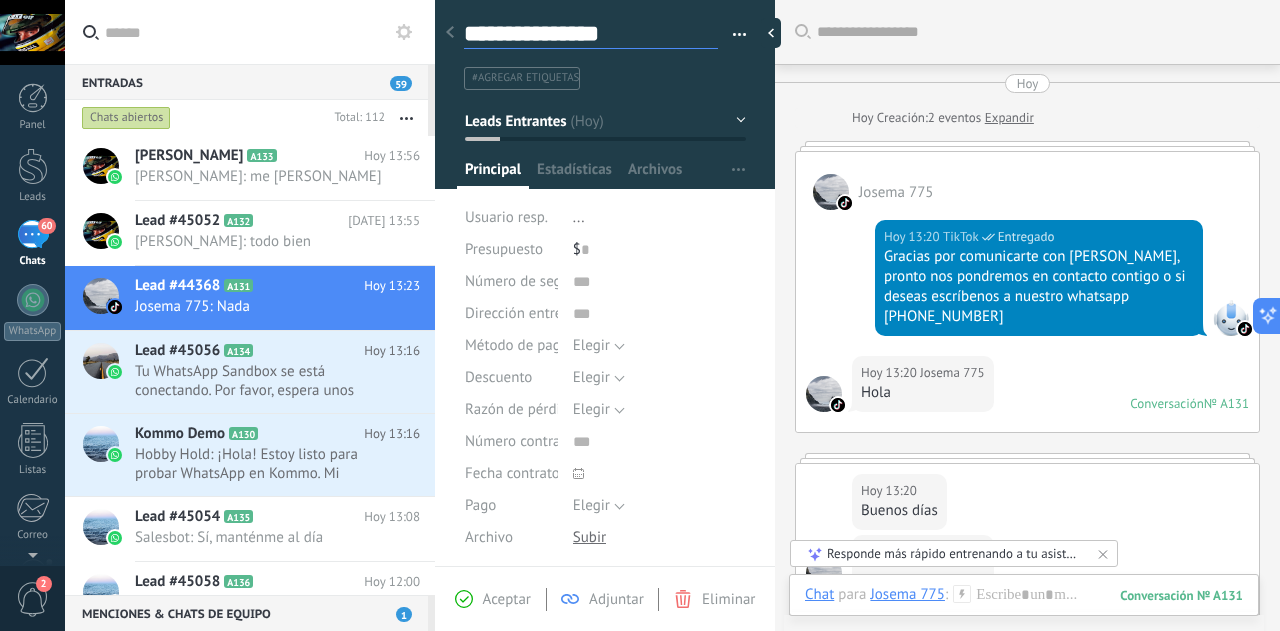 type on "**********" 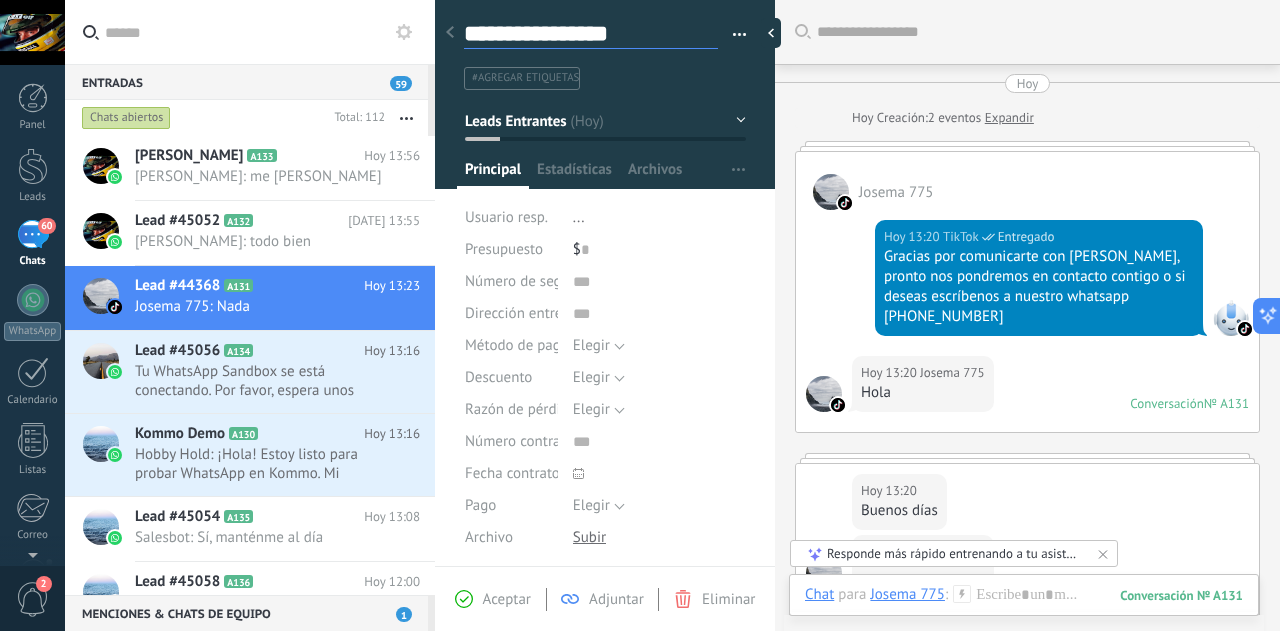type on "**********" 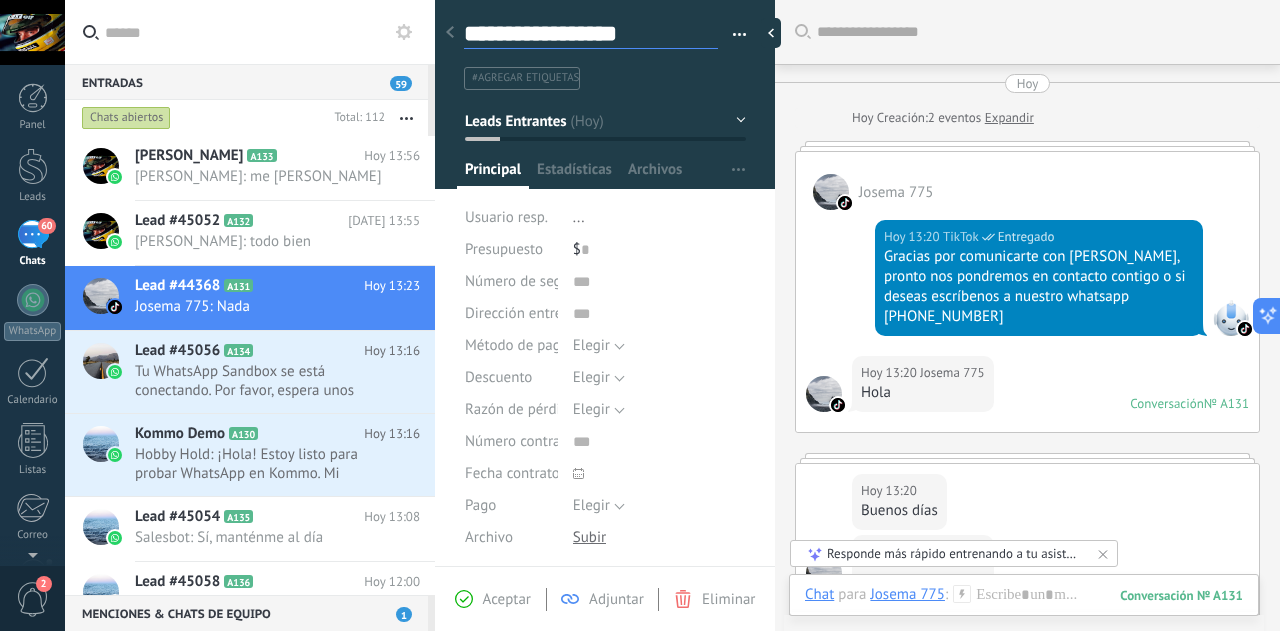 type on "**********" 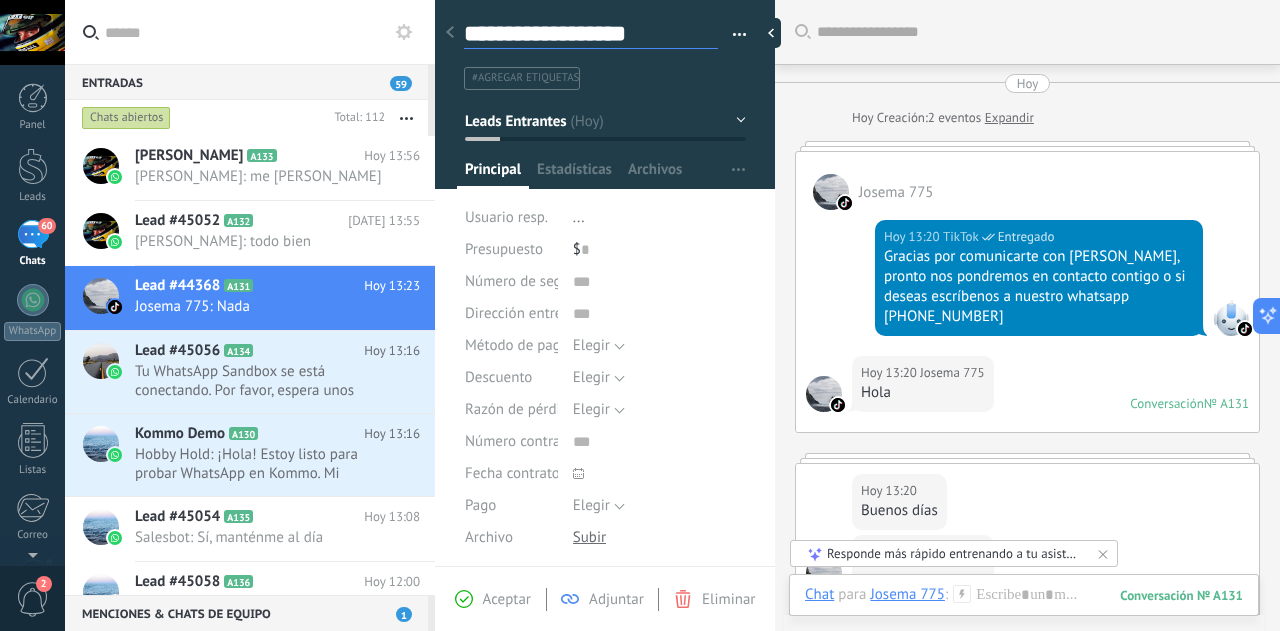 type on "**********" 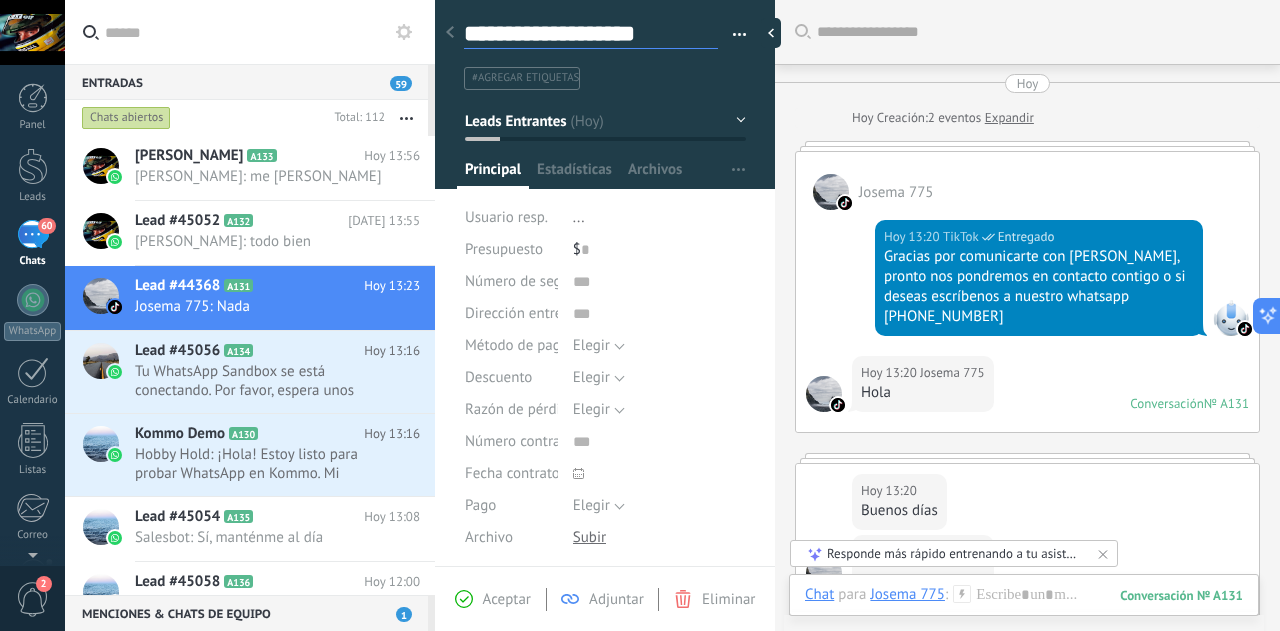 type on "**********" 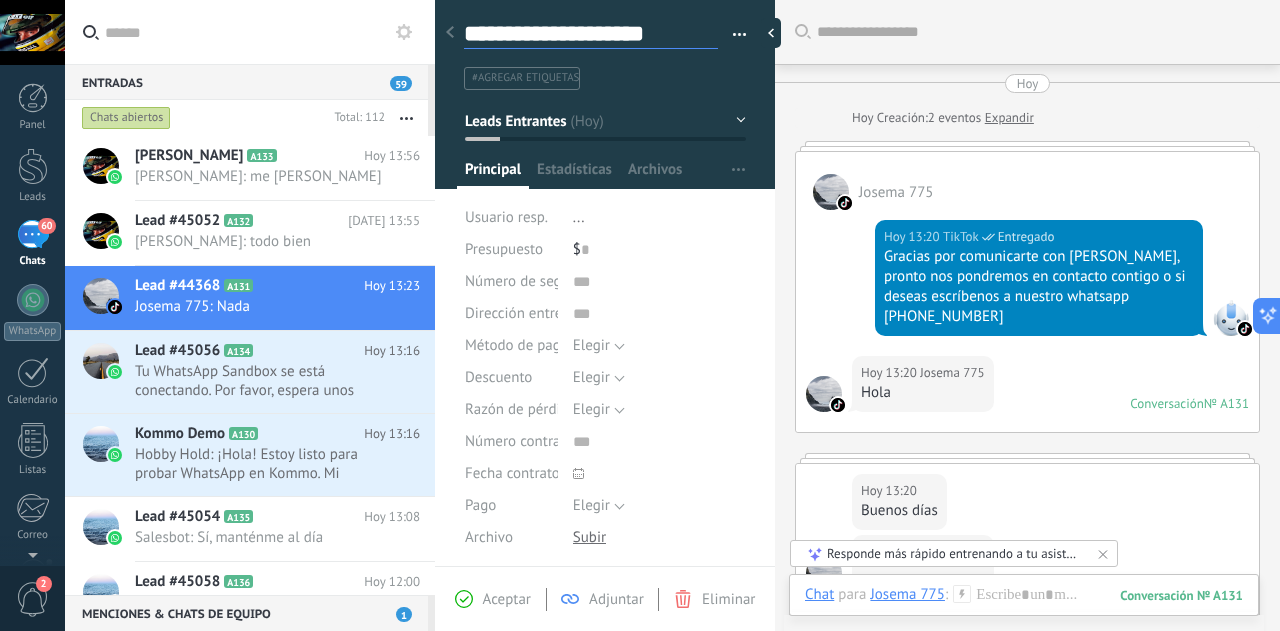 type on "**********" 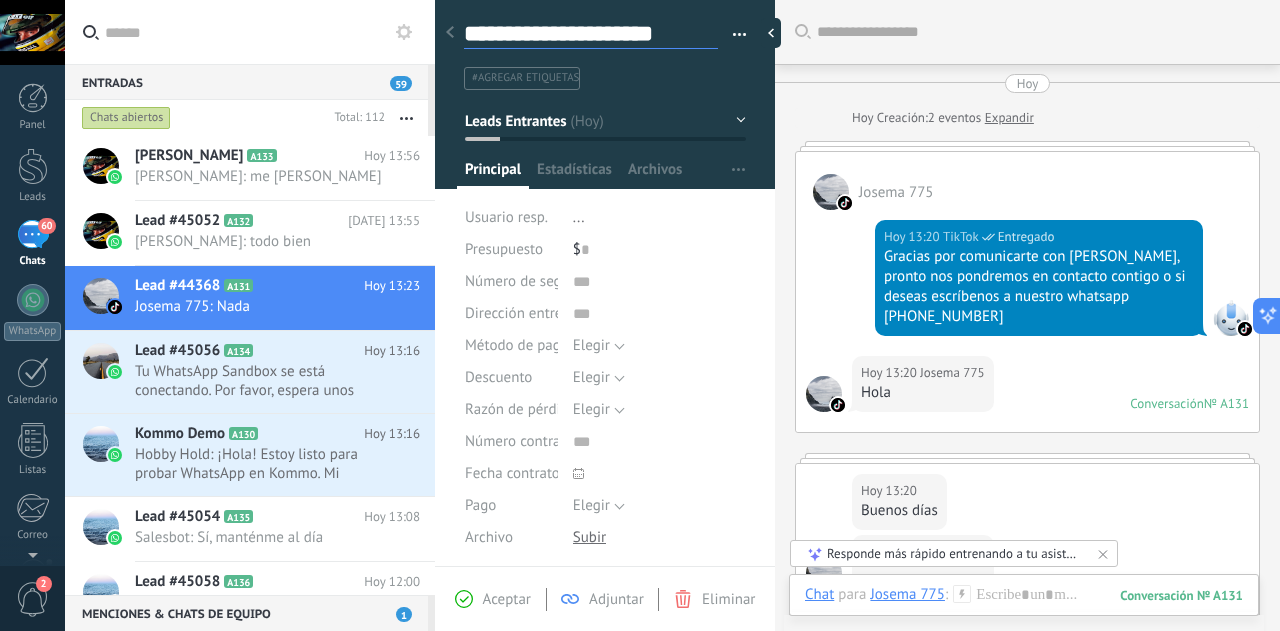 scroll, scrollTop: 30, scrollLeft: 0, axis: vertical 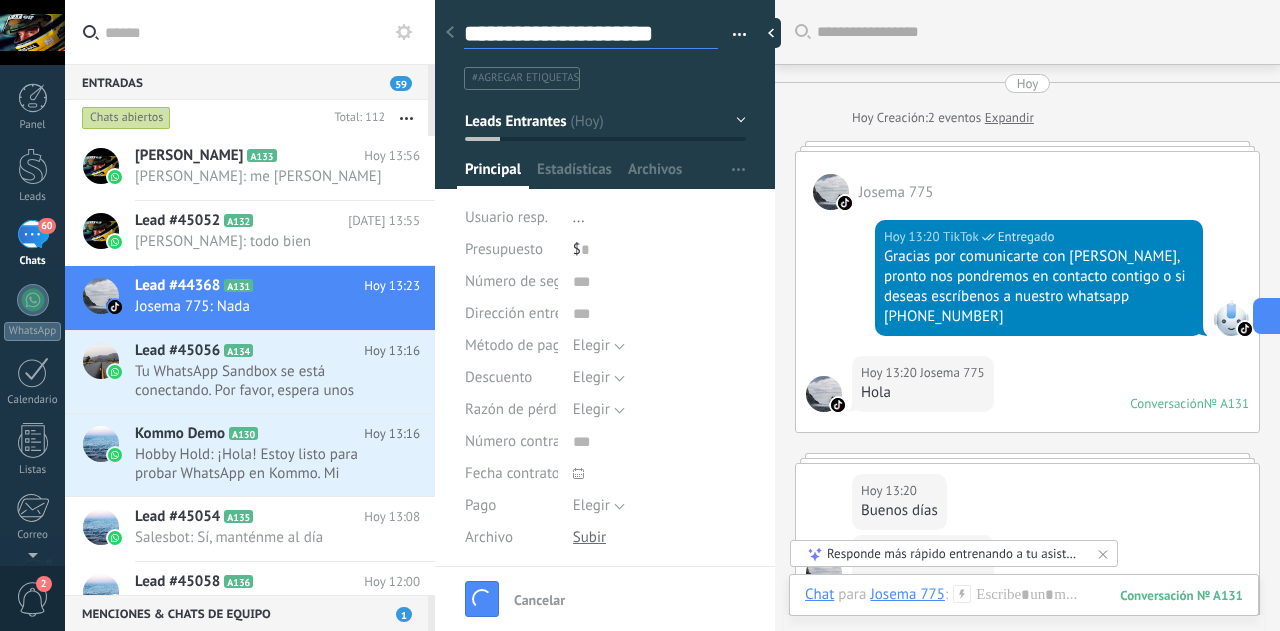 type on "**********" 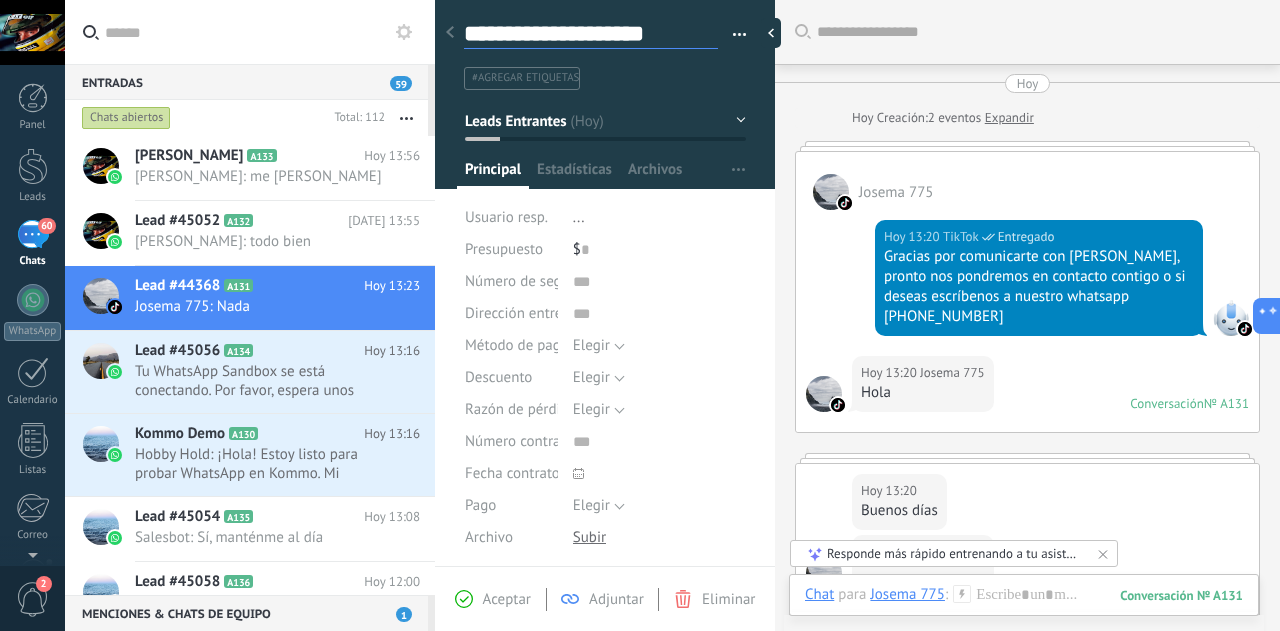 scroll, scrollTop: 30, scrollLeft: 0, axis: vertical 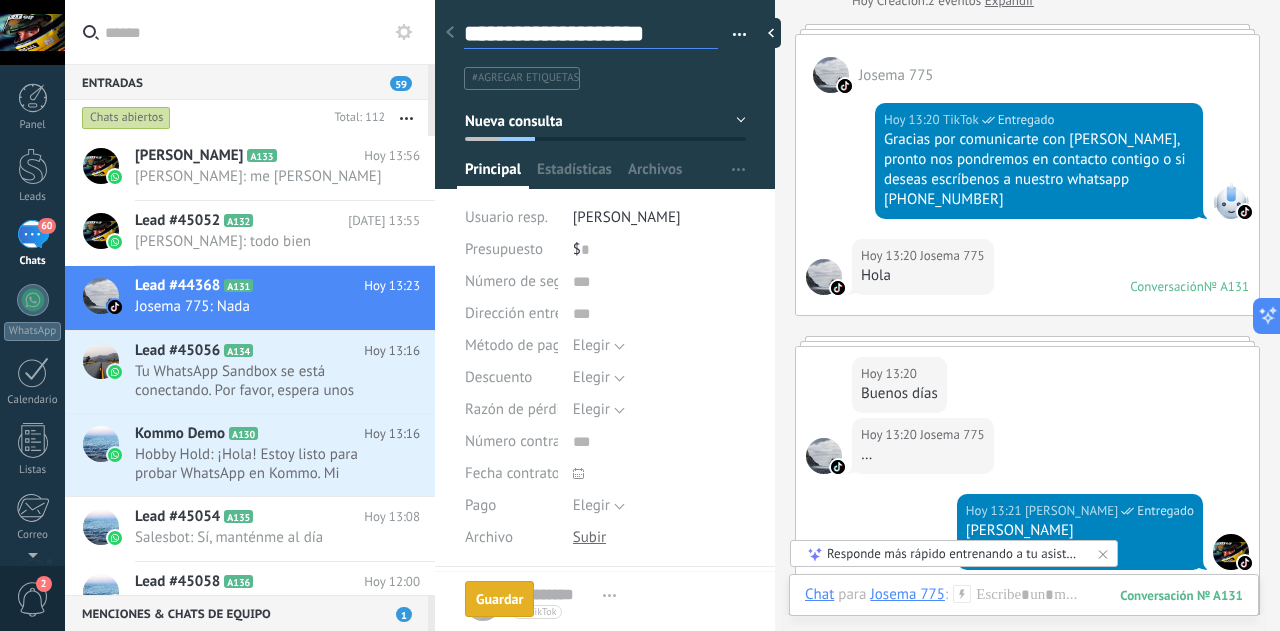 type on "**********" 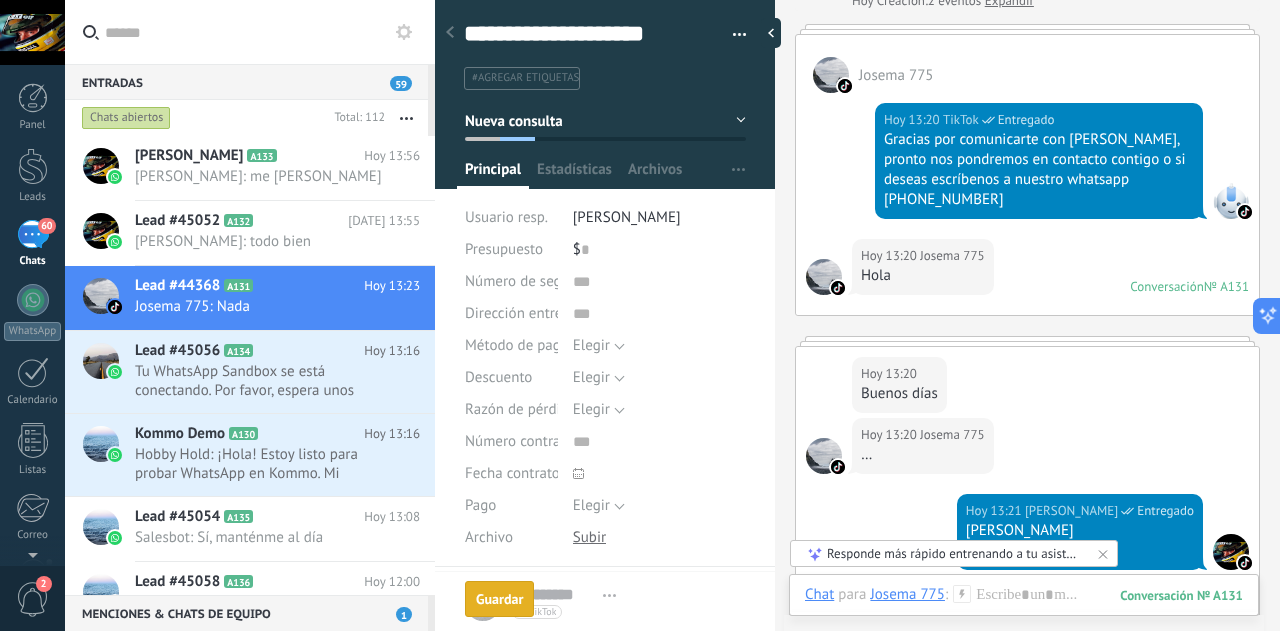 click on "#agregar etiquetas" at bounding box center (525, 78) 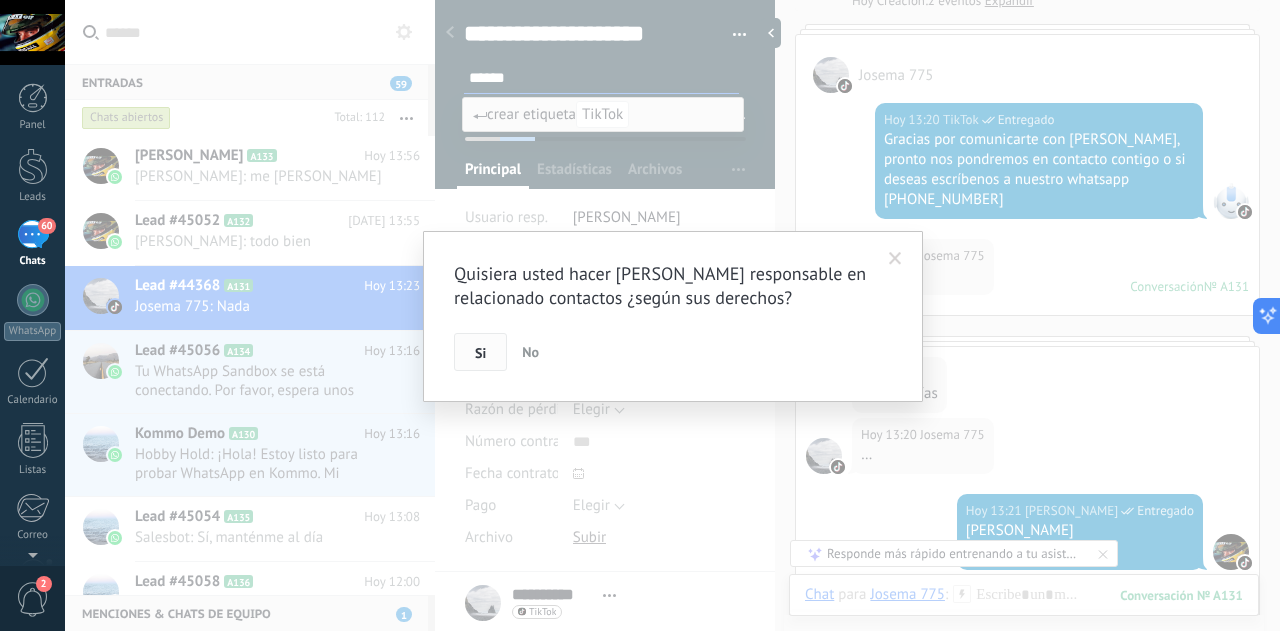 type on "******" 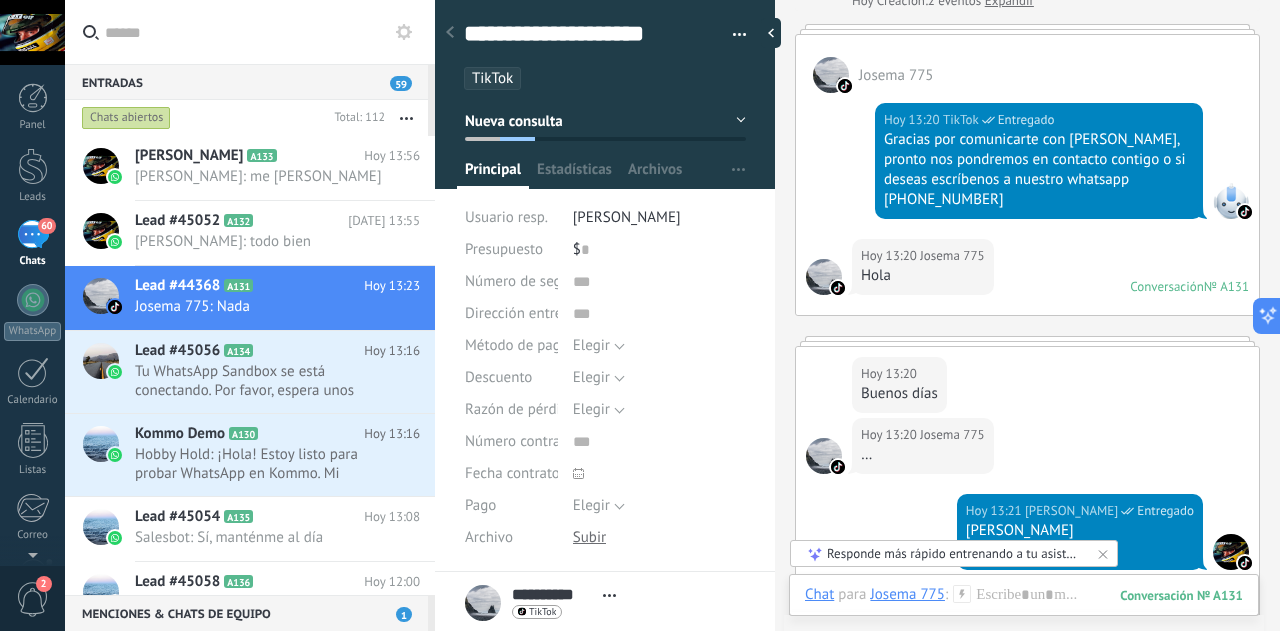 click on "TikTok" at bounding box center (601, 78) 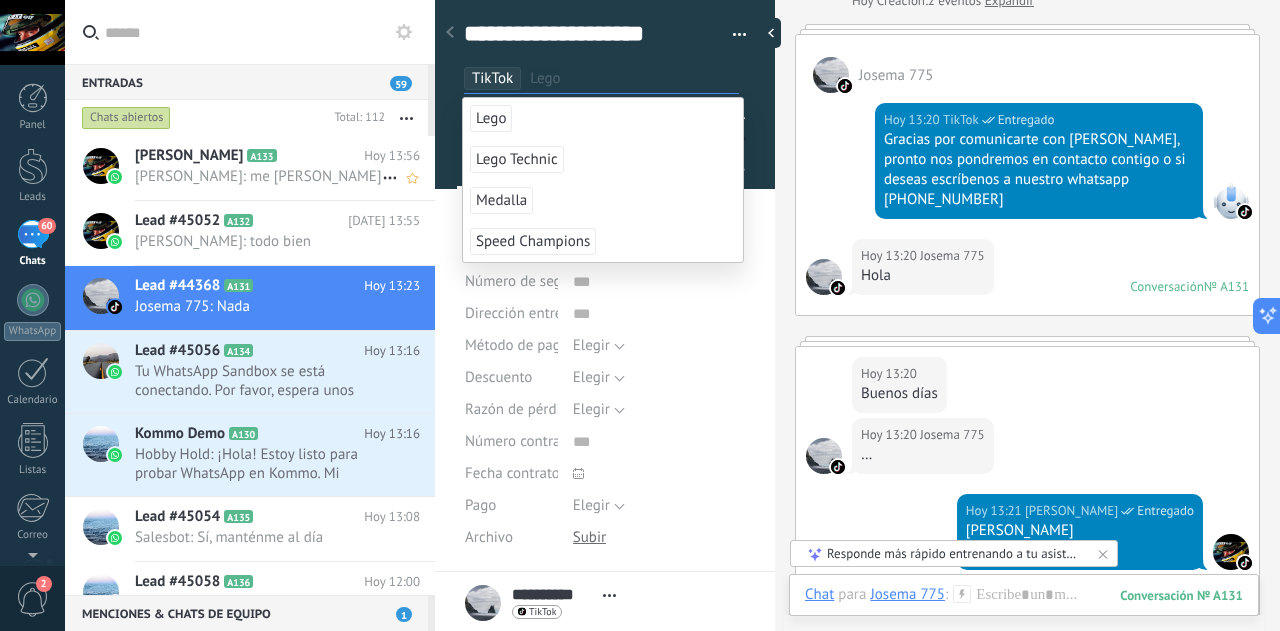 click on "Fernando González: me lees Josema" at bounding box center [258, 176] 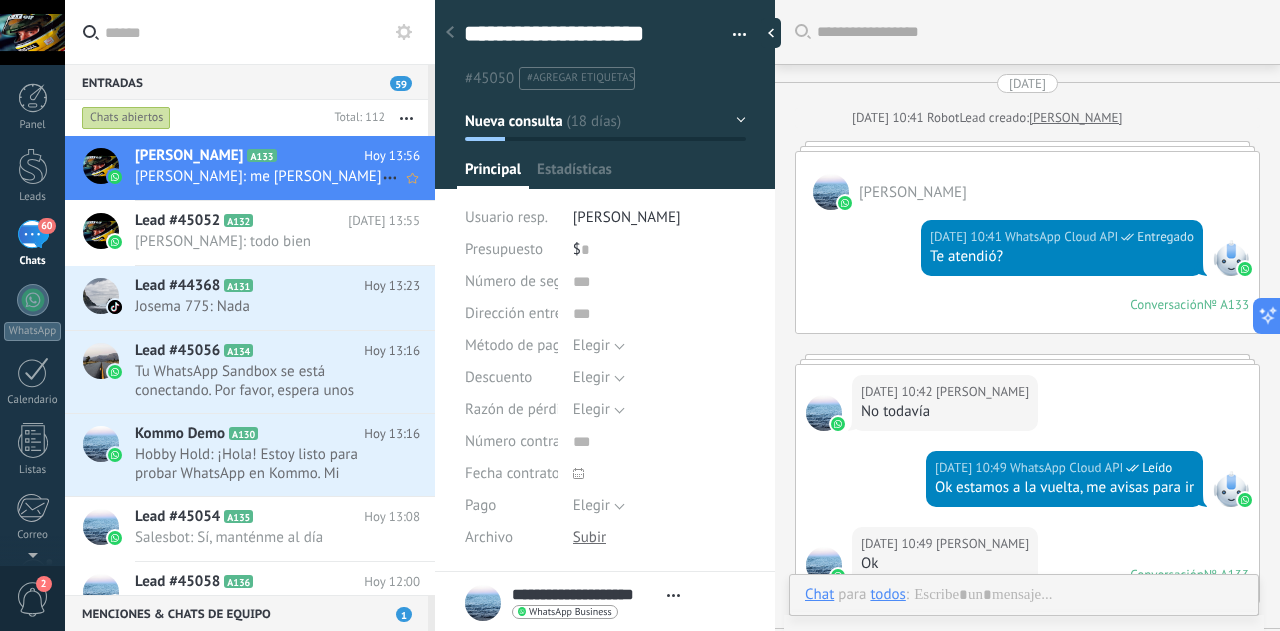 type on "**********" 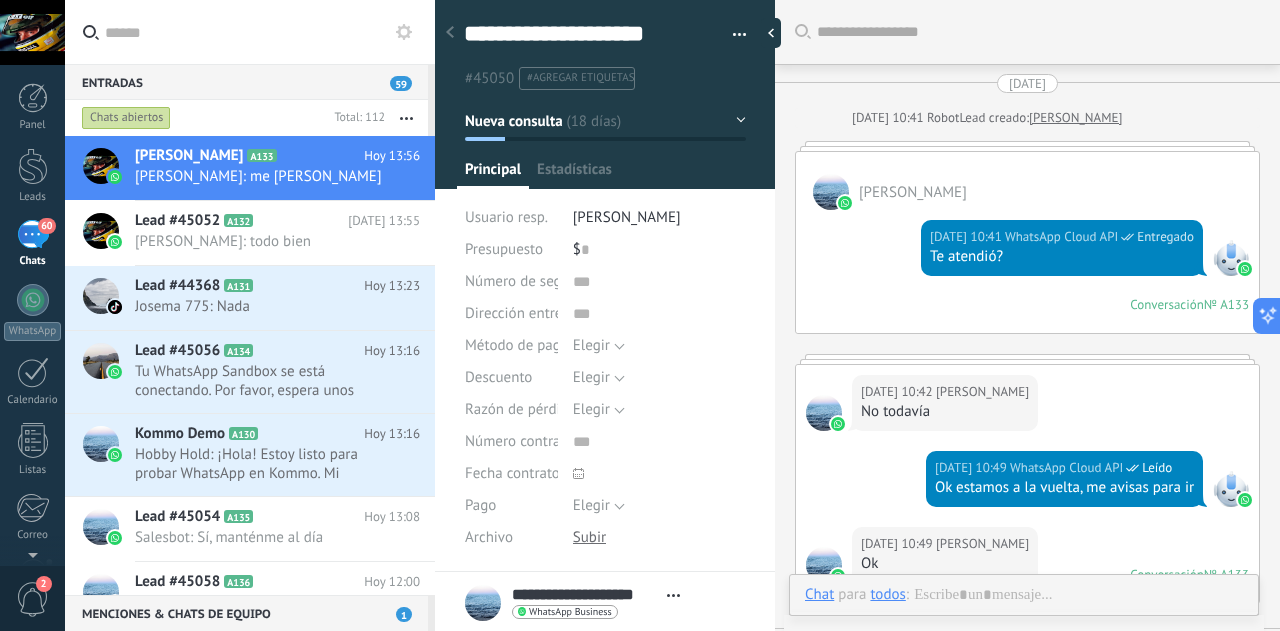 scroll, scrollTop: 30, scrollLeft: 0, axis: vertical 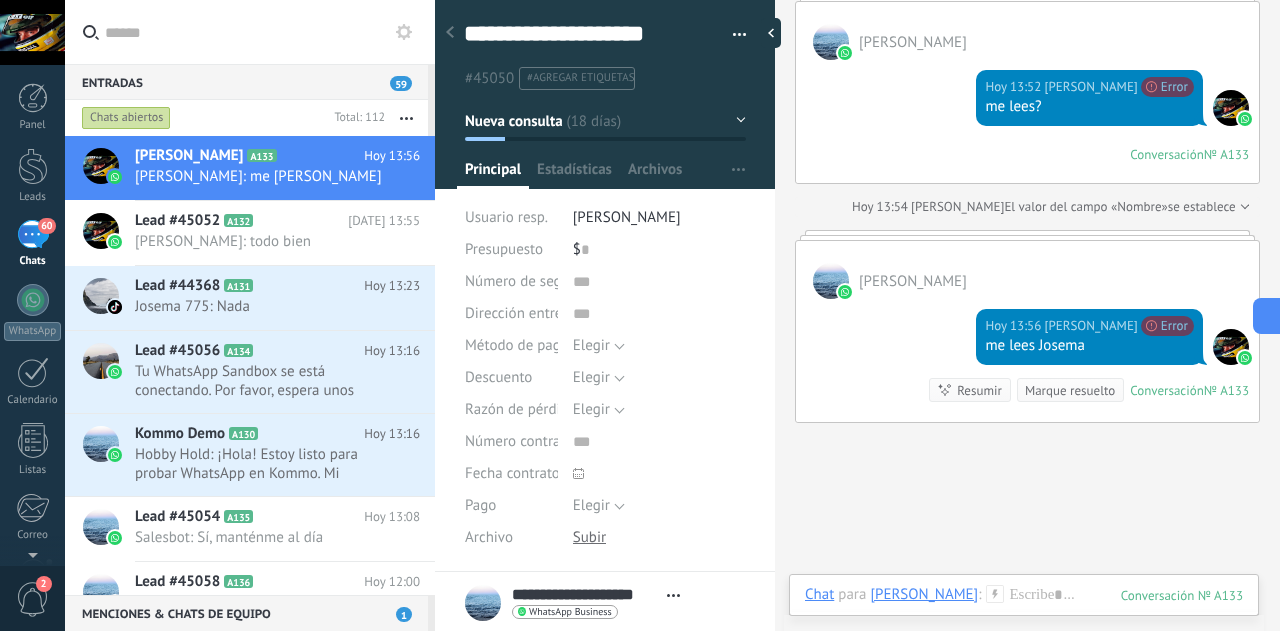 click on "#agregar etiquetas" at bounding box center [580, 78] 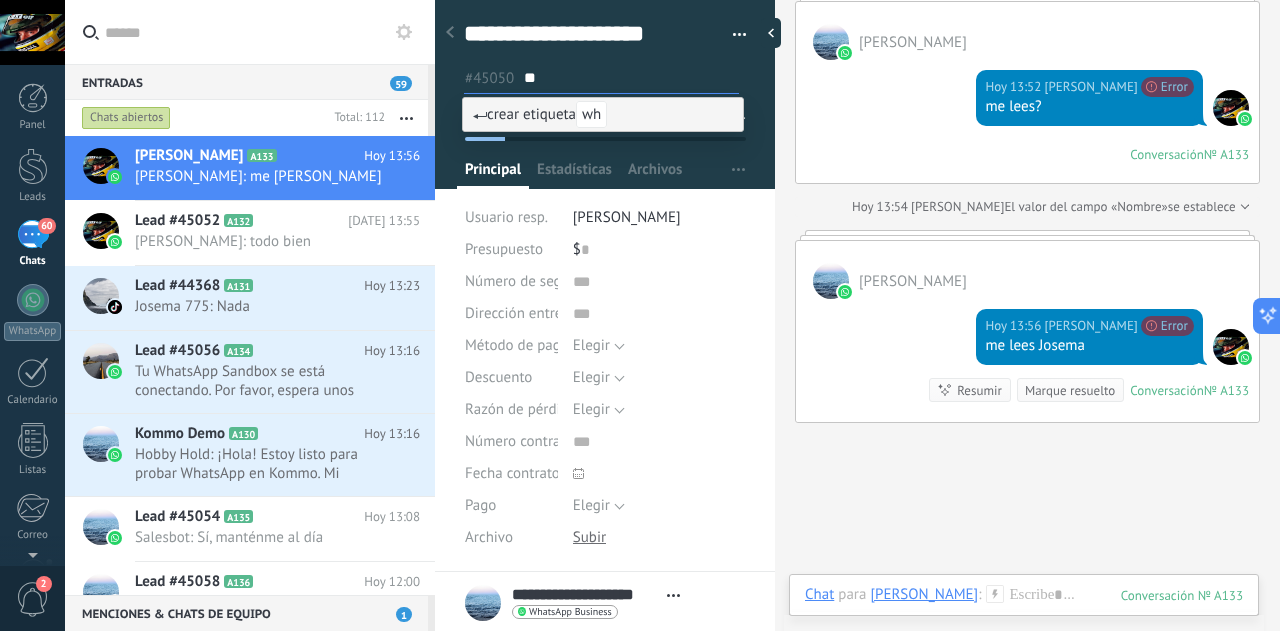 type on "*" 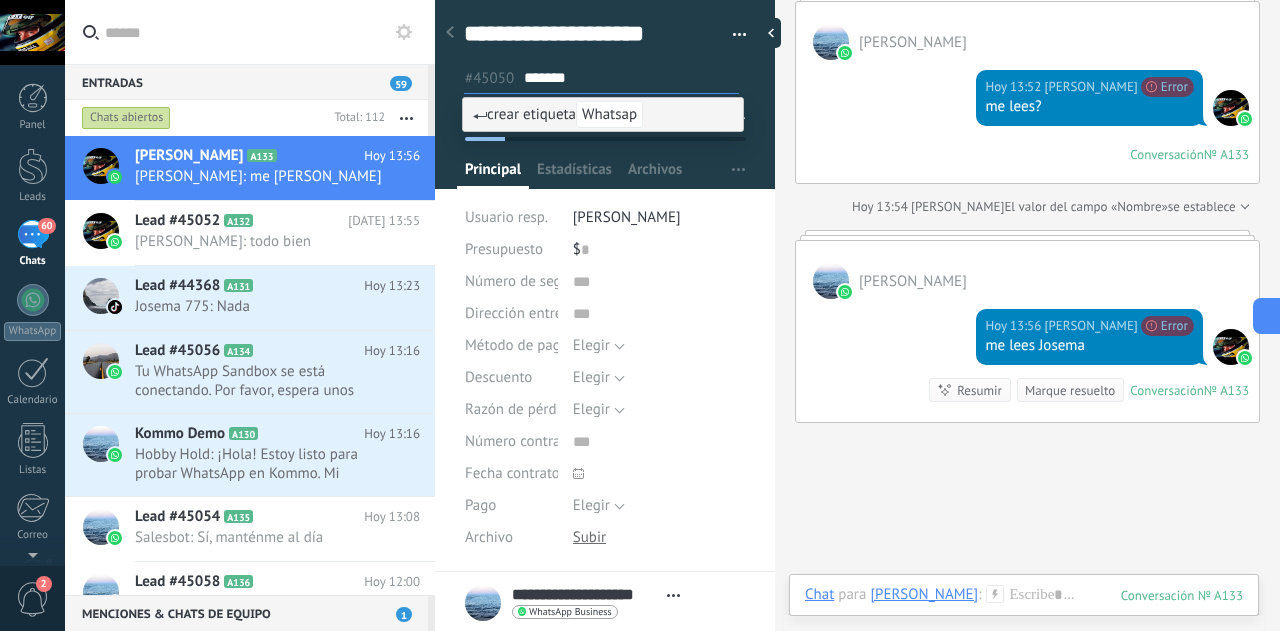 type on "********" 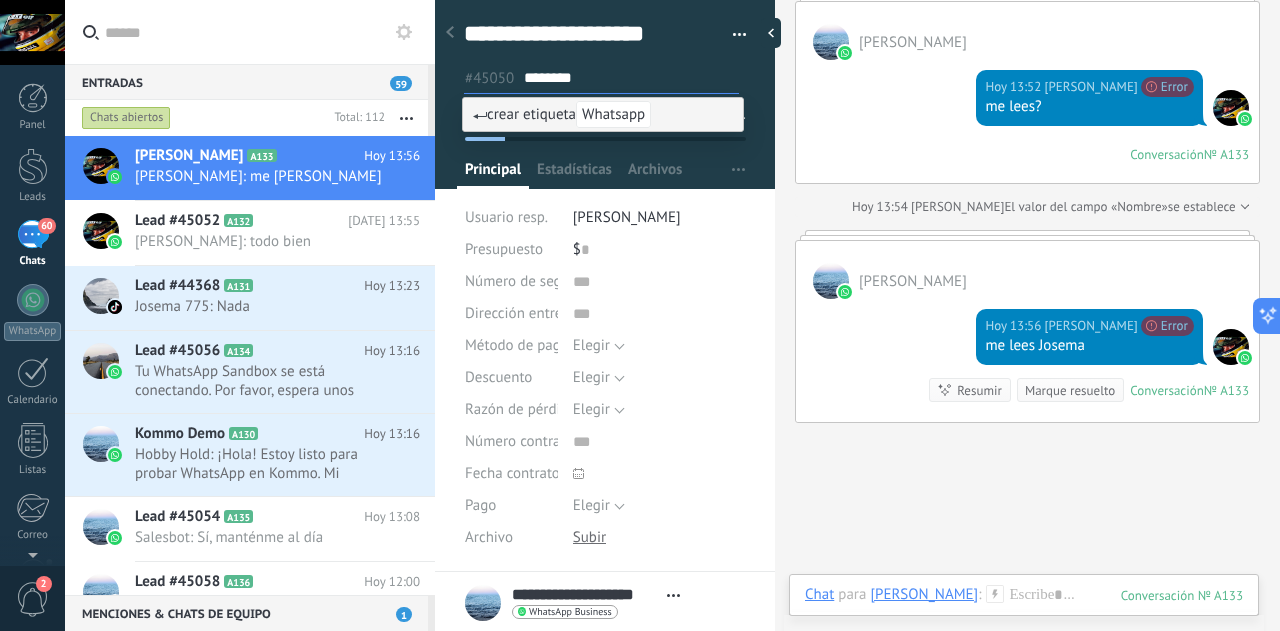 type 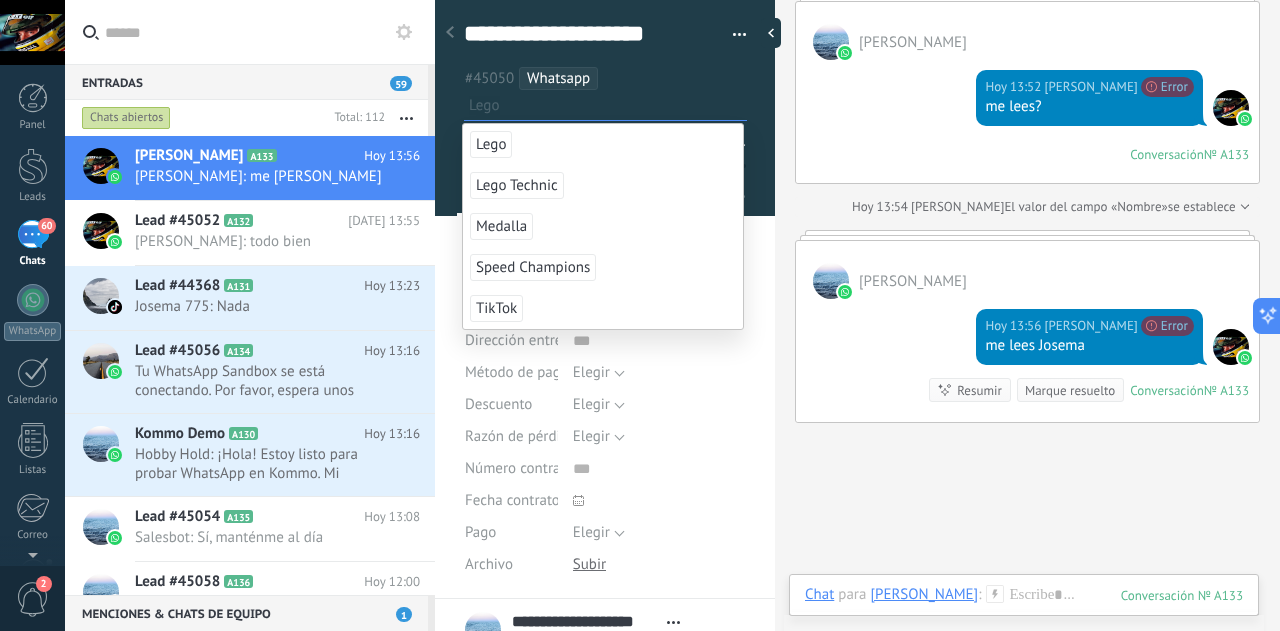 click at bounding box center (607, 105) 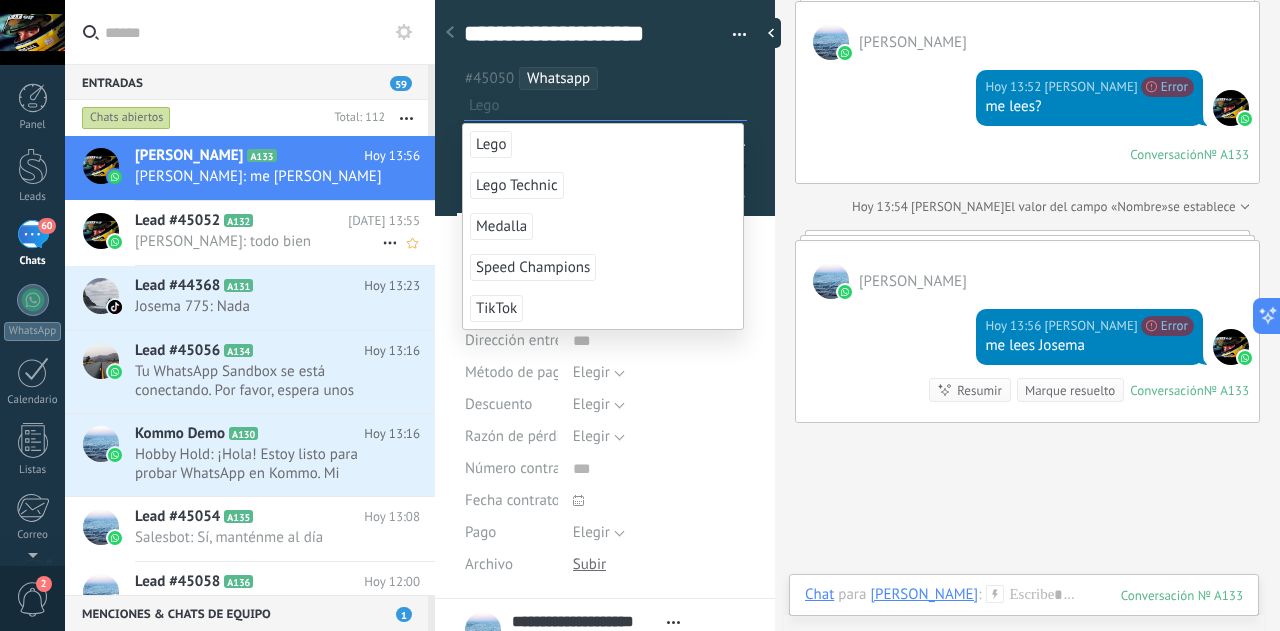 click on "Lead #45052
A132" at bounding box center [241, 221] 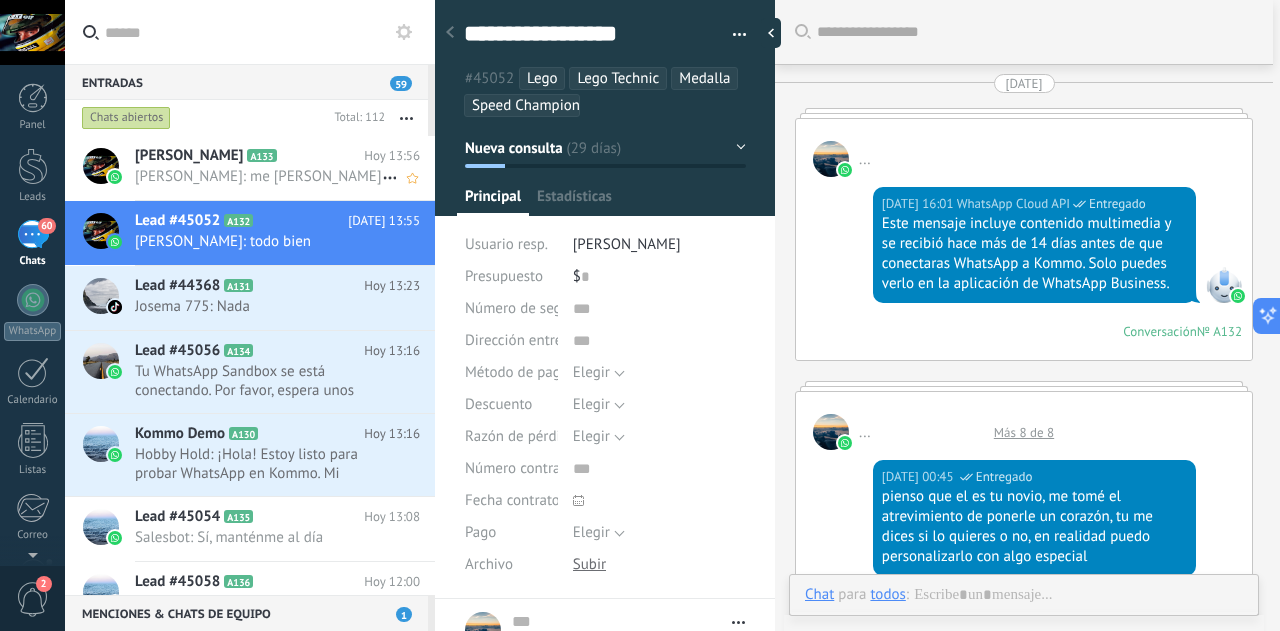 click on "José Martín Gonzalez
A133" at bounding box center [249, 156] 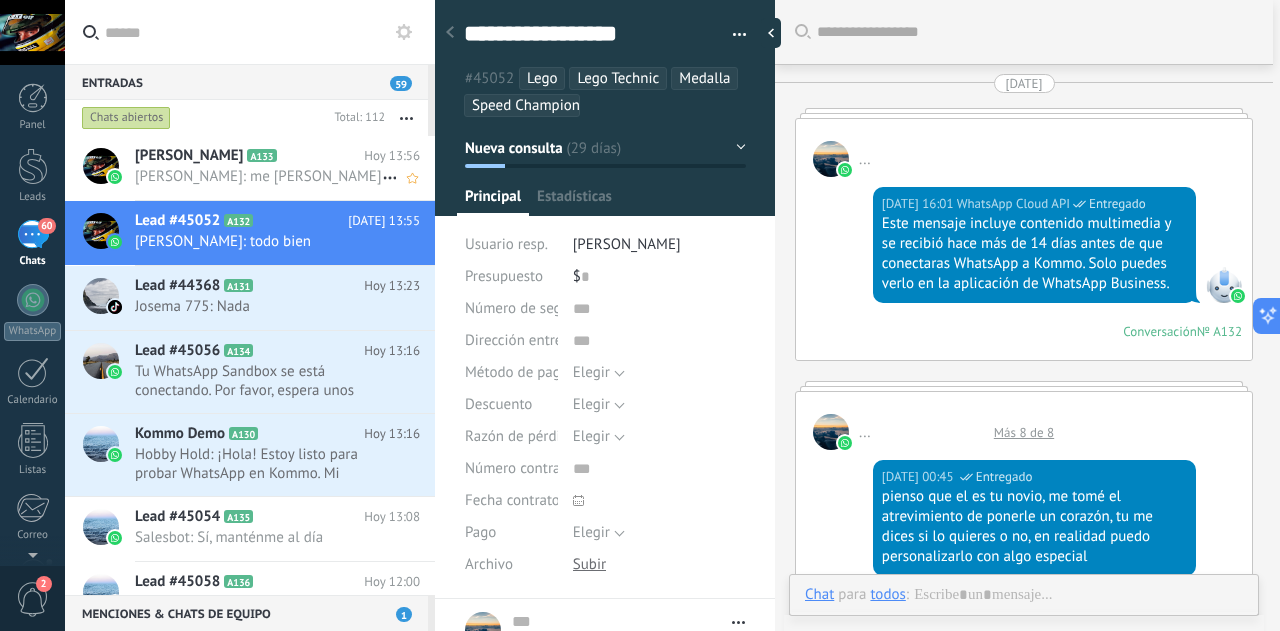 scroll, scrollTop: 0, scrollLeft: 0, axis: both 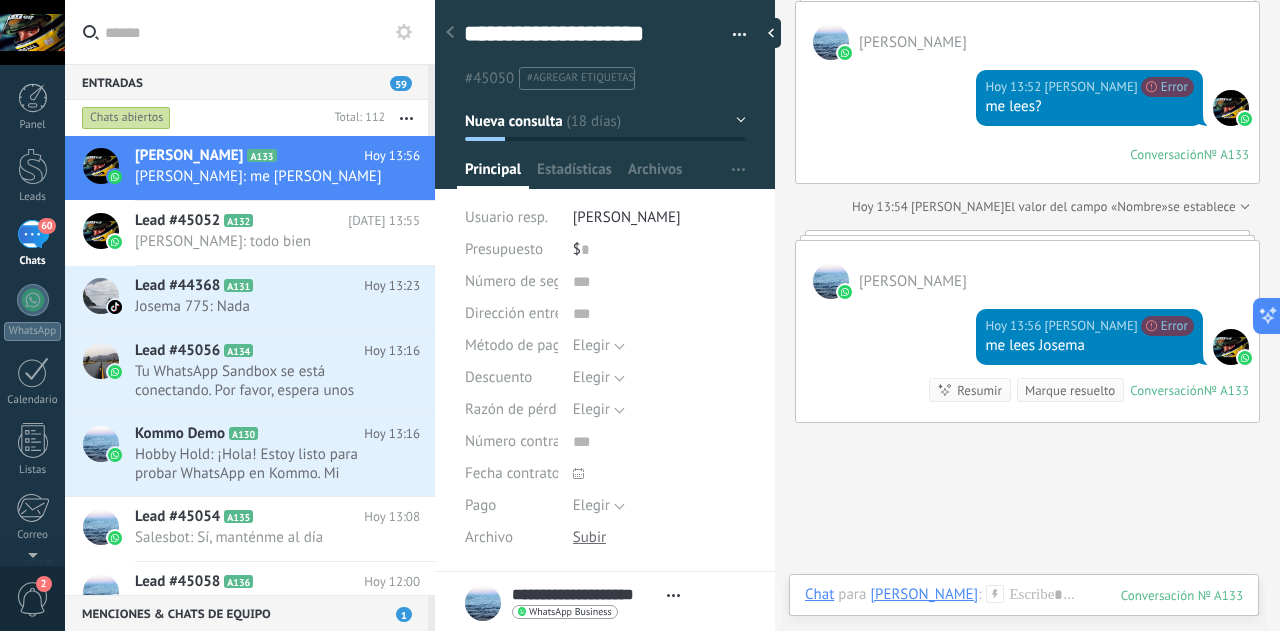 click on "#agregar etiquetas" at bounding box center (580, 78) 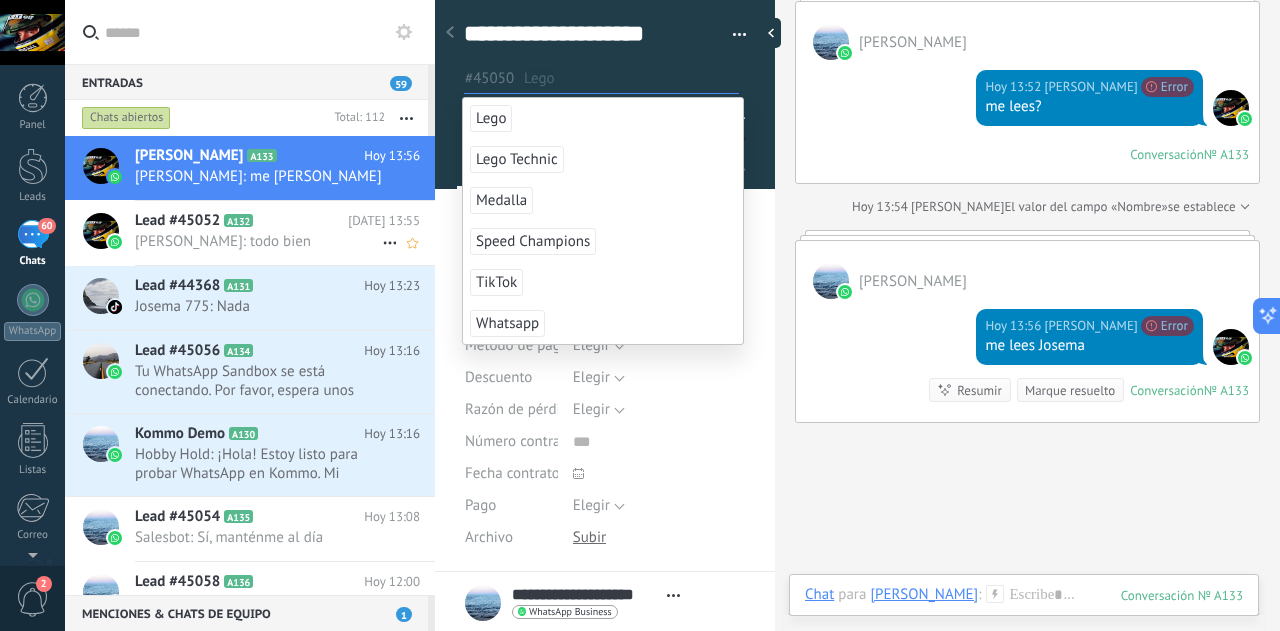 click on "Lead #45052
A132" at bounding box center (241, 221) 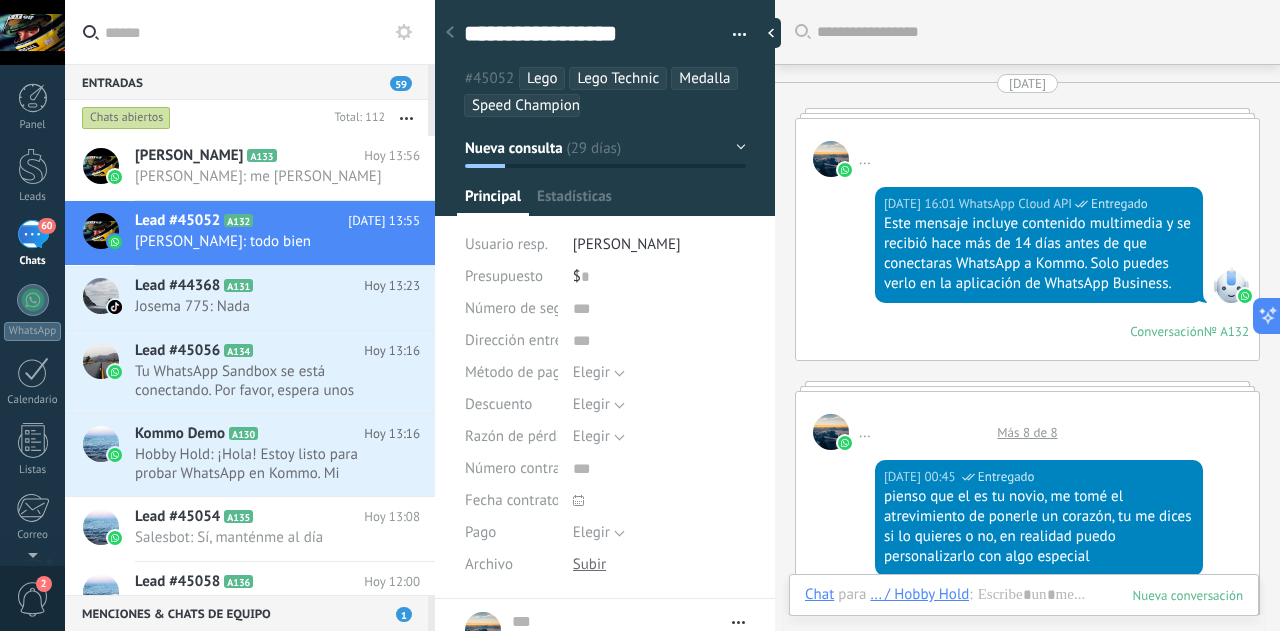 scroll, scrollTop: 30, scrollLeft: 0, axis: vertical 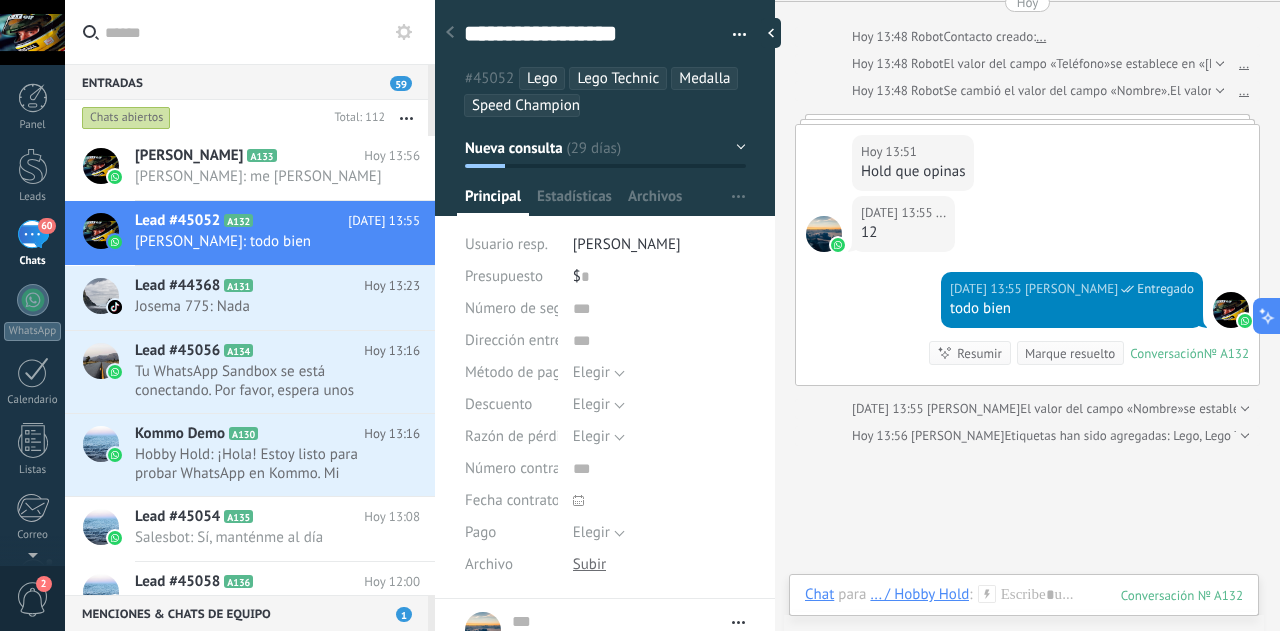 click on "#45052
Lego
Lego Technic
Medalla
Speed Champions" at bounding box center (605, 92) 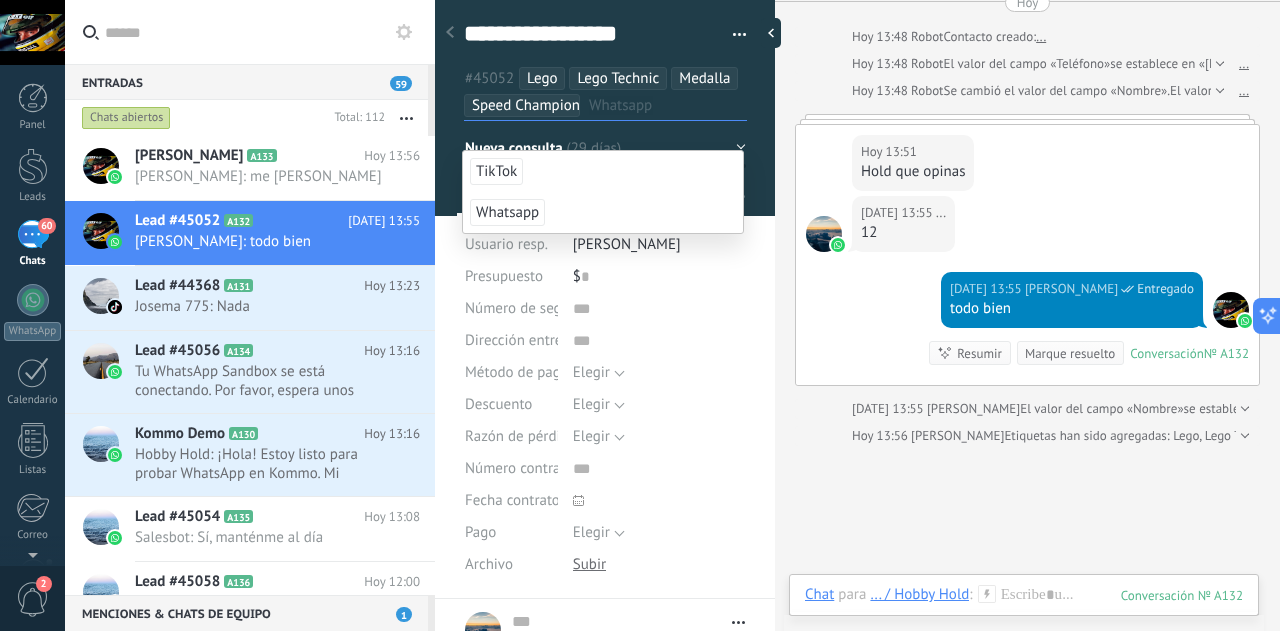 click on "Whatsapp" at bounding box center (507, 212) 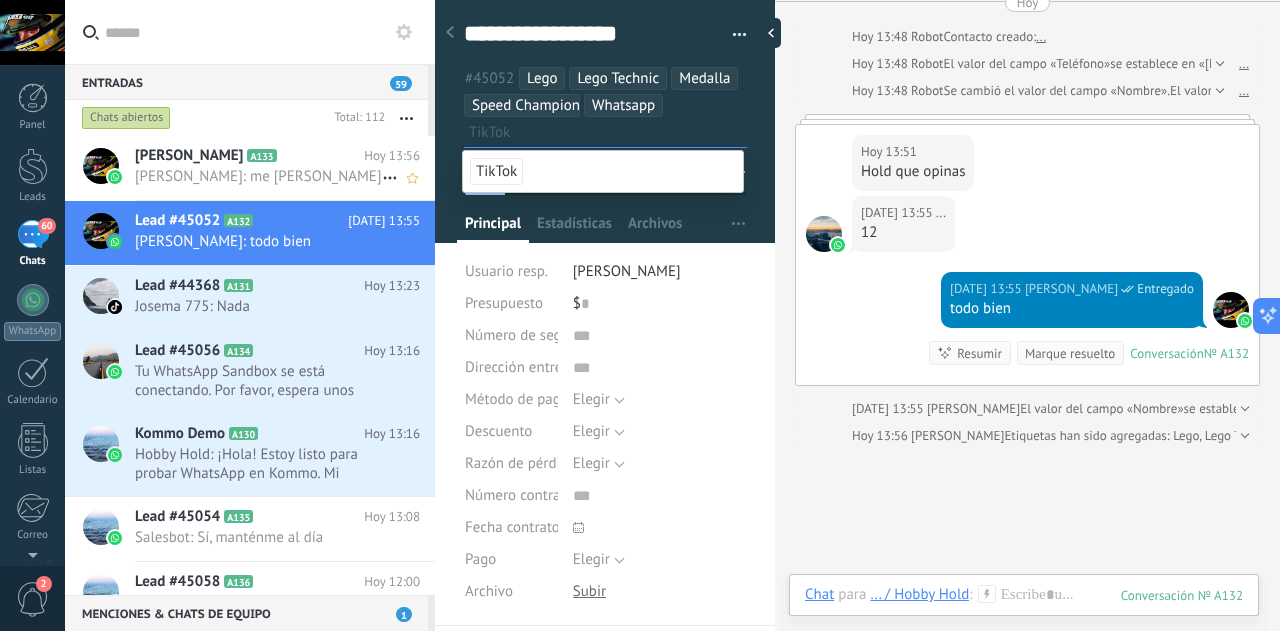 click on "Fernando González: me lees Josema" at bounding box center (258, 176) 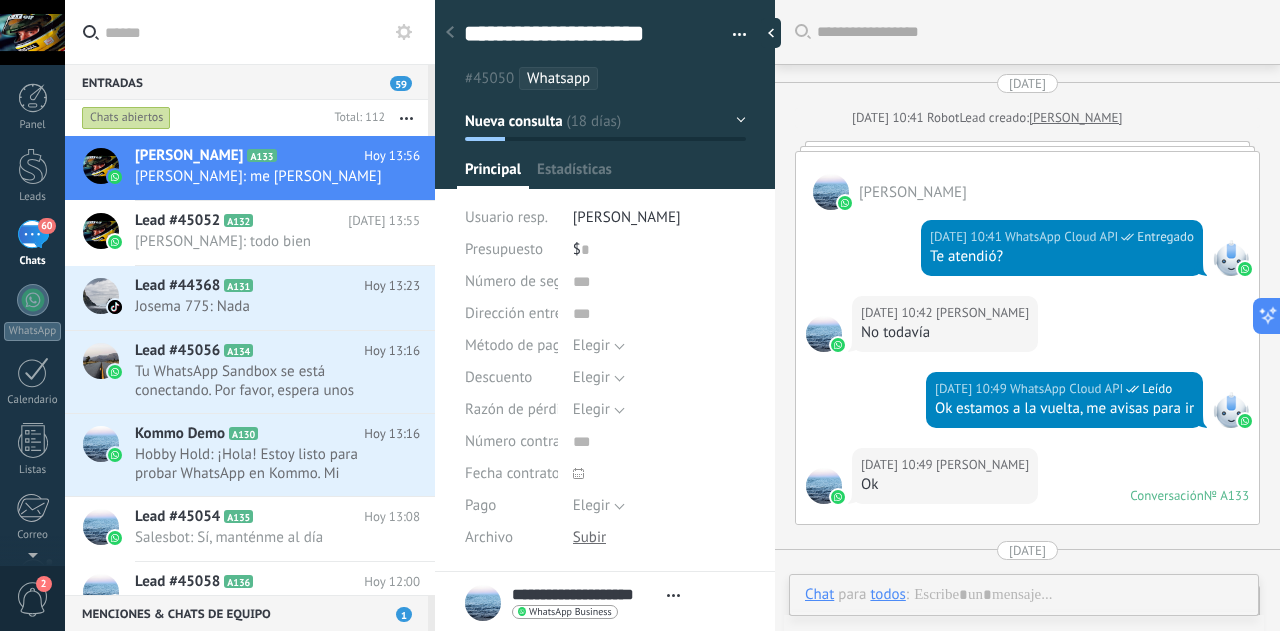 scroll, scrollTop: 30, scrollLeft: 0, axis: vertical 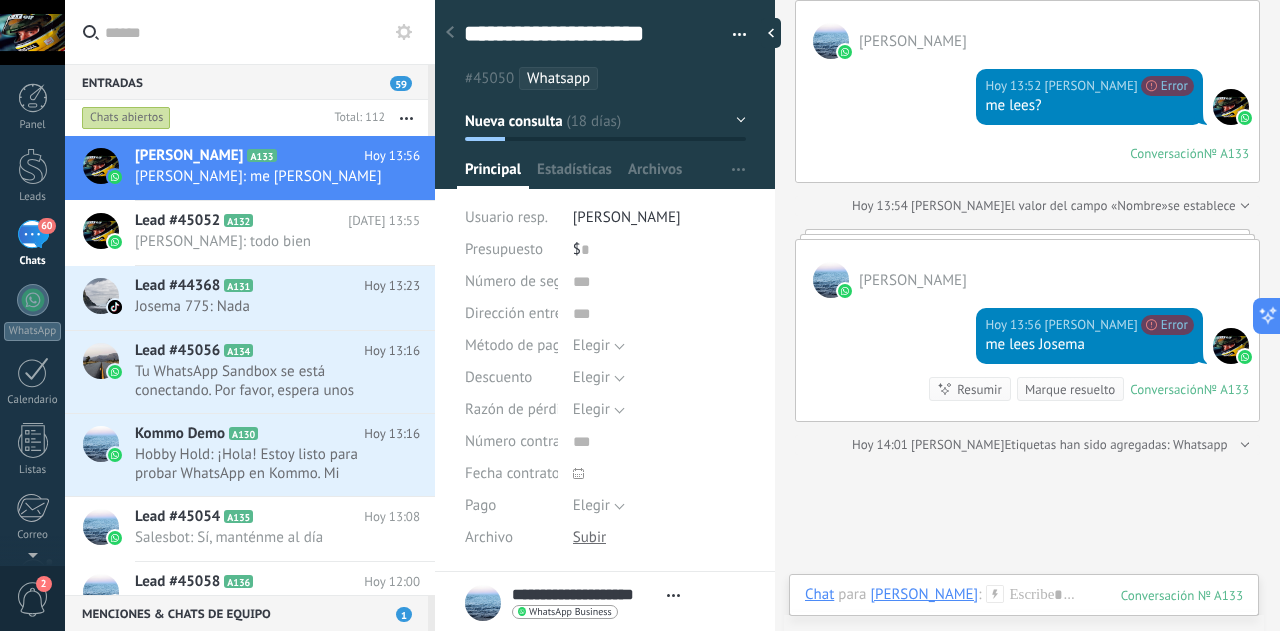 click on "#45050
Whatsapp" at bounding box center (601, 78) 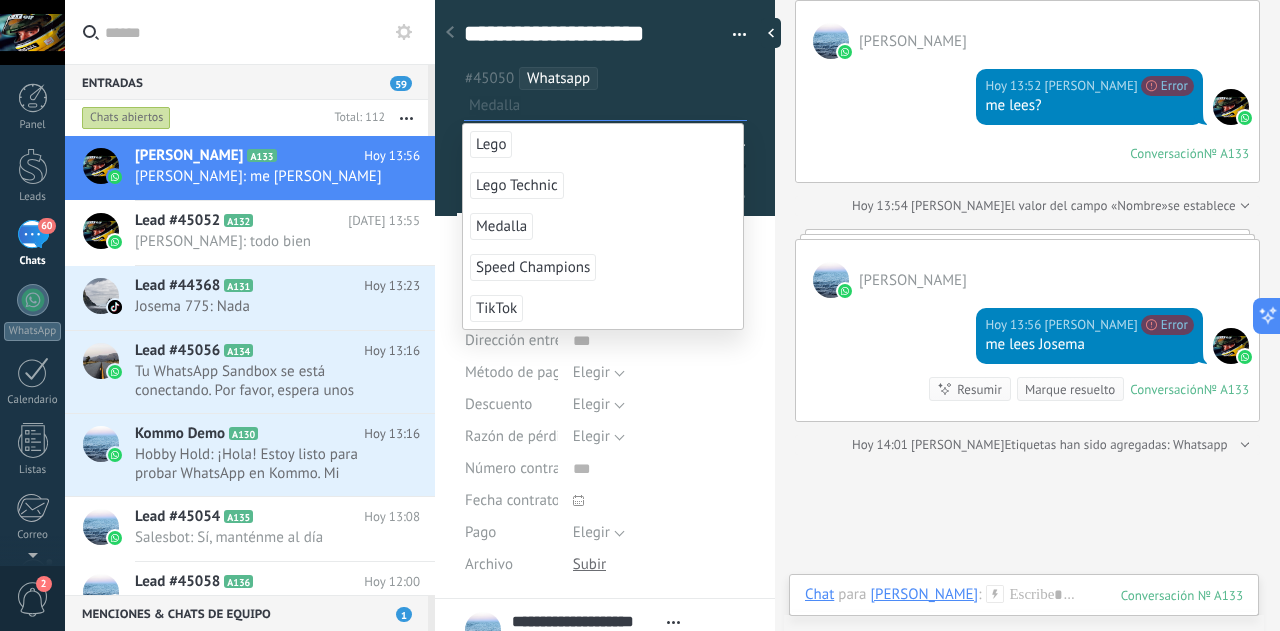 click on "Medalla" at bounding box center [501, 226] 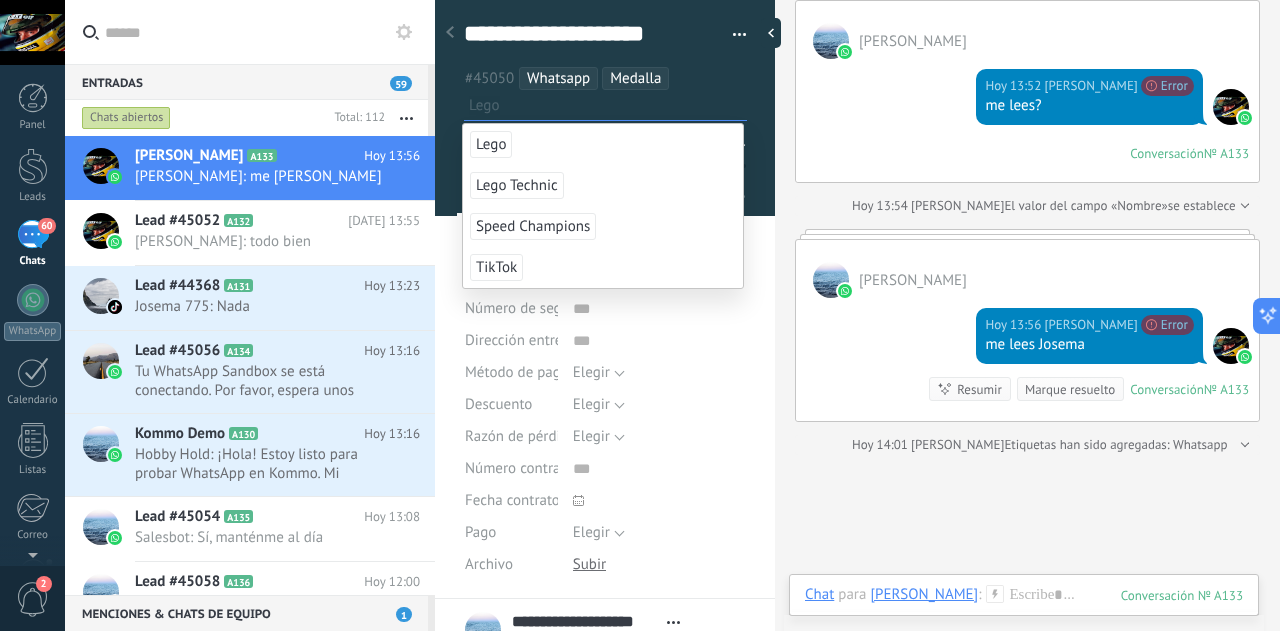 click on "Lego" at bounding box center (491, 144) 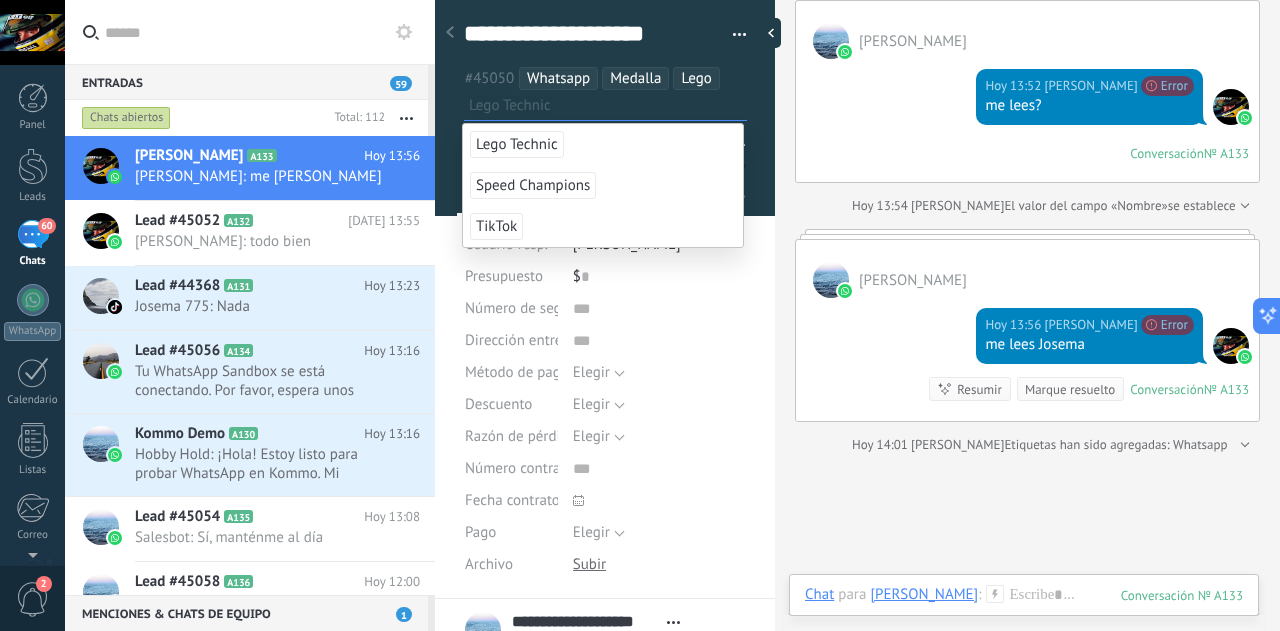 click on "Lego Technic" at bounding box center (517, 144) 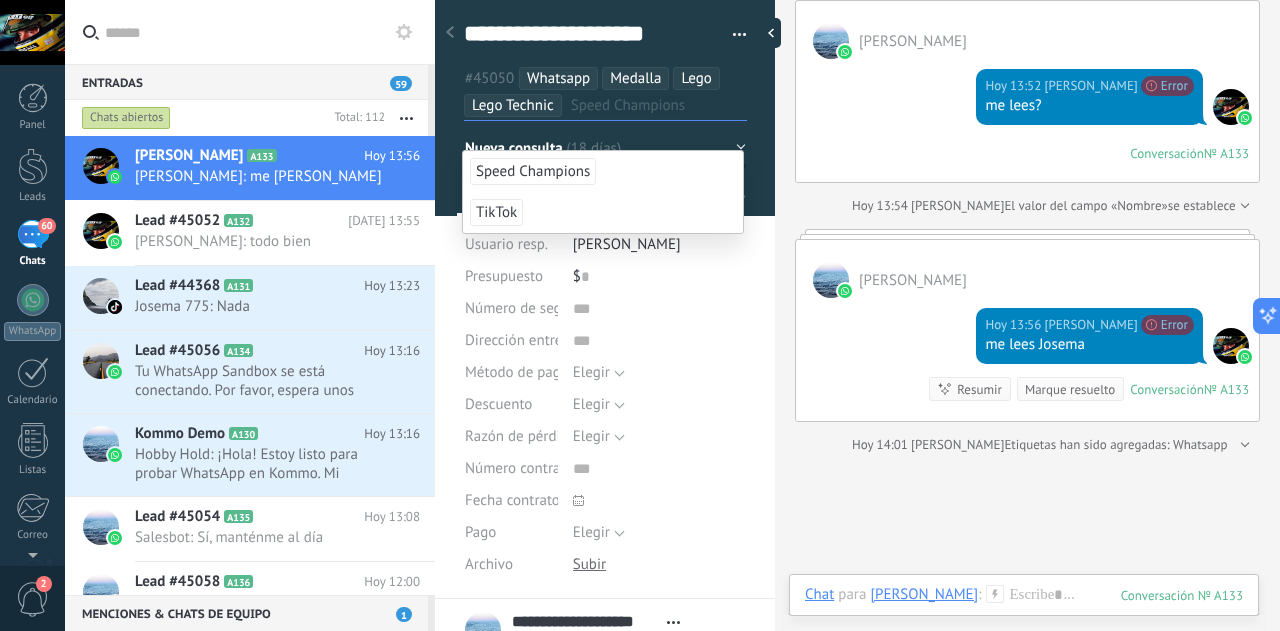 click on "Speed Champions" at bounding box center (533, 171) 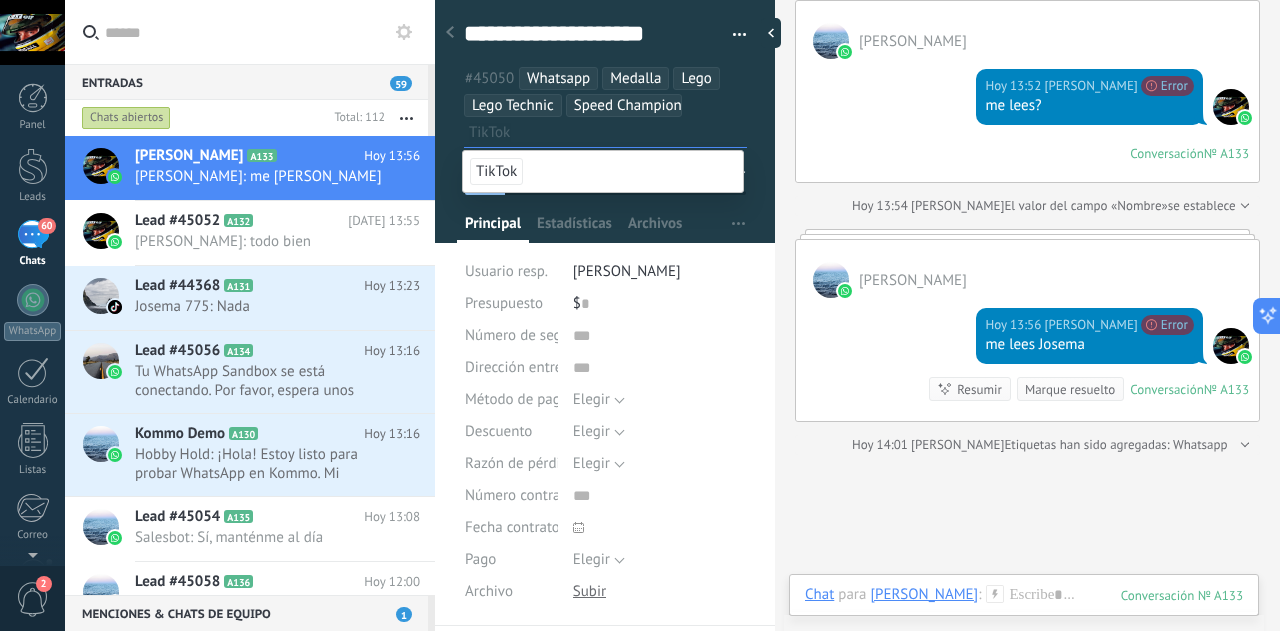 click on "TikTok" at bounding box center [496, 171] 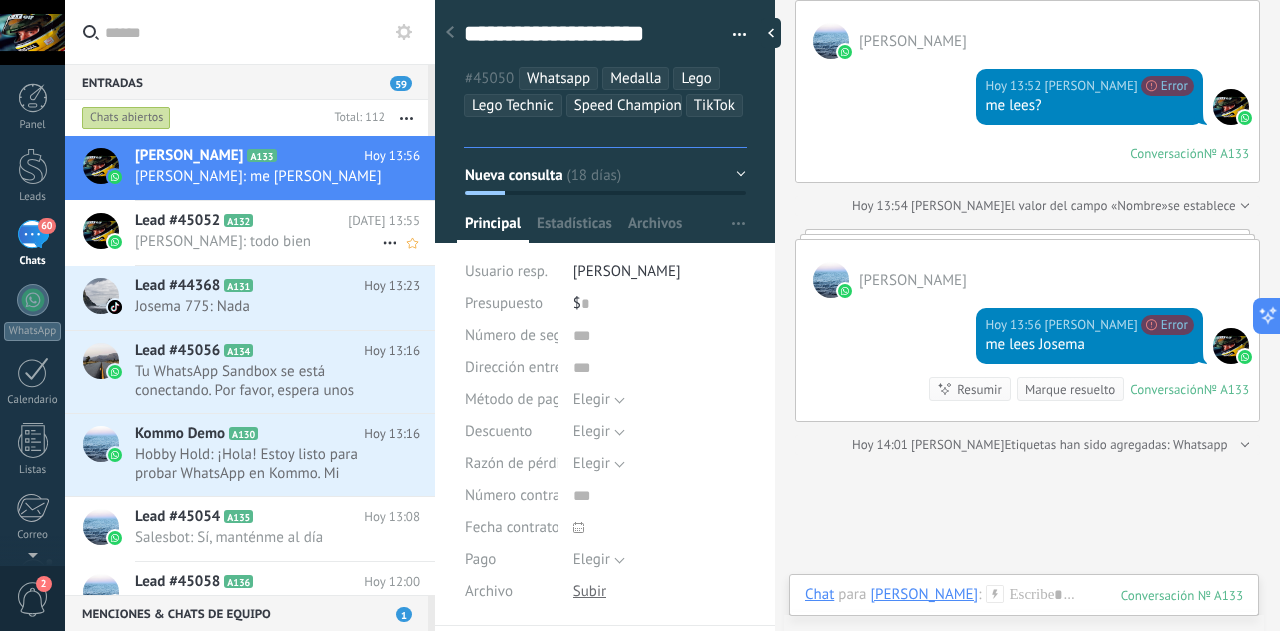 click on "Lead #45052
A132" at bounding box center (241, 221) 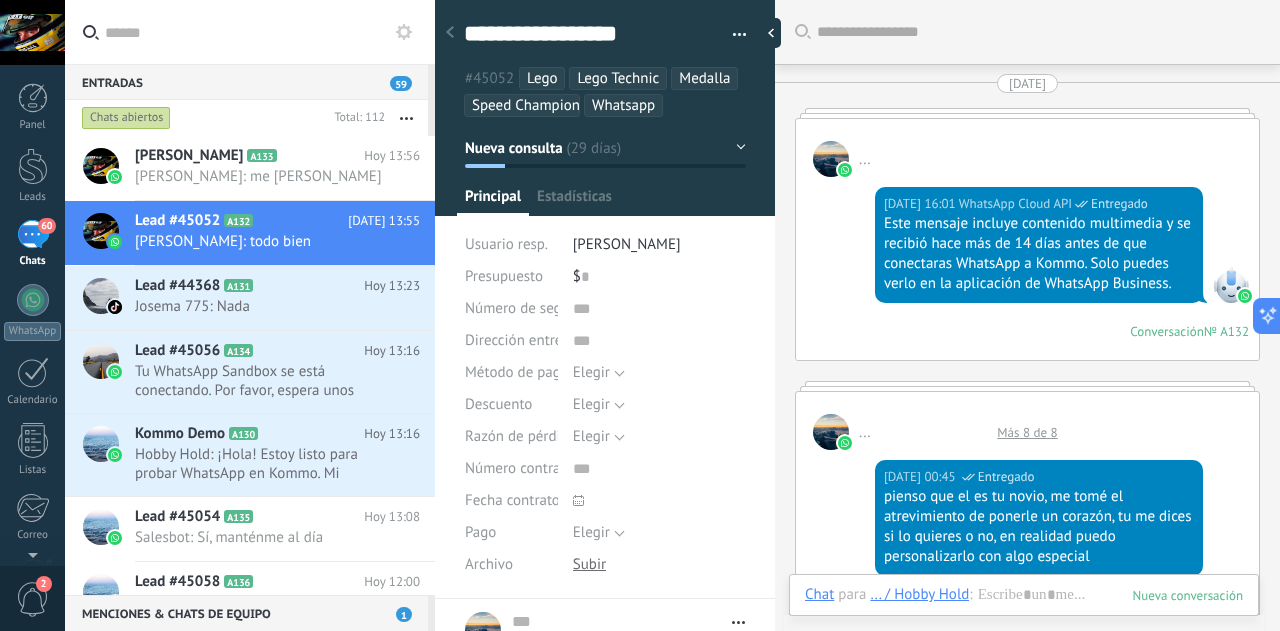 scroll, scrollTop: 30, scrollLeft: 0, axis: vertical 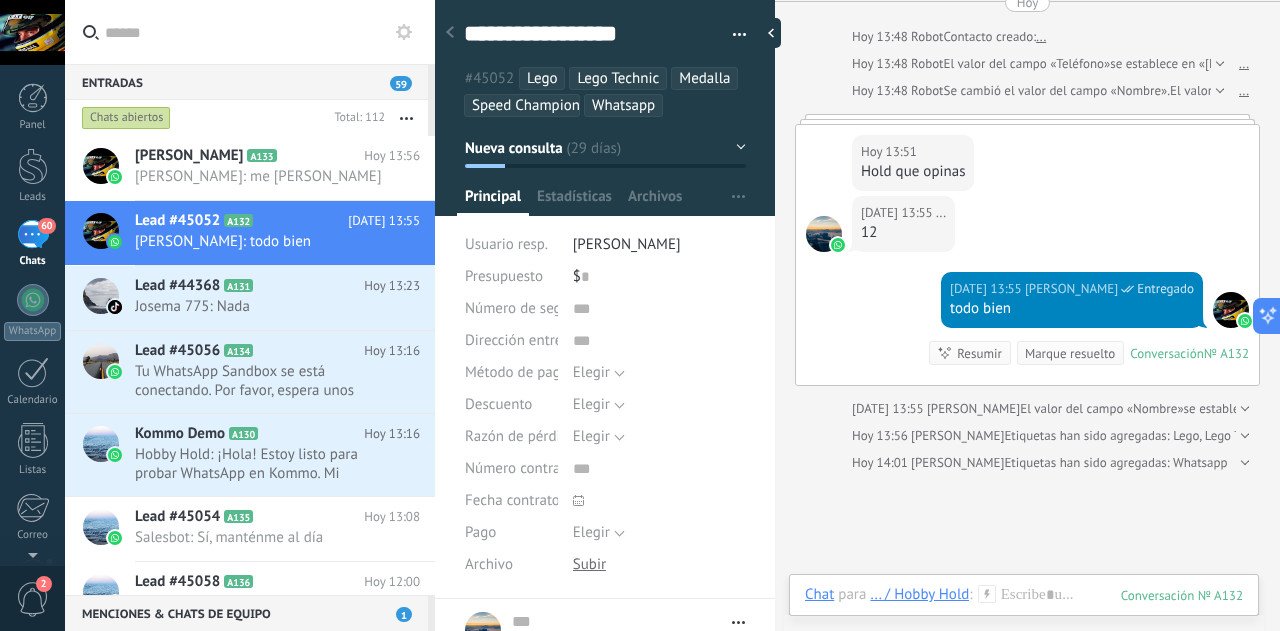 click on "#45052
Lego
Lego Technic
Medalla
Speed Champions
Whatsapp" at bounding box center (605, 92) 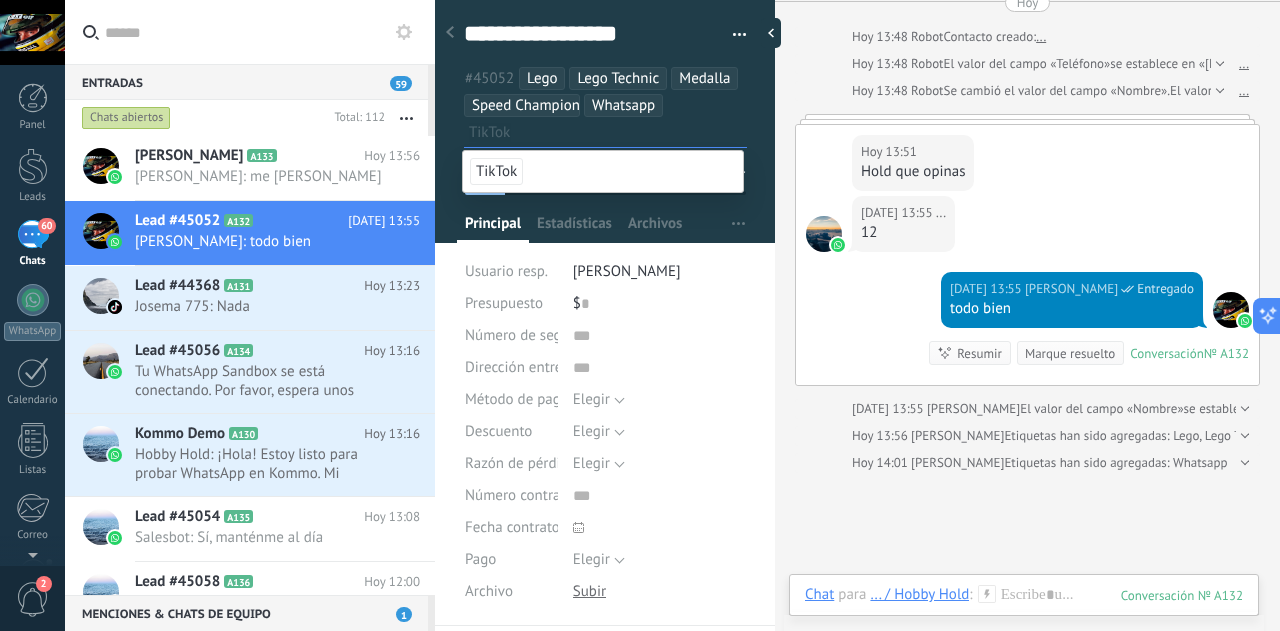 click on "TikTok" at bounding box center (496, 171) 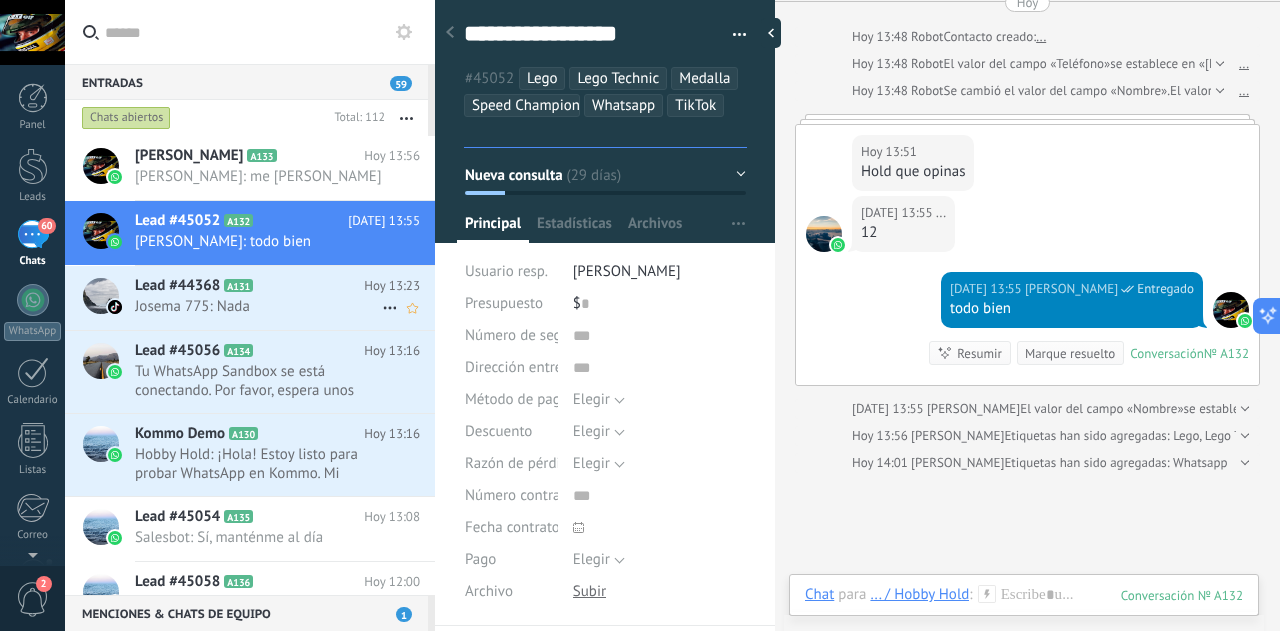click on "Lead #44368
A131" at bounding box center [249, 286] 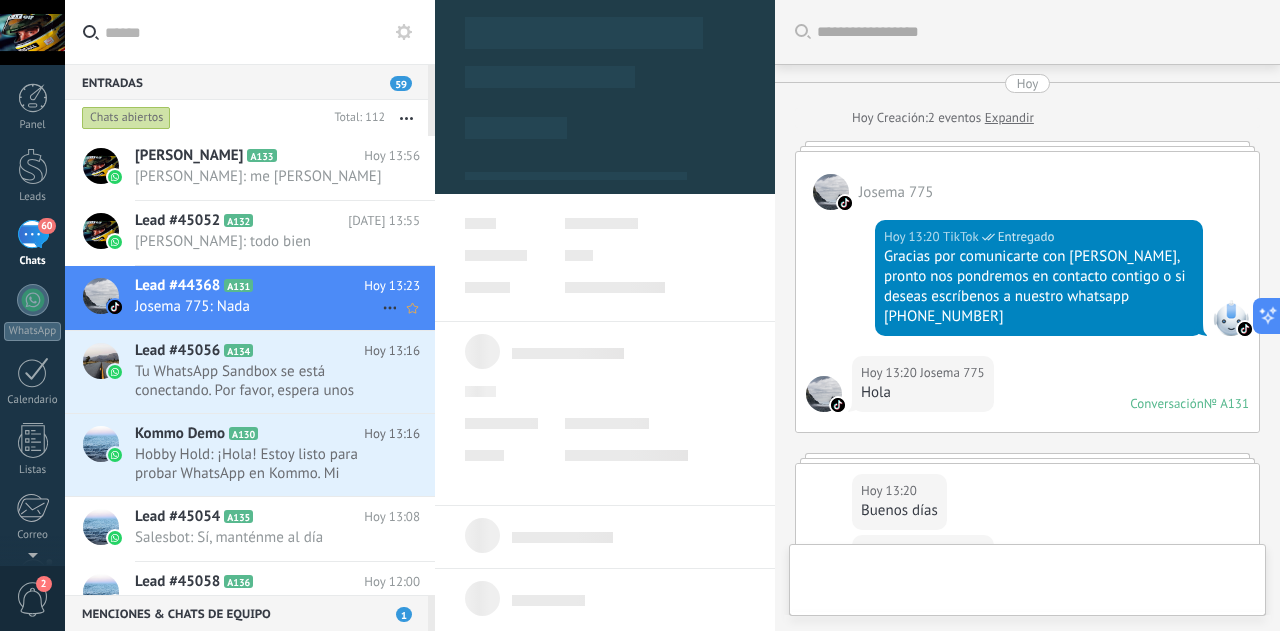scroll, scrollTop: 656, scrollLeft: 0, axis: vertical 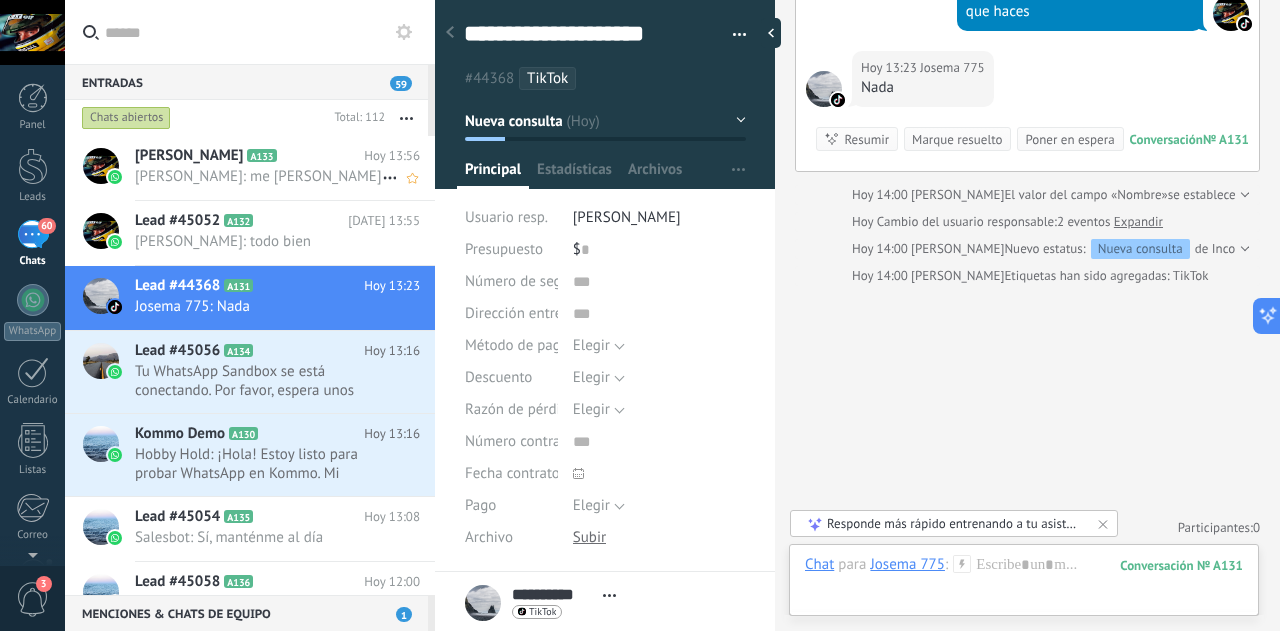 click on "Fernando González: me lees Josema" at bounding box center [258, 176] 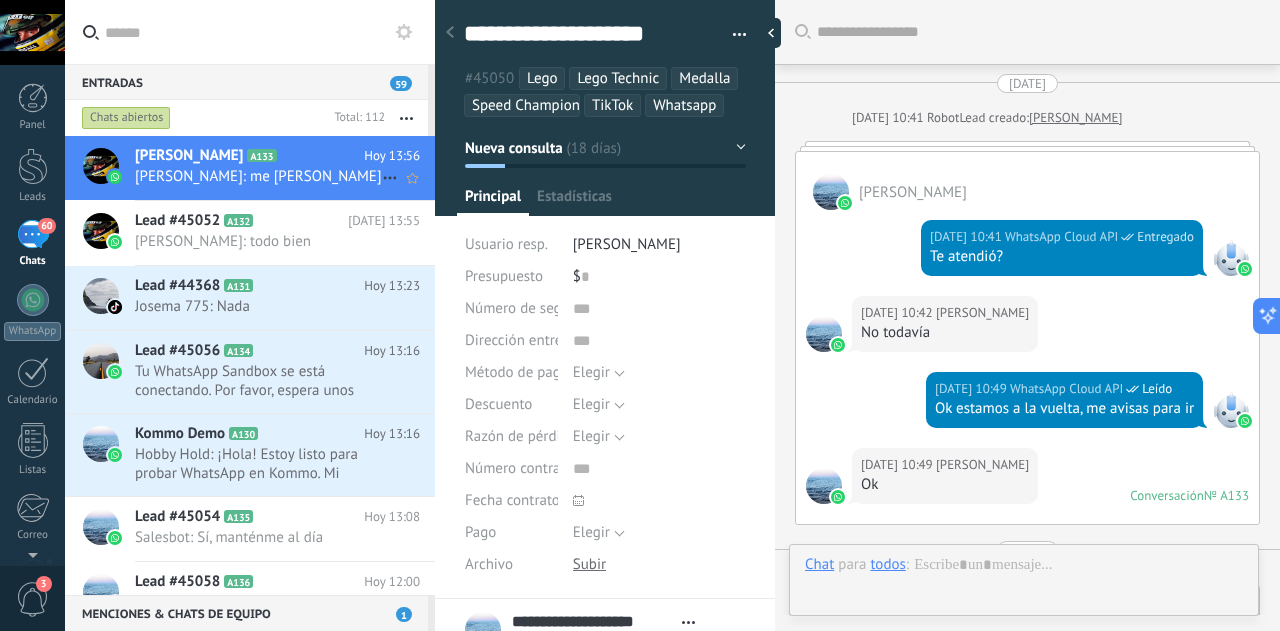 scroll, scrollTop: 30, scrollLeft: 0, axis: vertical 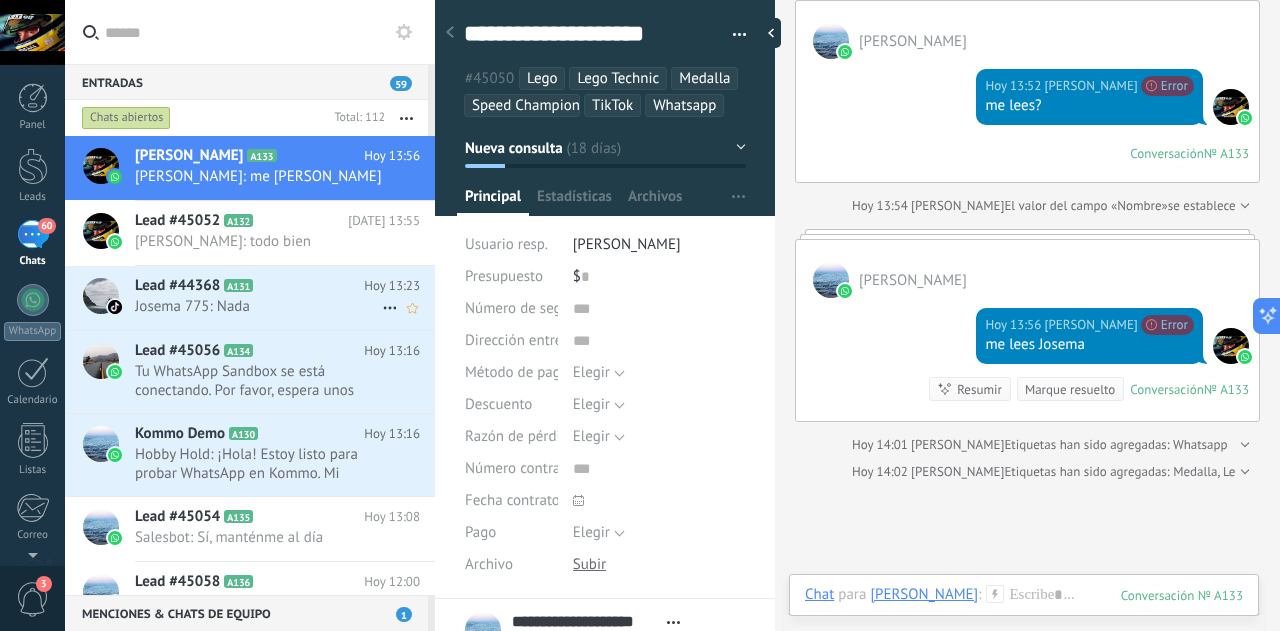 click on "Josema 775: Nada" at bounding box center [258, 306] 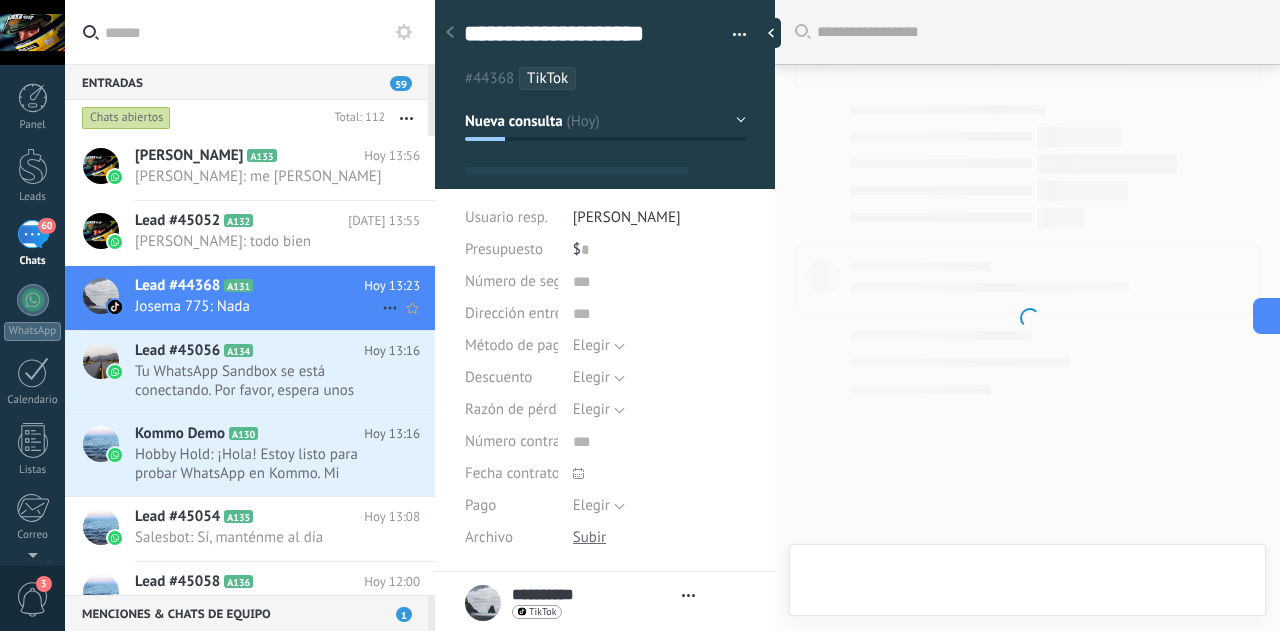 scroll, scrollTop: 448, scrollLeft: 0, axis: vertical 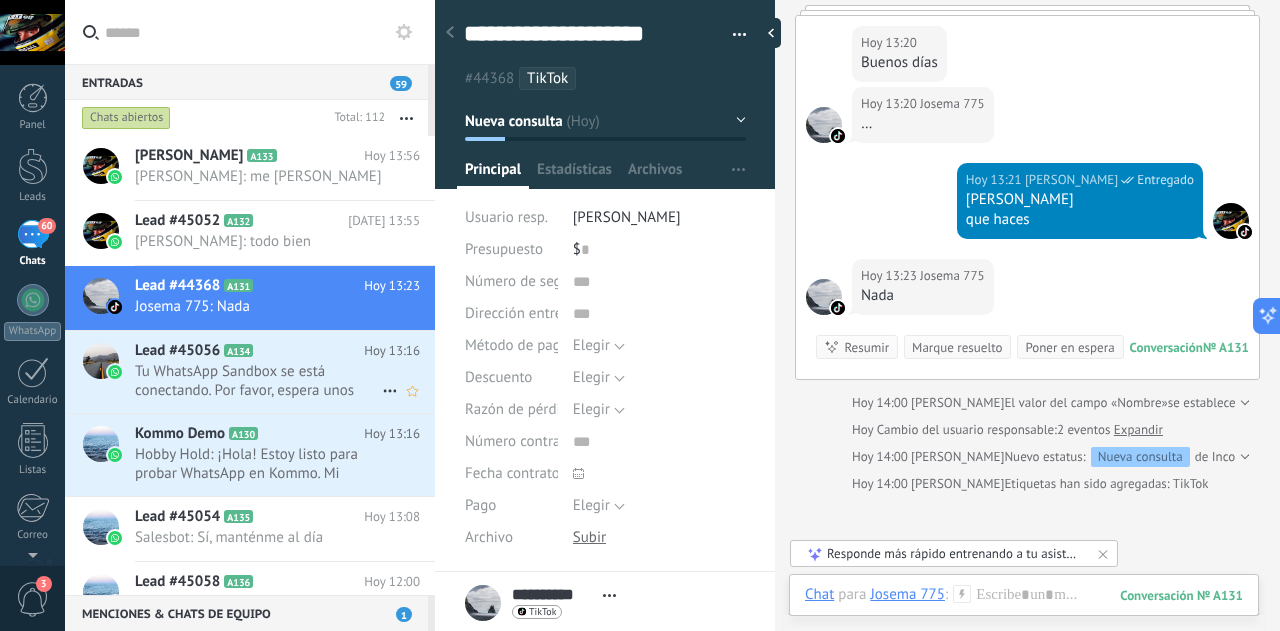 click on "Lead #45056
A134" at bounding box center [249, 351] 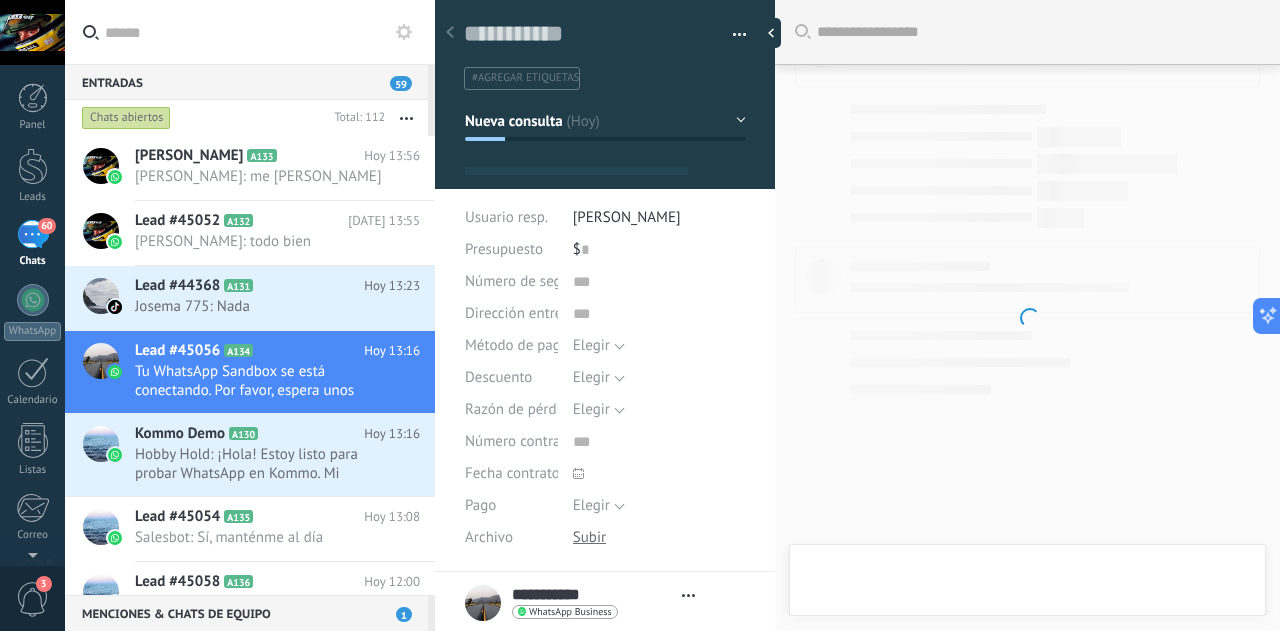 scroll, scrollTop: 79, scrollLeft: 0, axis: vertical 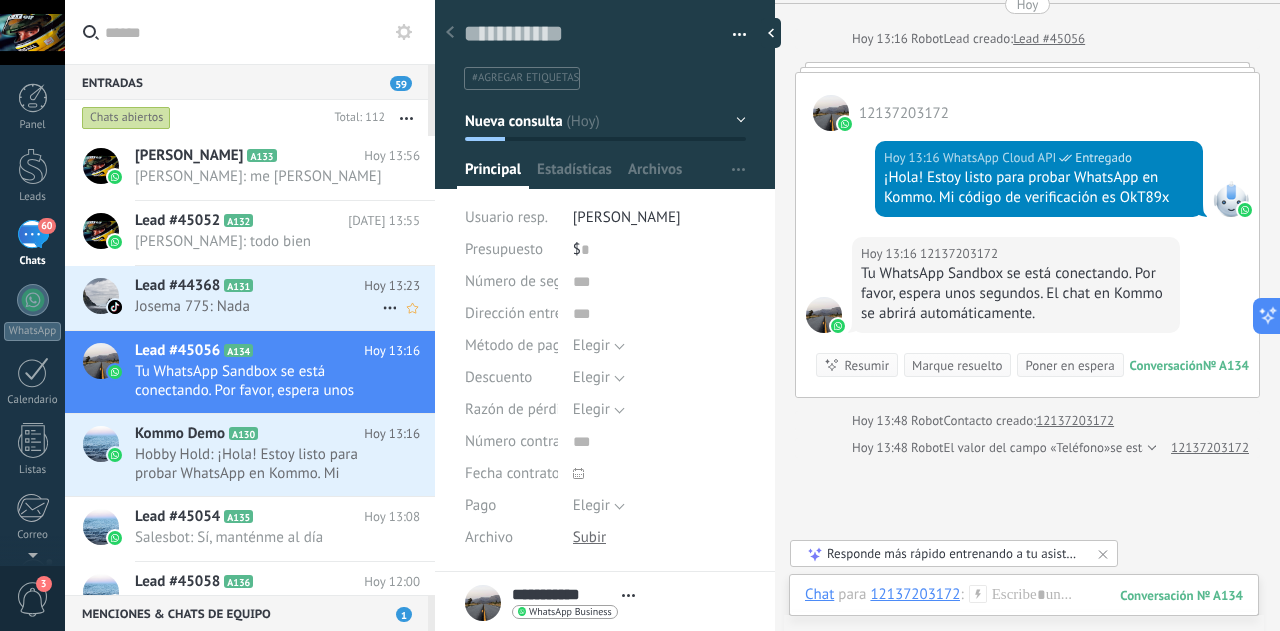 click on "Josema 775: Nada" at bounding box center [258, 306] 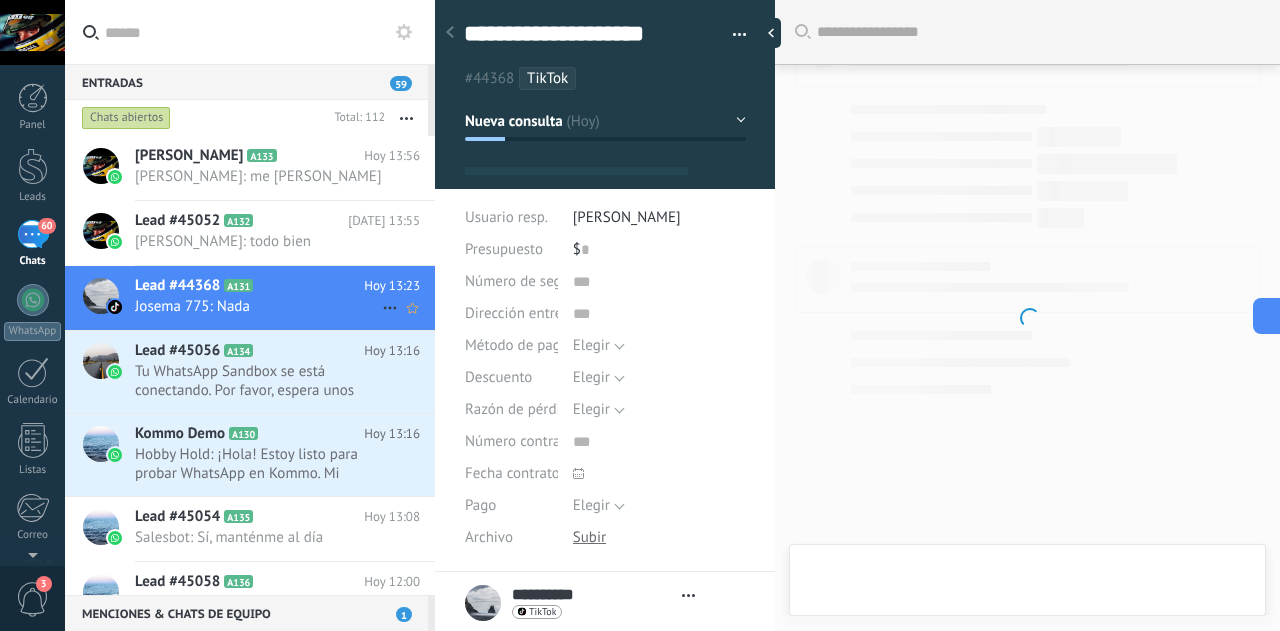scroll, scrollTop: 448, scrollLeft: 0, axis: vertical 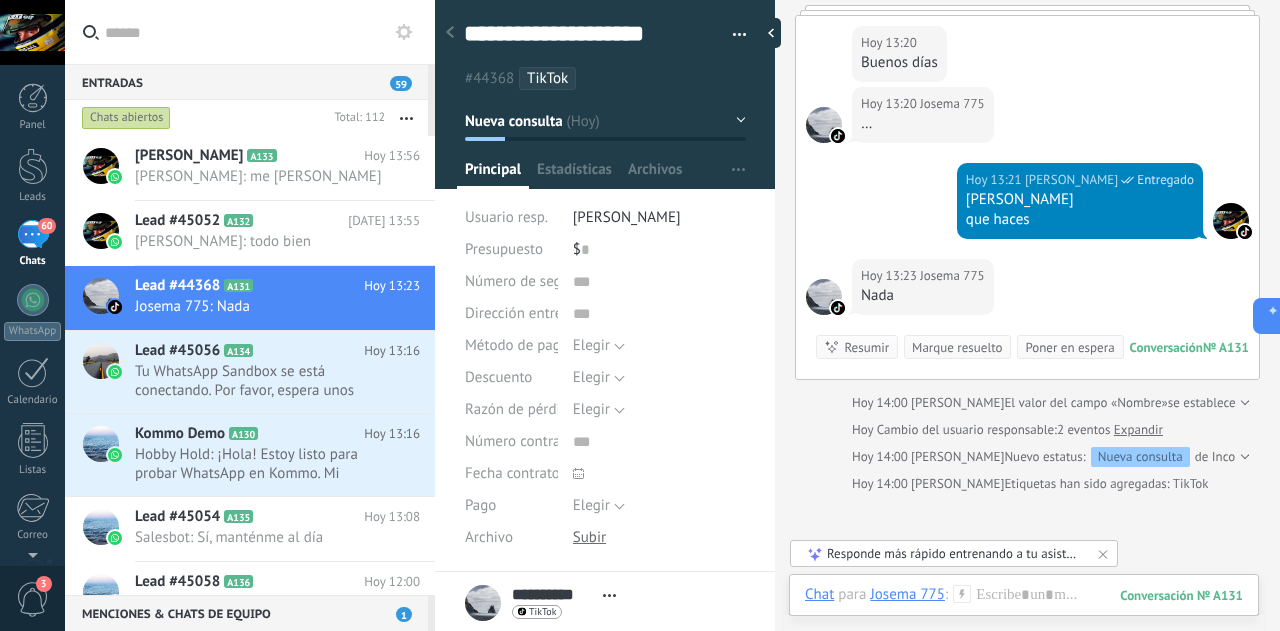 click on "Marque resuelto" at bounding box center (957, 347) 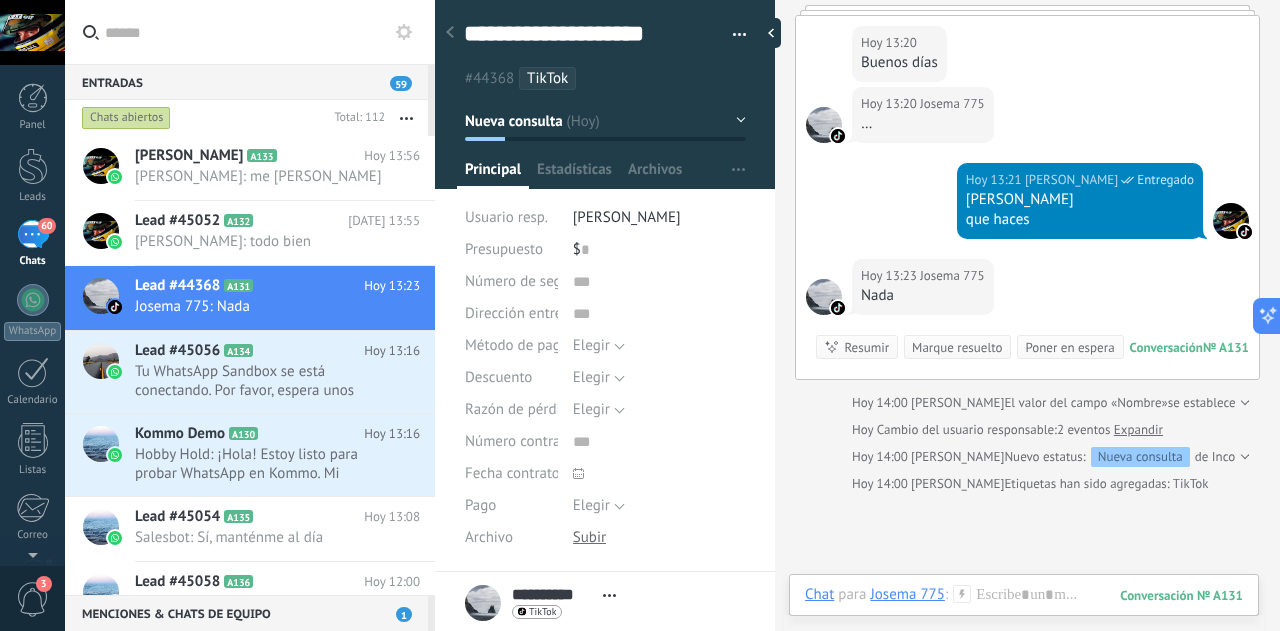 scroll, scrollTop: 476, scrollLeft: 0, axis: vertical 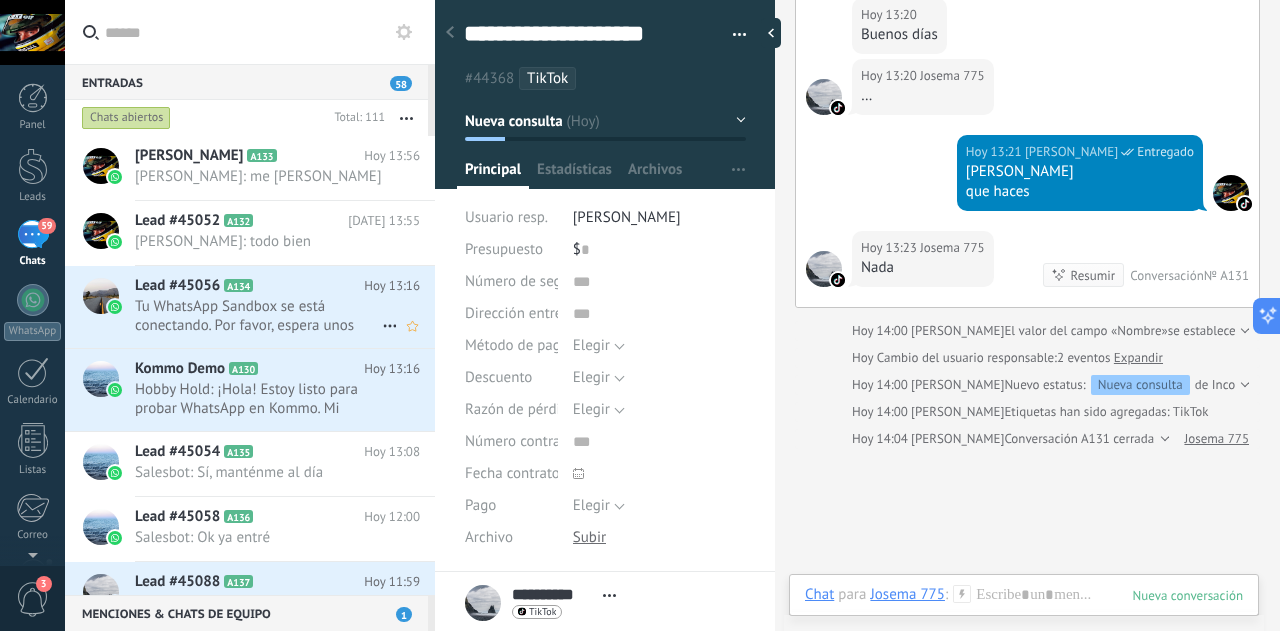 click on "Tu WhatsApp Sandbox se está conectando. Por favor, espera unos segundos. El chat en Kommo se abrirá automática..." at bounding box center (258, 316) 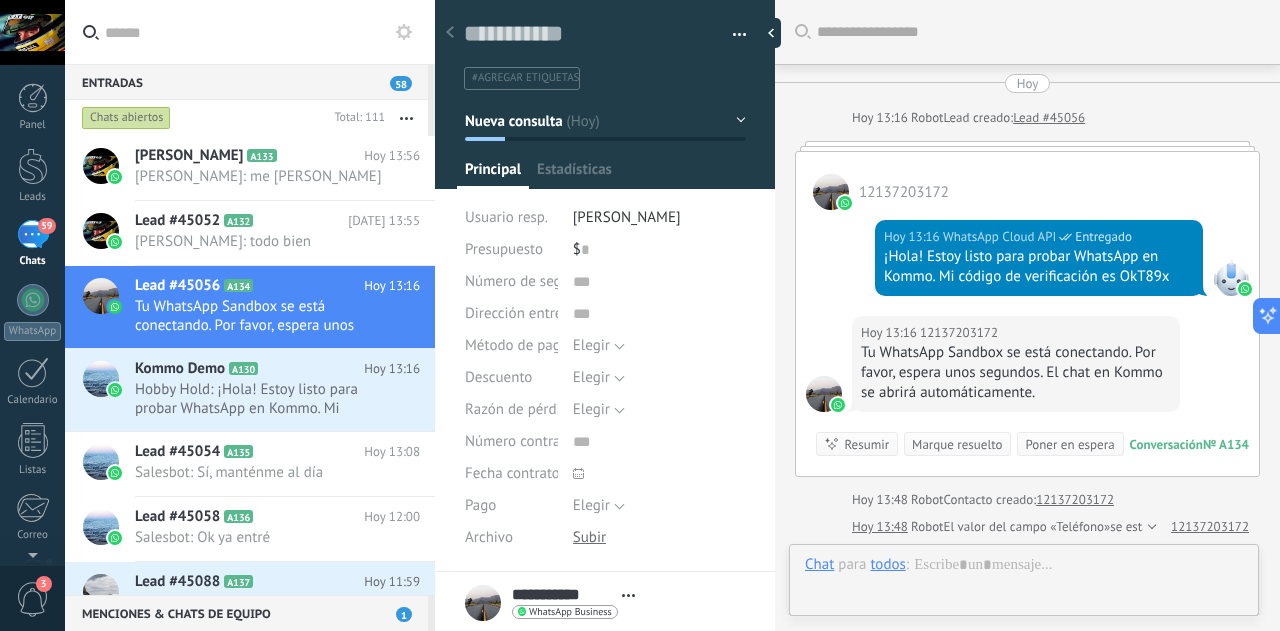 scroll, scrollTop: 30, scrollLeft: 0, axis: vertical 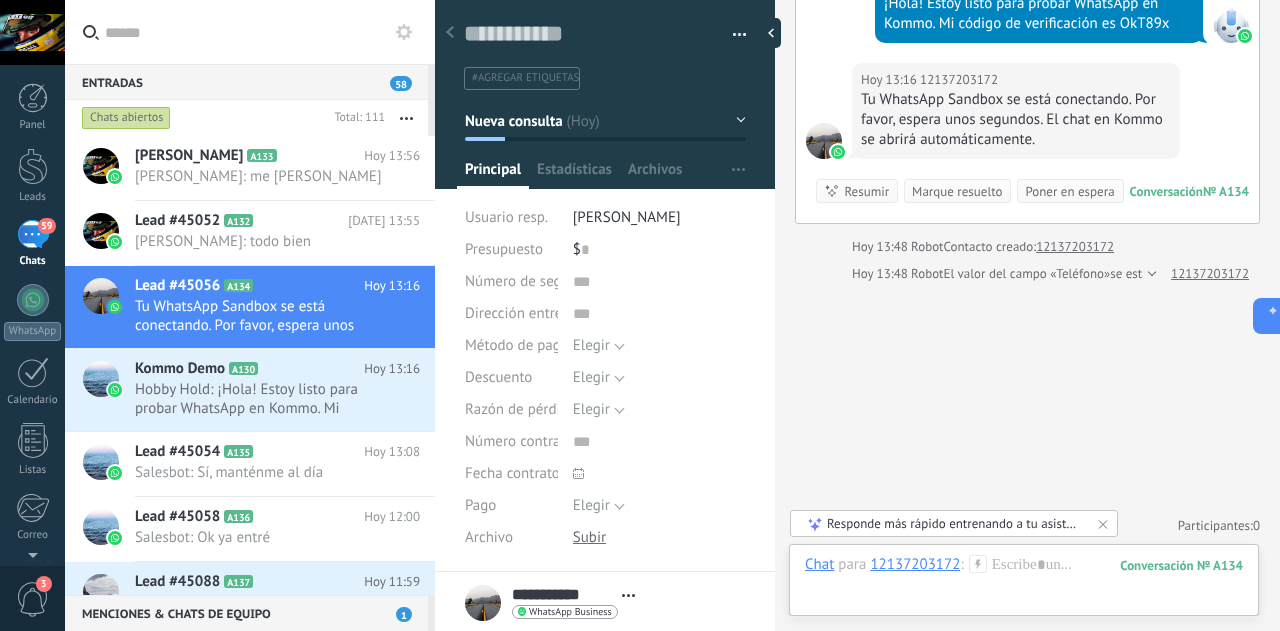 click on "Marque resuelto" at bounding box center [957, 191] 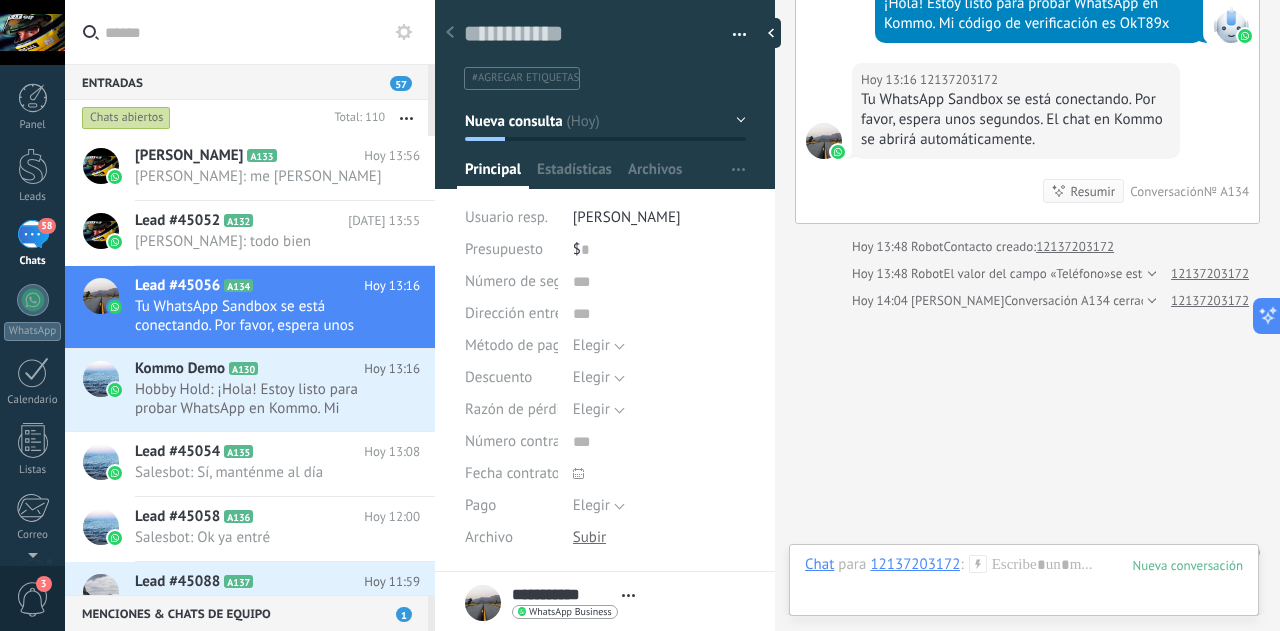 scroll, scrollTop: 280, scrollLeft: 0, axis: vertical 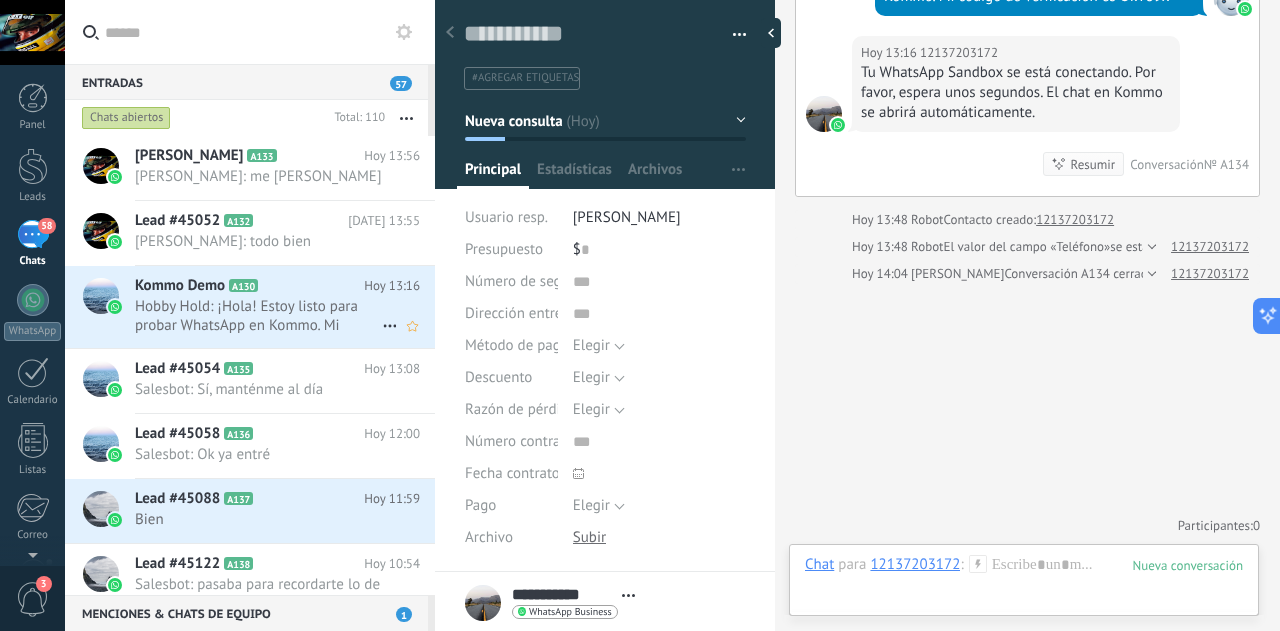 click on "Hobby Hold: ¡Hola! Estoy listo para probar WhatsApp en Kommo. Mi código de verificación es OkT89x" at bounding box center [258, 316] 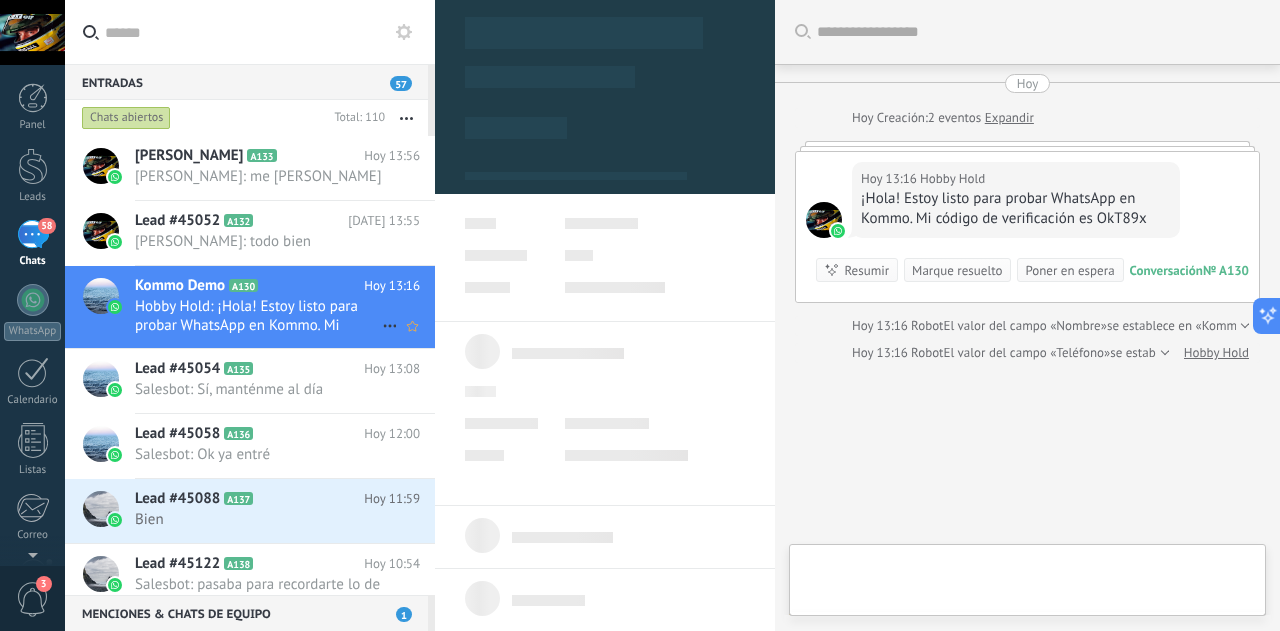 scroll, scrollTop: 79, scrollLeft: 0, axis: vertical 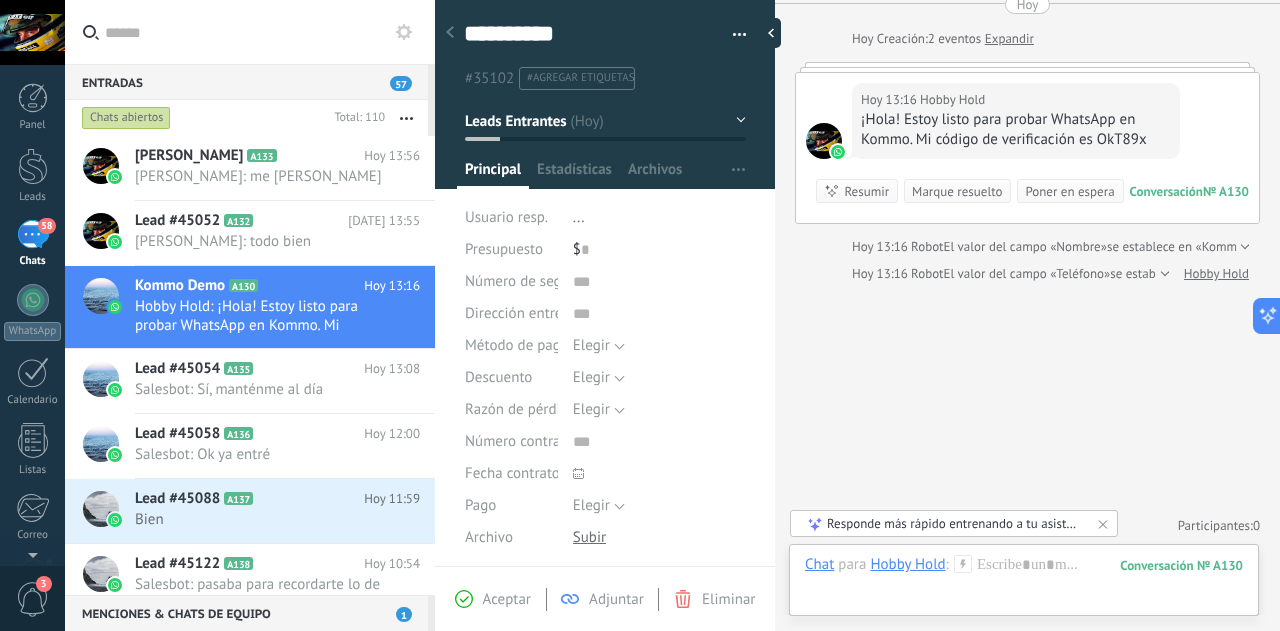click on "Marque resuelto" at bounding box center (957, 191) 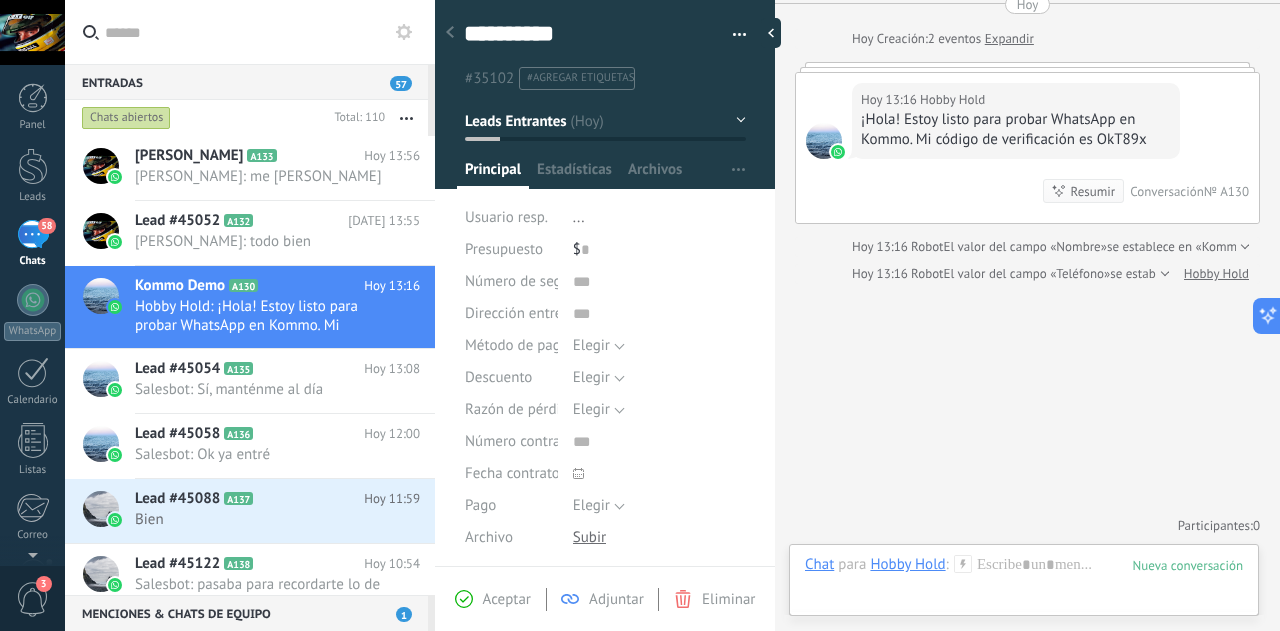 scroll, scrollTop: 106, scrollLeft: 0, axis: vertical 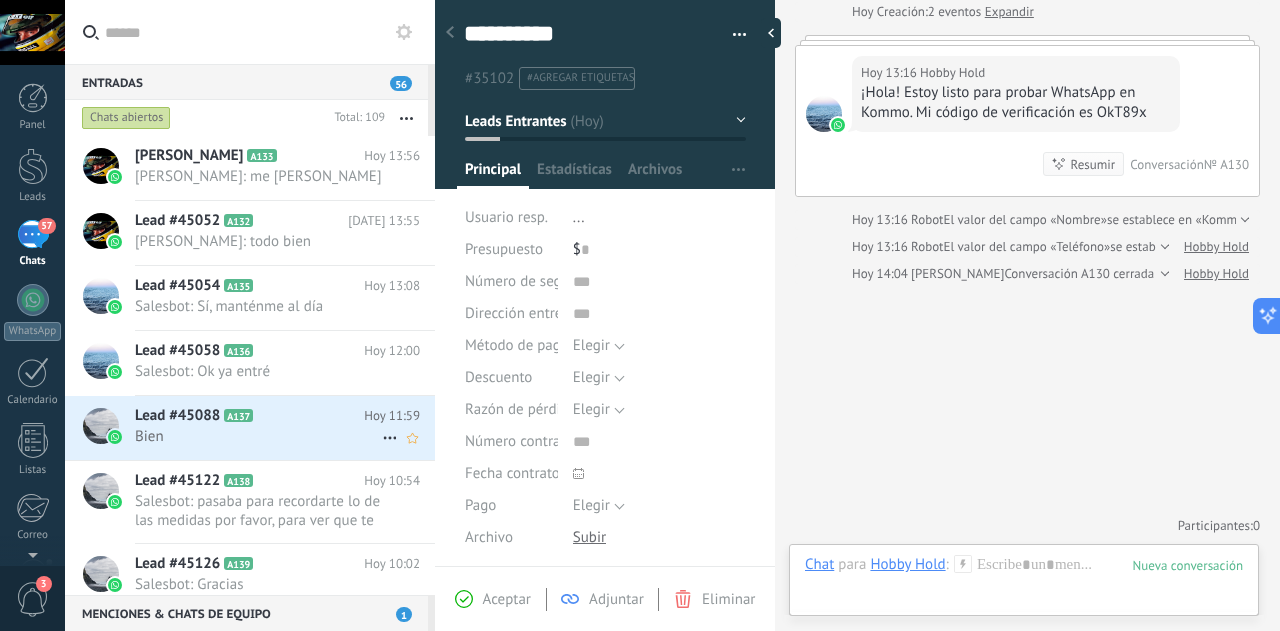 click on "Lead #45088
A137" at bounding box center (249, 416) 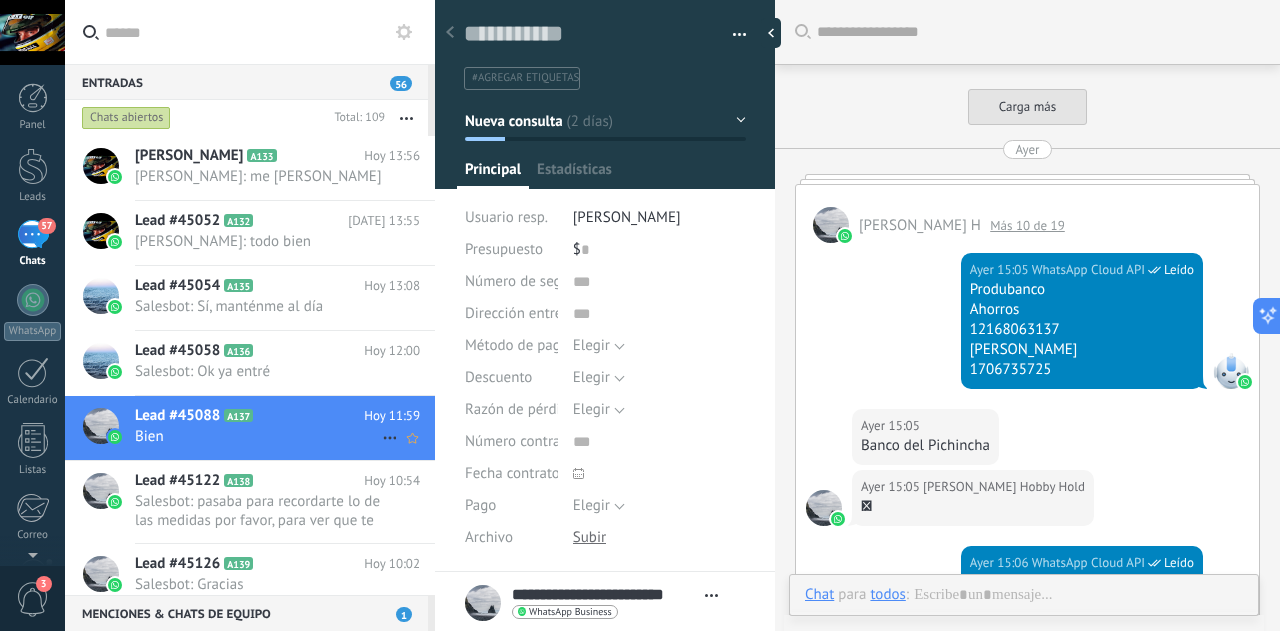 scroll, scrollTop: 2092, scrollLeft: 0, axis: vertical 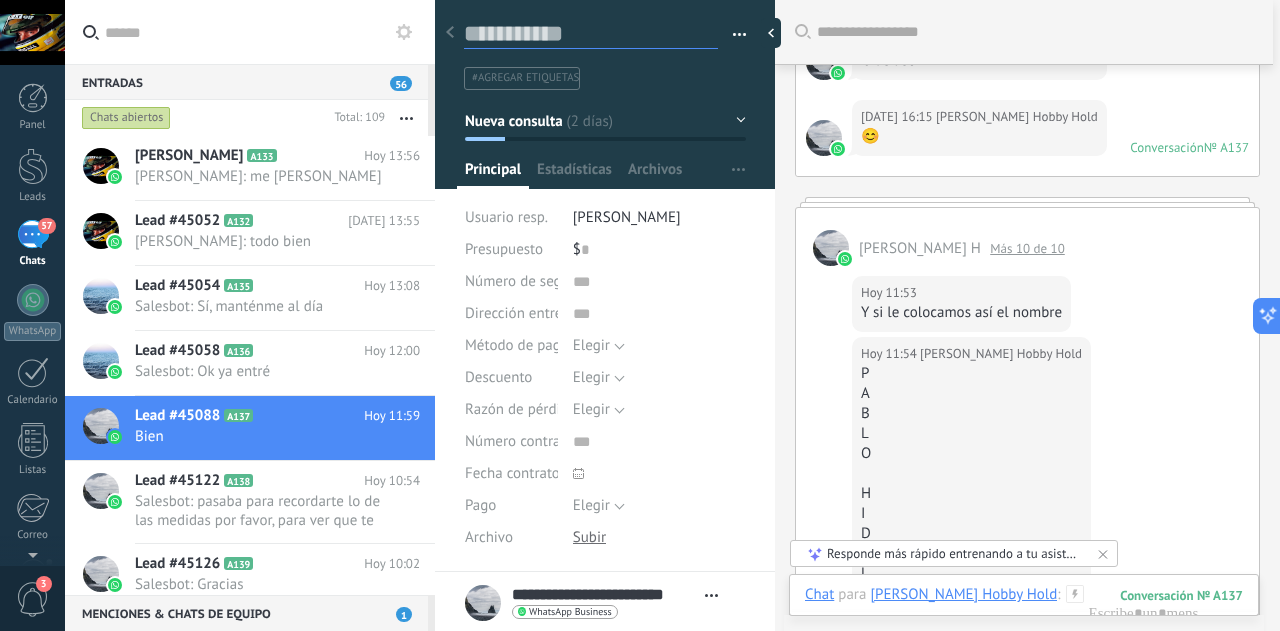 click at bounding box center (591, 34) 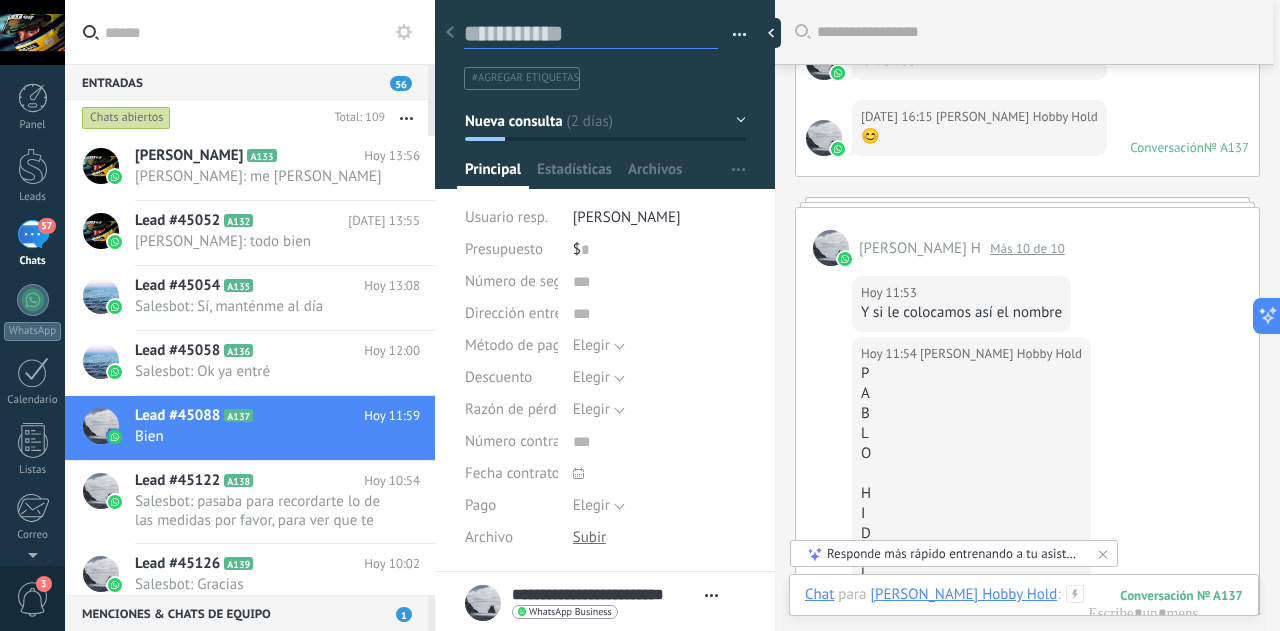 type on "*" 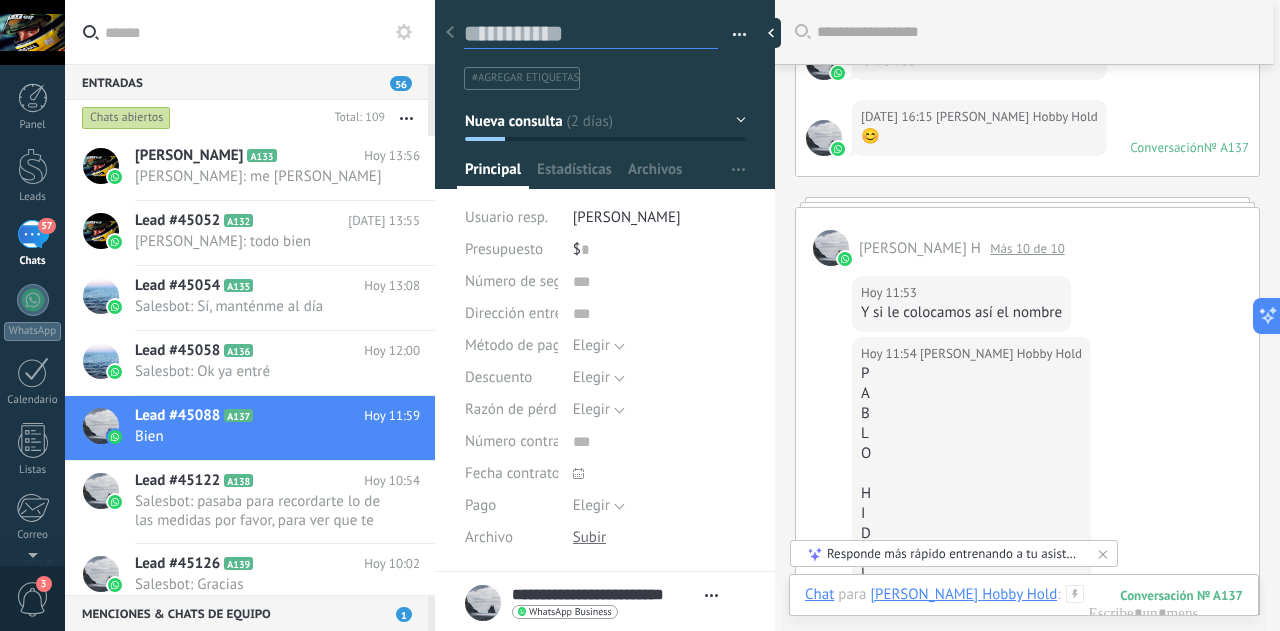 type on "*" 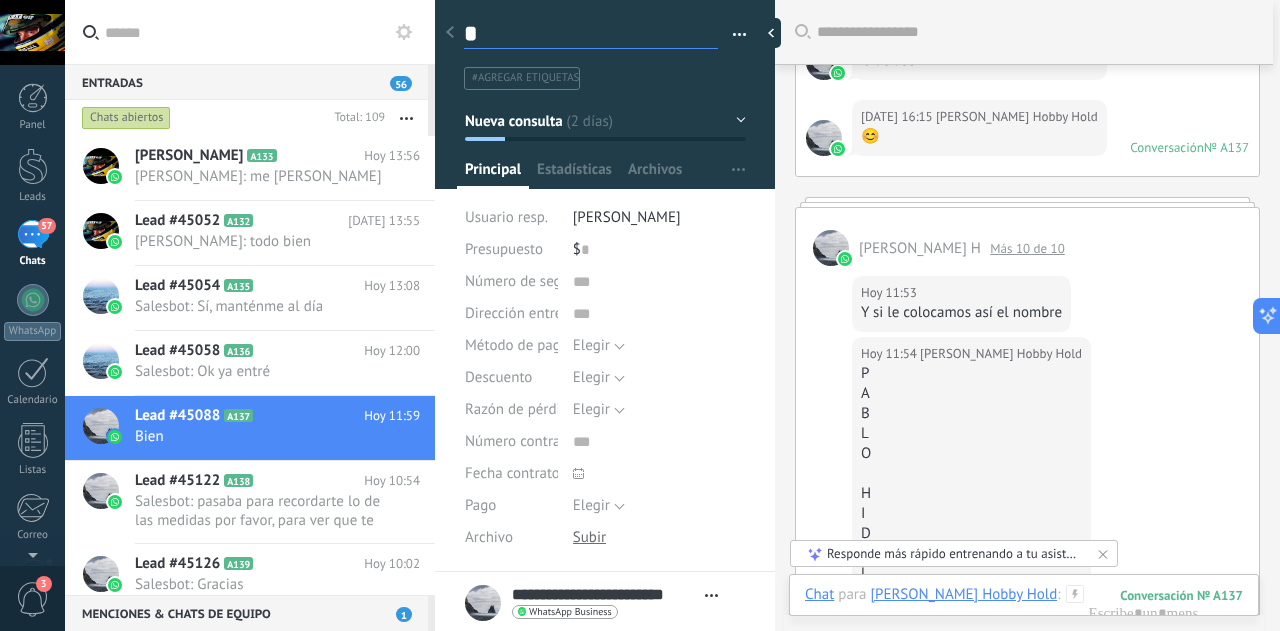 type on "**" 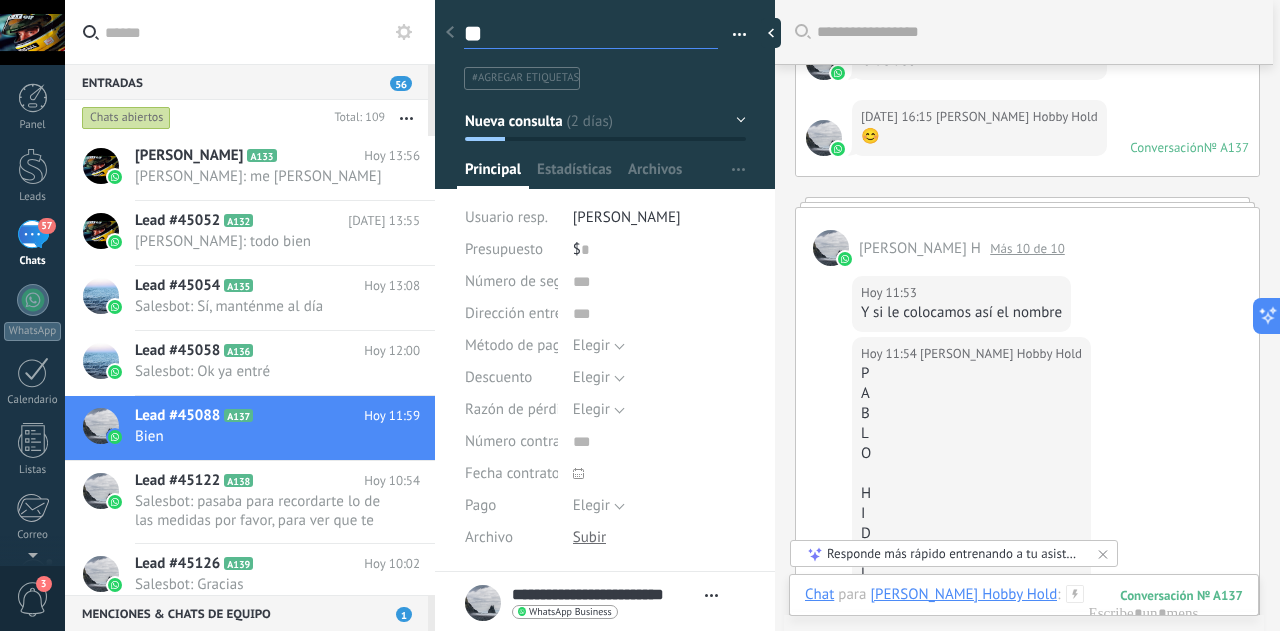 type on "***" 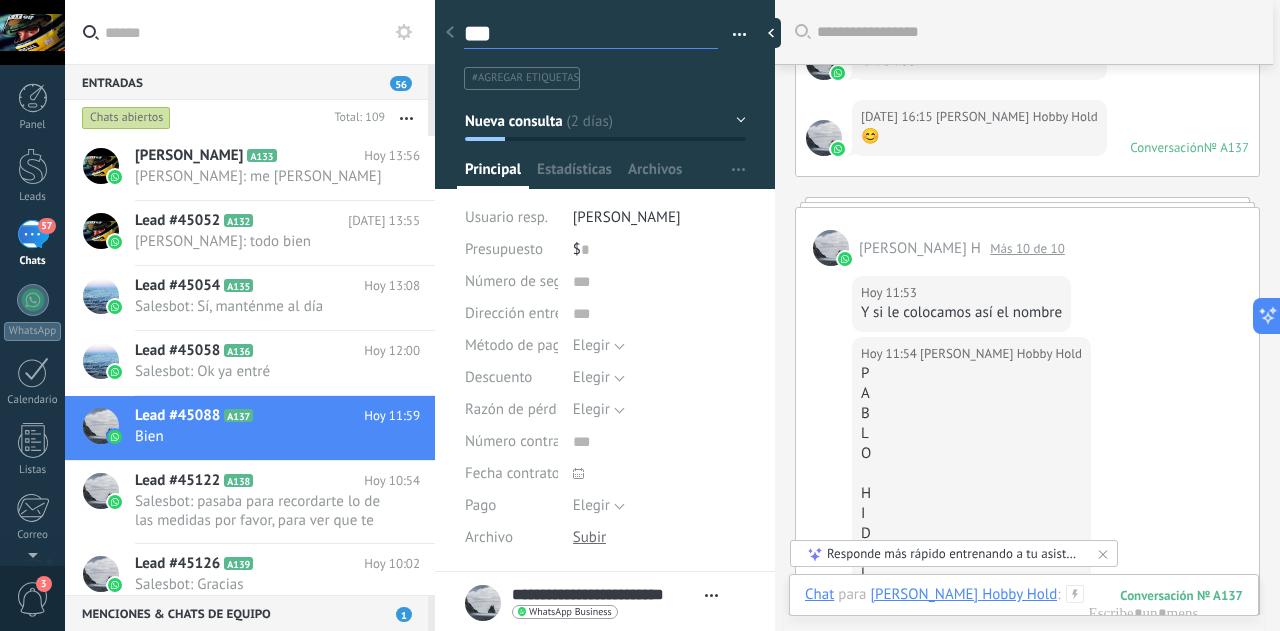 type on "****" 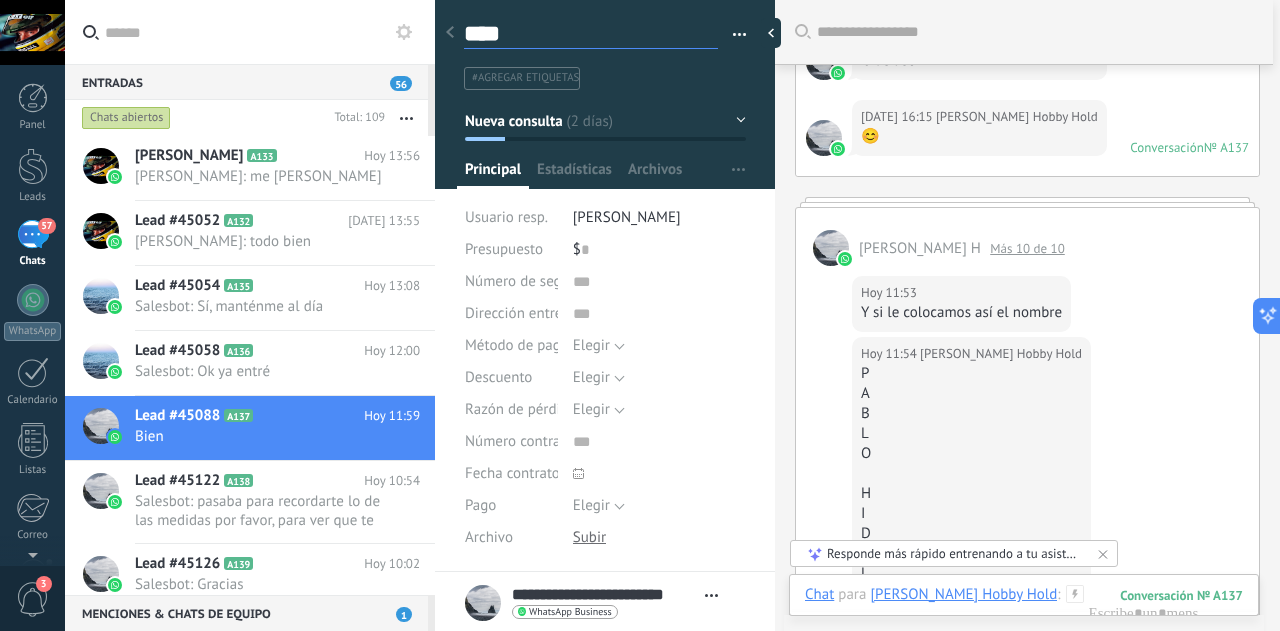 type on "*****" 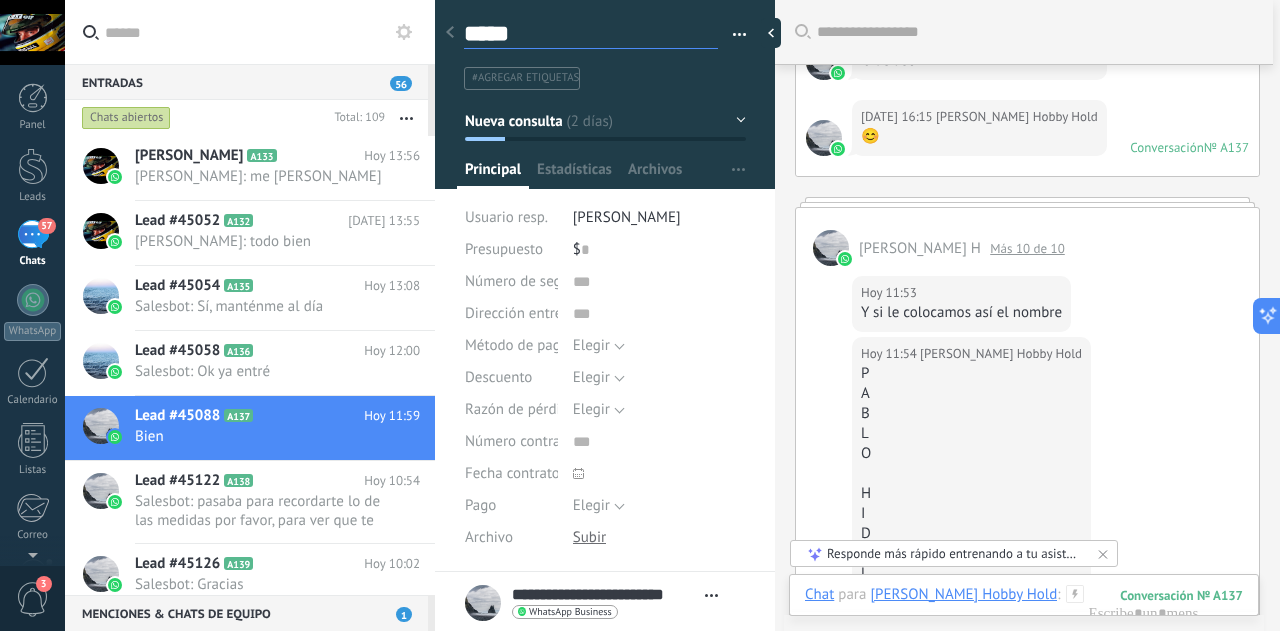 type on "******" 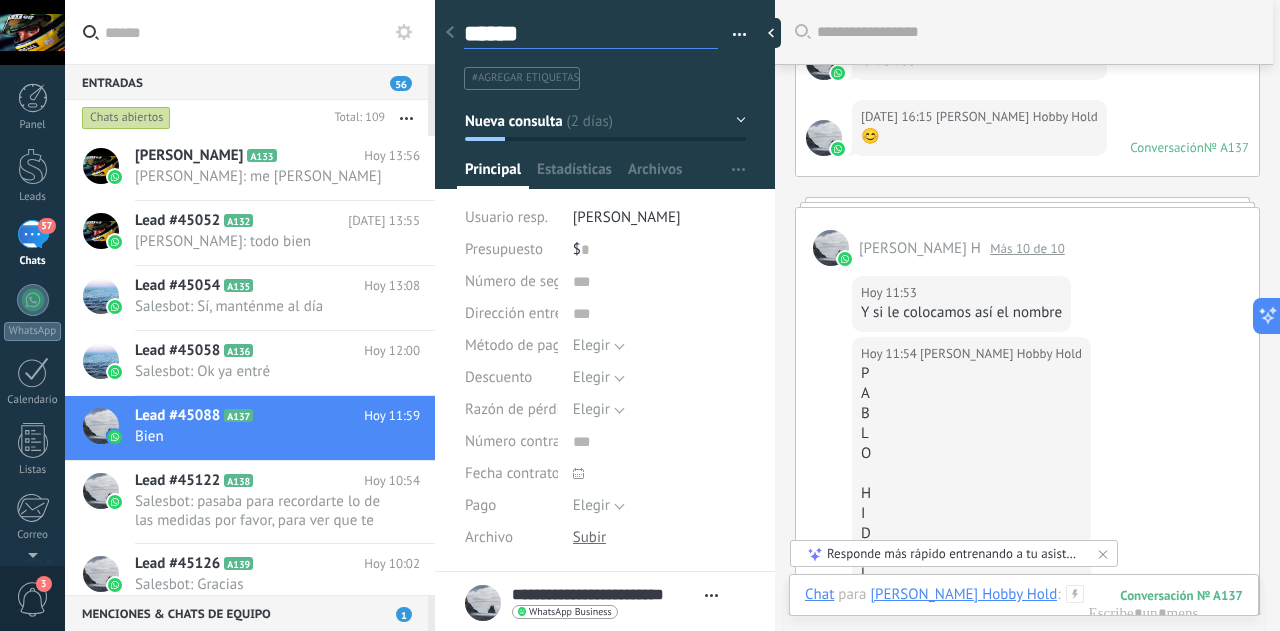 type on "*******" 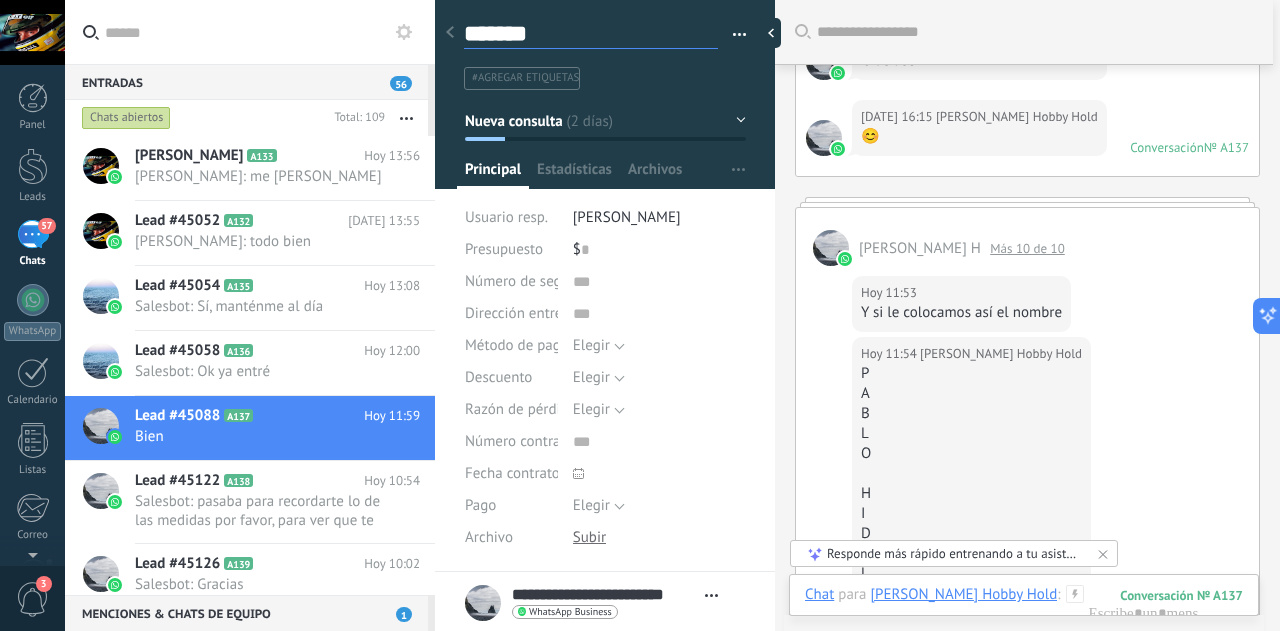 type on "********" 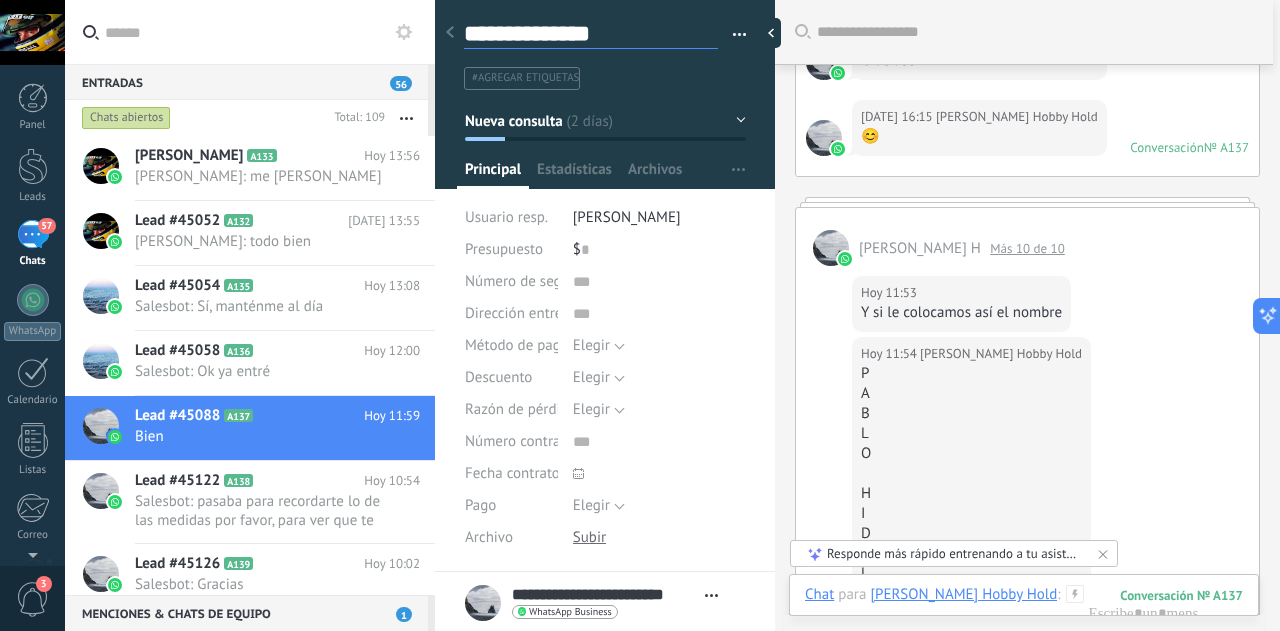 scroll, scrollTop: 30, scrollLeft: 0, axis: vertical 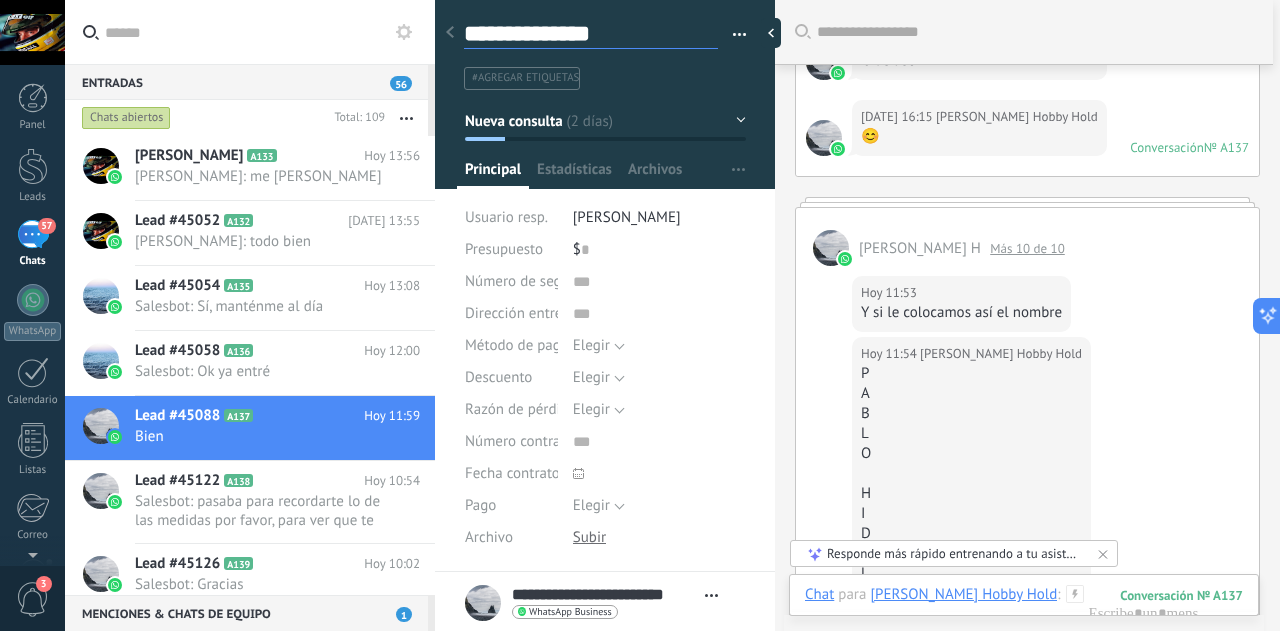 click on "**********" at bounding box center (591, 34) 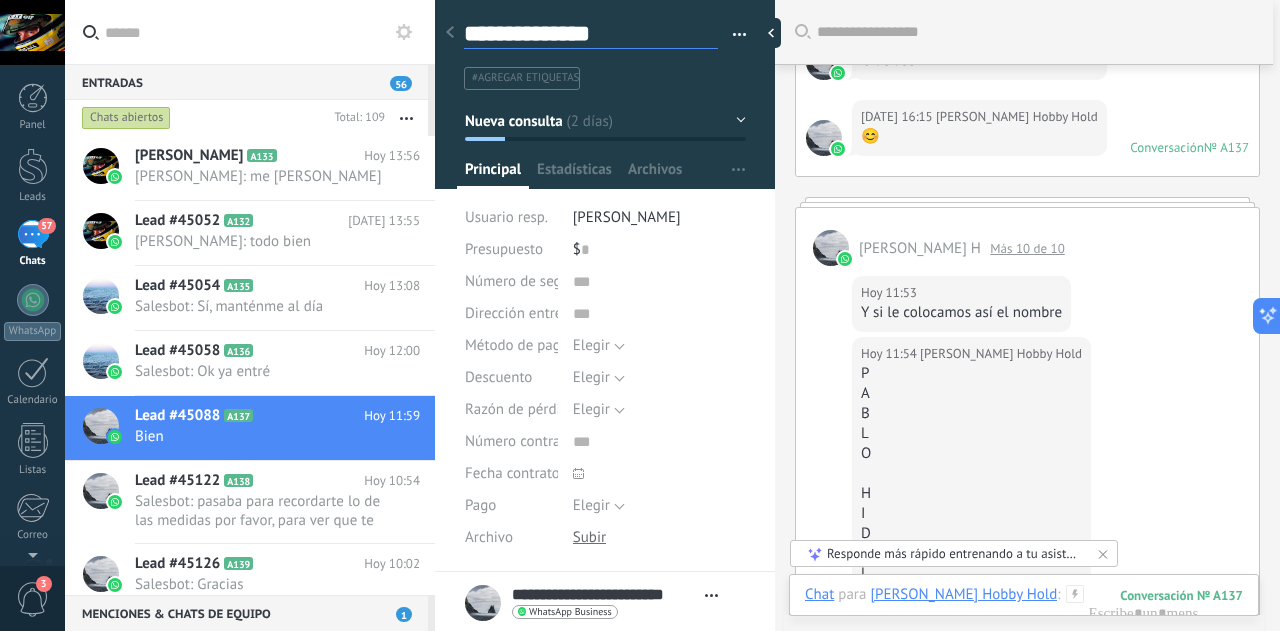 scroll, scrollTop: 30, scrollLeft: 0, axis: vertical 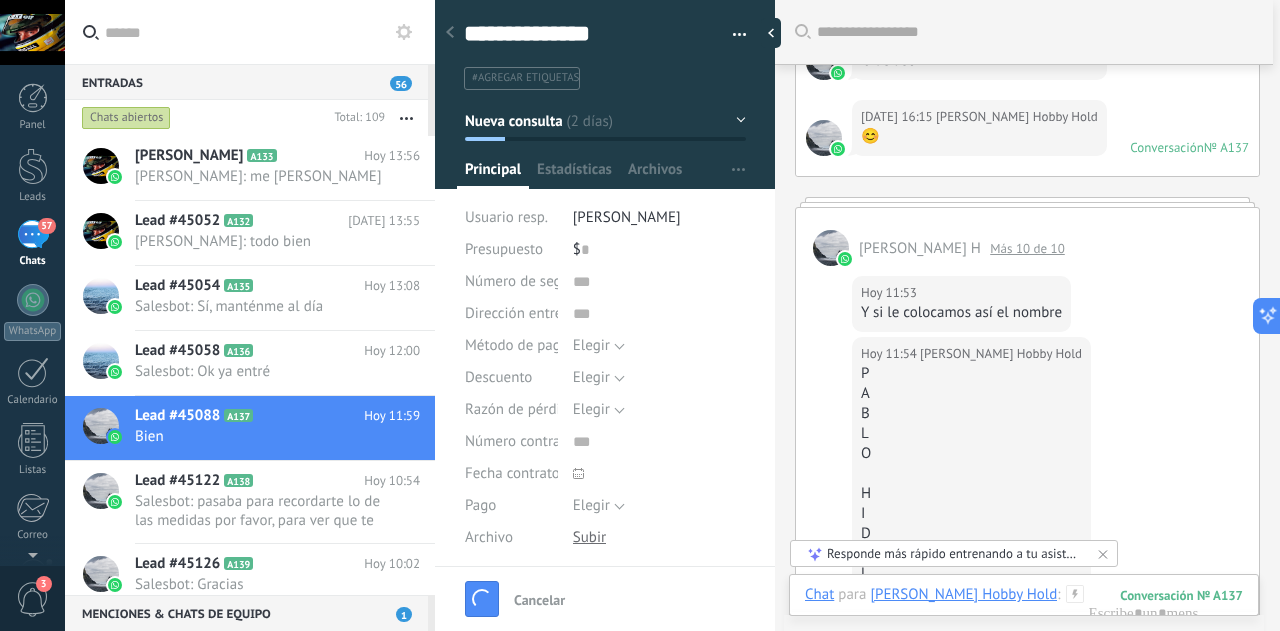 click on "#agregar etiquetas" at bounding box center (525, 78) 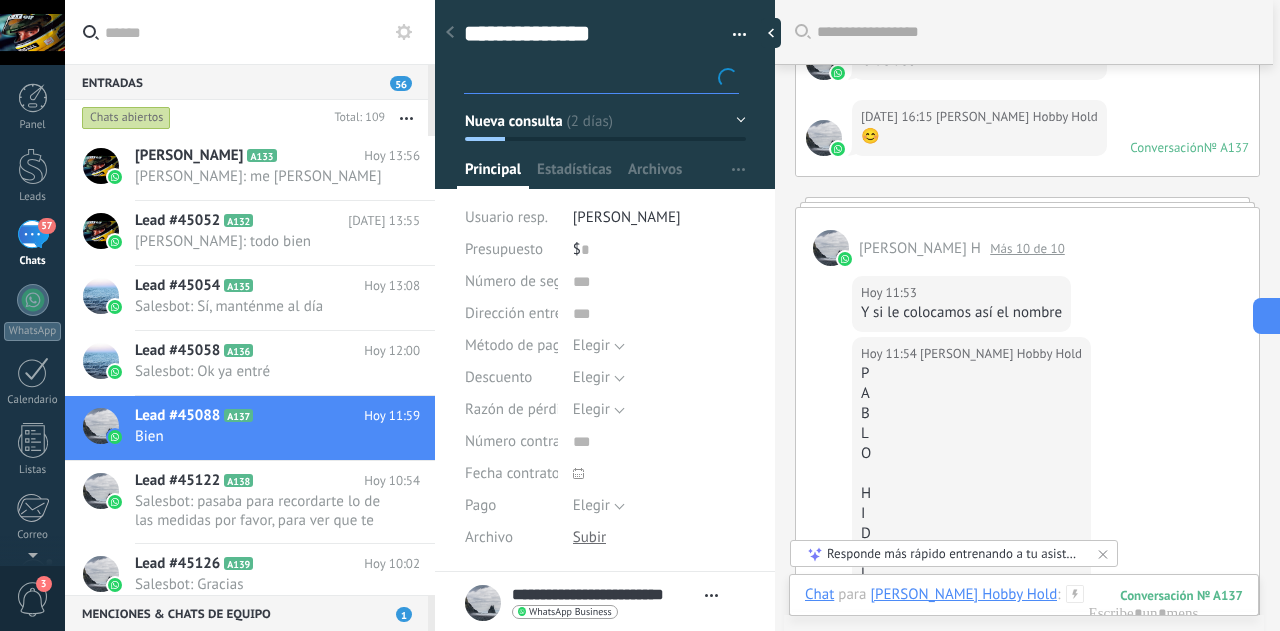 scroll, scrollTop: 1119, scrollLeft: 0, axis: vertical 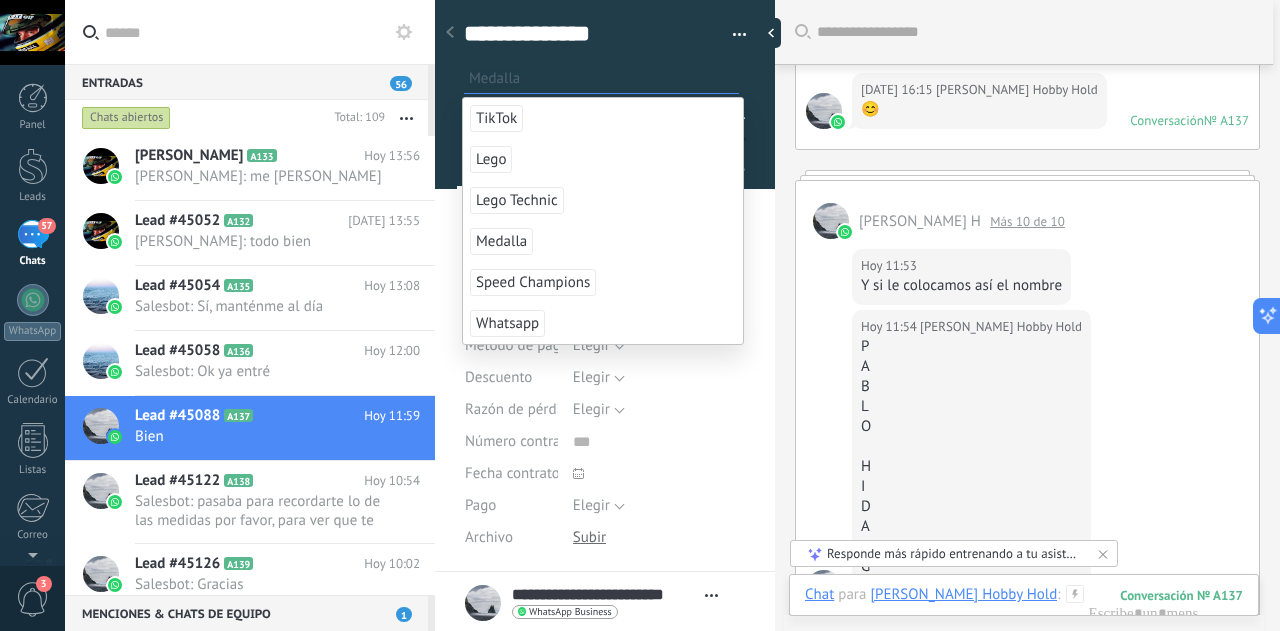 click on "Medalla" at bounding box center [501, 241] 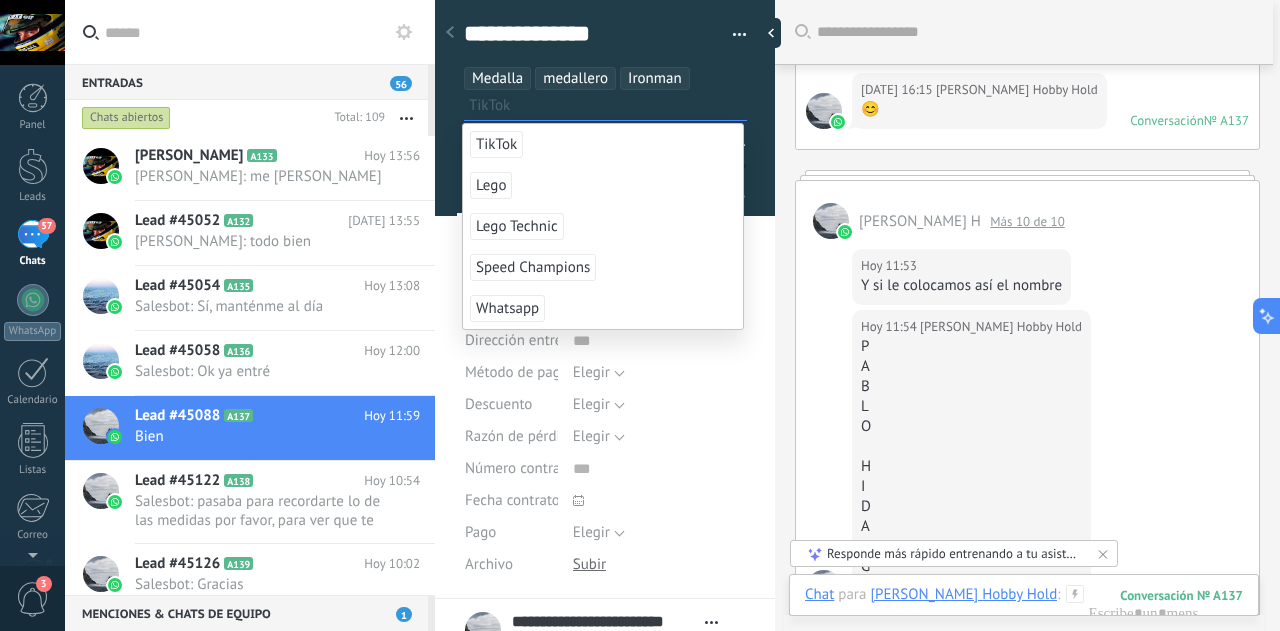 click at bounding box center (607, 105) 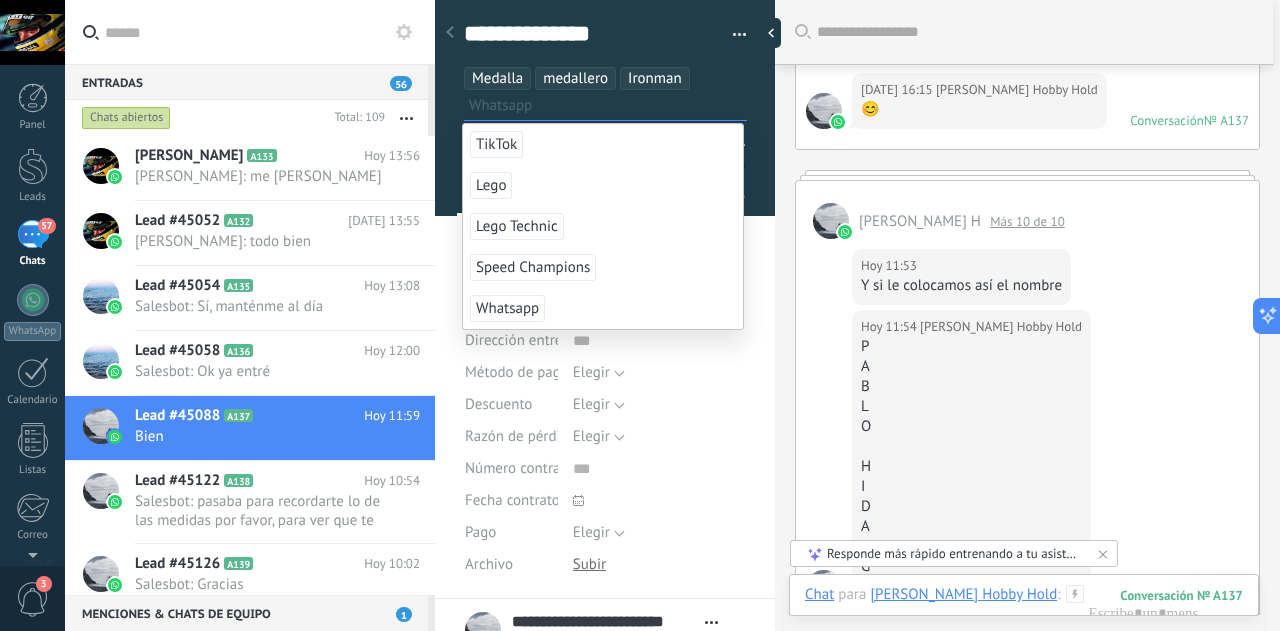 click on "Hoy 11:53 Estefania León Hobby Hold  Y si le colocamos así el nombre" at bounding box center (1027, 274) 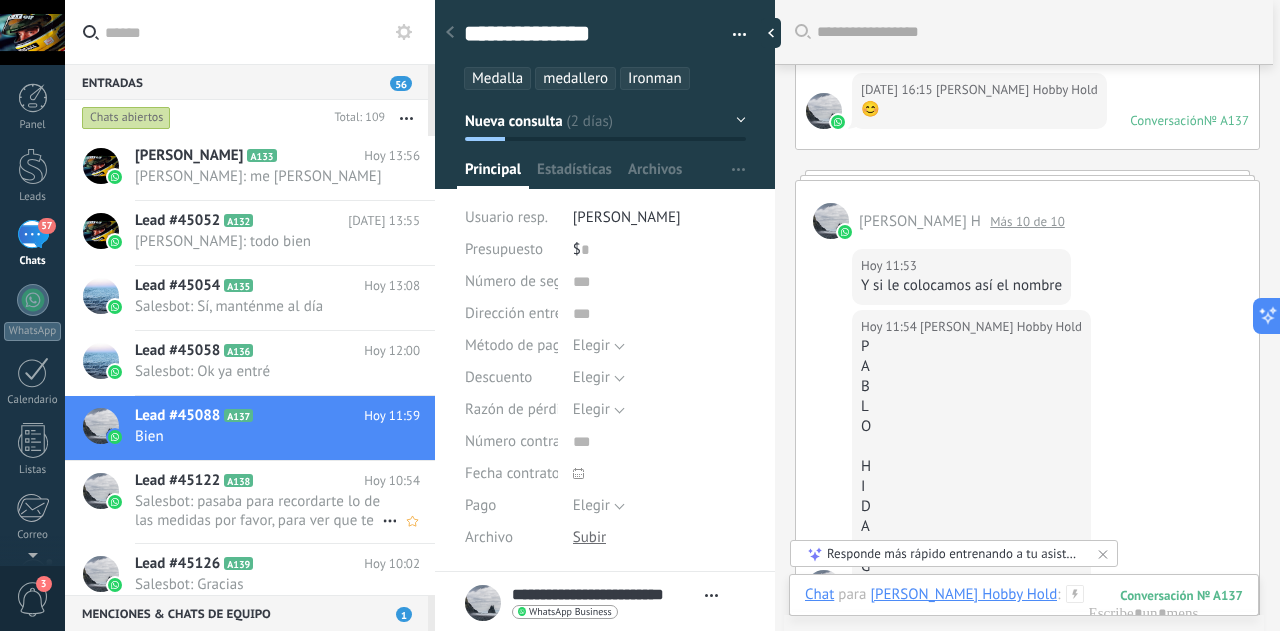 click on "Lead #45122
A138" at bounding box center (249, 481) 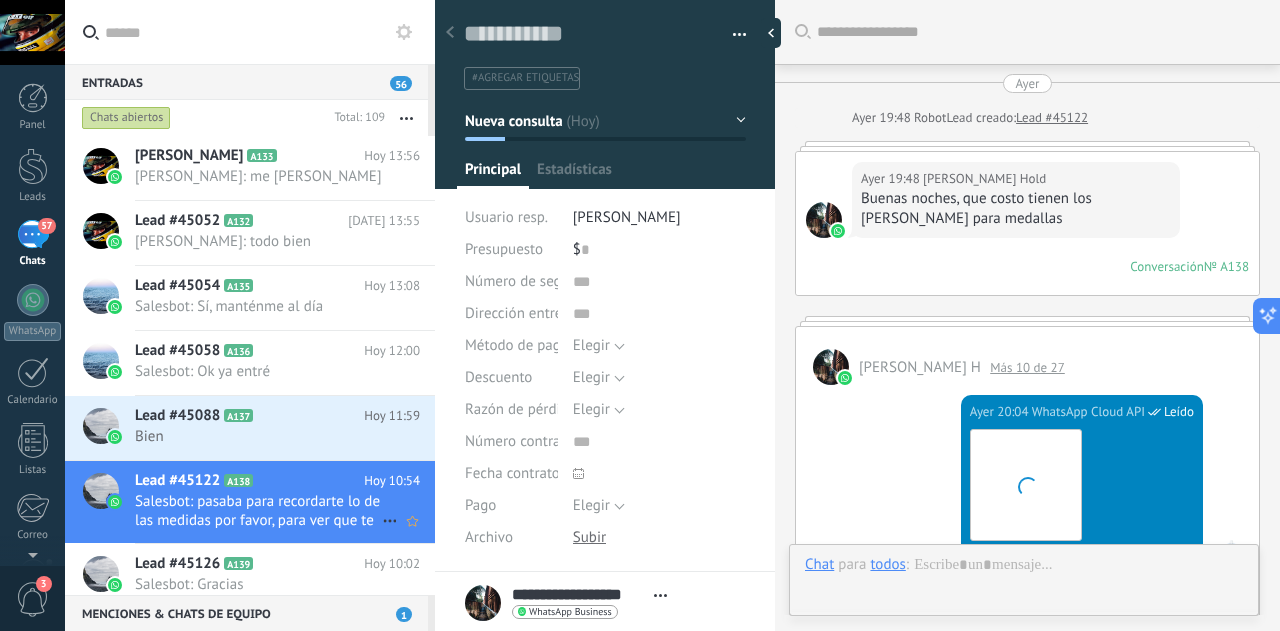 scroll, scrollTop: 30, scrollLeft: 0, axis: vertical 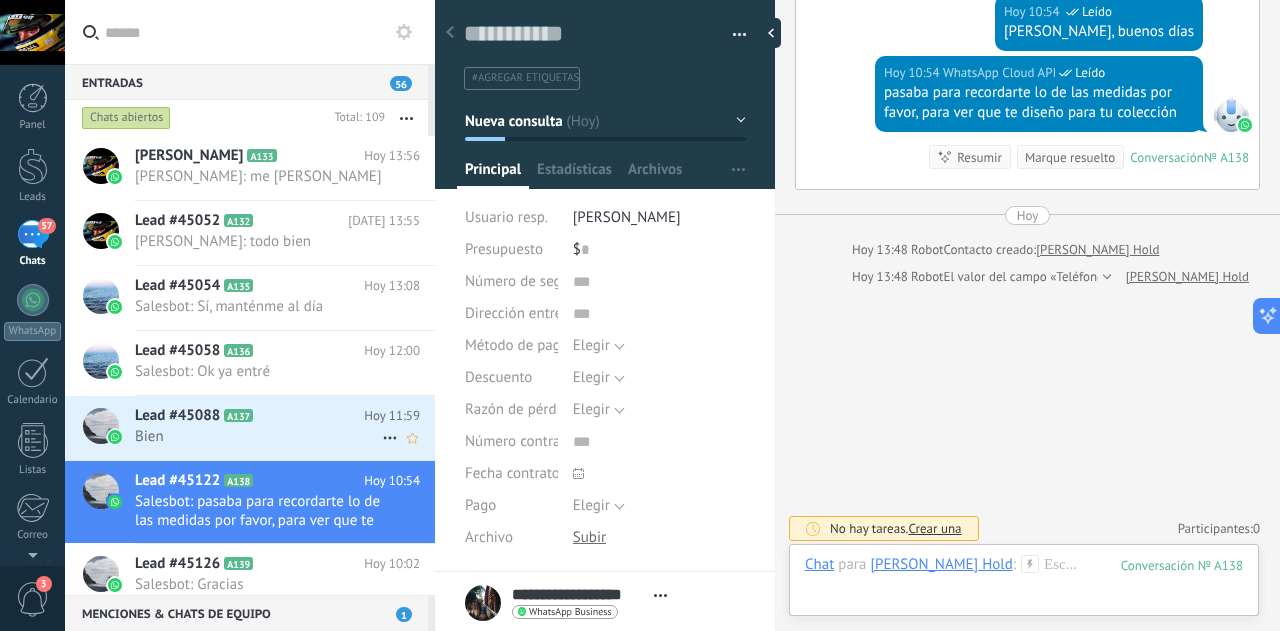 click on "Lead #45088
A137" at bounding box center [249, 416] 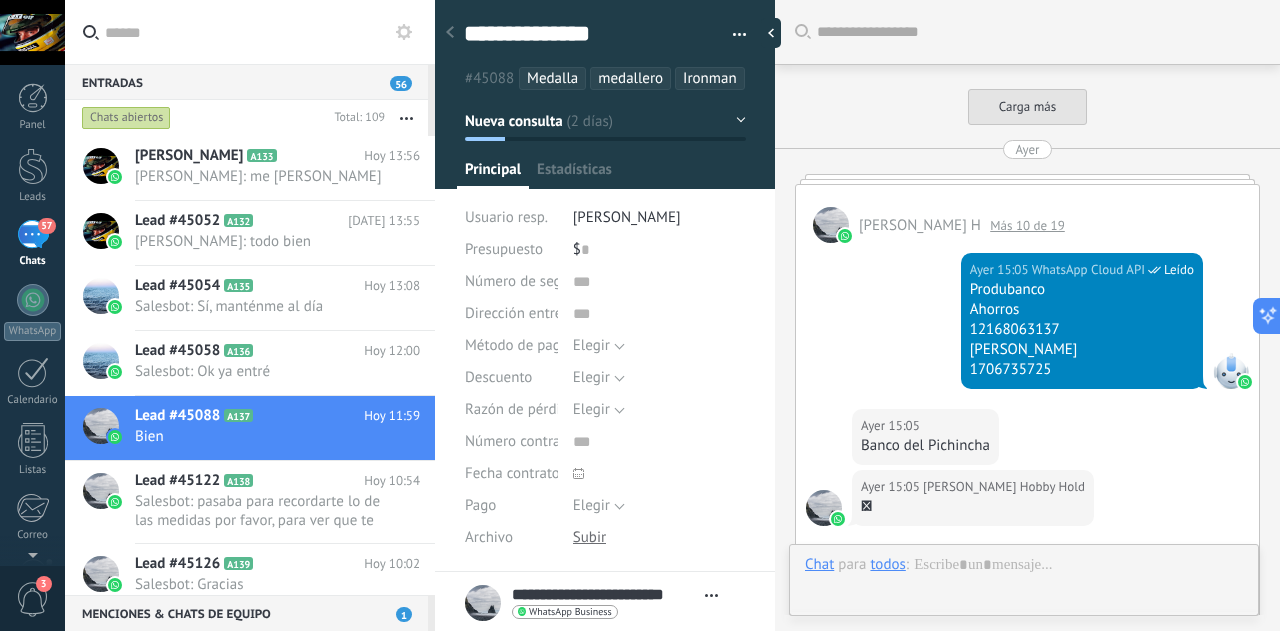 scroll, scrollTop: 30, scrollLeft: 0, axis: vertical 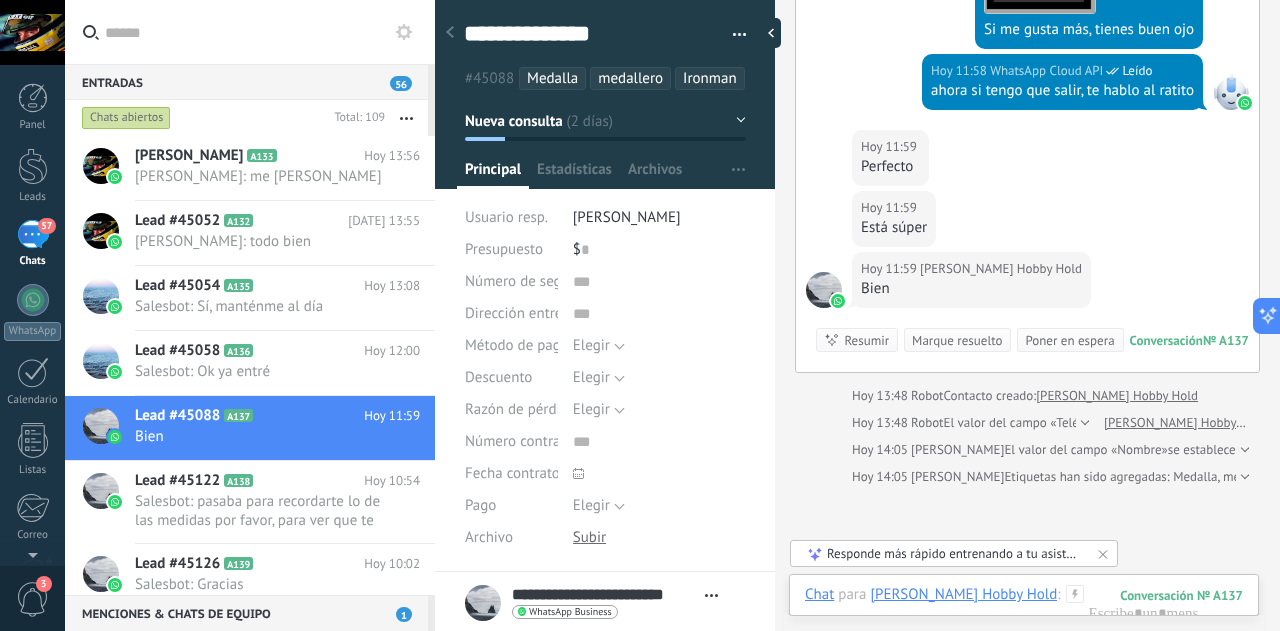 click on "Marque resuelto" at bounding box center [957, 340] 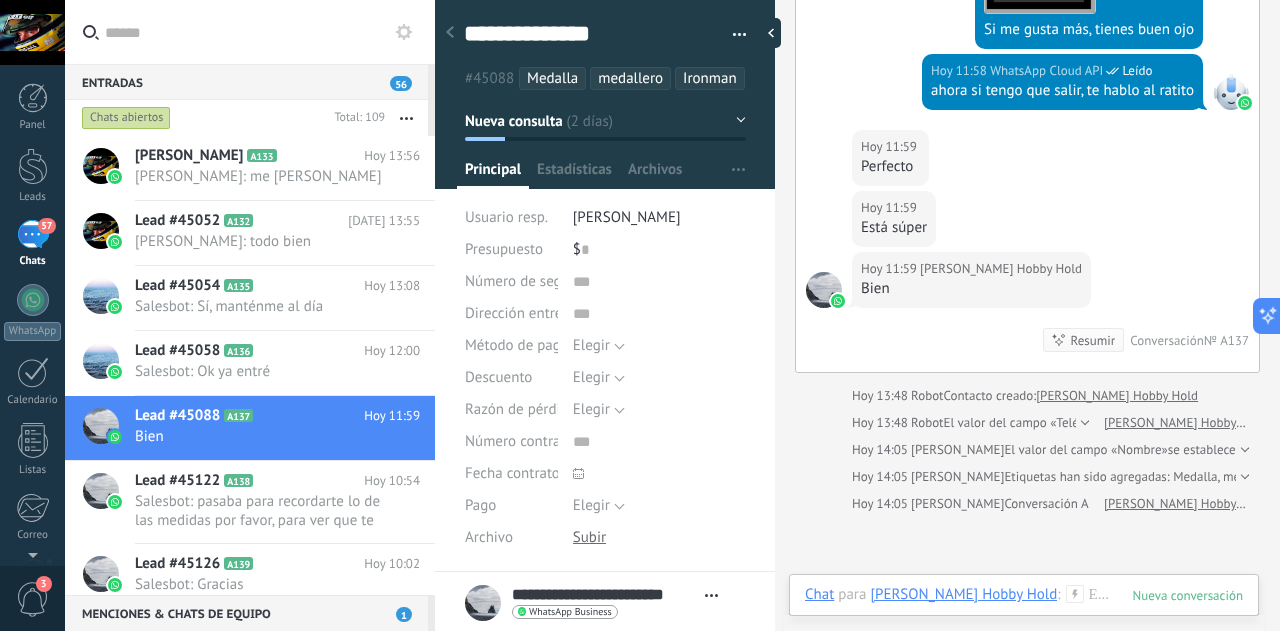 scroll, scrollTop: 2127, scrollLeft: 0, axis: vertical 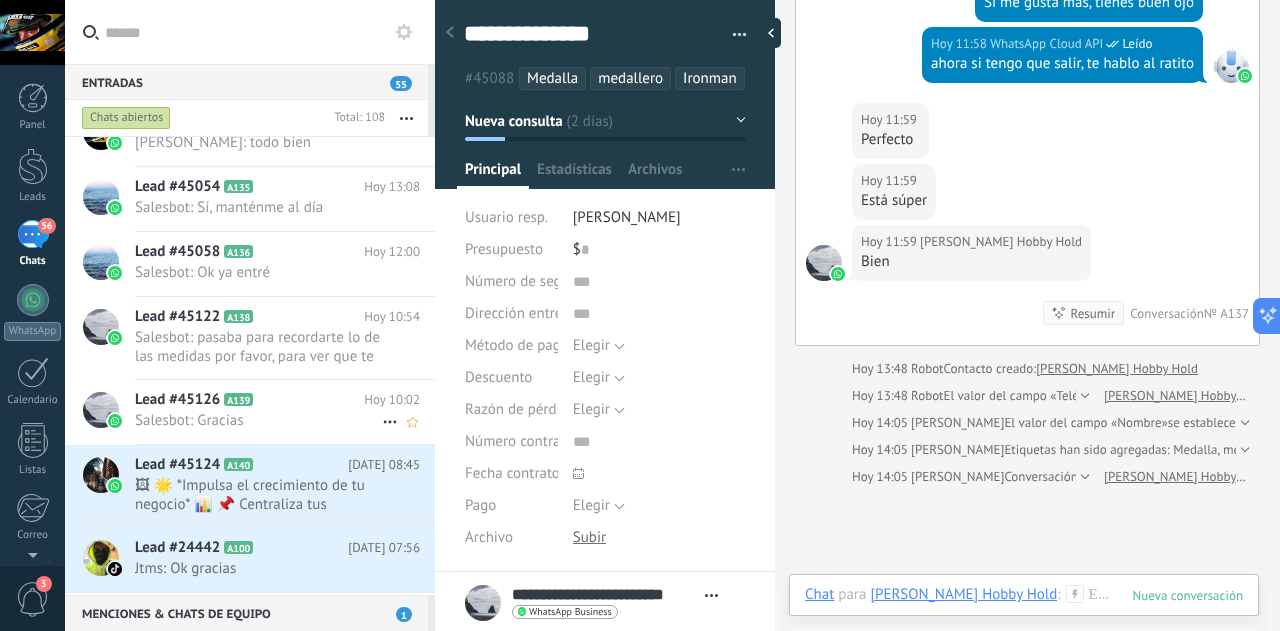 click on "Lead #45126
A139" at bounding box center (249, 400) 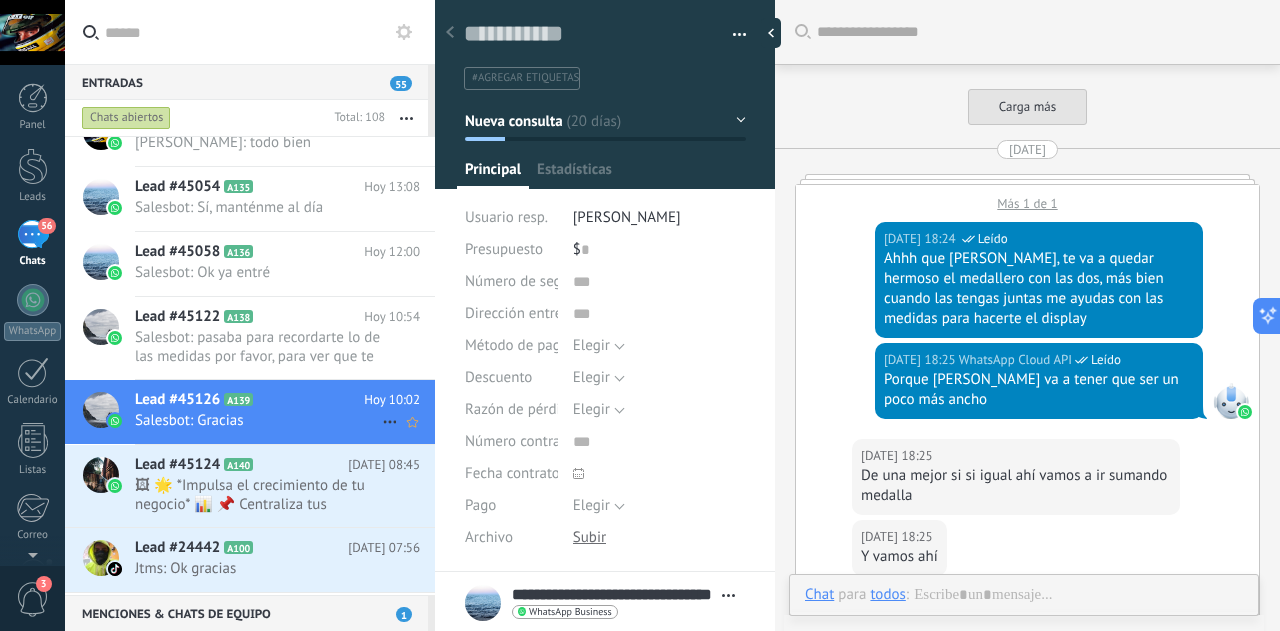 scroll, scrollTop: 2436, scrollLeft: 0, axis: vertical 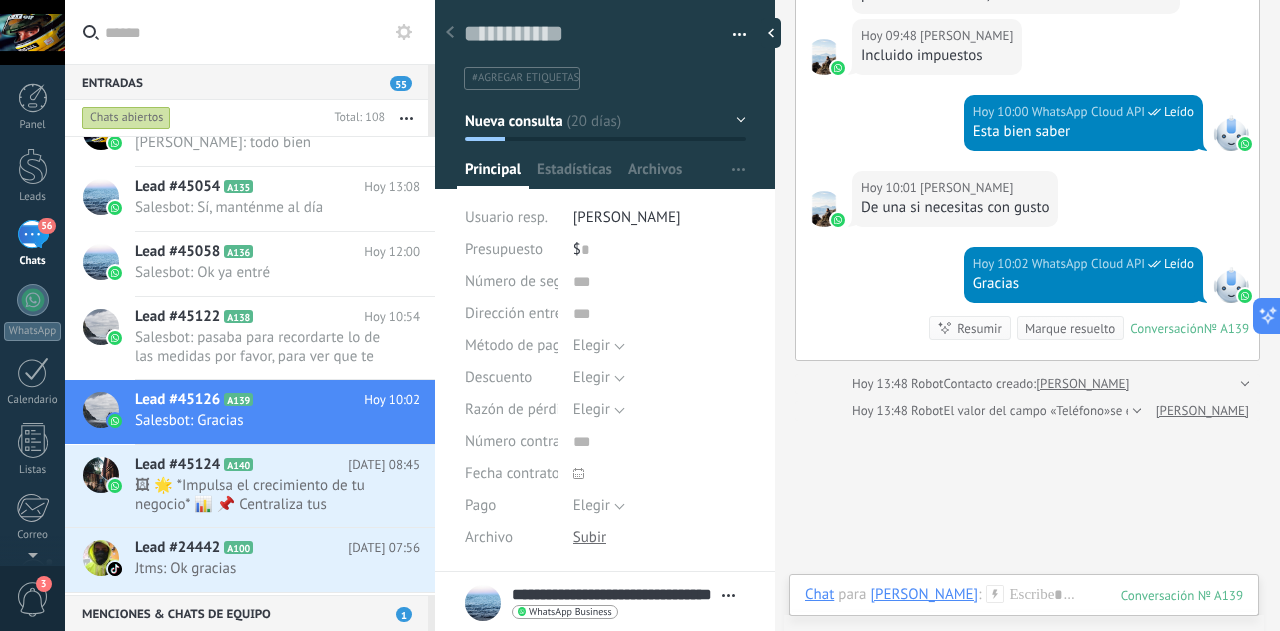 click on "Marque resuelto" at bounding box center (1070, 328) 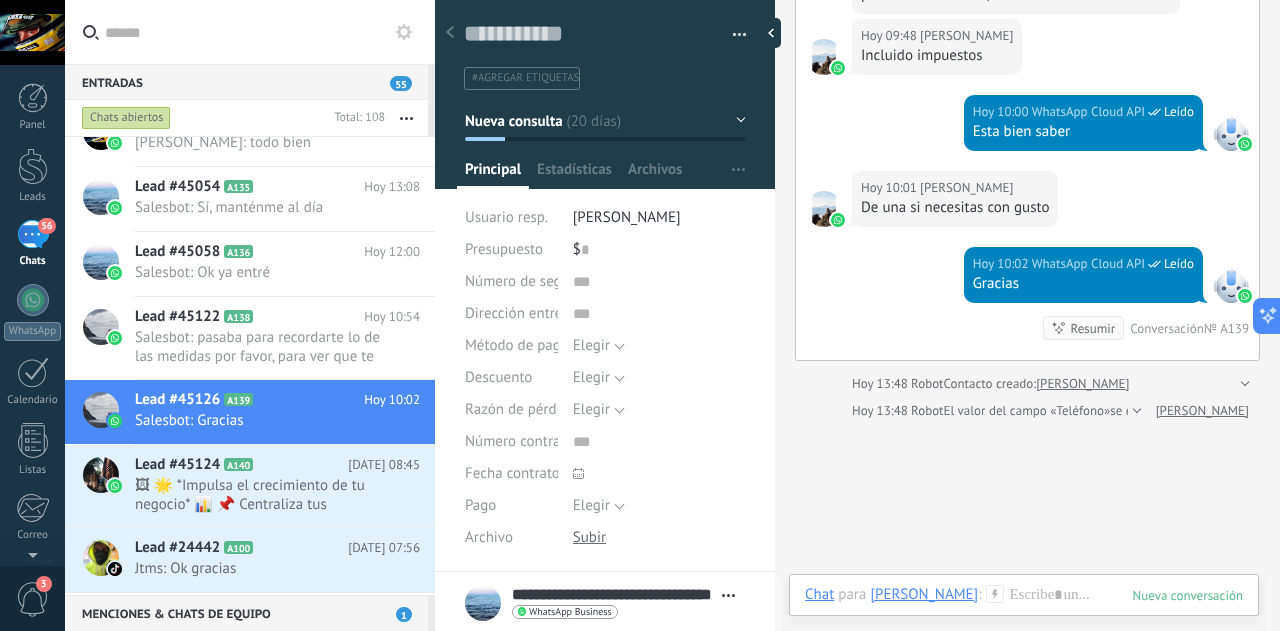 scroll, scrollTop: 2463, scrollLeft: 0, axis: vertical 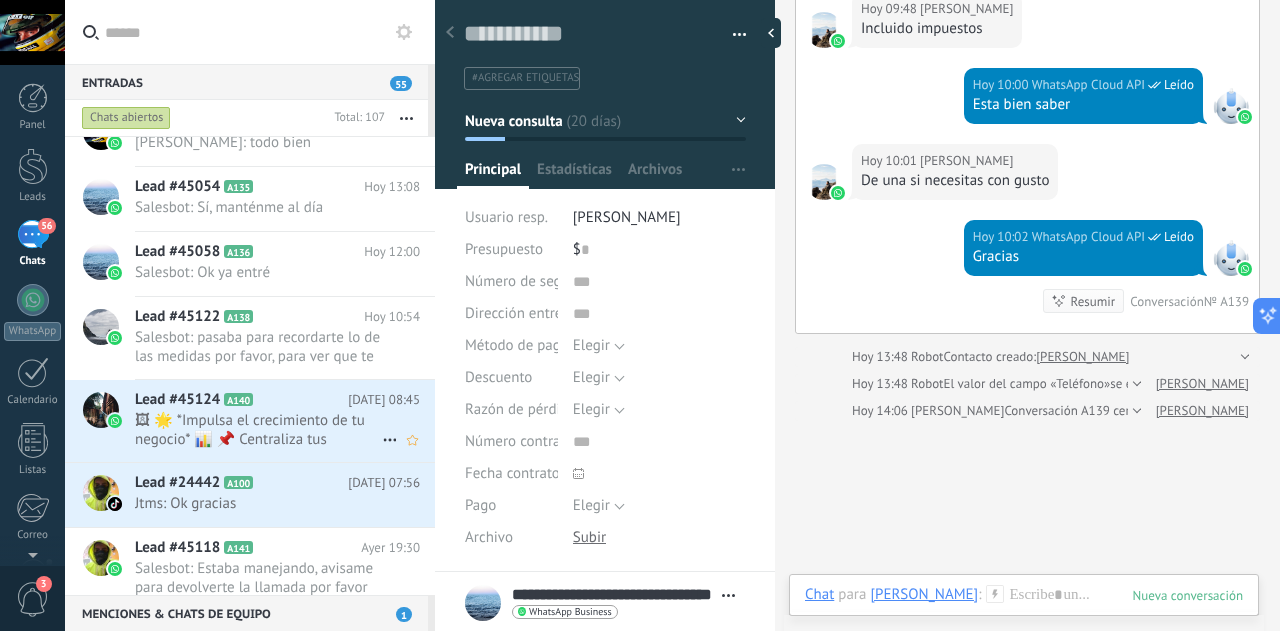 click on "🖼 🌟 *Impulsa el crecimiento de tu negocio*  📊
📌 Centraliza tus conversaciones de WhatsApp, Facebook e Instagr..." at bounding box center (258, 430) 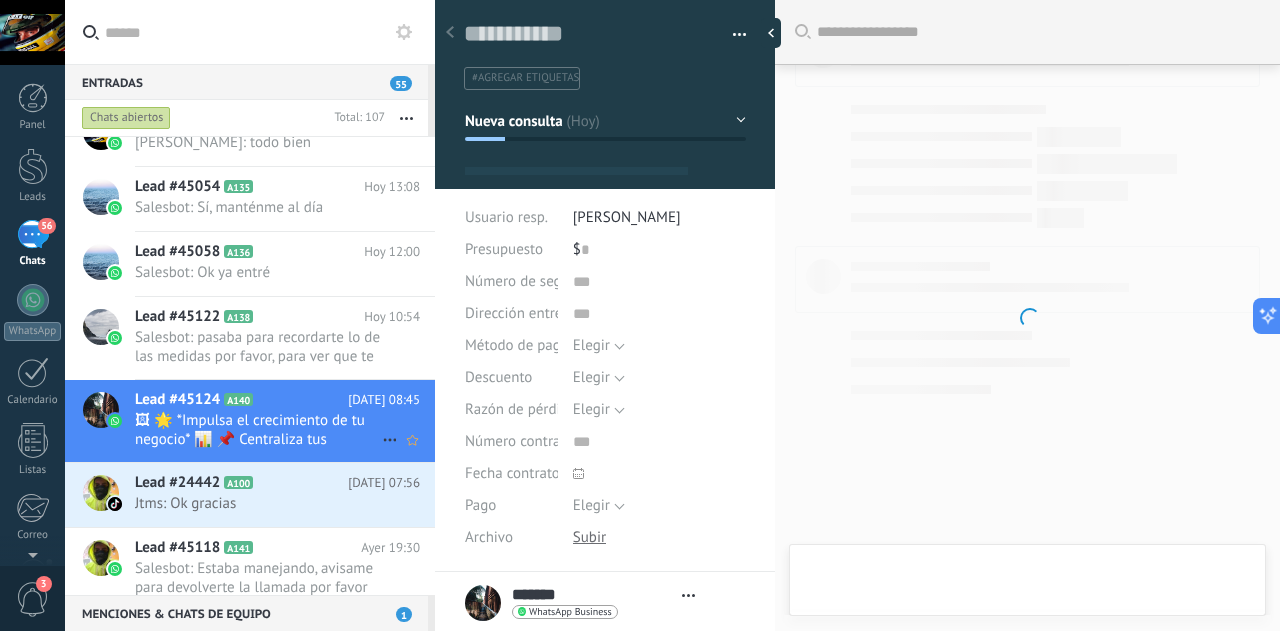 scroll, scrollTop: 523, scrollLeft: 0, axis: vertical 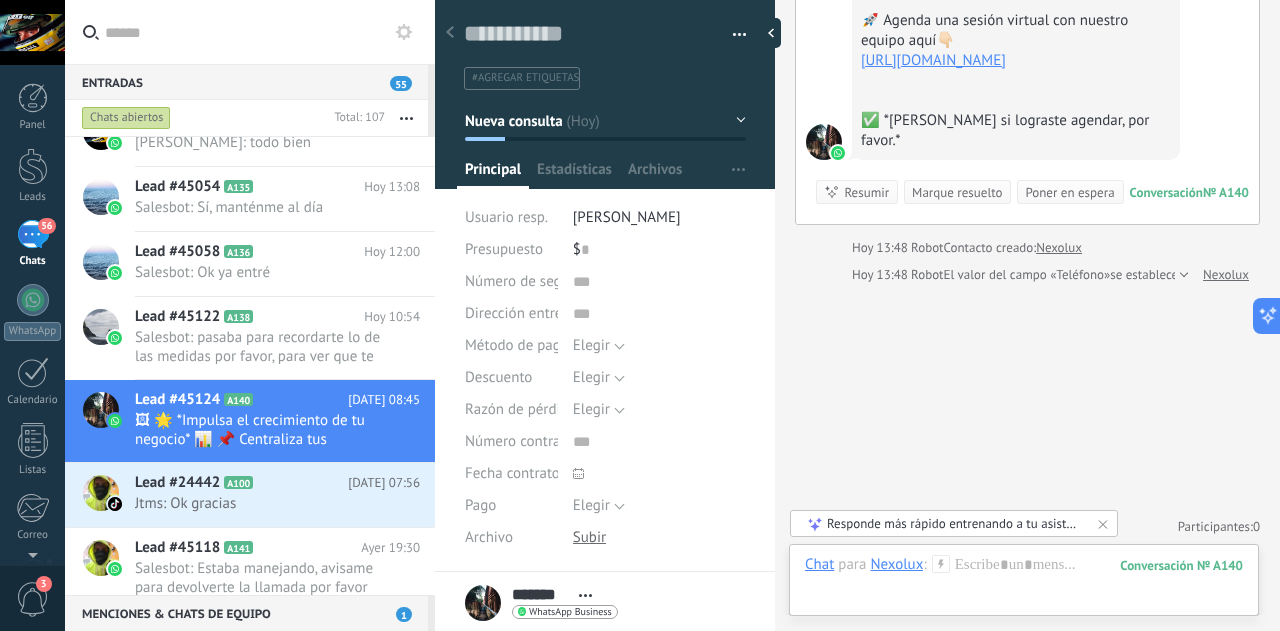 click on "Marque resuelto" at bounding box center [957, 192] 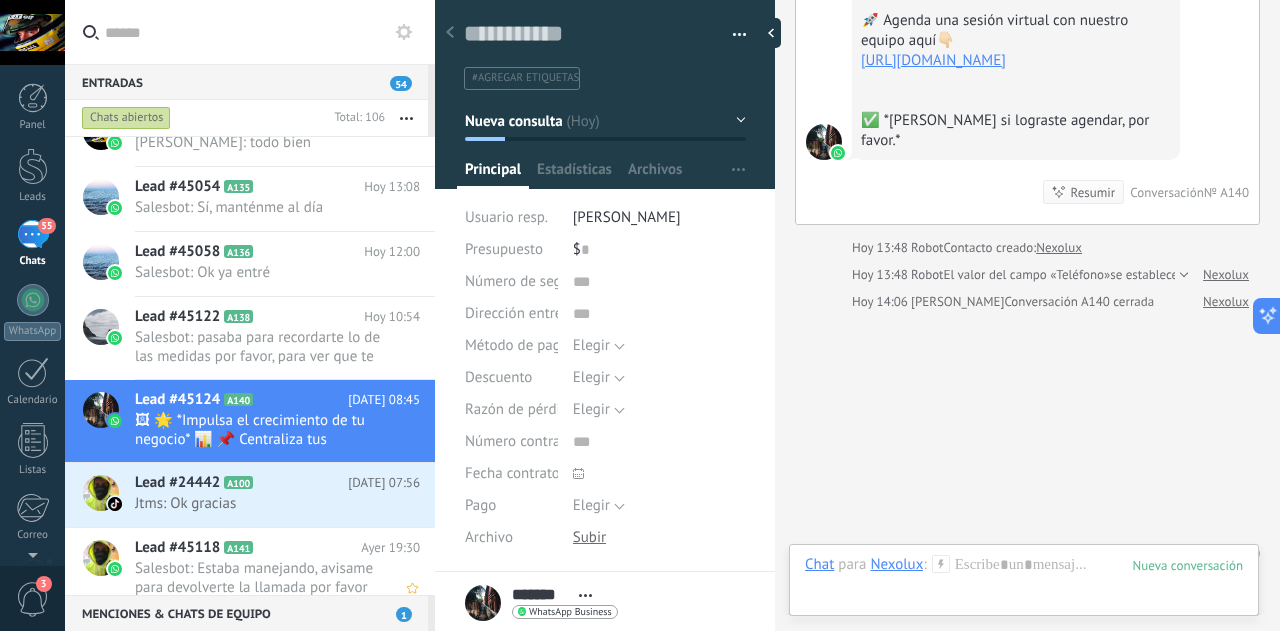 scroll, scrollTop: 936, scrollLeft: 0, axis: vertical 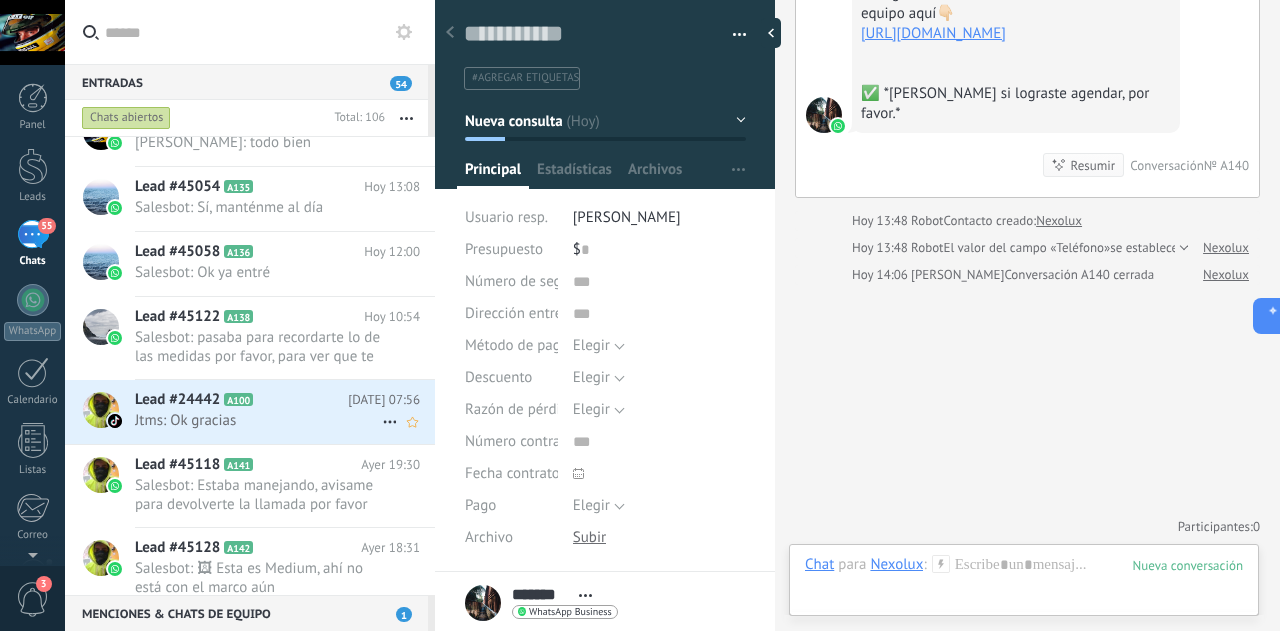 click on "Jtms: Ok gracias" at bounding box center (258, 420) 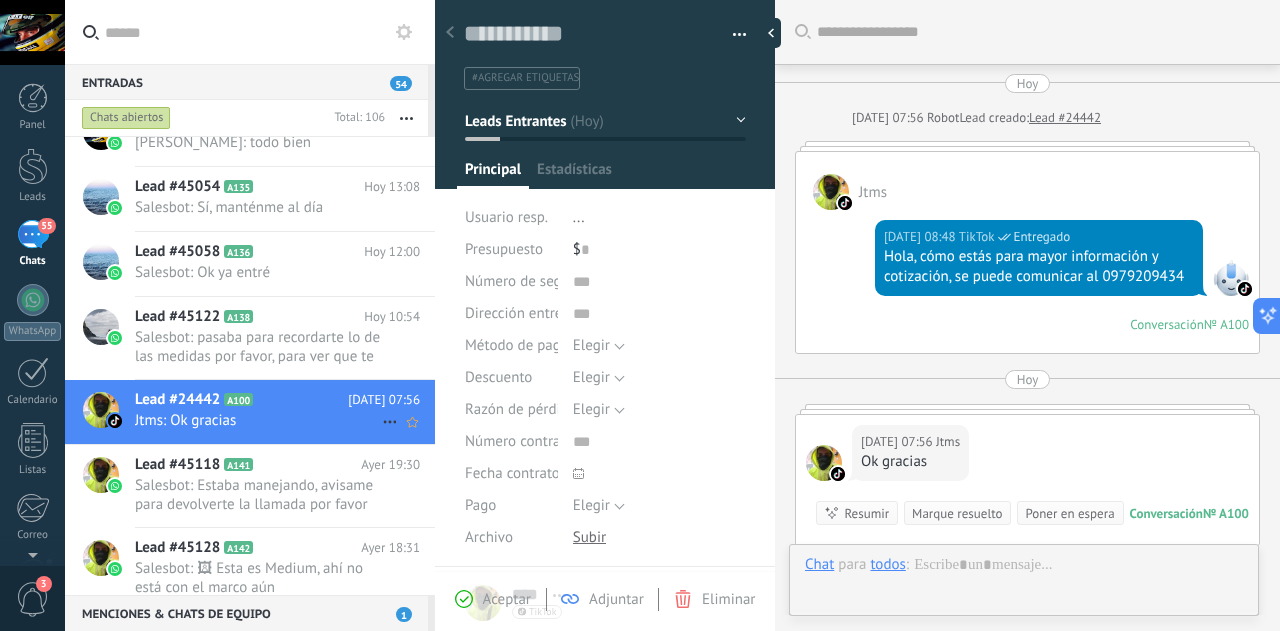 scroll, scrollTop: 30, scrollLeft: 0, axis: vertical 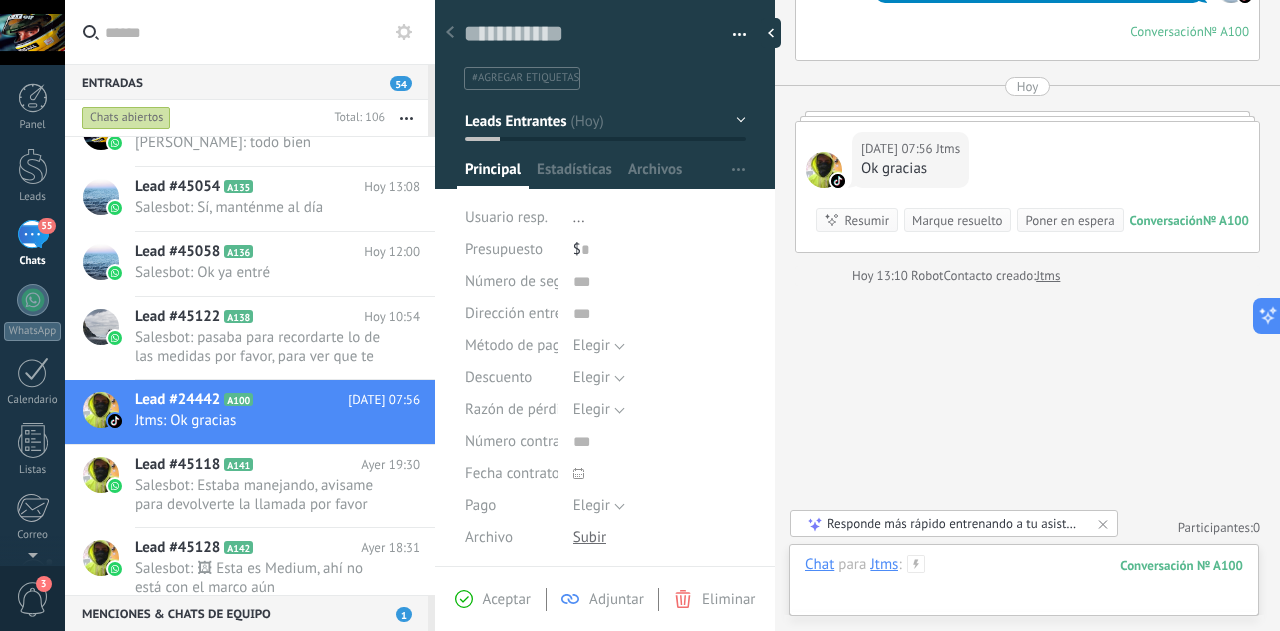click at bounding box center [1024, 585] 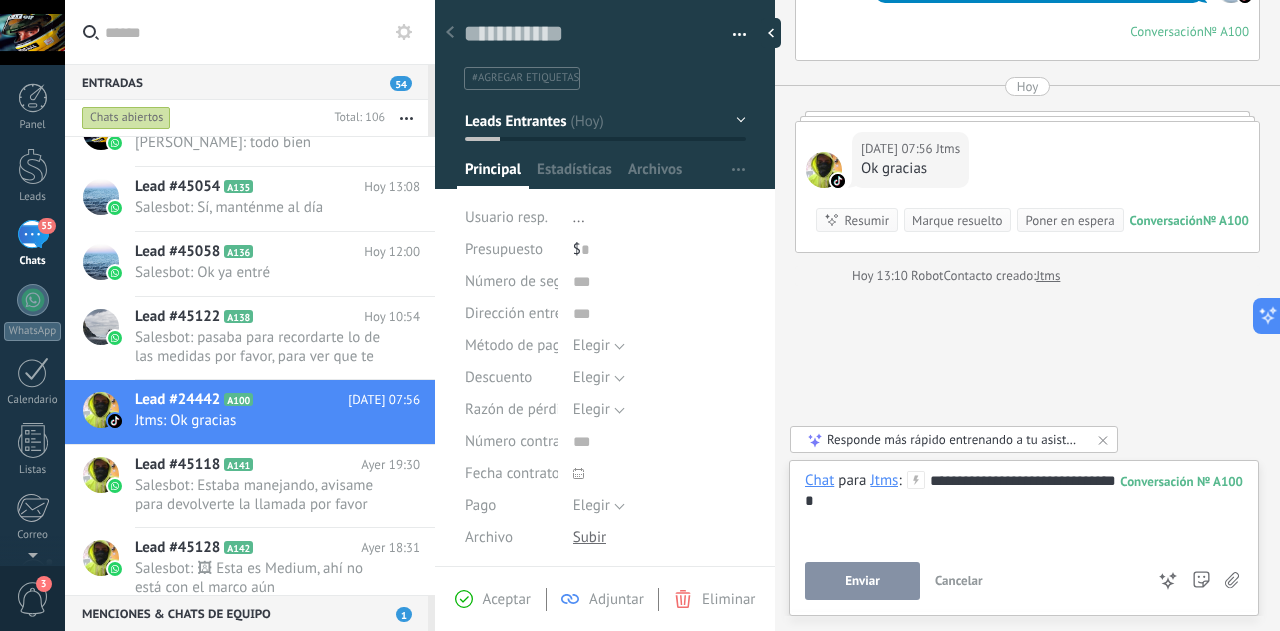 click on "Enviar" at bounding box center (862, 581) 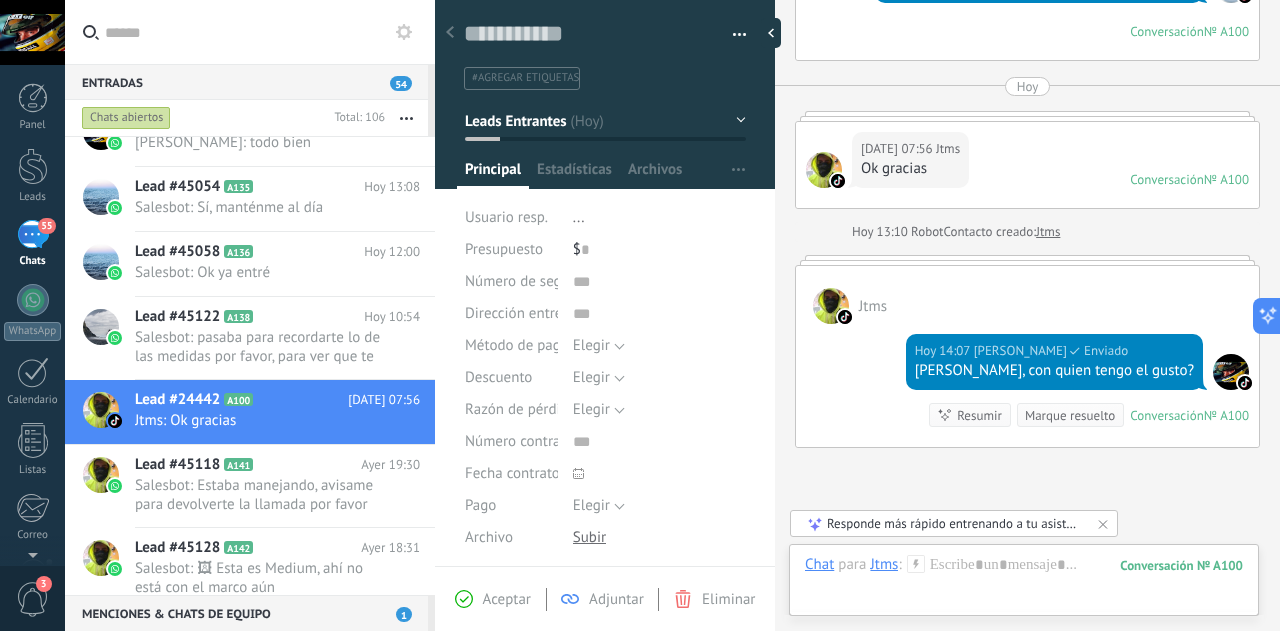 scroll, scrollTop: 236, scrollLeft: 0, axis: vertical 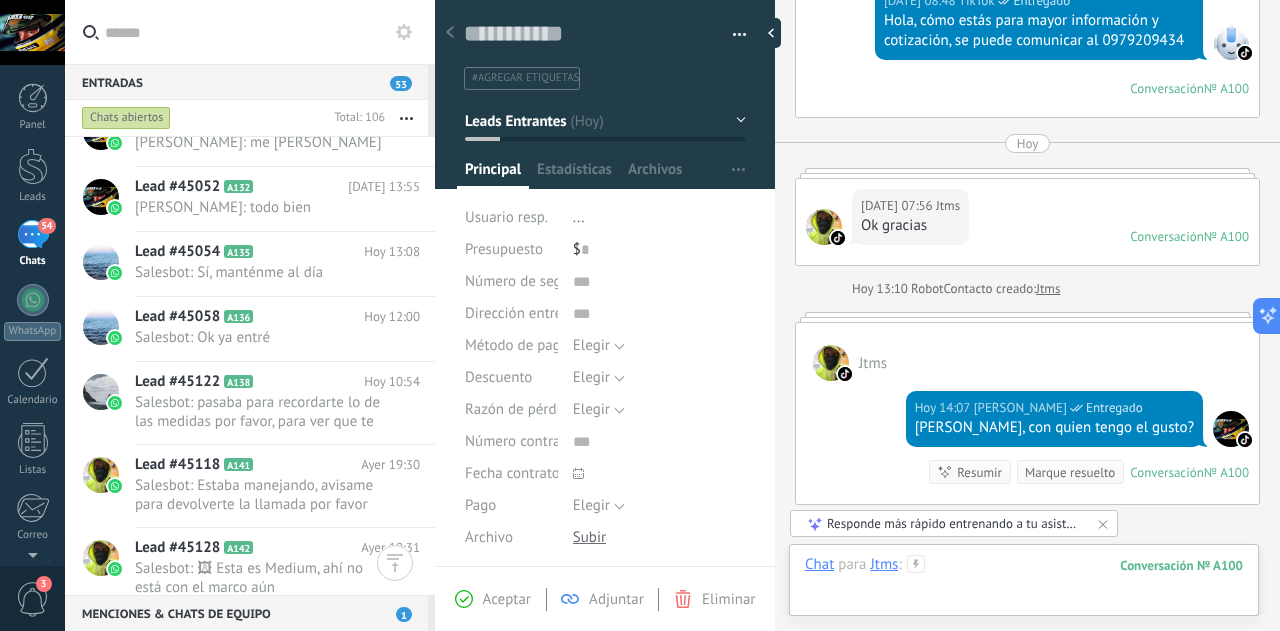 click at bounding box center (1024, 585) 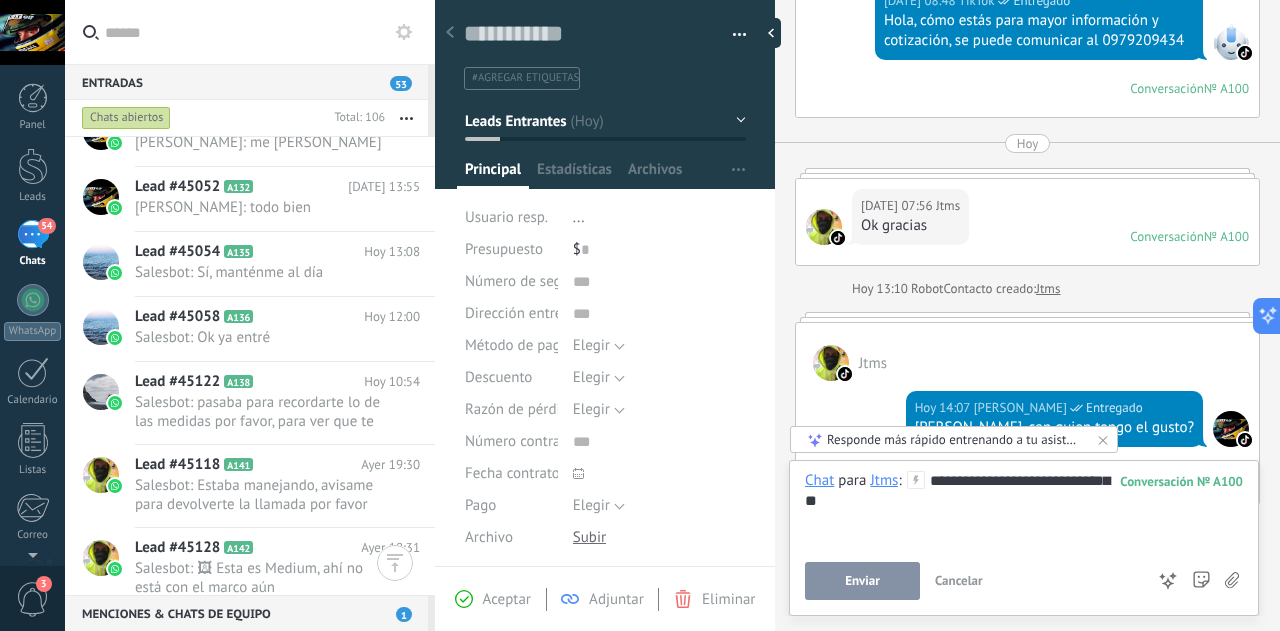 click on "Enviar" at bounding box center (862, 581) 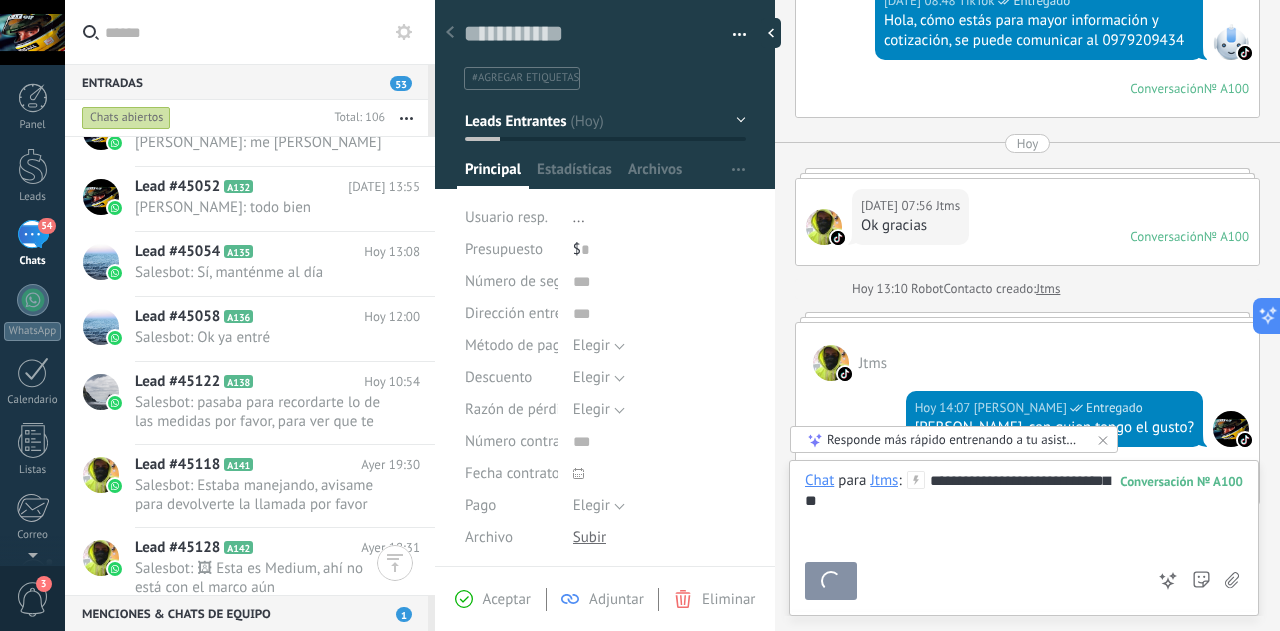 scroll, scrollTop: 515, scrollLeft: 0, axis: vertical 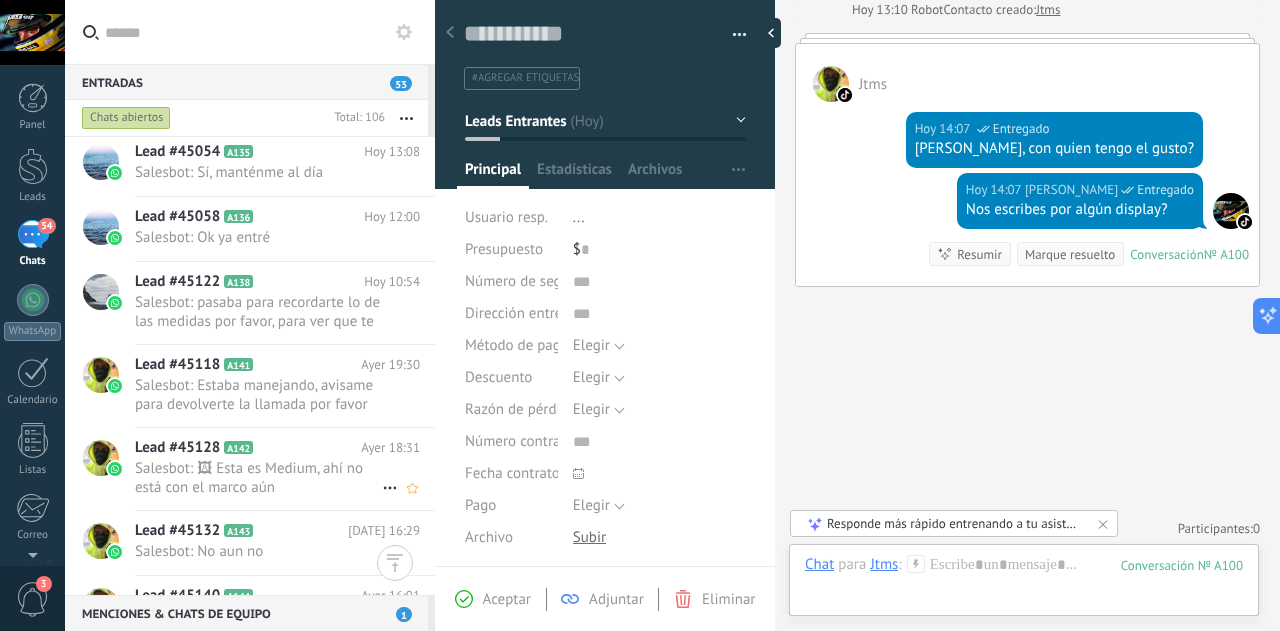 click on "Salesbot: 🖼 Esta es Medium, ahí no está con el marco aún" at bounding box center [258, 478] 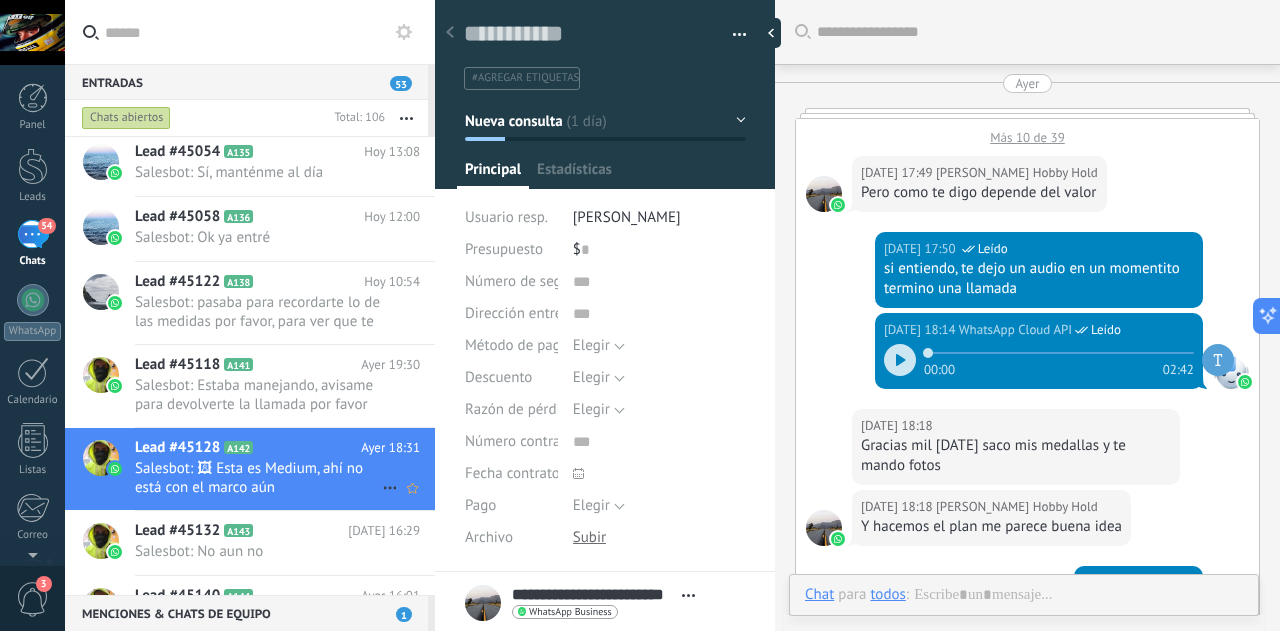 scroll, scrollTop: 30, scrollLeft: 0, axis: vertical 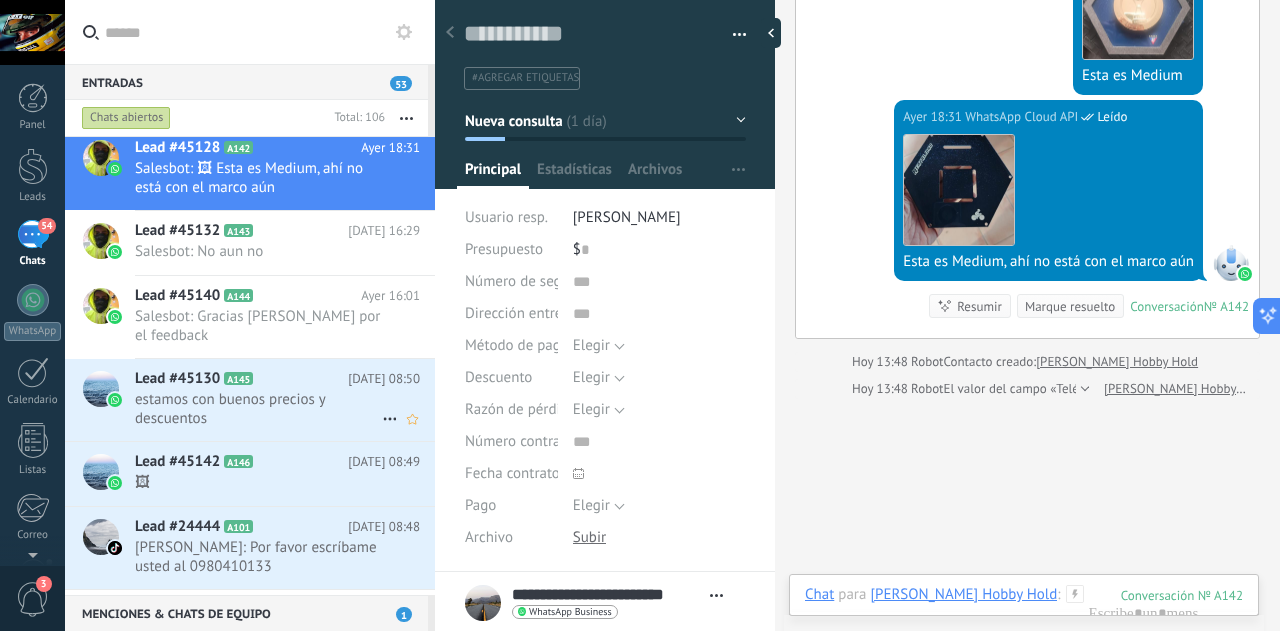 click on "estamos con buenos precios y descuentos" at bounding box center [258, 409] 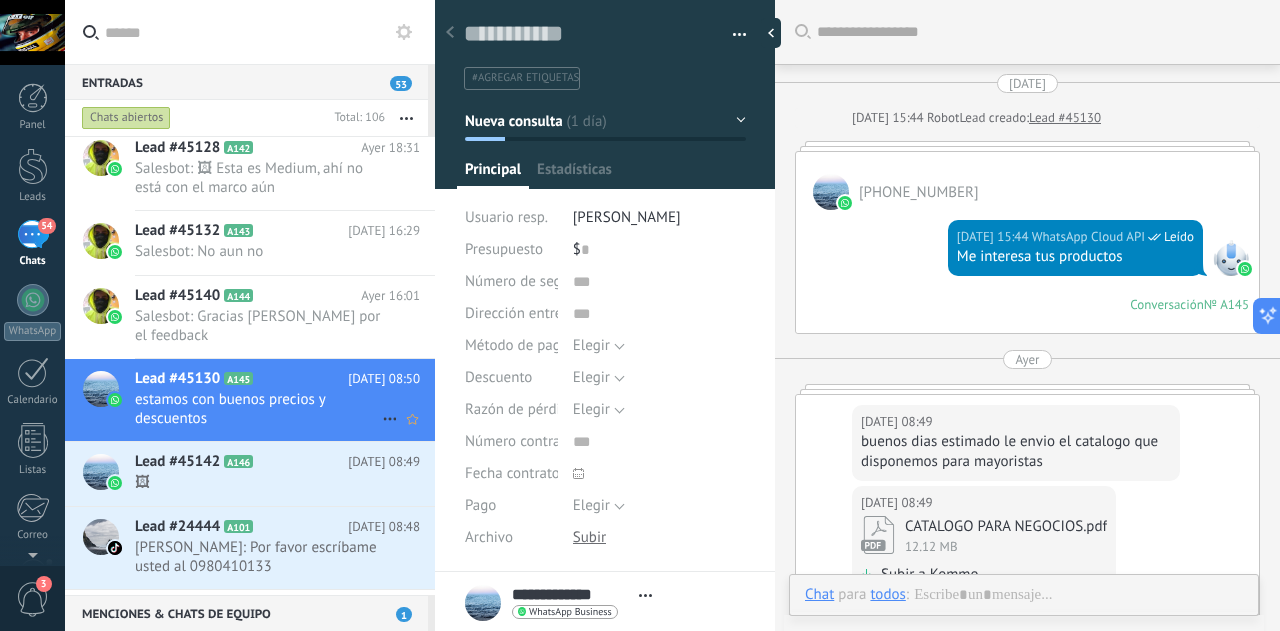 scroll, scrollTop: 30, scrollLeft: 0, axis: vertical 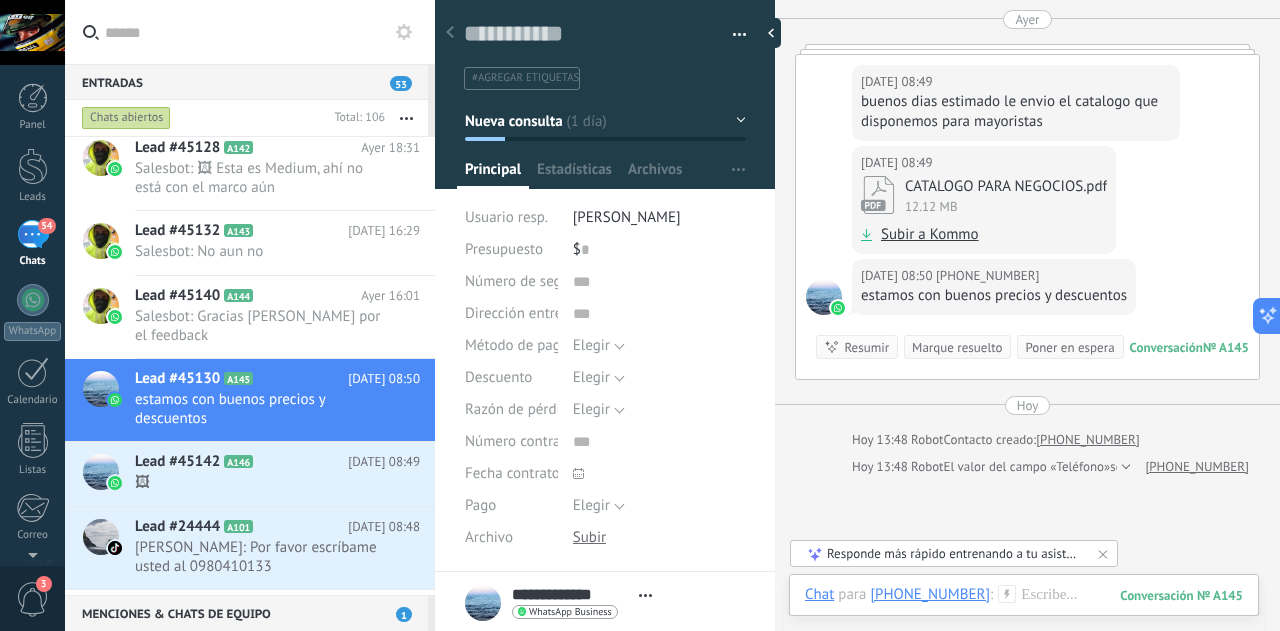 click on "Marque resuelto" at bounding box center [957, 347] 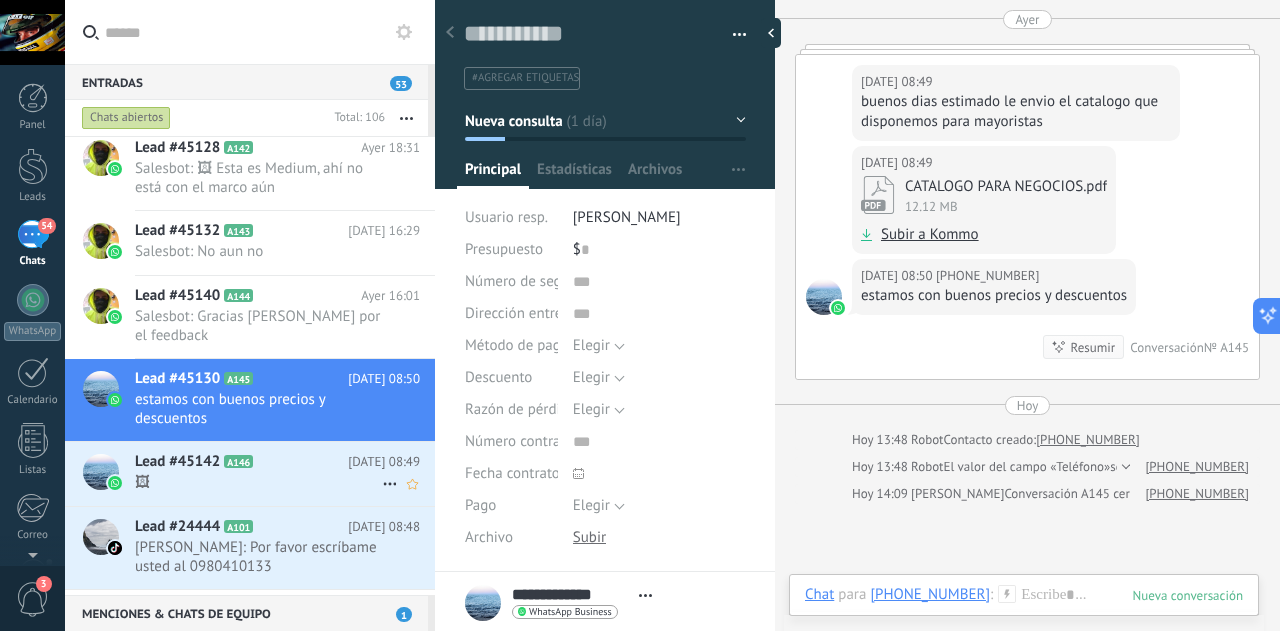 scroll, scrollTop: 368, scrollLeft: 0, axis: vertical 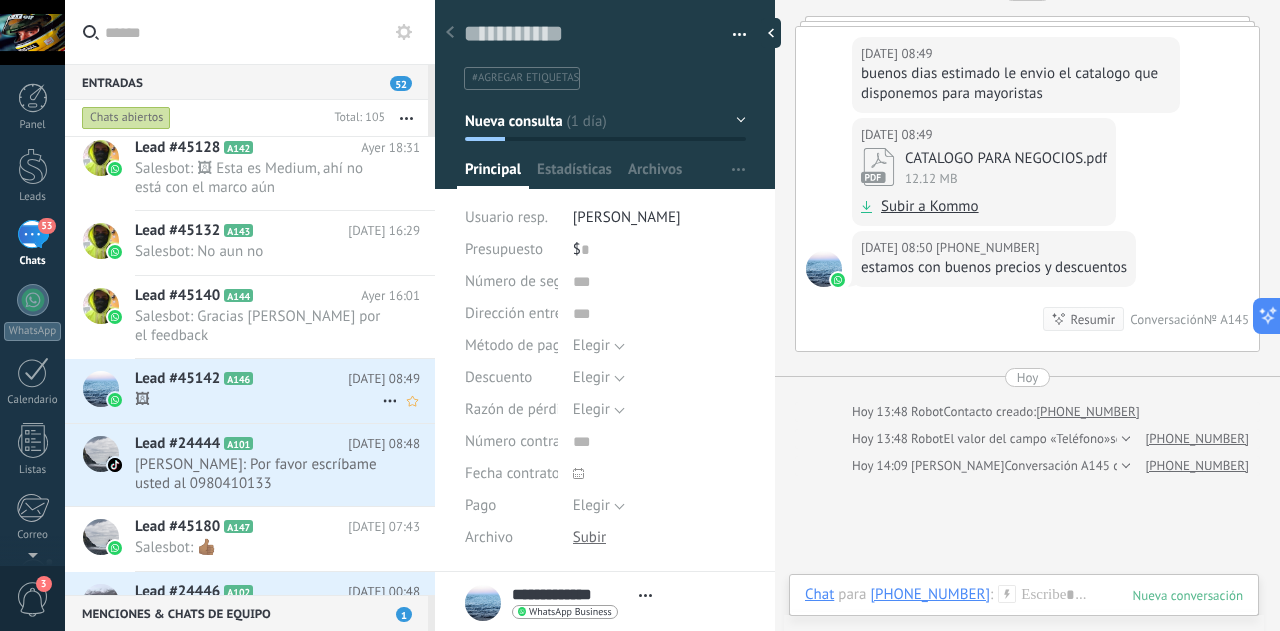 click on "🖼" at bounding box center (258, 399) 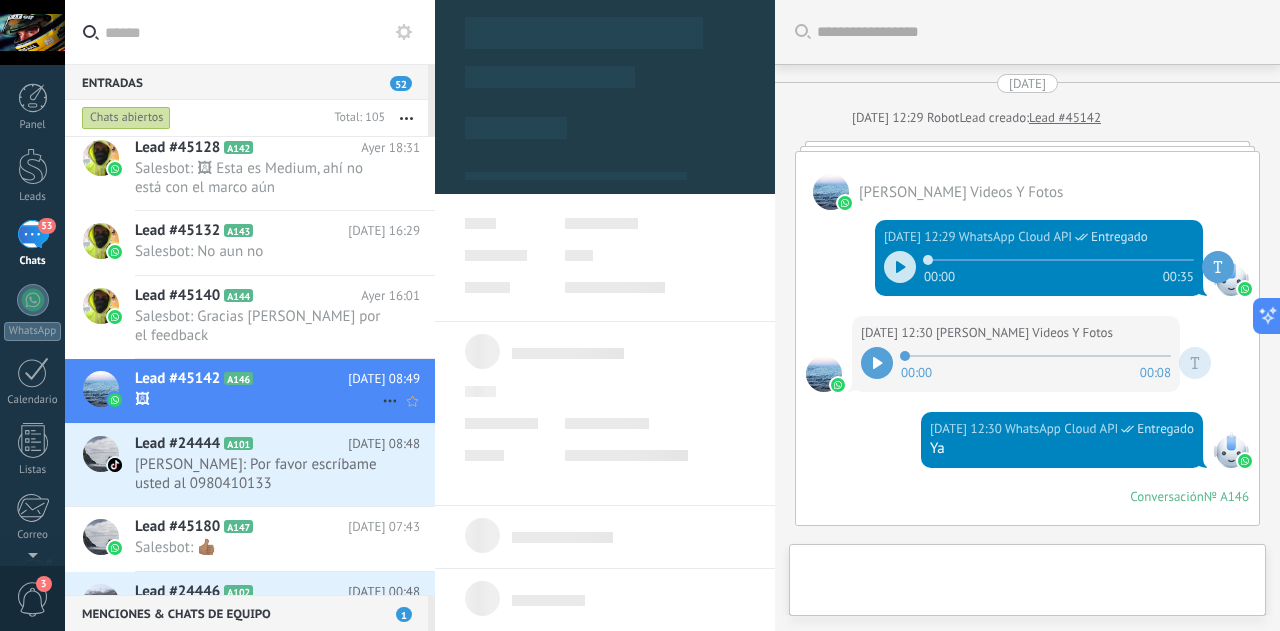 scroll, scrollTop: 30, scrollLeft: 0, axis: vertical 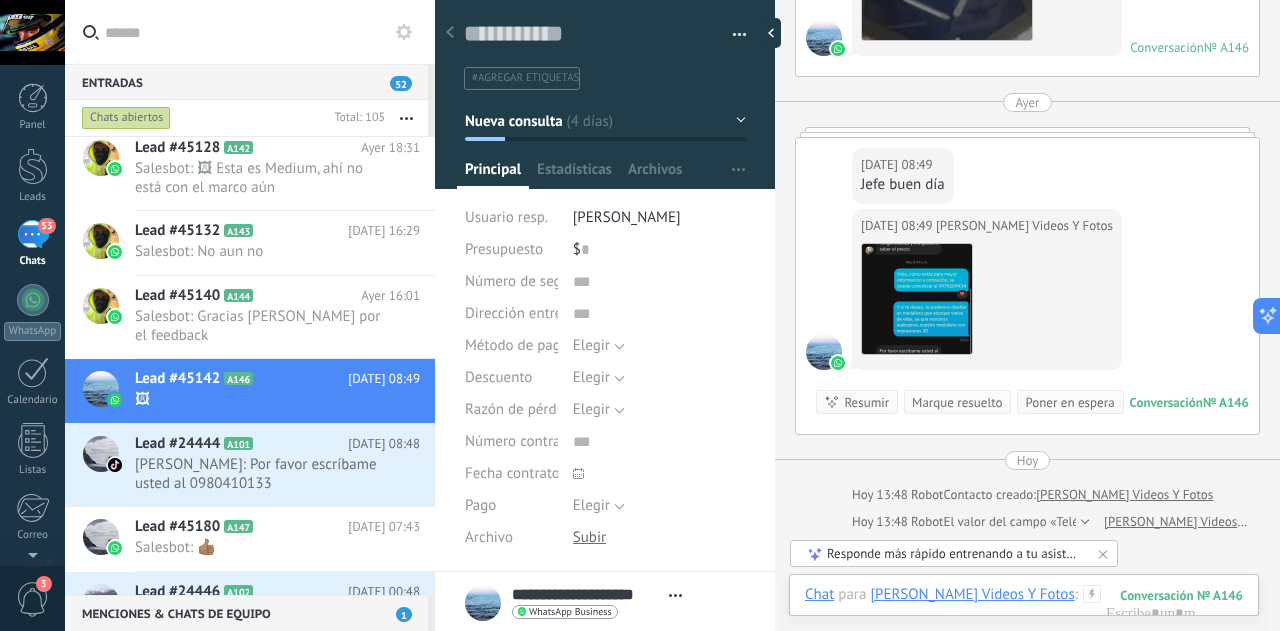 click on "Entradas 52" at bounding box center [246, 82] 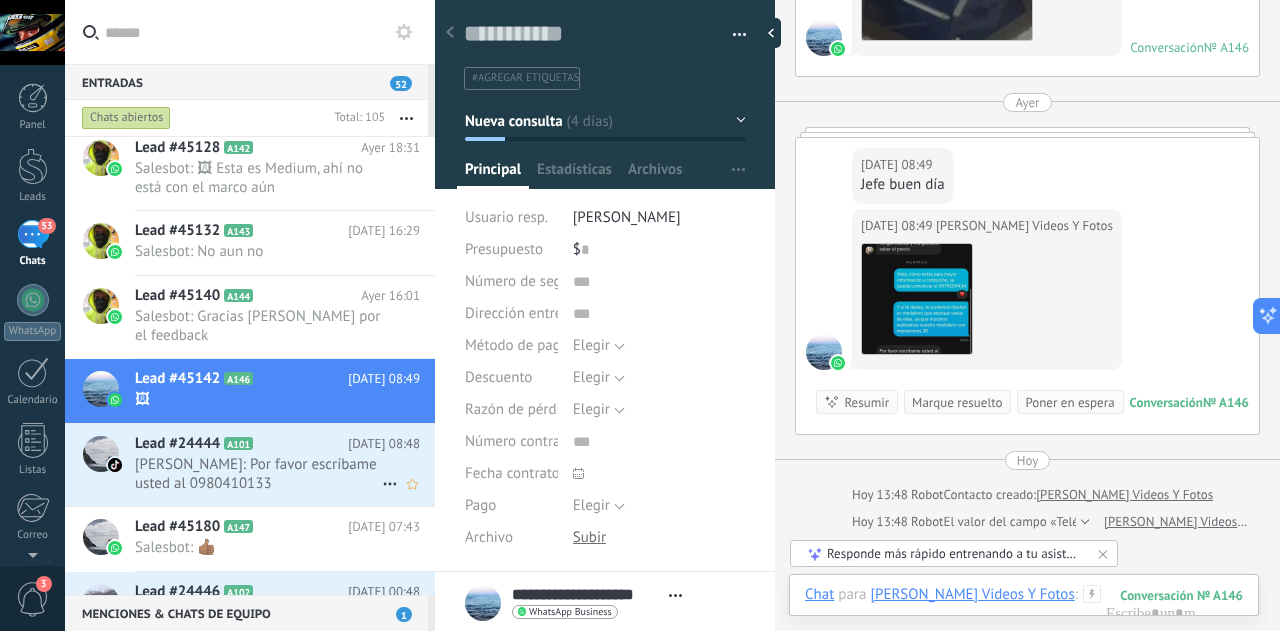 click on "Luis Hernandez: Por favor escríbame usted al 0980410133" at bounding box center (258, 474) 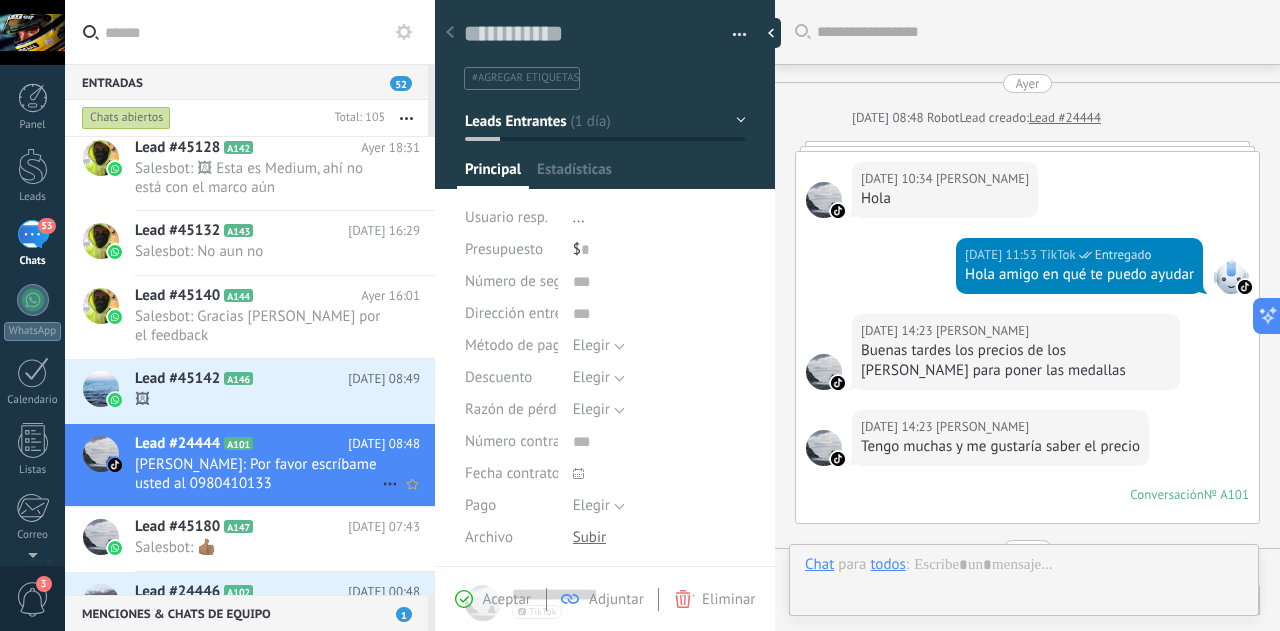scroll, scrollTop: 30, scrollLeft: 0, axis: vertical 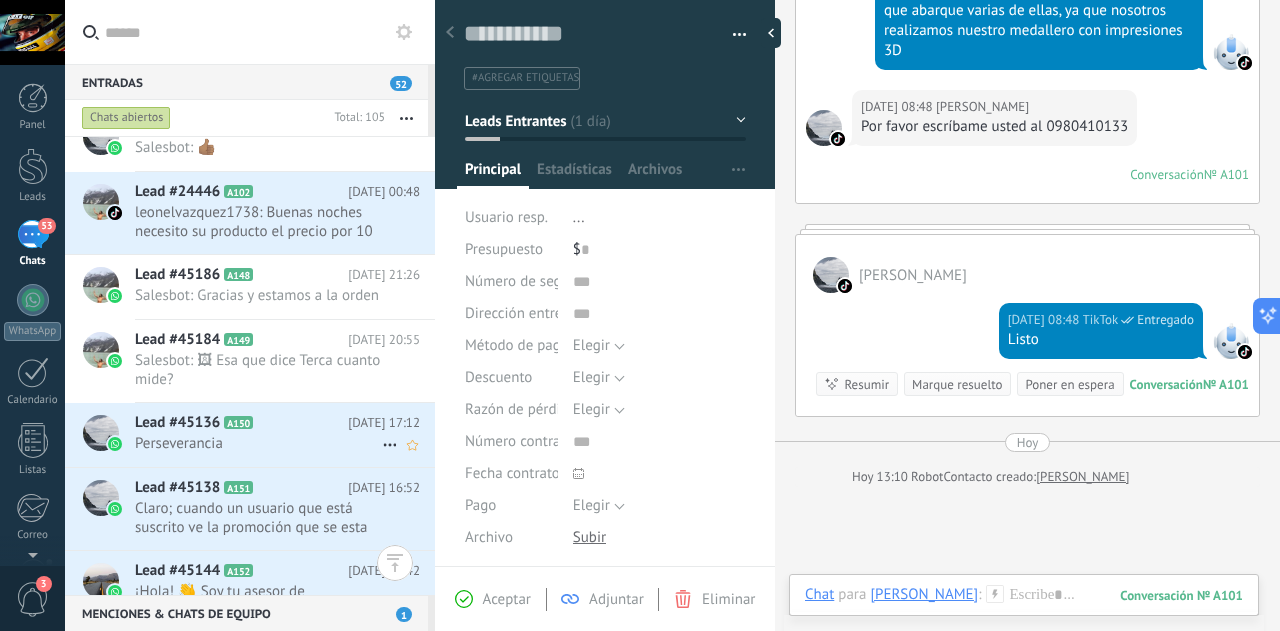 click on "Perseverancia" at bounding box center [258, 443] 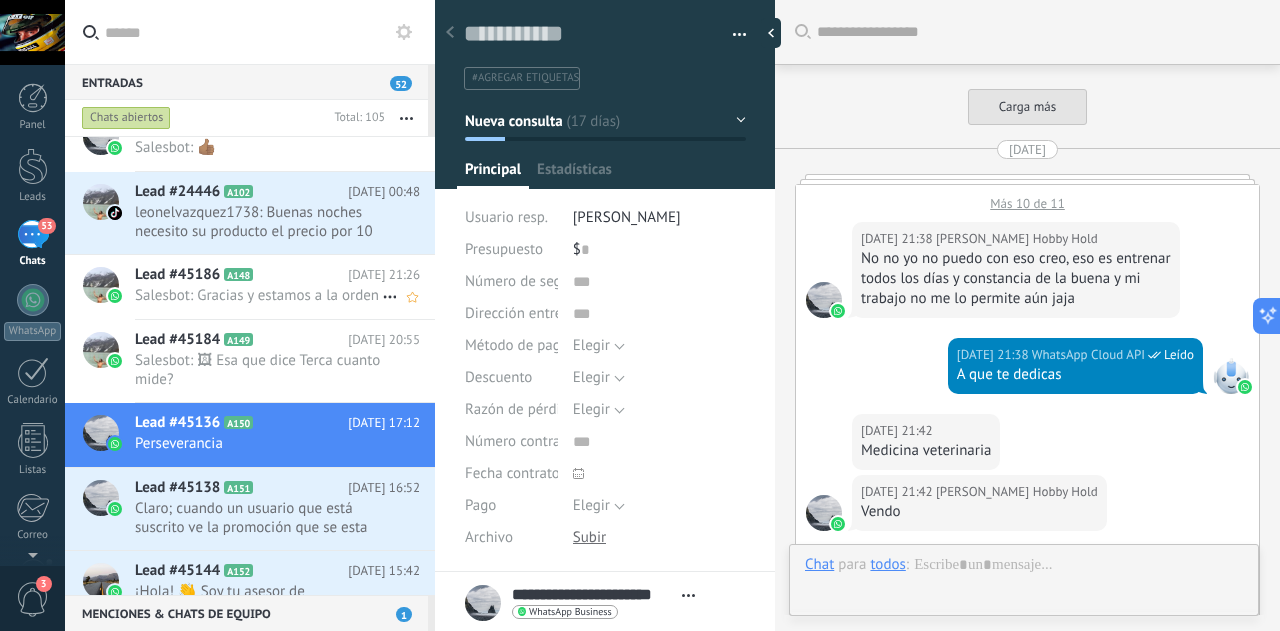 scroll, scrollTop: 30, scrollLeft: 0, axis: vertical 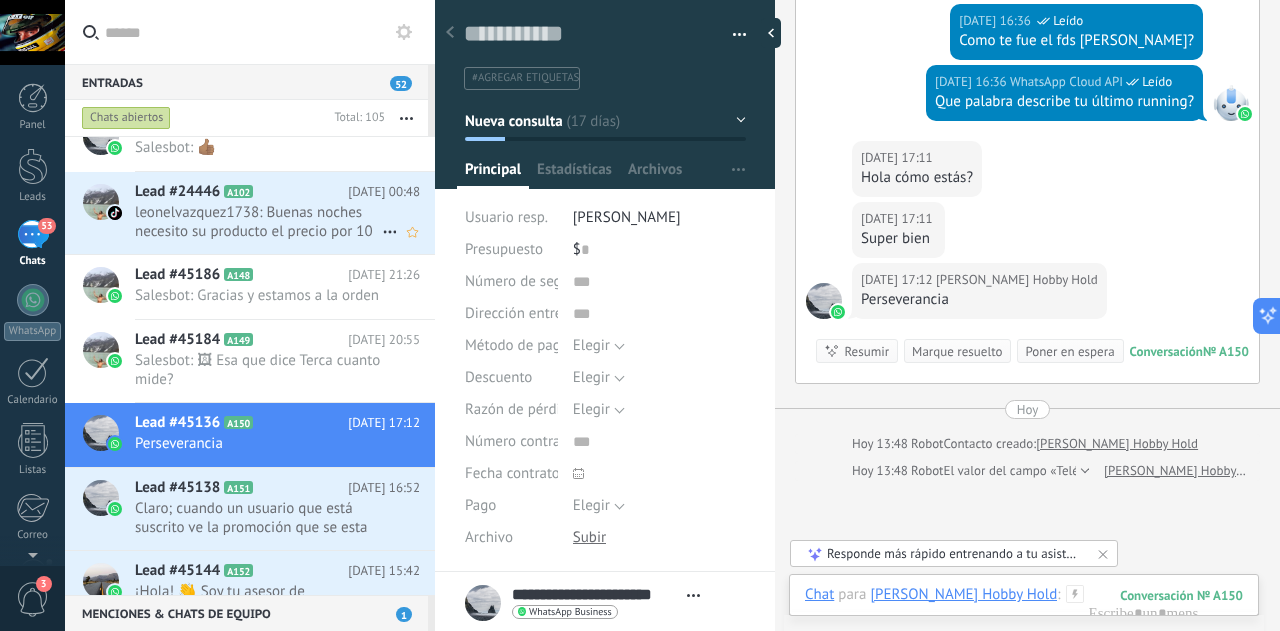 click on "leonelvazquez1738: Buenas noches necesito su producto el precio por 10 unidades por favor" at bounding box center [258, 222] 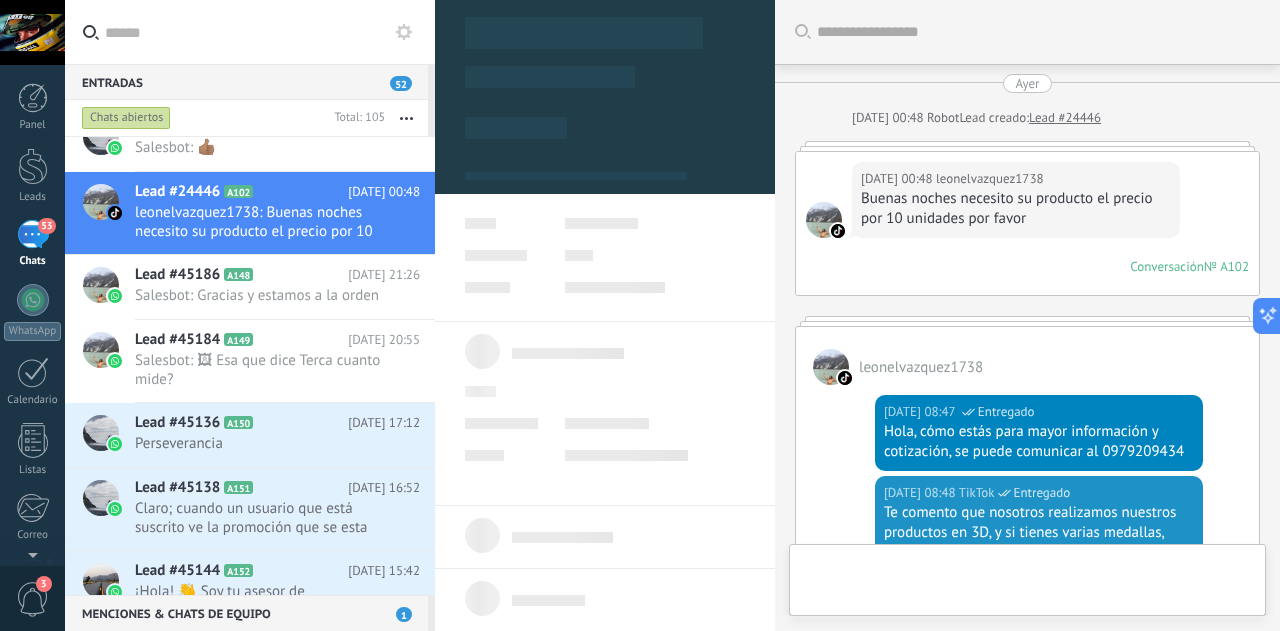 scroll, scrollTop: 30, scrollLeft: 0, axis: vertical 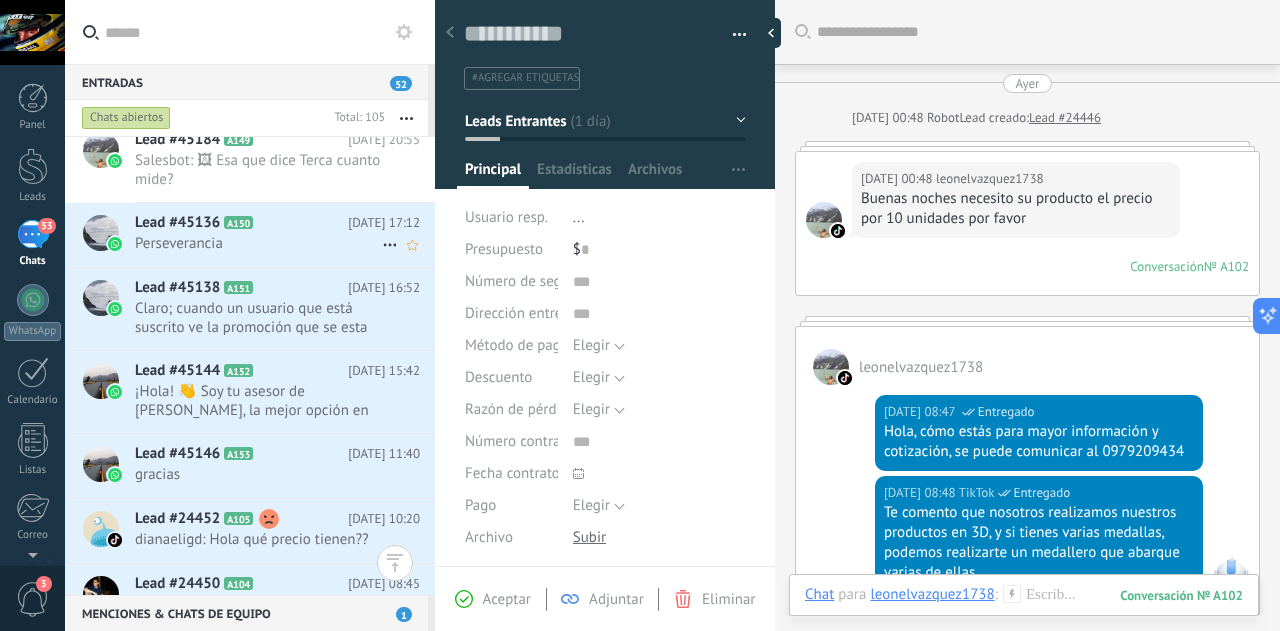 click on "Perseverancia" at bounding box center (258, 243) 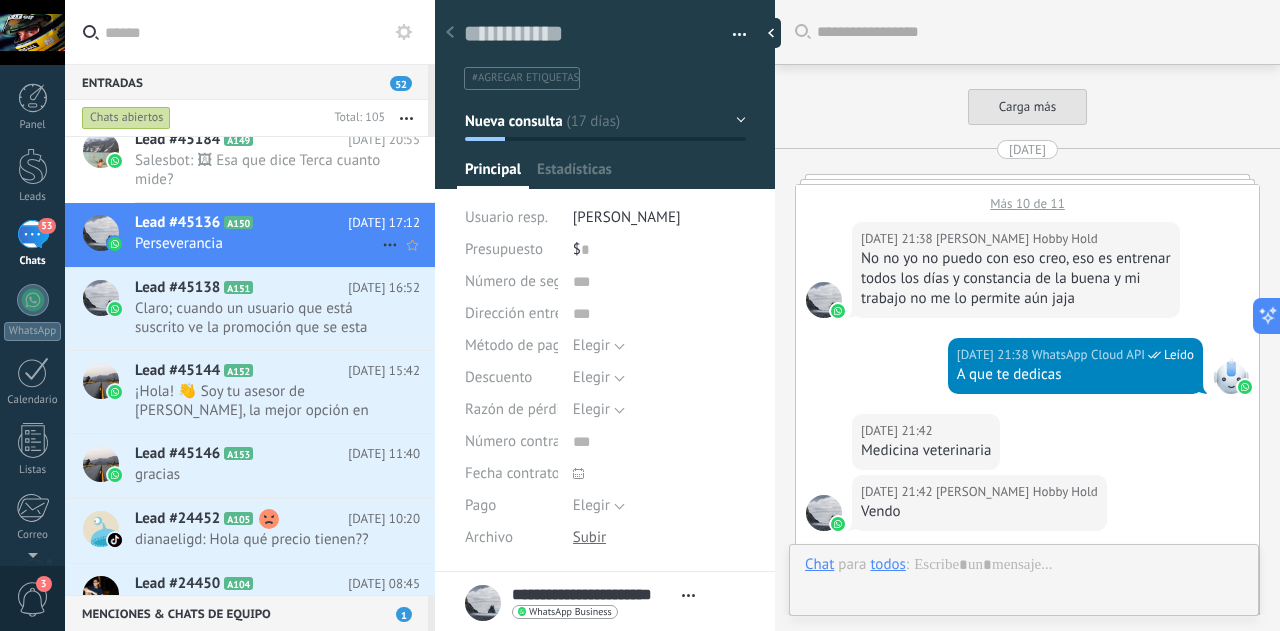 scroll, scrollTop: 30, scrollLeft: 0, axis: vertical 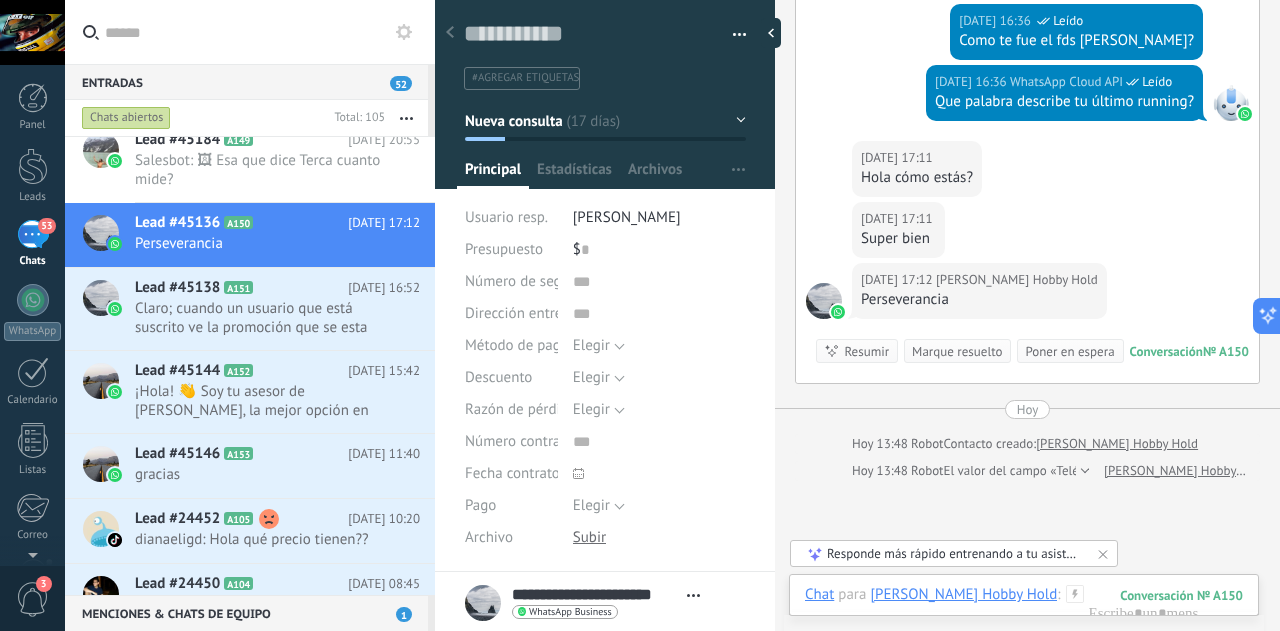 click on "53" at bounding box center [33, 234] 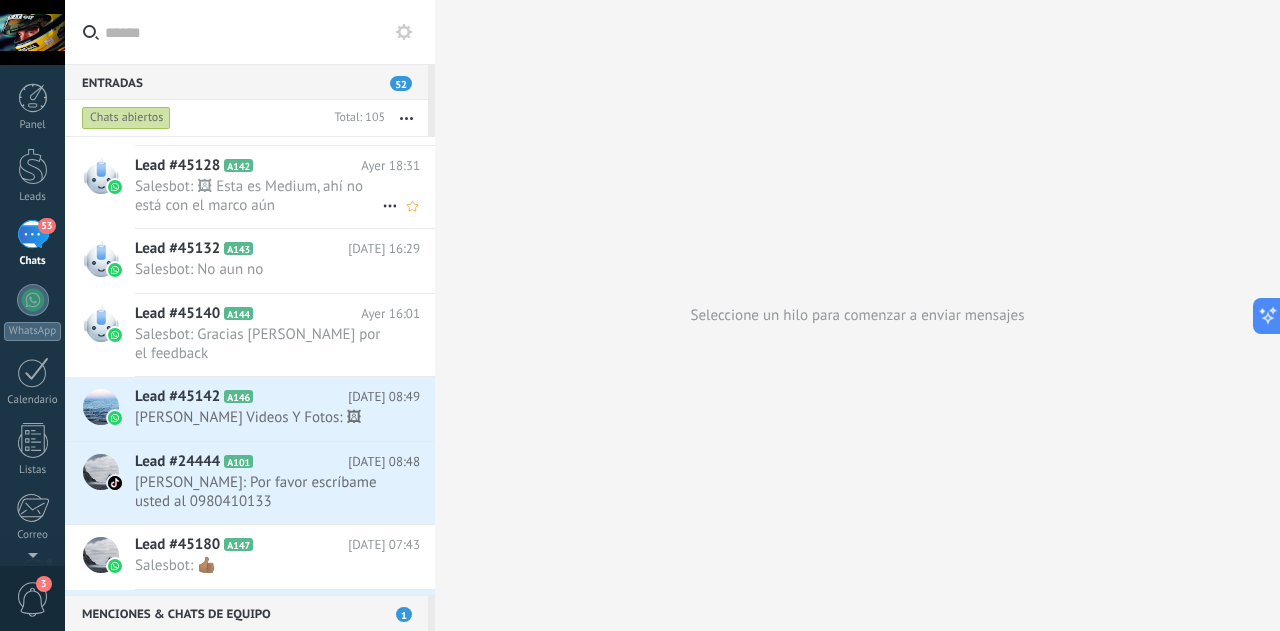 scroll, scrollTop: 600, scrollLeft: 0, axis: vertical 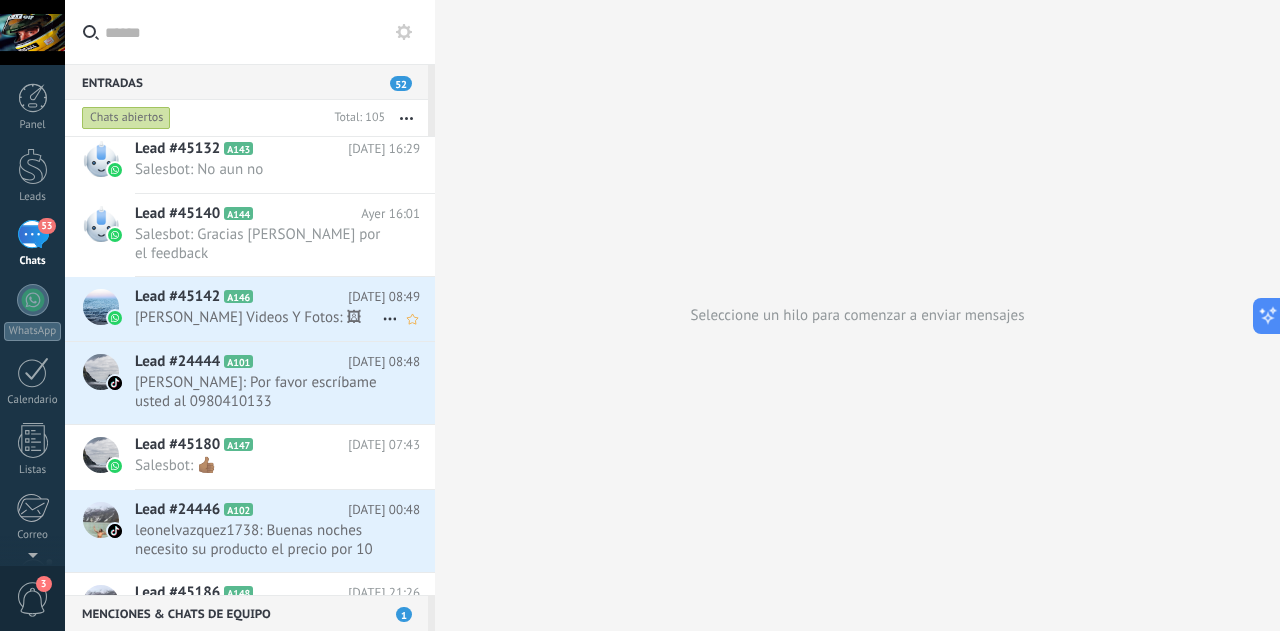 click on "Mateo Videos Y Fotos: 🖼" at bounding box center (258, 317) 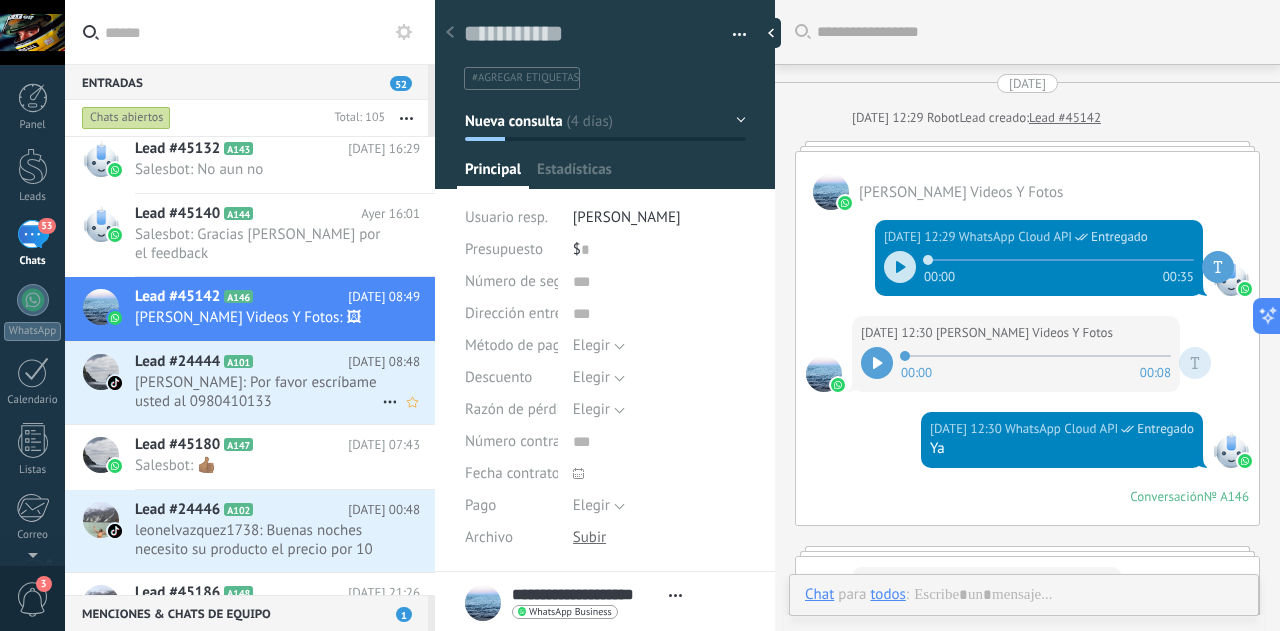 scroll, scrollTop: 30, scrollLeft: 0, axis: vertical 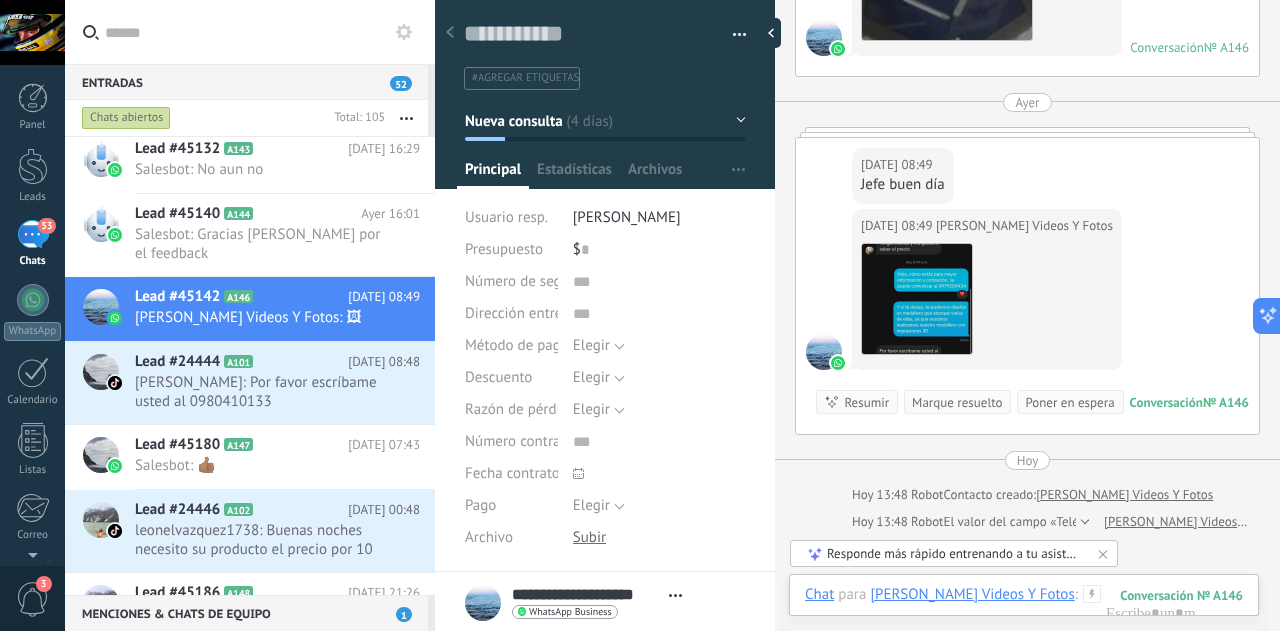 click on "Ayer 08:49 Mateo Videos Y Fotos  Descargar Conversación  № A146 Conversación № A146 Resumir Resumir Marque resuelto Poner en espera" at bounding box center (1027, 321) 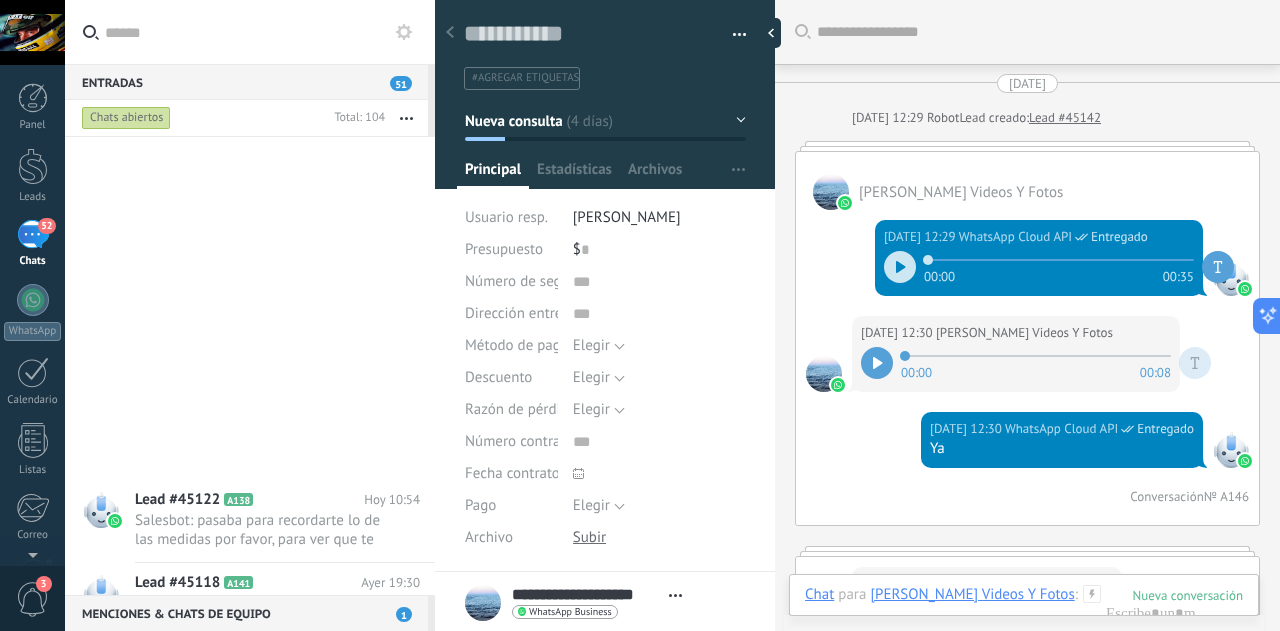 scroll, scrollTop: 0, scrollLeft: 0, axis: both 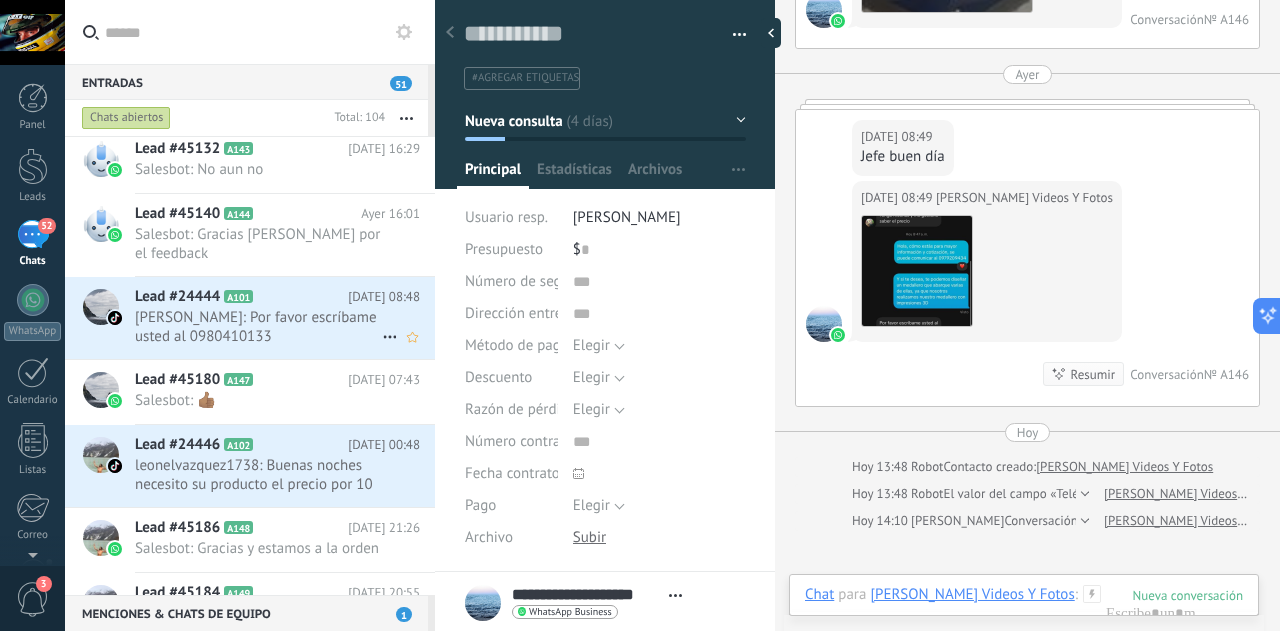 click on "[PERSON_NAME]: Por favor escríbame usted al 0980410133" at bounding box center [258, 327] 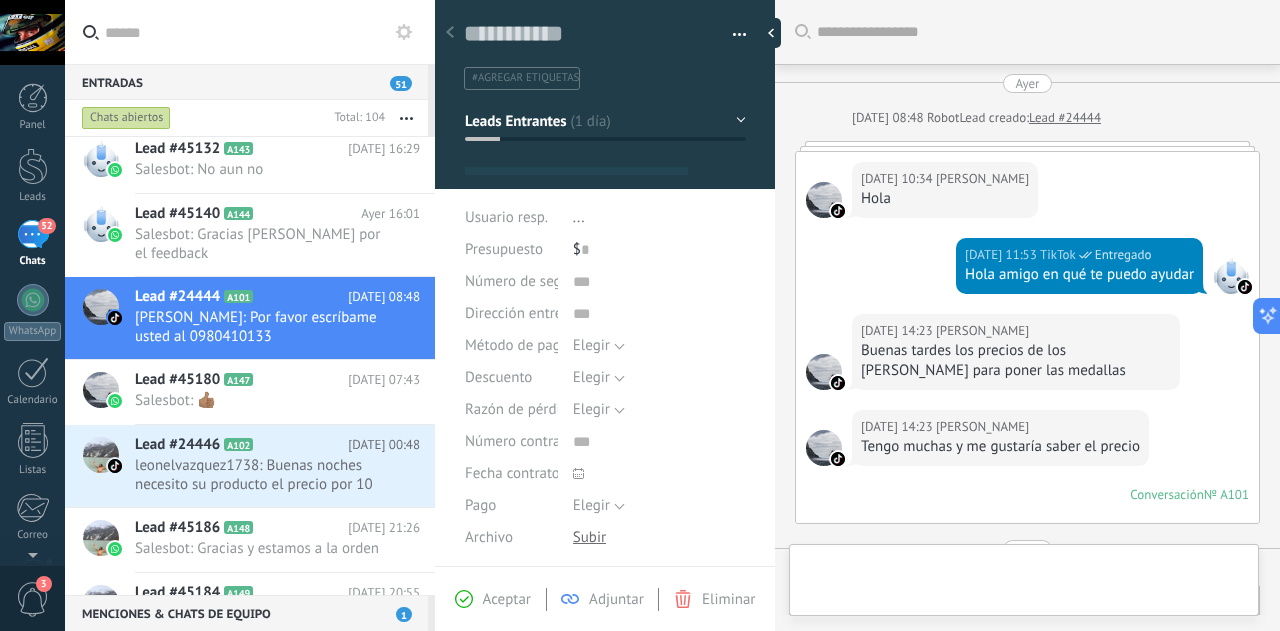 scroll, scrollTop: 30, scrollLeft: 0, axis: vertical 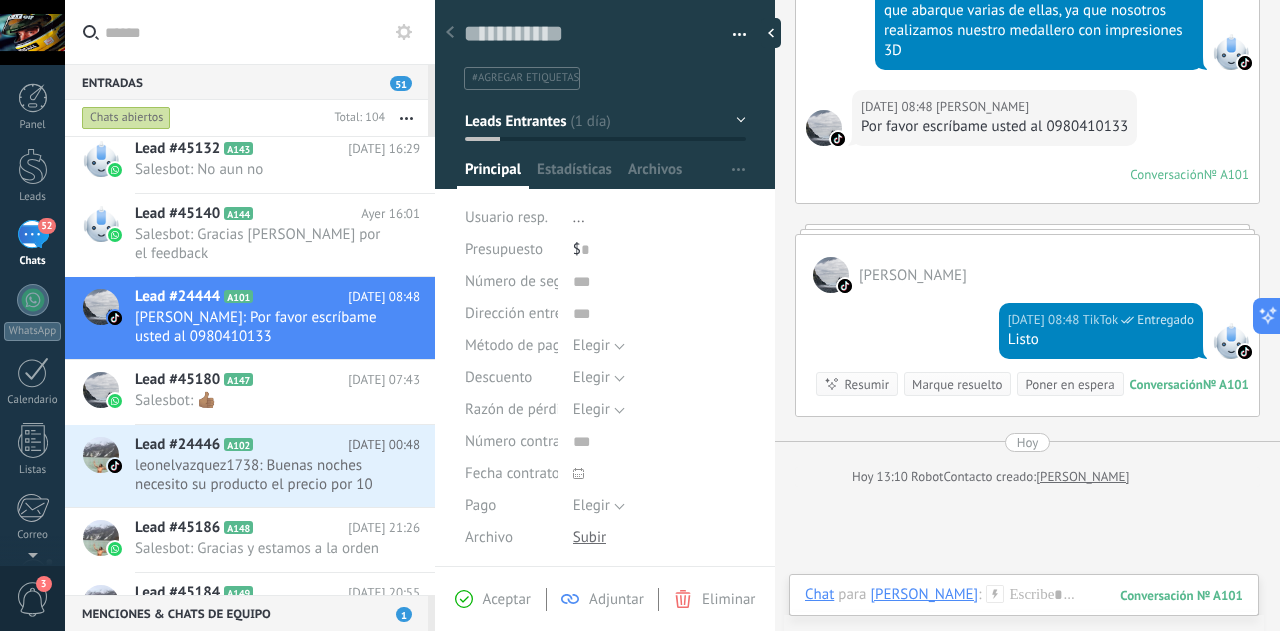 click on "Marque resuelto" at bounding box center (957, 384) 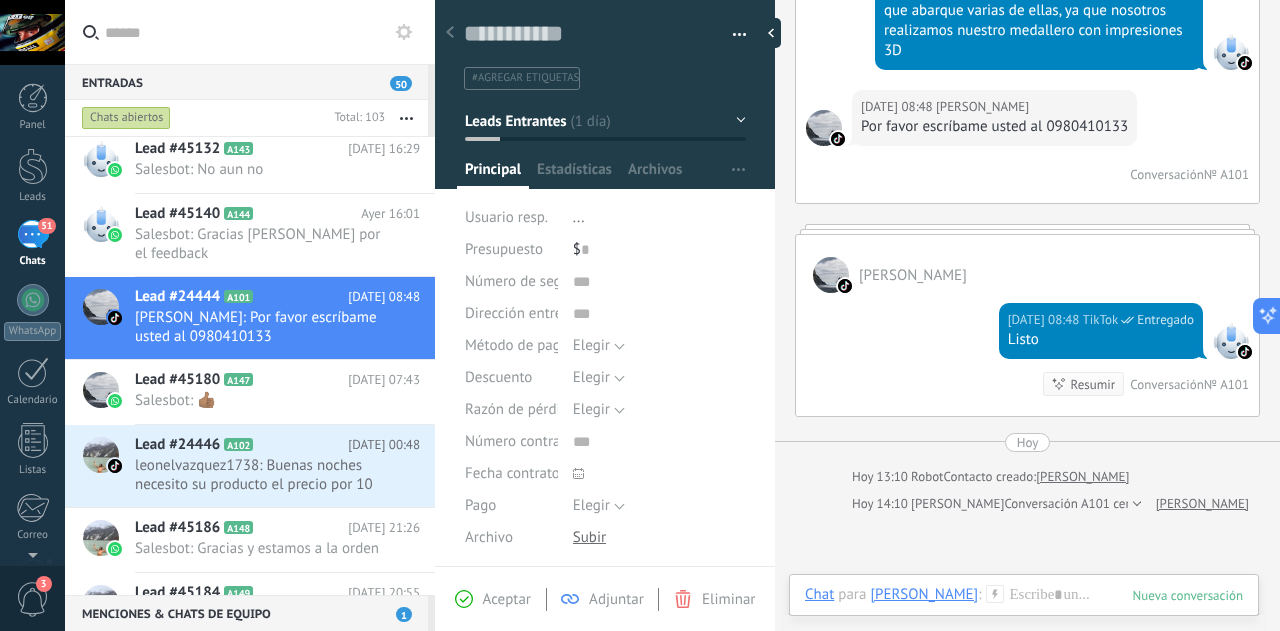scroll, scrollTop: 808, scrollLeft: 0, axis: vertical 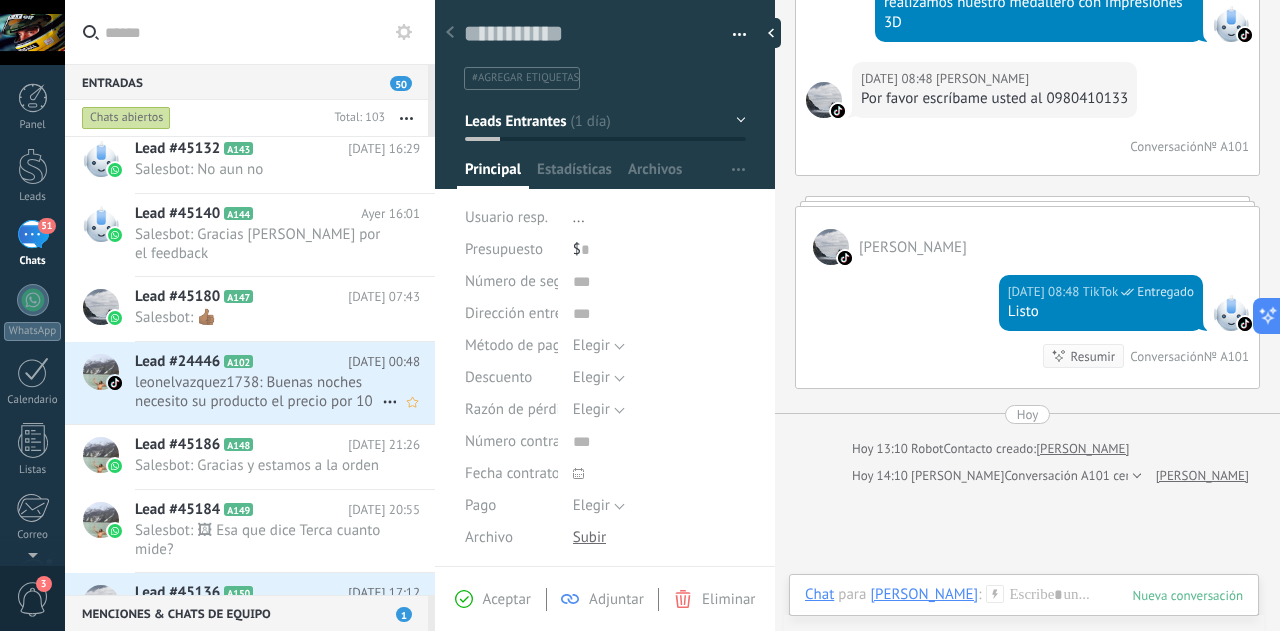 click on "leonelvazquez1738: Buenas noches necesito su producto el precio por 10 unidades por favor" at bounding box center [258, 392] 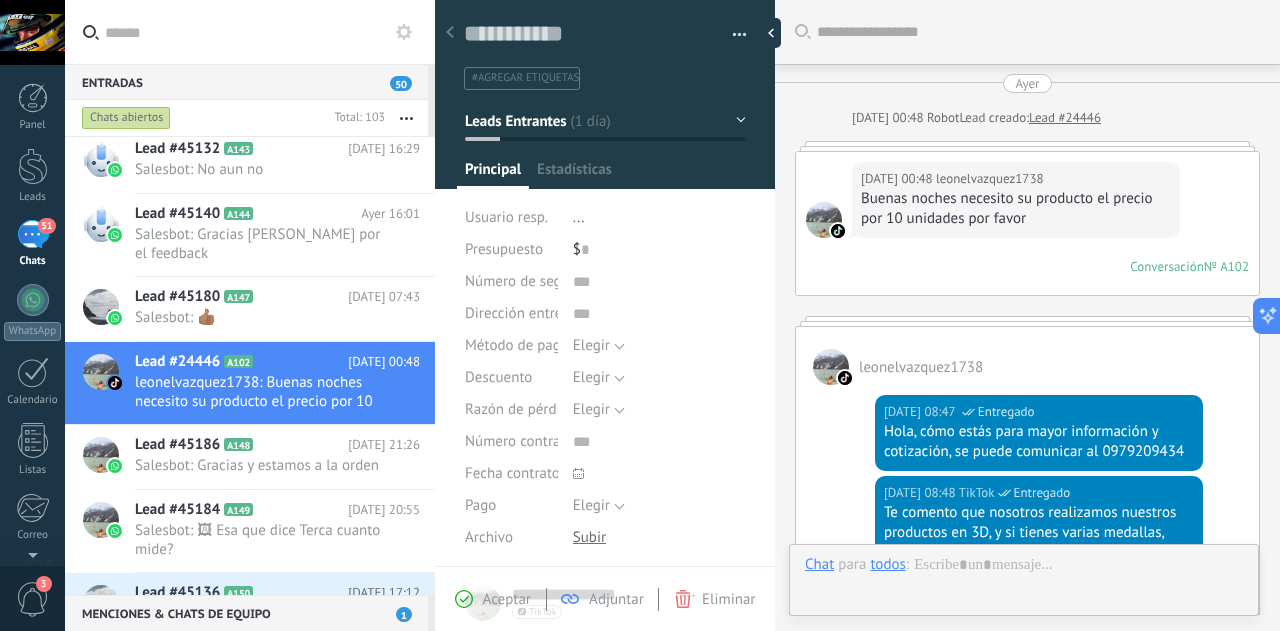 type on "**********" 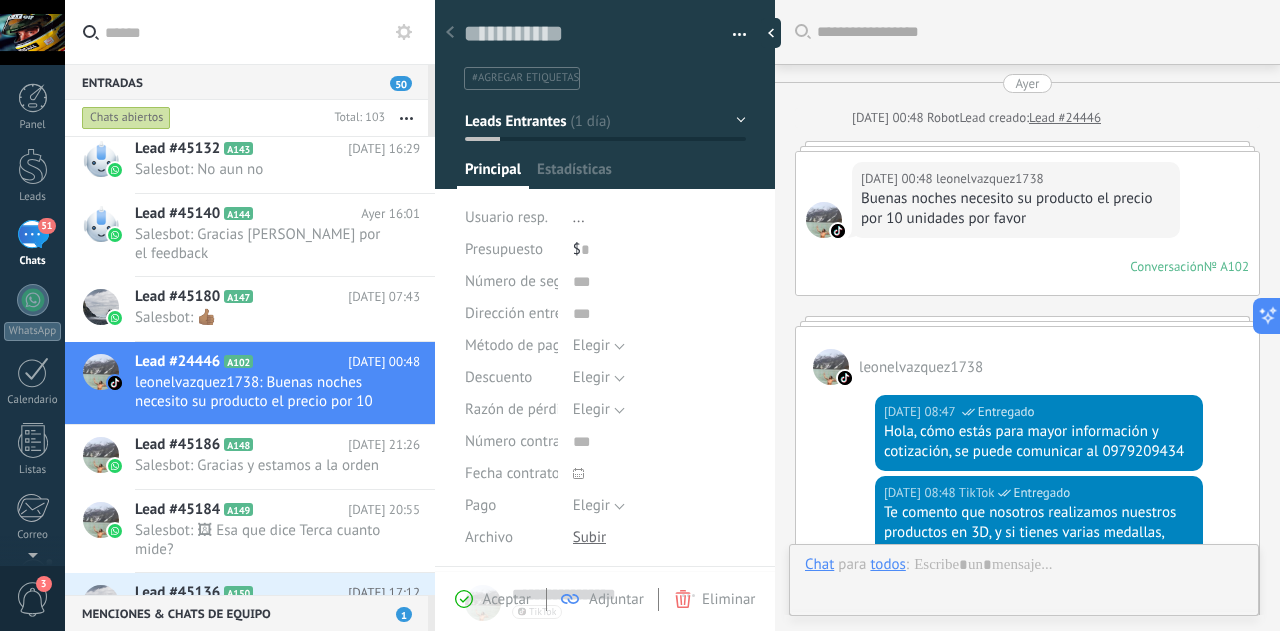 scroll, scrollTop: 30, scrollLeft: 0, axis: vertical 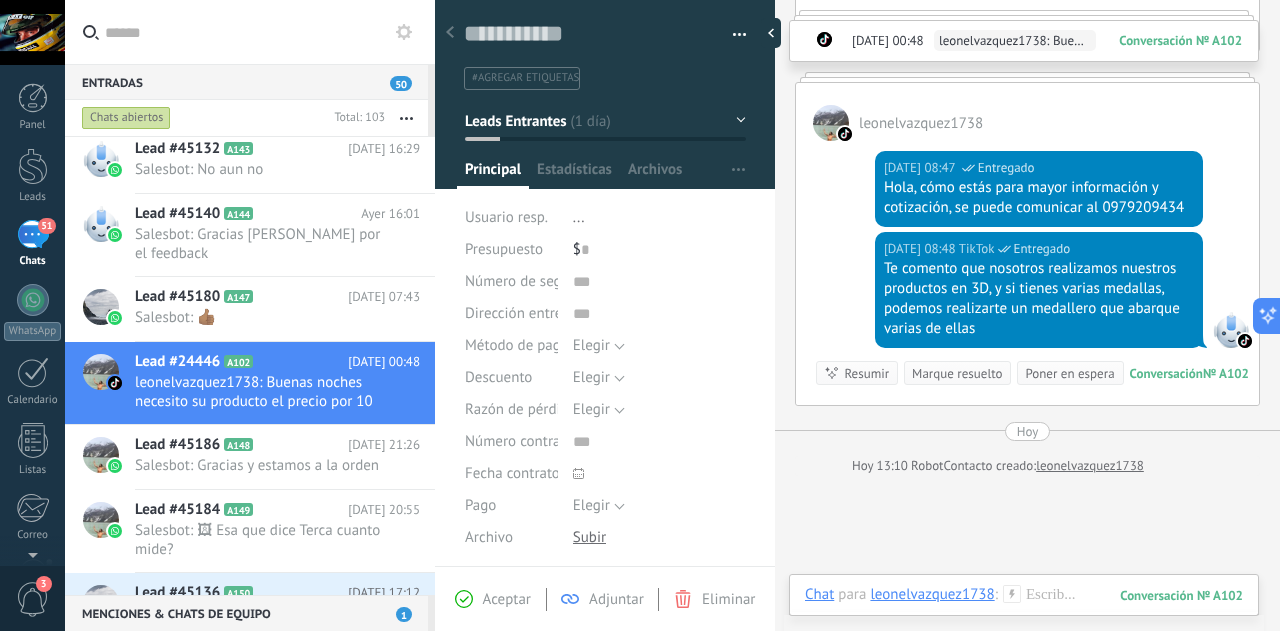 click on "Marque resuelto" at bounding box center (957, 373) 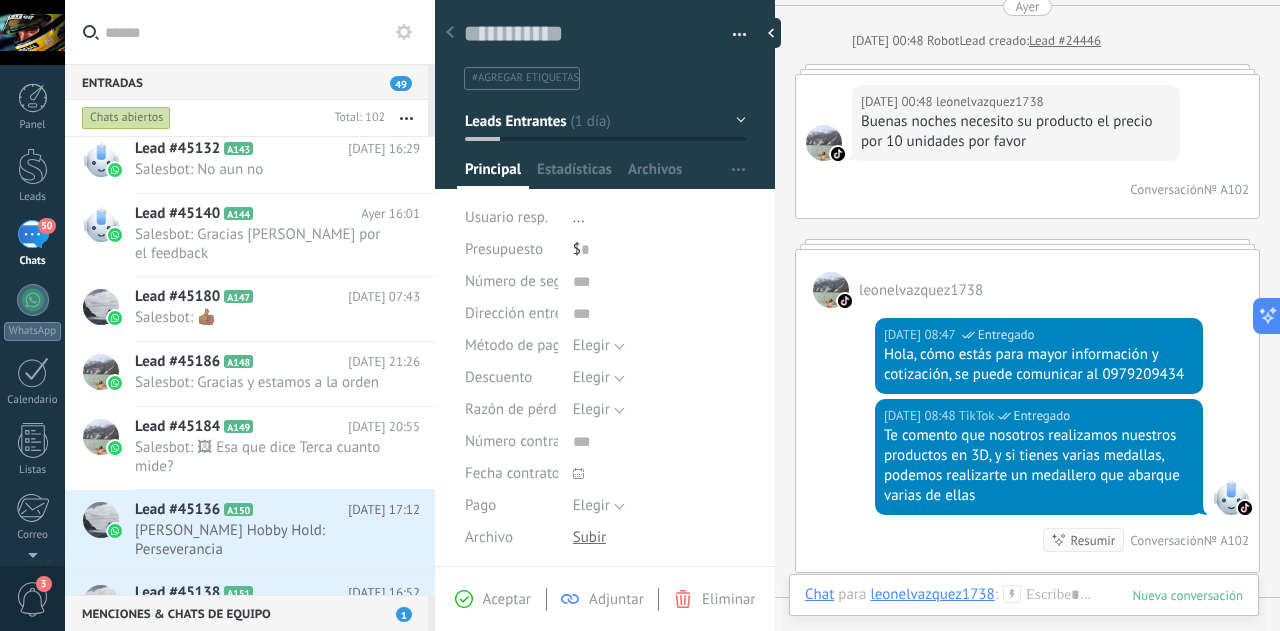 scroll, scrollTop: 100, scrollLeft: 0, axis: vertical 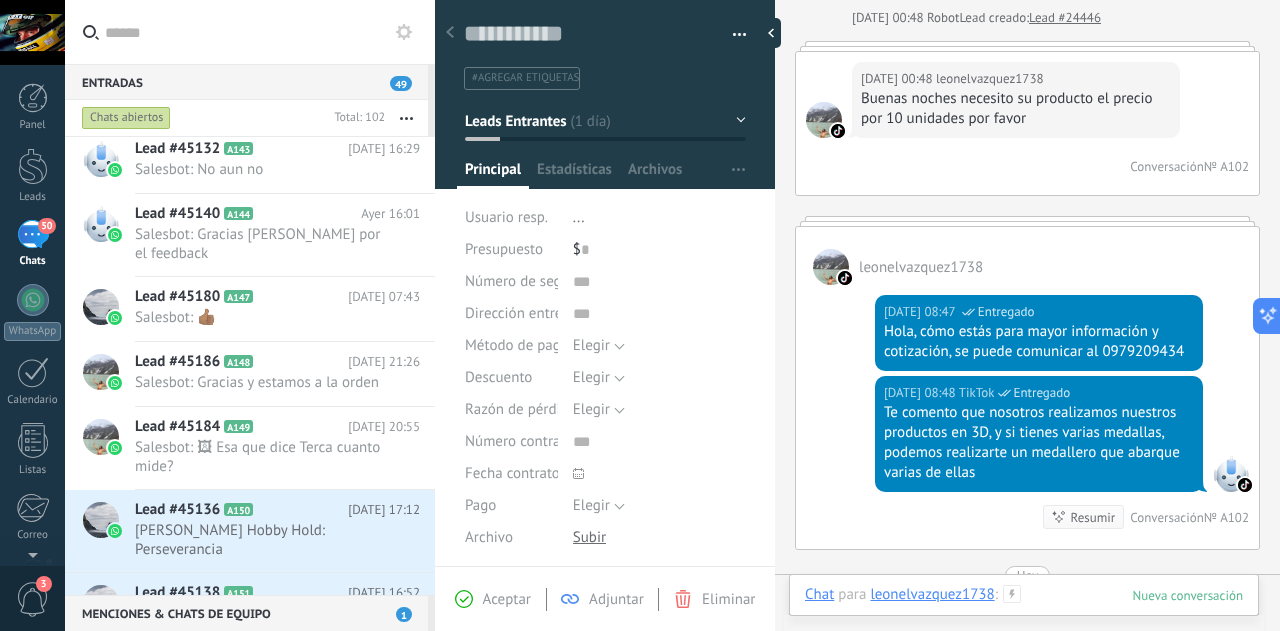 click at bounding box center [1024, 615] 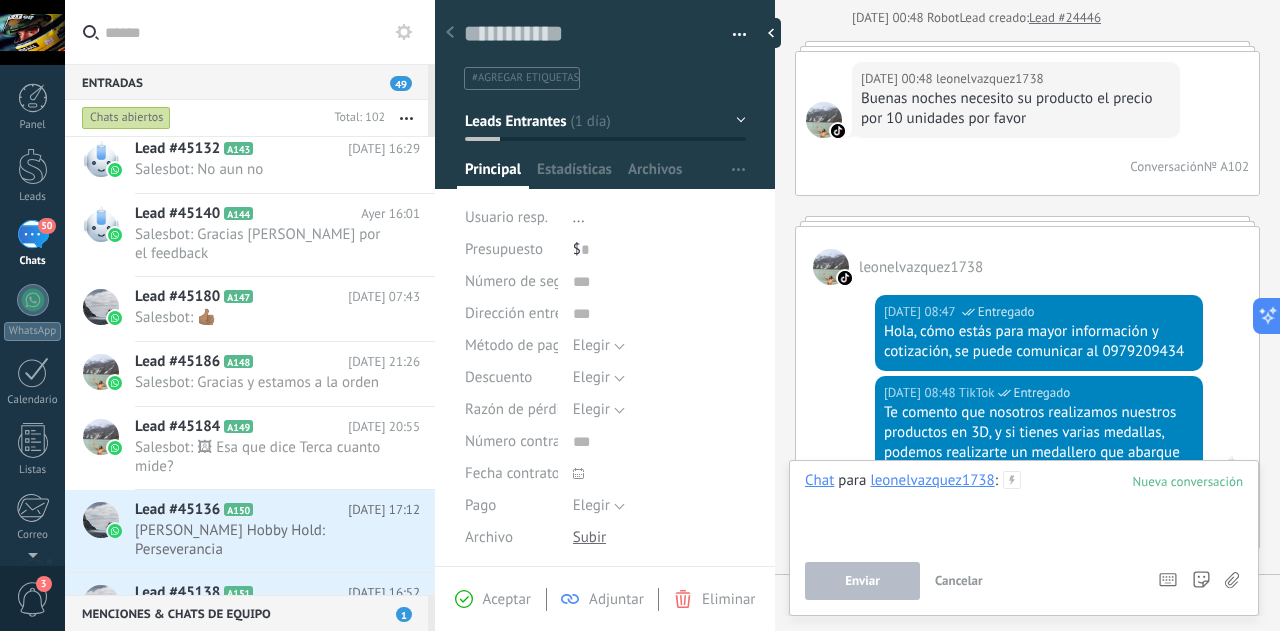 type 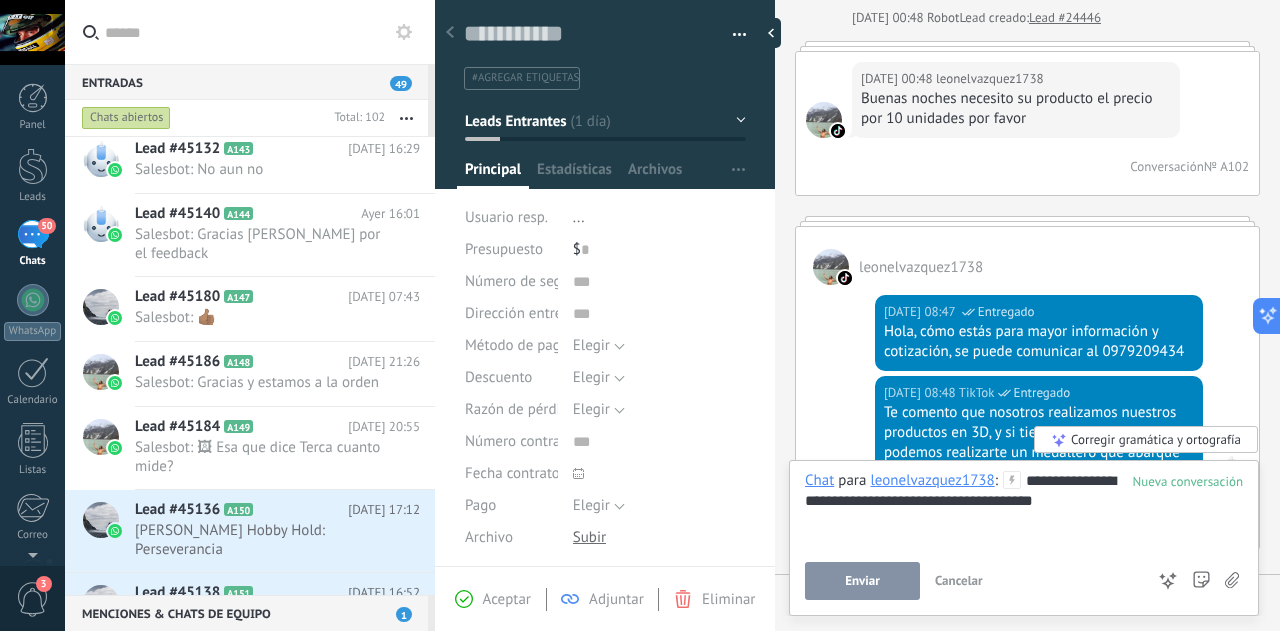 click on "Enviar" at bounding box center (862, 581) 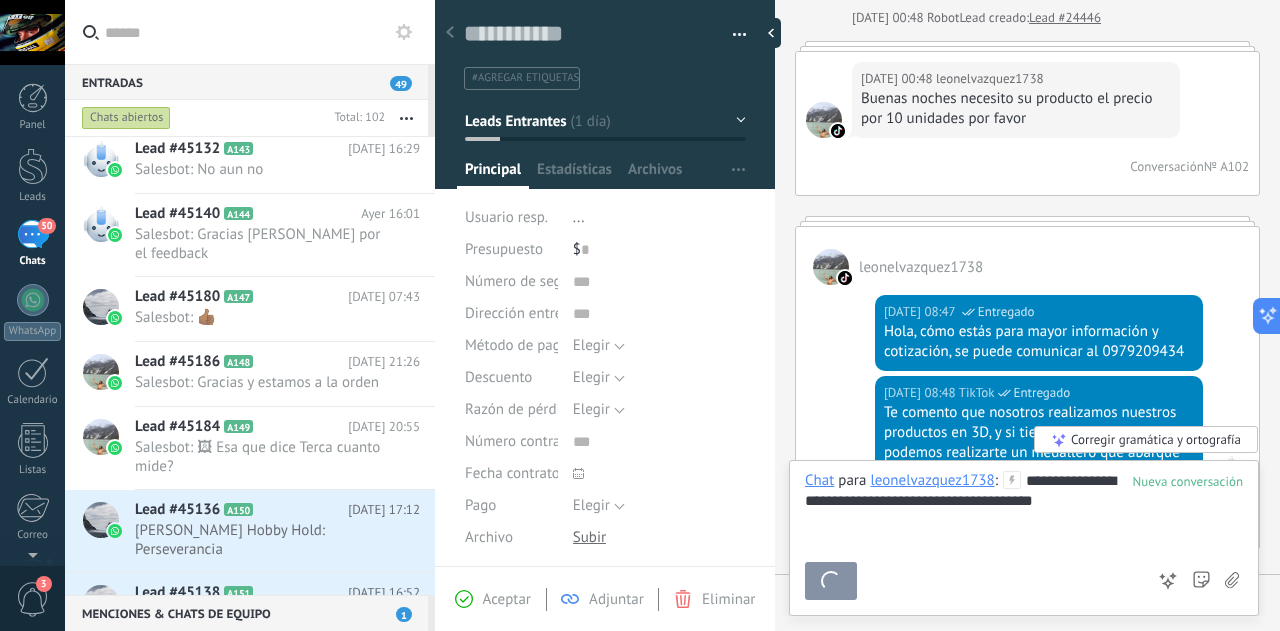 scroll, scrollTop: 686, scrollLeft: 0, axis: vertical 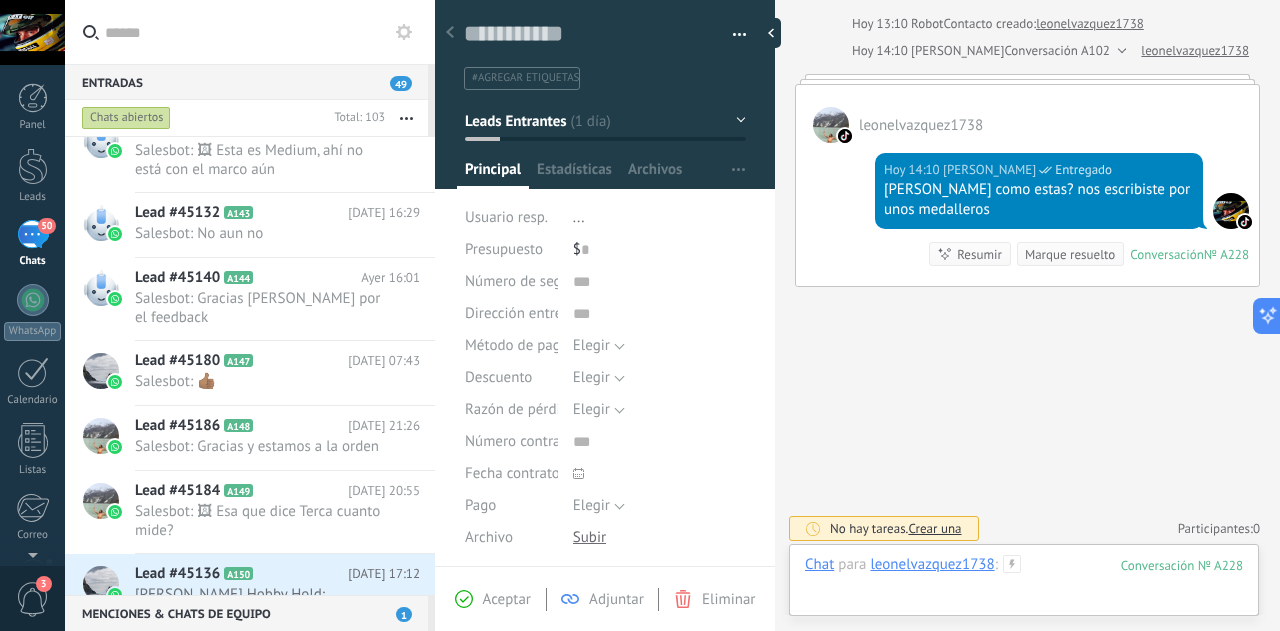 click at bounding box center [1024, 585] 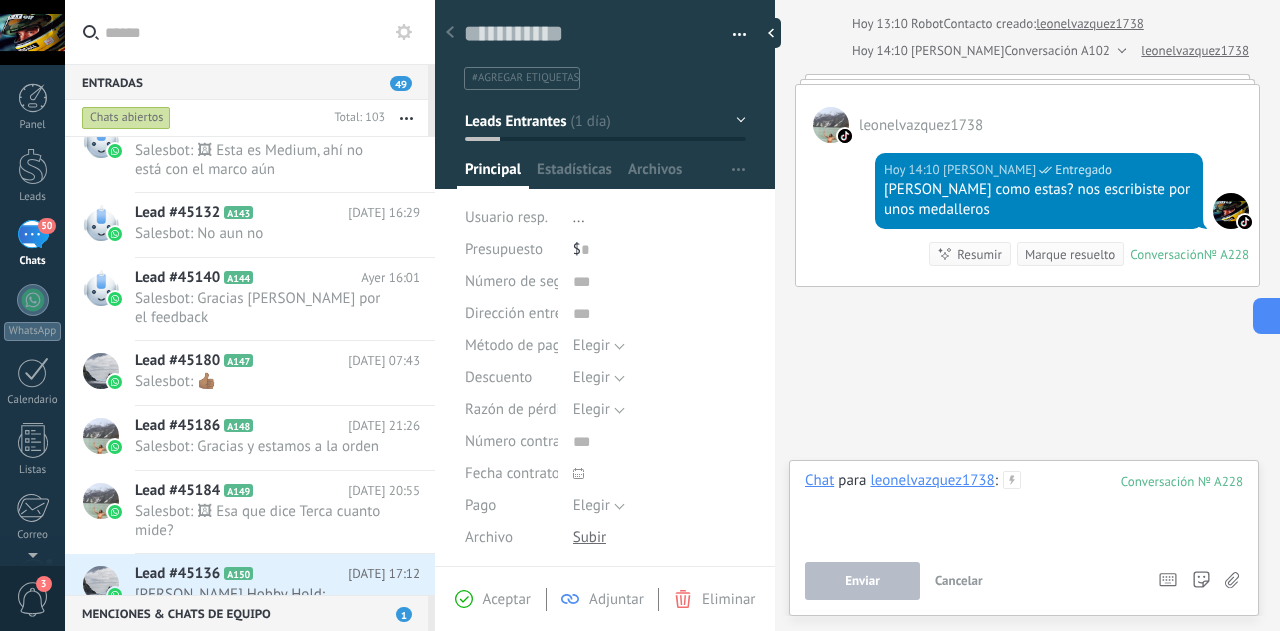 type 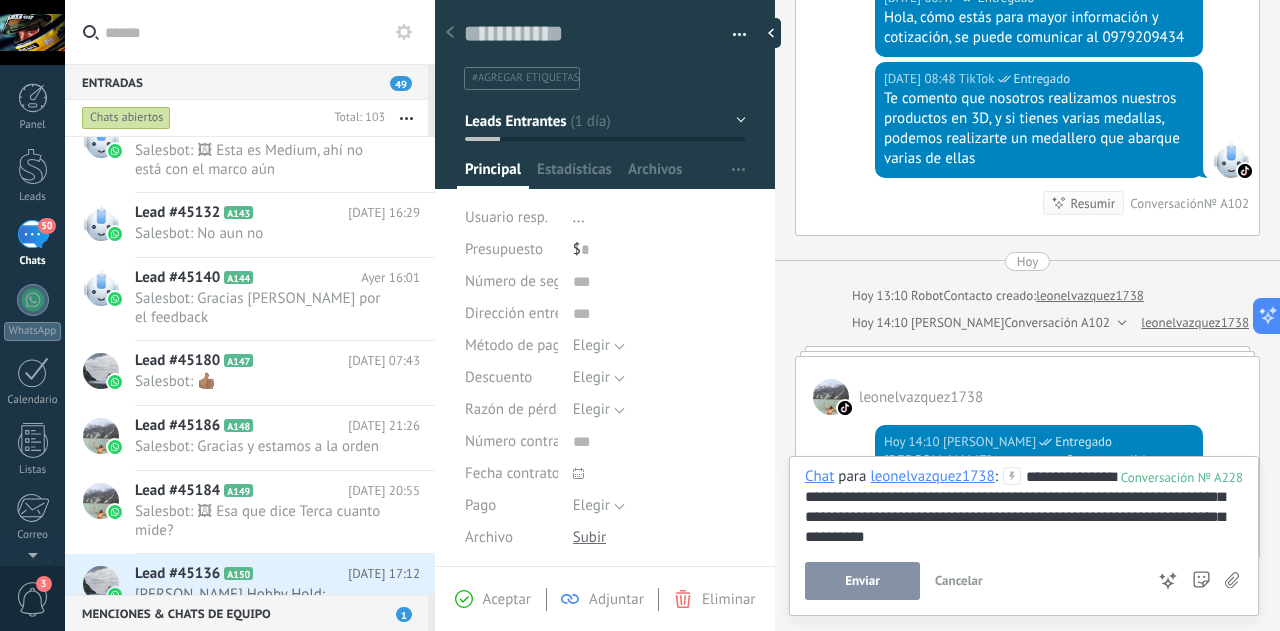 scroll, scrollTop: 386, scrollLeft: 0, axis: vertical 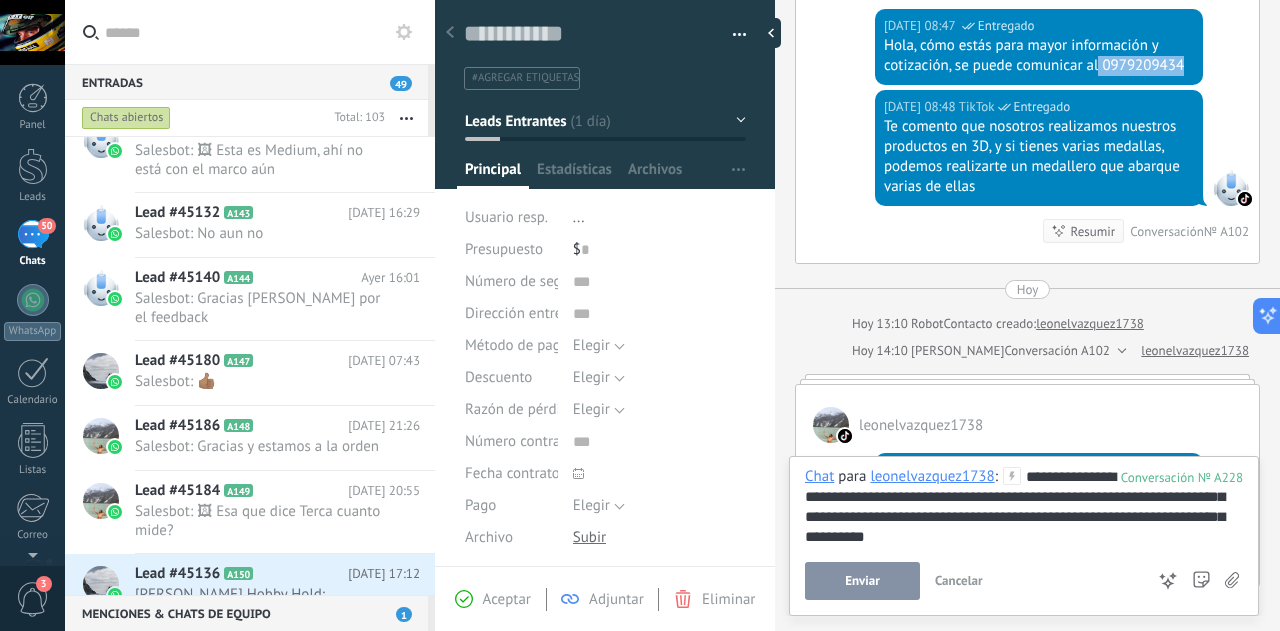 drag, startPoint x: 1098, startPoint y: 64, endPoint x: 1186, endPoint y: 70, distance: 88.20431 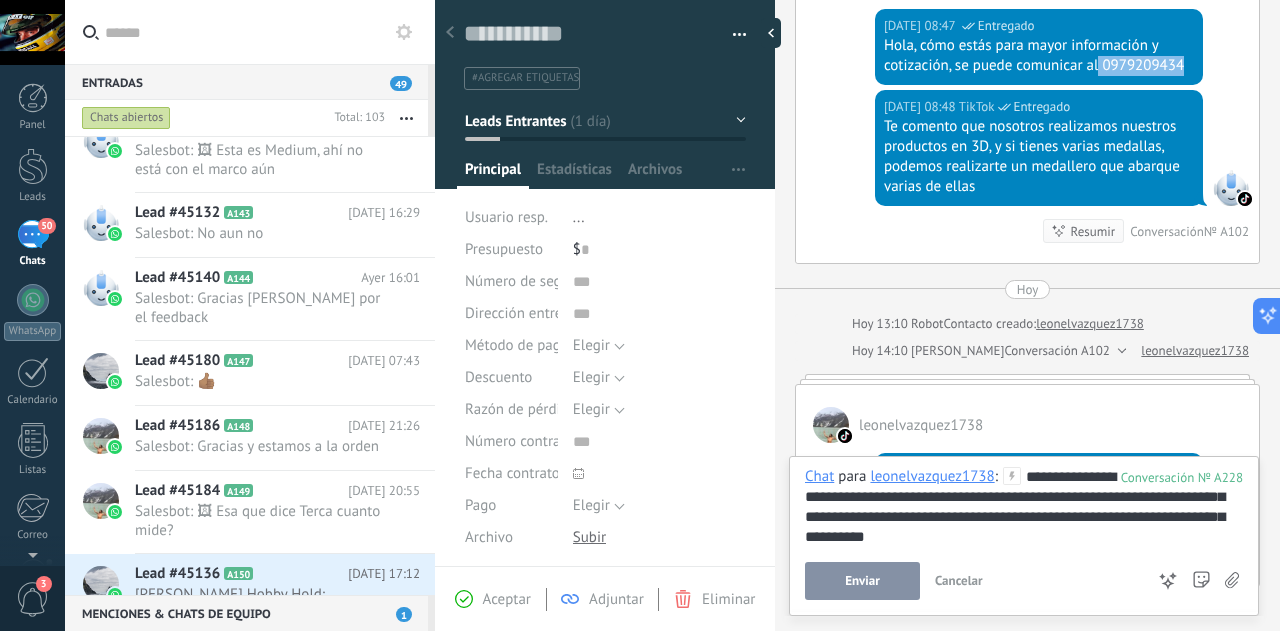 click on "Hola, cómo estás para mayor información y cotización, se puede comunicar al 0979209434" at bounding box center (1039, 56) 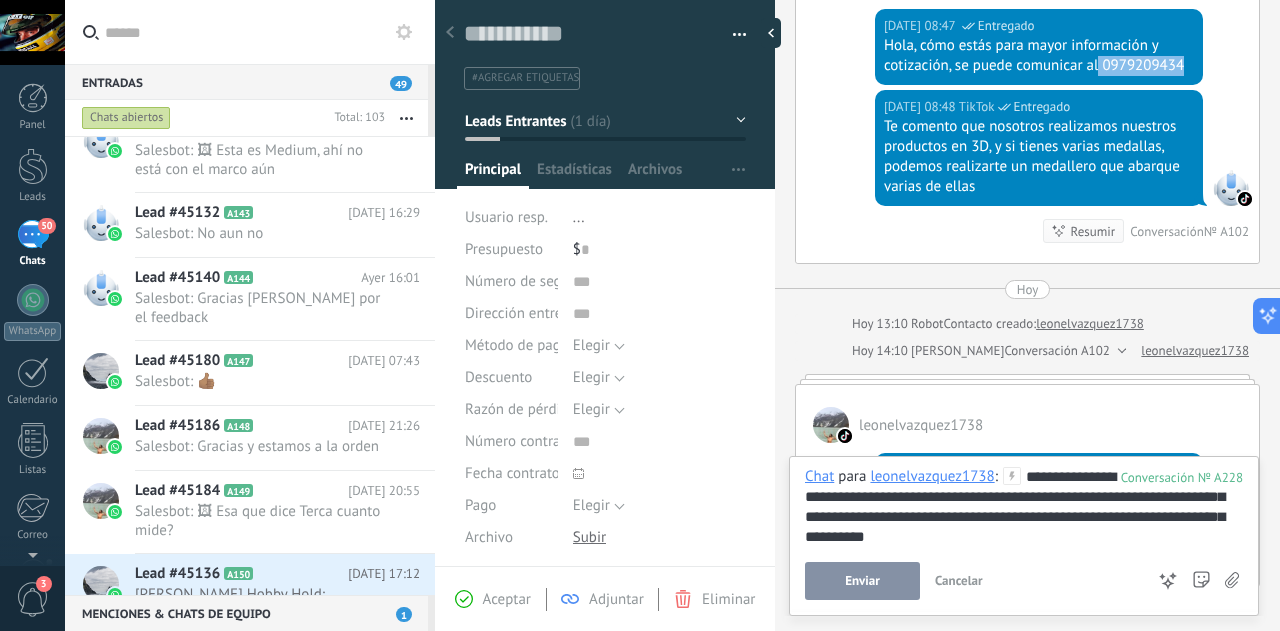 copy on "0979209434" 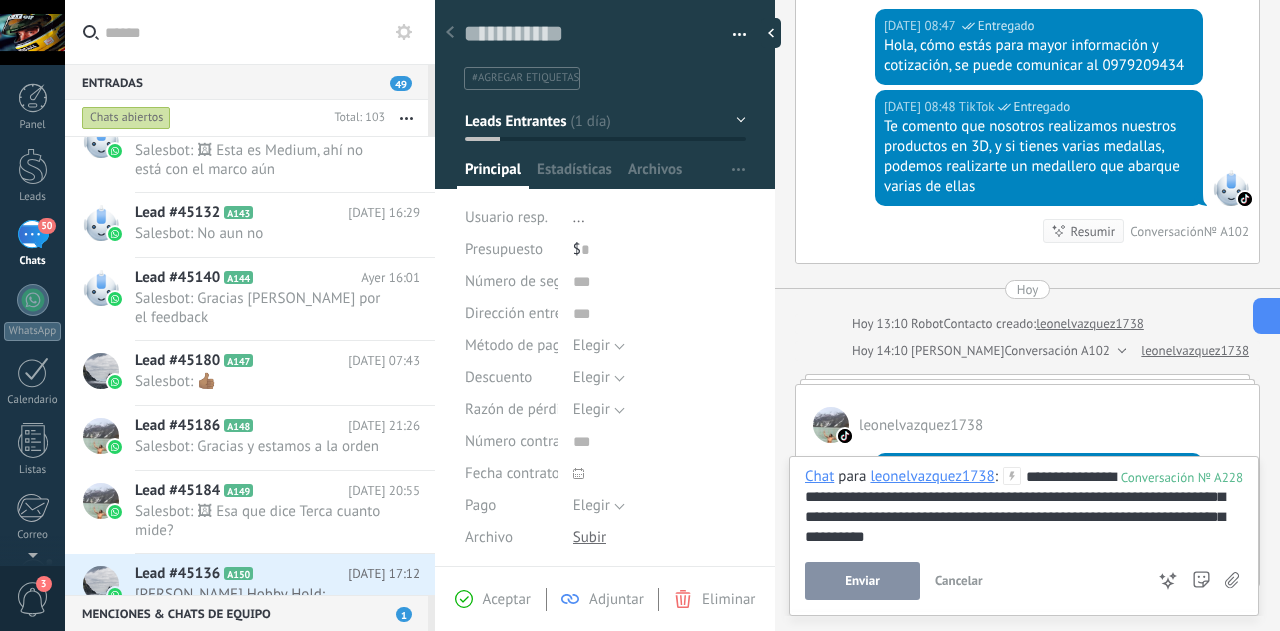 click on "**********" at bounding box center (1024, 507) 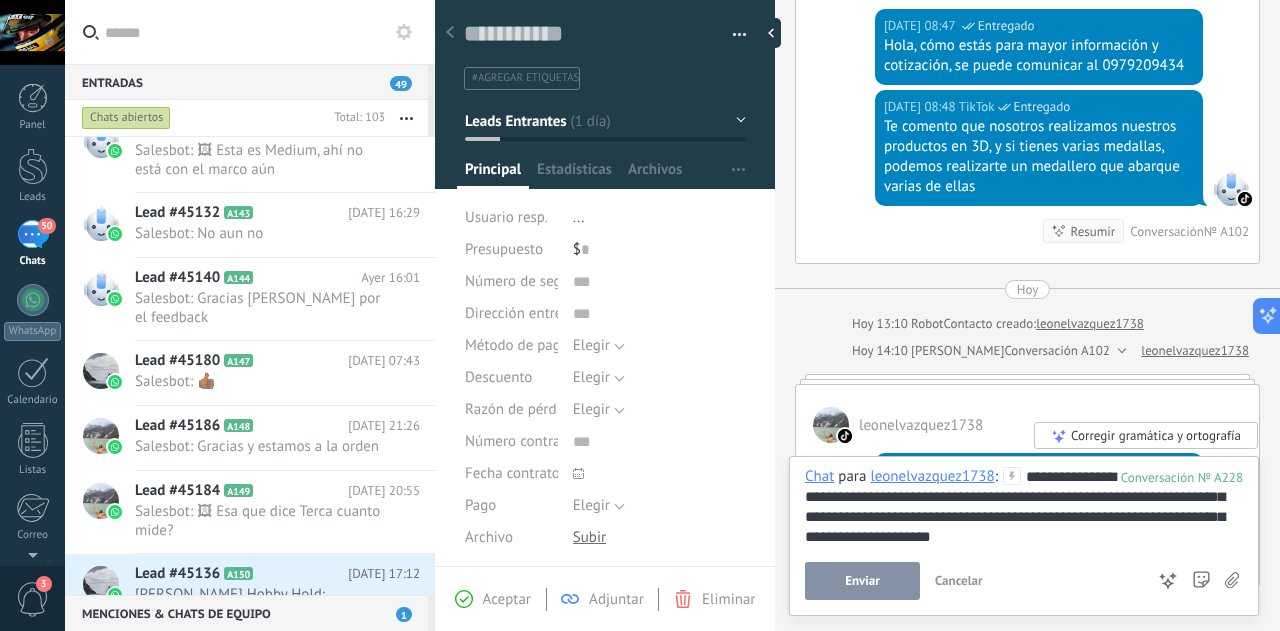 click on "Corregir gramática y ortografía" at bounding box center [1146, 435] 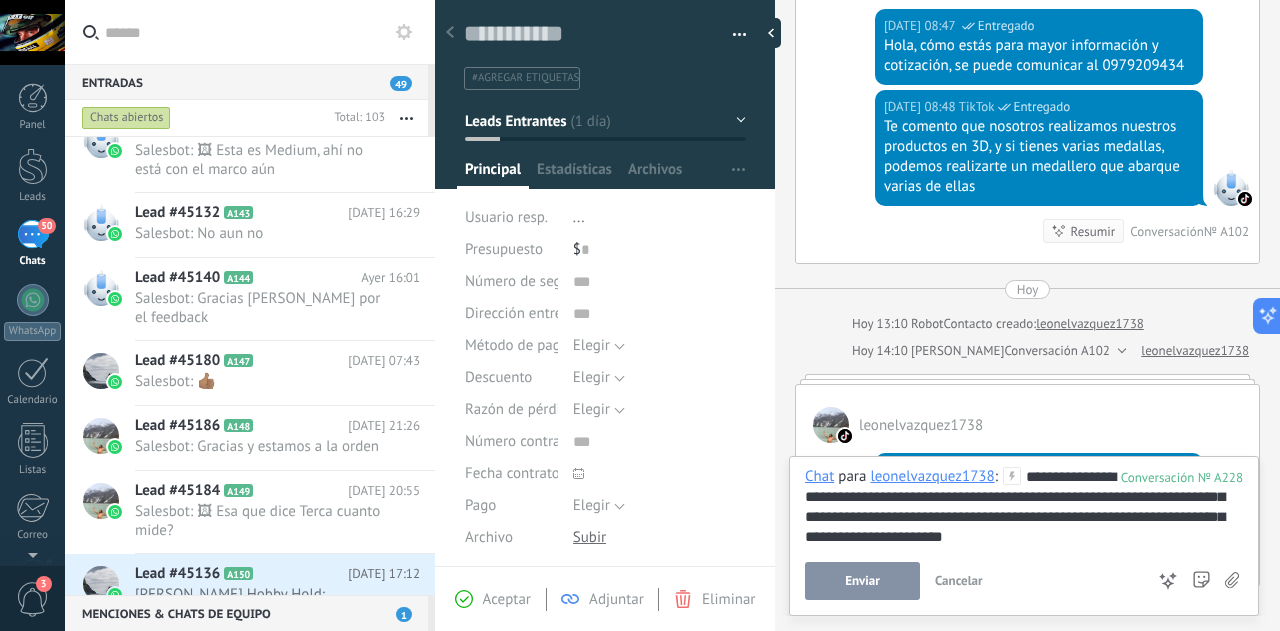 click on "Enviar" at bounding box center (862, 581) 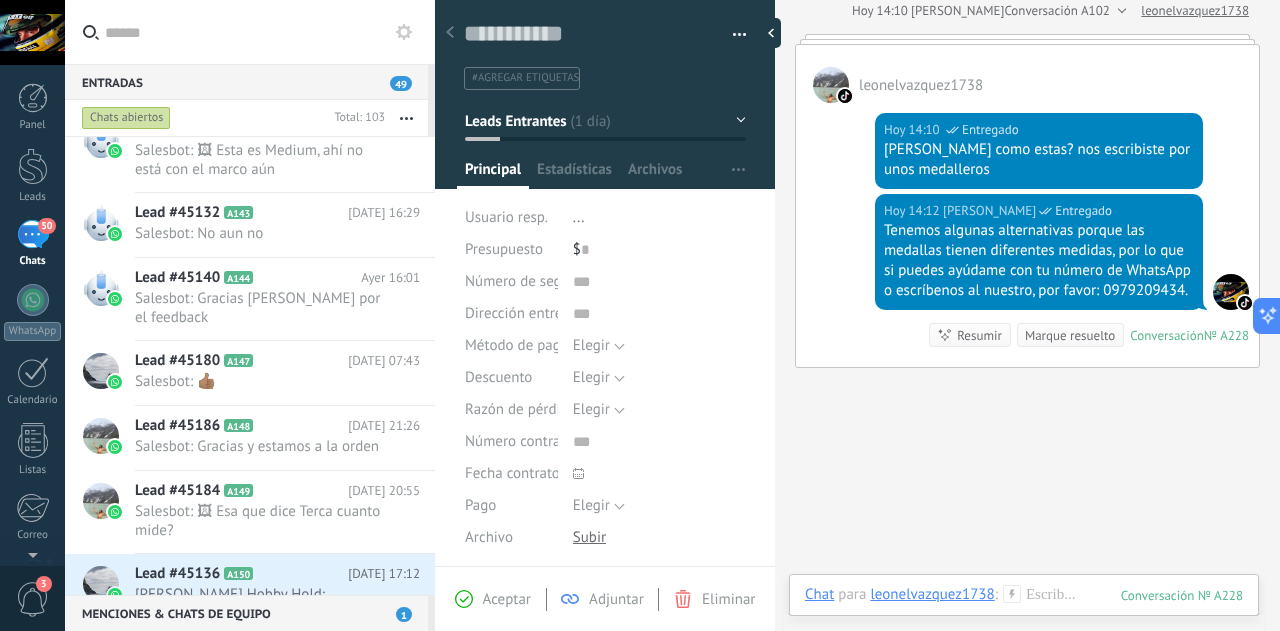 scroll, scrollTop: 826, scrollLeft: 0, axis: vertical 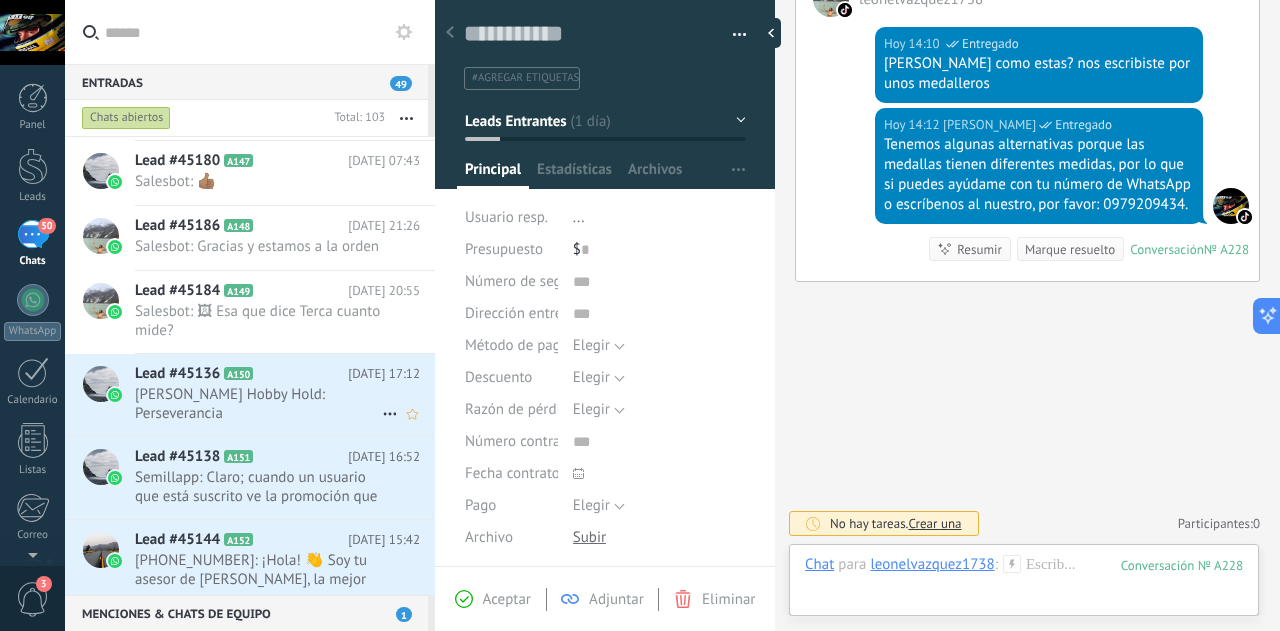 click on "Lead #45136
A150" at bounding box center [241, 374] 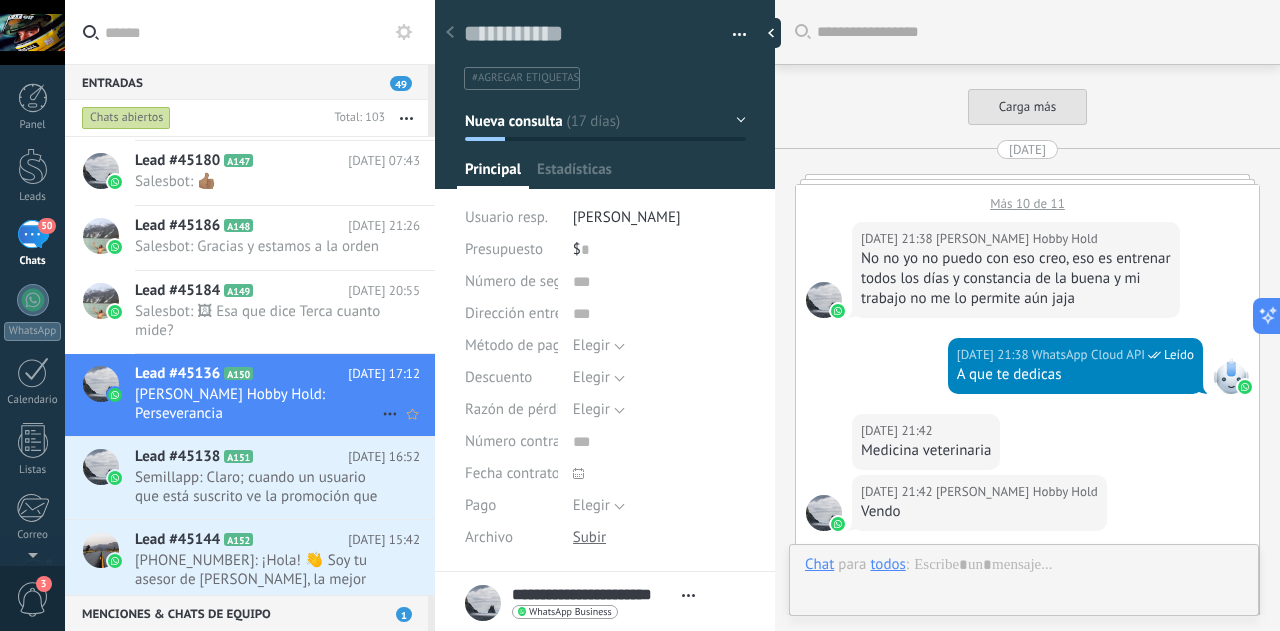 scroll, scrollTop: 30, scrollLeft: 0, axis: vertical 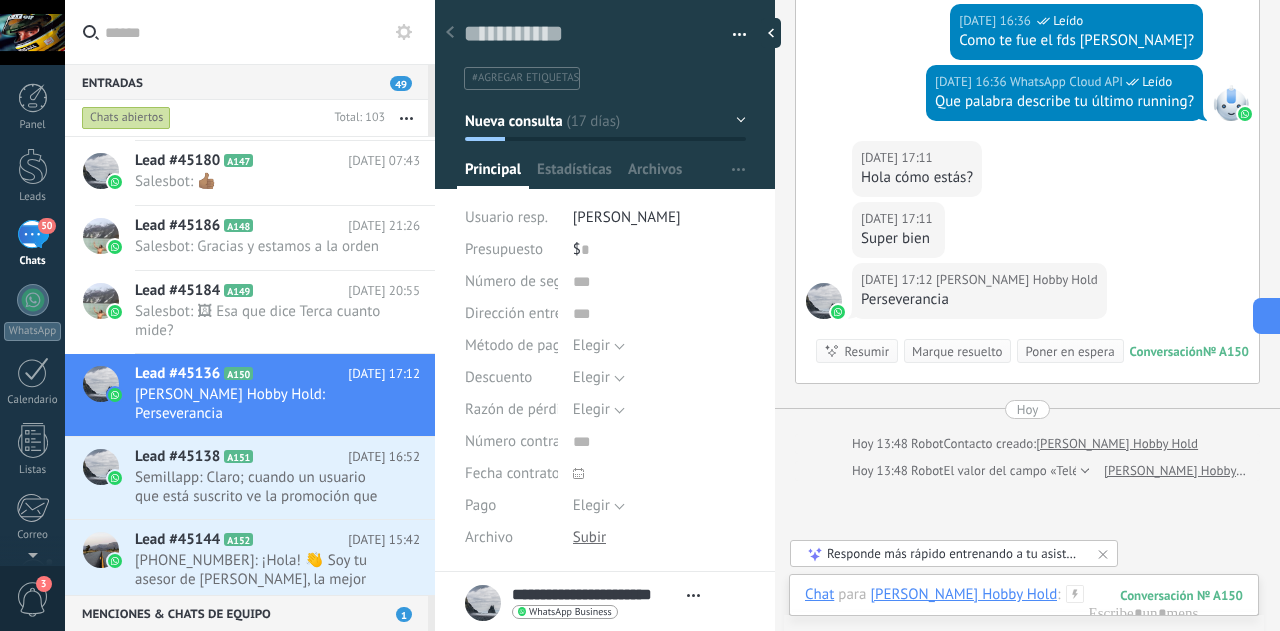 click on "Marque resuelto" at bounding box center [957, 351] 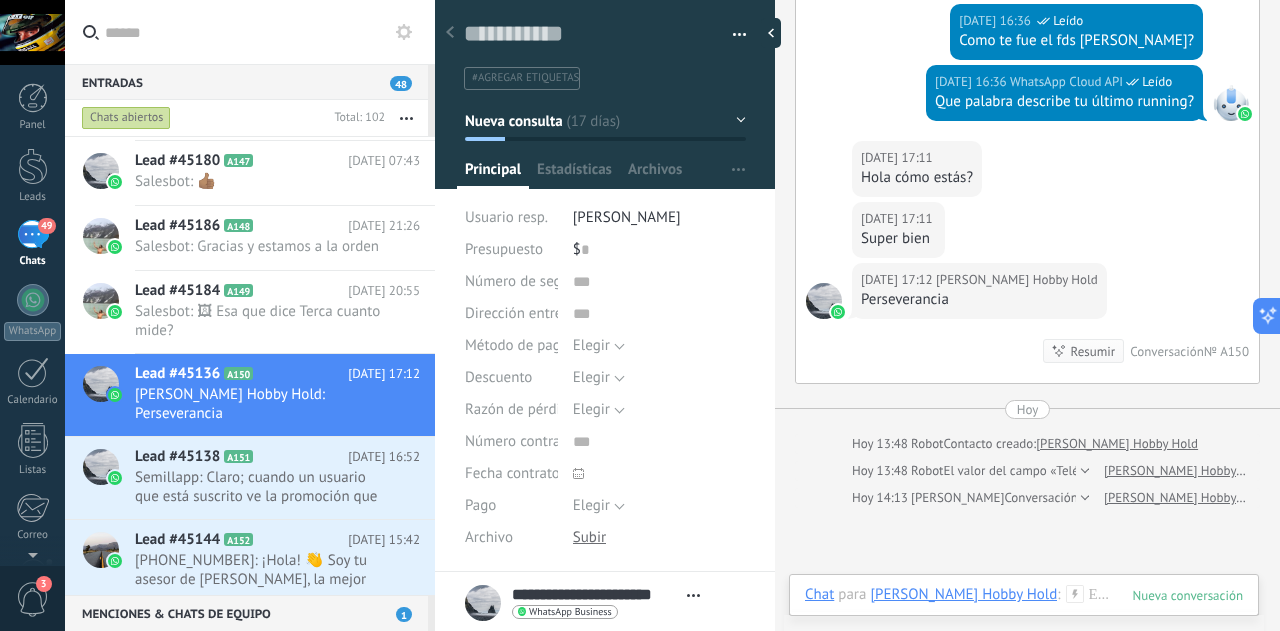 scroll, scrollTop: 2734, scrollLeft: 0, axis: vertical 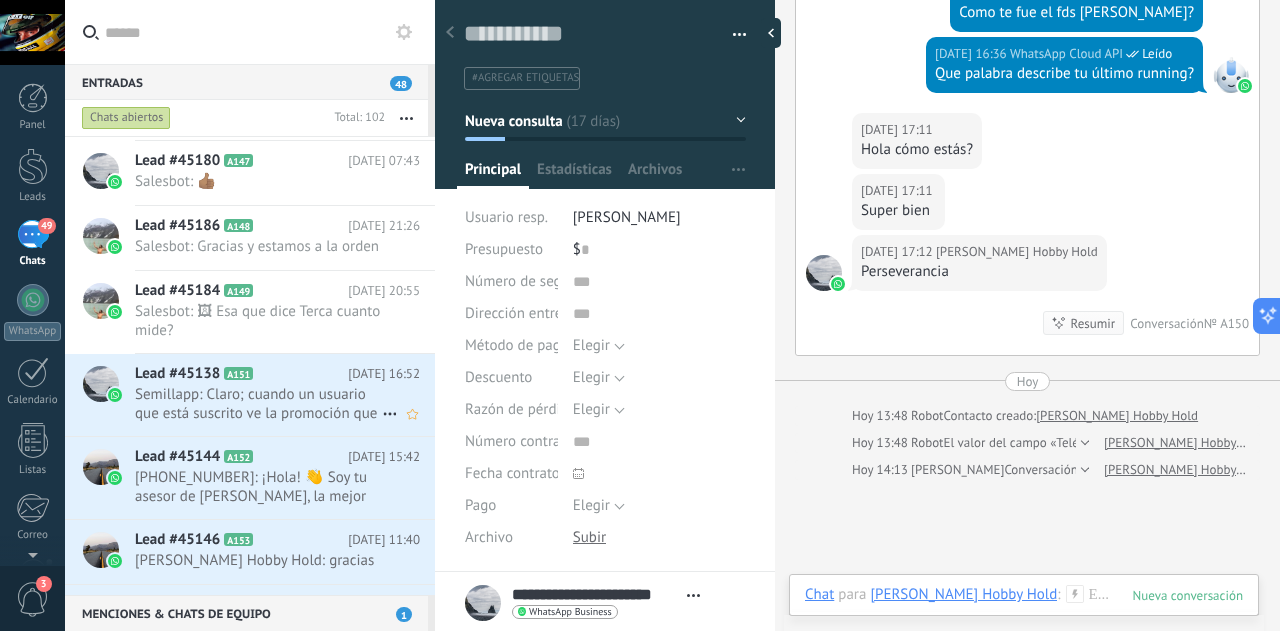 click on "Semillapp: Claro; cuando un usuario que está suscrito ve la promoción que se esta ofertando en la app se va a poner en co..." at bounding box center [258, 404] 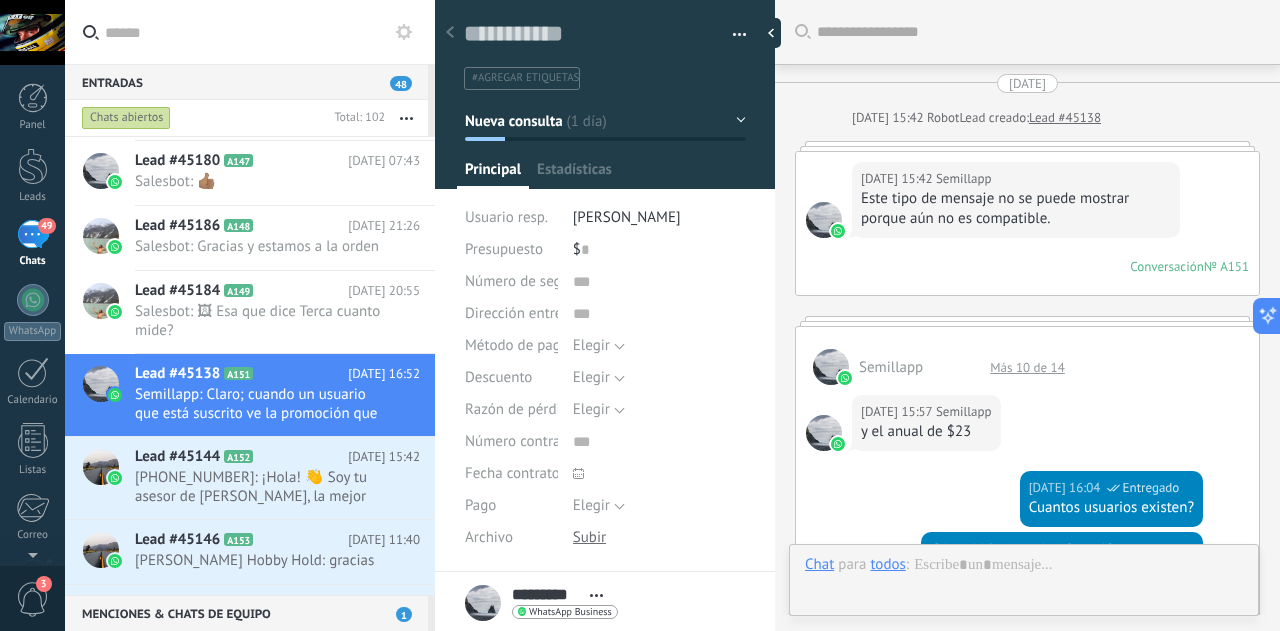 scroll, scrollTop: 1035, scrollLeft: 0, axis: vertical 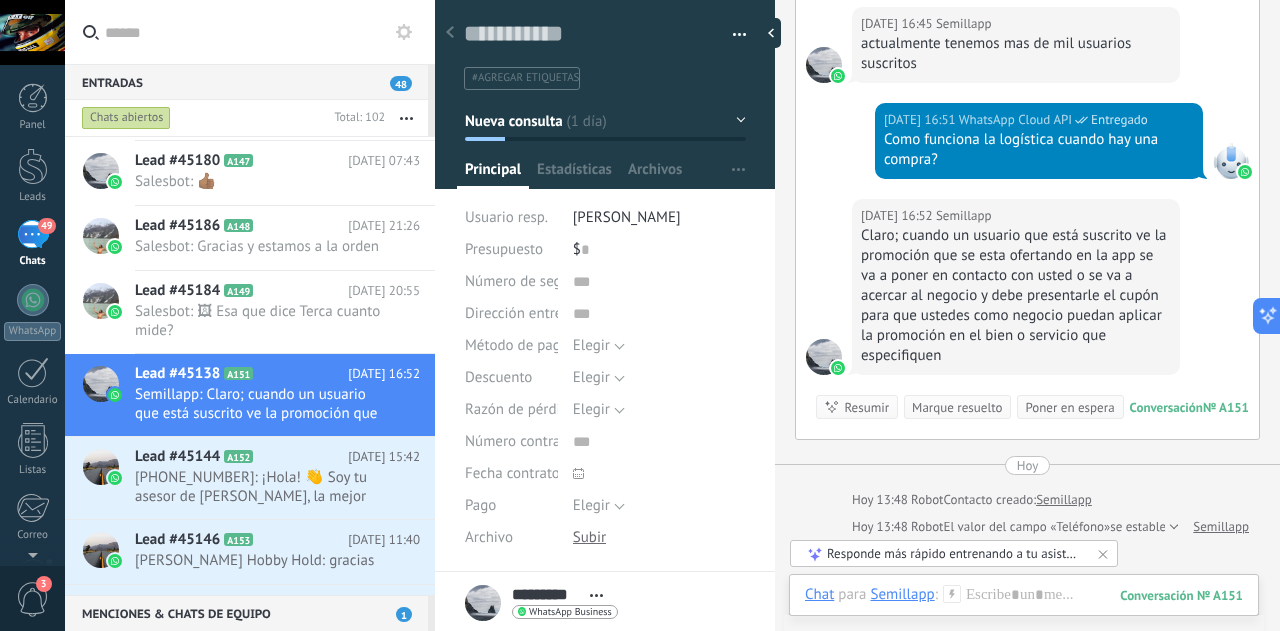 click on "Marque resuelto" at bounding box center [957, 407] 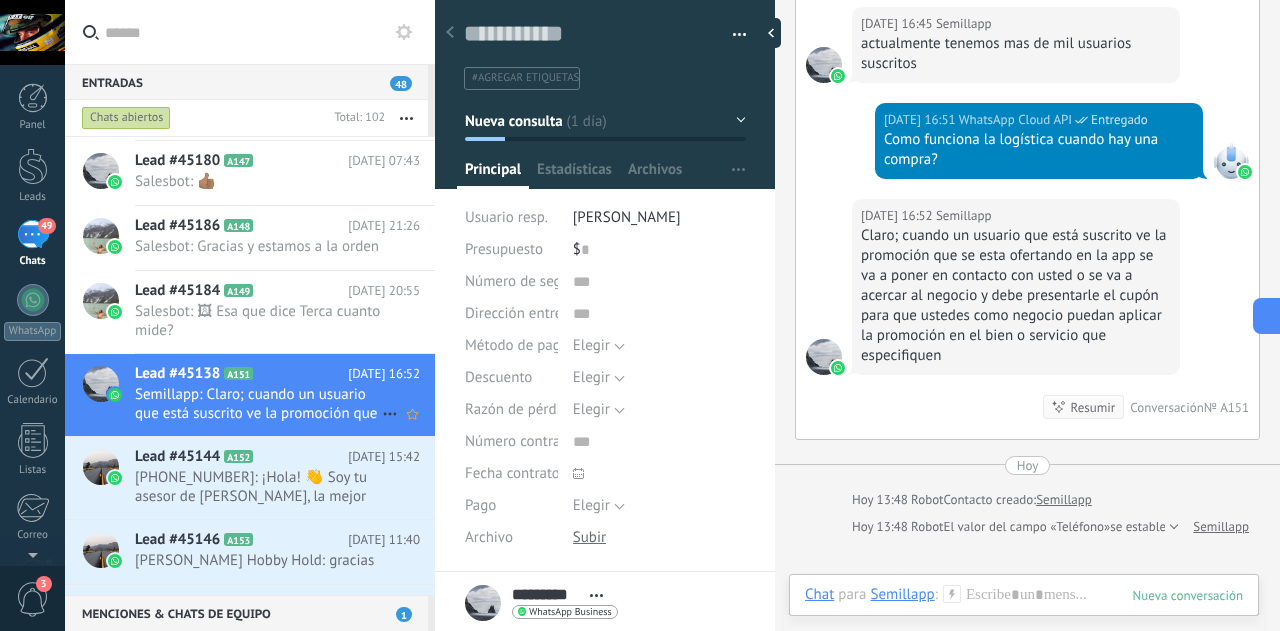 scroll, scrollTop: 1063, scrollLeft: 0, axis: vertical 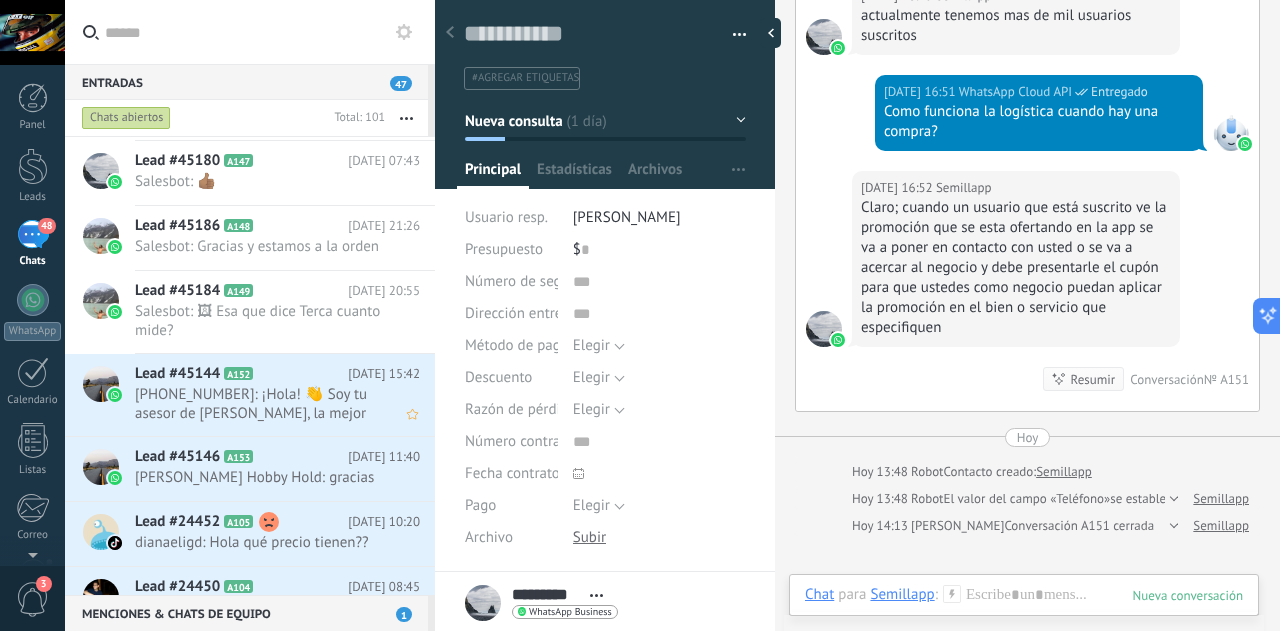 click on "+593983521085: ¡Hola! 👋 Soy tu asesor de VIBA, la mejor opción en Ecuador para surtir tu negocio de mascotas. Estamos aquí pa..." at bounding box center [258, 404] 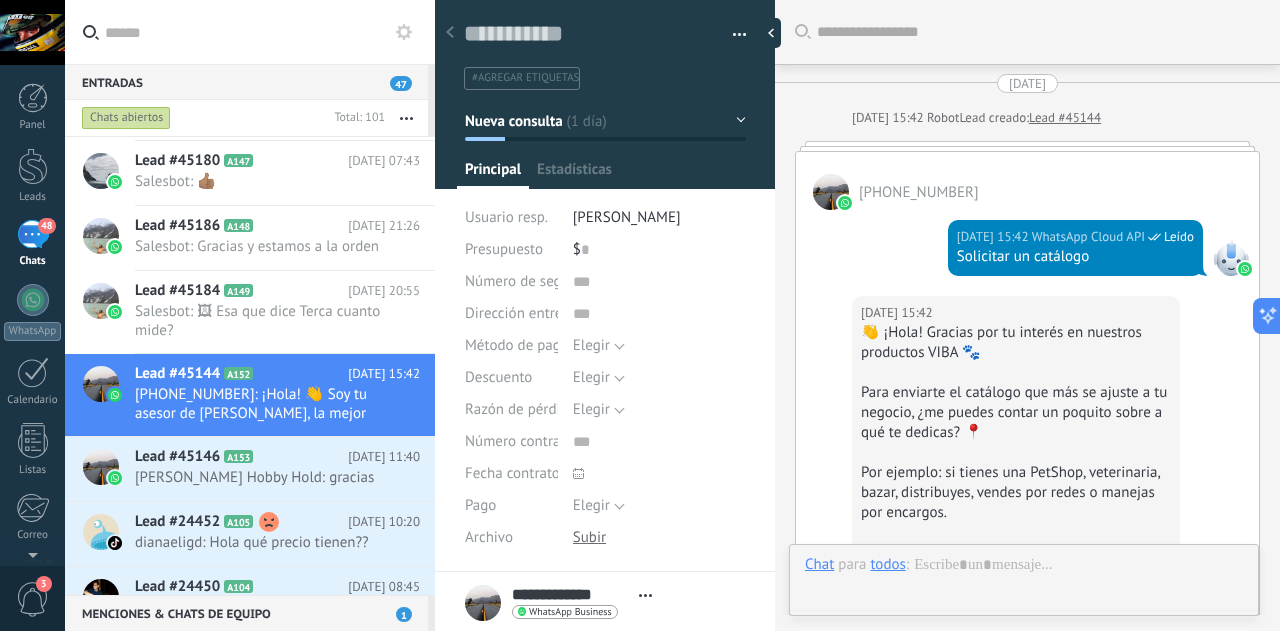 scroll, scrollTop: 30, scrollLeft: 0, axis: vertical 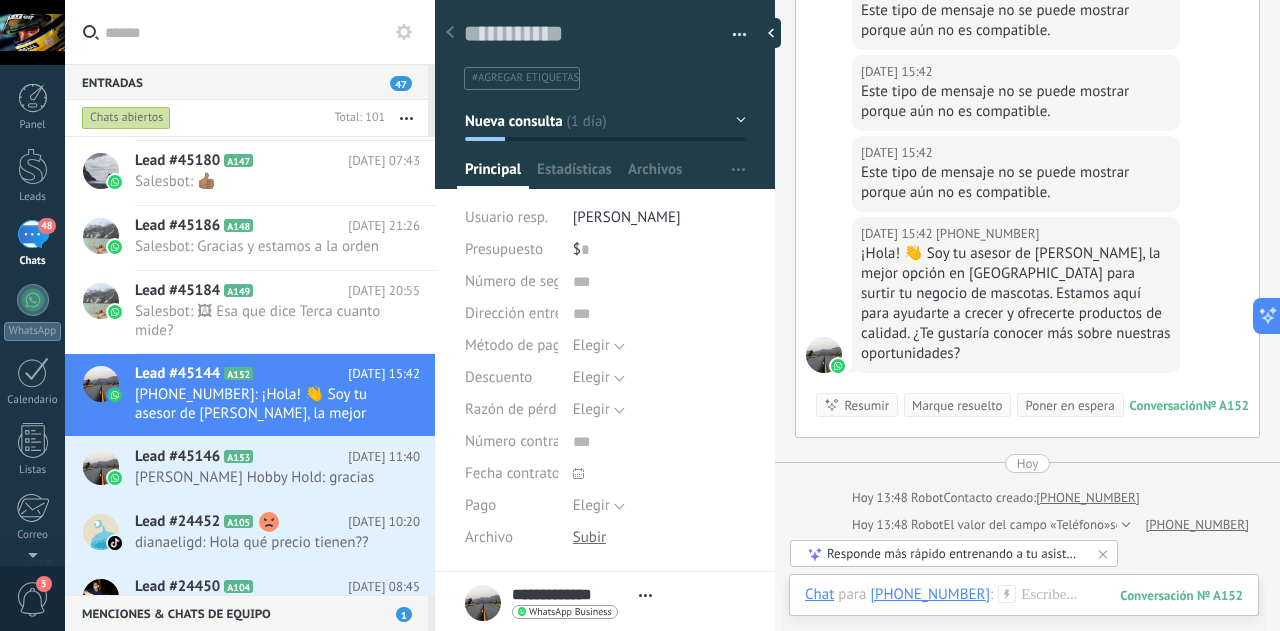click on "Marque resuelto" at bounding box center [957, 405] 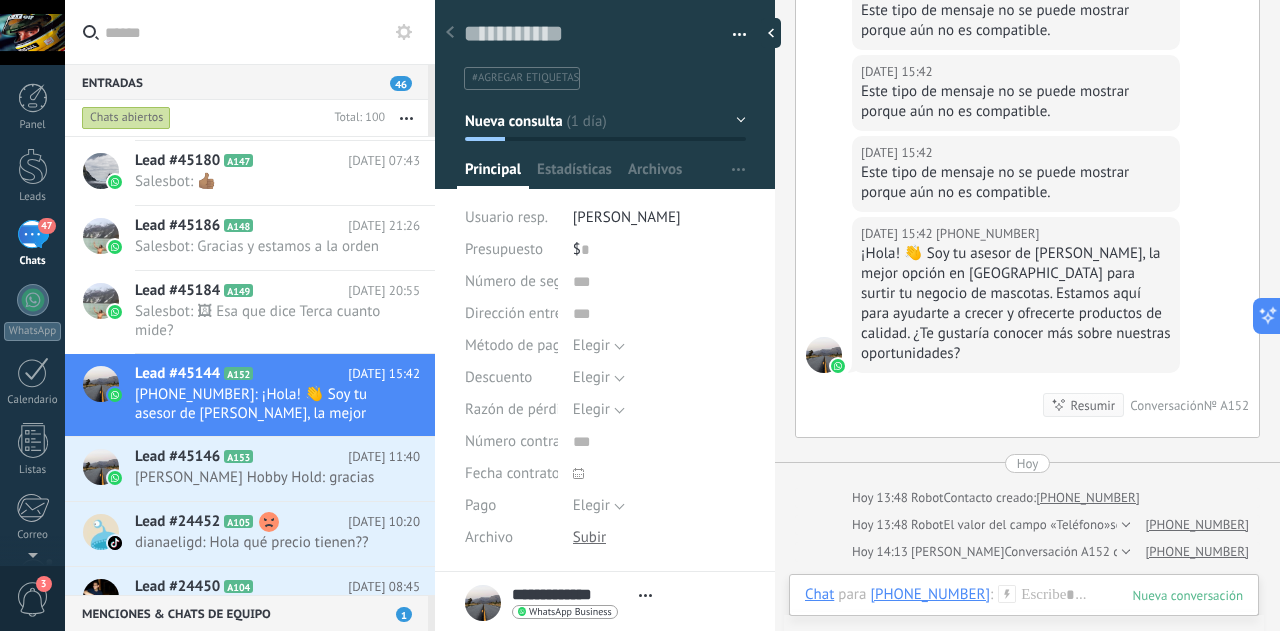 scroll, scrollTop: 771, scrollLeft: 0, axis: vertical 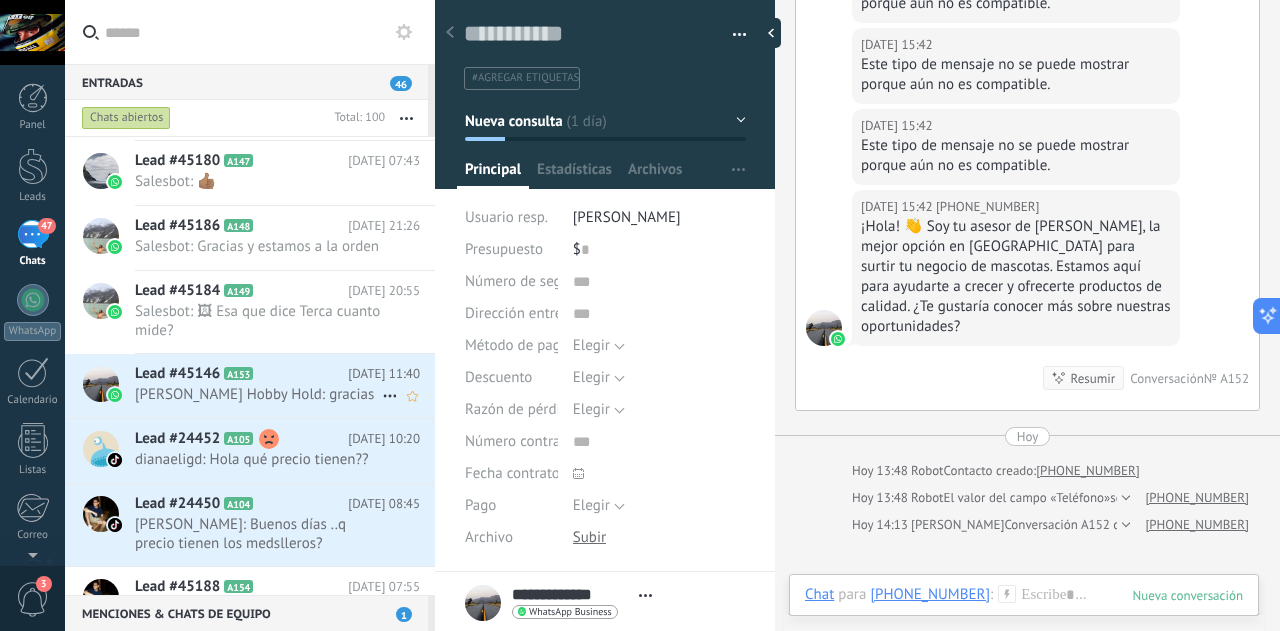 click on "[PERSON_NAME] Hobby Hold: gracias" at bounding box center [258, 394] 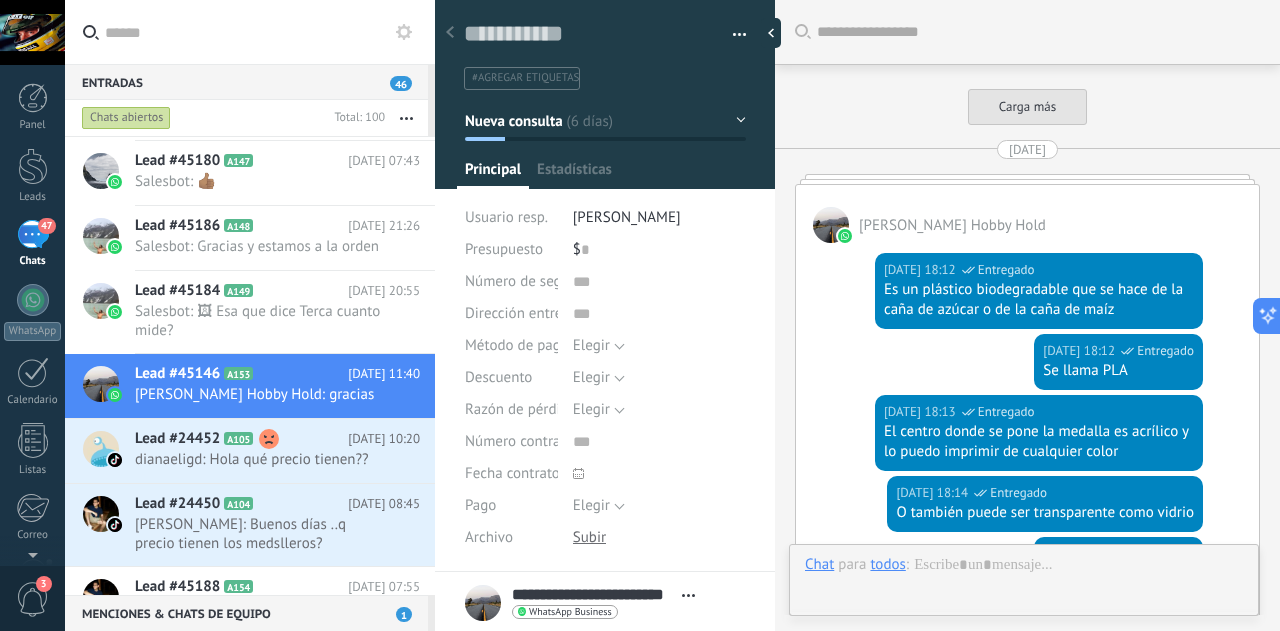 scroll, scrollTop: 30, scrollLeft: 0, axis: vertical 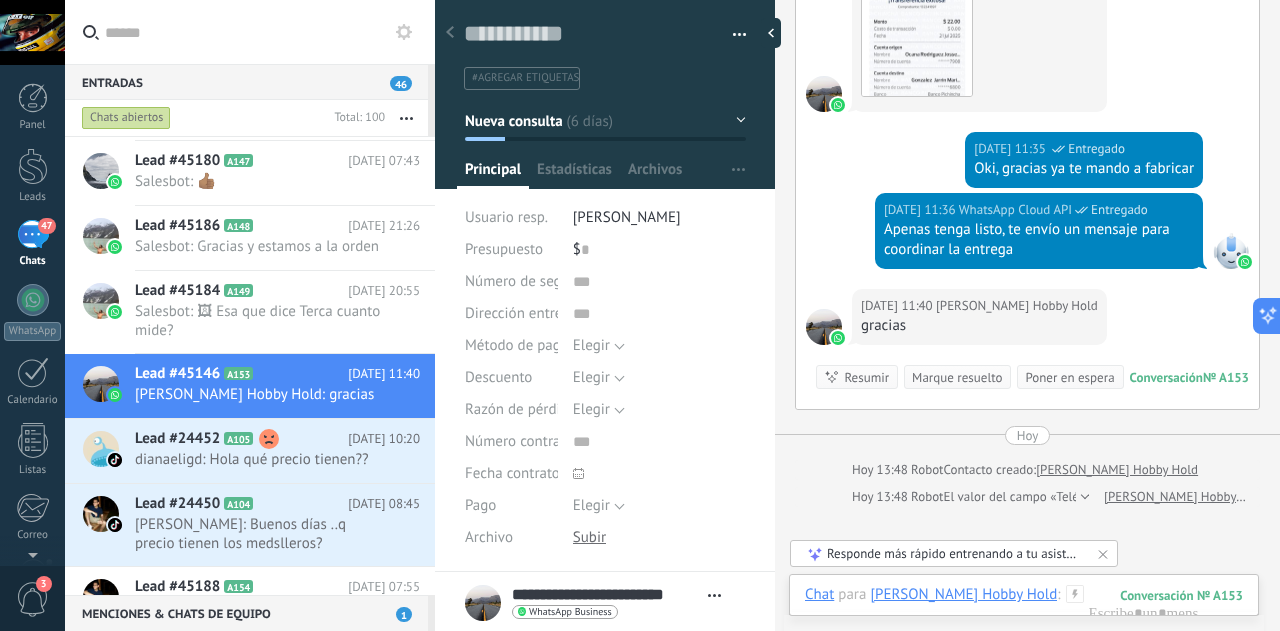 click on "Poner en espera" at bounding box center [1069, 377] 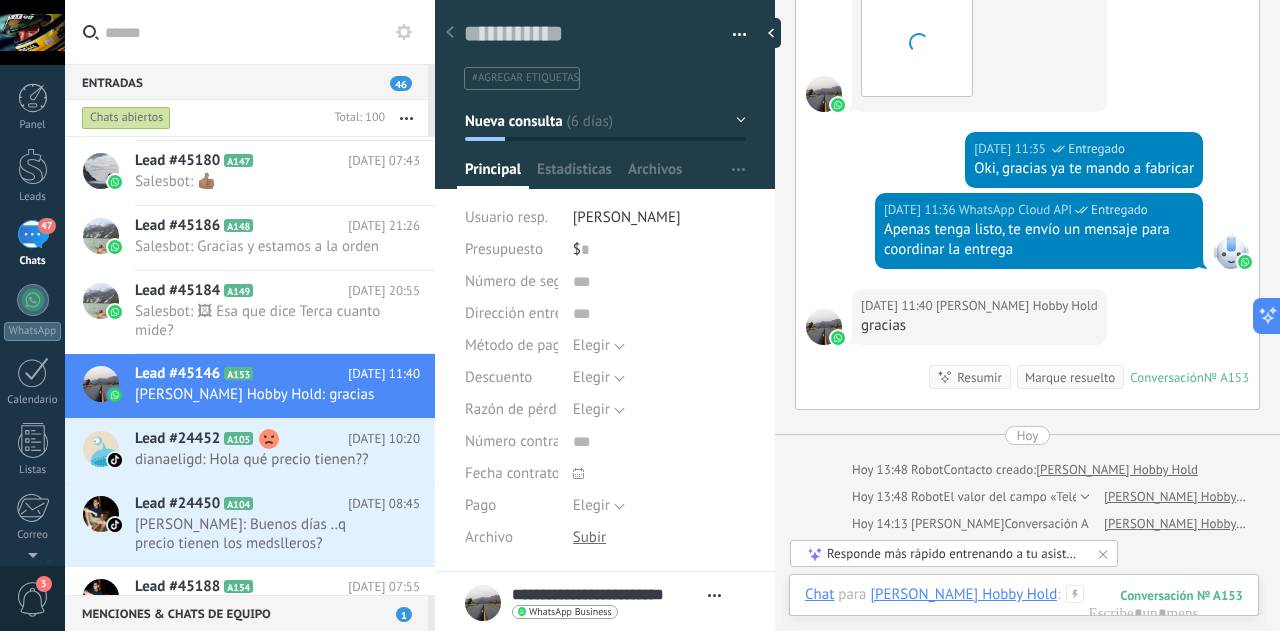 scroll, scrollTop: 4575, scrollLeft: 0, axis: vertical 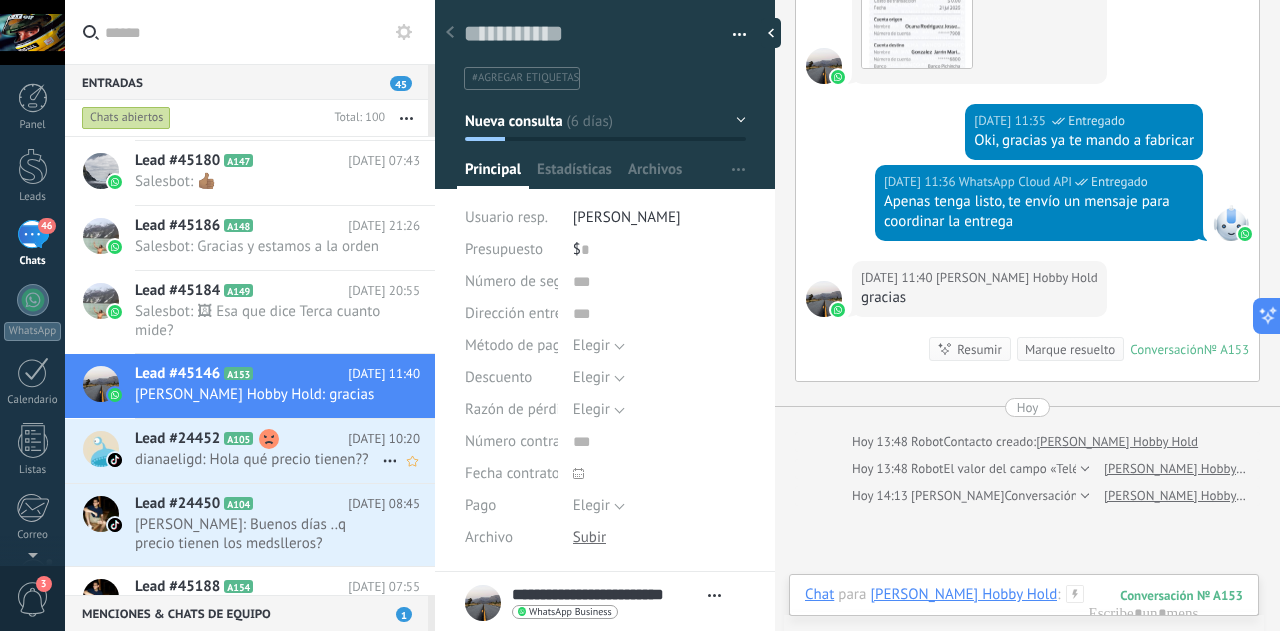 click on "dianaeligd: Hola qué precio tienen??" at bounding box center [258, 459] 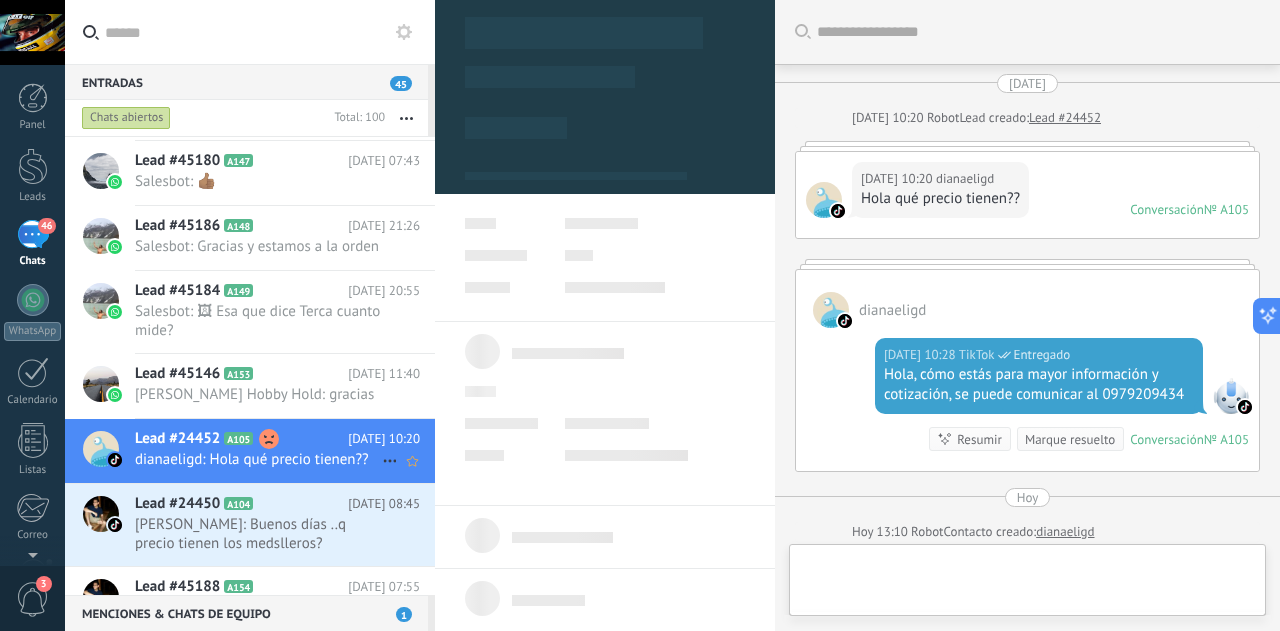 type on "**********" 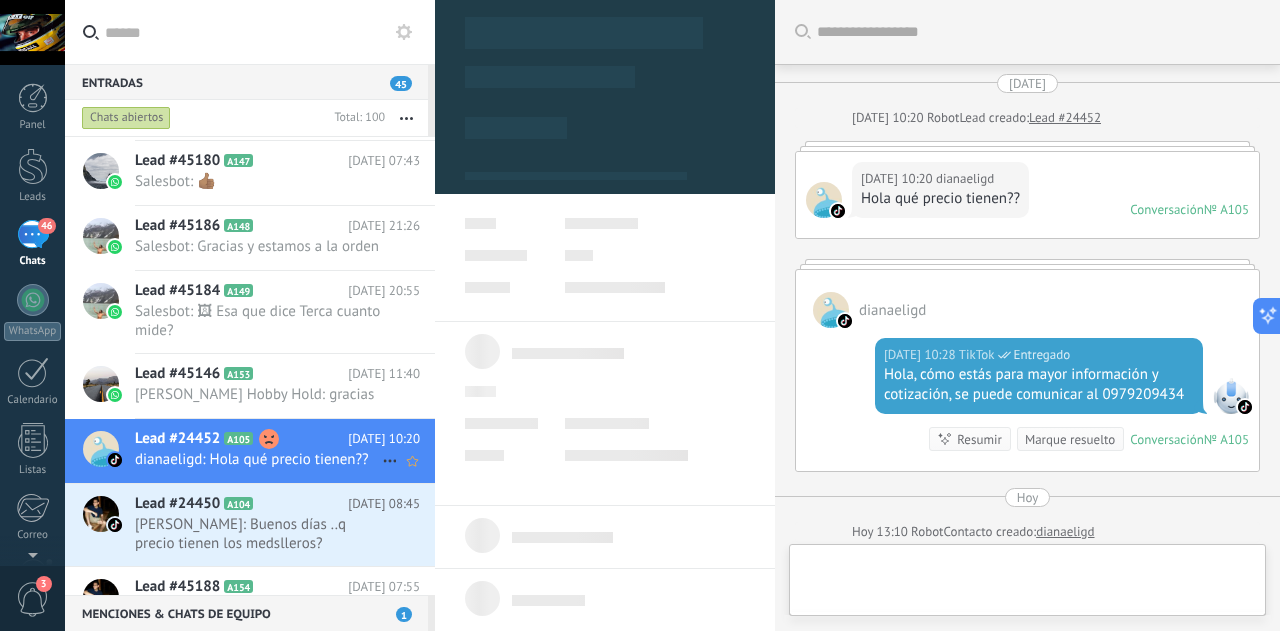scroll, scrollTop: 30, scrollLeft: 0, axis: vertical 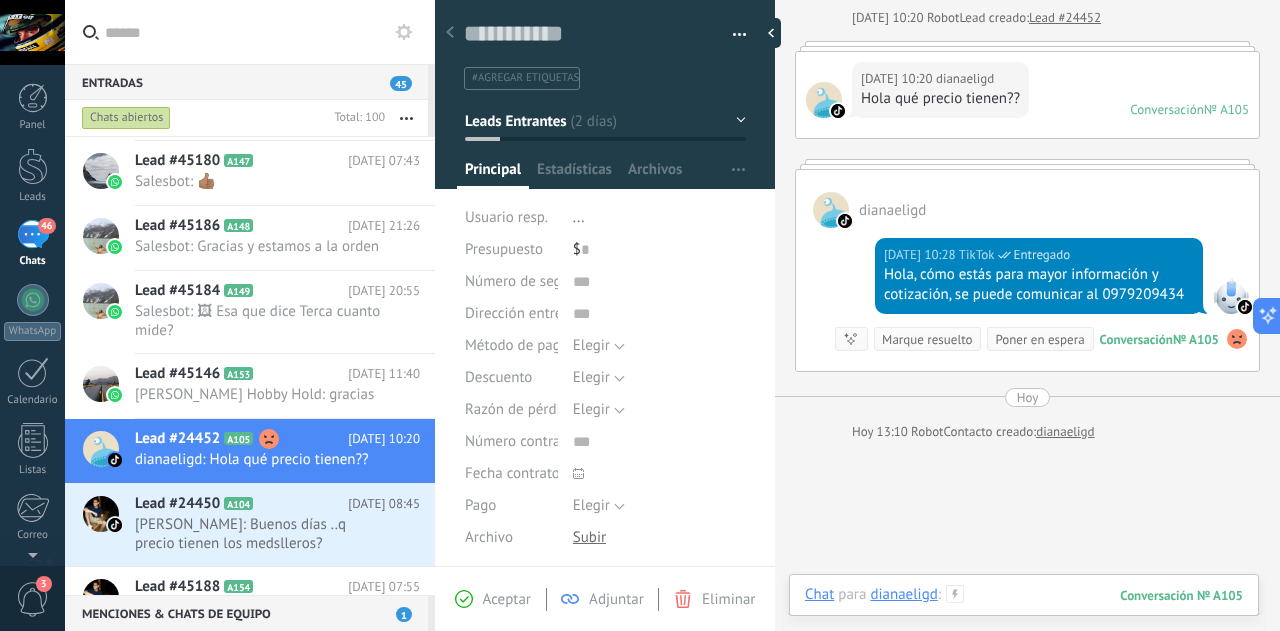 click at bounding box center (1024, 615) 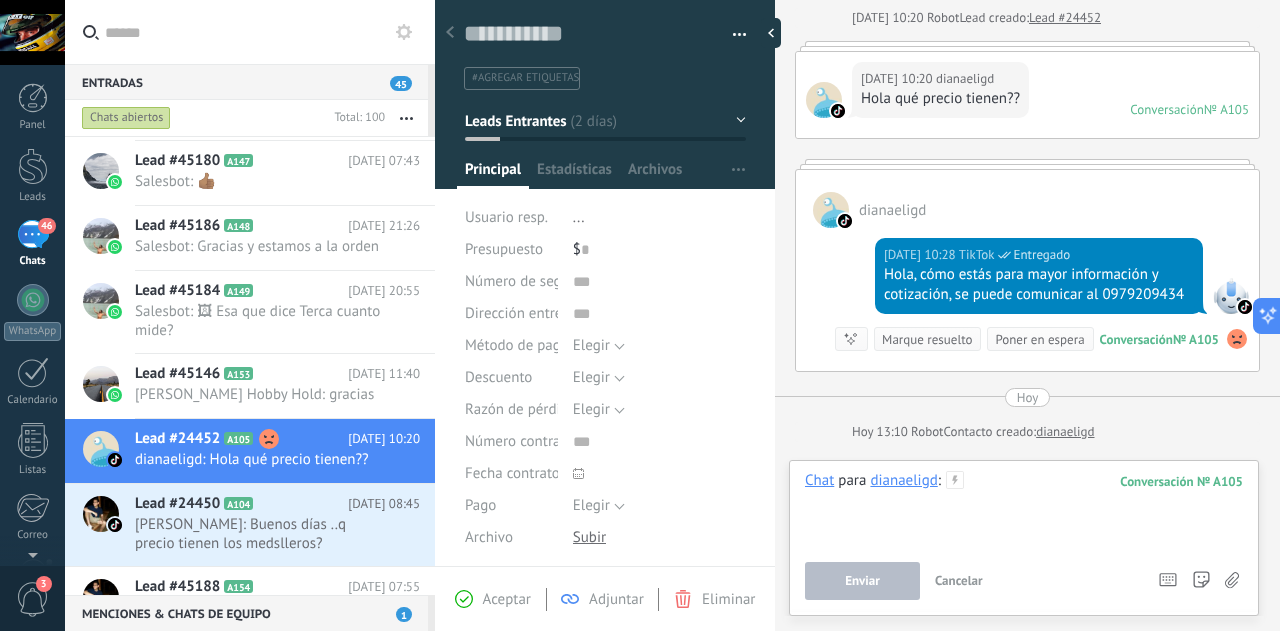 type 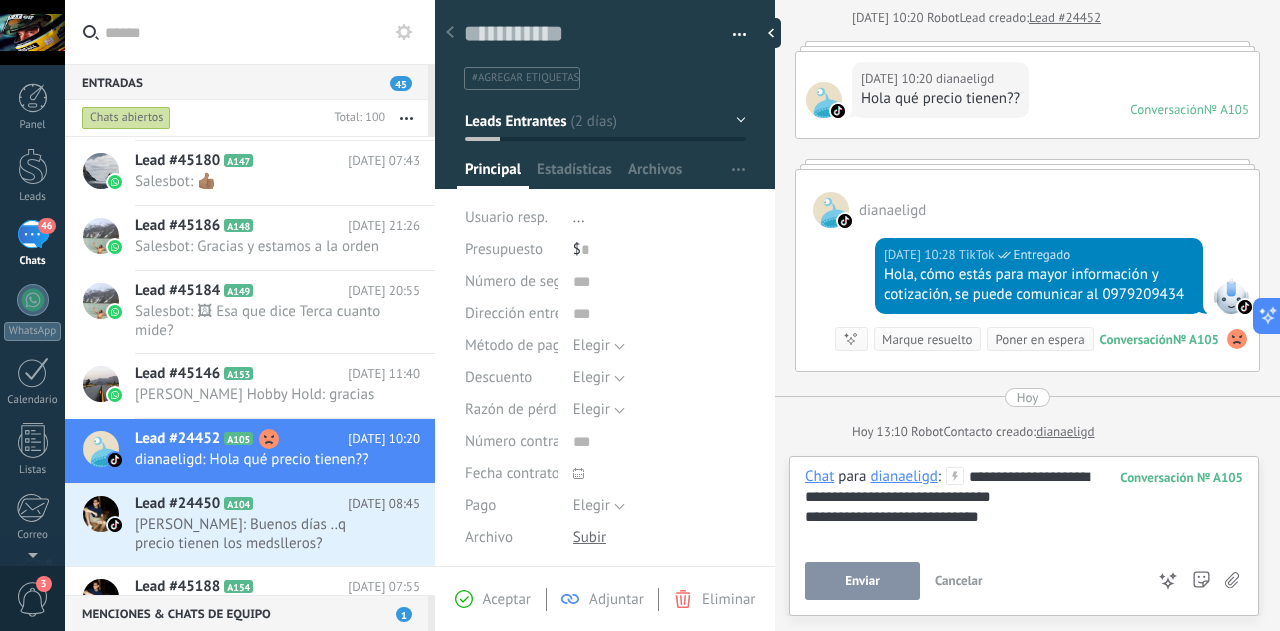 click on "Enviar" at bounding box center (862, 581) 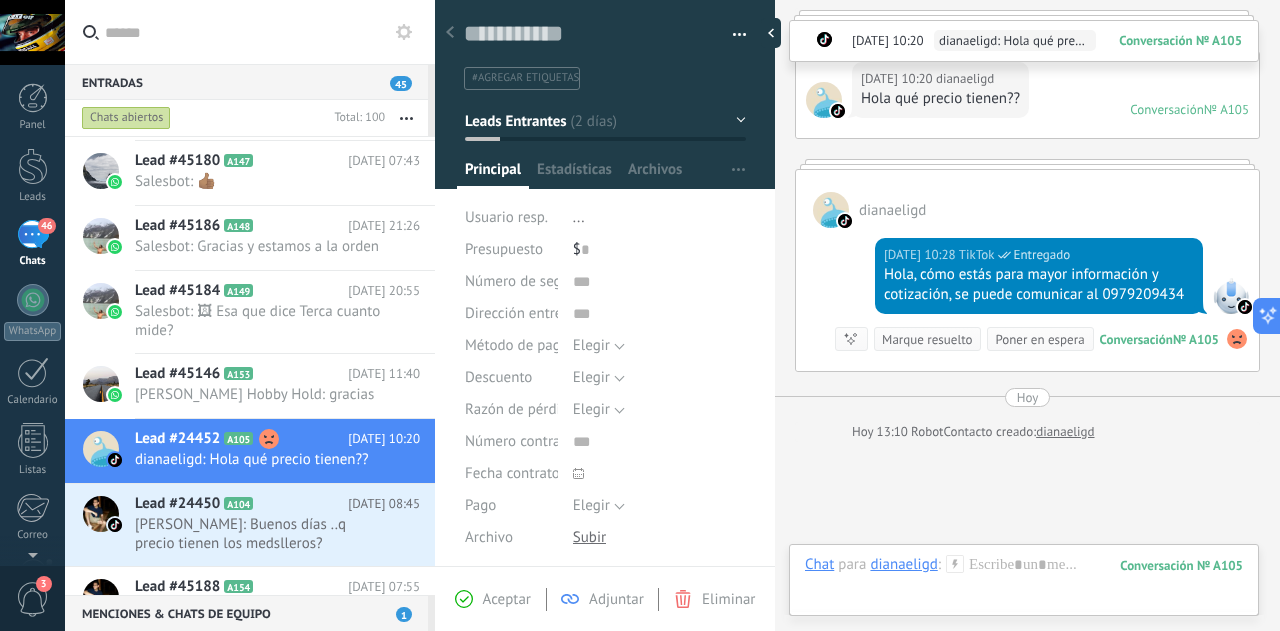 scroll, scrollTop: 243, scrollLeft: 0, axis: vertical 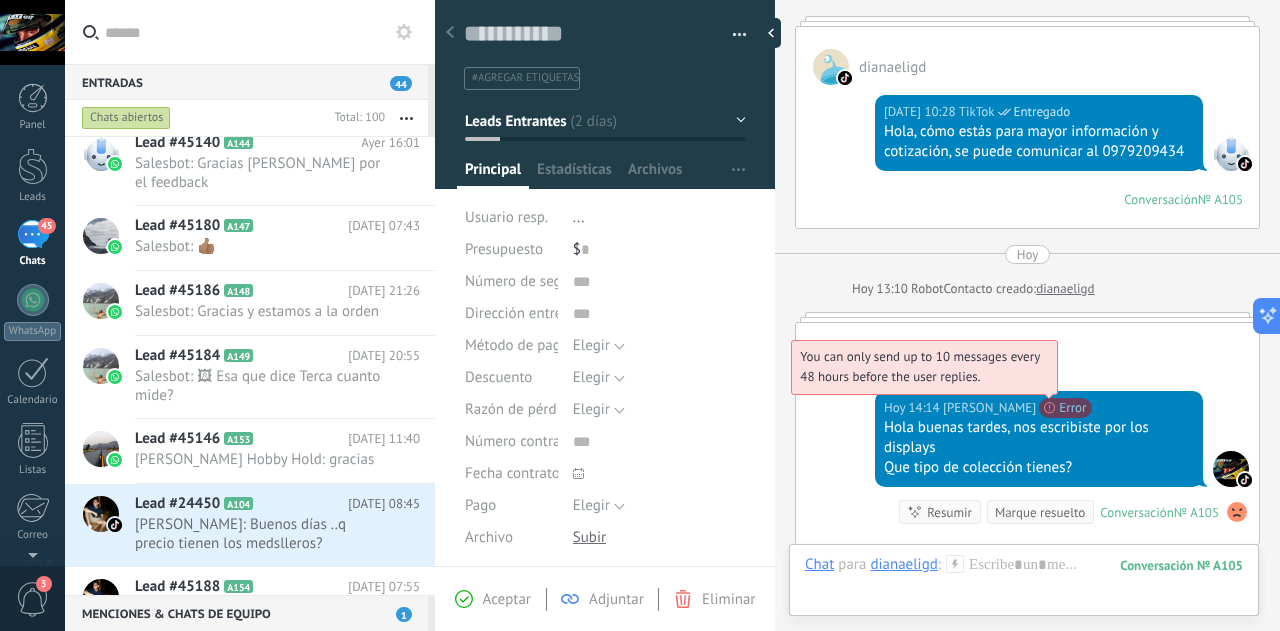 click on "You can only send up to 10 messages every 48 hours before the user replies." at bounding box center (919, 366) 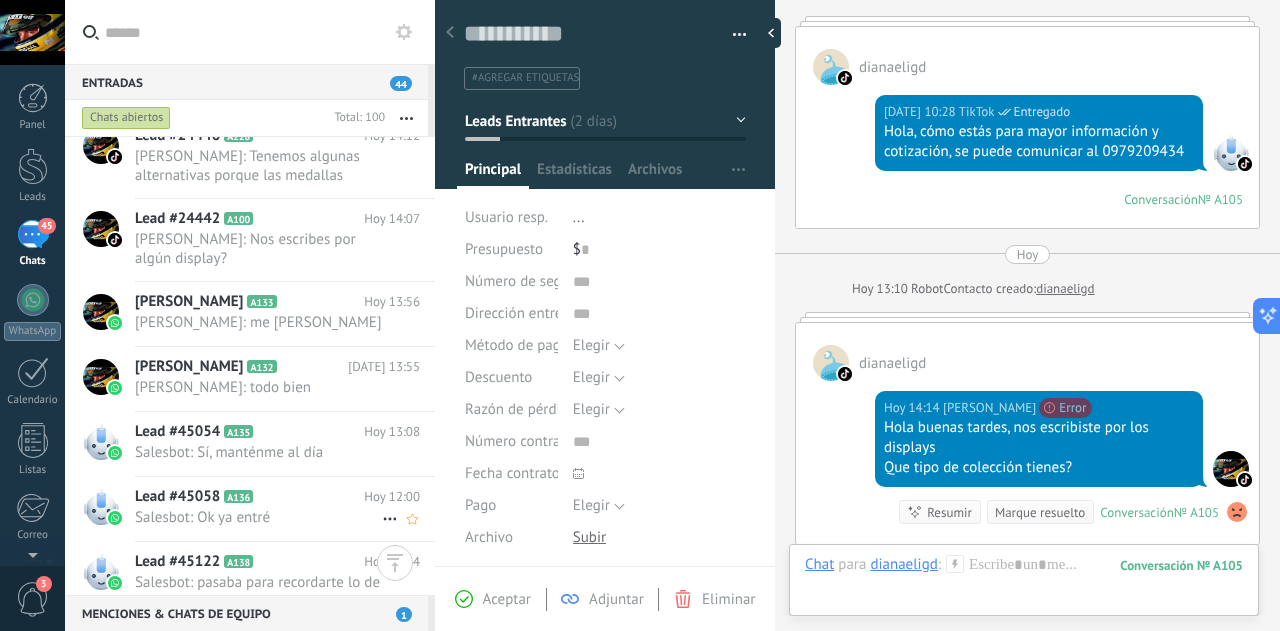 scroll, scrollTop: 100, scrollLeft: 0, axis: vertical 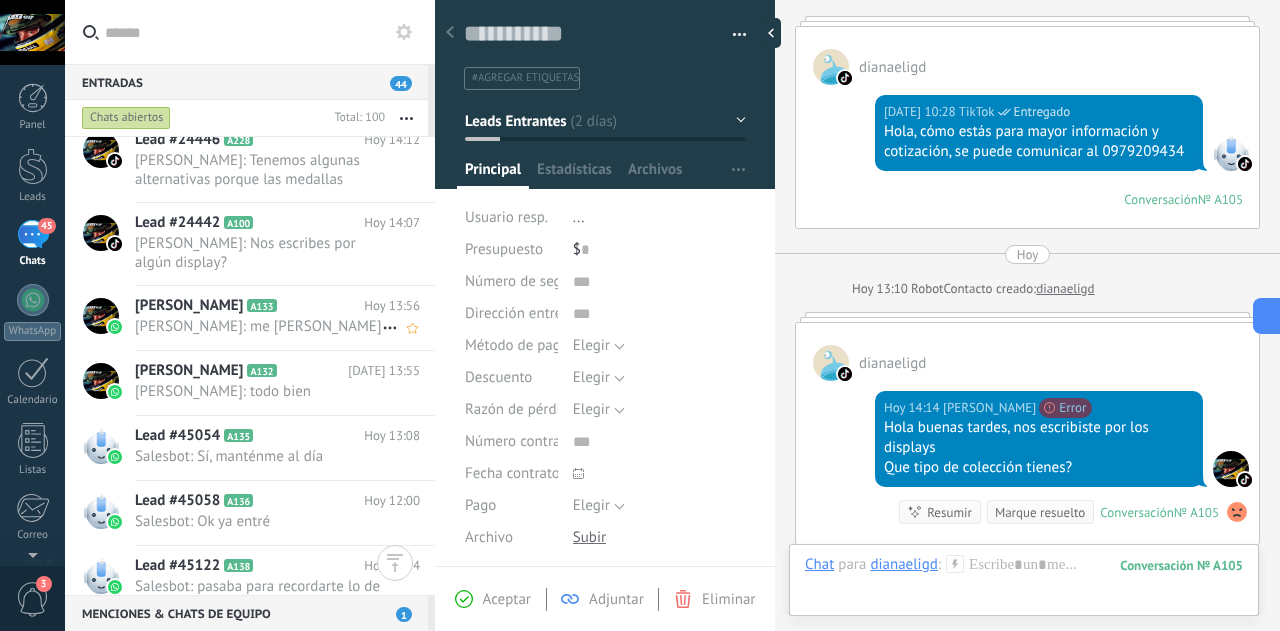 click on "[PERSON_NAME]: me [PERSON_NAME]" at bounding box center (258, 326) 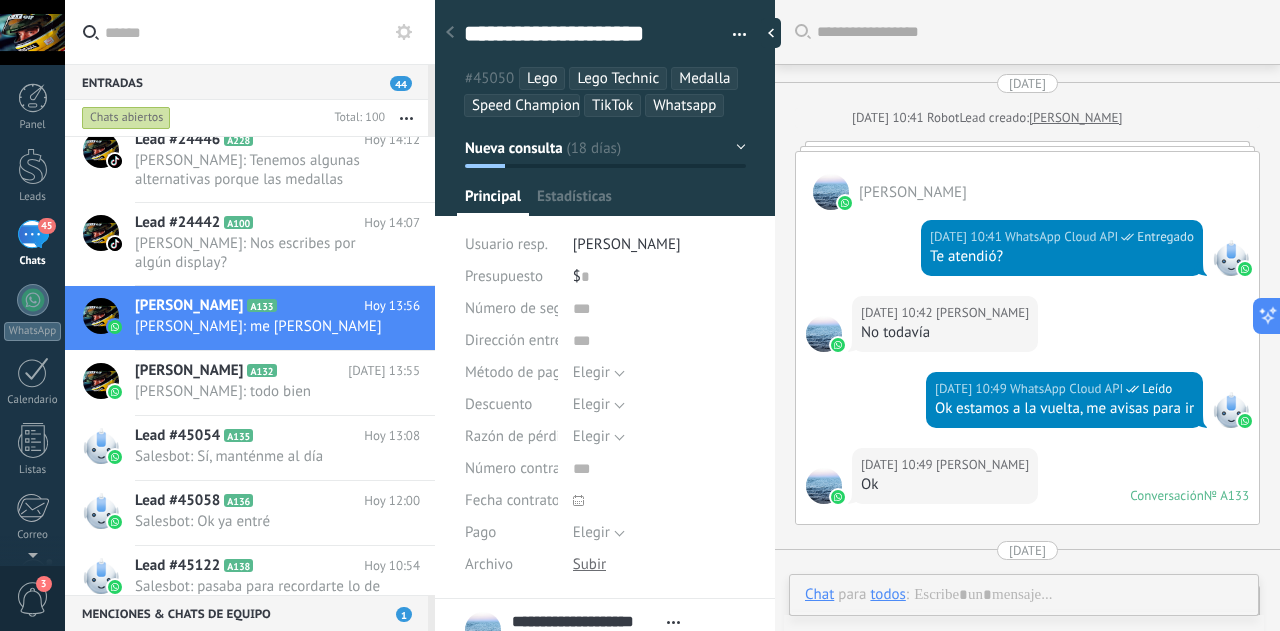 scroll, scrollTop: 30, scrollLeft: 0, axis: vertical 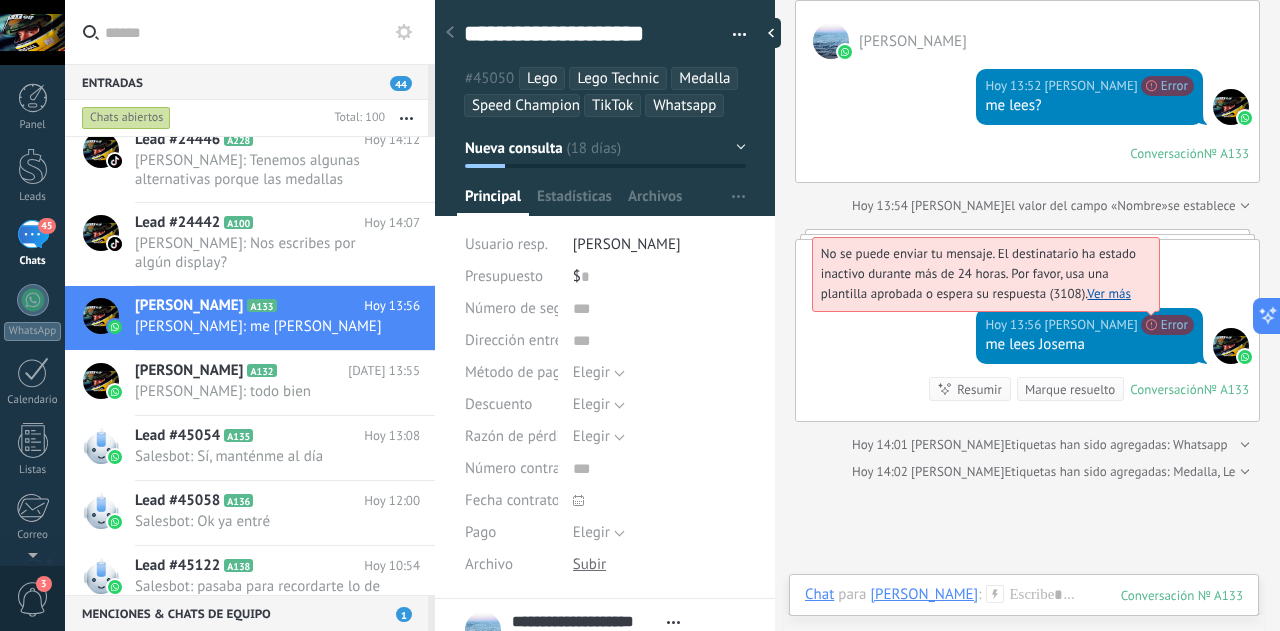 click on "Ver más" at bounding box center [1109, 293] 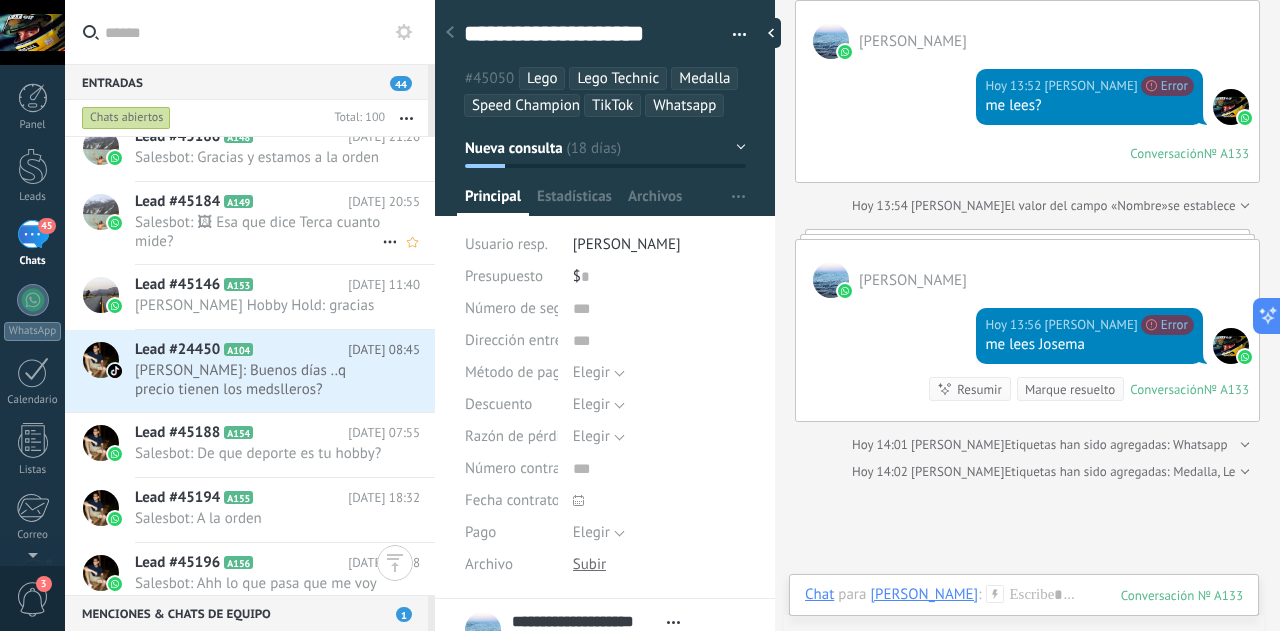 scroll, scrollTop: 1000, scrollLeft: 0, axis: vertical 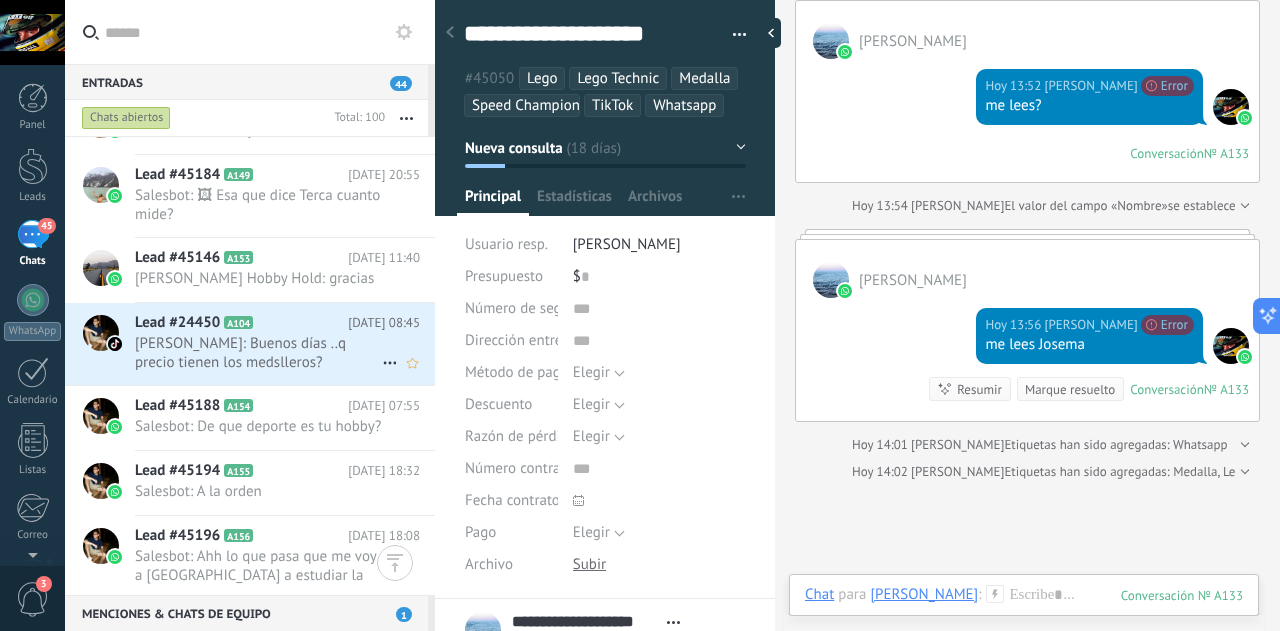 click on "Victor Sandoval: Buenos días ..q precio tienen los medslleros?" at bounding box center [258, 353] 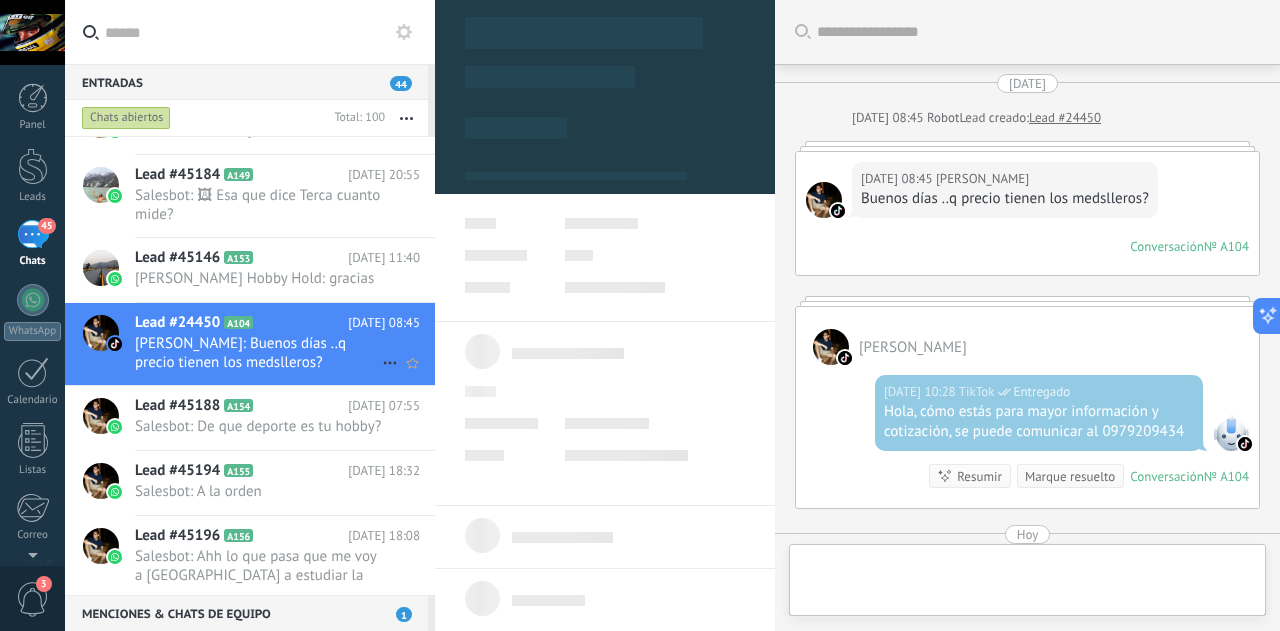scroll, scrollTop: 293, scrollLeft: 0, axis: vertical 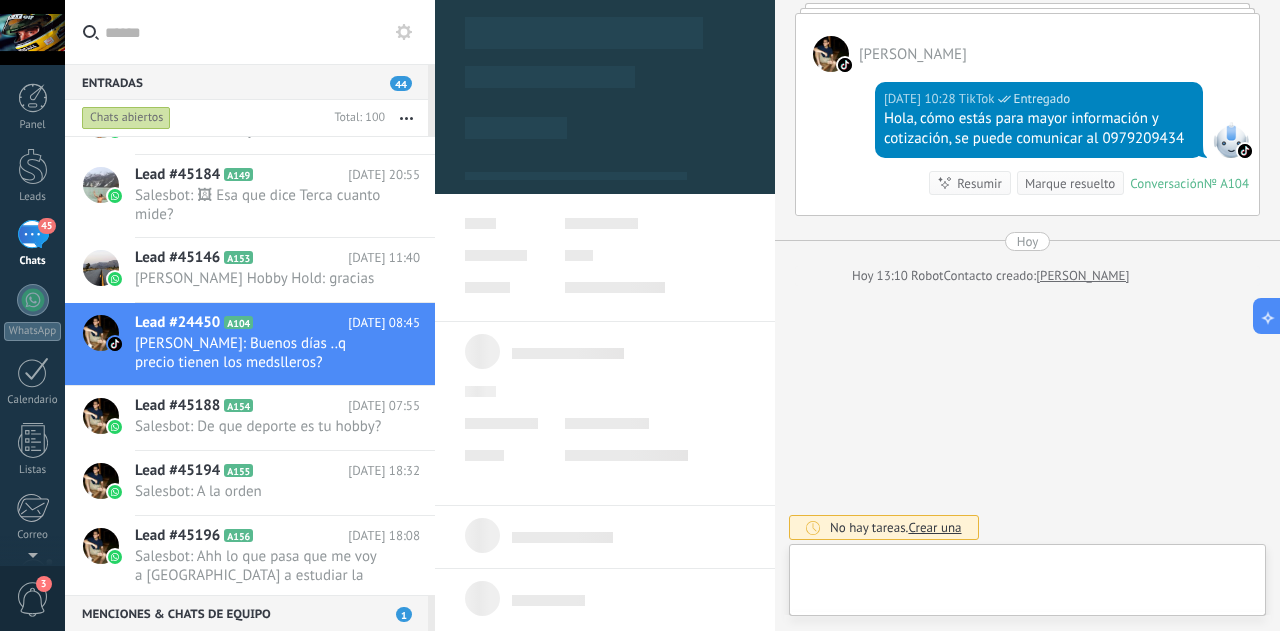 type on "**********" 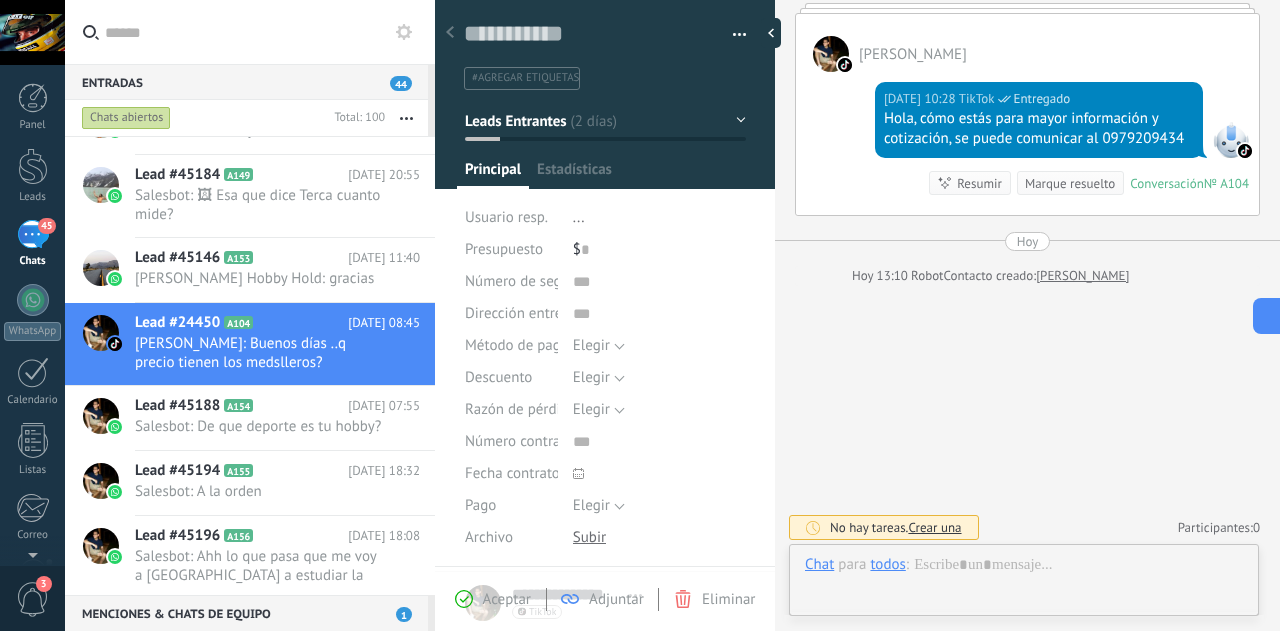 scroll, scrollTop: 30, scrollLeft: 0, axis: vertical 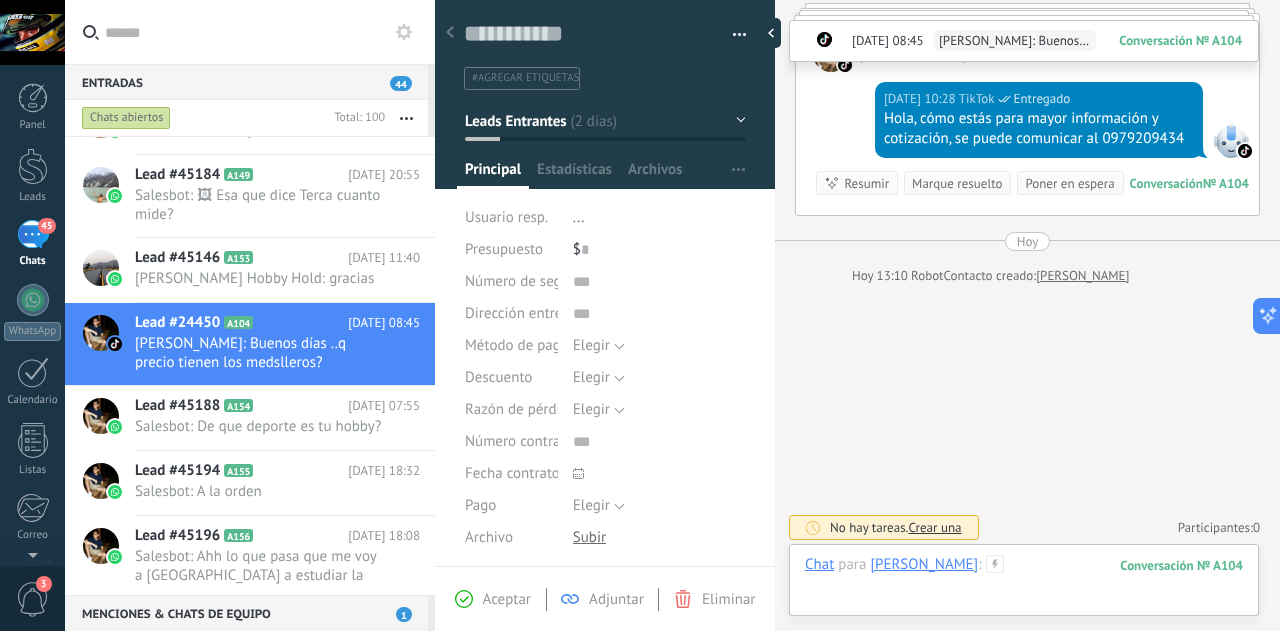 click at bounding box center [1024, 585] 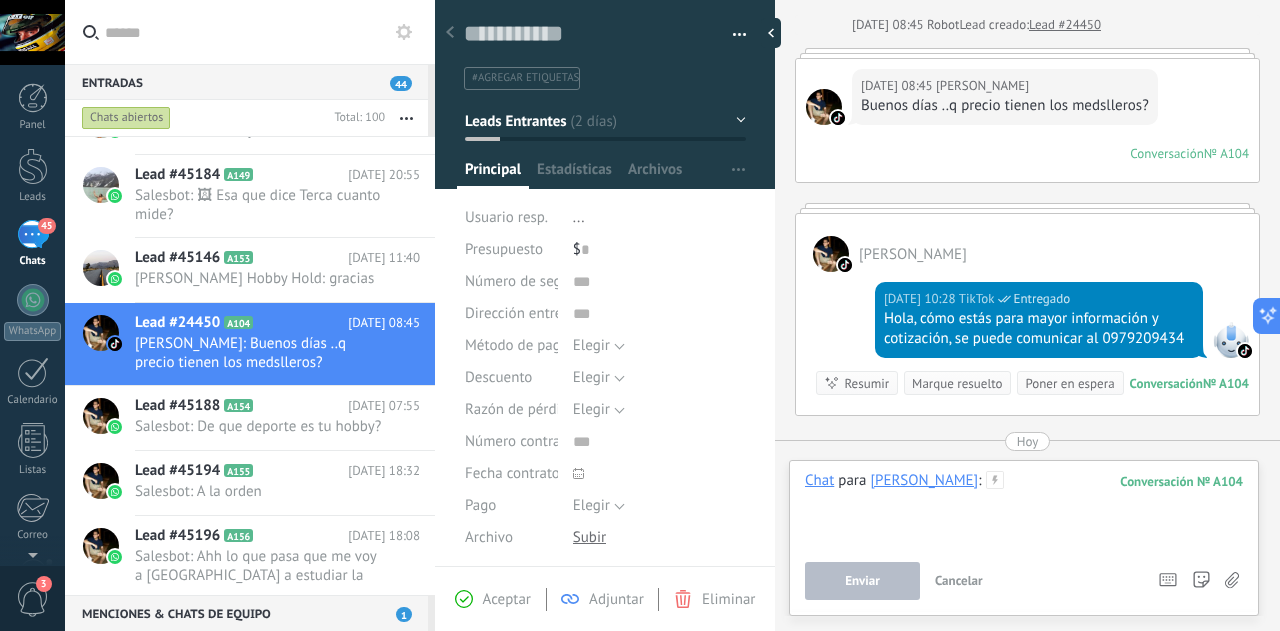 scroll, scrollTop: 0, scrollLeft: 0, axis: both 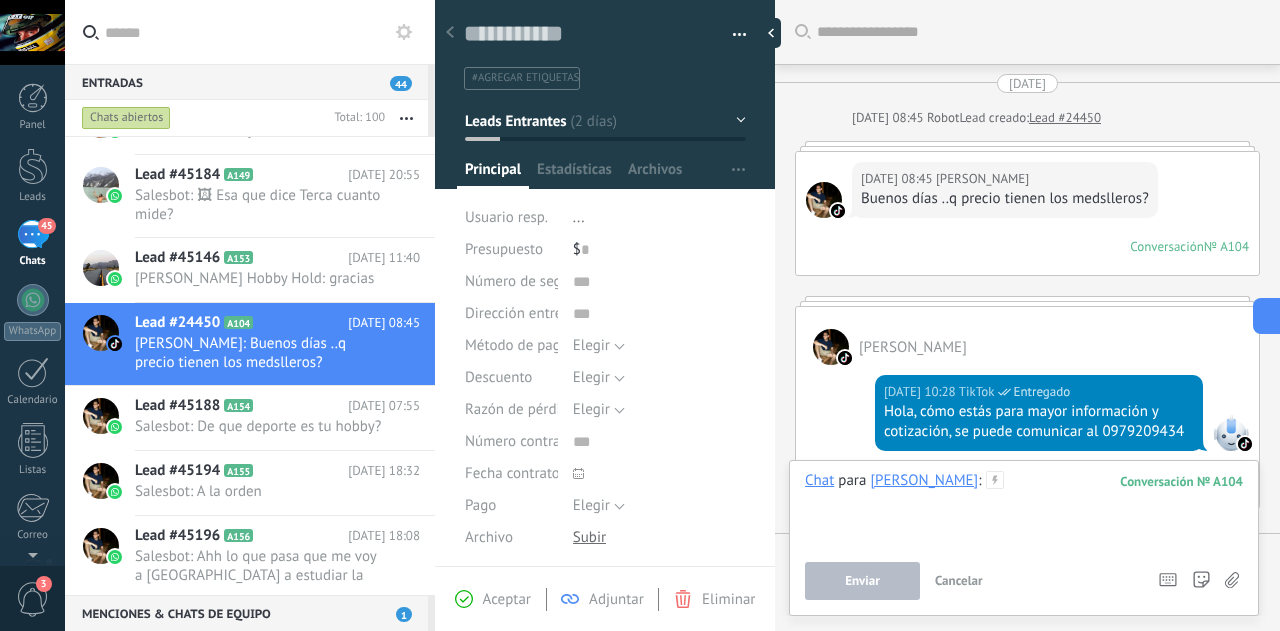 type 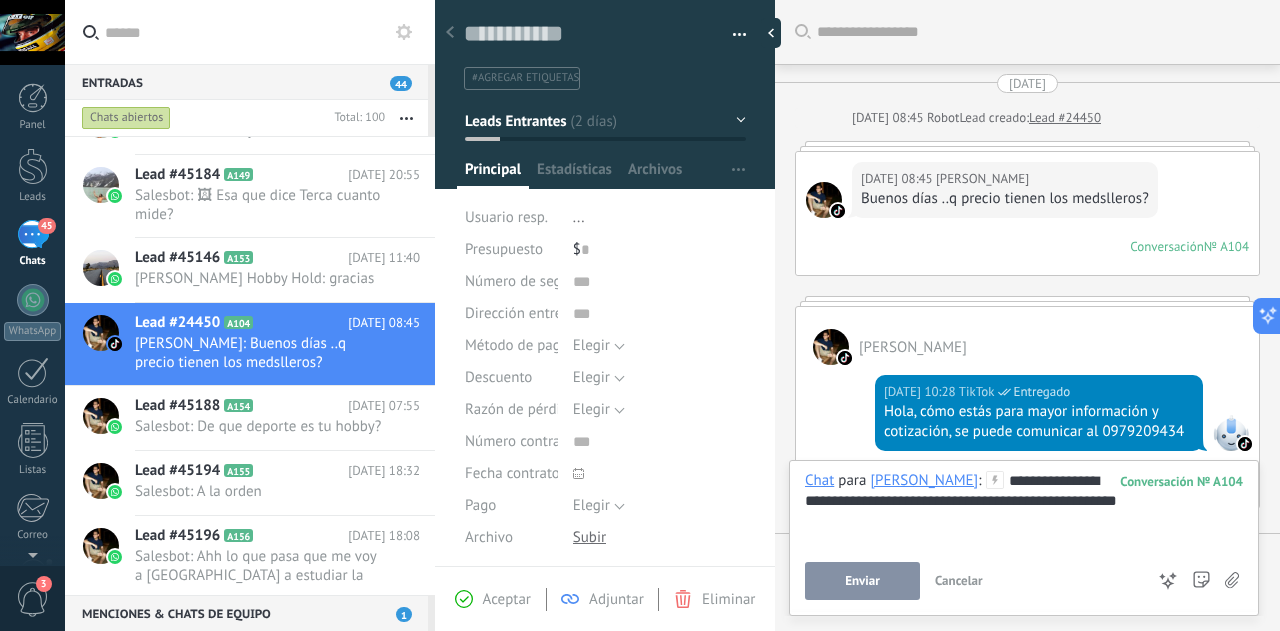 click on "Enviar" at bounding box center (862, 581) 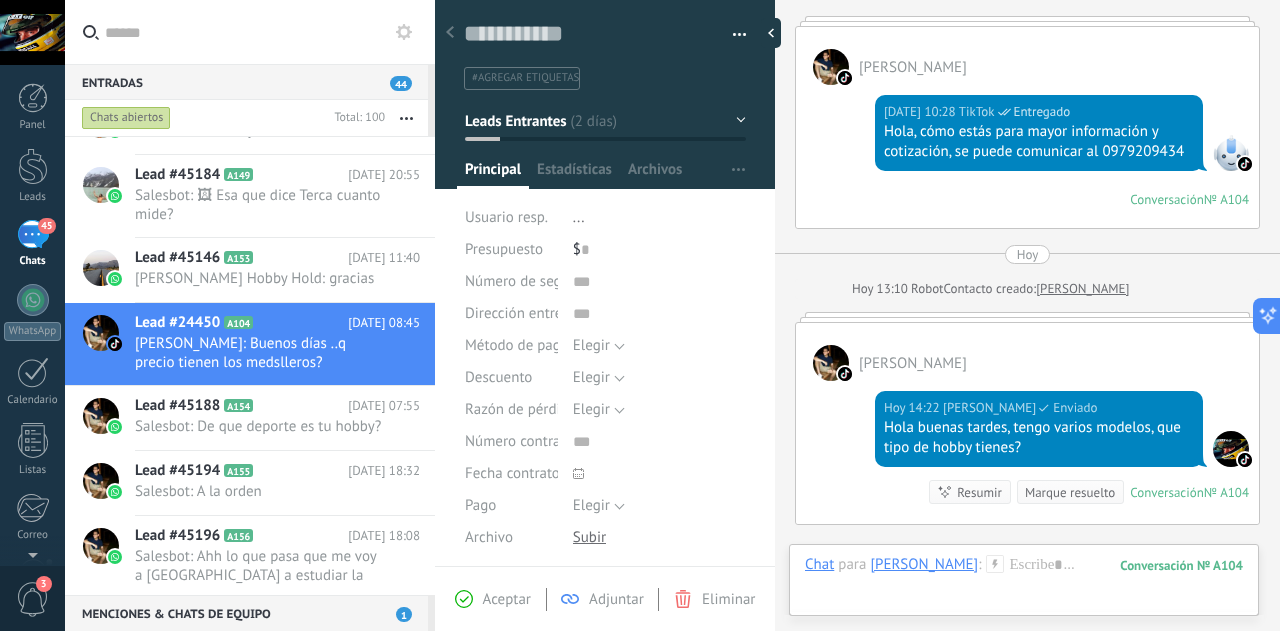 scroll, scrollTop: 280, scrollLeft: 0, axis: vertical 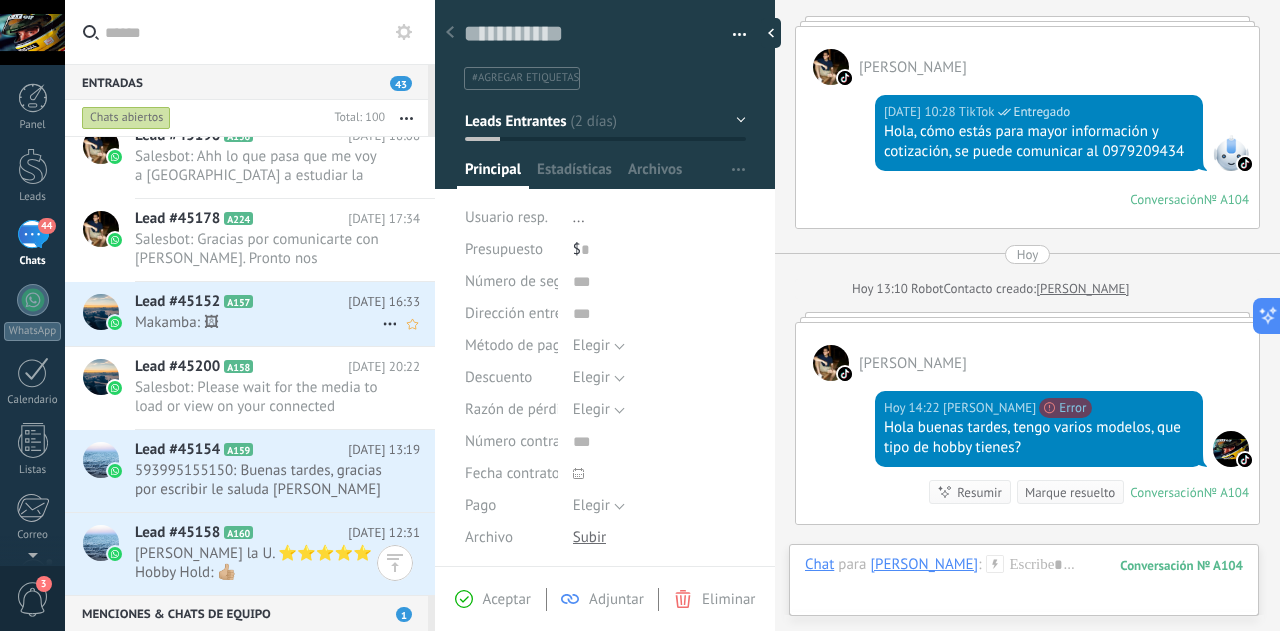 click on "Makamba: 🖼" at bounding box center [258, 322] 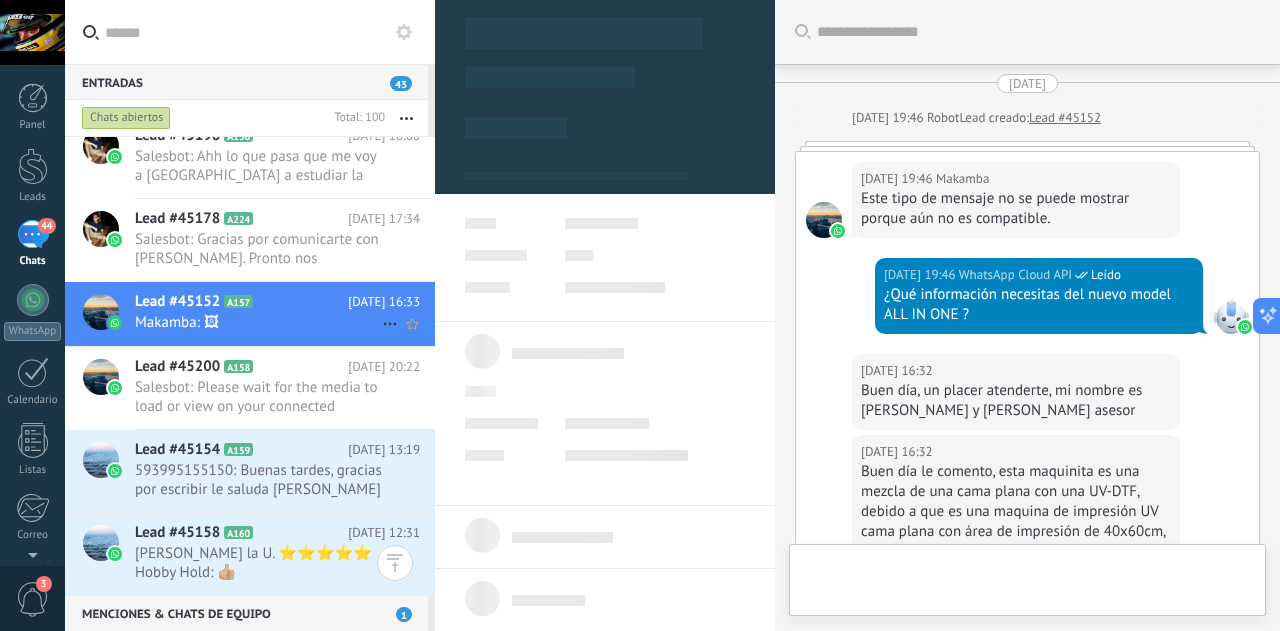 scroll, scrollTop: 652, scrollLeft: 0, axis: vertical 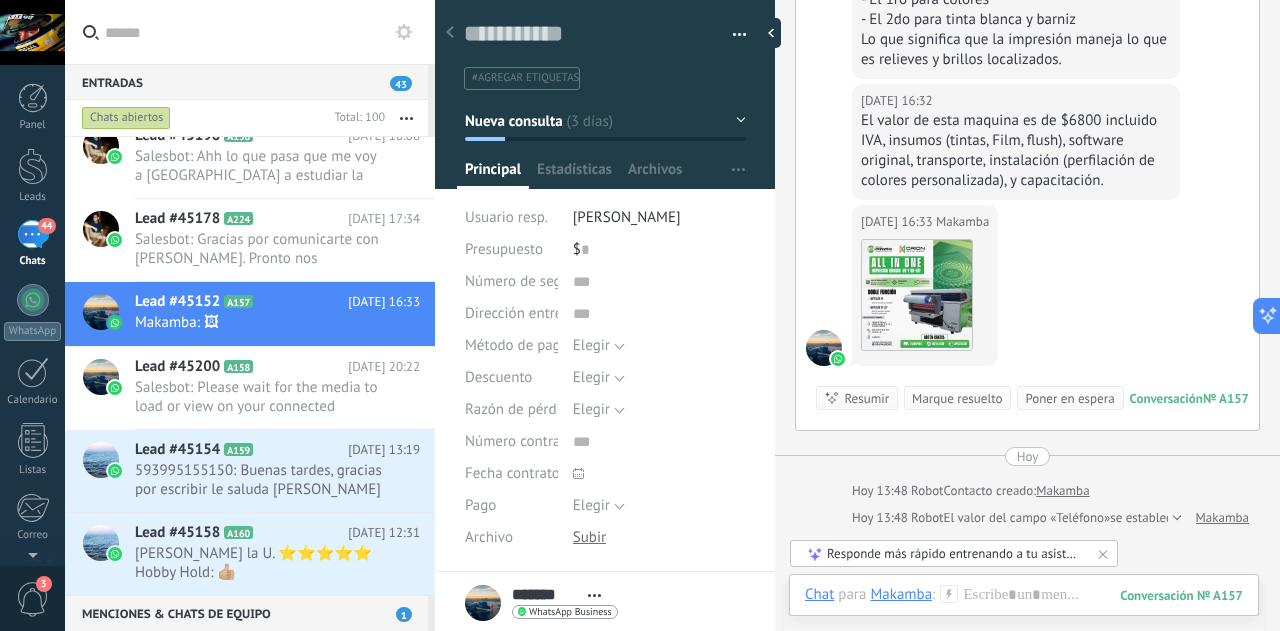 click on "Marque resuelto" at bounding box center [957, 398] 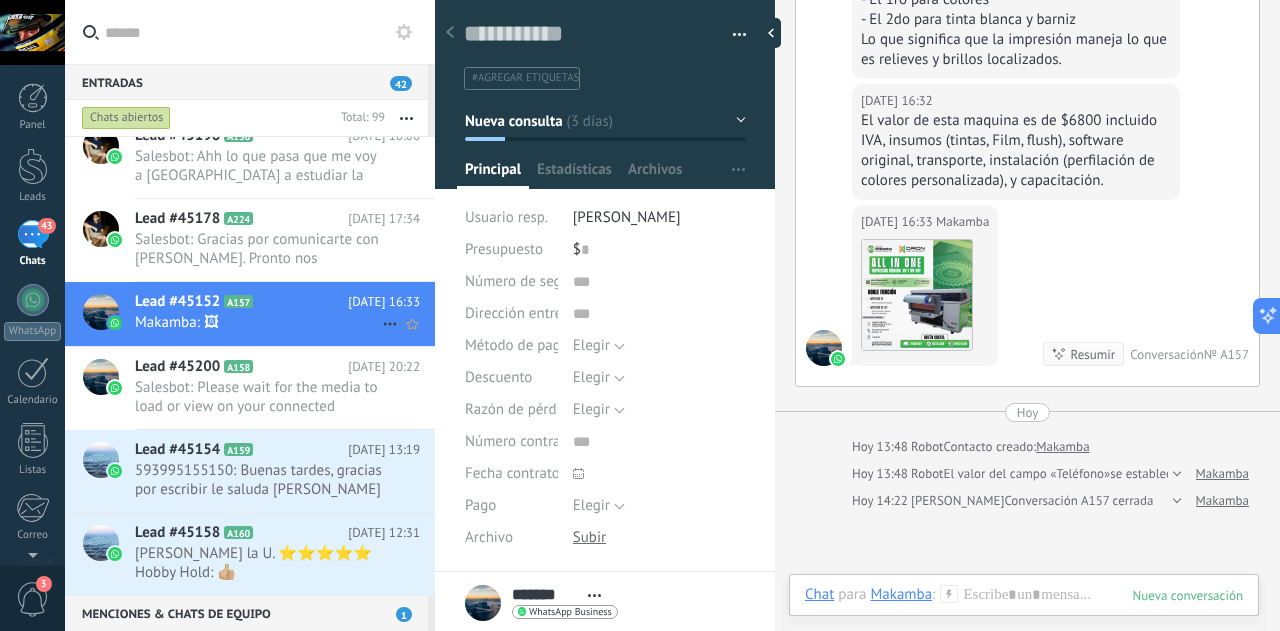 scroll, scrollTop: 679, scrollLeft: 0, axis: vertical 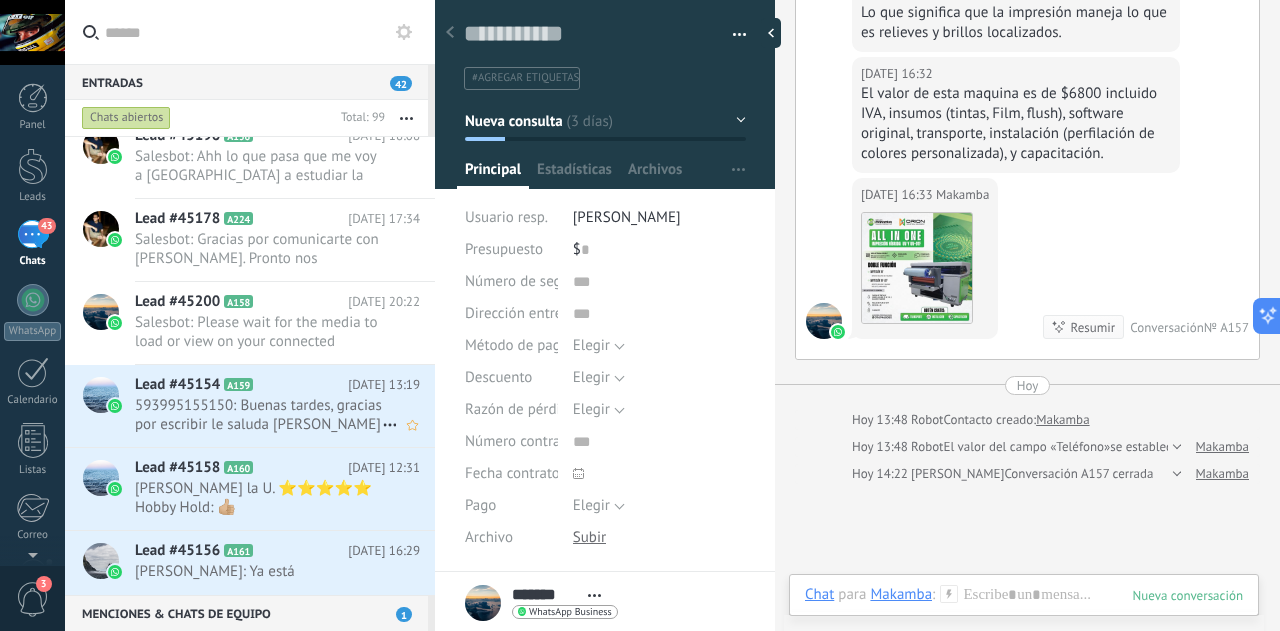 click on "593995155150: Buenas tardes, gracias por escribir le saluda Roberto Armijos en la image se encuentra la medida" at bounding box center [258, 415] 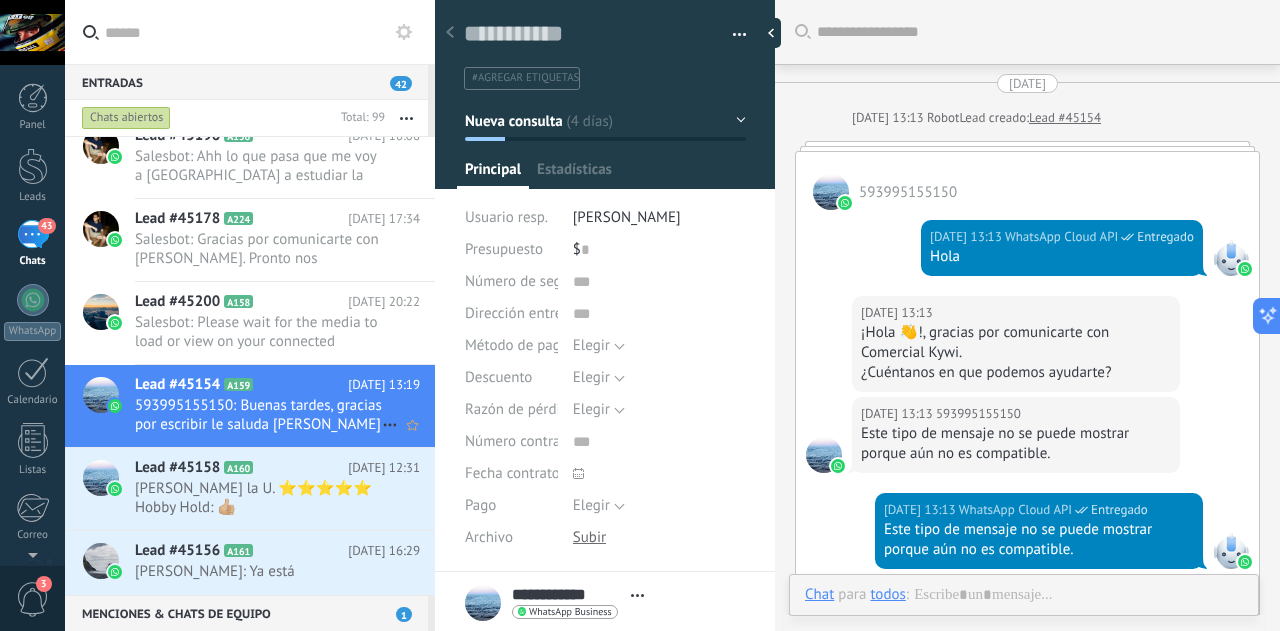 scroll, scrollTop: 30, scrollLeft: 0, axis: vertical 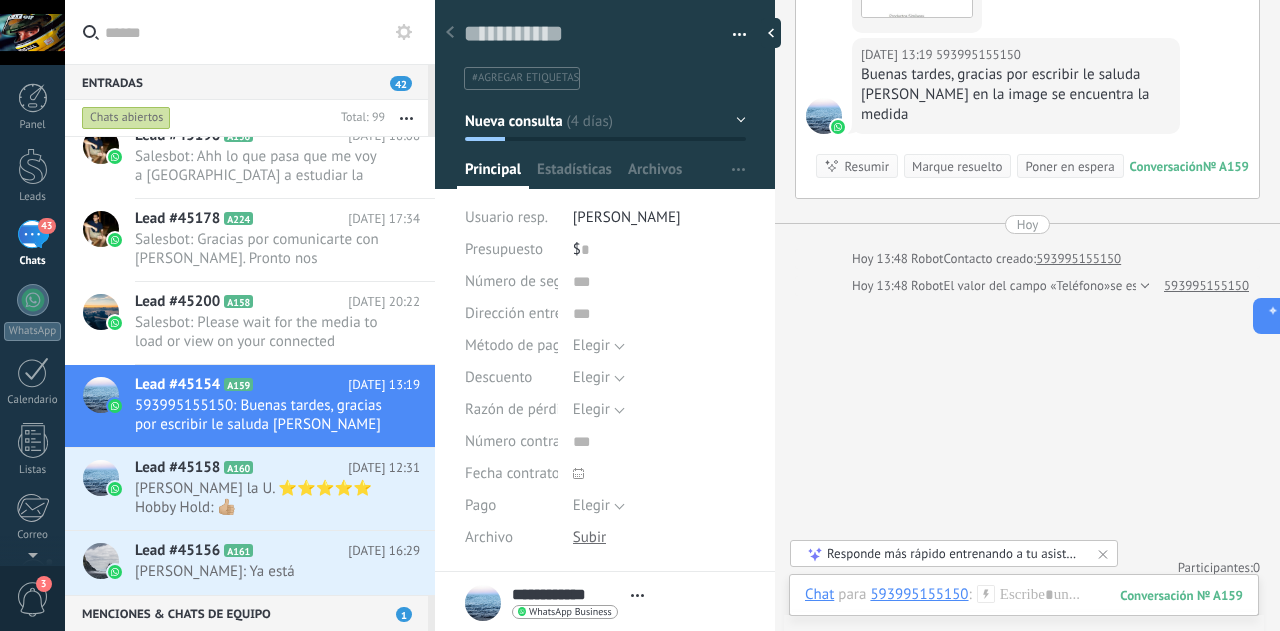 click on "Marque resuelto" at bounding box center [957, 166] 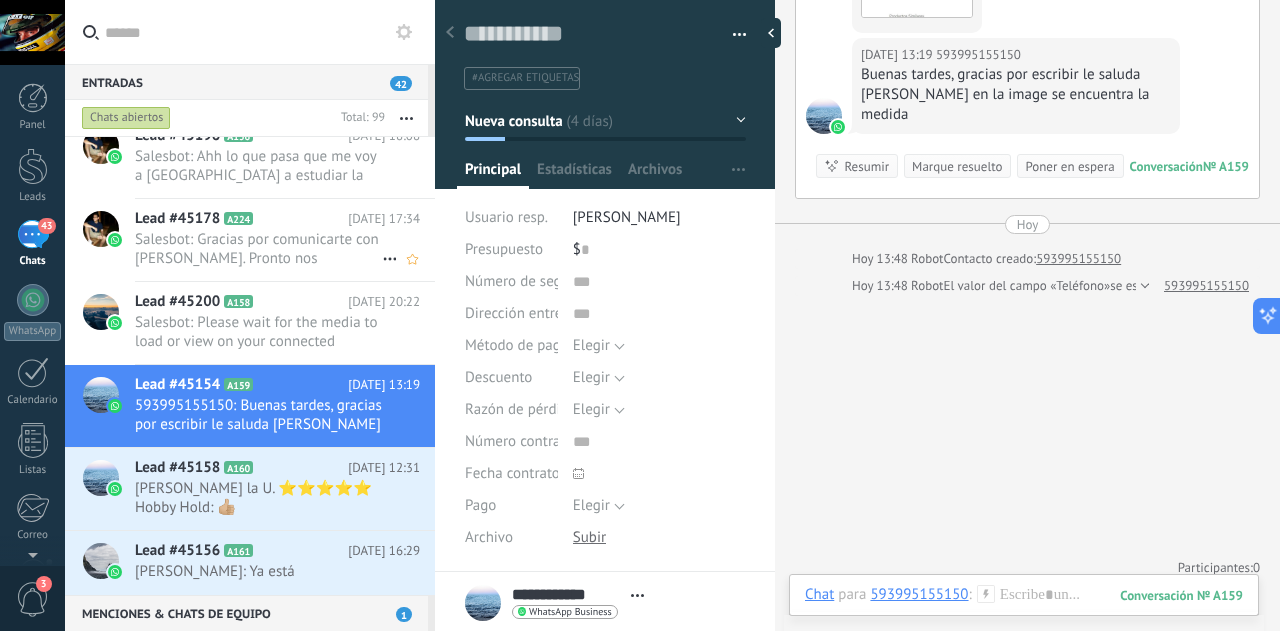 scroll, scrollTop: 1018, scrollLeft: 0, axis: vertical 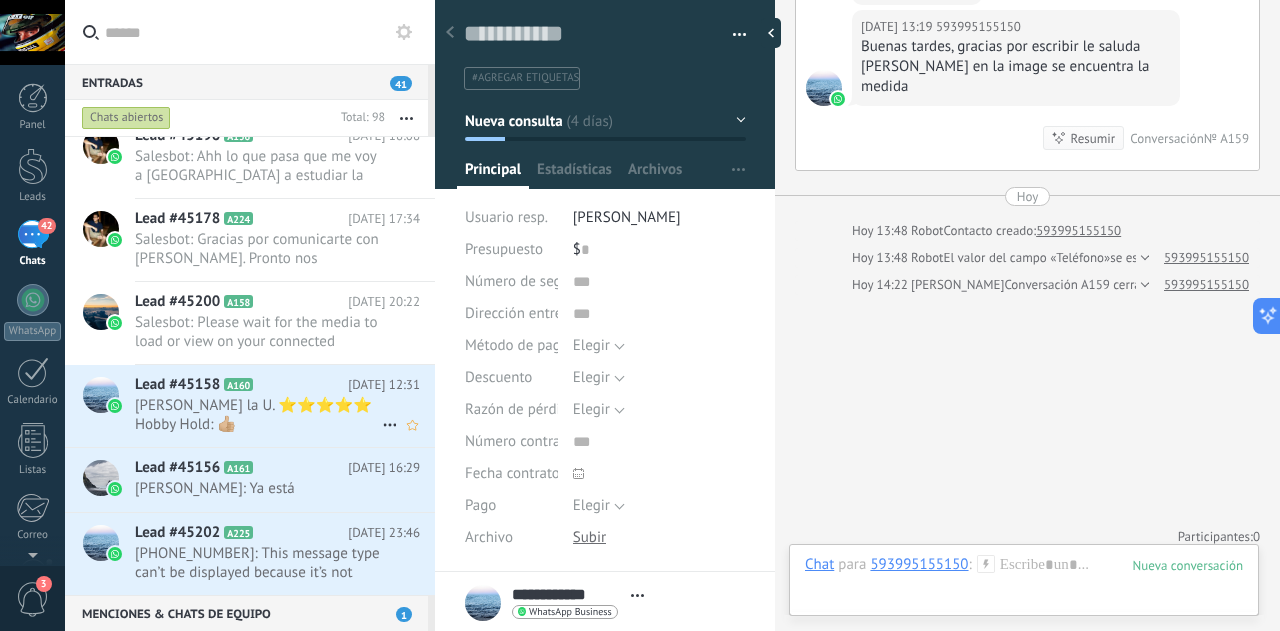 click on "Roberto AgUante la U. ⭐⭐⭐⭐⭐ Hobby Hold: 👍🏼" at bounding box center [258, 415] 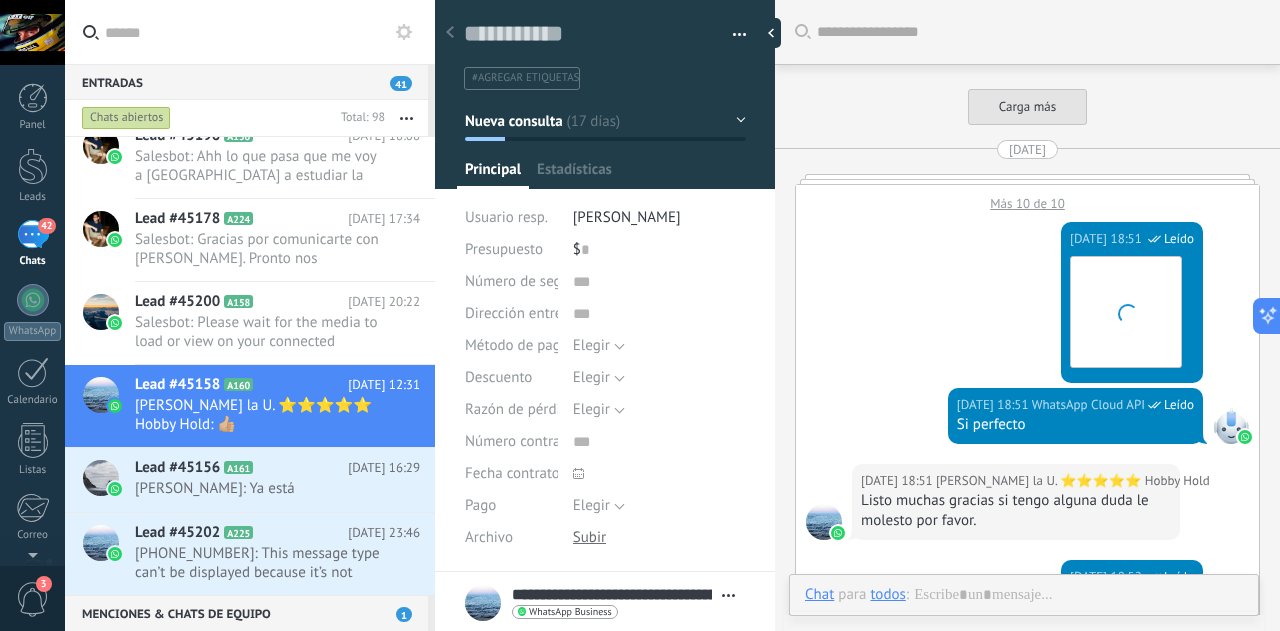 scroll, scrollTop: 1896, scrollLeft: 0, axis: vertical 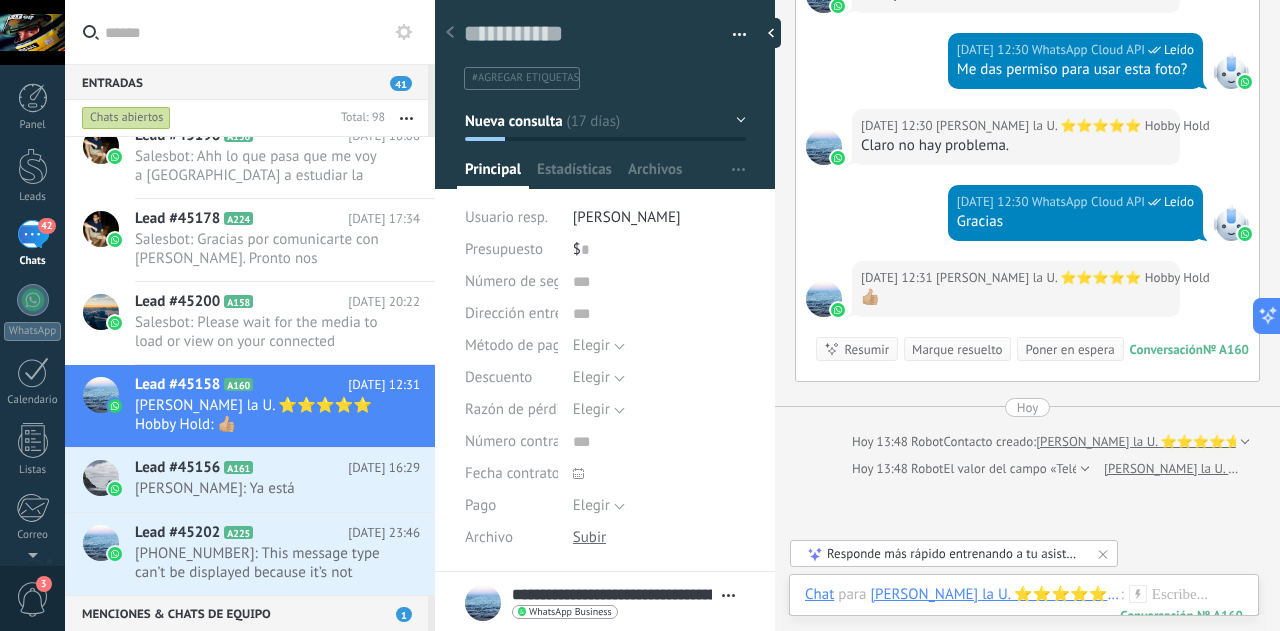 click on "Marque resuelto" at bounding box center (957, 349) 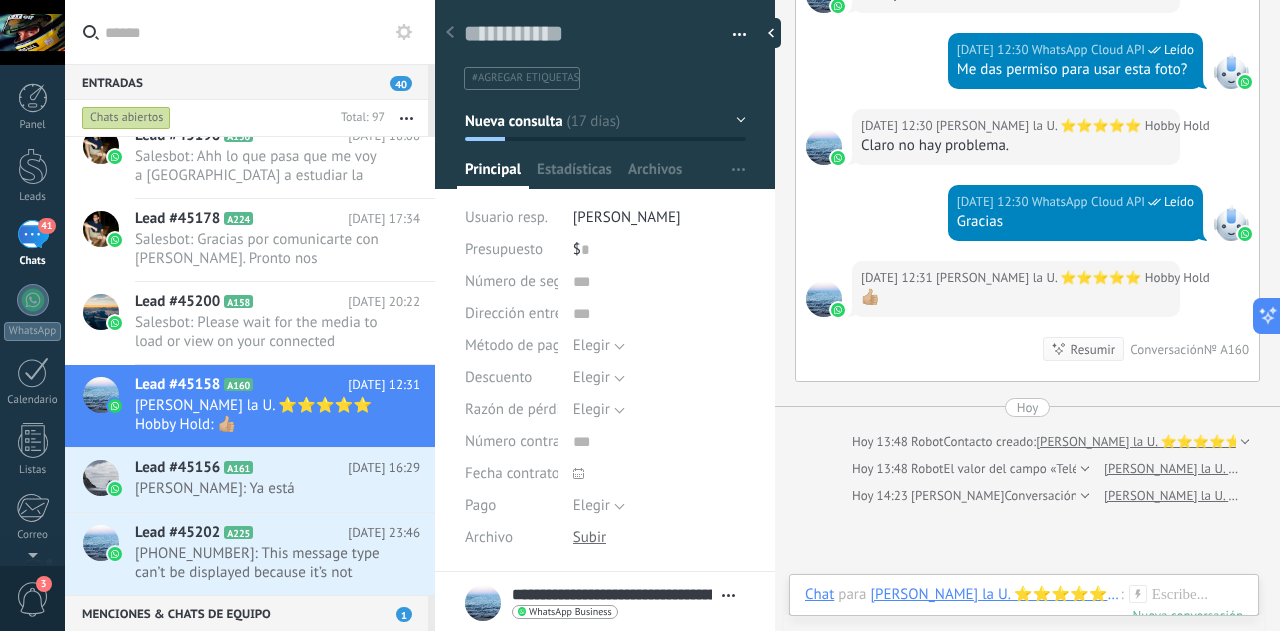 scroll, scrollTop: 1923, scrollLeft: 0, axis: vertical 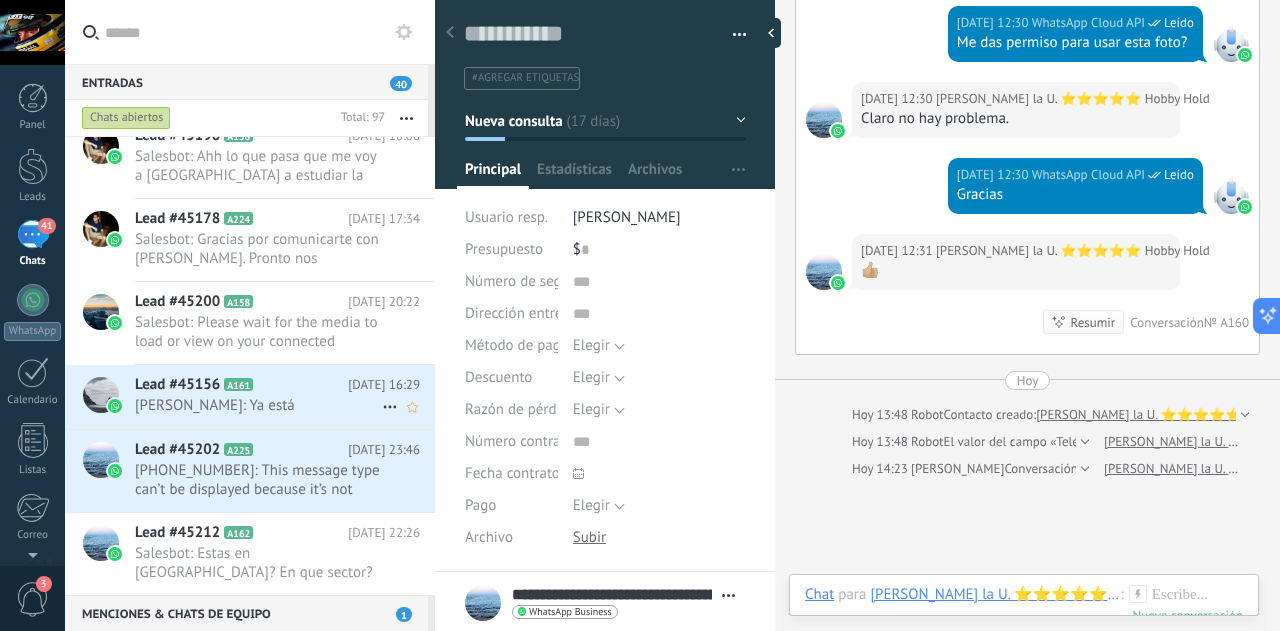 click on "Silvino Mendoza: Ya está" at bounding box center (258, 405) 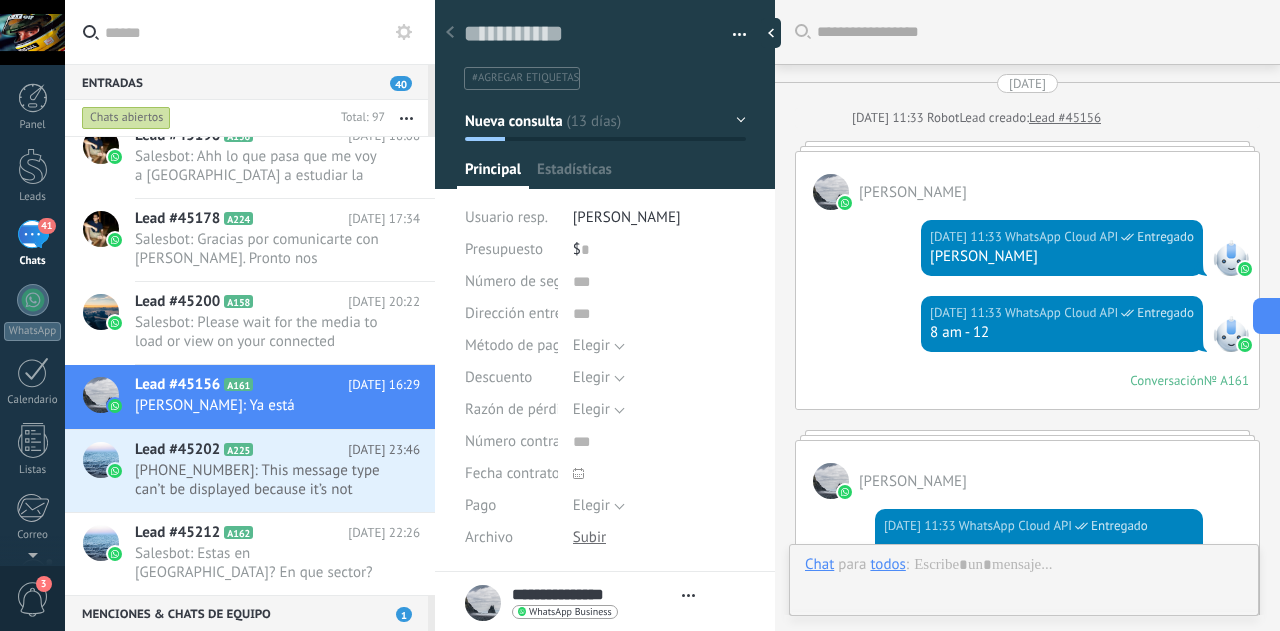 scroll, scrollTop: 2446, scrollLeft: 0, axis: vertical 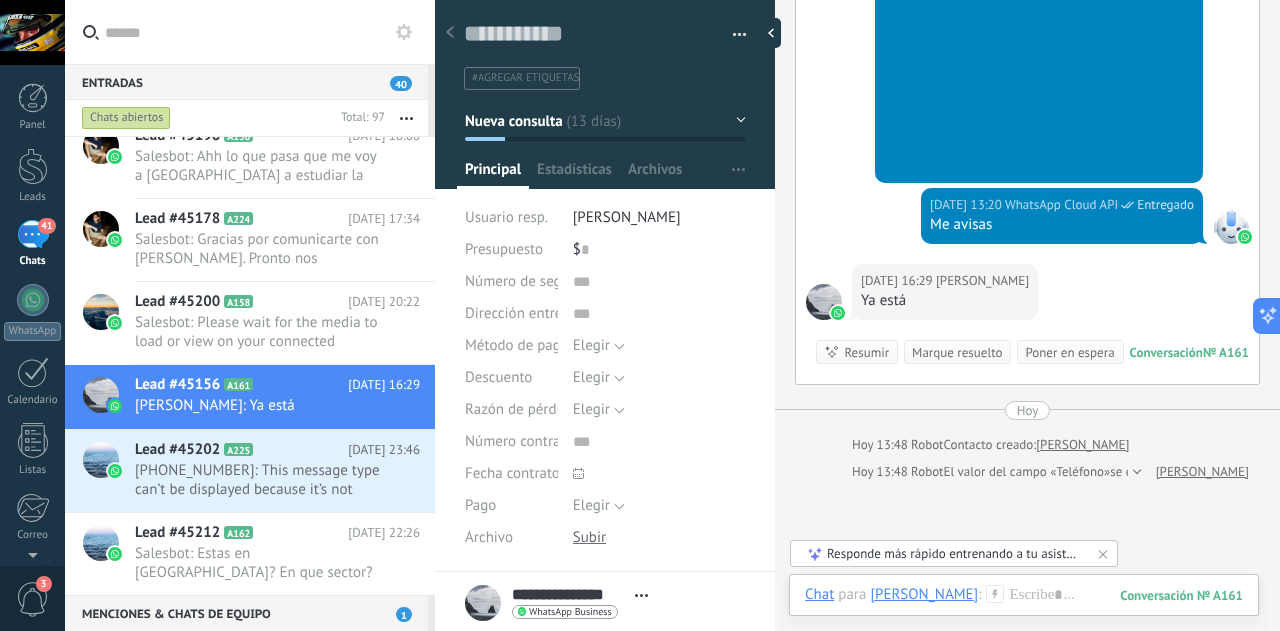 click on "Marque resuelto" at bounding box center (957, 352) 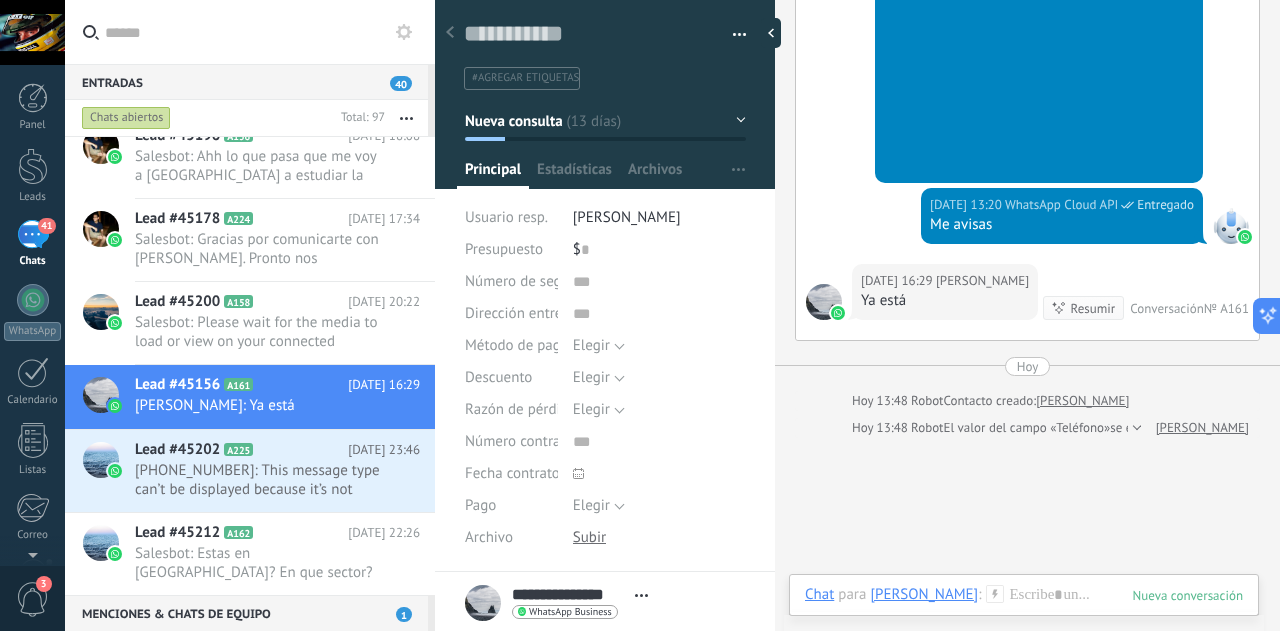 scroll, scrollTop: 2474, scrollLeft: 0, axis: vertical 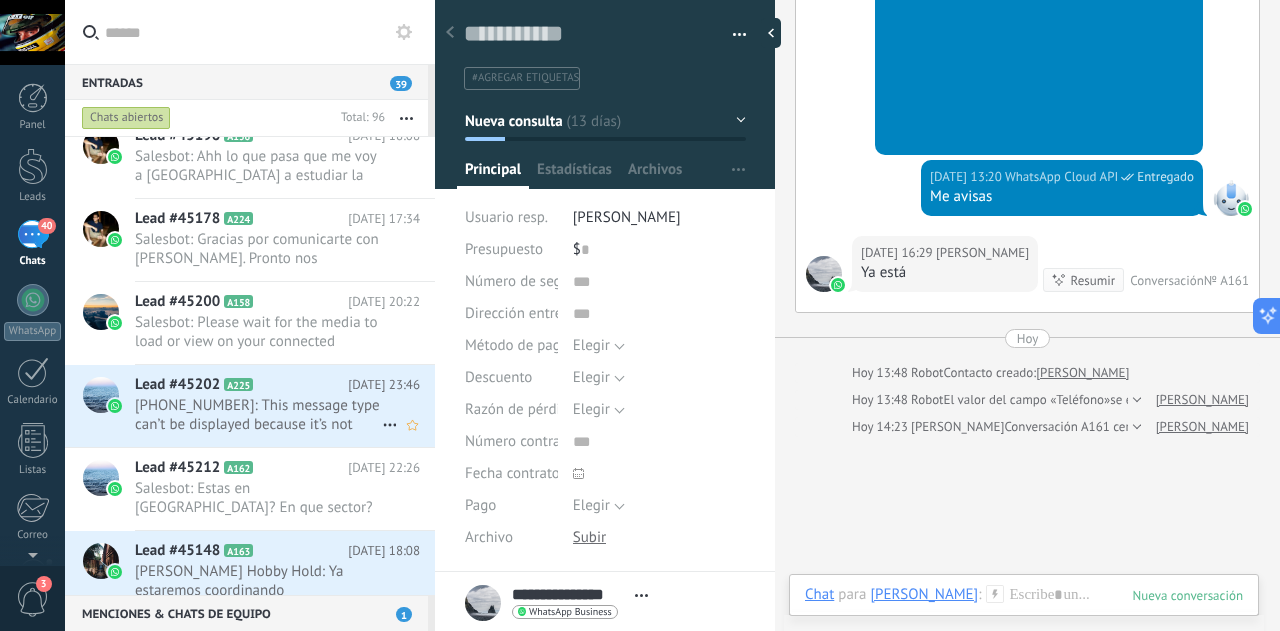 click on "+593999377441: This message type can’t be displayed because it’s not supported yet." at bounding box center [258, 415] 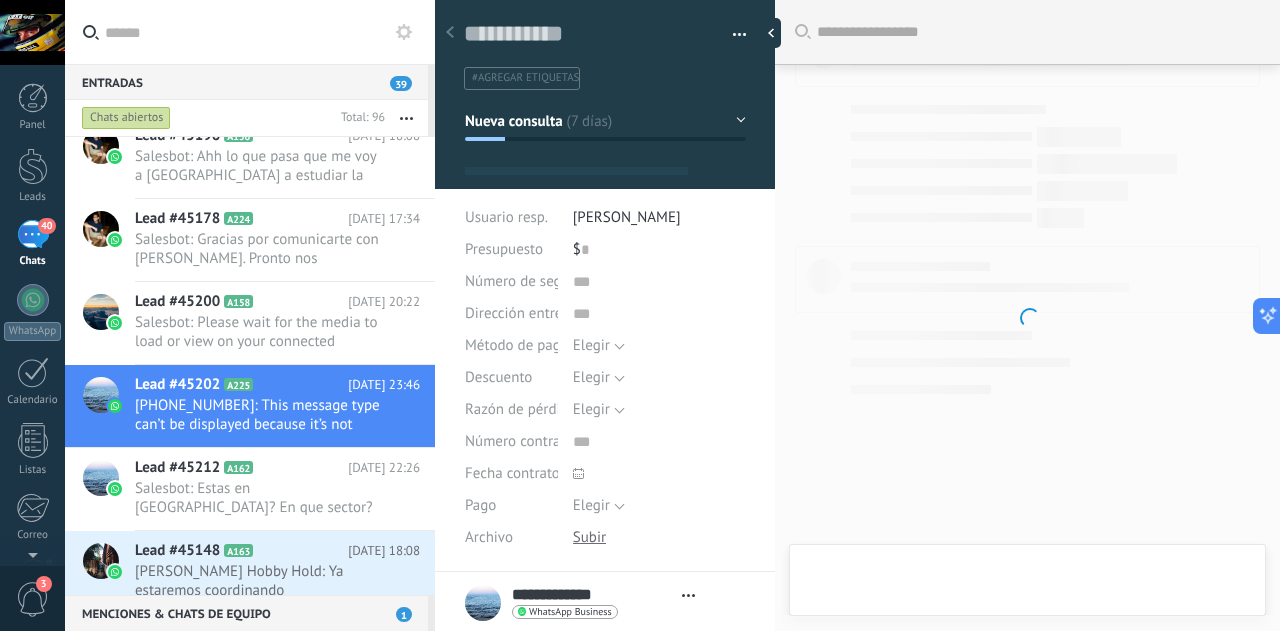scroll, scrollTop: 0, scrollLeft: 0, axis: both 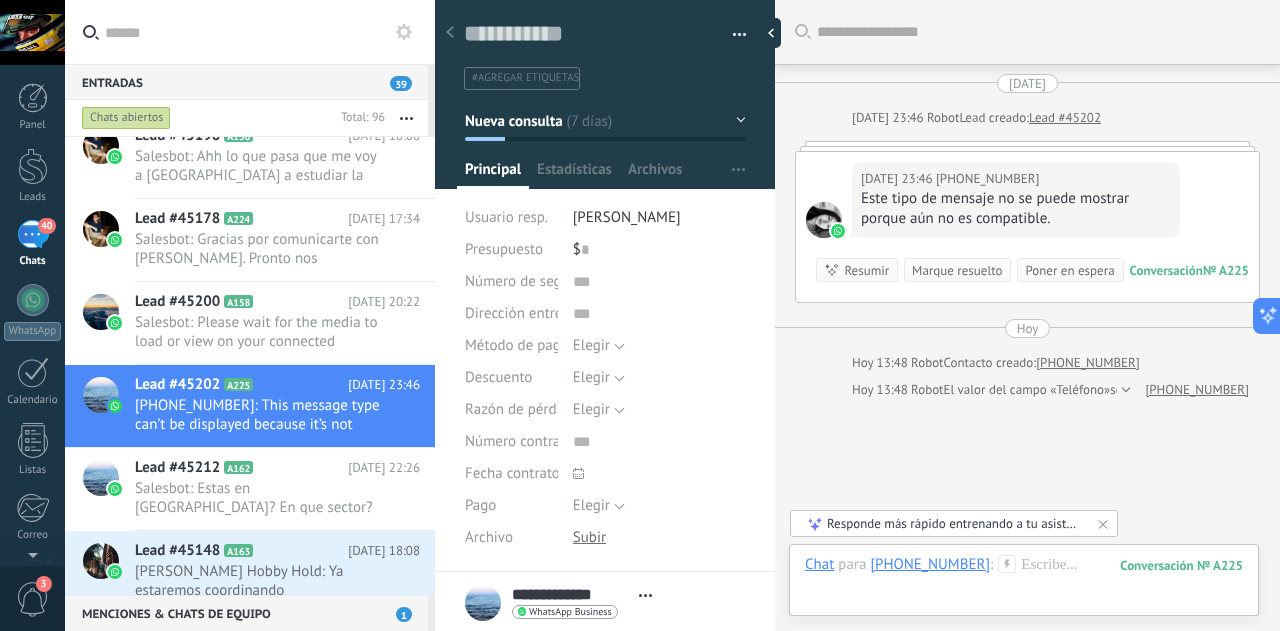 click on "Marque resuelto" at bounding box center [957, 270] 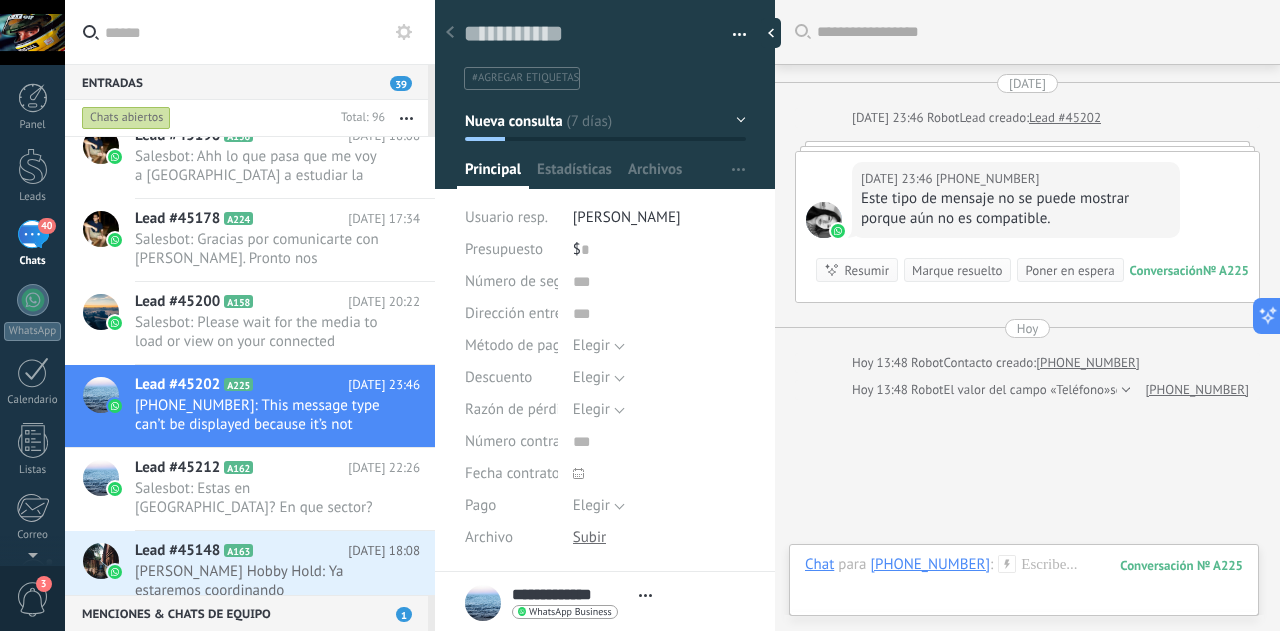 scroll, scrollTop: 27, scrollLeft: 0, axis: vertical 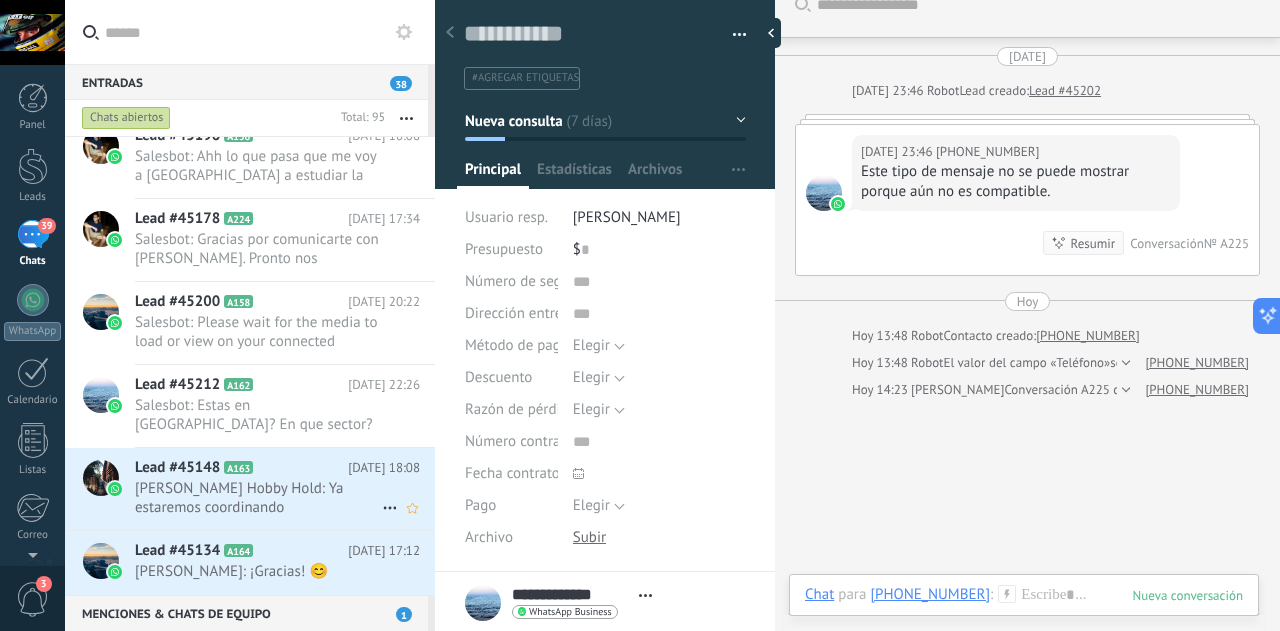click on "Jilmar bennett Hobby Hold: Ya estaremos coordinando" at bounding box center [258, 498] 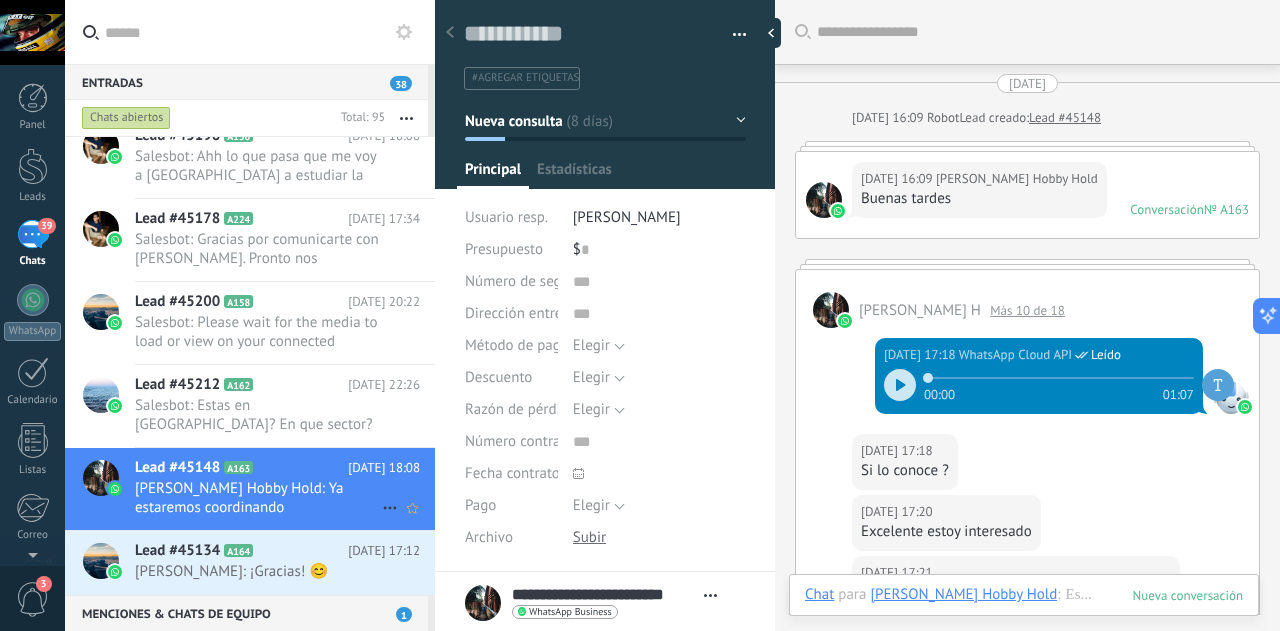 scroll, scrollTop: 30, scrollLeft: 0, axis: vertical 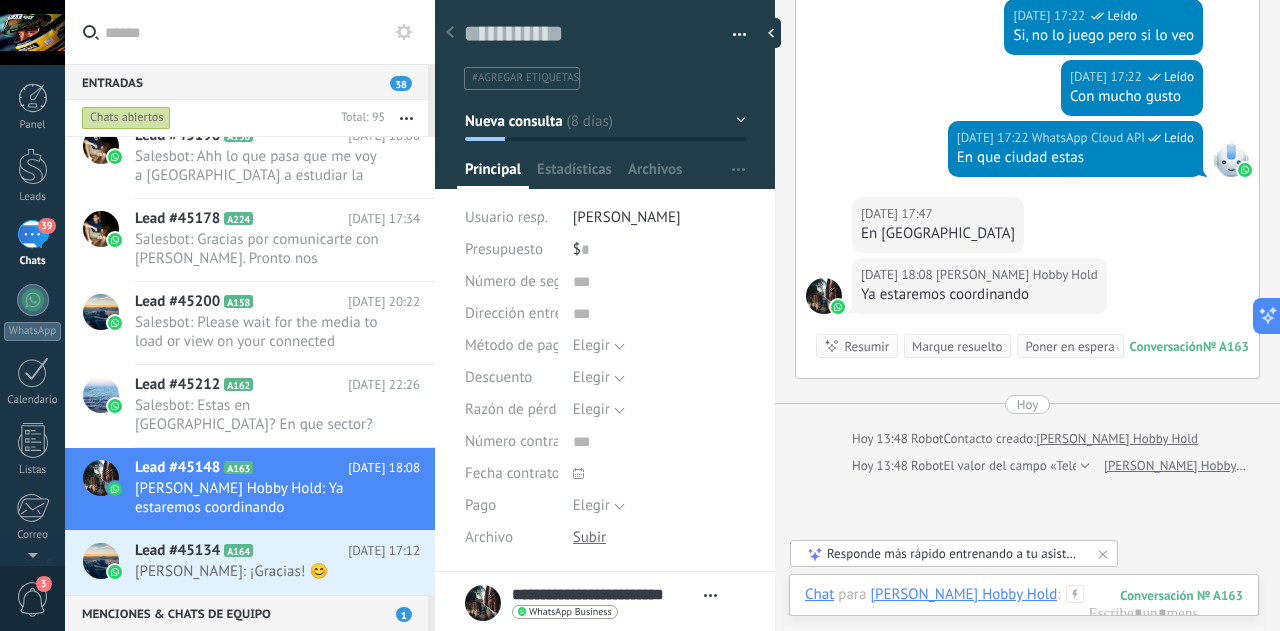 click on "Marque resuelto" at bounding box center (957, 346) 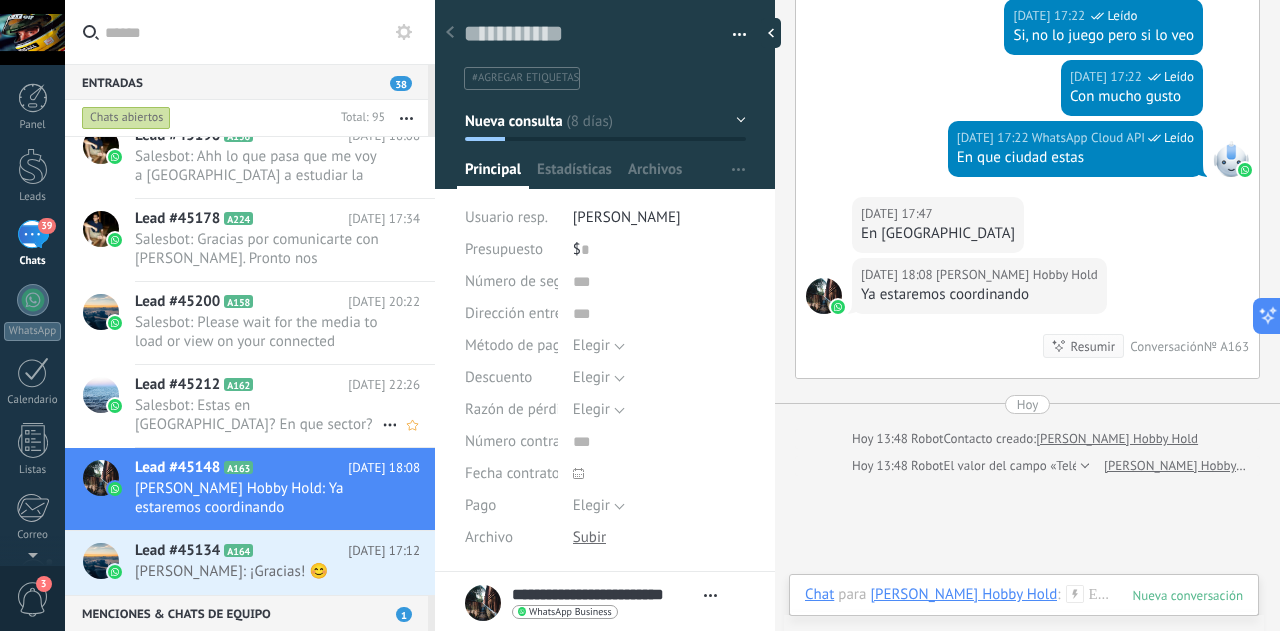 scroll, scrollTop: 761, scrollLeft: 0, axis: vertical 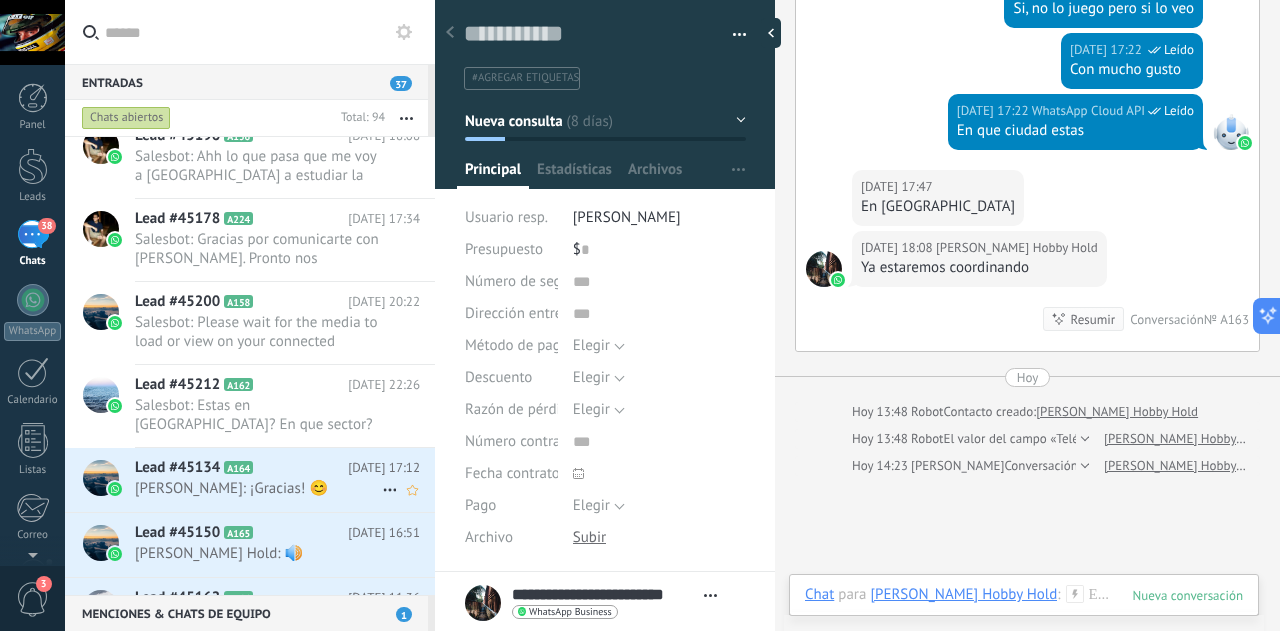 click on "Luzia: ¡Gracias! 😊" at bounding box center [258, 488] 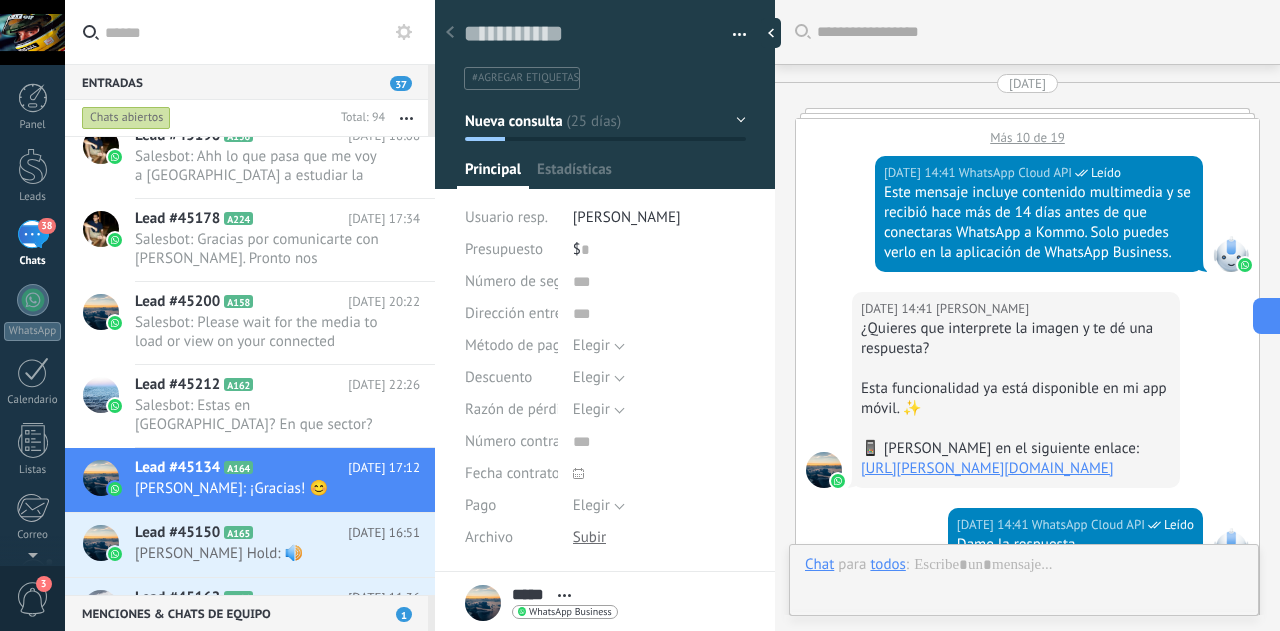 scroll, scrollTop: 30, scrollLeft: 0, axis: vertical 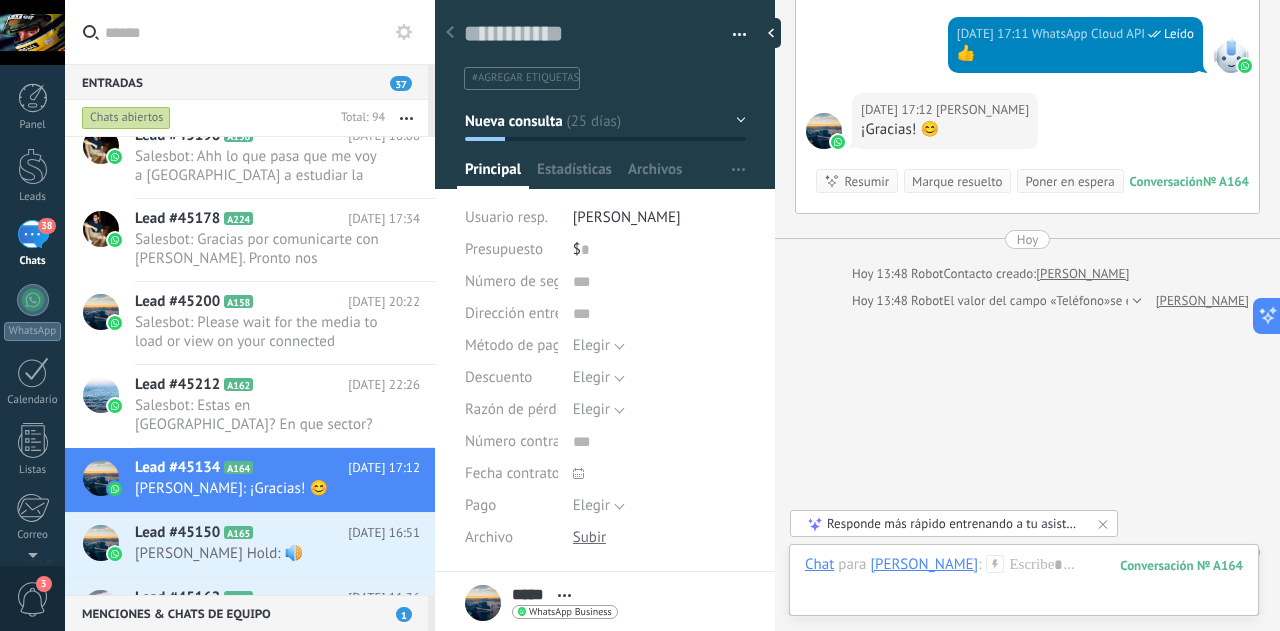 click on "Marque resuelto" at bounding box center [957, 181] 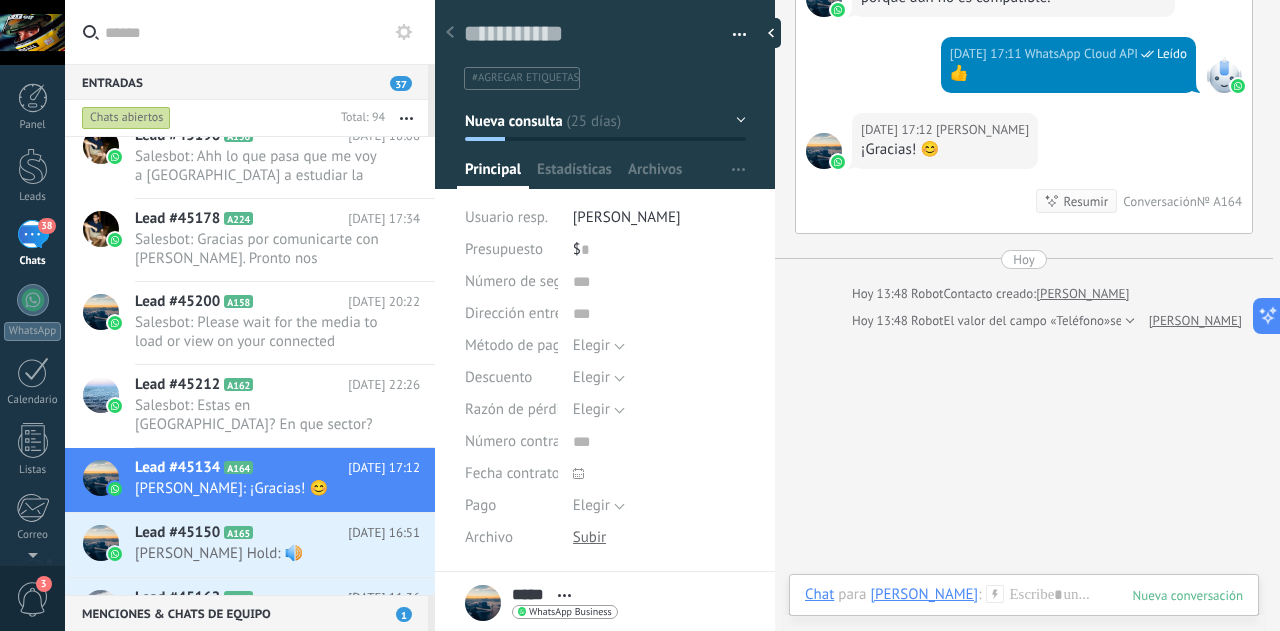 scroll, scrollTop: 4207, scrollLeft: 0, axis: vertical 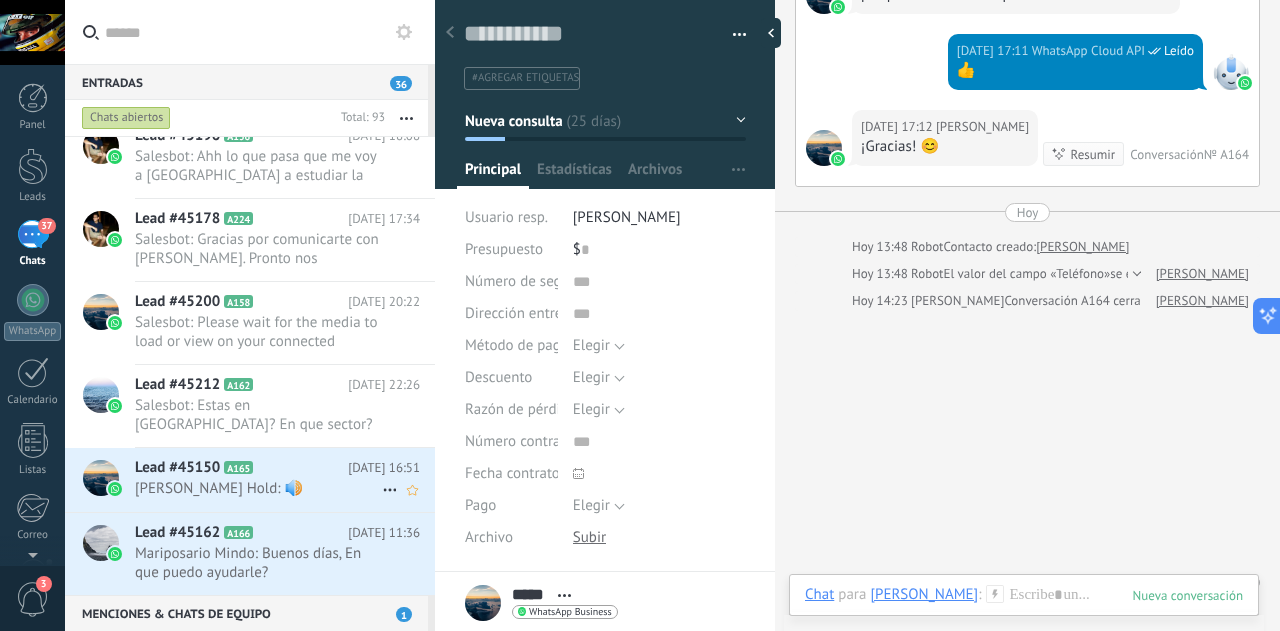 click on "Richard Hobby Hold: 🔊" at bounding box center (258, 488) 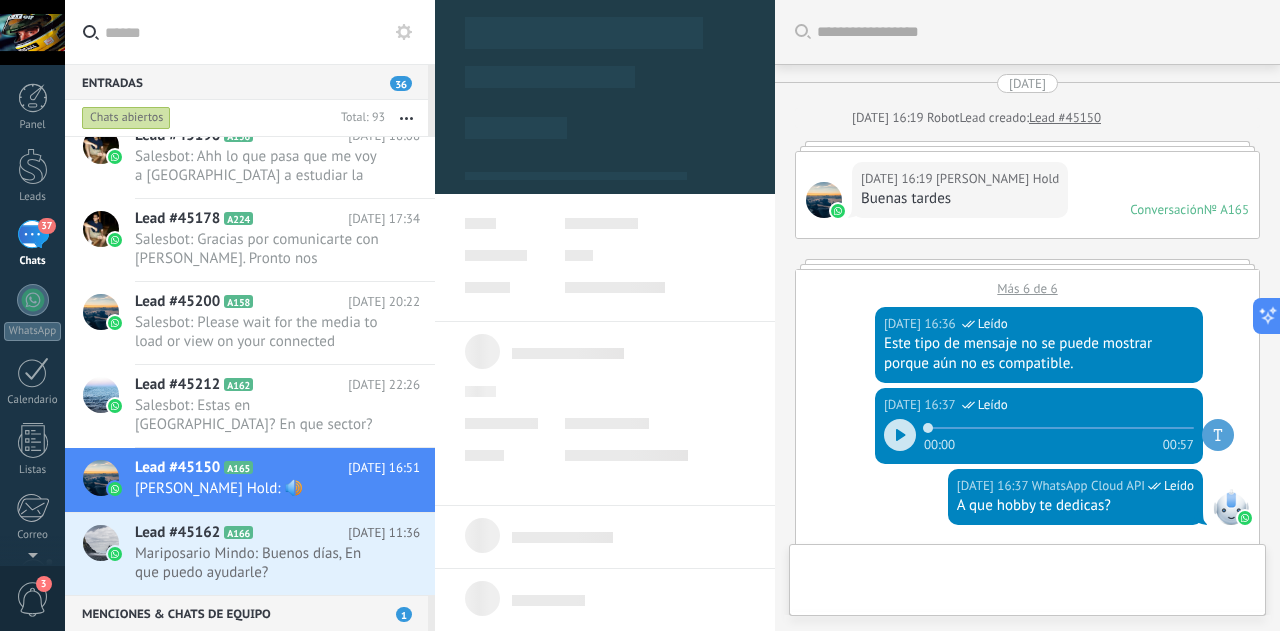 scroll, scrollTop: 30, scrollLeft: 0, axis: vertical 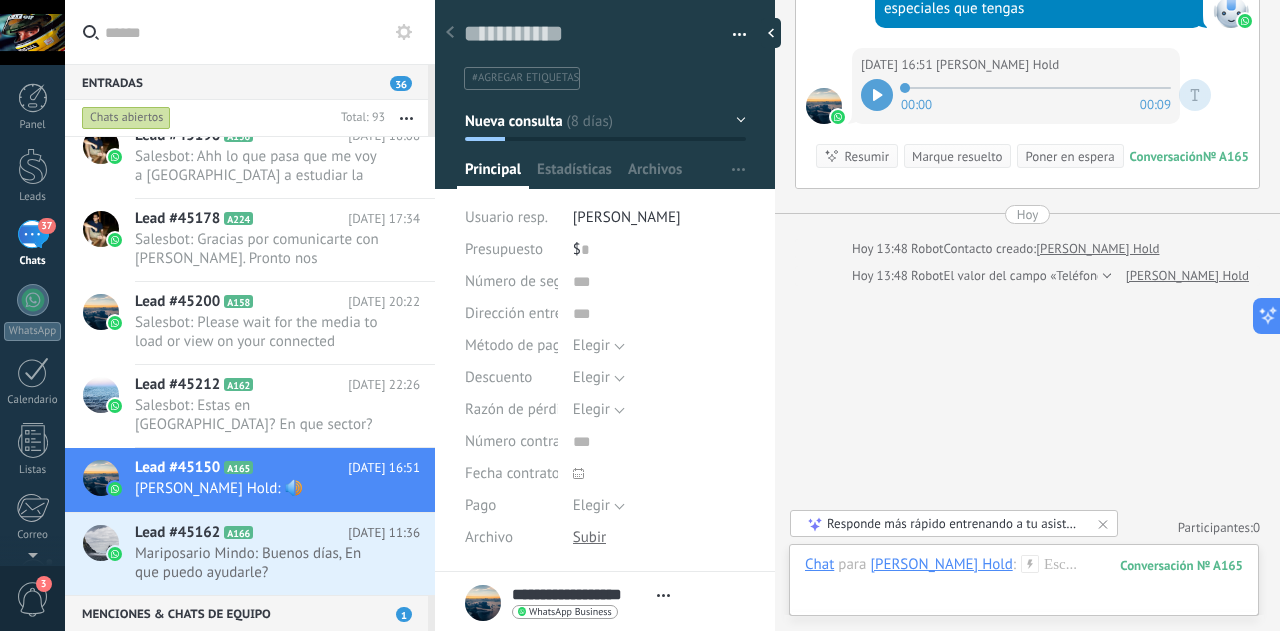 click on "Marque resuelto" at bounding box center (957, 156) 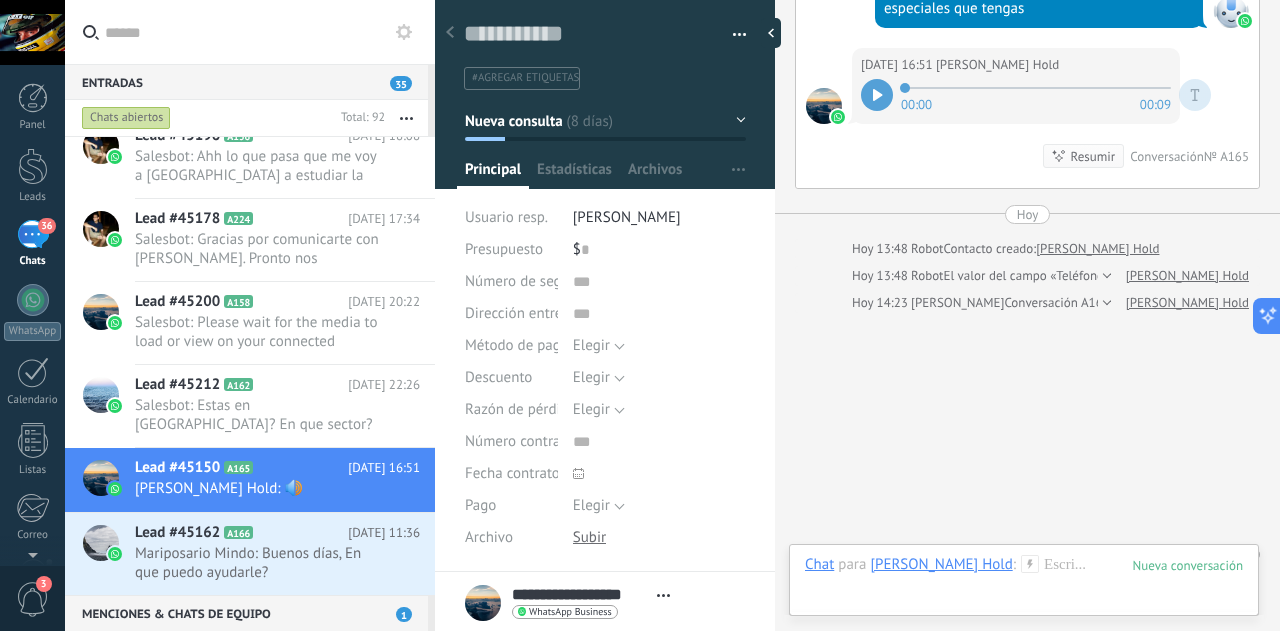 scroll, scrollTop: 1040, scrollLeft: 0, axis: vertical 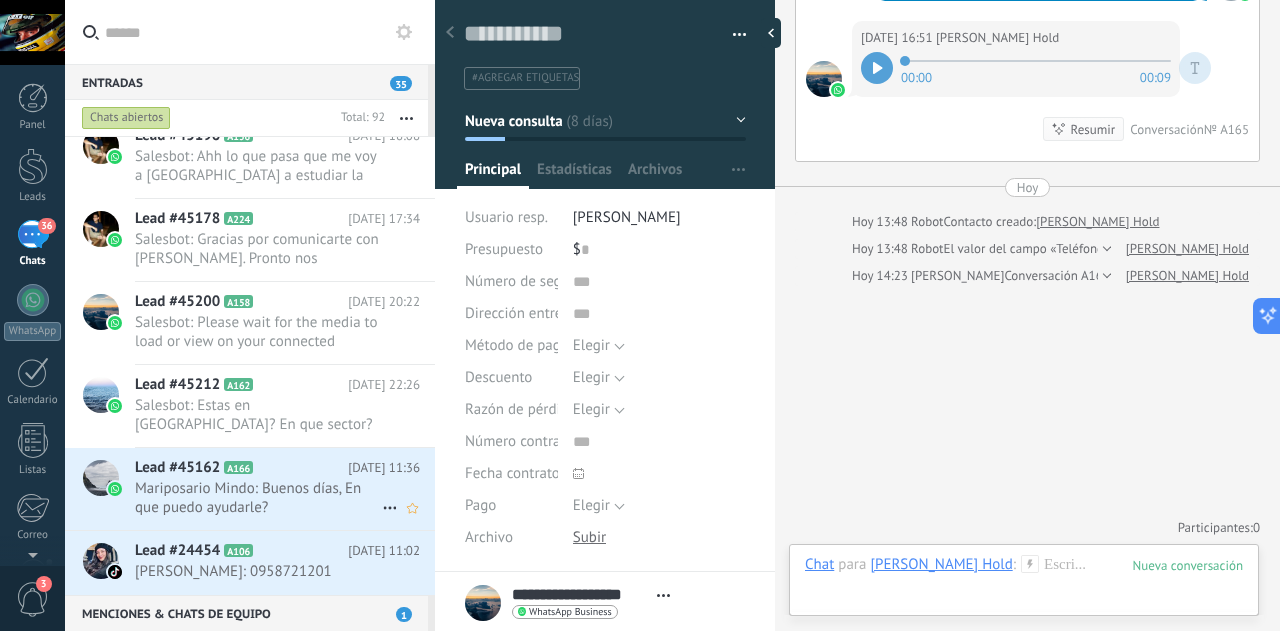 click on "Mariposario Mindo: Buenos días,
En que puedo ayudarle?" at bounding box center [258, 498] 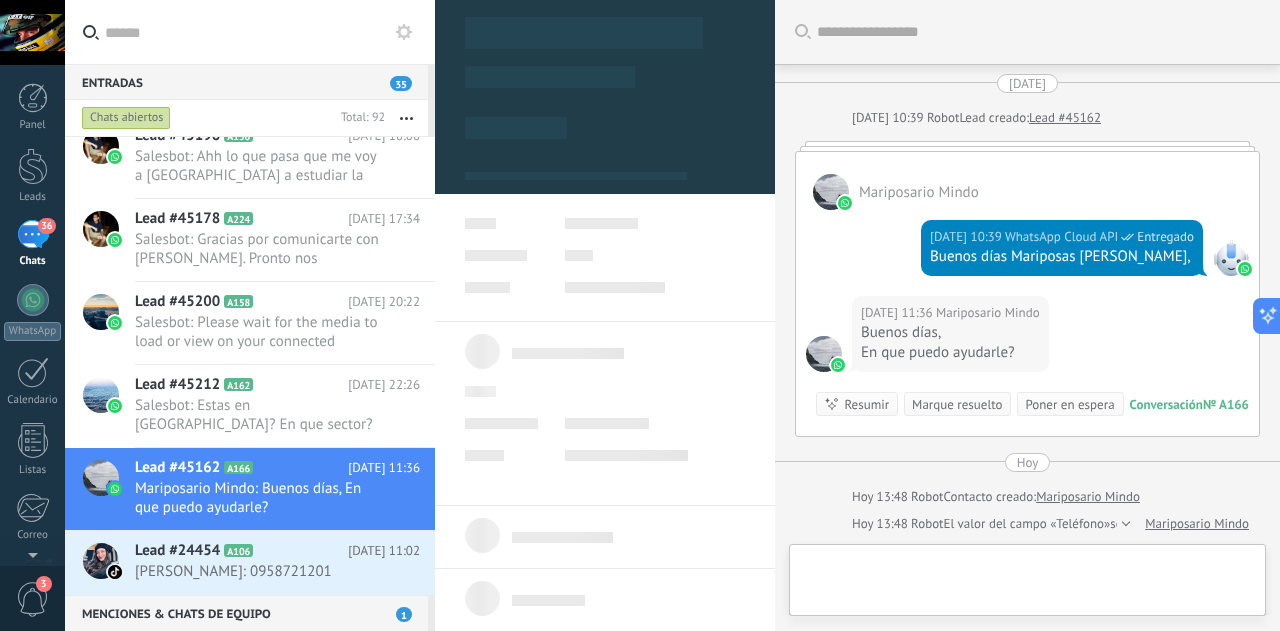 scroll, scrollTop: 30, scrollLeft: 0, axis: vertical 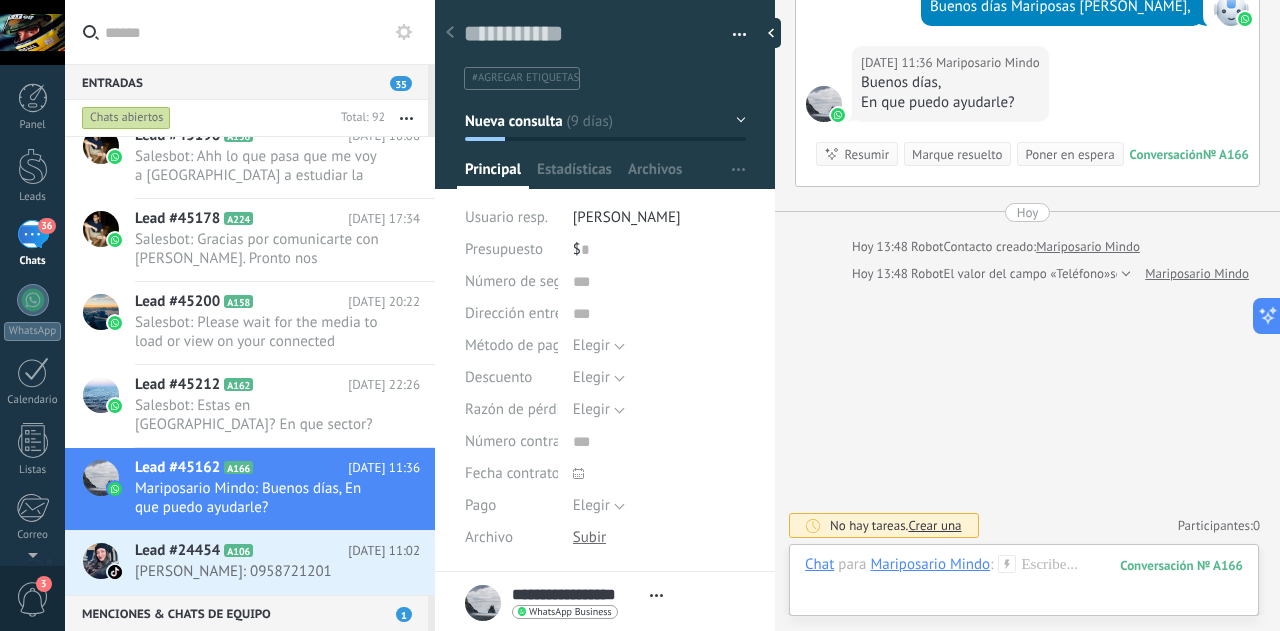 click on "Marque resuelto" at bounding box center (957, 154) 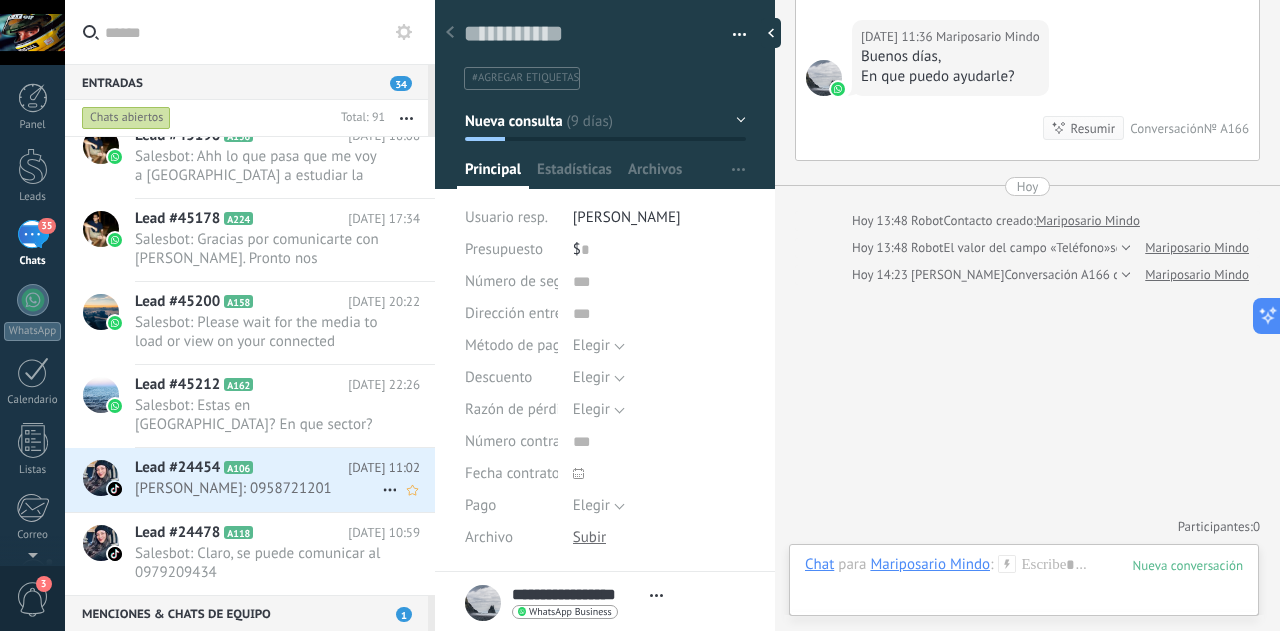 click on "Lead #24454
A106" at bounding box center [241, 468] 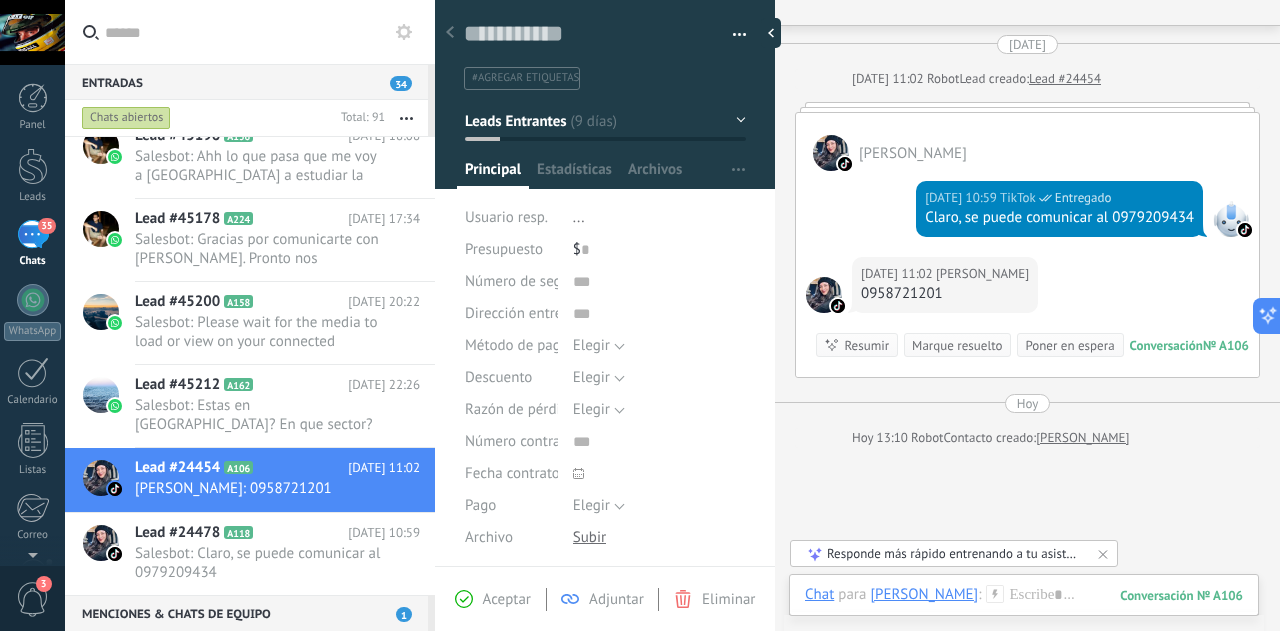 click on "Marque resuelto" at bounding box center [957, 345] 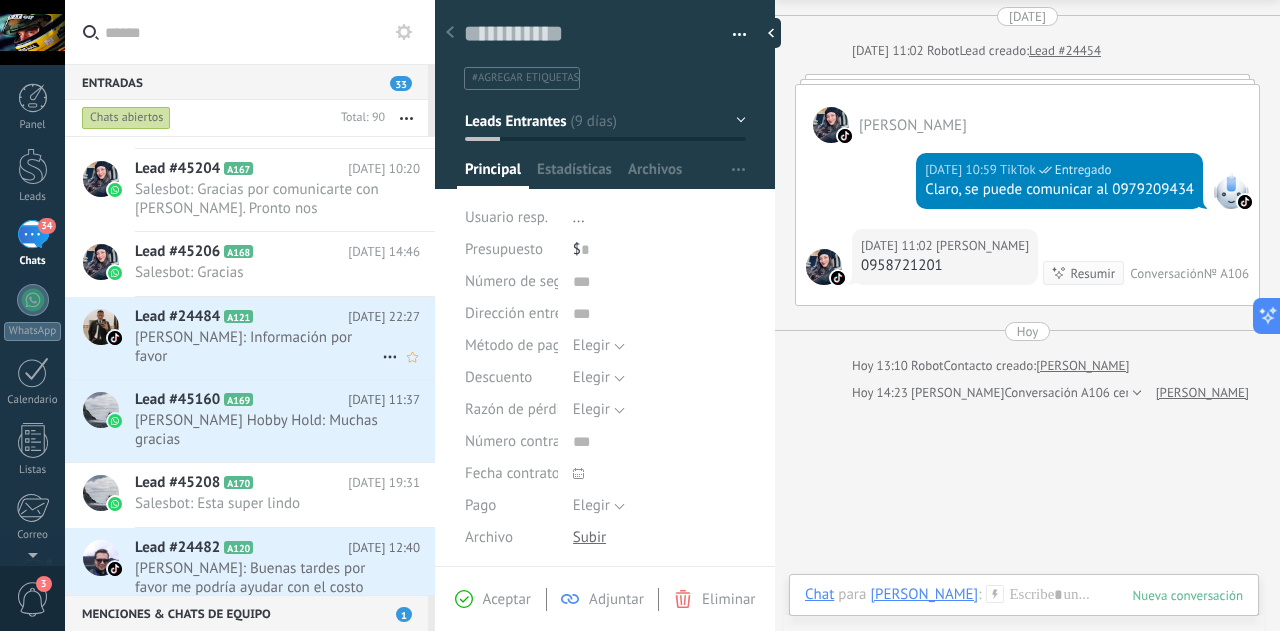 click on "Antony: Información por favor" at bounding box center (258, 347) 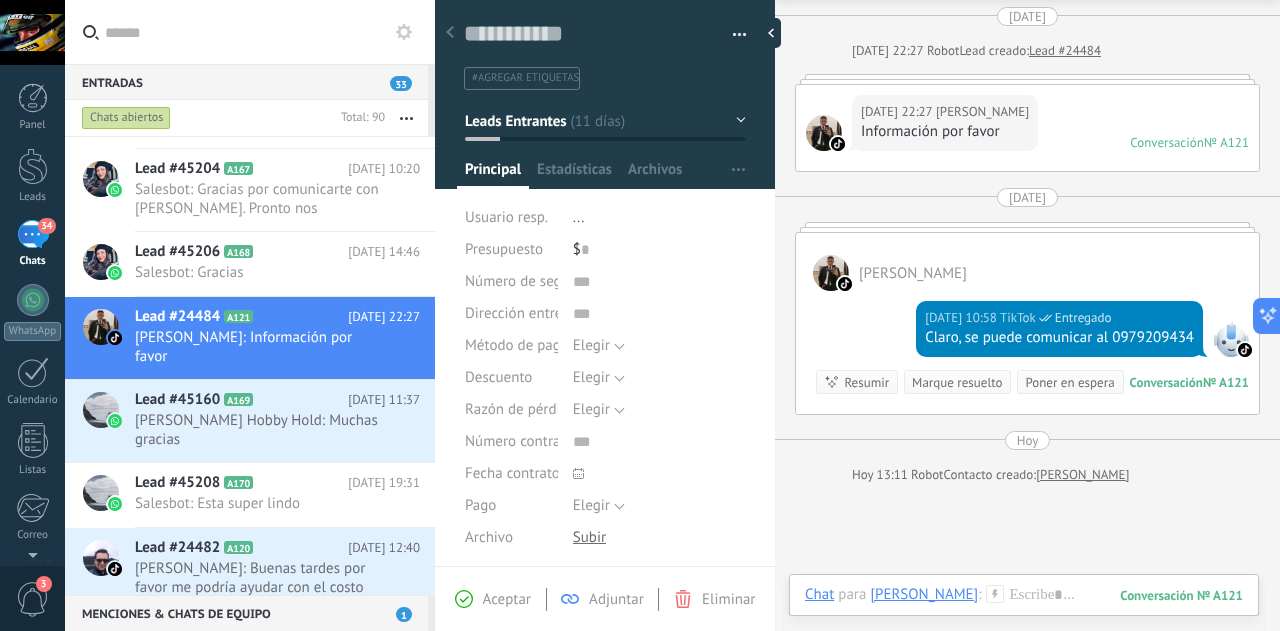 click on "Marque resuelto" at bounding box center (957, 382) 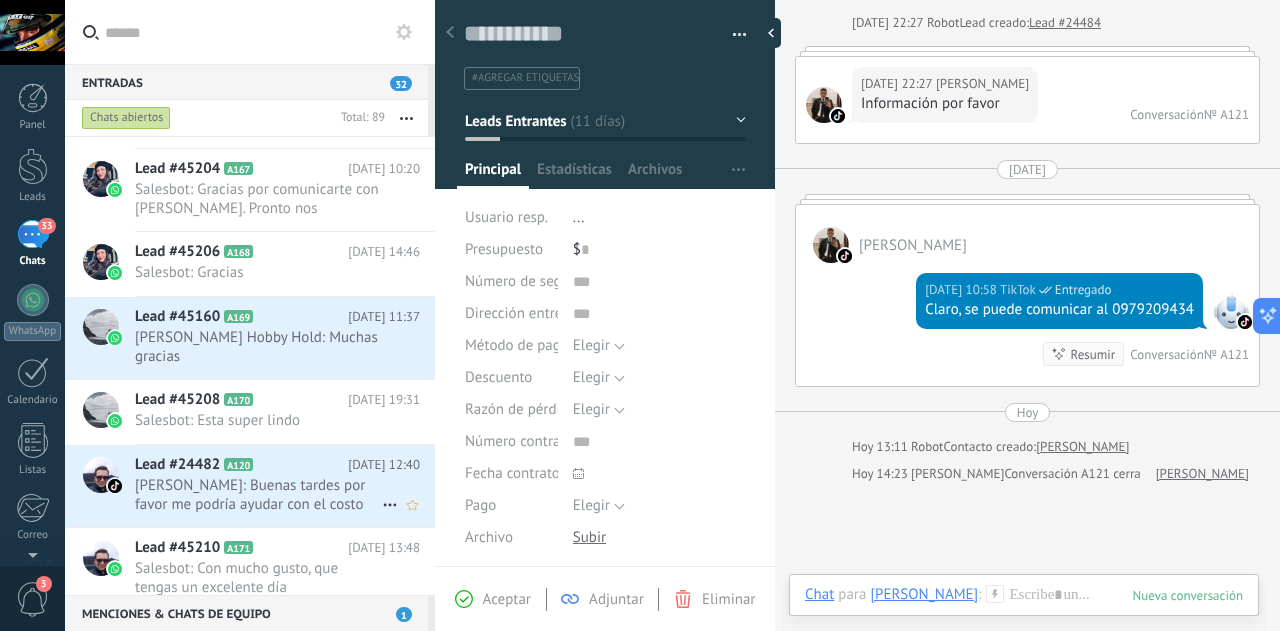click on "Michael Logroño Moli: Buenas tardes por favor me podría ayudar con el costo de el dispositivo para colocar las medallas gracias" at bounding box center [258, 495] 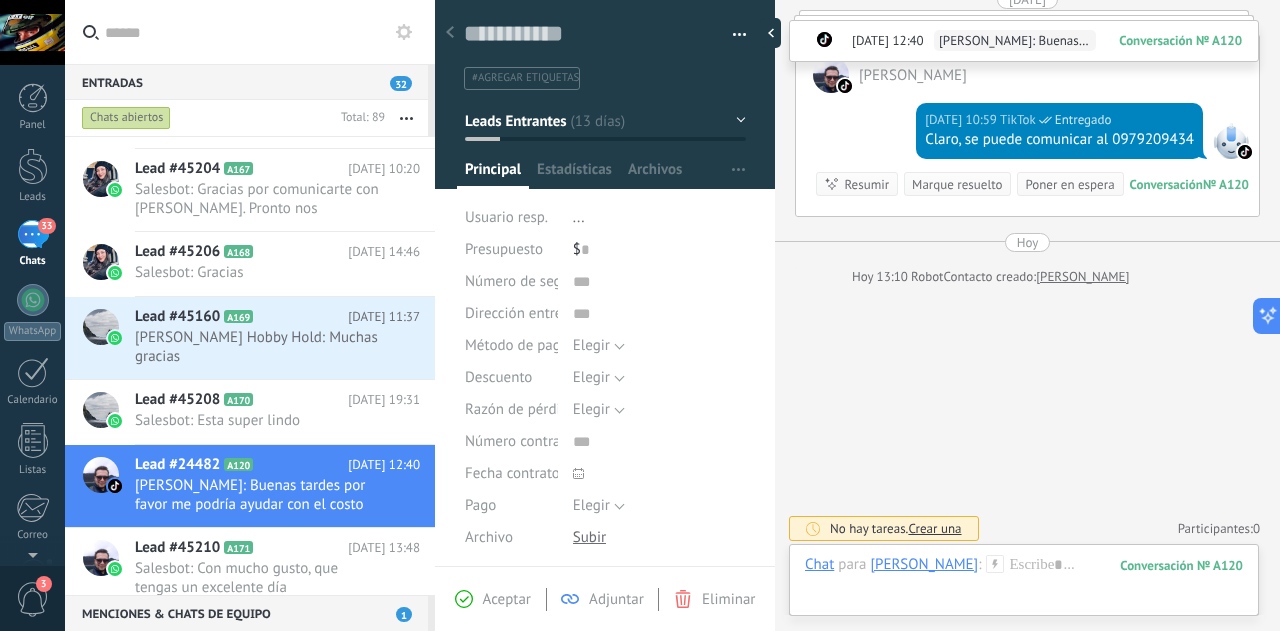 click on "Marque resuelto" at bounding box center [957, 184] 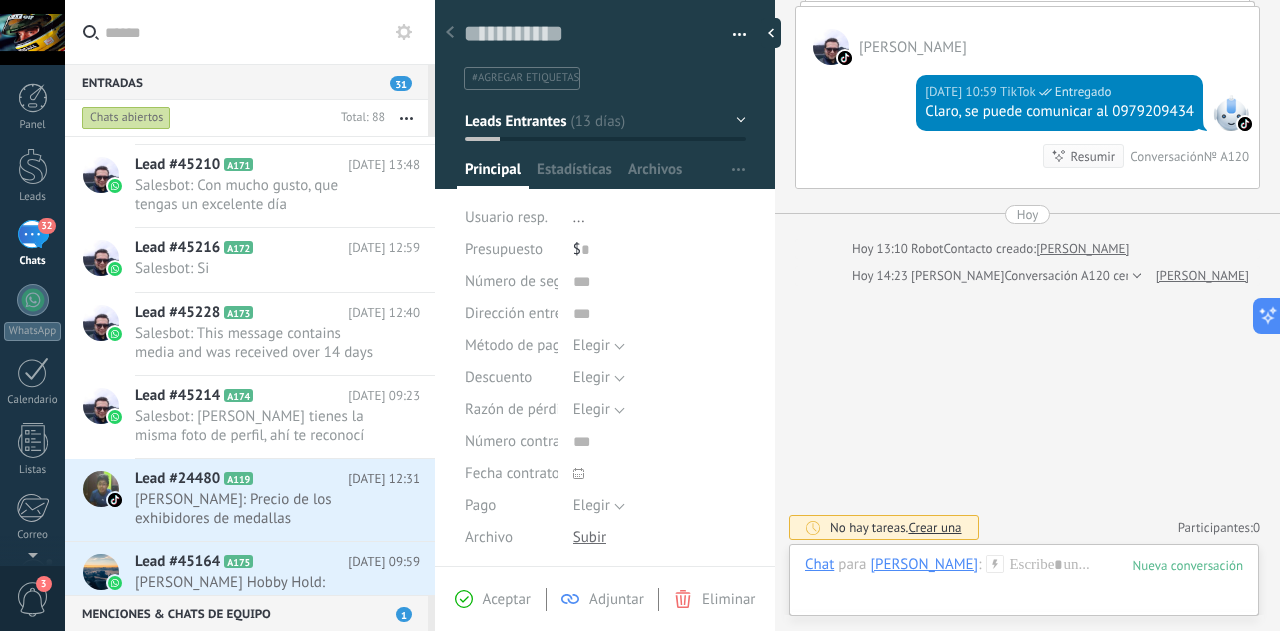 click on "31" at bounding box center [401, 83] 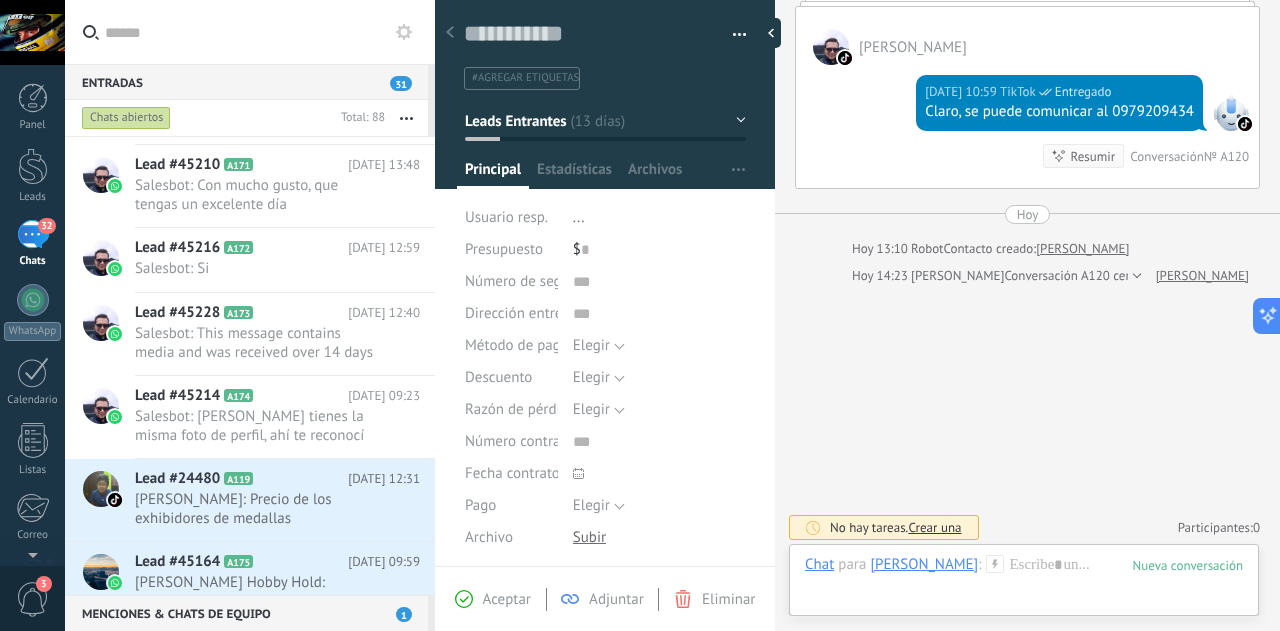 click on "31" at bounding box center (401, 83) 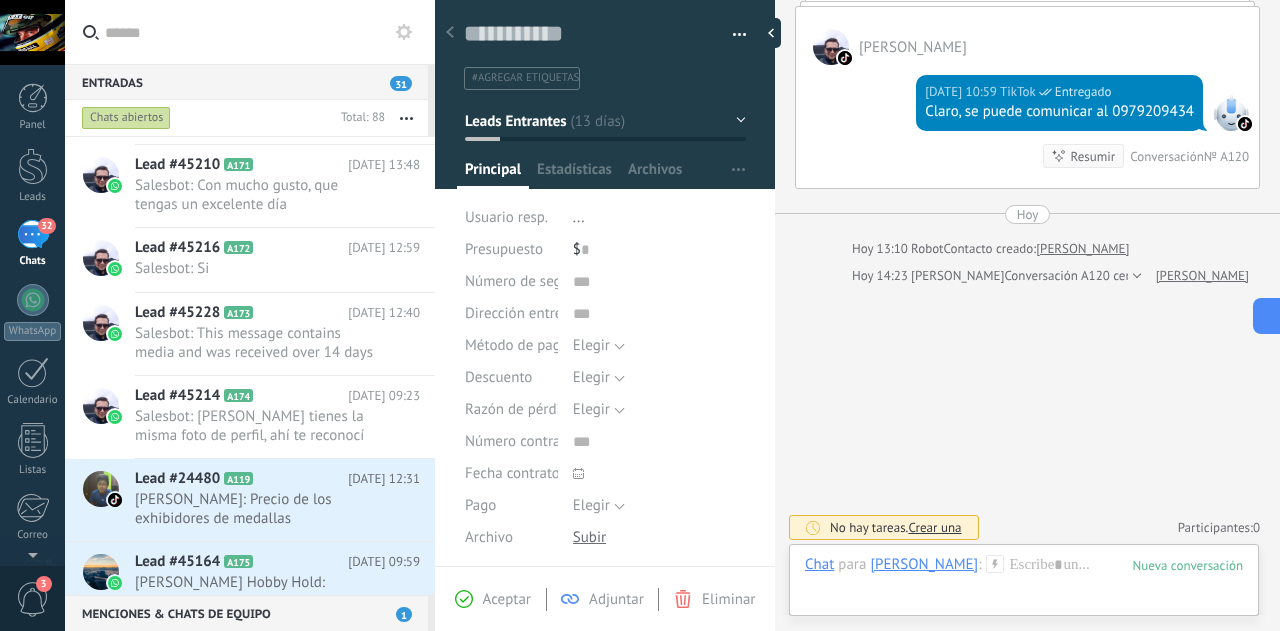 click on "Chats abiertos" at bounding box center [126, 118] 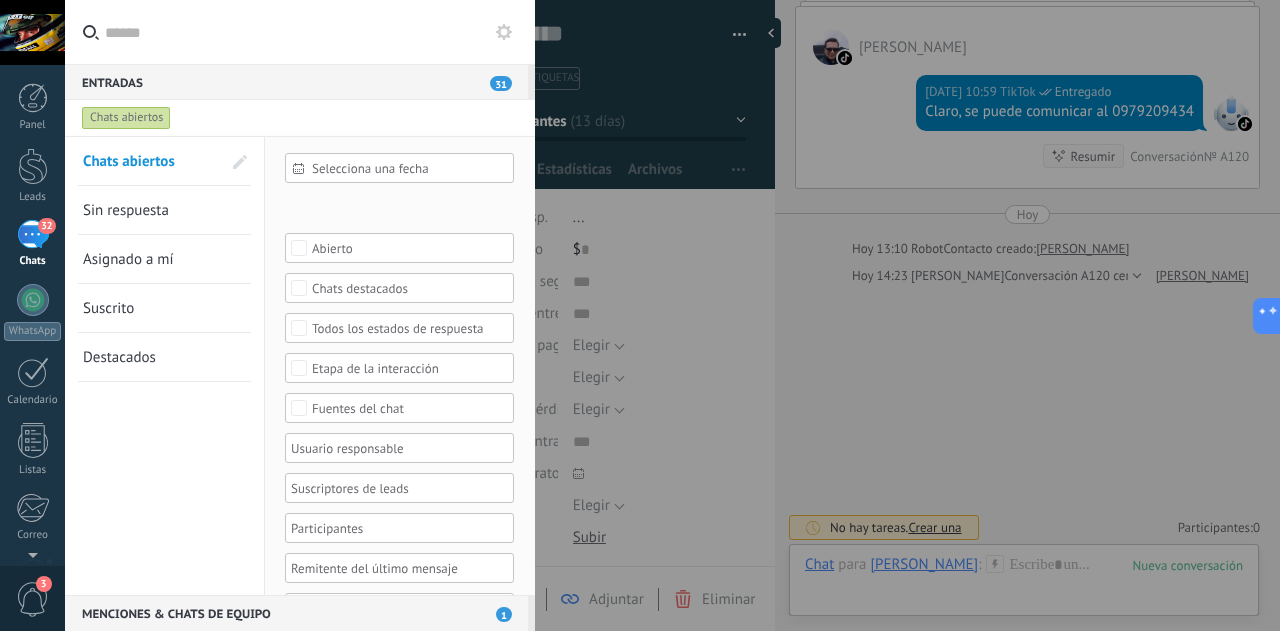 scroll, scrollTop: 2100, scrollLeft: 0, axis: vertical 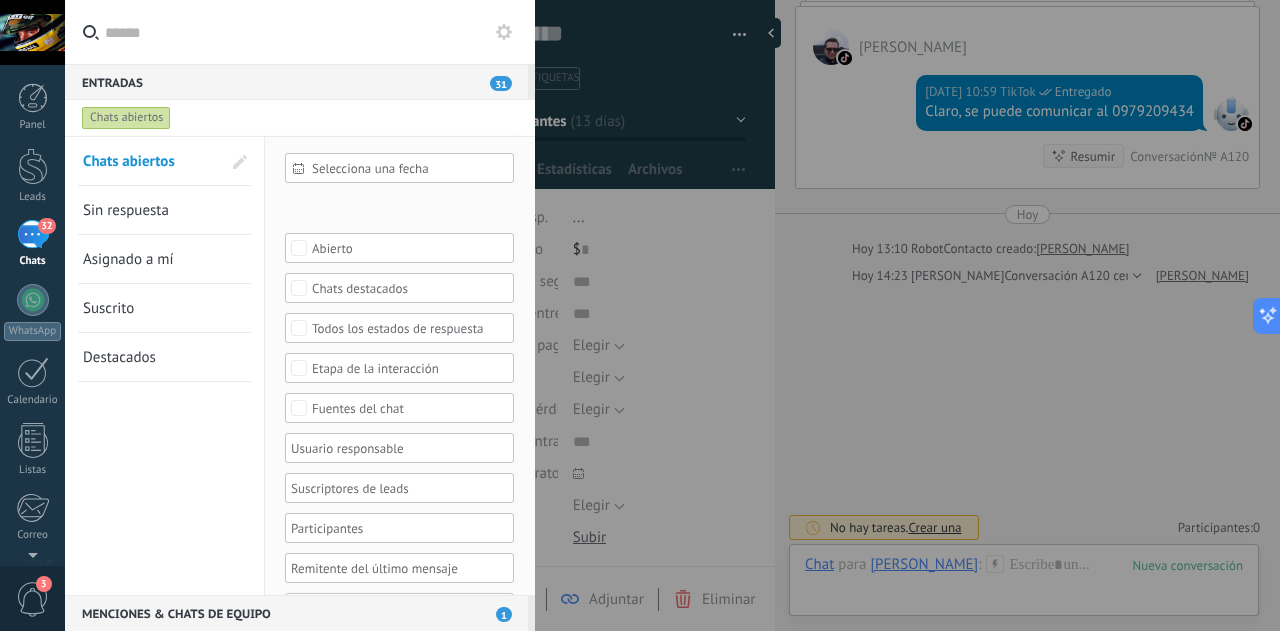 click on "Chats abiertos" at bounding box center (126, 118) 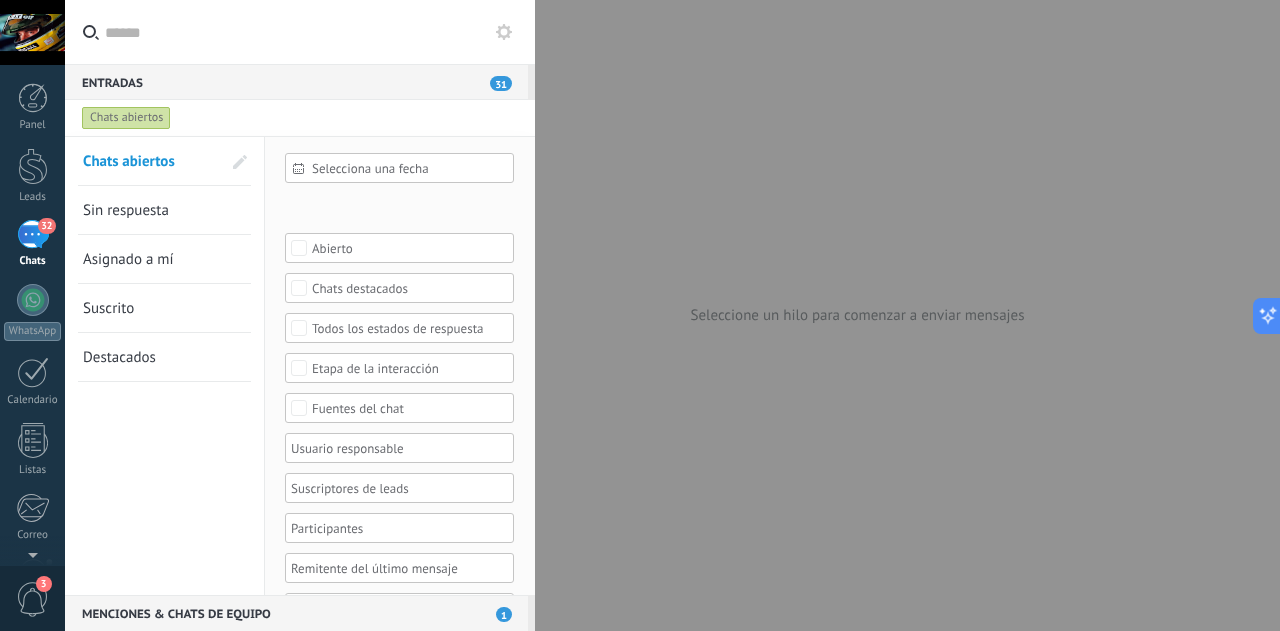 click on "Chats abiertos" at bounding box center [129, 161] 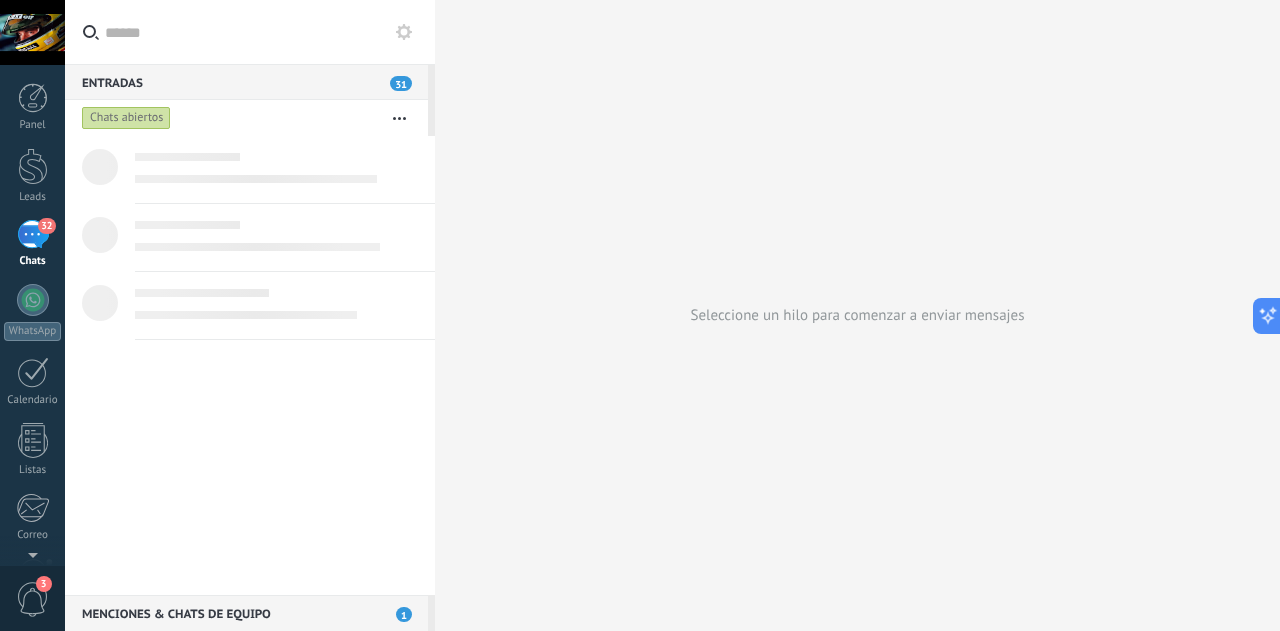 scroll, scrollTop: 0, scrollLeft: 0, axis: both 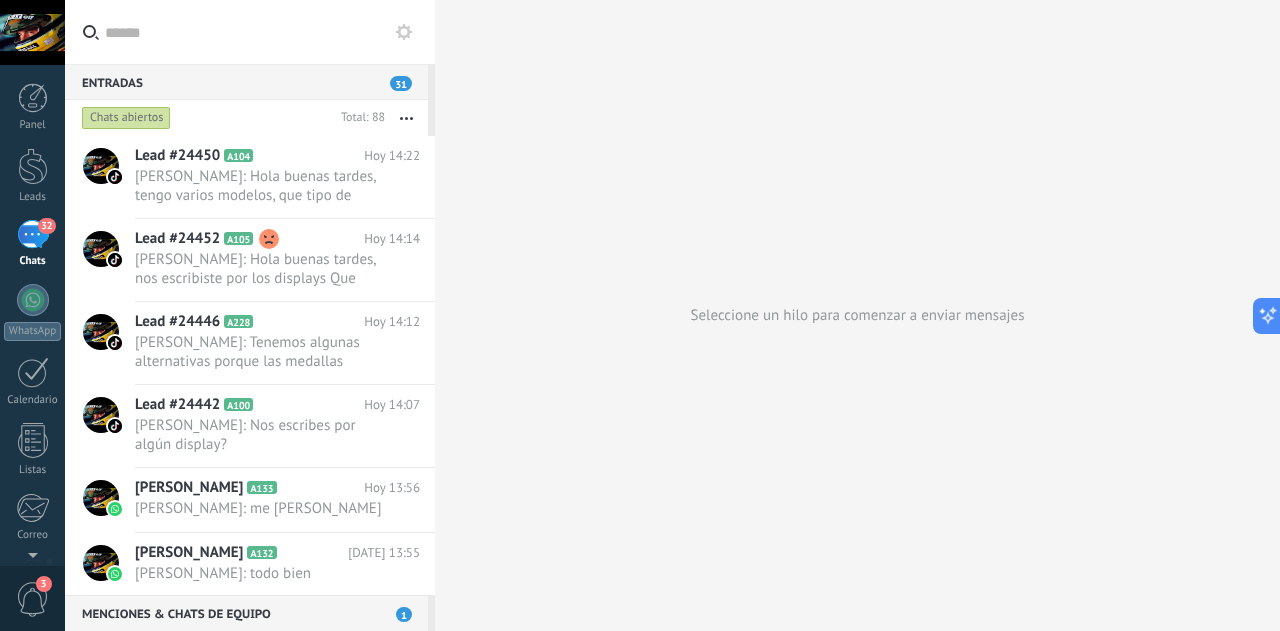 click on "31" at bounding box center [401, 83] 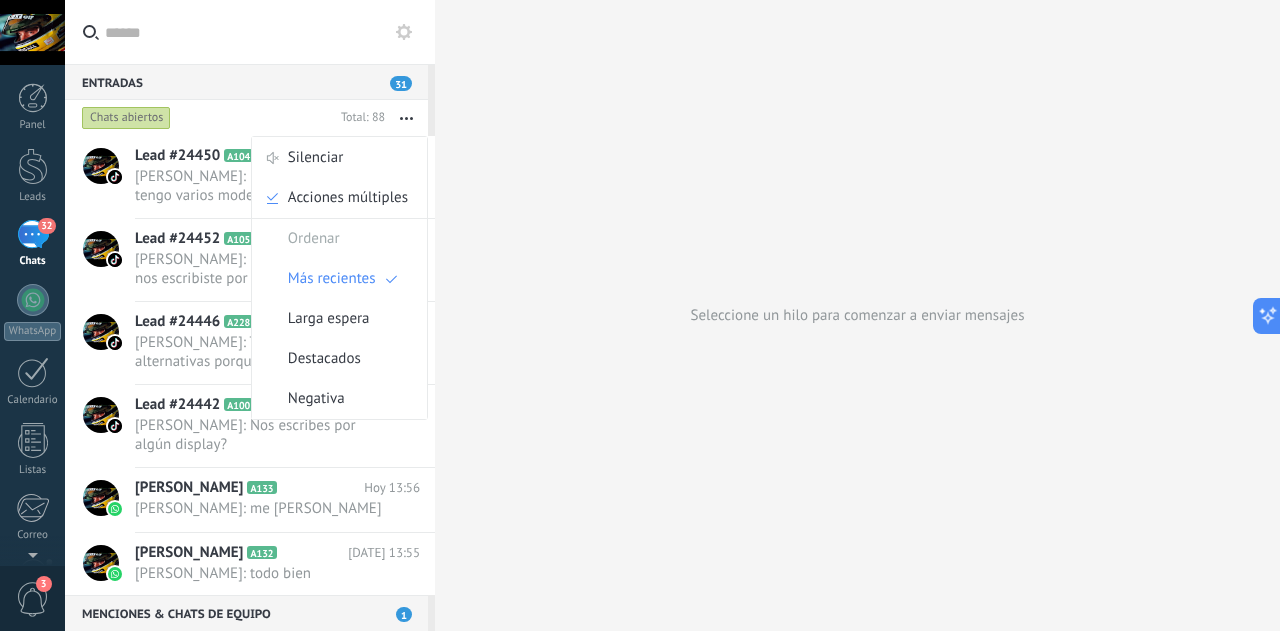 click at bounding box center (406, 118) 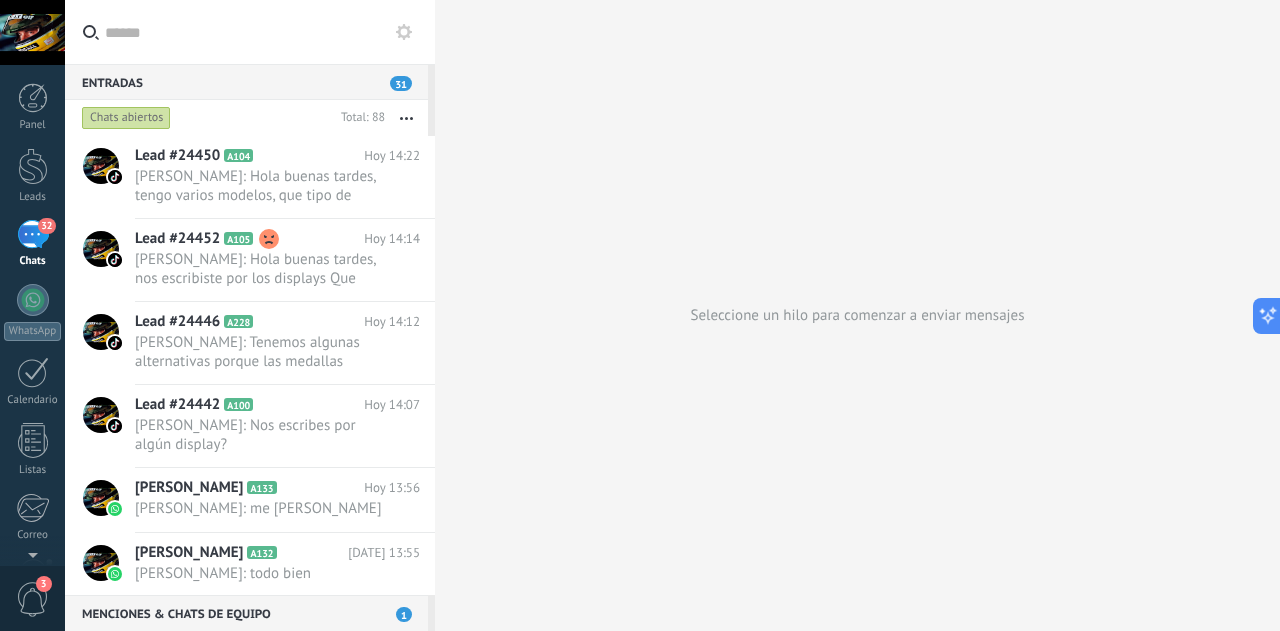click on "Chats abiertos" at bounding box center (126, 118) 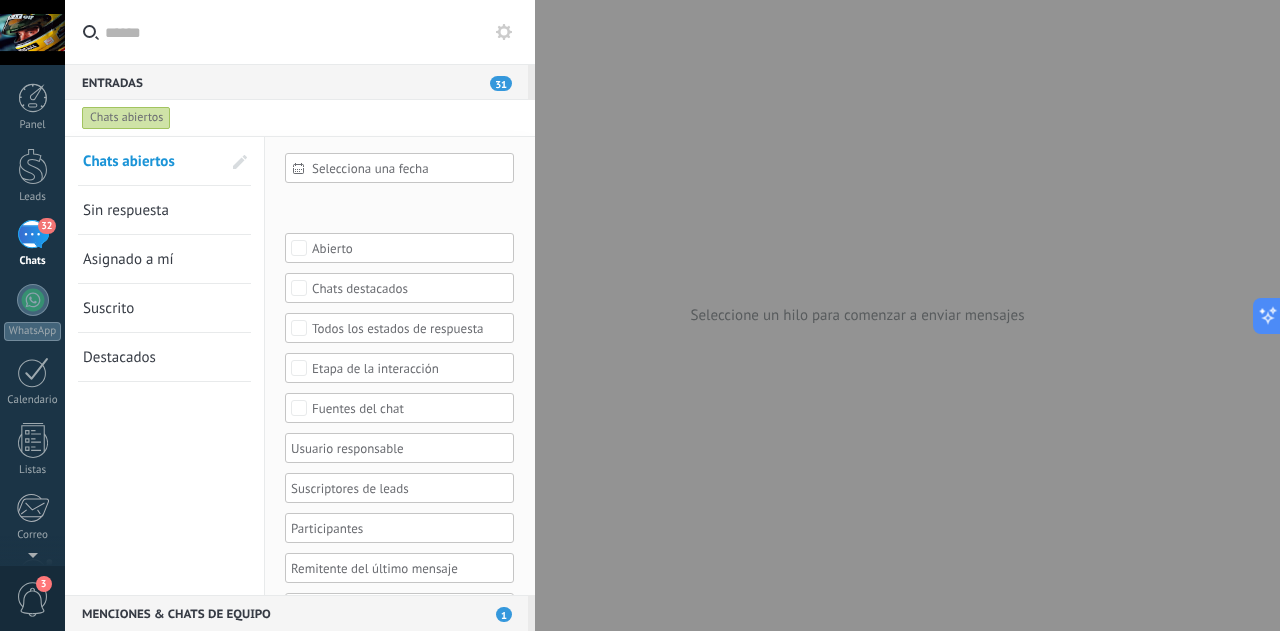 click on "32" at bounding box center [33, 234] 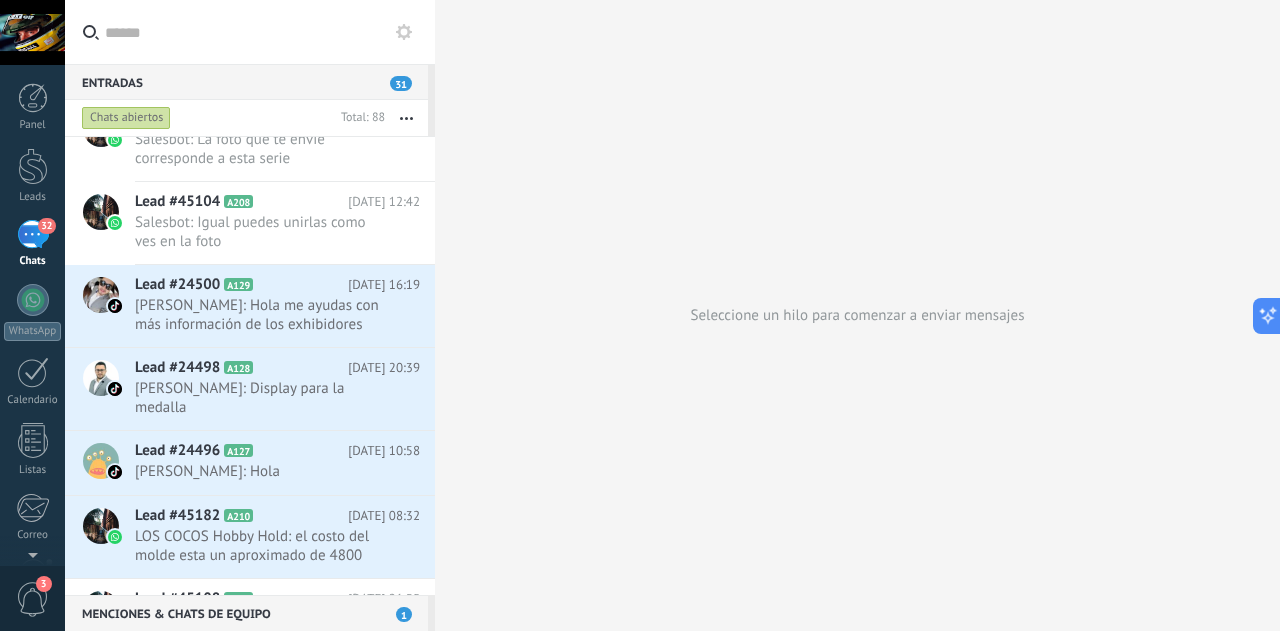 scroll, scrollTop: 4885, scrollLeft: 0, axis: vertical 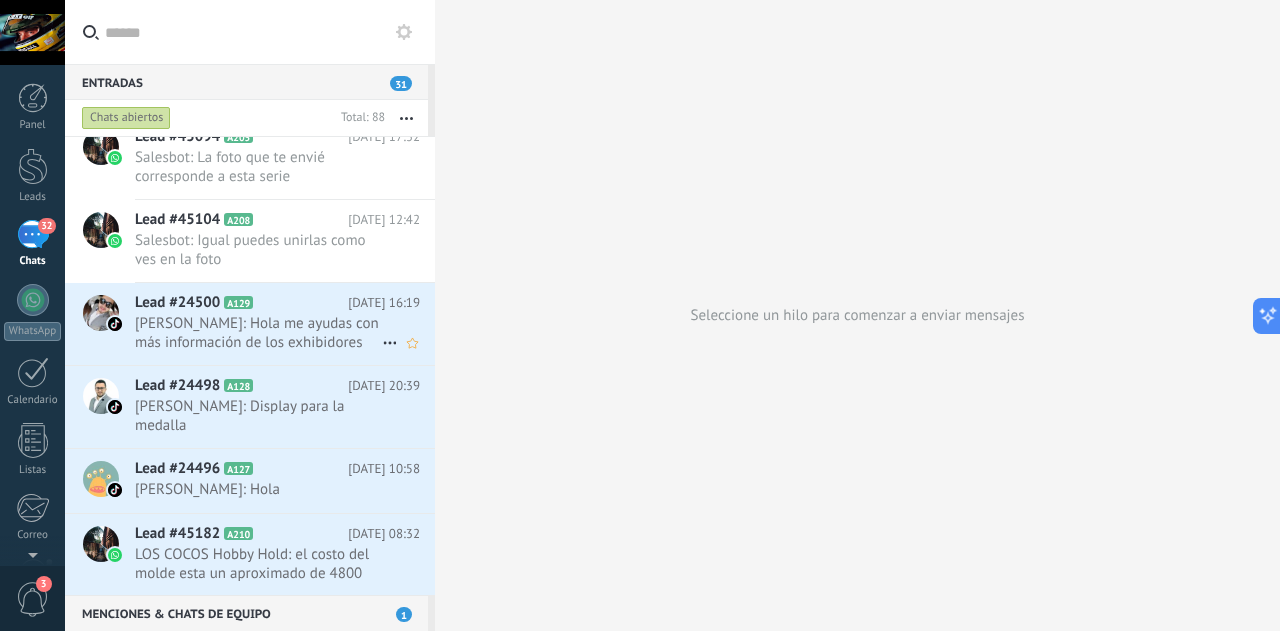 click on "Erick Orozco: Hola me ayudas con más información de los exhibidores  de medallas 🥇" at bounding box center [258, 333] 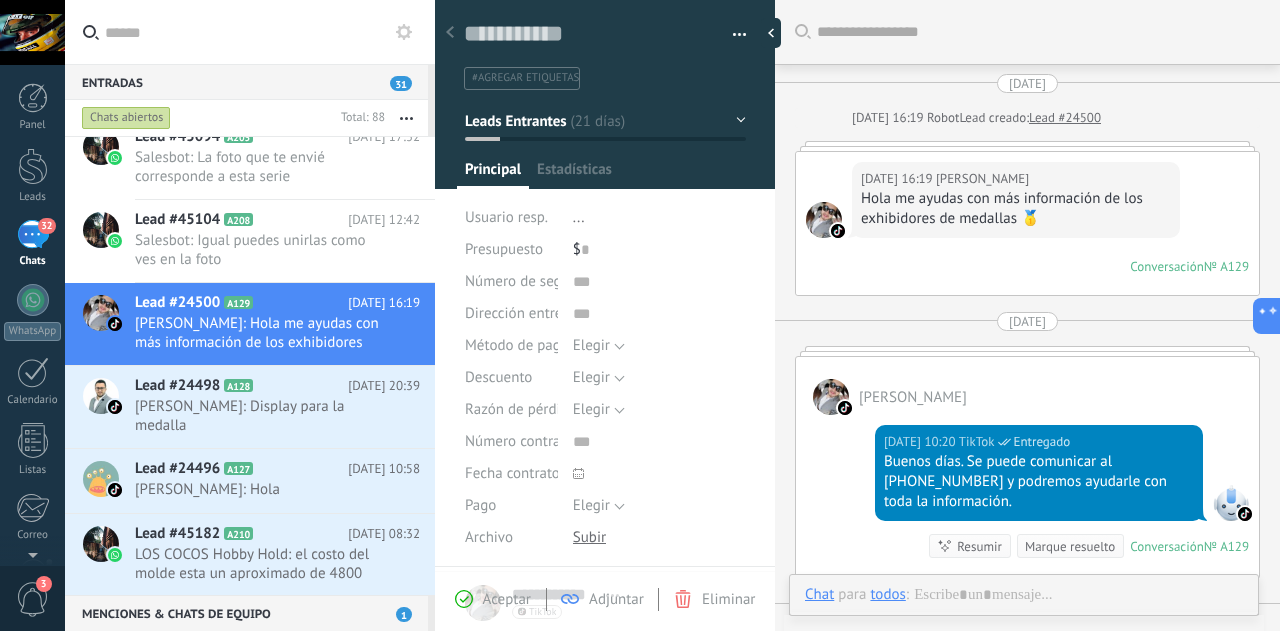 scroll, scrollTop: 30, scrollLeft: 0, axis: vertical 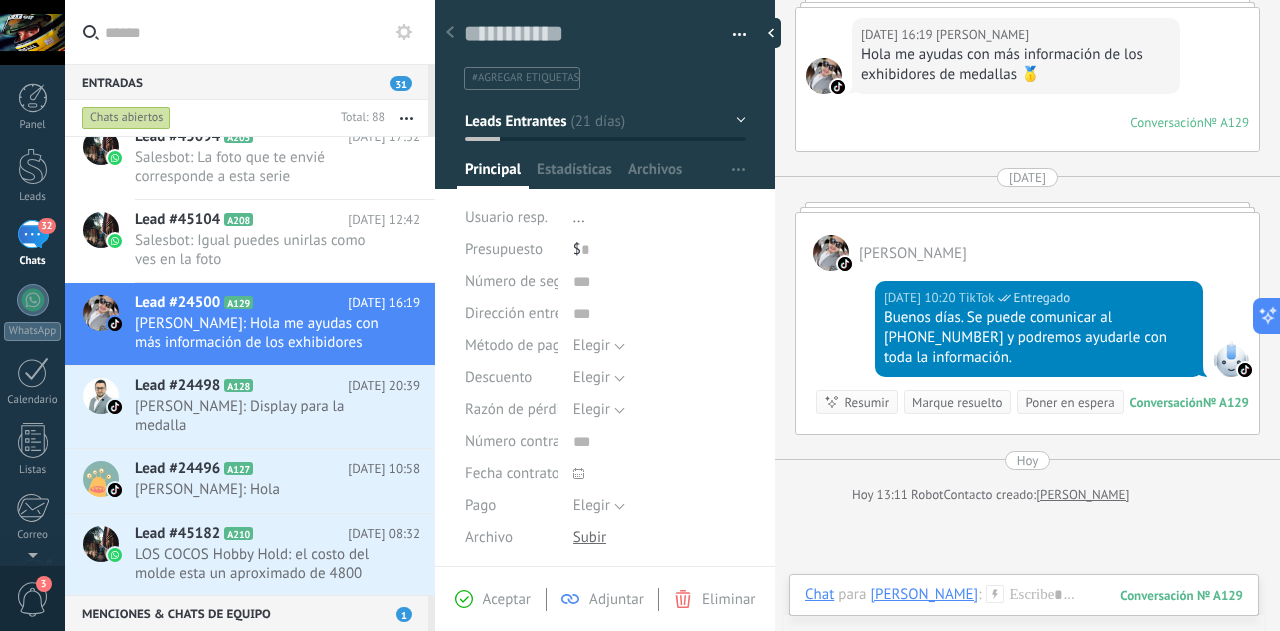 click on "Marque resuelto" at bounding box center (957, 402) 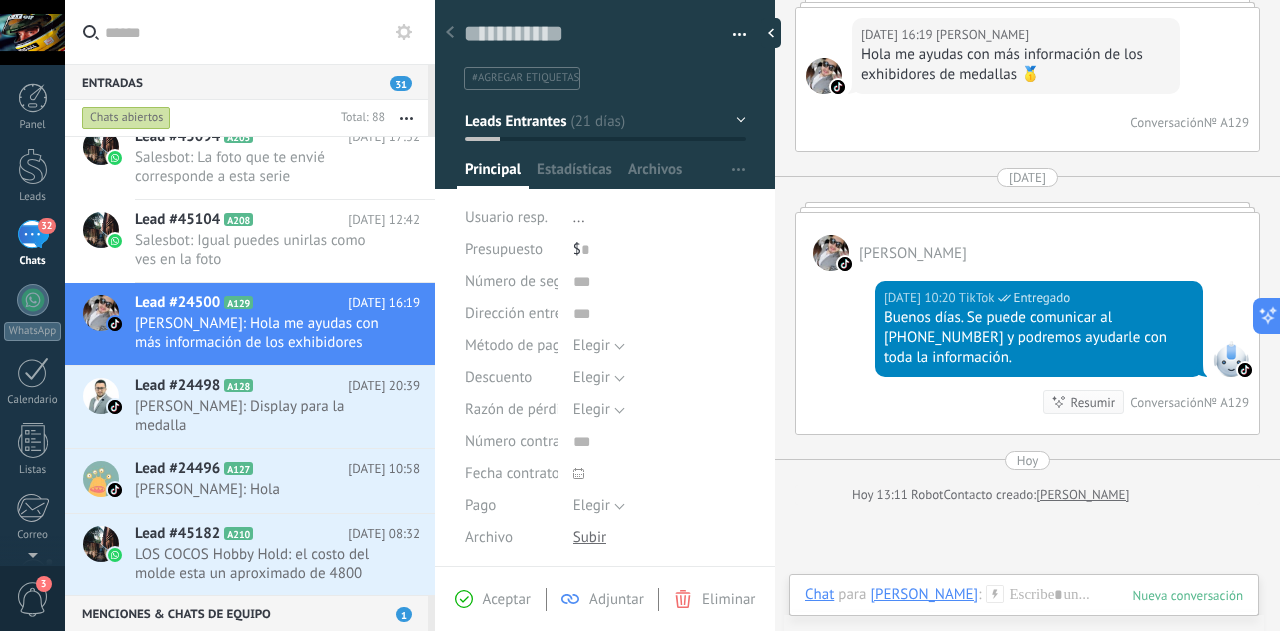 scroll, scrollTop: 171, scrollLeft: 0, axis: vertical 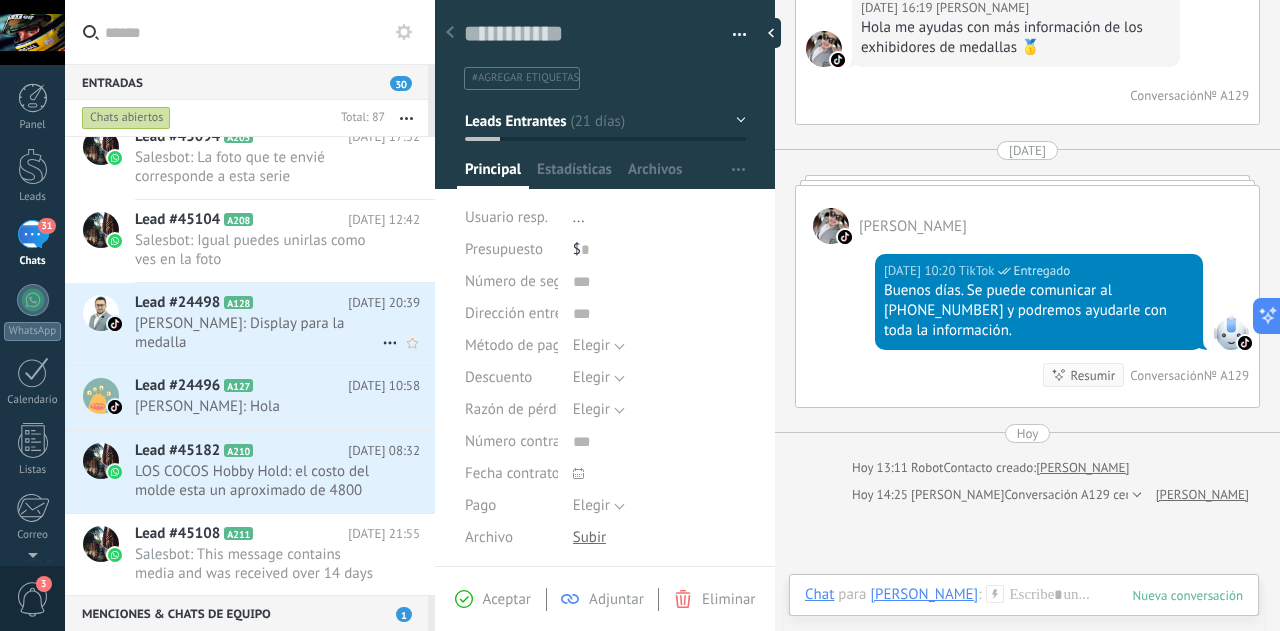 click on "Jorge Astudillo: Display para la medalla" at bounding box center (258, 333) 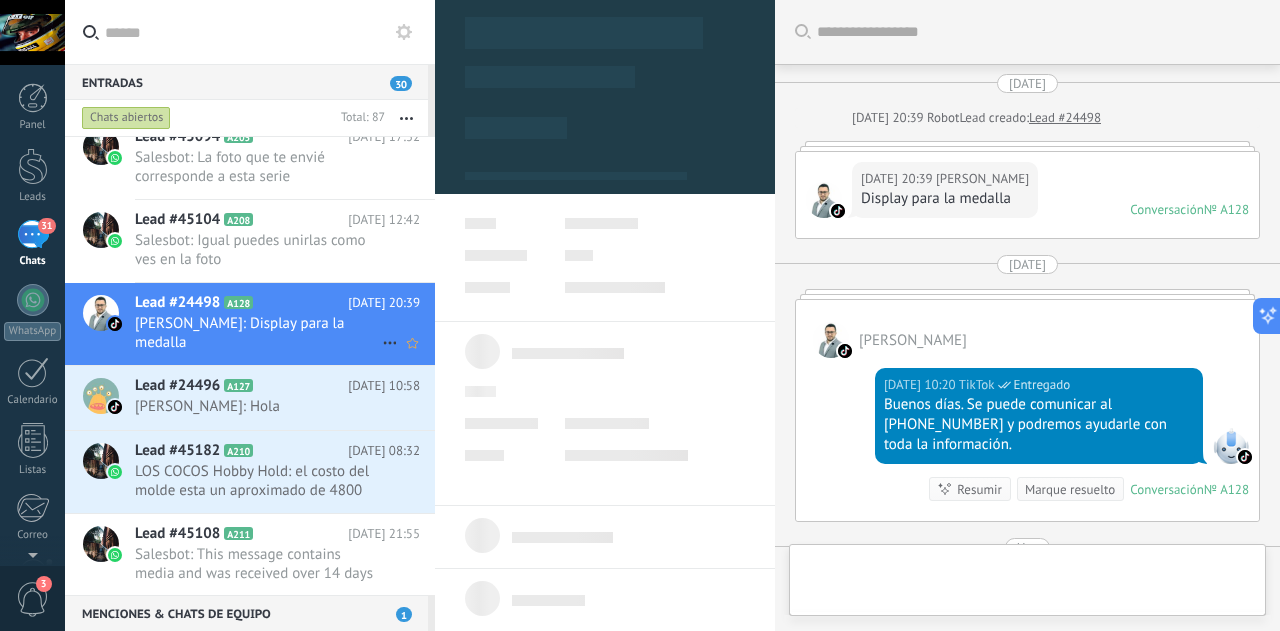 scroll, scrollTop: 87, scrollLeft: 0, axis: vertical 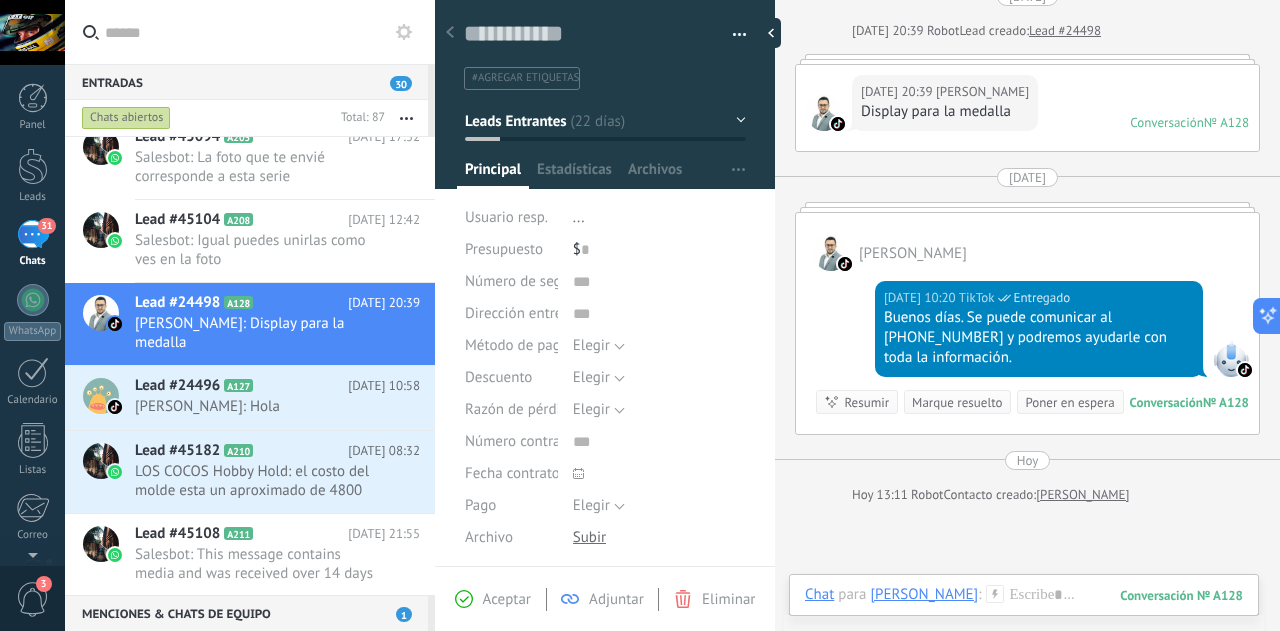 click on "Marque resuelto" at bounding box center (957, 402) 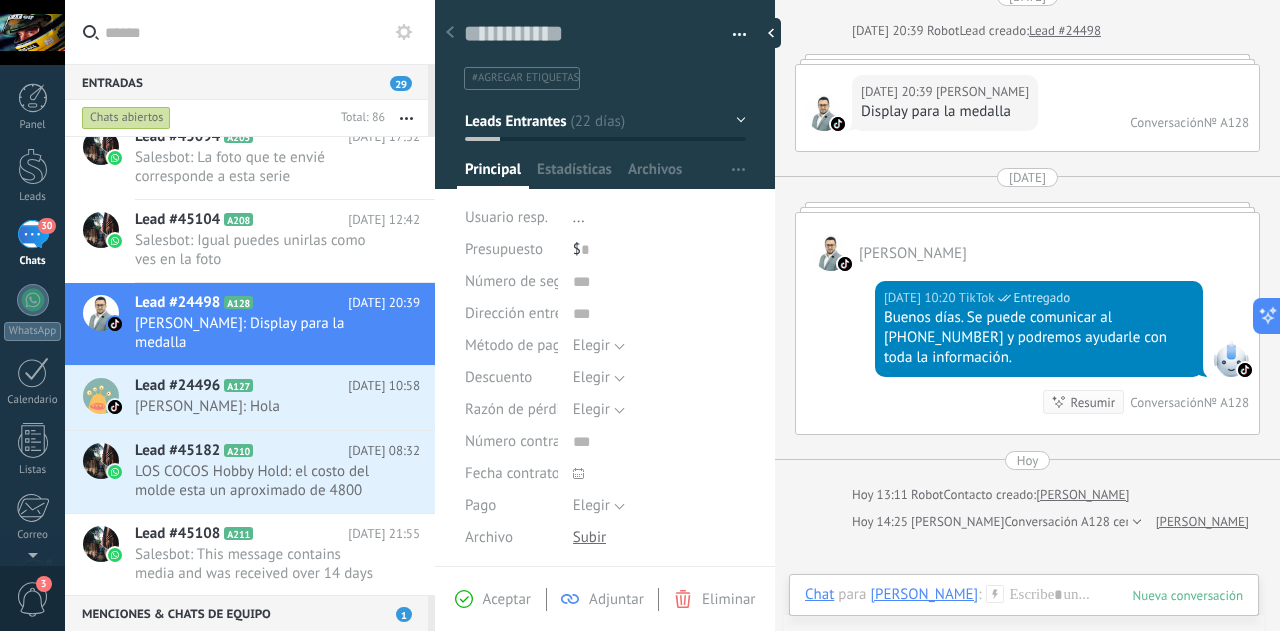 scroll, scrollTop: 115, scrollLeft: 0, axis: vertical 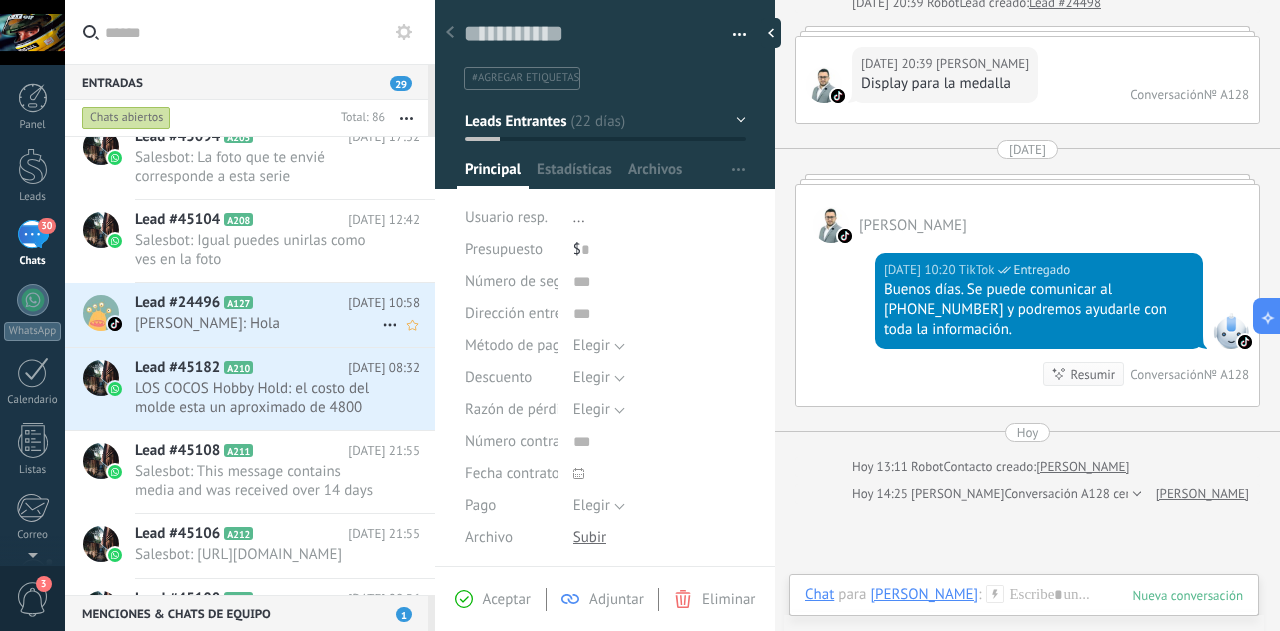 click on "Kevin Santillan: Hola" at bounding box center [258, 323] 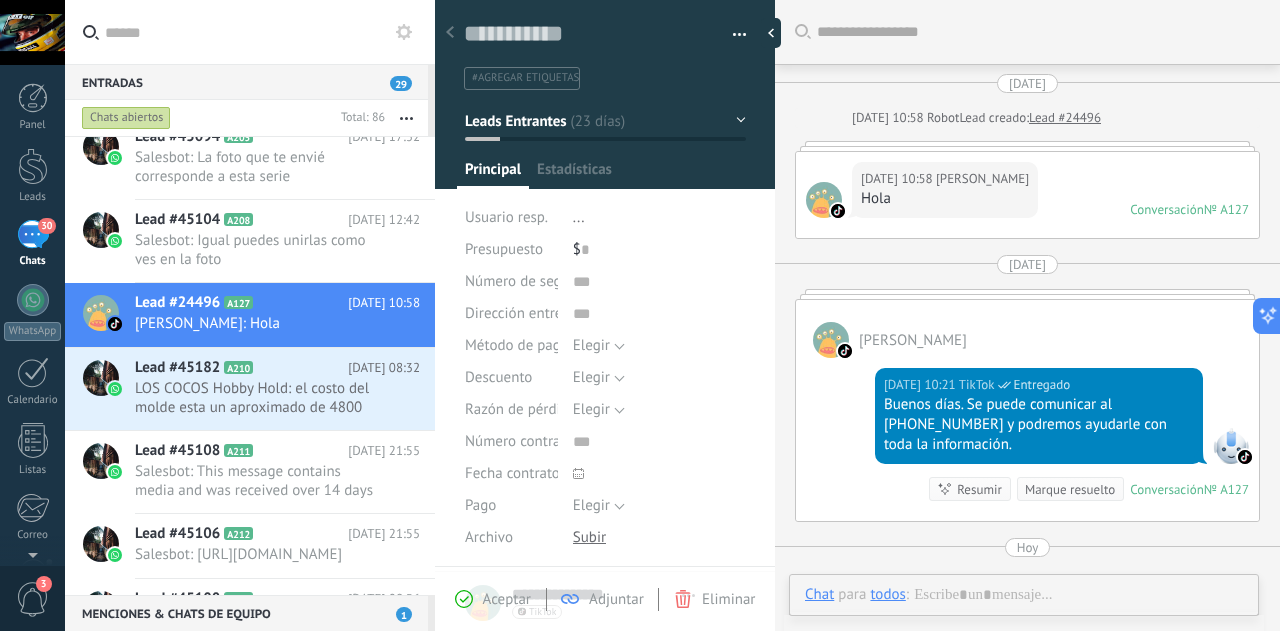 scroll, scrollTop: 87, scrollLeft: 0, axis: vertical 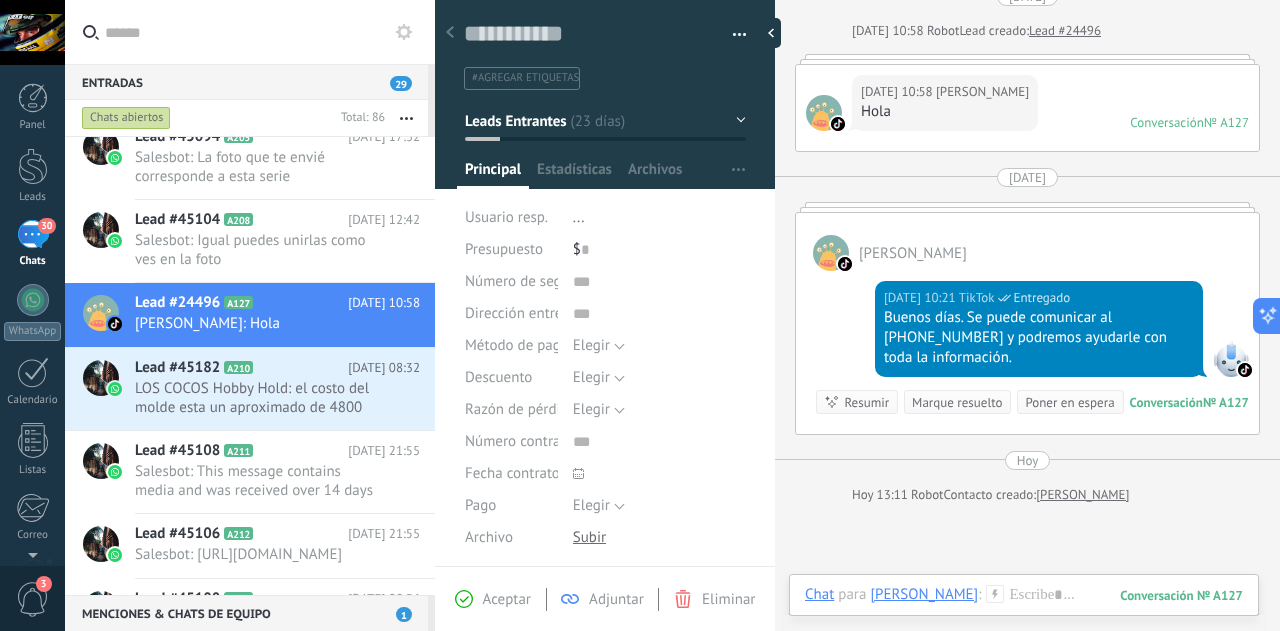 click on "Marque resuelto" at bounding box center [957, 402] 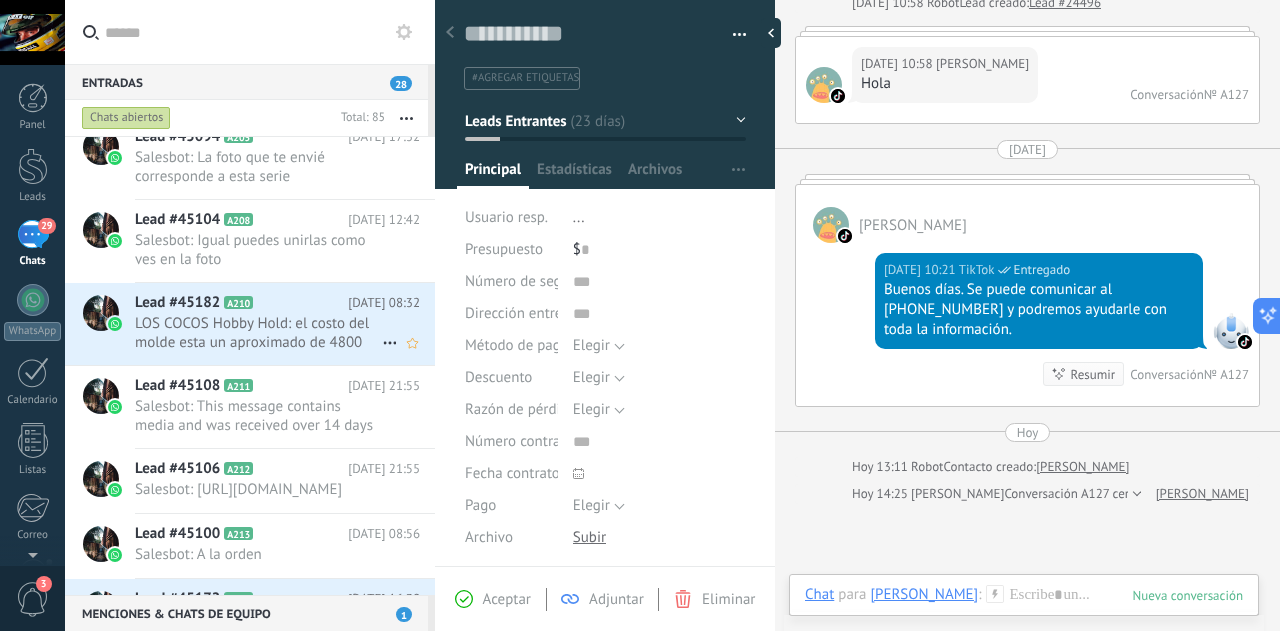 click on "LOS COCOS Hobby Hold: el costo del molde esta un aproximado de 4800" at bounding box center (258, 333) 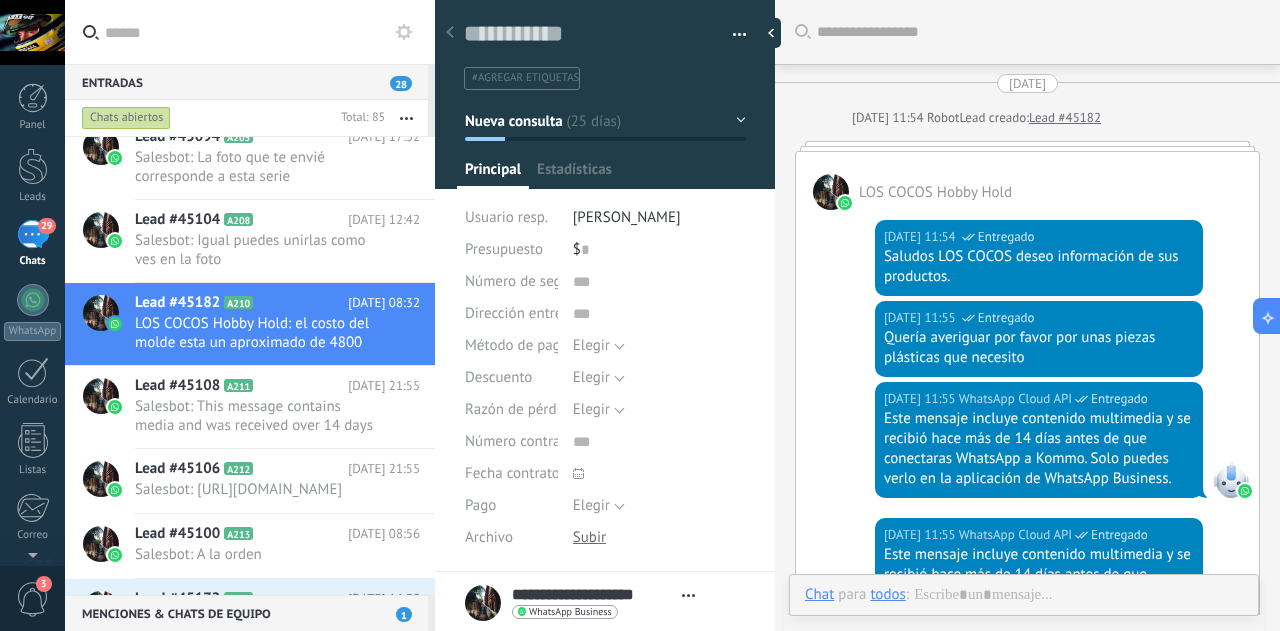 scroll, scrollTop: 30, scrollLeft: 0, axis: vertical 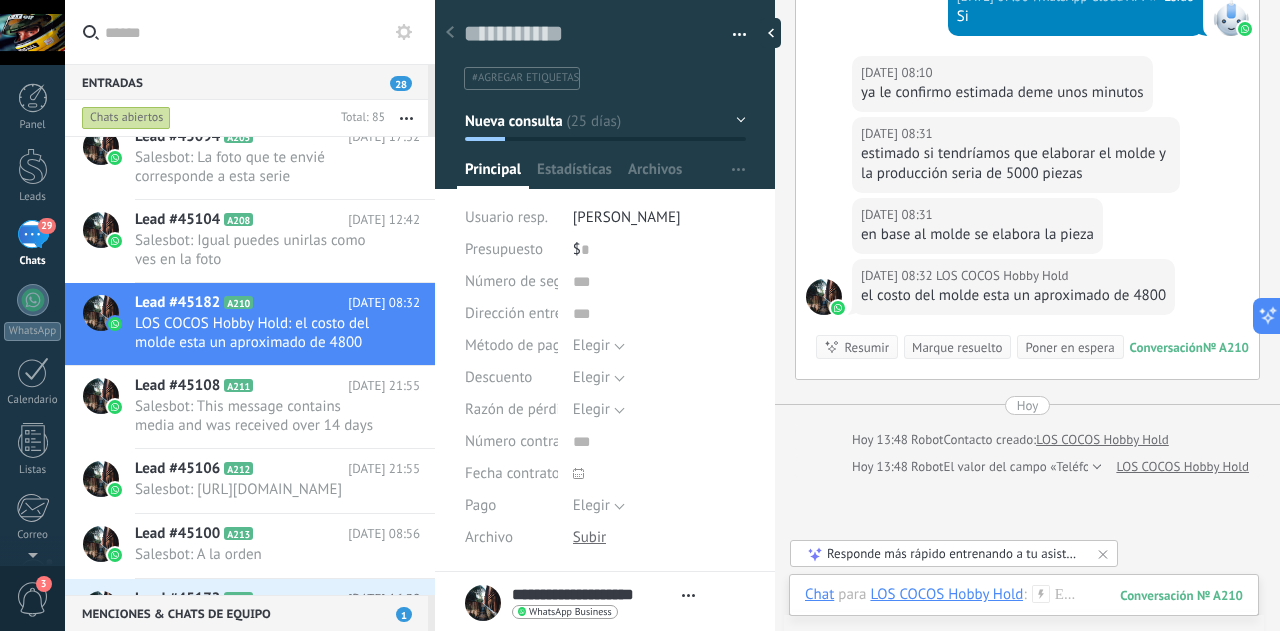 click on "Marque resuelto" at bounding box center (957, 347) 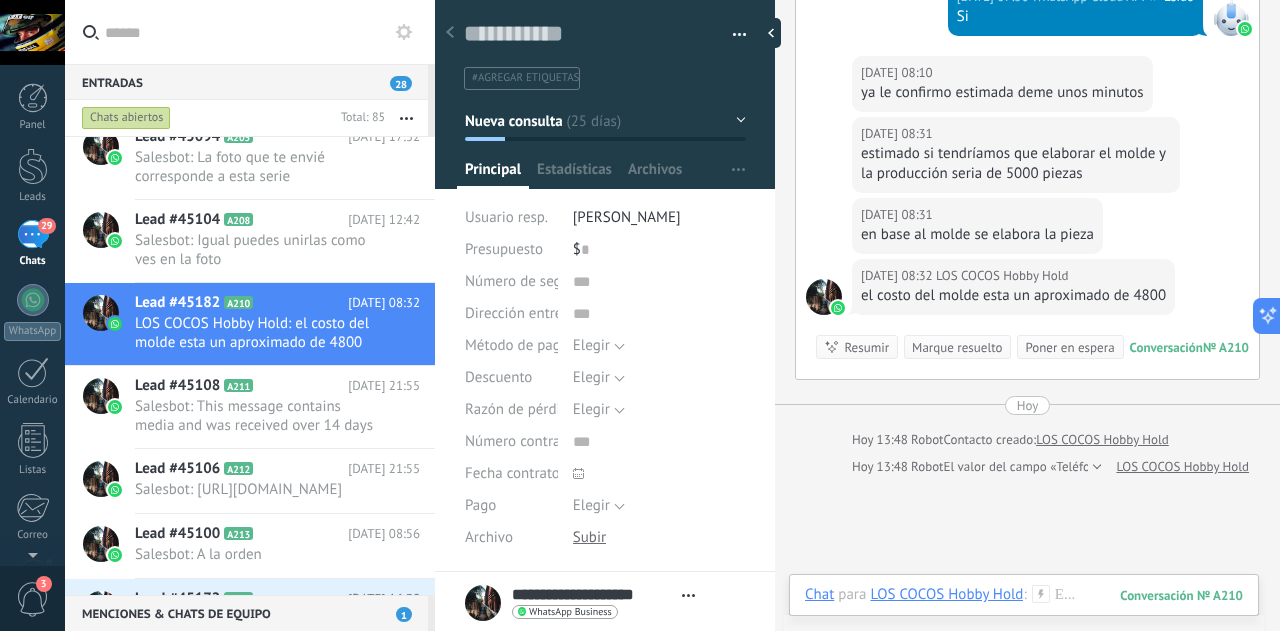 scroll, scrollTop: 1009, scrollLeft: 0, axis: vertical 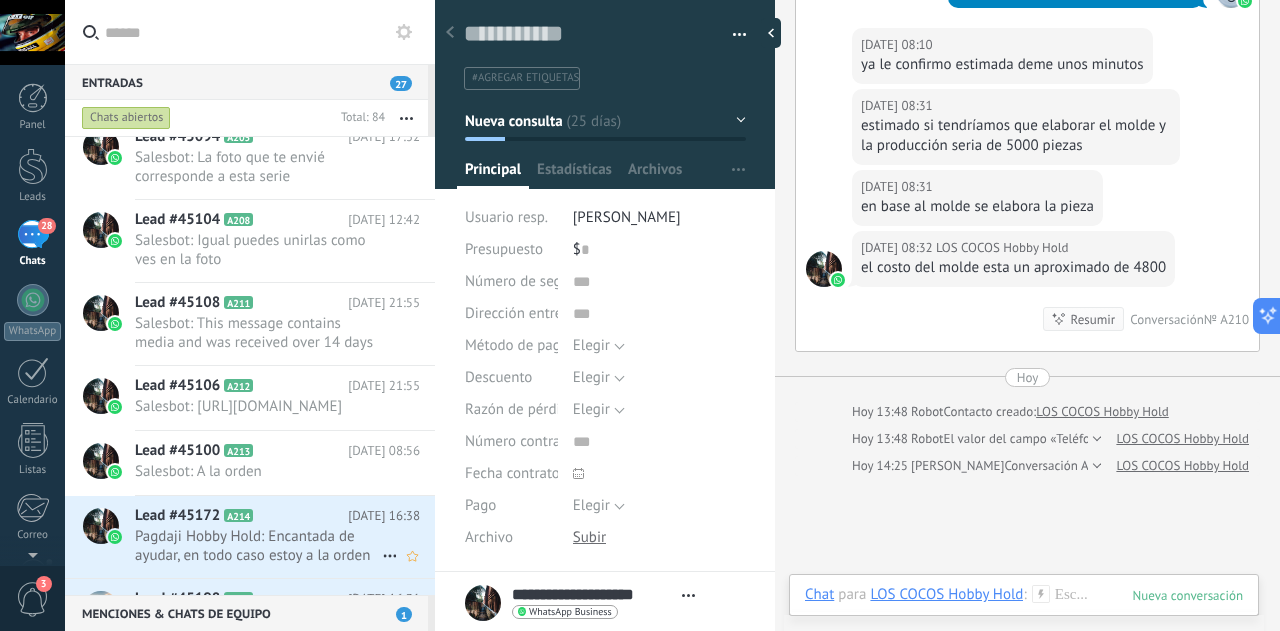 click 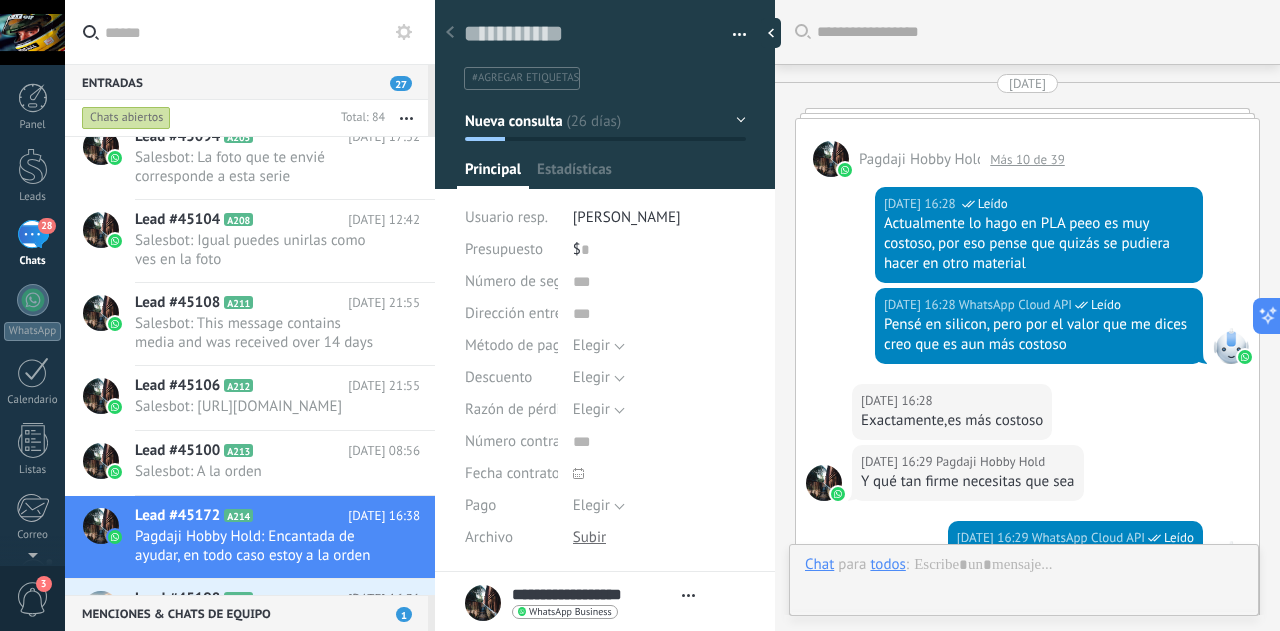 scroll, scrollTop: 30, scrollLeft: 0, axis: vertical 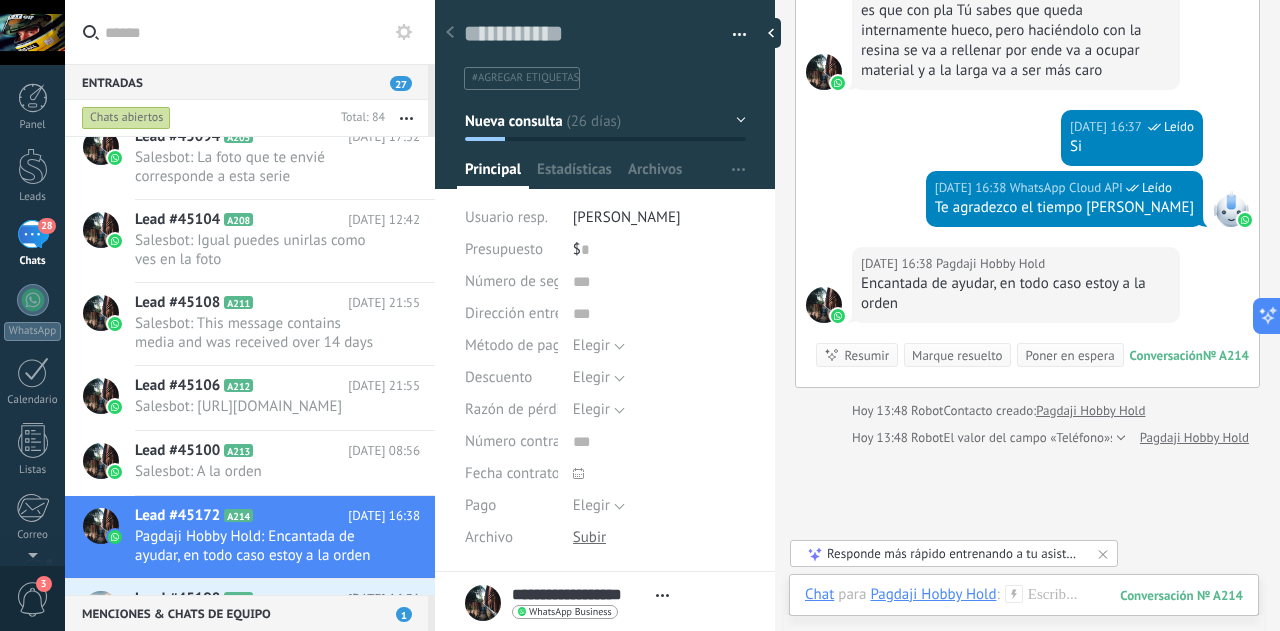 click on "Marque resuelto" at bounding box center [957, 355] 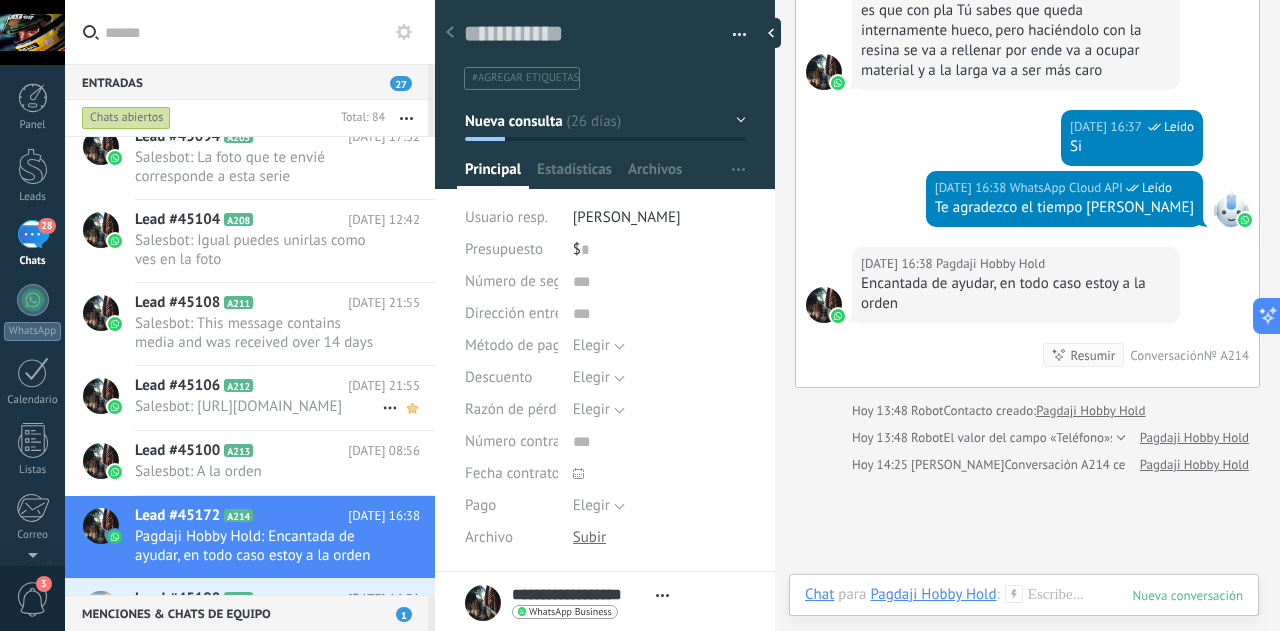 scroll, scrollTop: 751, scrollLeft: 0, axis: vertical 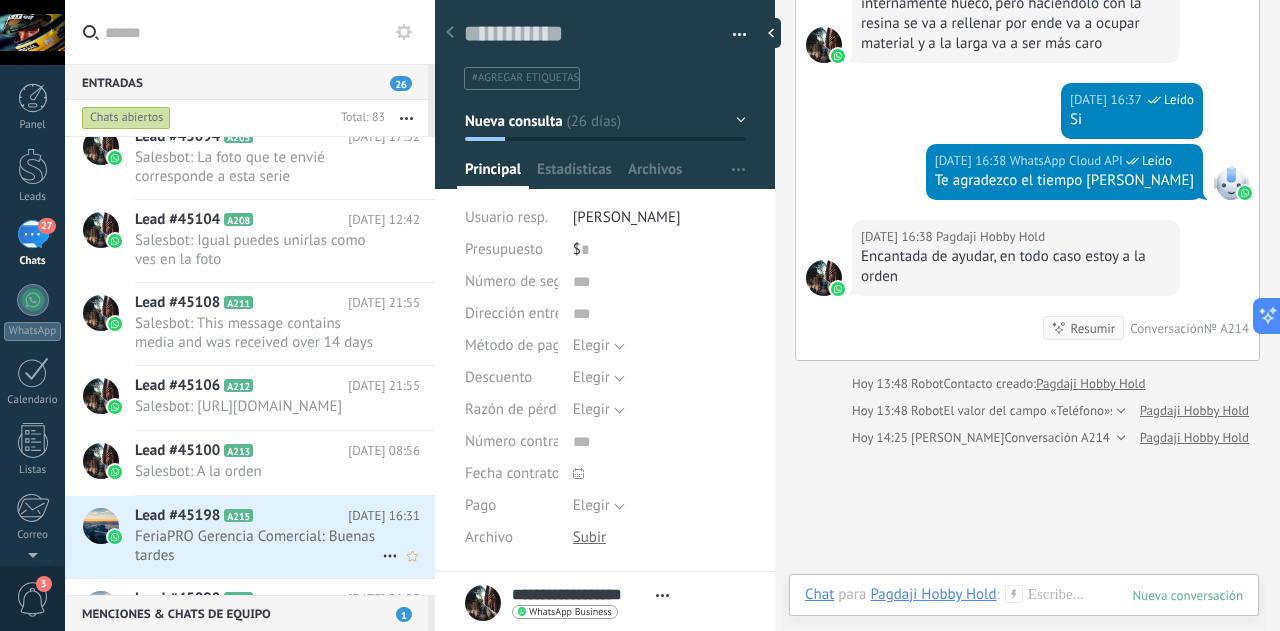 click on "Lead #45198
A215" at bounding box center (241, 516) 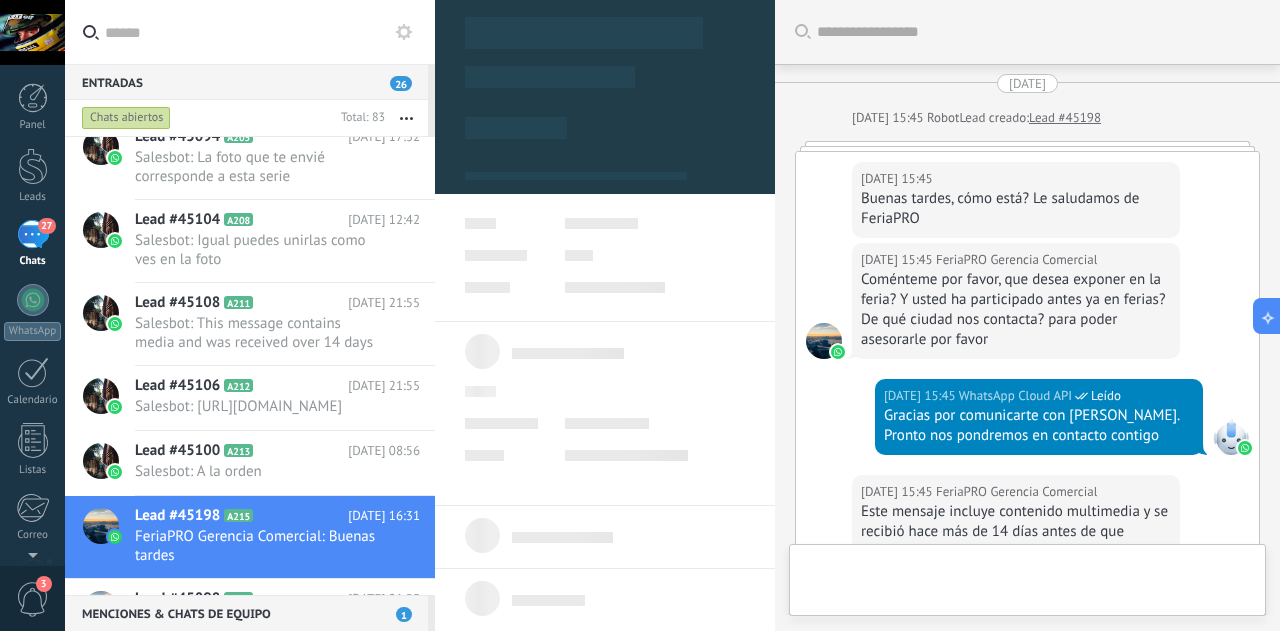 scroll, scrollTop: 652, scrollLeft: 0, axis: vertical 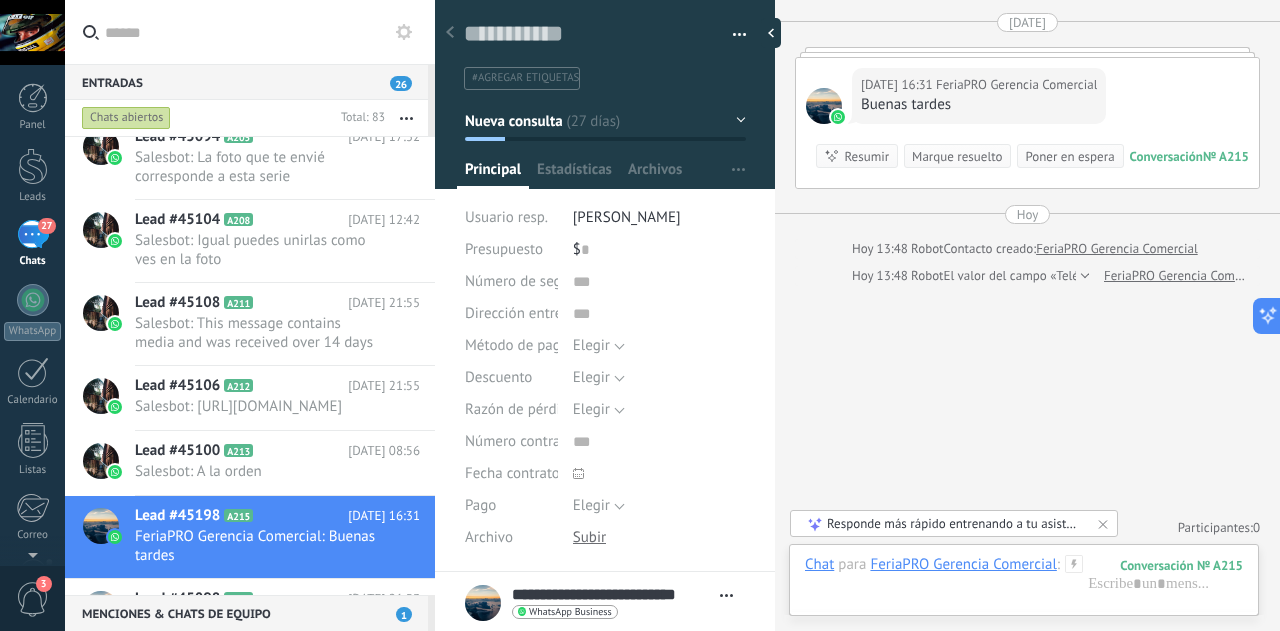 click on "Marque resuelto" at bounding box center [957, 156] 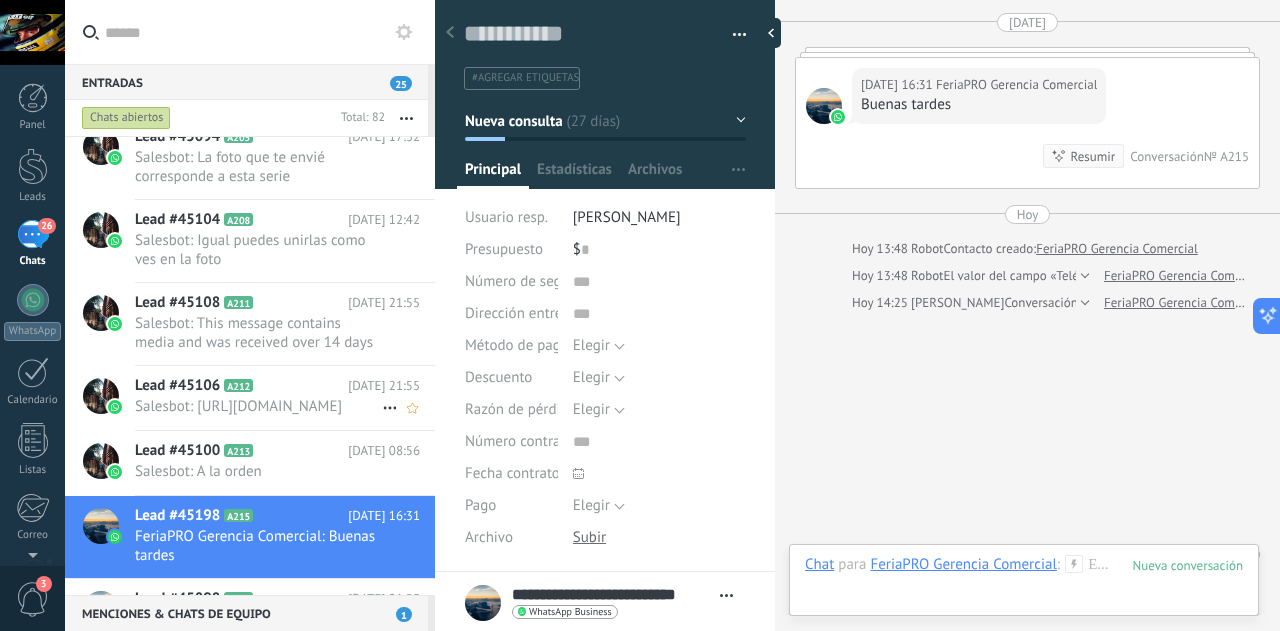 scroll, scrollTop: 678, scrollLeft: 0, axis: vertical 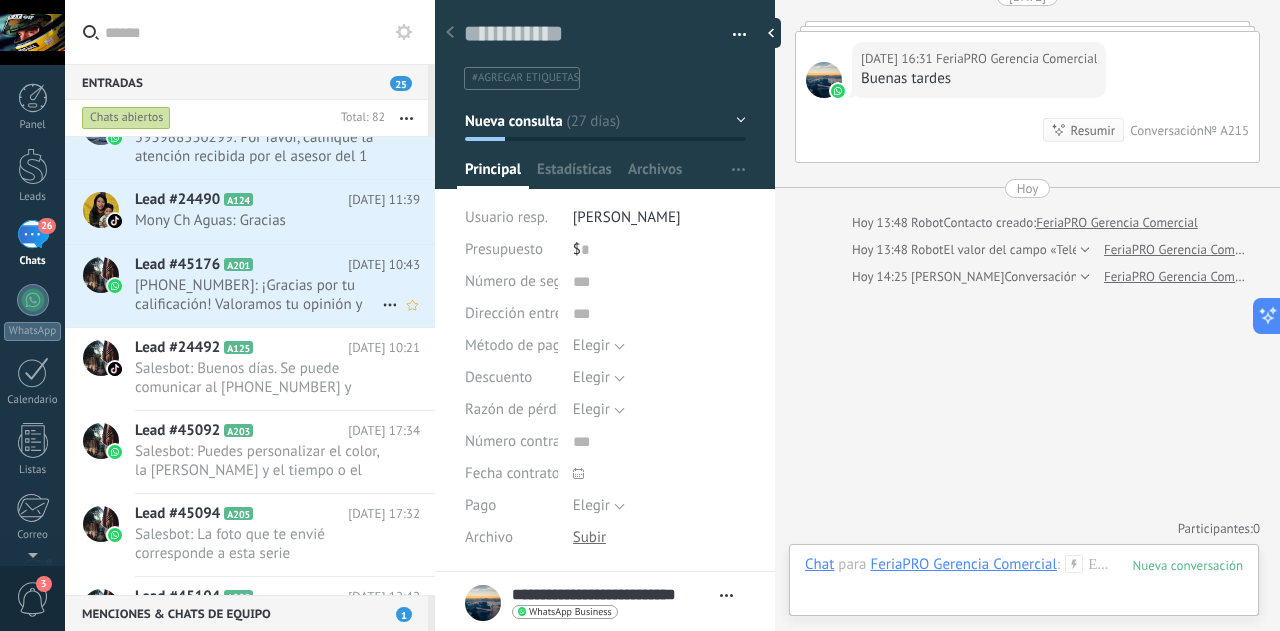 click on "+593981829309: ¡Gracias por tu calificación! Valoramos tu opinión y estamos aquí para servirte. Si necesitas algo más, no dud..." at bounding box center (258, 295) 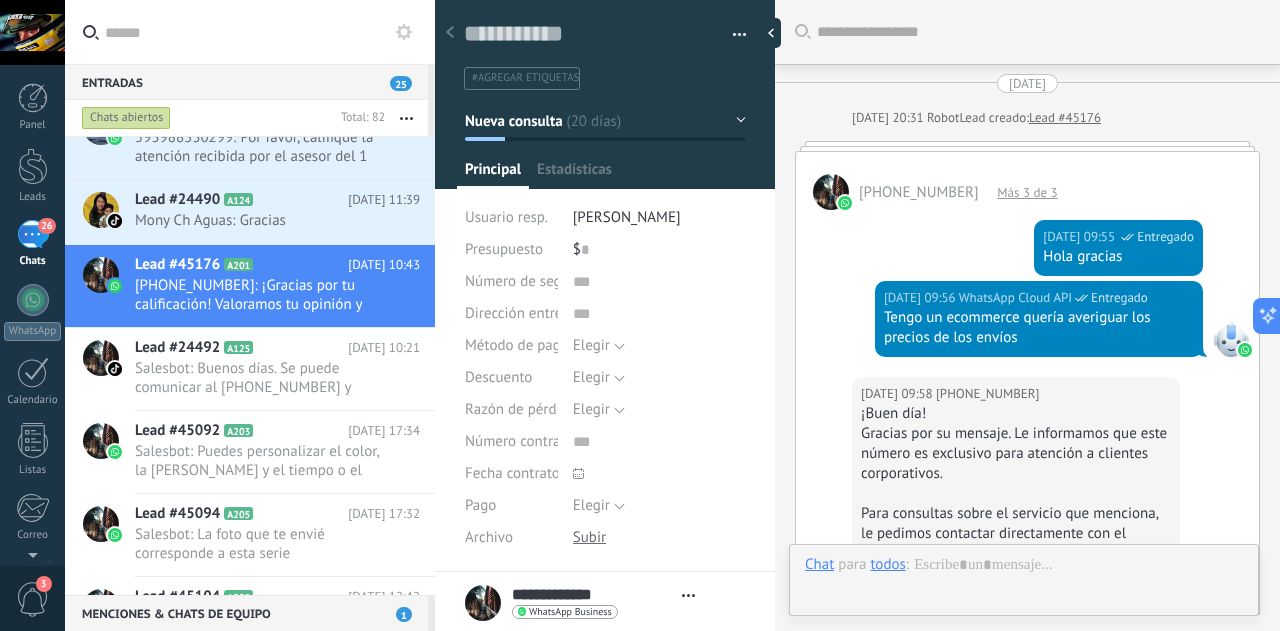 scroll, scrollTop: 30, scrollLeft: 0, axis: vertical 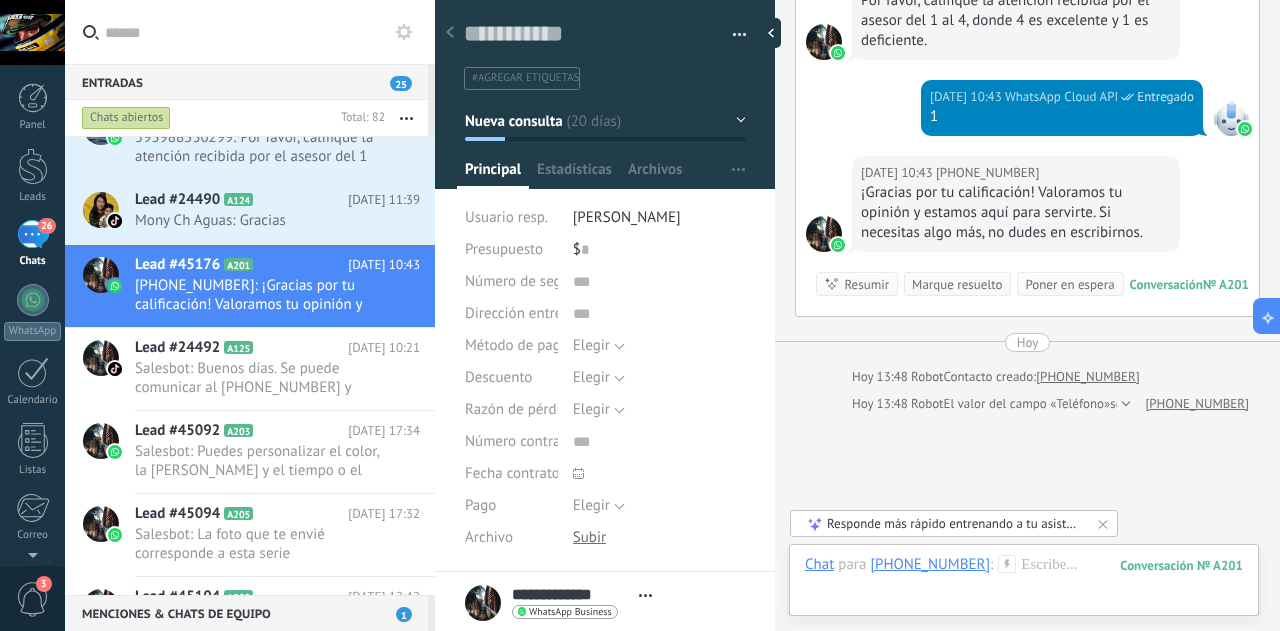 click on "Marque resuelto" at bounding box center (957, 284) 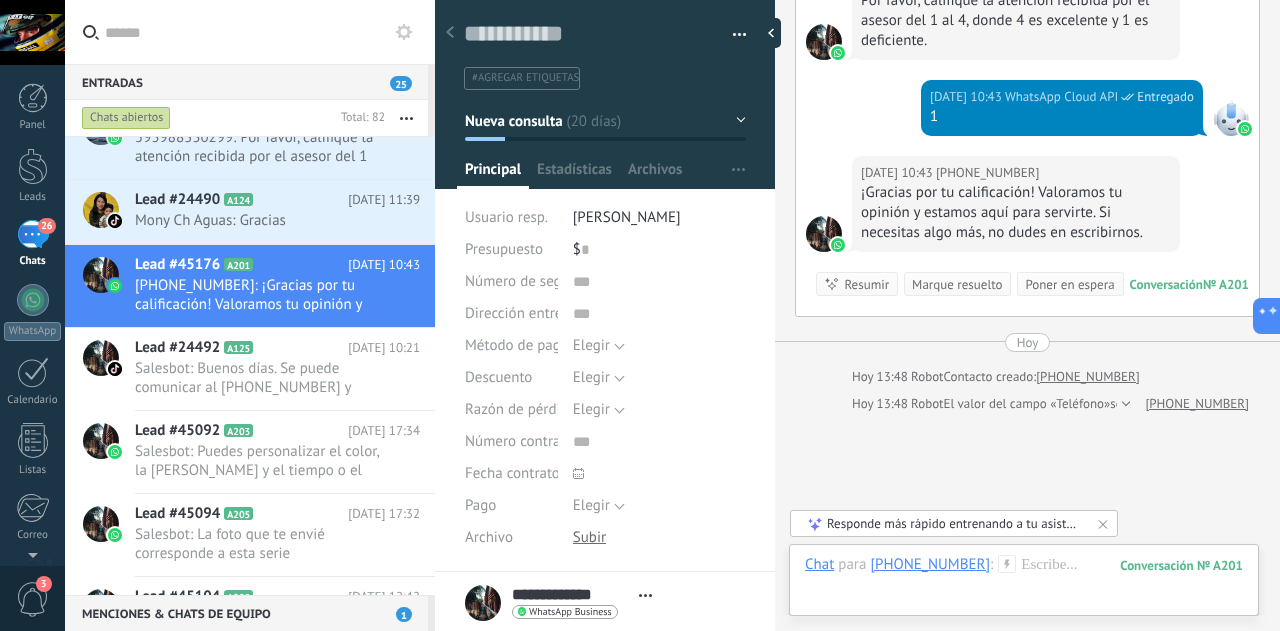 scroll, scrollTop: 1773, scrollLeft: 0, axis: vertical 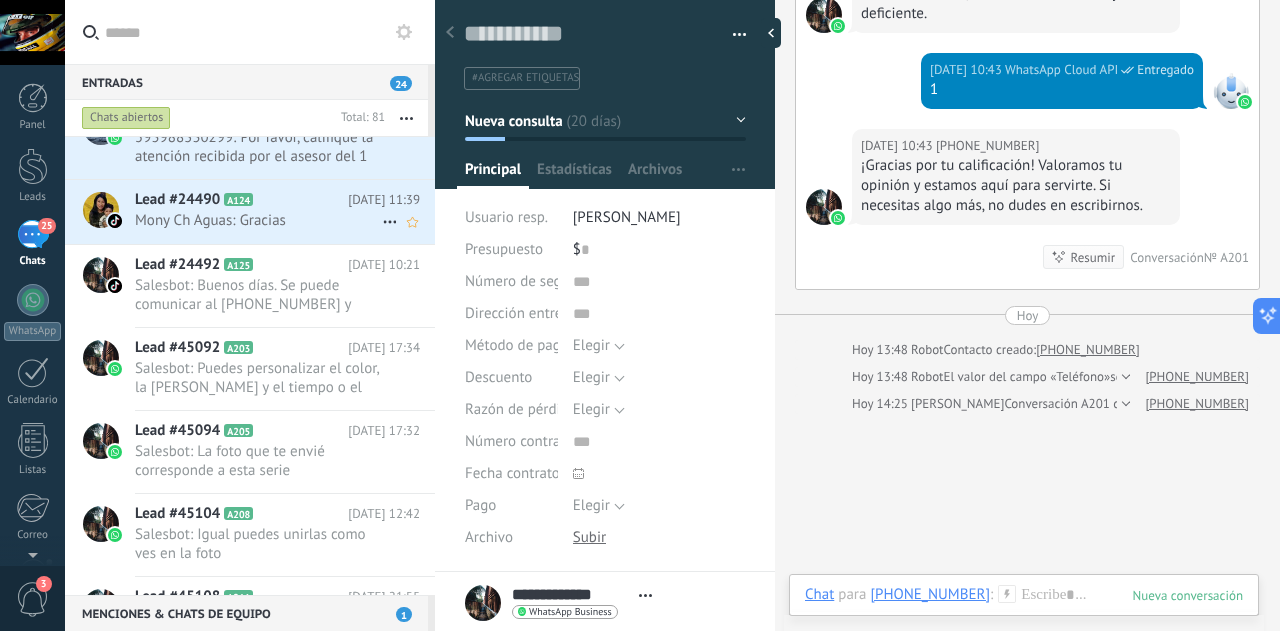 click on "Mony Ch Aguas: Gracias" at bounding box center (258, 220) 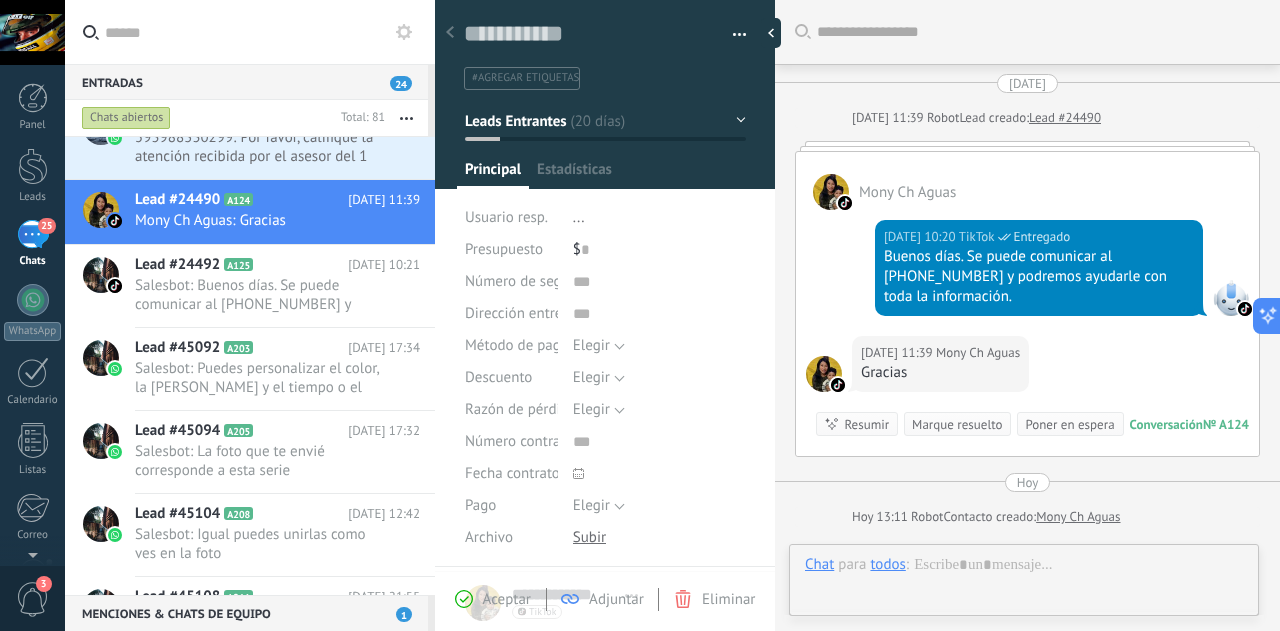 scroll, scrollTop: 30, scrollLeft: 0, axis: vertical 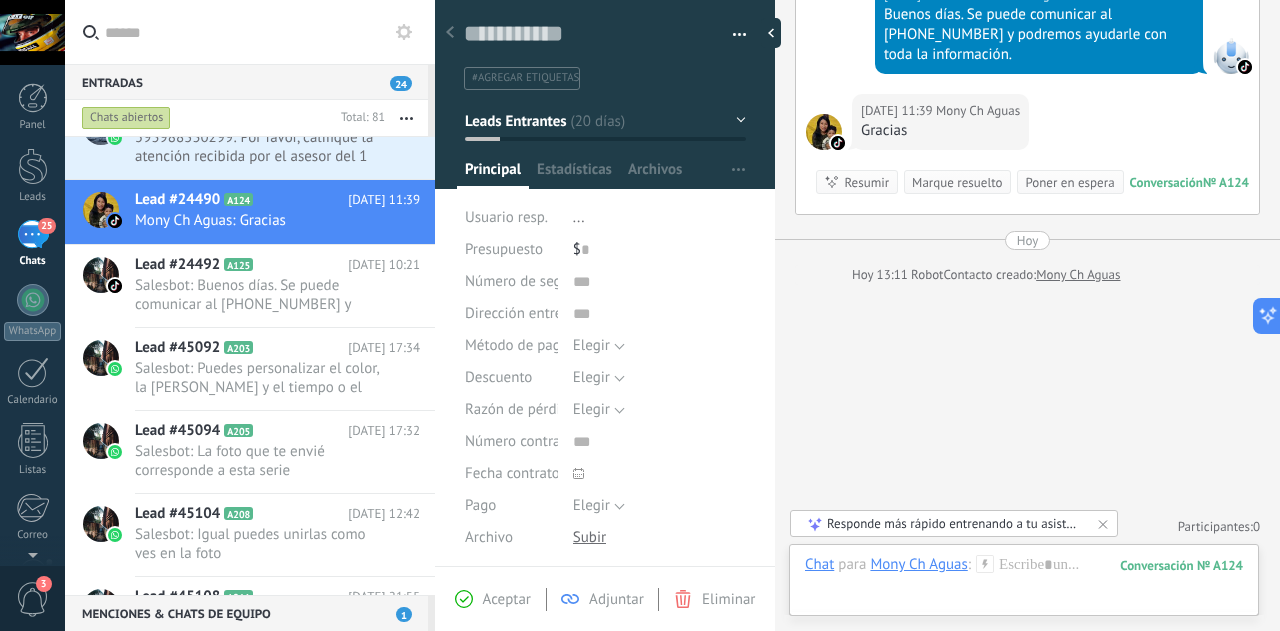 click on "Marque resuelto" at bounding box center [957, 182] 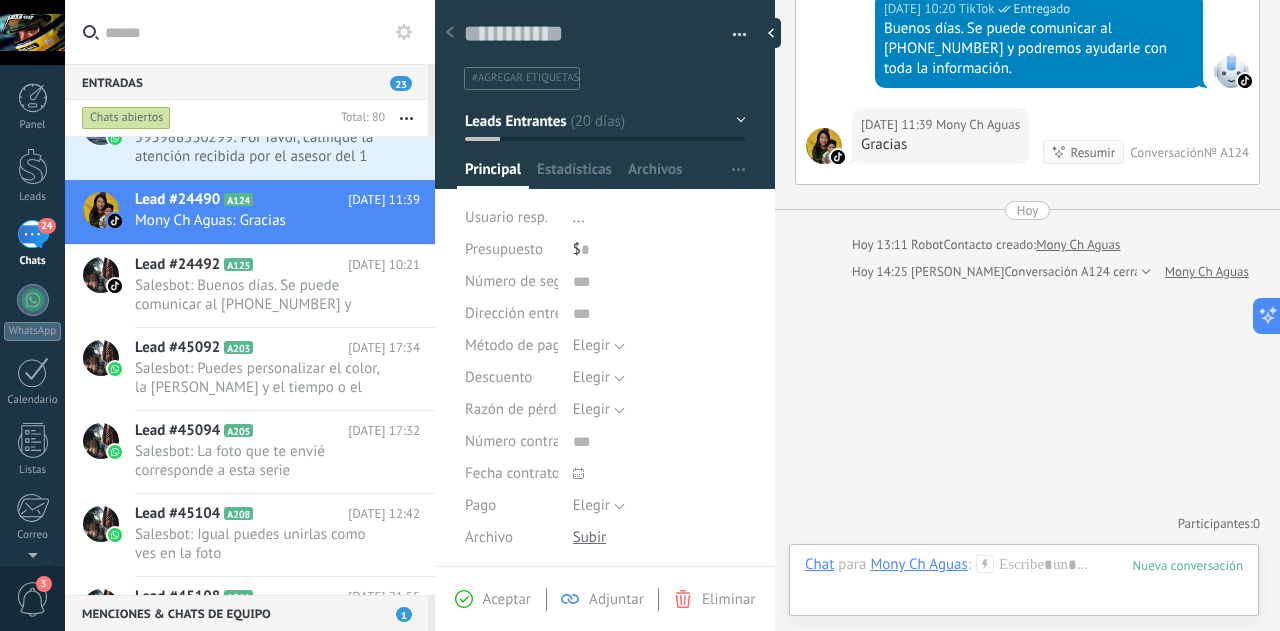 scroll, scrollTop: 270, scrollLeft: 0, axis: vertical 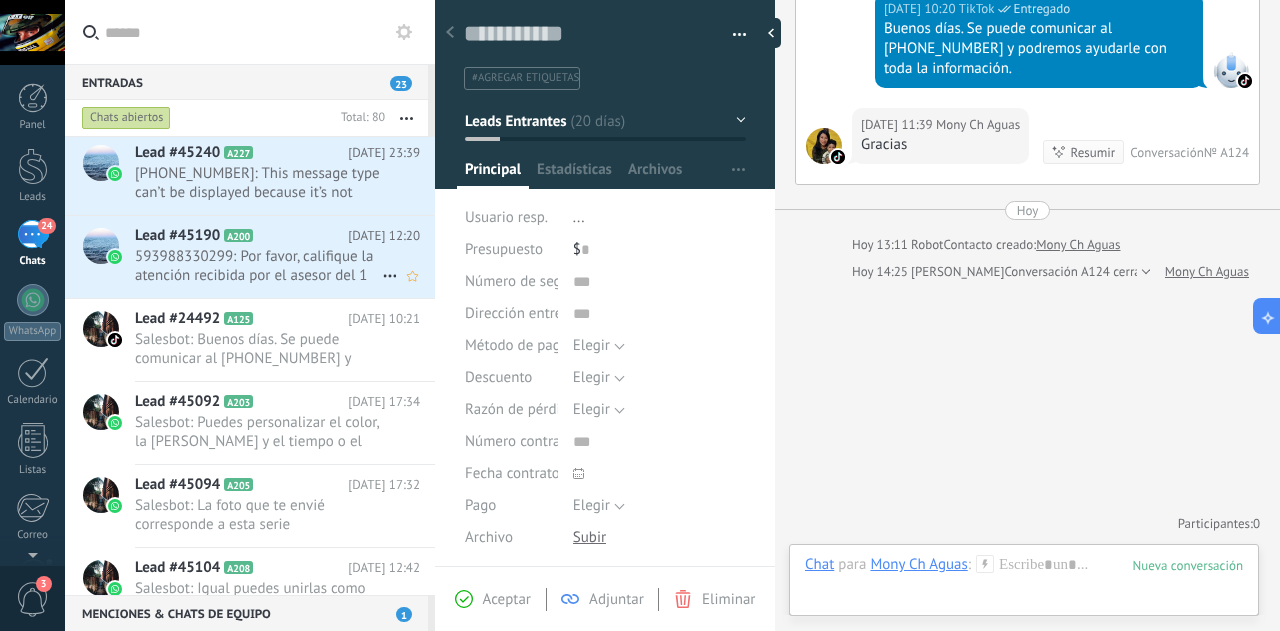 click on "593988330299: Por favor, califique la atención recibida por el asesor del 1 al 4, donde 4 es excelente y 1 es deficiente." at bounding box center (258, 266) 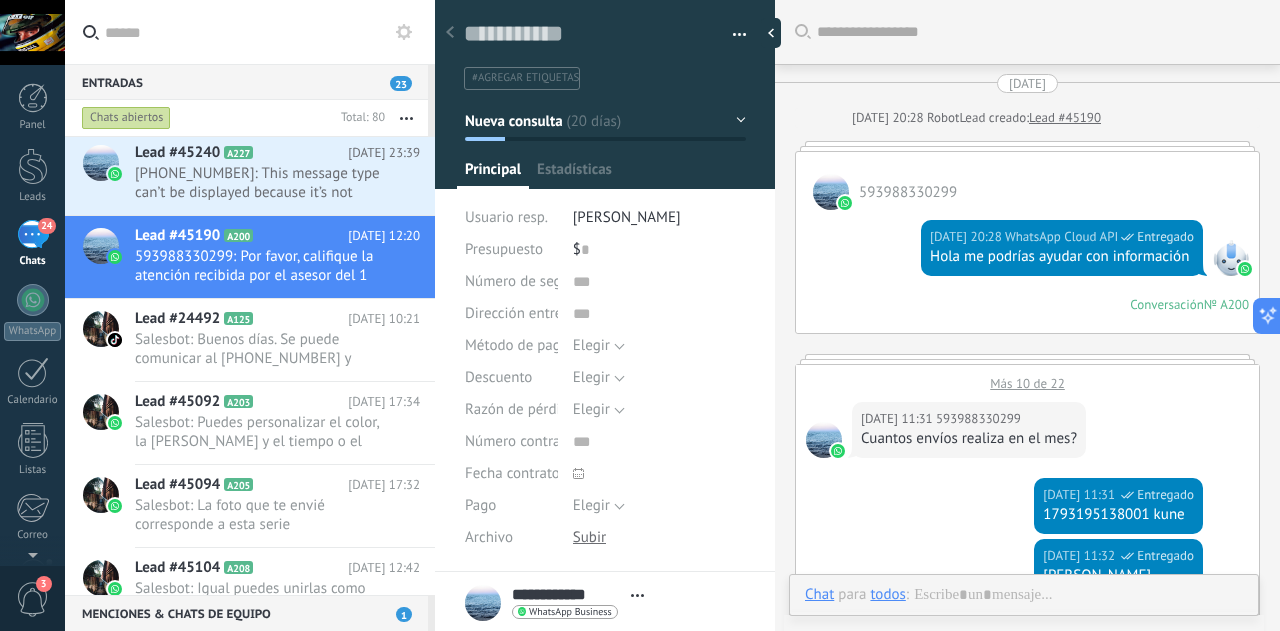 scroll, scrollTop: 982, scrollLeft: 0, axis: vertical 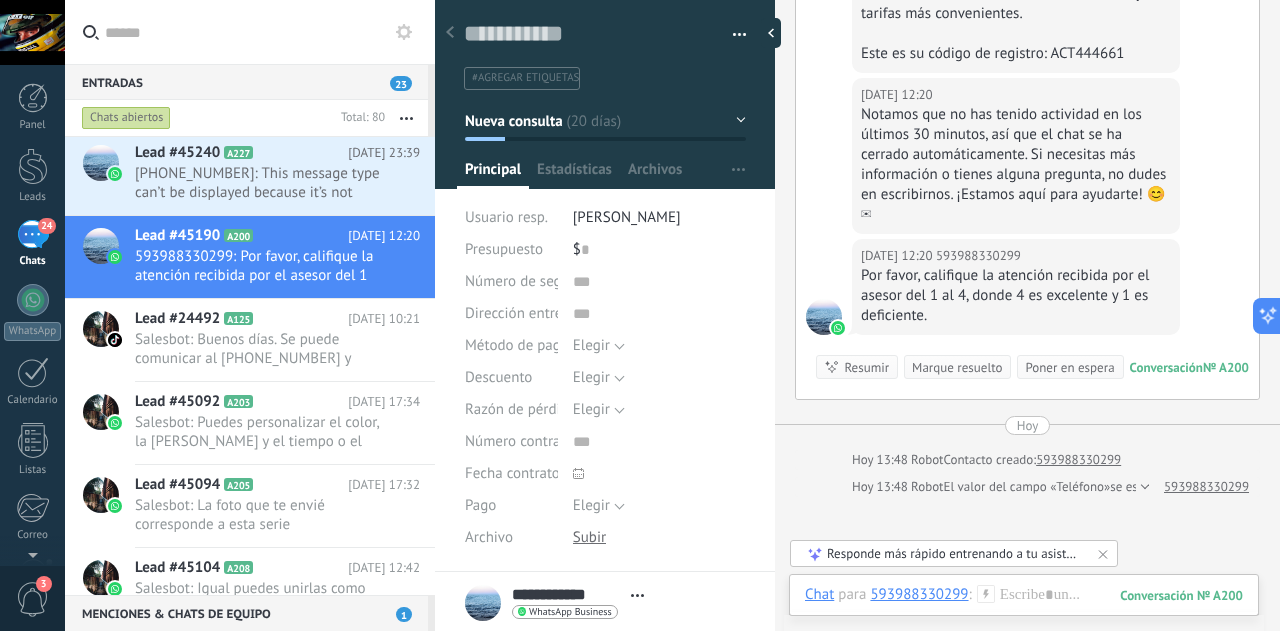 click on "Marque resuelto" at bounding box center (957, 367) 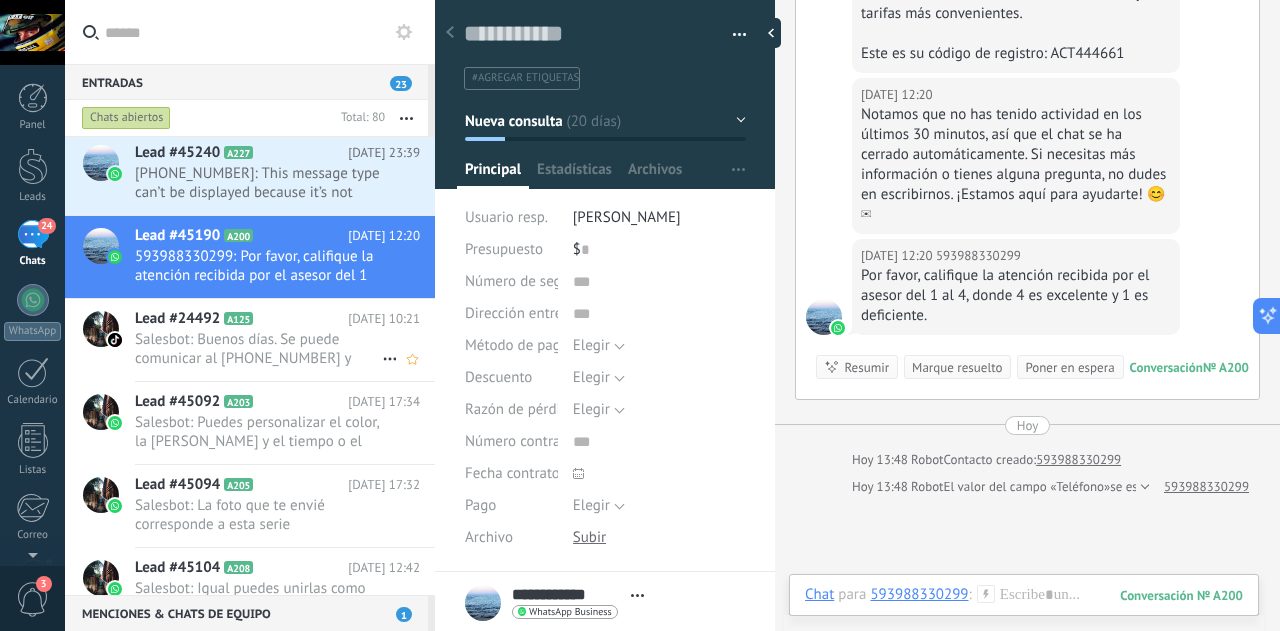 scroll, scrollTop: 1010, scrollLeft: 0, axis: vertical 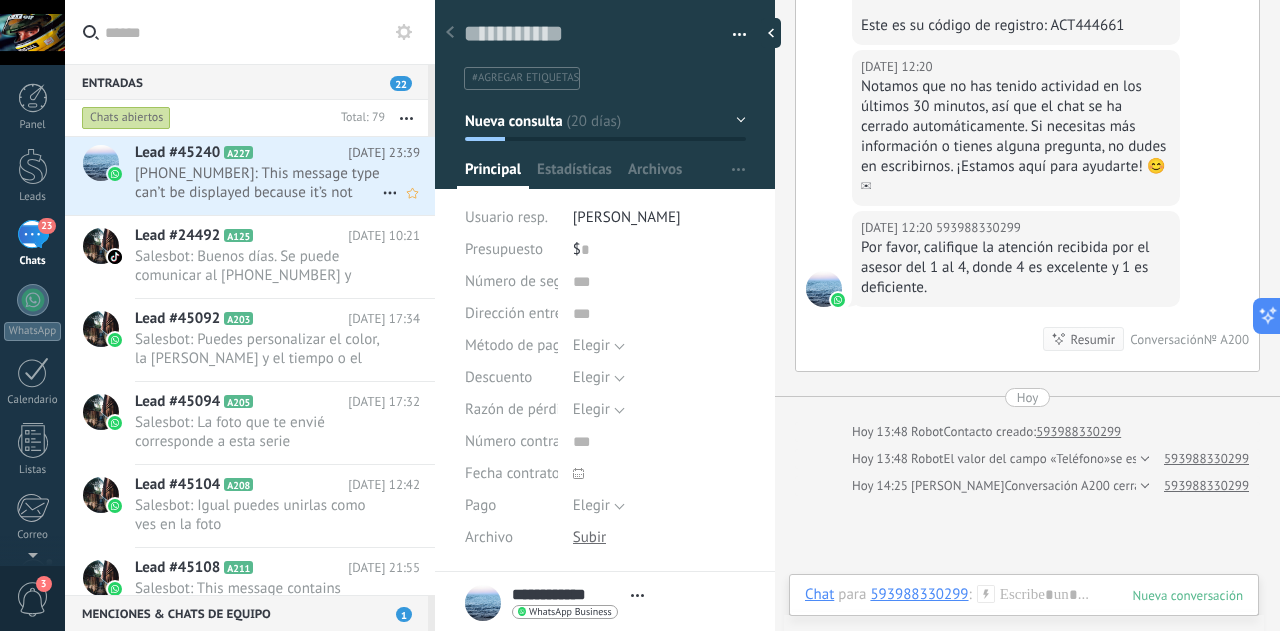 click on "+593964155929: This message type can’t be displayed because it’s not supported yet." at bounding box center [258, 183] 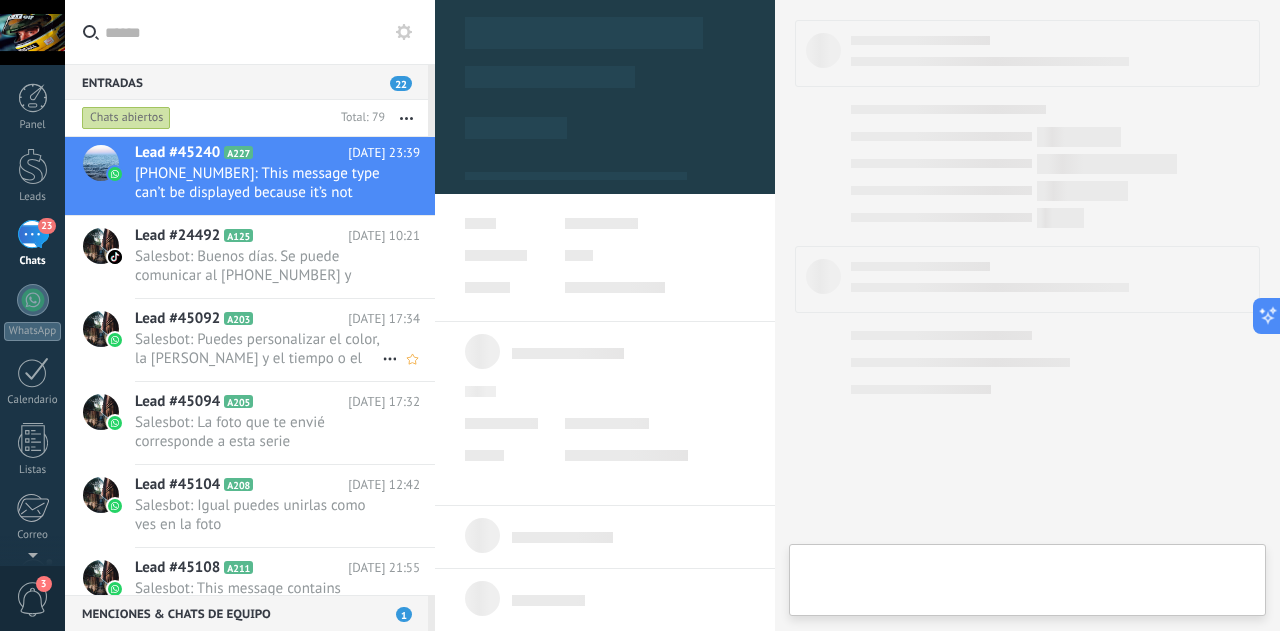 scroll, scrollTop: 4509, scrollLeft: 0, axis: vertical 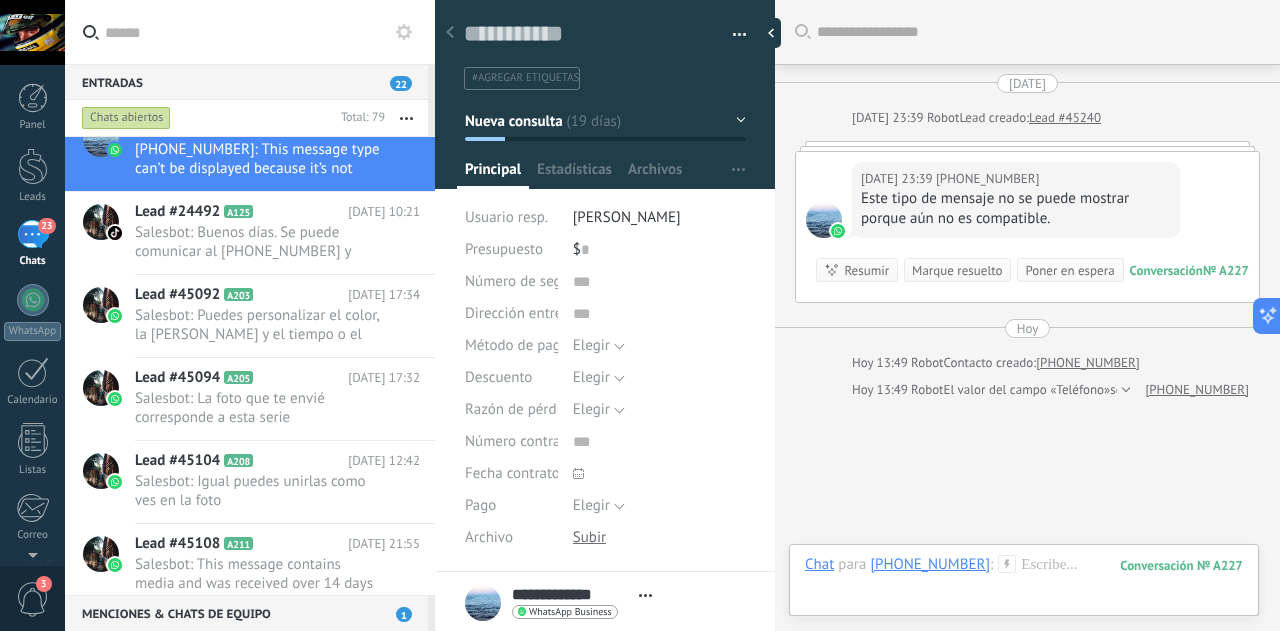 click on "Marque resuelto" at bounding box center (957, 270) 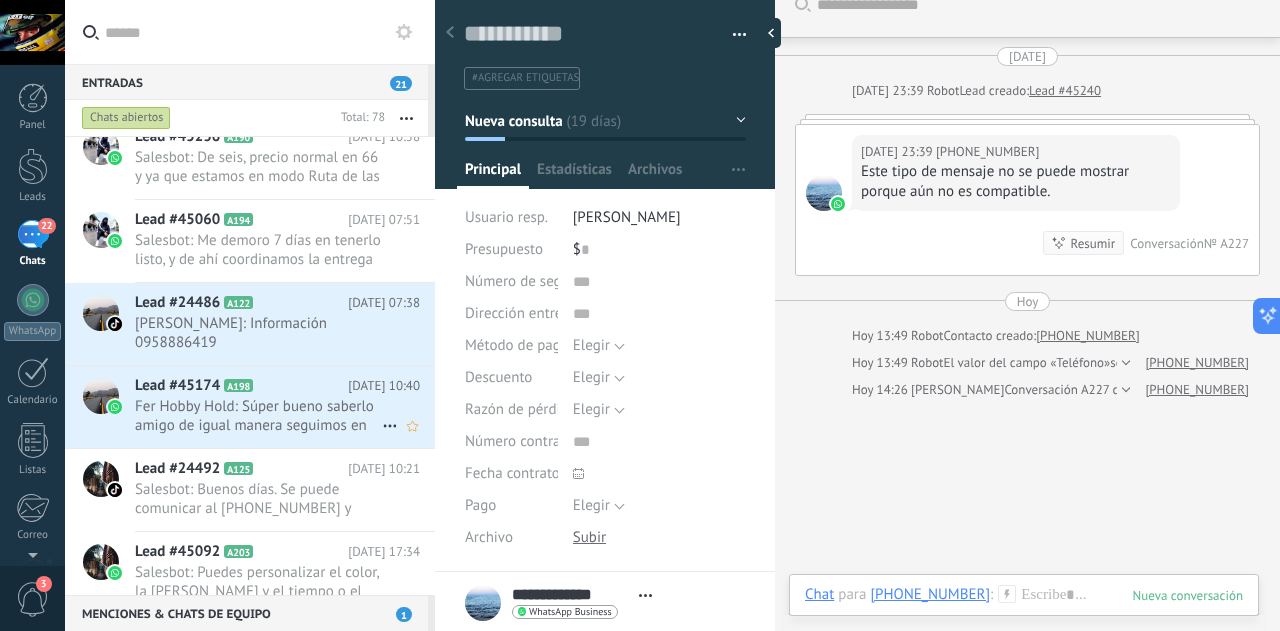 click on "Fer Hobby Hold: Súper bueno saberlo amigo de igual manera seguimos en contacto ;)" at bounding box center [258, 416] 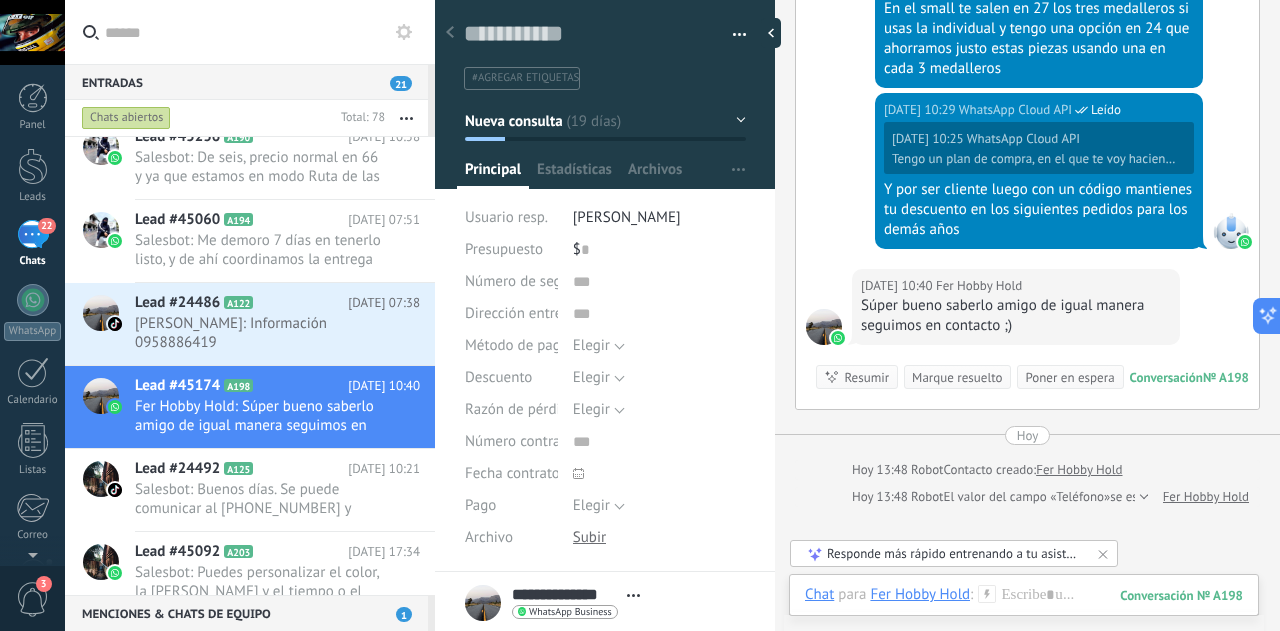 click on "Marque resuelto" at bounding box center [957, 377] 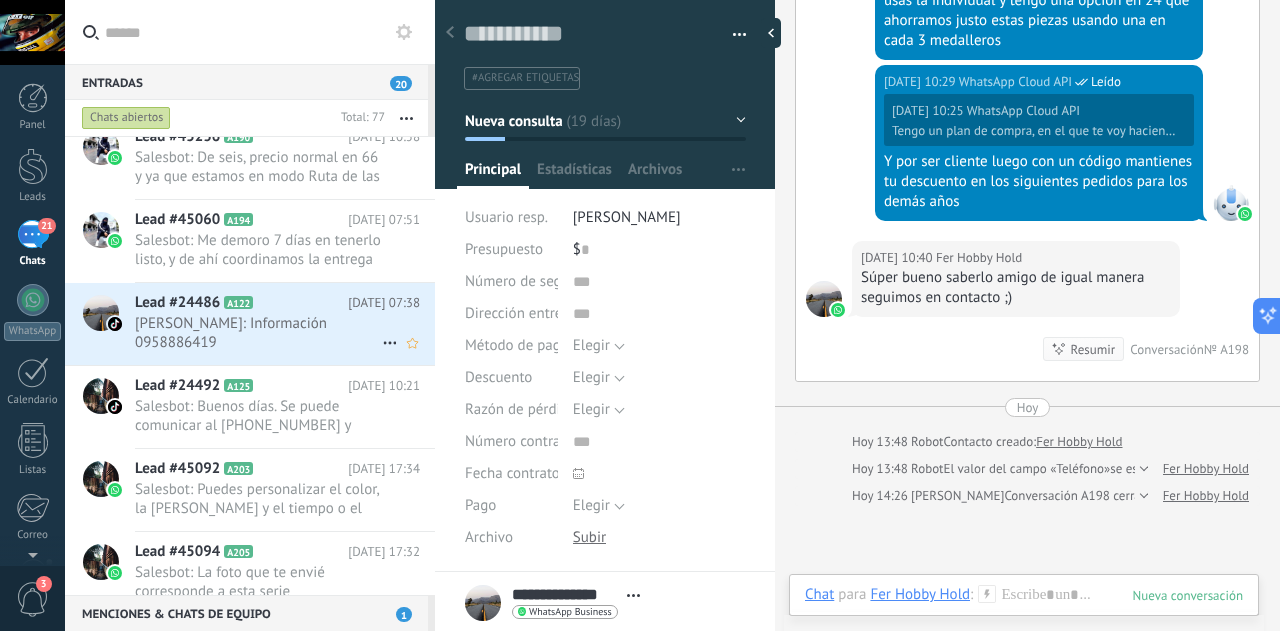 click on "Lead #24486
A122" at bounding box center [241, 303] 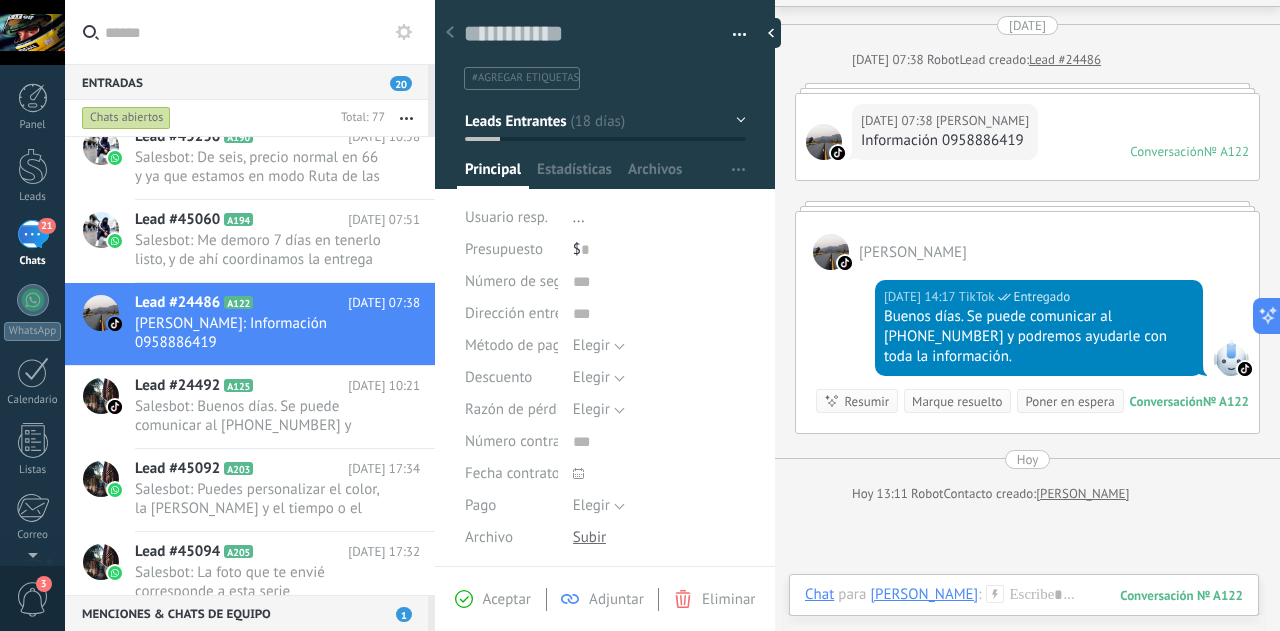 click on "Marque resuelto" at bounding box center [957, 401] 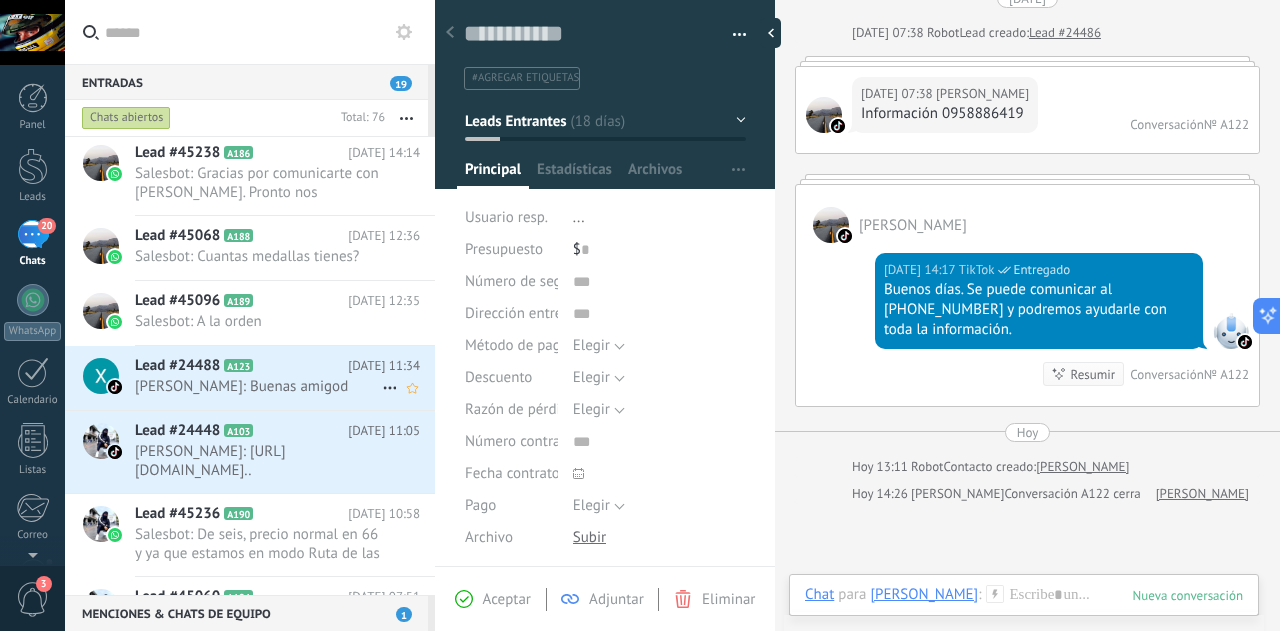click on "Xavier Xsg: Buenas amigod" at bounding box center [258, 386] 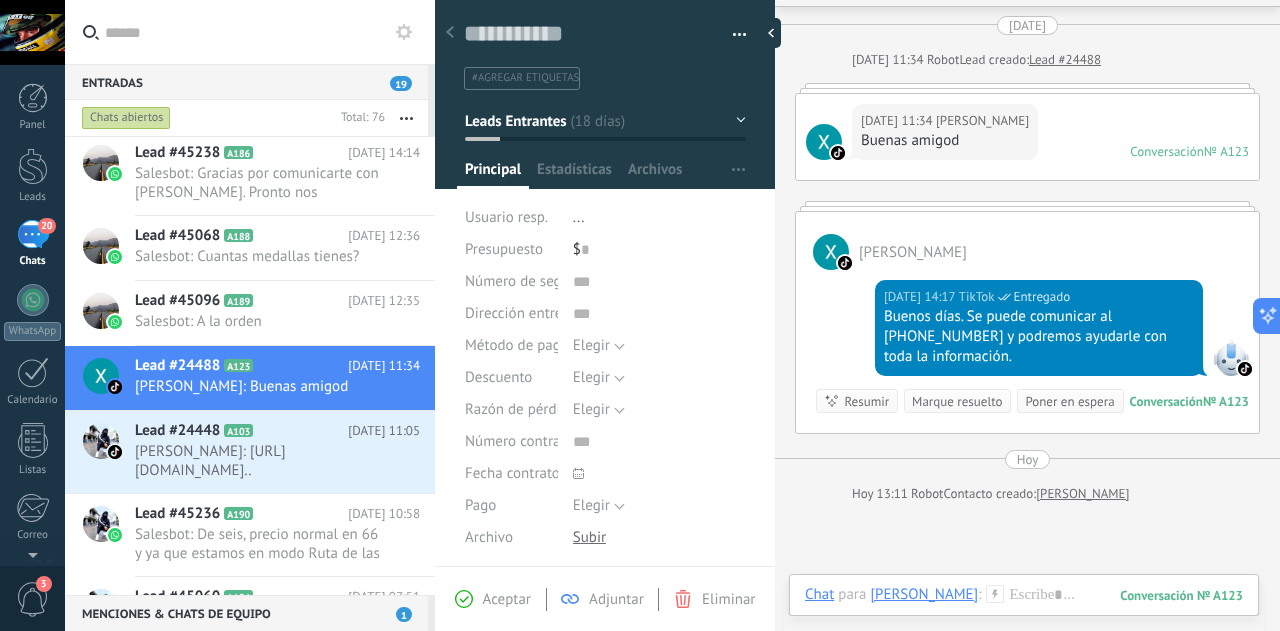 click on "Marque resuelto" at bounding box center [957, 401] 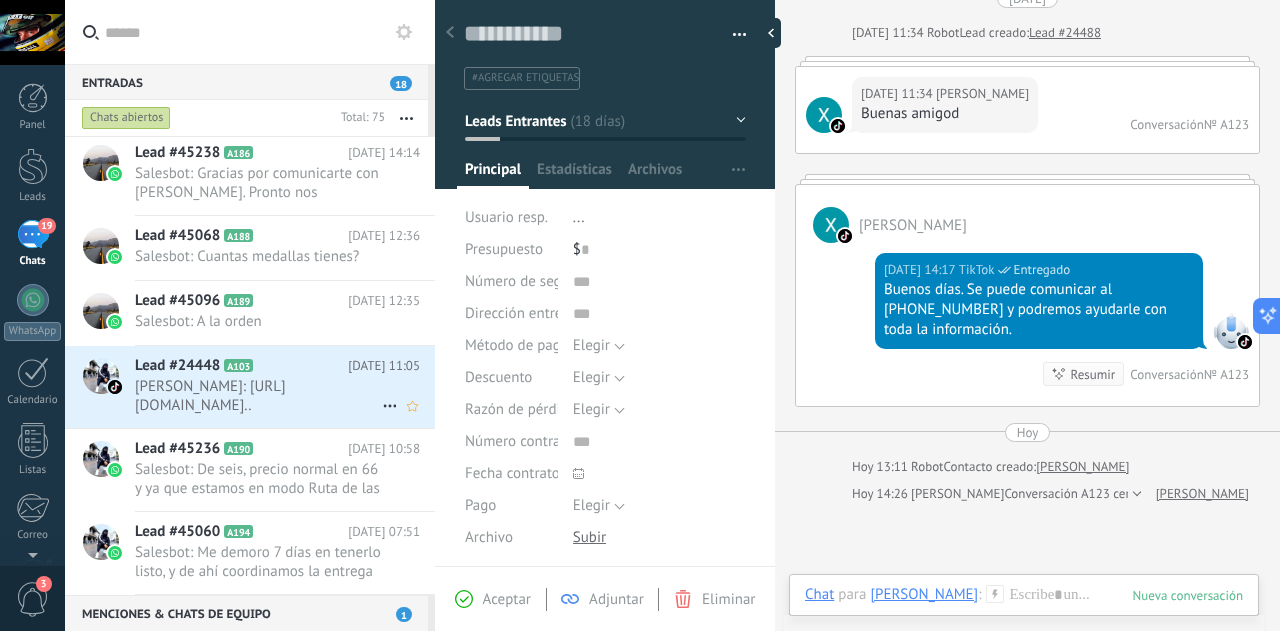 click on "Marco Vinicio: https://www.tiktok.com/player/v1/7523432135013747986?music_info=1&description=1&autoplay=1&loop=1&utm_campaign..." at bounding box center (258, 396) 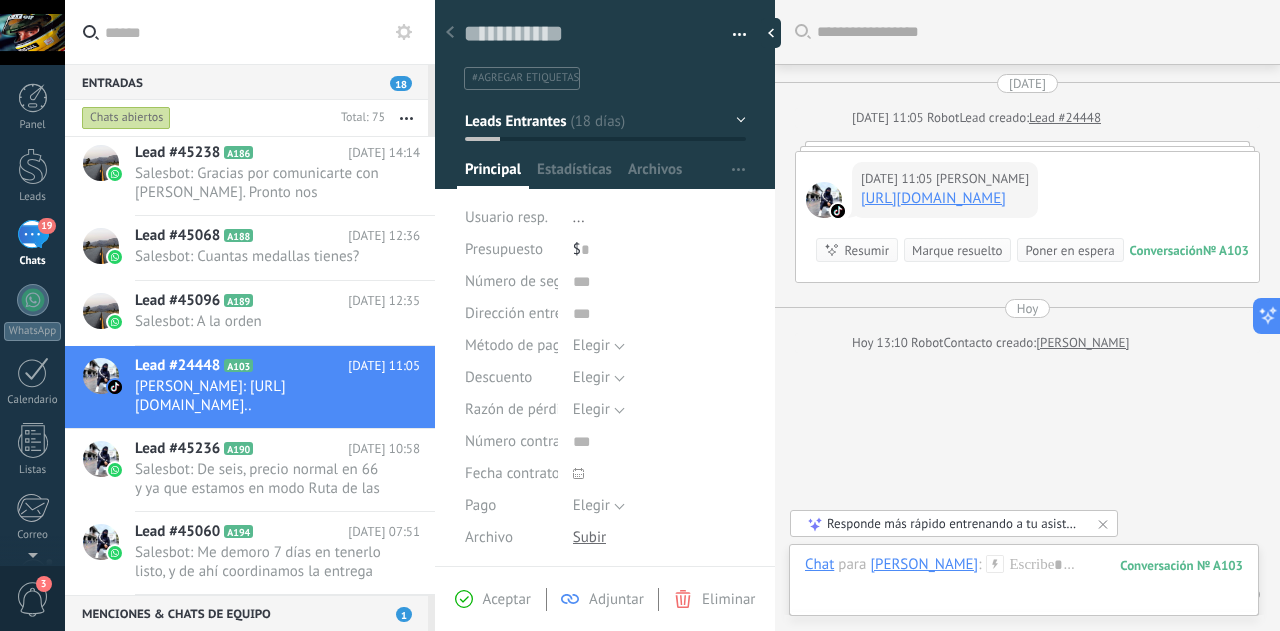 click on "Marque resuelto" at bounding box center (957, 250) 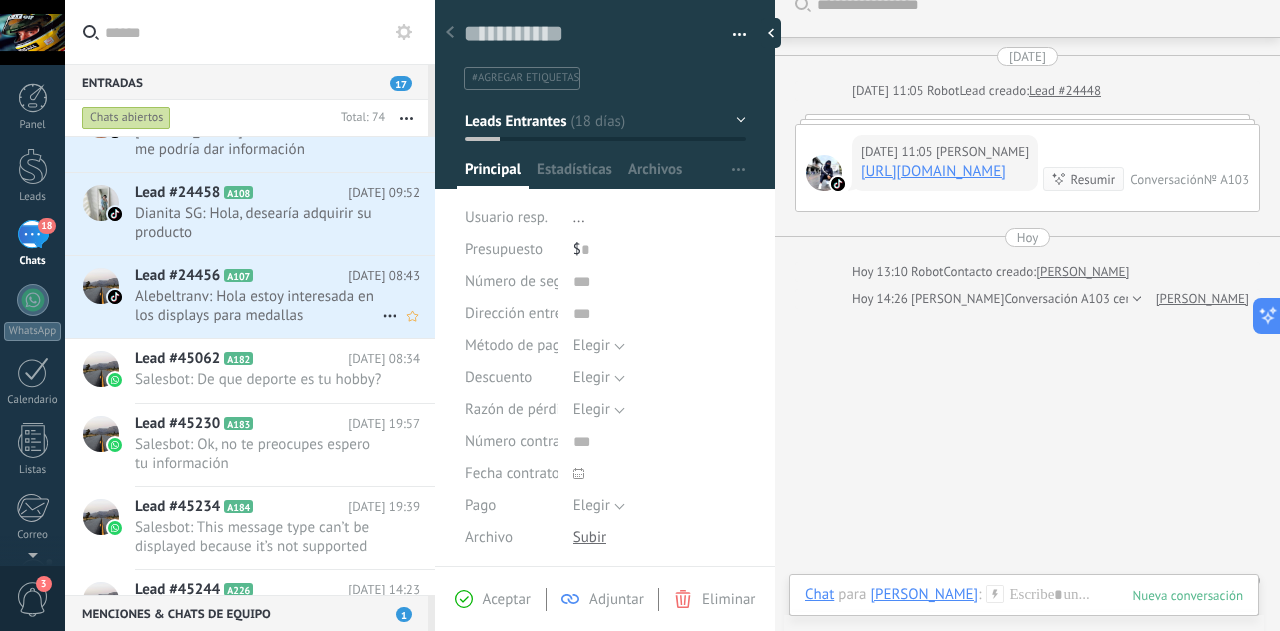 click on "Alebeltranv: Hola estoy interesada en los displays para medallas" at bounding box center [258, 306] 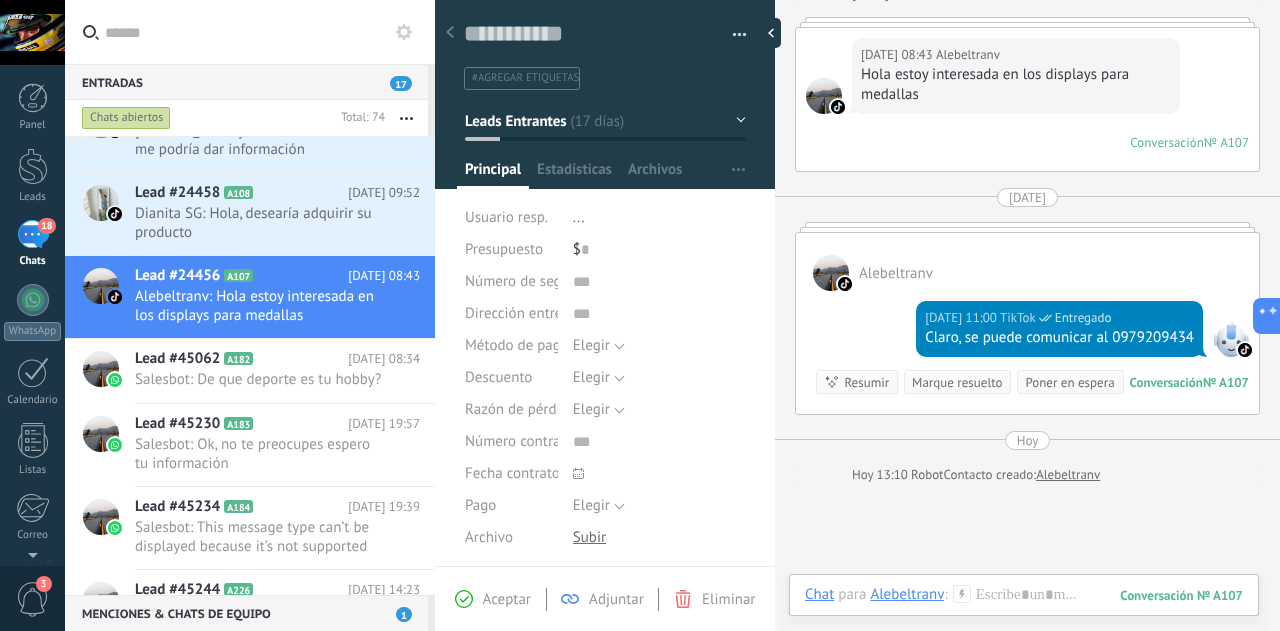 click on "Marque resuelto" at bounding box center (957, 382) 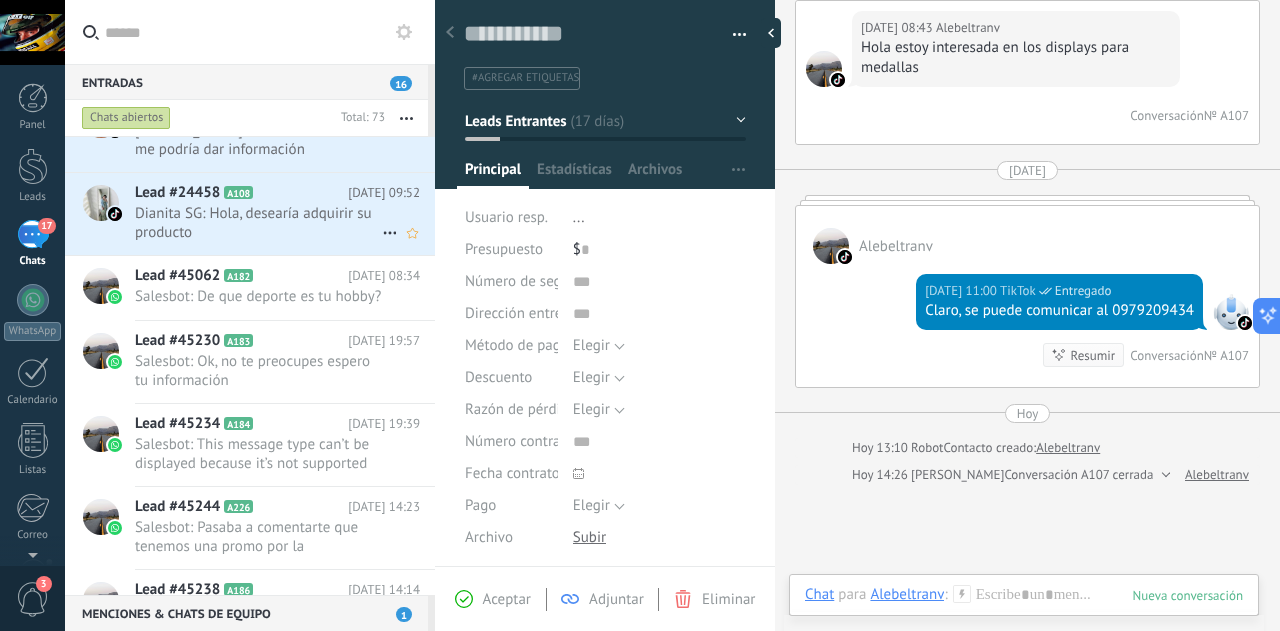 click on "Dianita SG: Hola, desearía adquirir su producto" at bounding box center (258, 223) 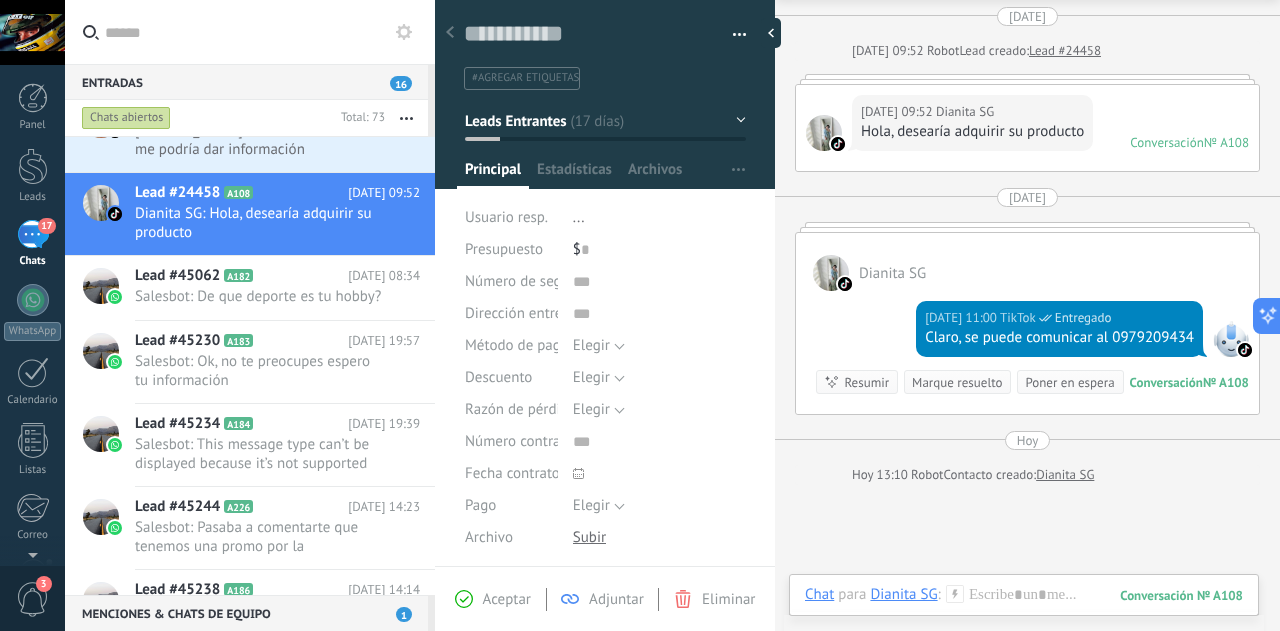 click on "Marque resuelto" at bounding box center (957, 382) 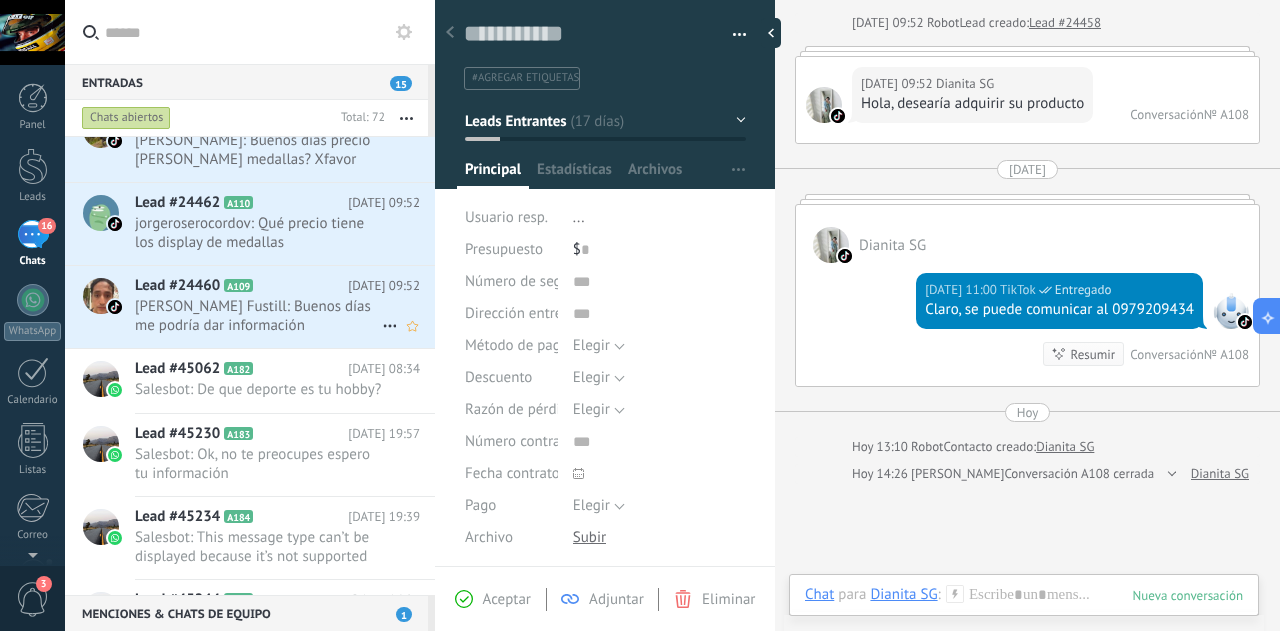 click on "Richar Yepez Fustill: Buenos días me podría dar información" at bounding box center (258, 316) 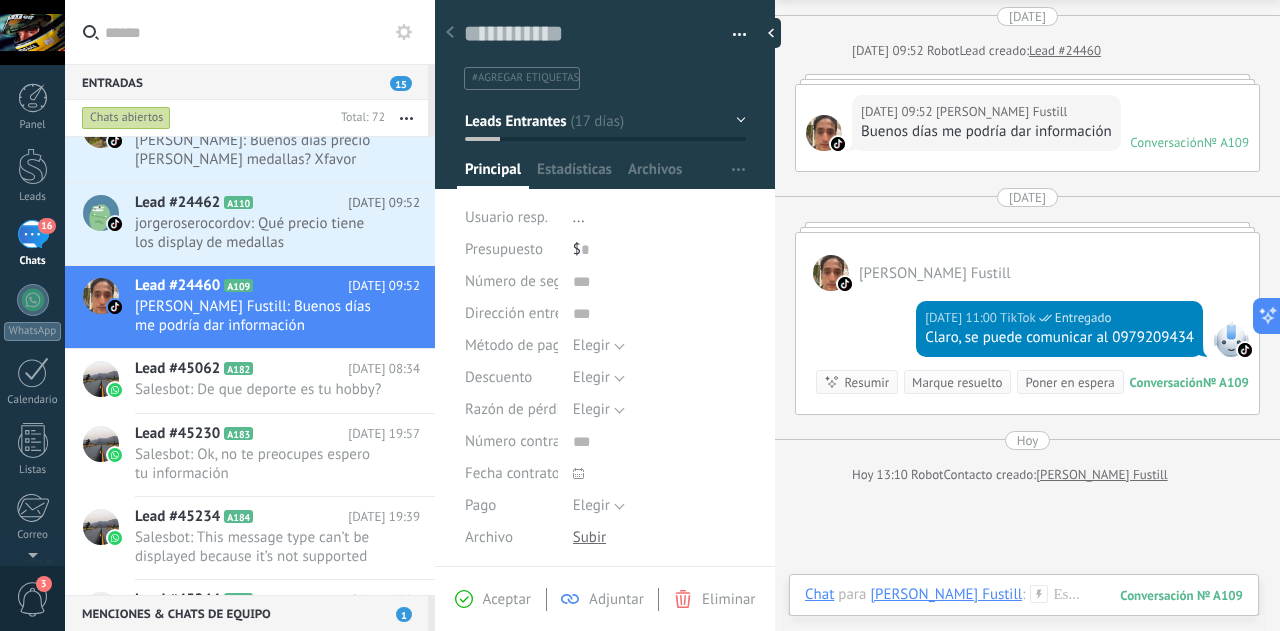 click on "Marque resuelto" at bounding box center (957, 382) 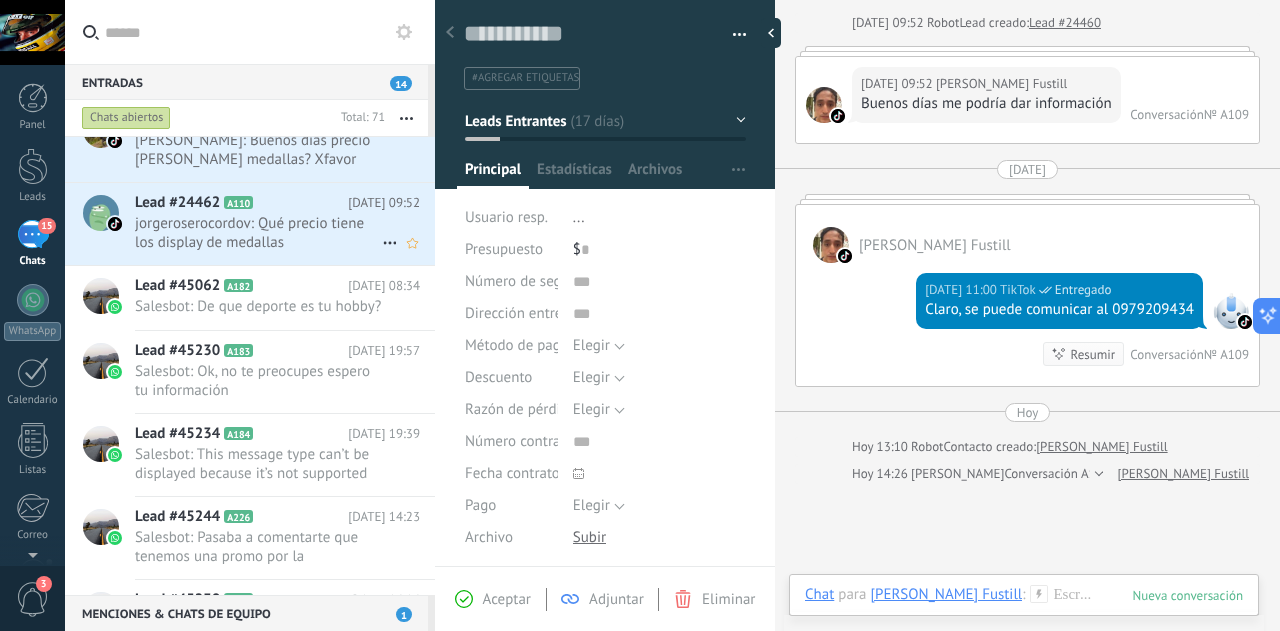click on "jorgeroserocordov: Qué precio tiene los display de medallas" at bounding box center [258, 233] 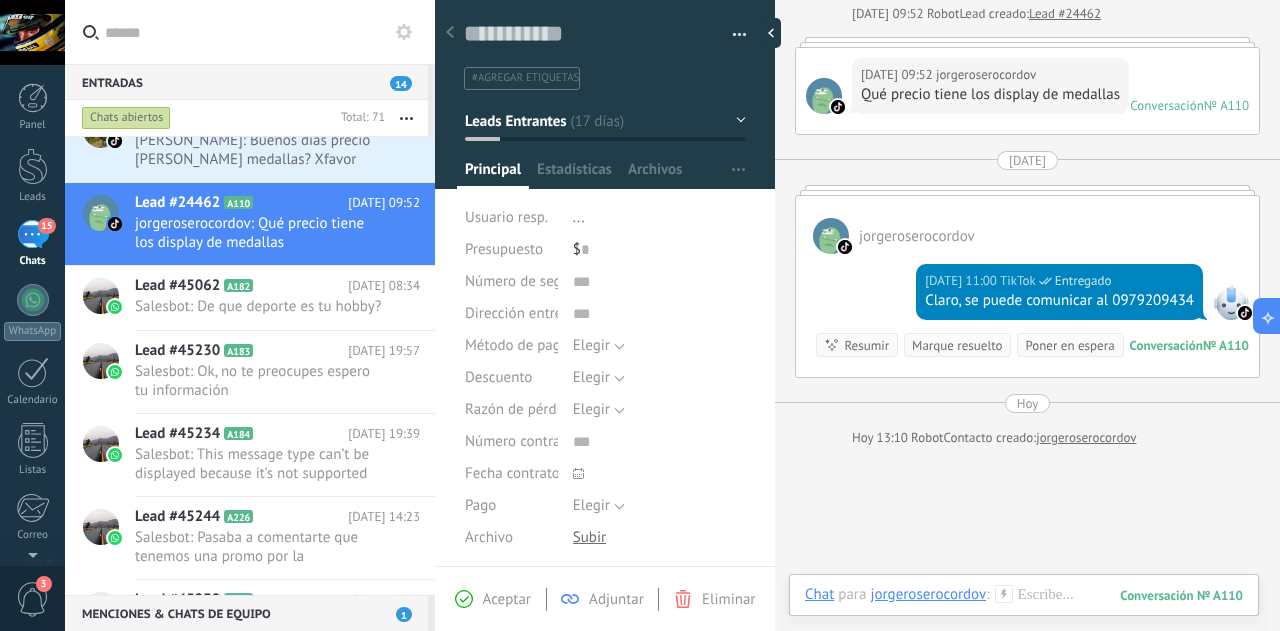 click on "Marque resuelto" at bounding box center [957, 345] 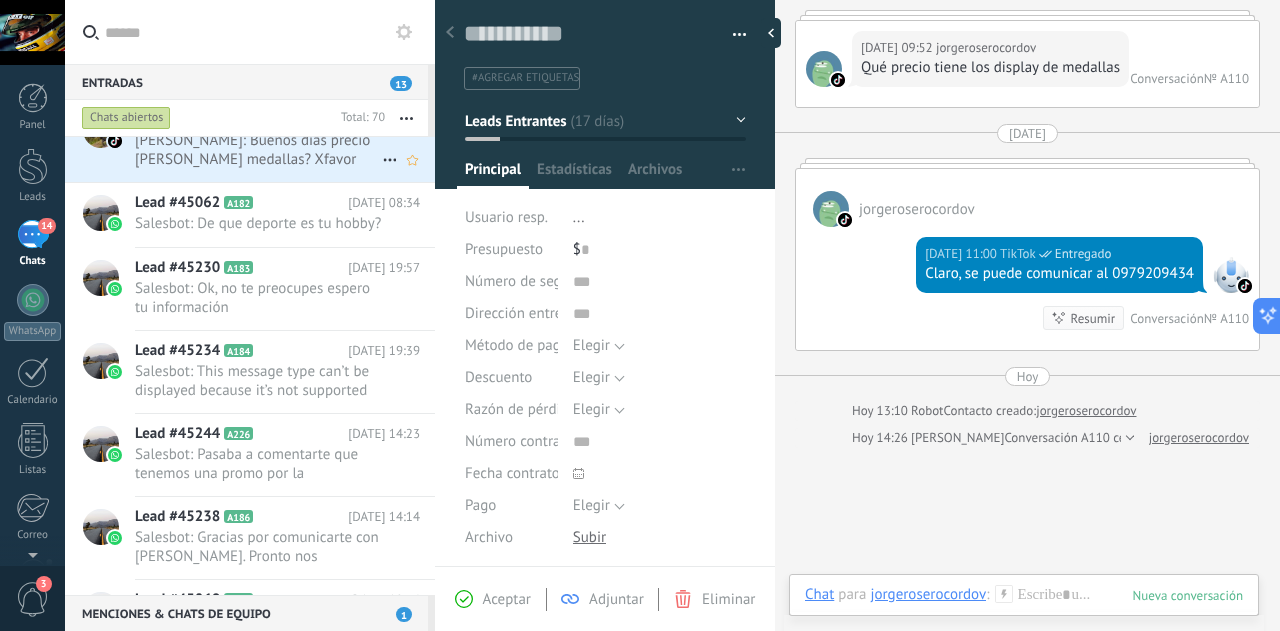 click on "Lead #24464
A111
06.07.2025 10:13
Jhon Henry: Buenos días precio del porta medallas? Xfavor" at bounding box center [285, 141] 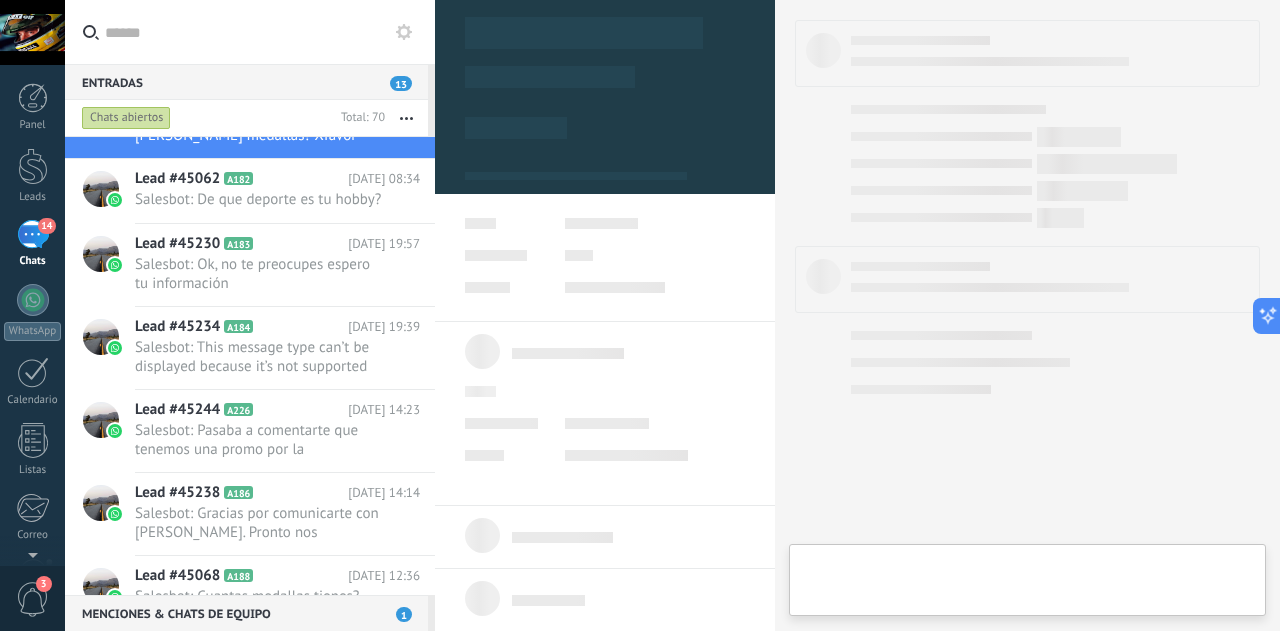 type on "**********" 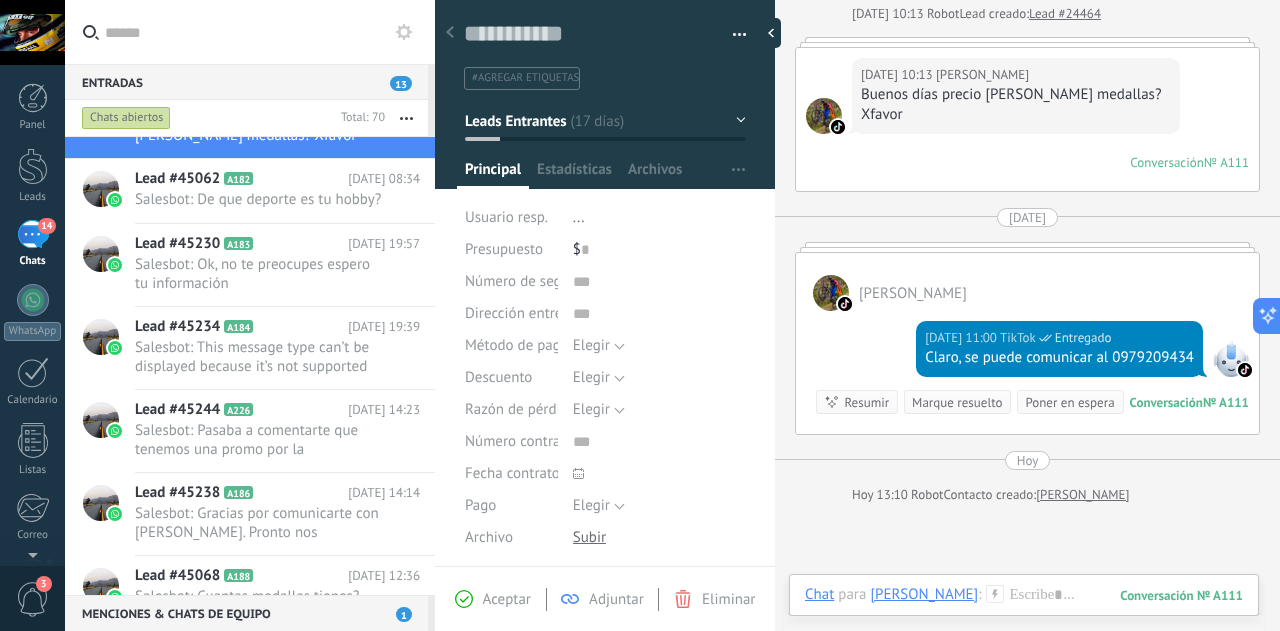 click on "Marque resuelto" at bounding box center [957, 402] 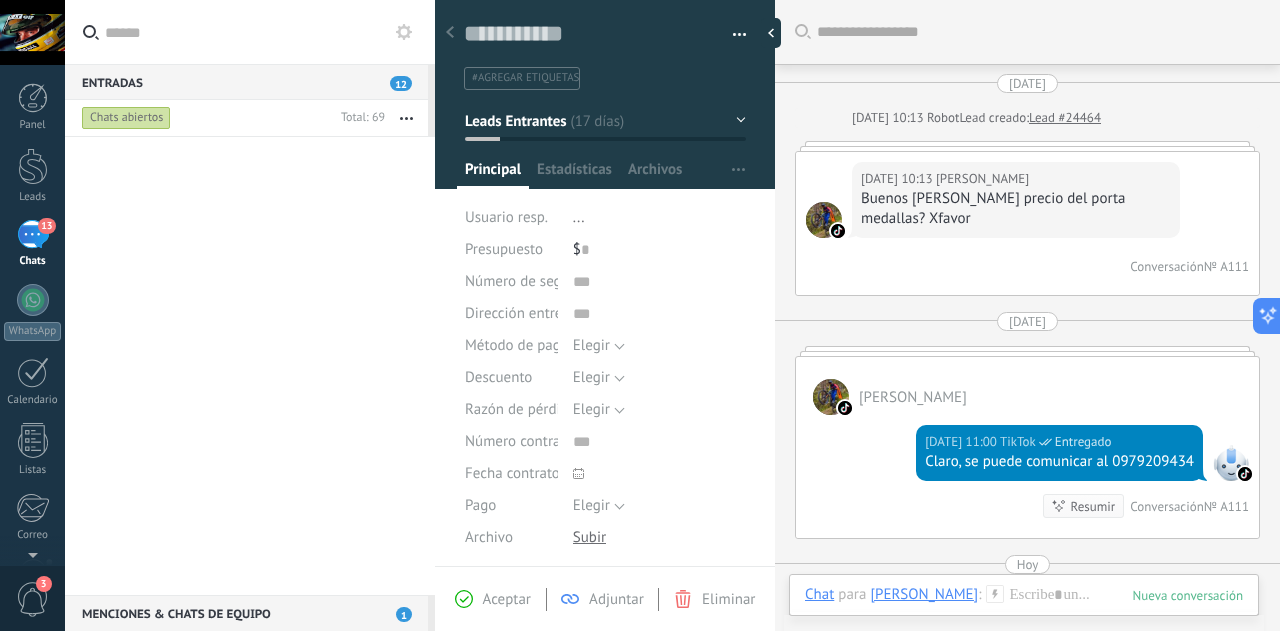 scroll, scrollTop: 0, scrollLeft: 0, axis: both 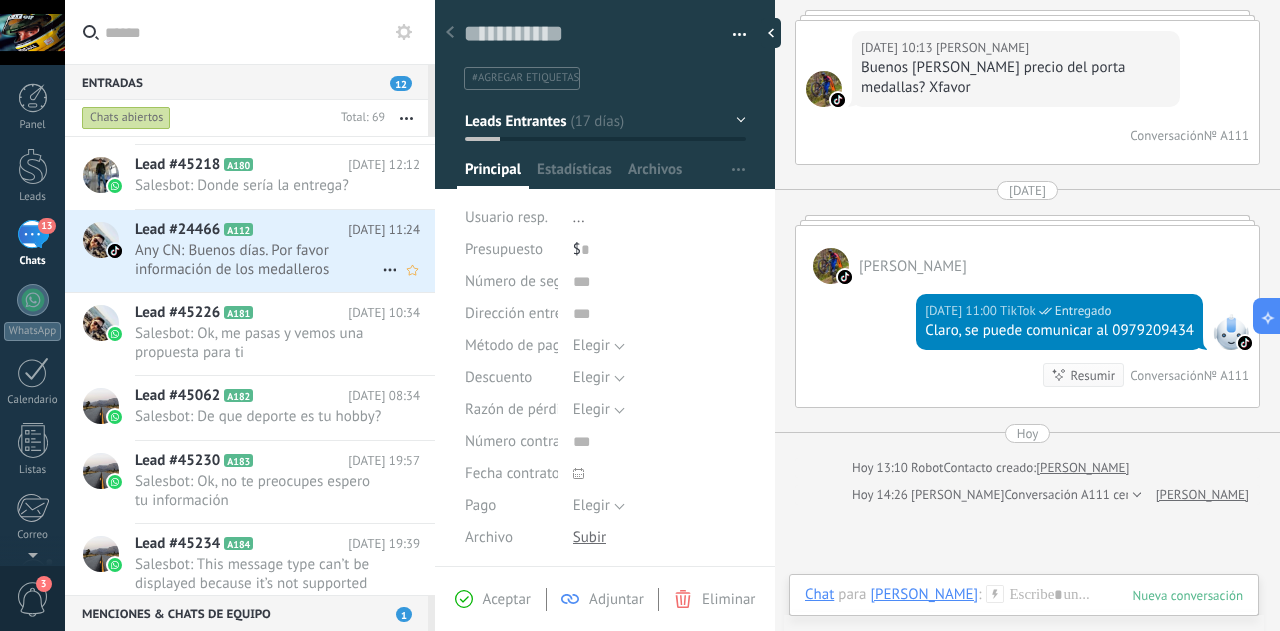 click on "Any CN: Buenos días. Por favor información de los medalleros" at bounding box center (258, 260) 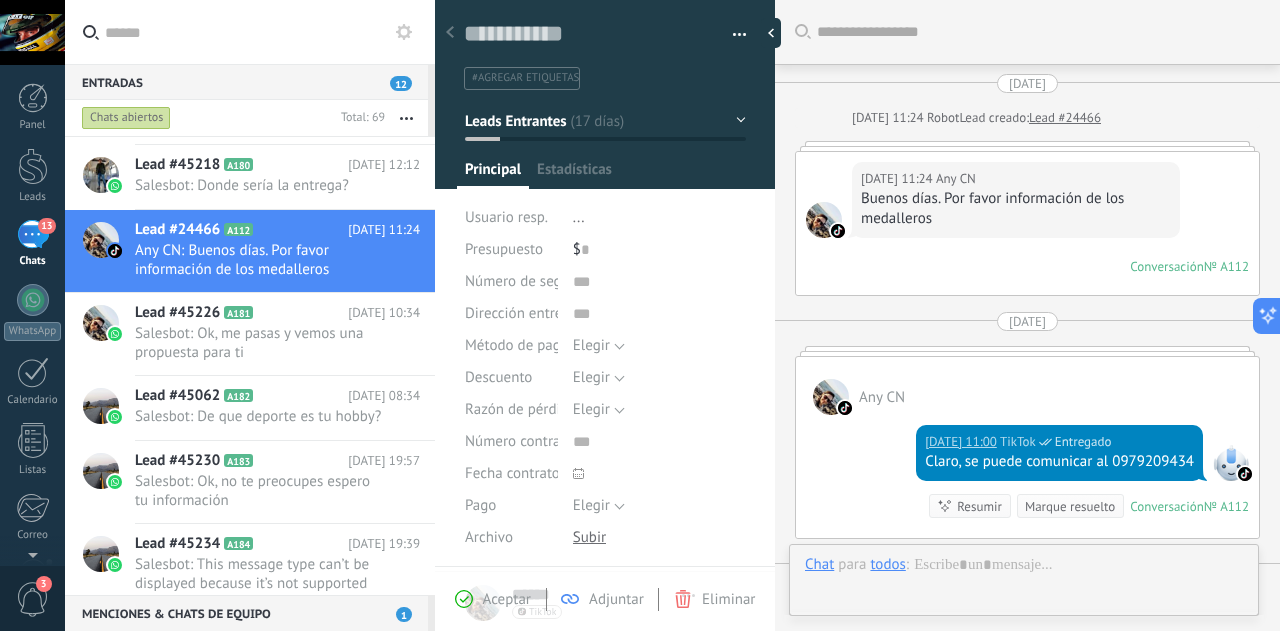 scroll, scrollTop: 30, scrollLeft: 0, axis: vertical 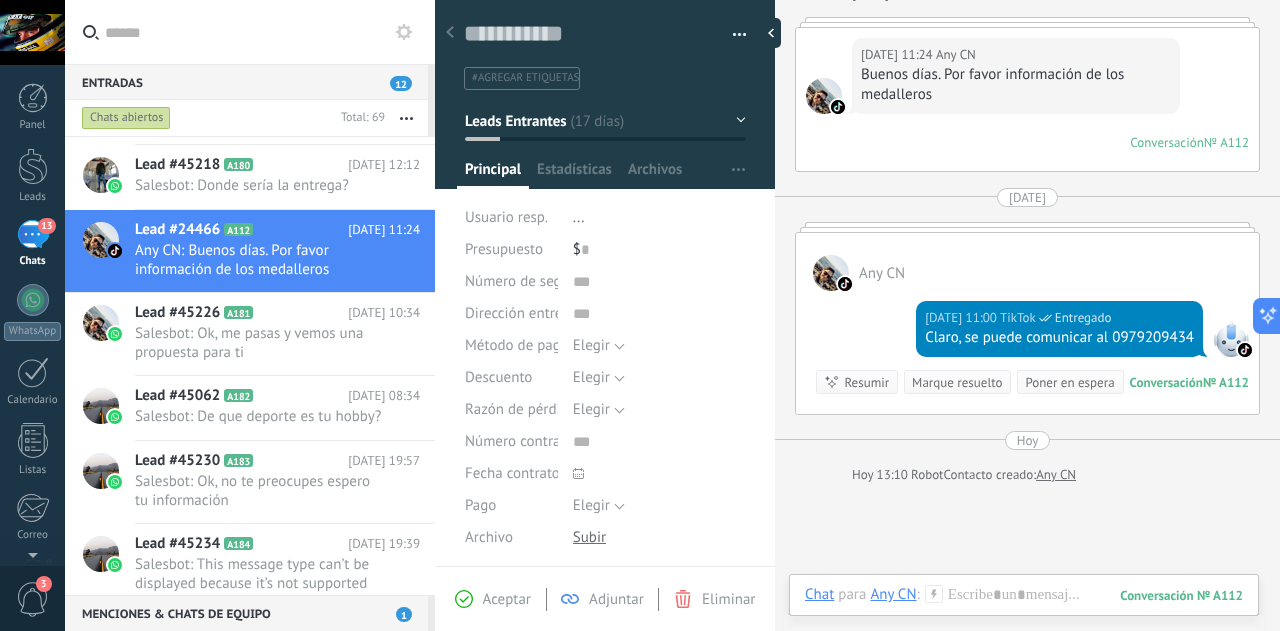 click on "Marque resuelto" at bounding box center [957, 382] 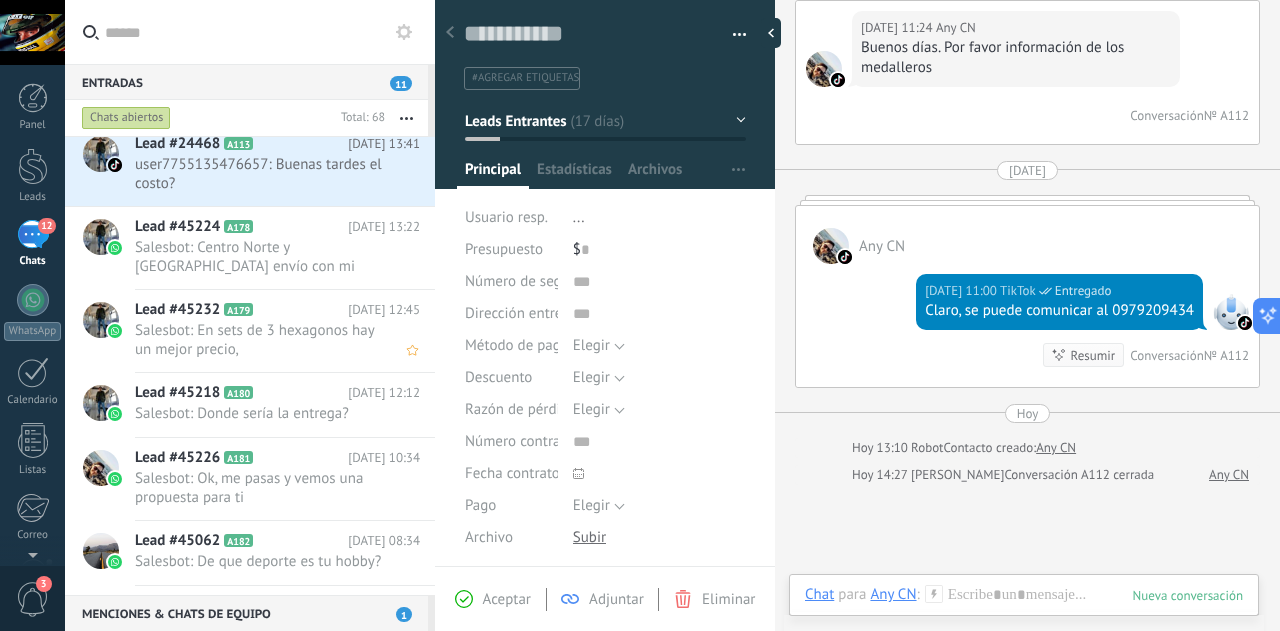 scroll, scrollTop: 2657, scrollLeft: 0, axis: vertical 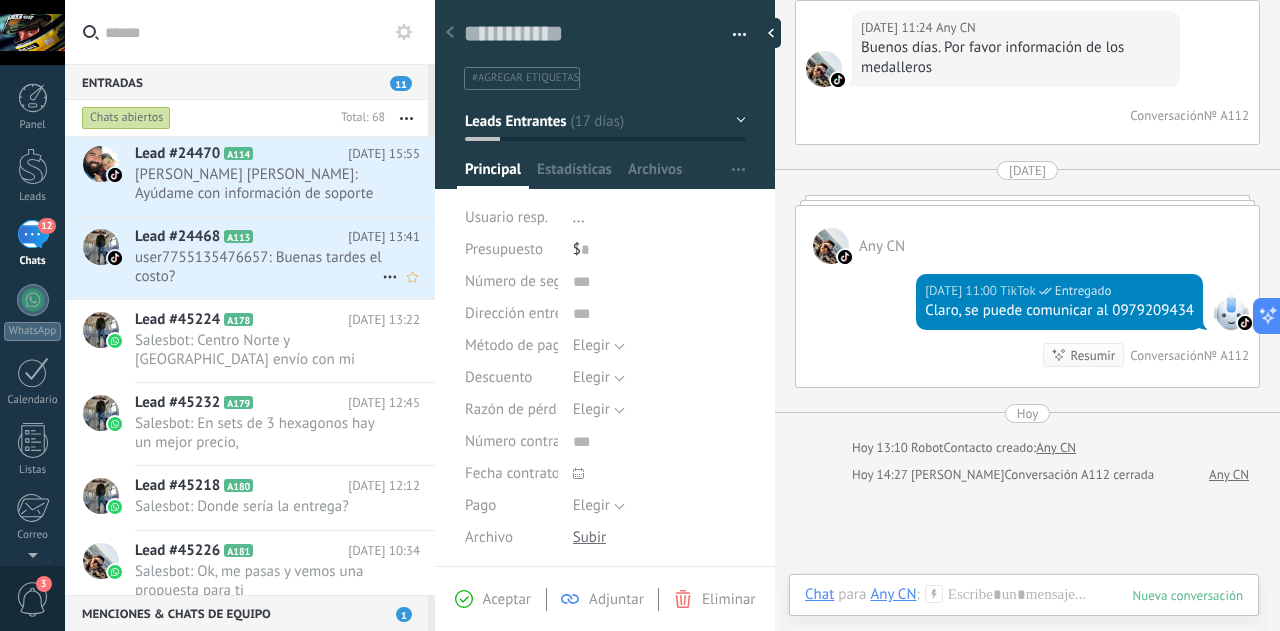 click on "user7755135476657: Buenas tardes el costo?" at bounding box center [258, 267] 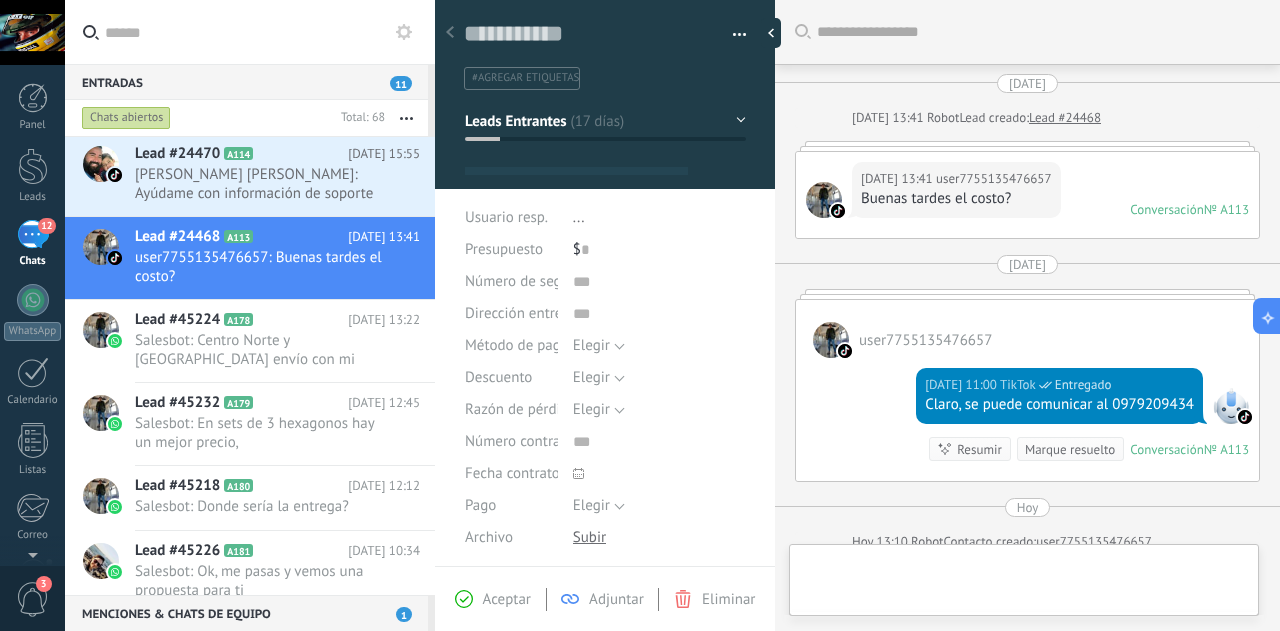 scroll, scrollTop: 30, scrollLeft: 0, axis: vertical 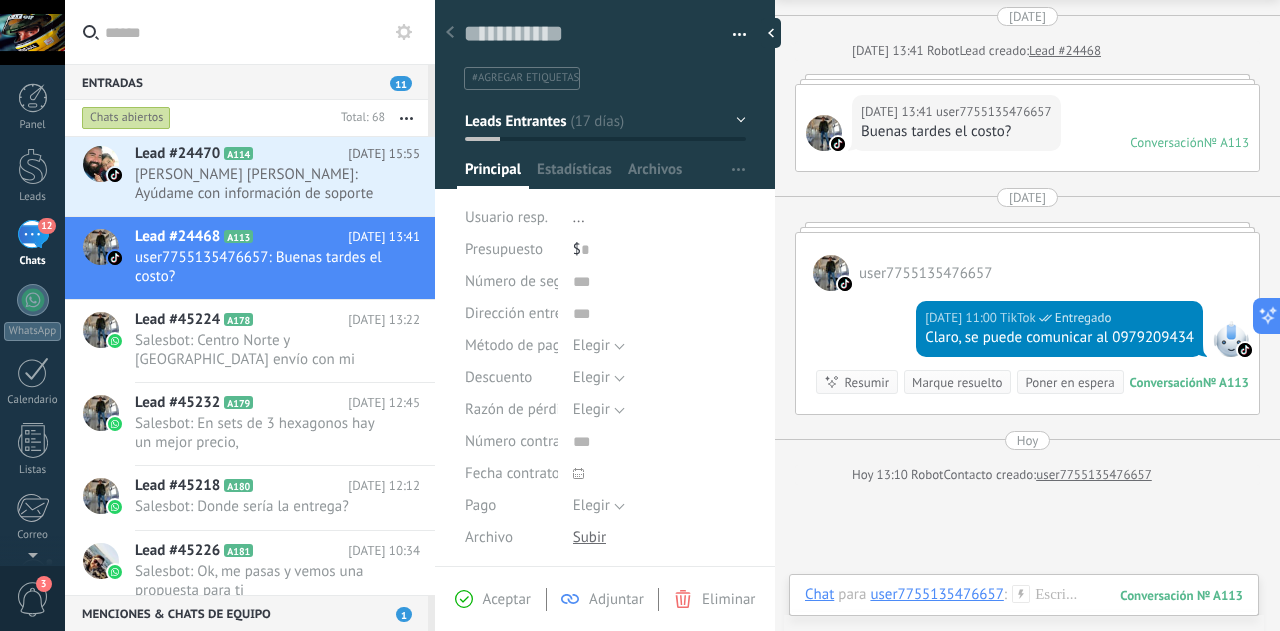 click on "Marque resuelto" at bounding box center (957, 382) 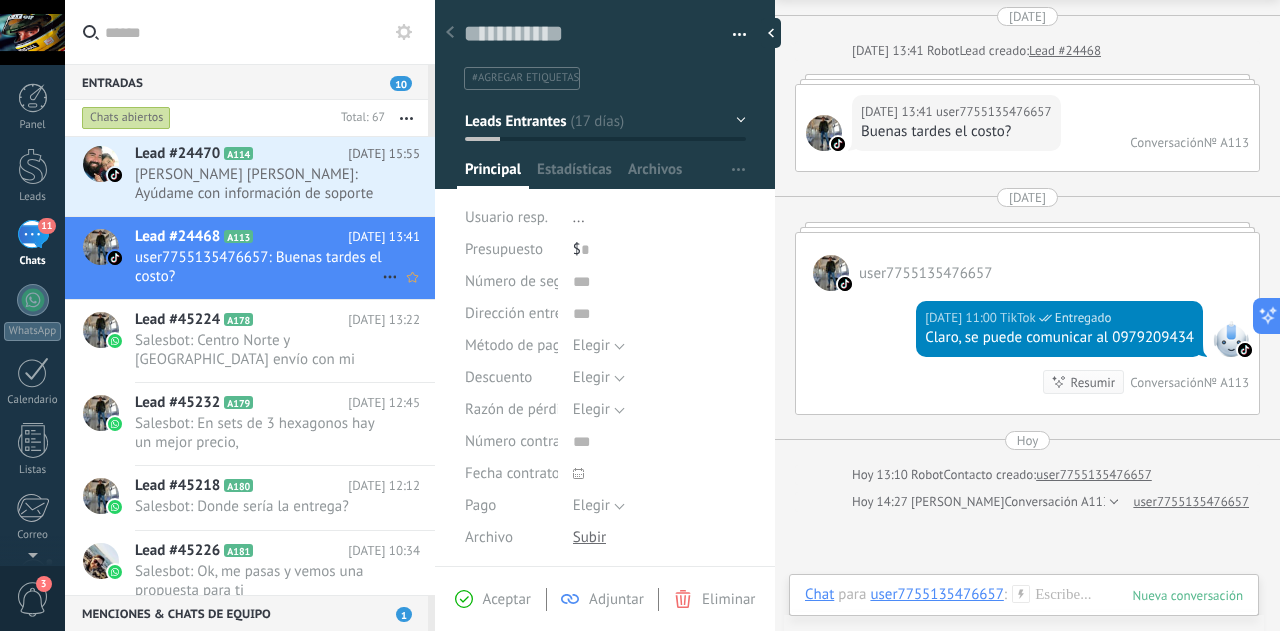 scroll, scrollTop: 95, scrollLeft: 0, axis: vertical 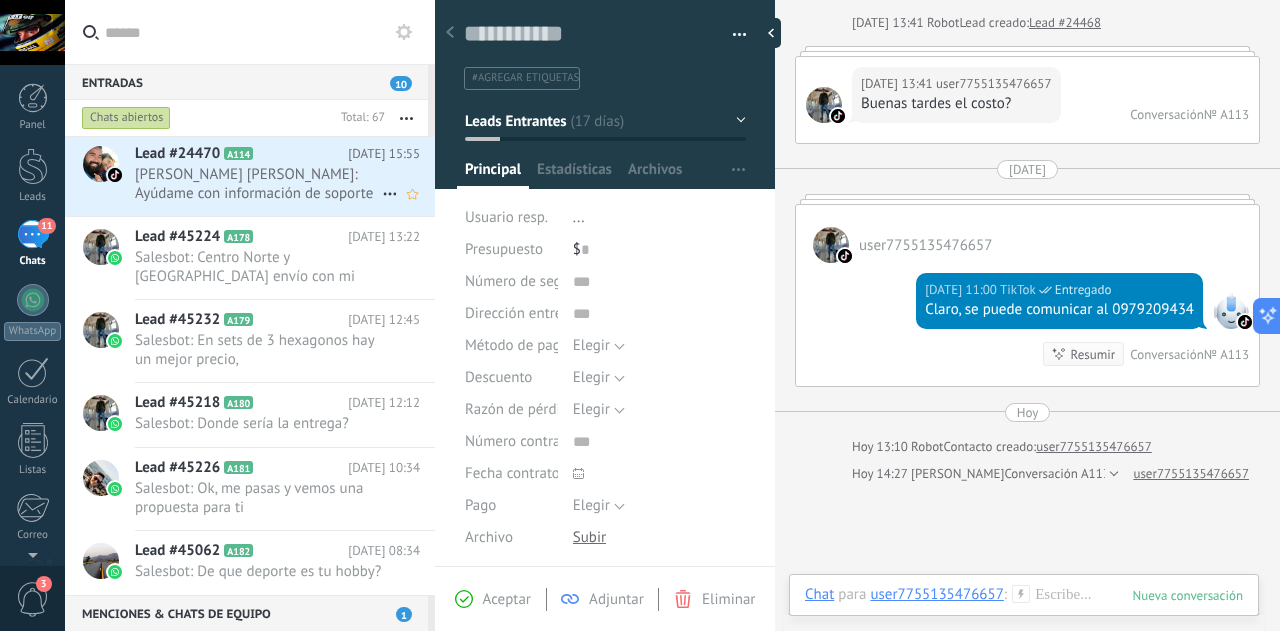 click on "[PERSON_NAME] [PERSON_NAME]: Ayúdame con información de soporte de medallas" at bounding box center [258, 184] 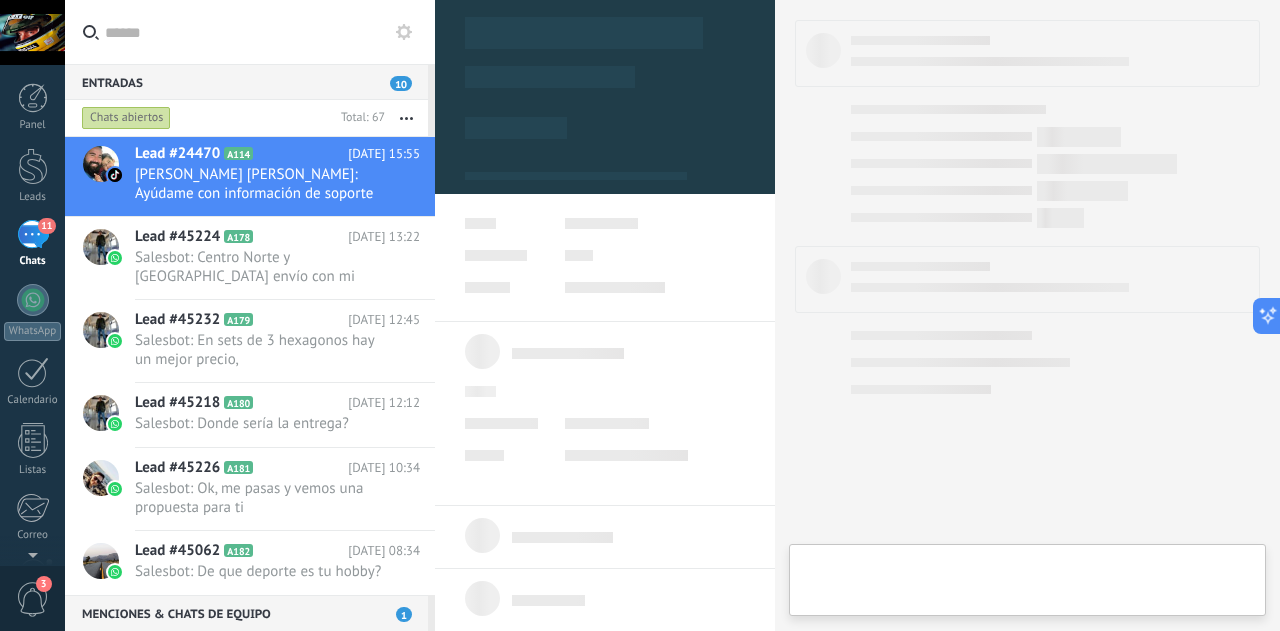 scroll, scrollTop: 2681, scrollLeft: 0, axis: vertical 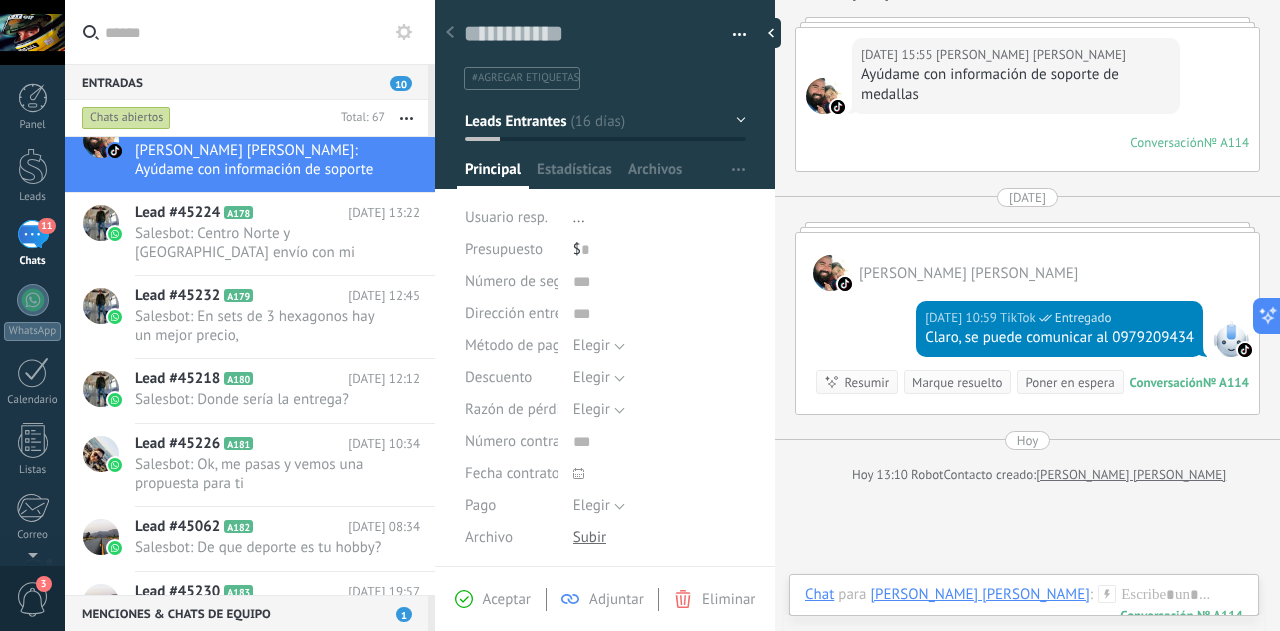 click on "Marque resuelto" at bounding box center [957, 382] 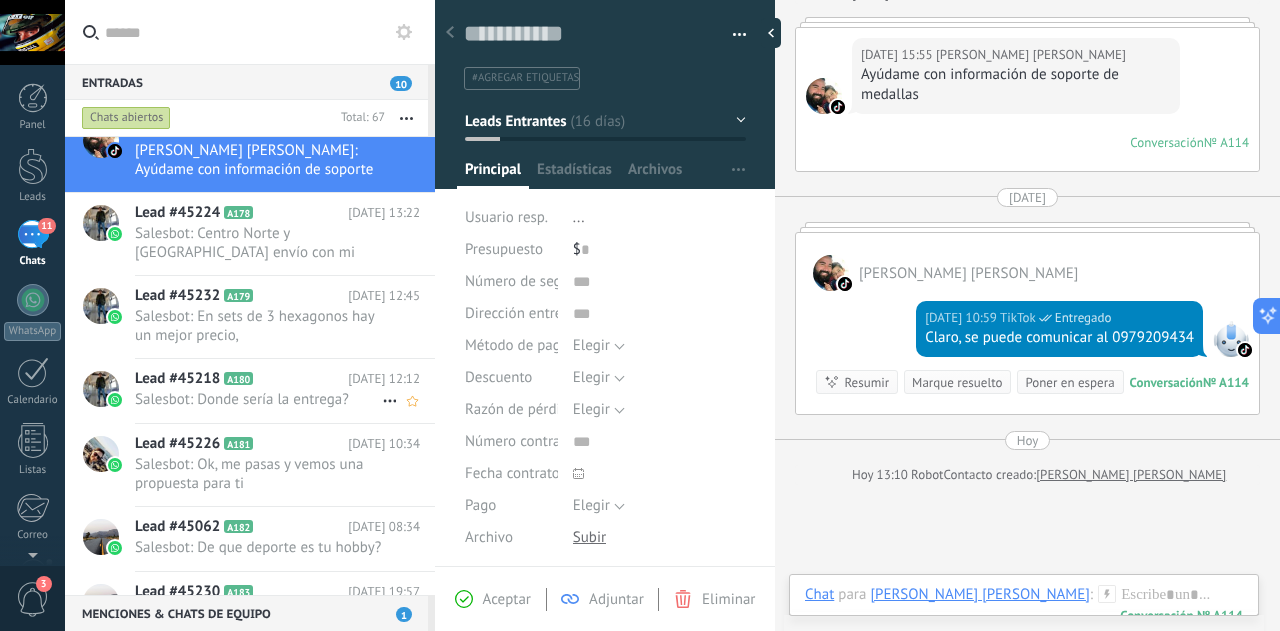 scroll, scrollTop: 151, scrollLeft: 0, axis: vertical 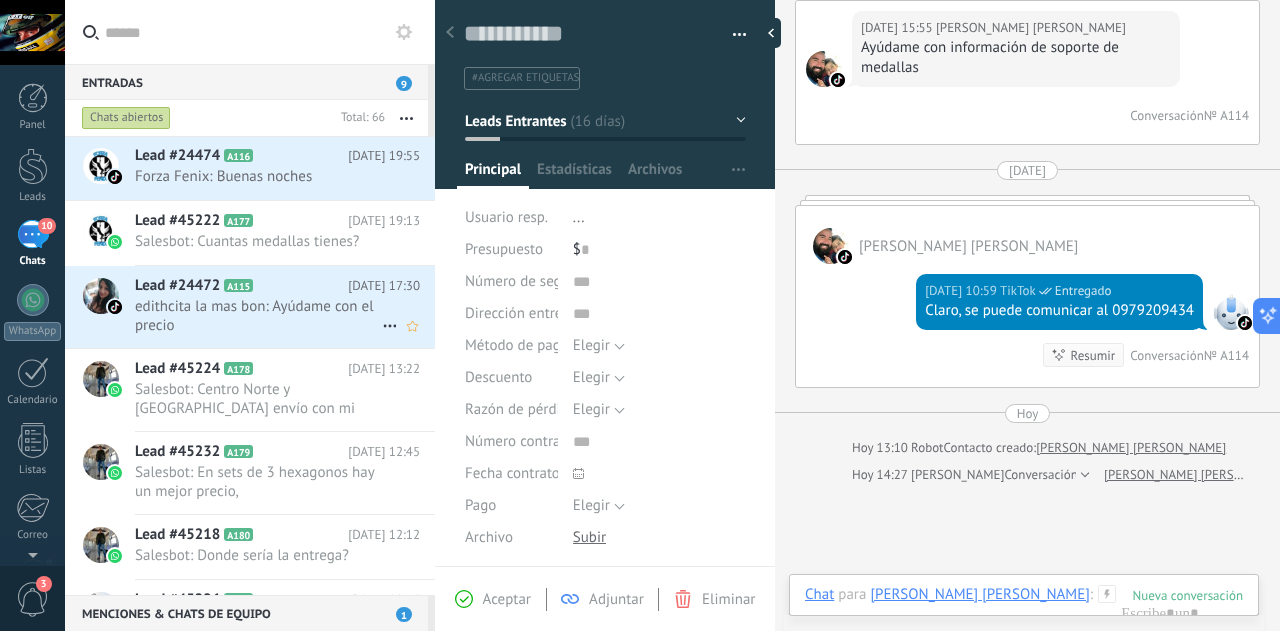 click on "edithcita la mas bon: Ayúdame con el precio" at bounding box center (258, 316) 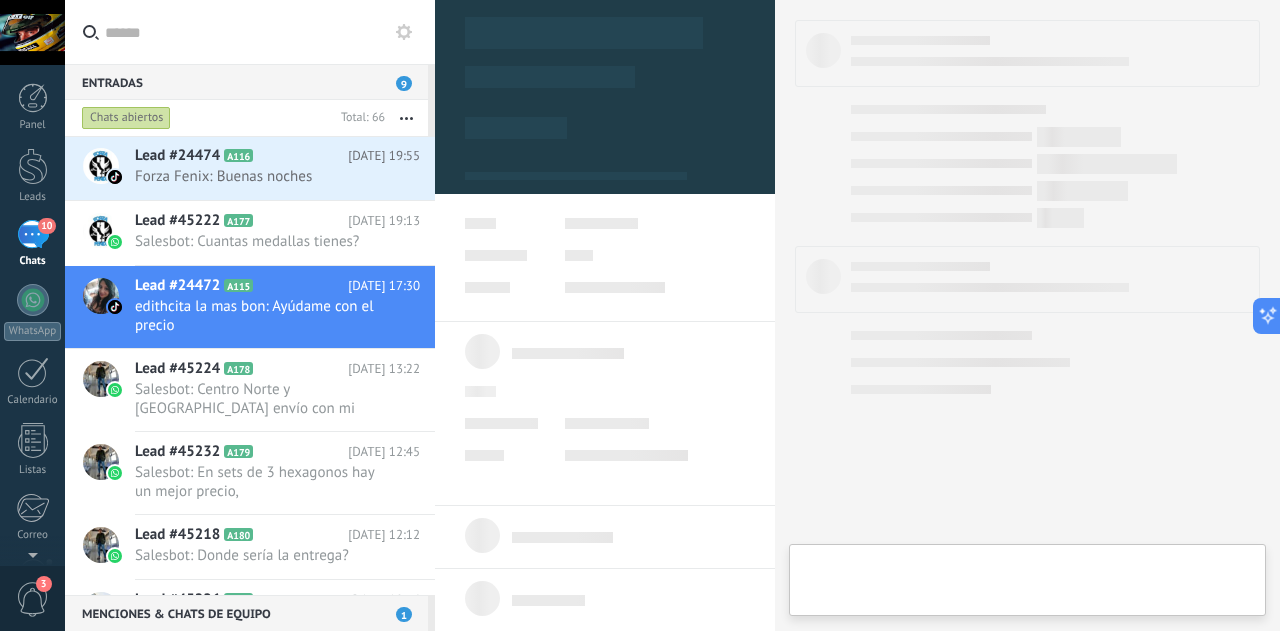 scroll, scrollTop: 30, scrollLeft: 0, axis: vertical 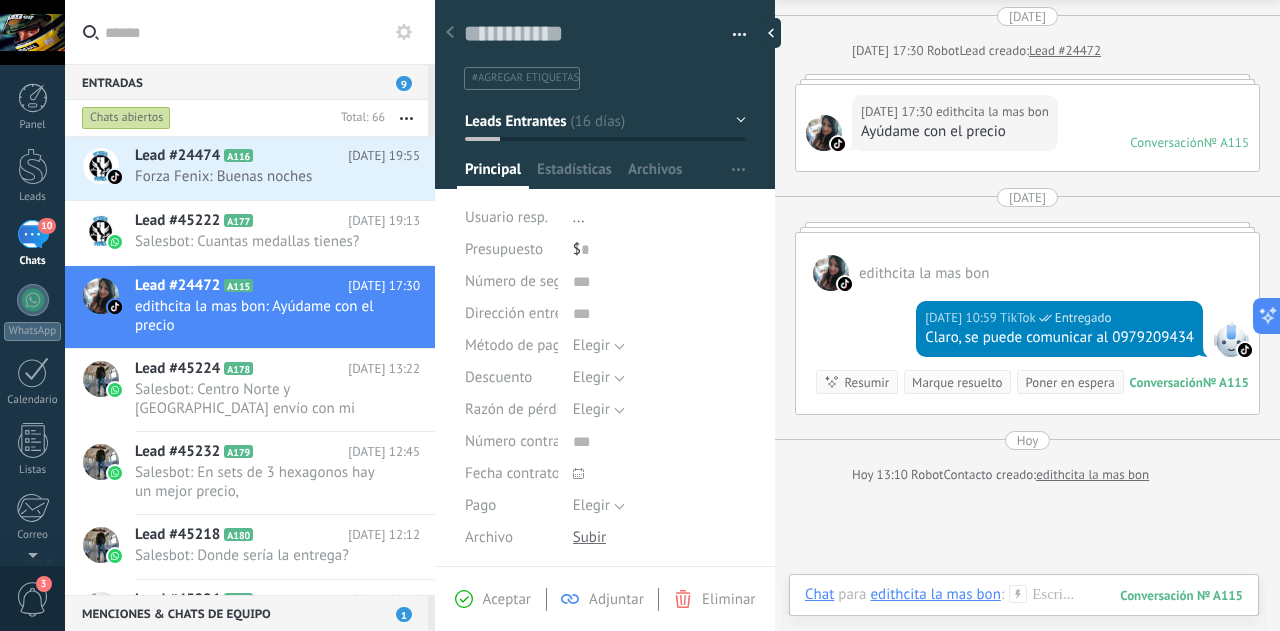 click on "Marque resuelto" at bounding box center (957, 382) 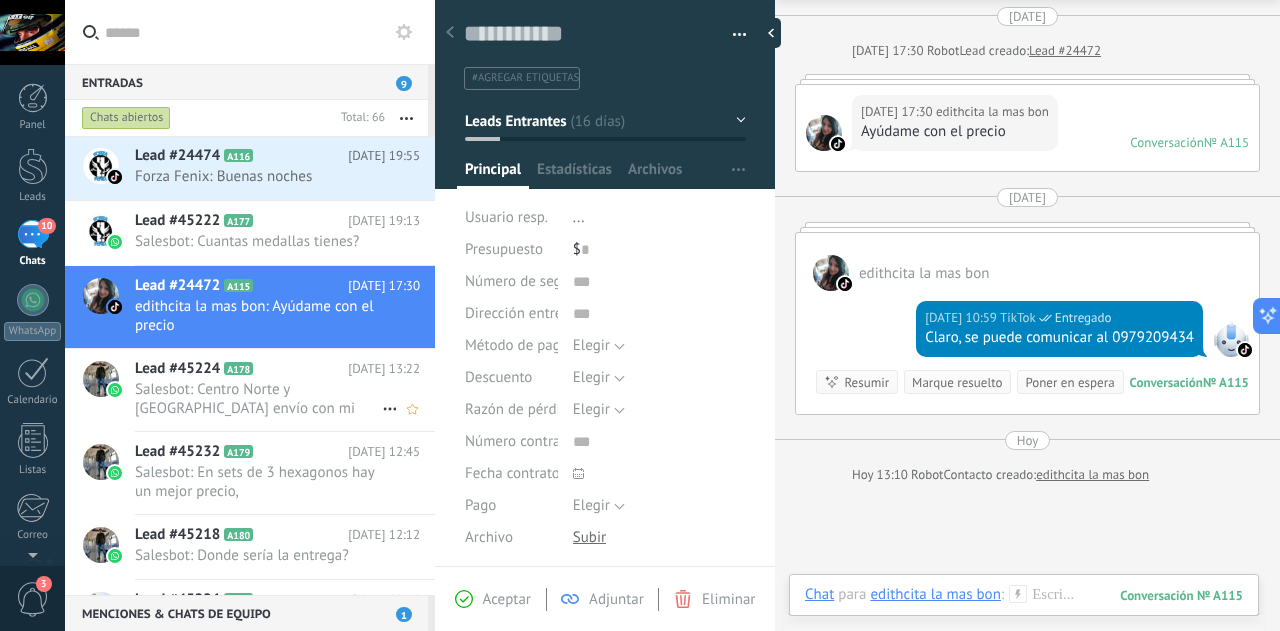 scroll, scrollTop: 95, scrollLeft: 0, axis: vertical 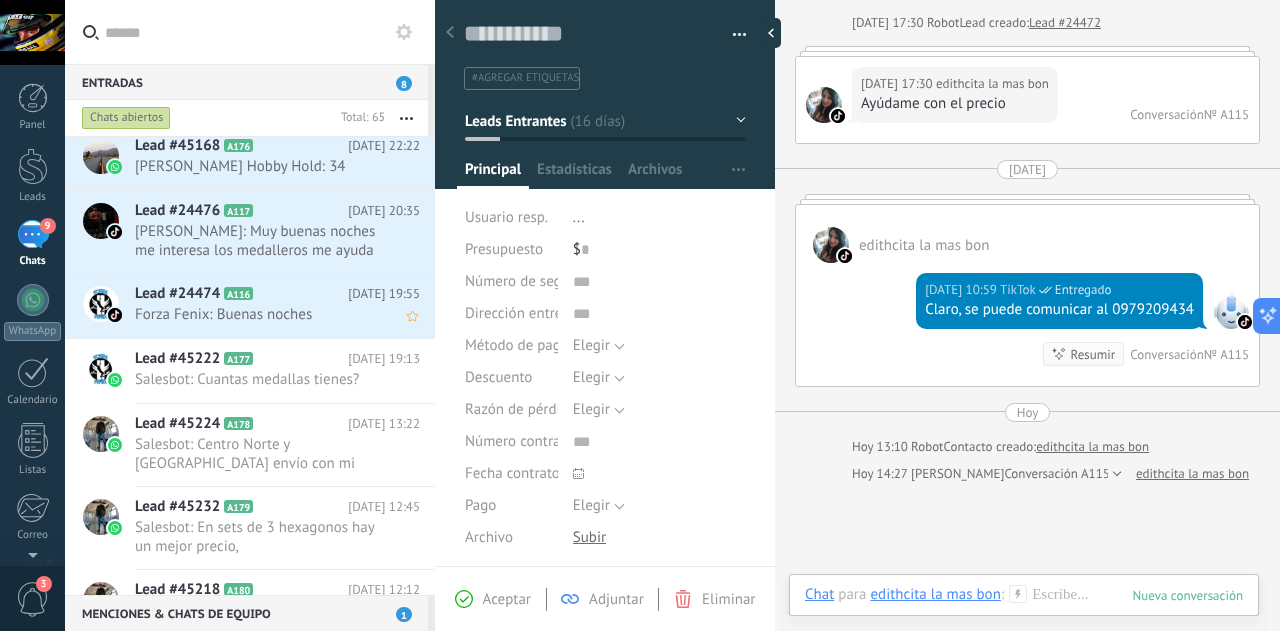 click on "Lead #24474
A116" at bounding box center [241, 294] 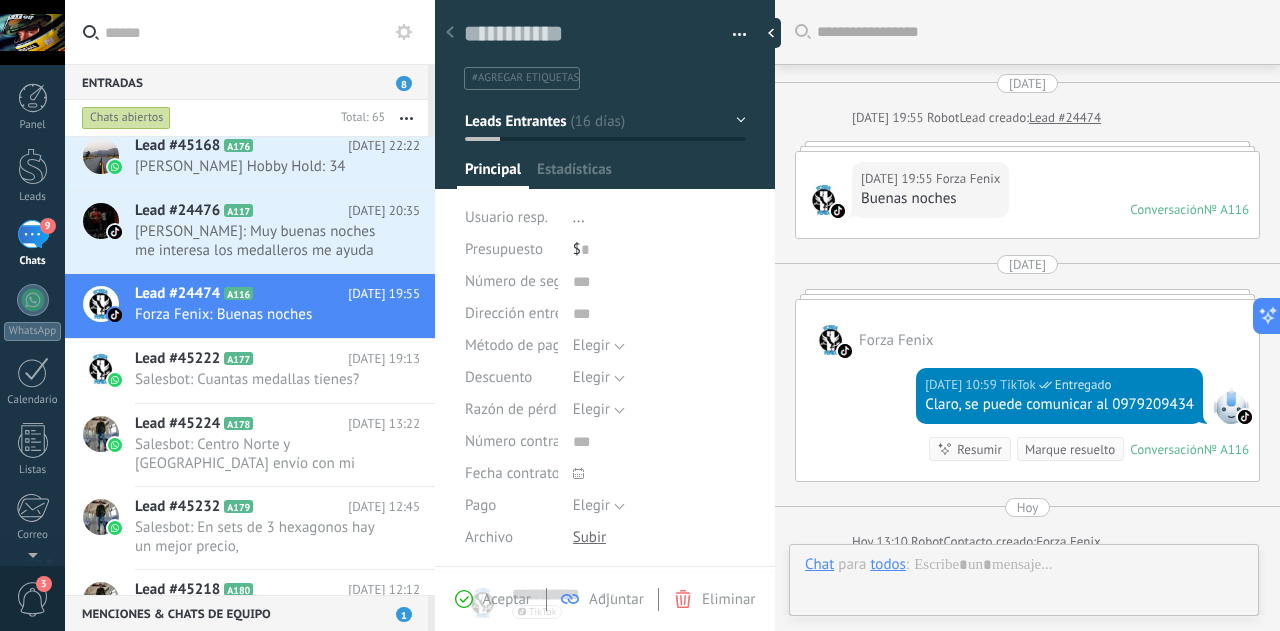 scroll, scrollTop: 30, scrollLeft: 0, axis: vertical 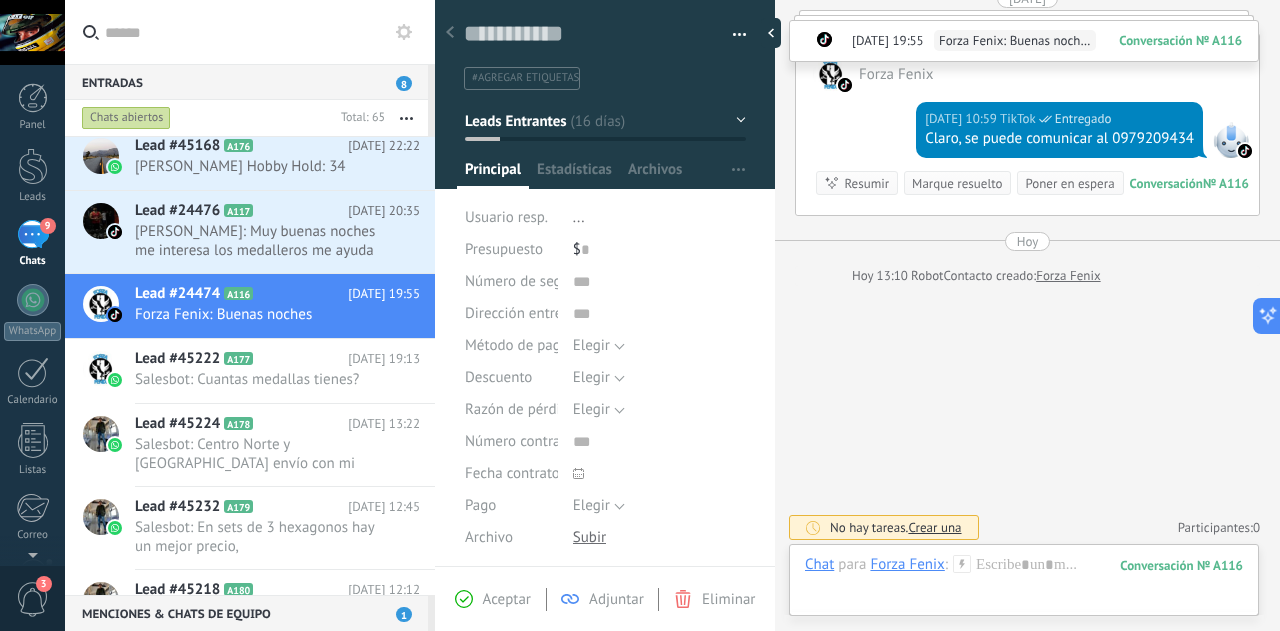 click on "Marque resuelto" at bounding box center (957, 183) 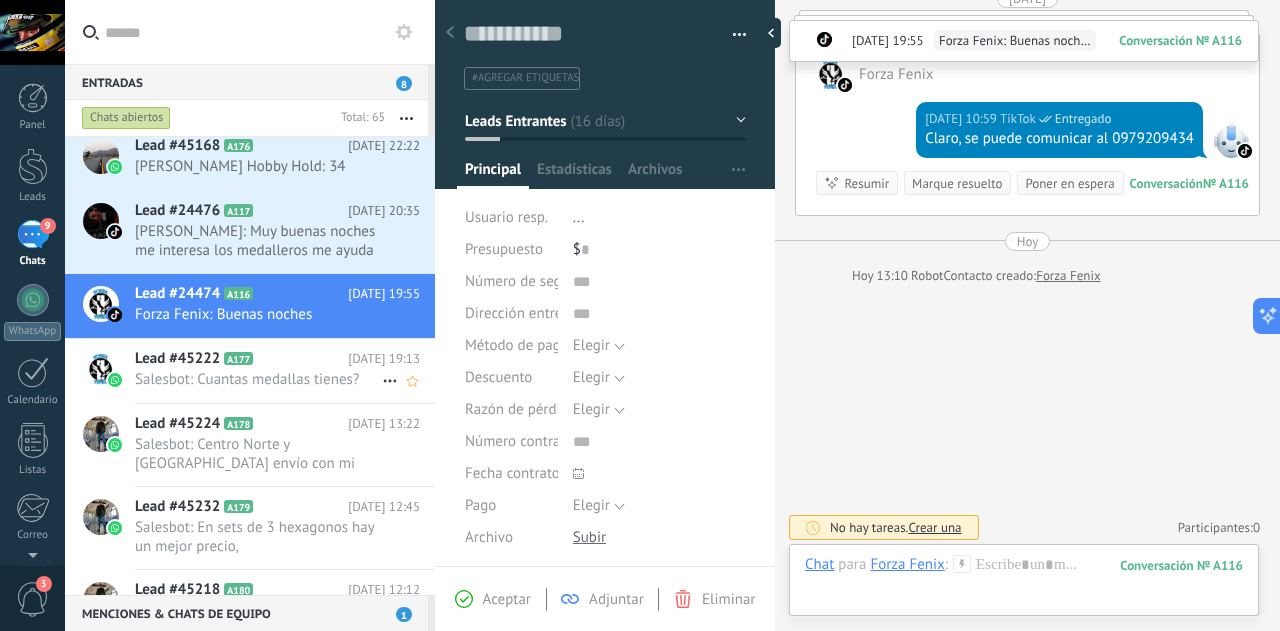 scroll, scrollTop: 293, scrollLeft: 0, axis: vertical 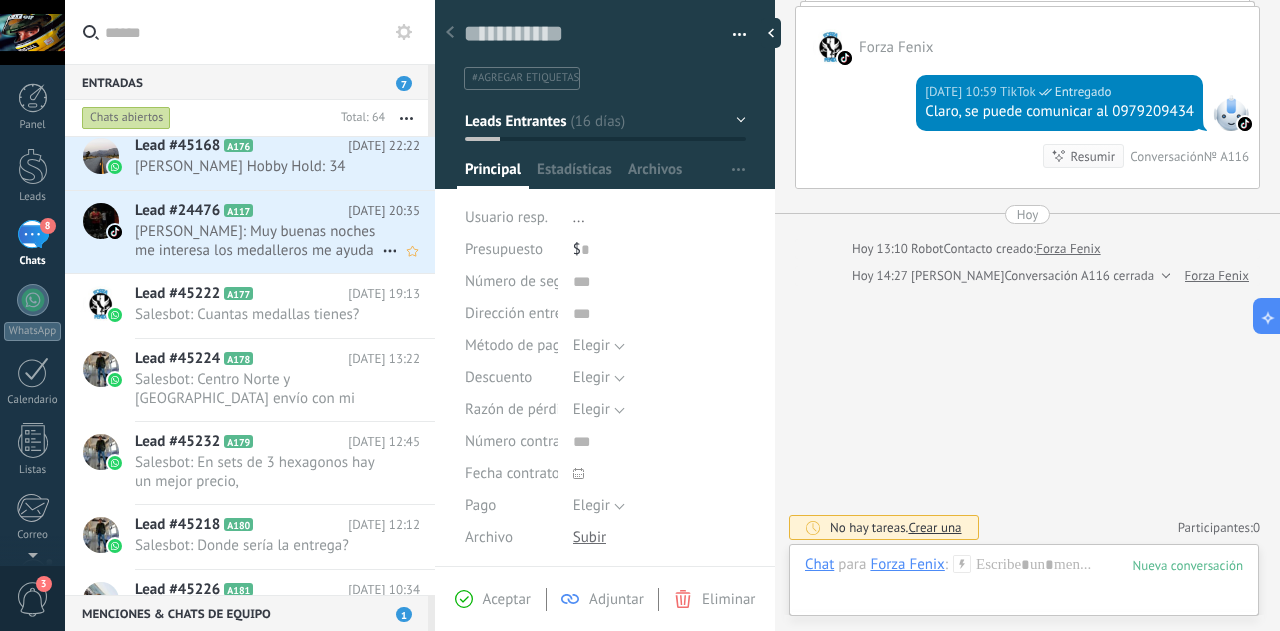 click on "[PERSON_NAME]: Muy buenas noches me interesa los medalleros me ayuda con los precios porfavor" at bounding box center (258, 241) 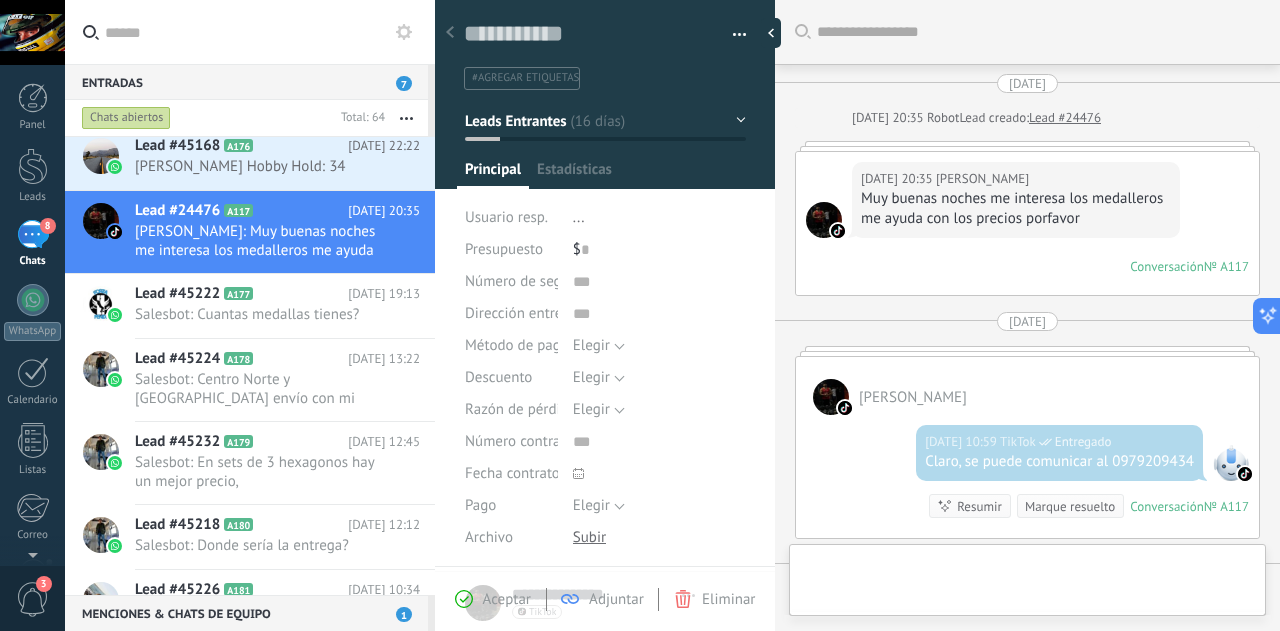 scroll, scrollTop: 30, scrollLeft: 0, axis: vertical 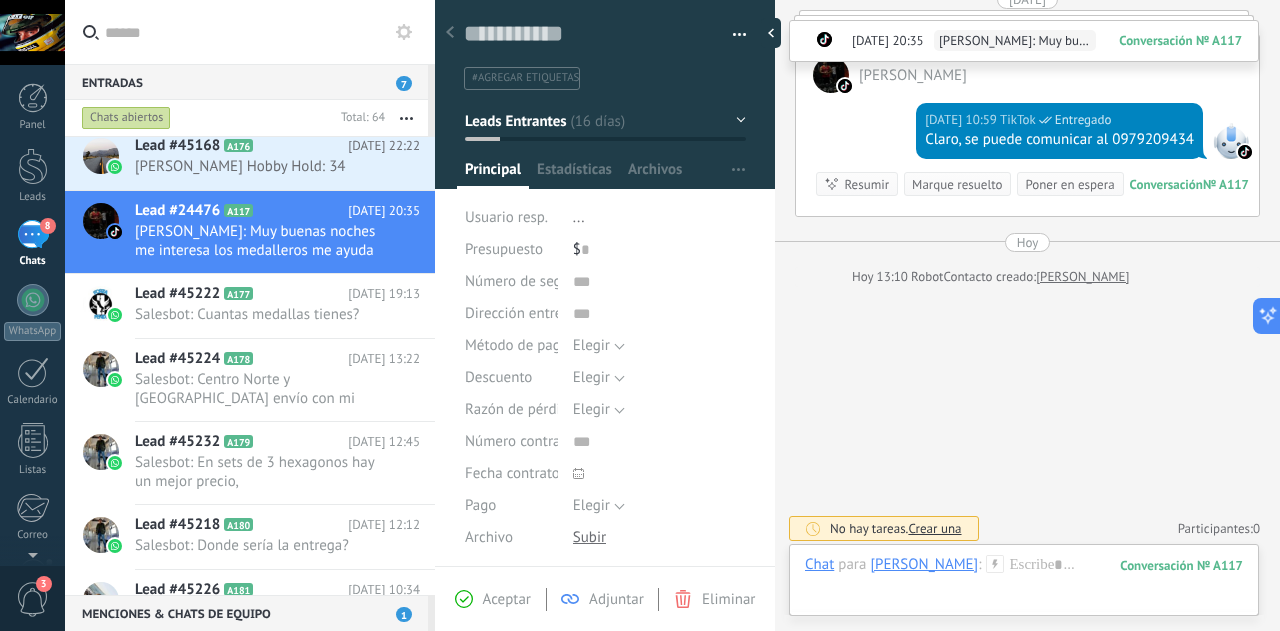 click on "Marque resuelto" at bounding box center (957, 184) 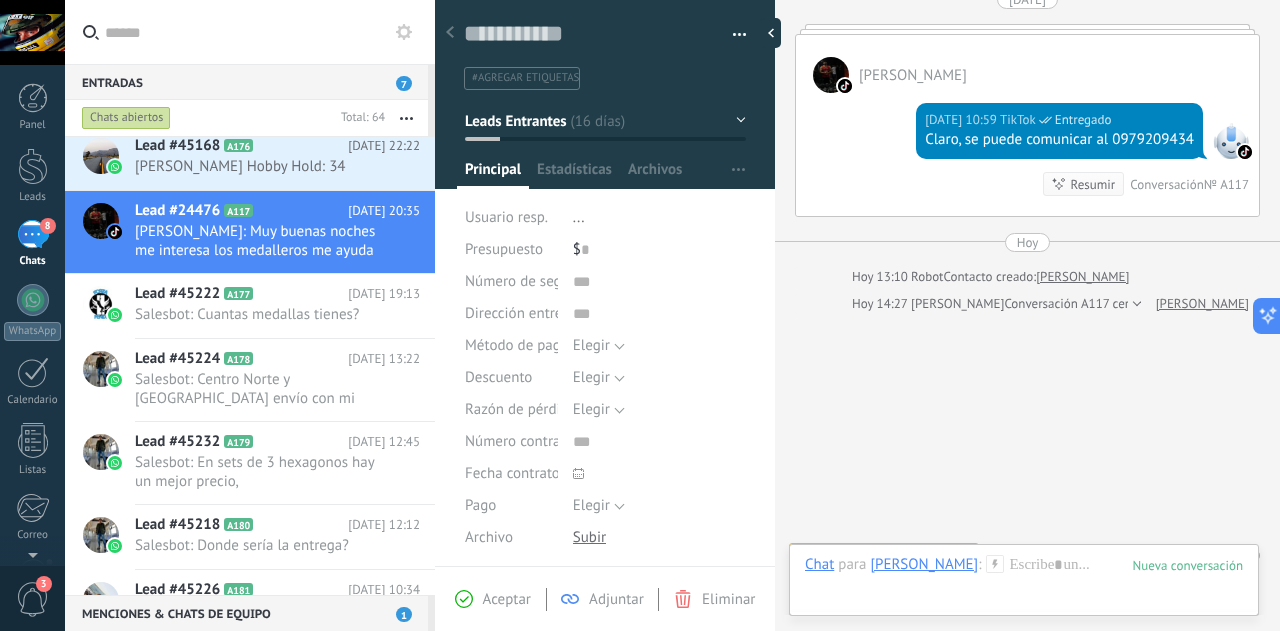 scroll 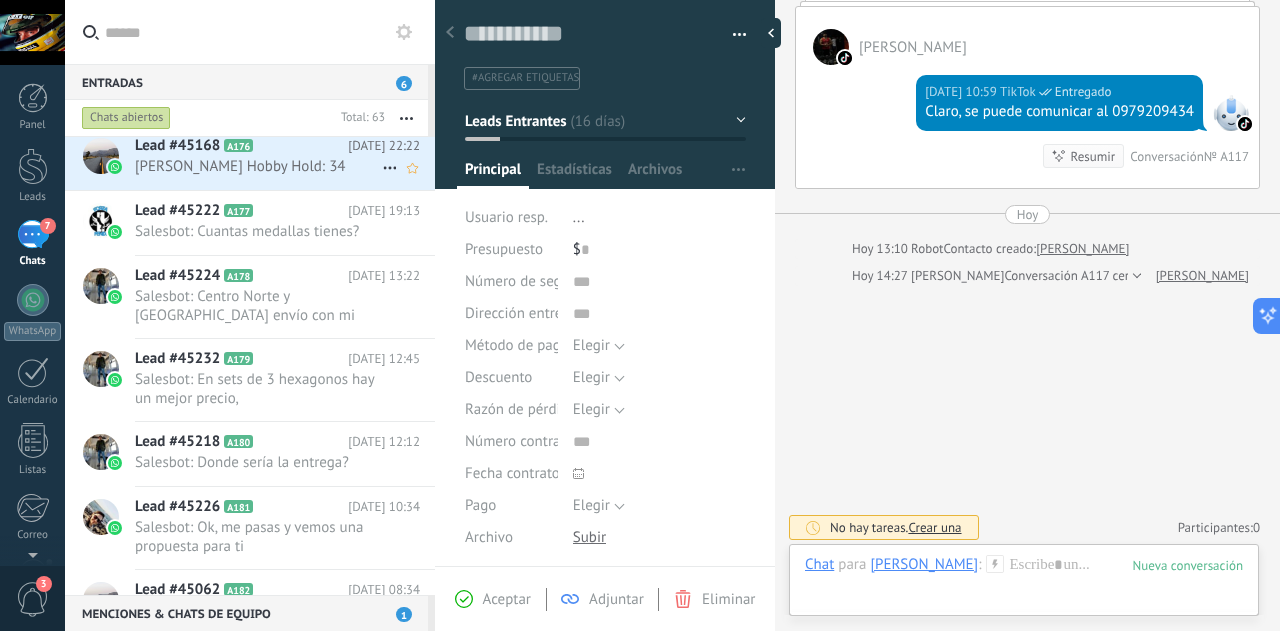 click on "[PERSON_NAME] Hobby Hold: 34" at bounding box center (258, 166) 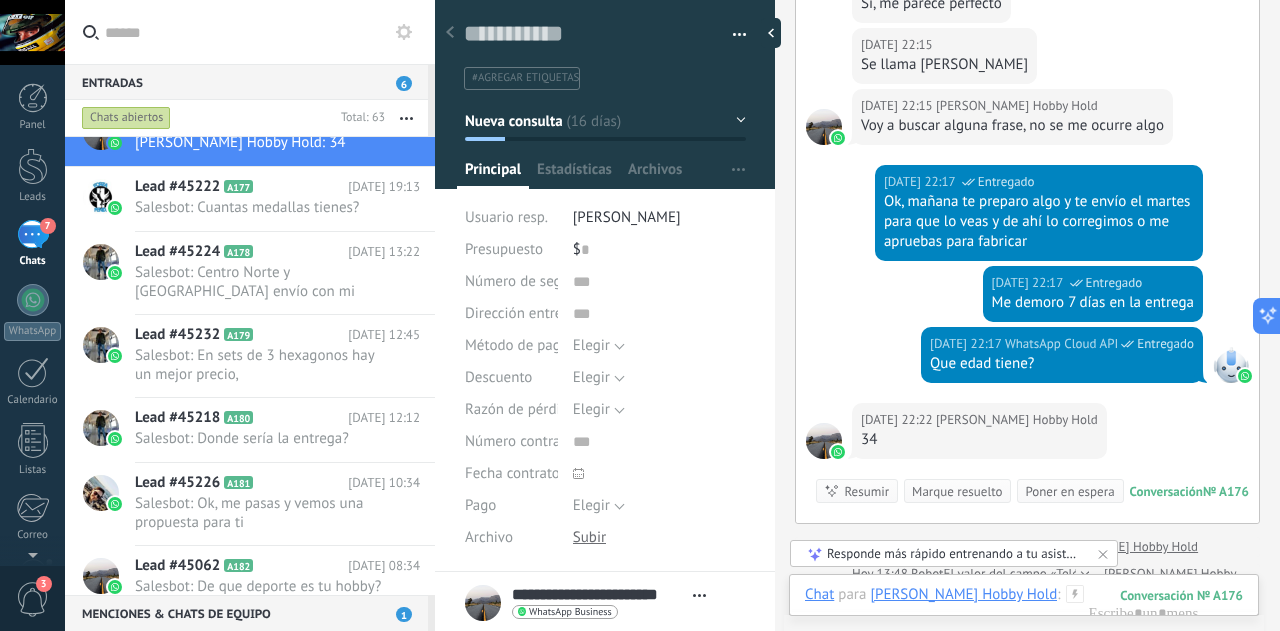 click on "Marque resuelto" at bounding box center (957, 491) 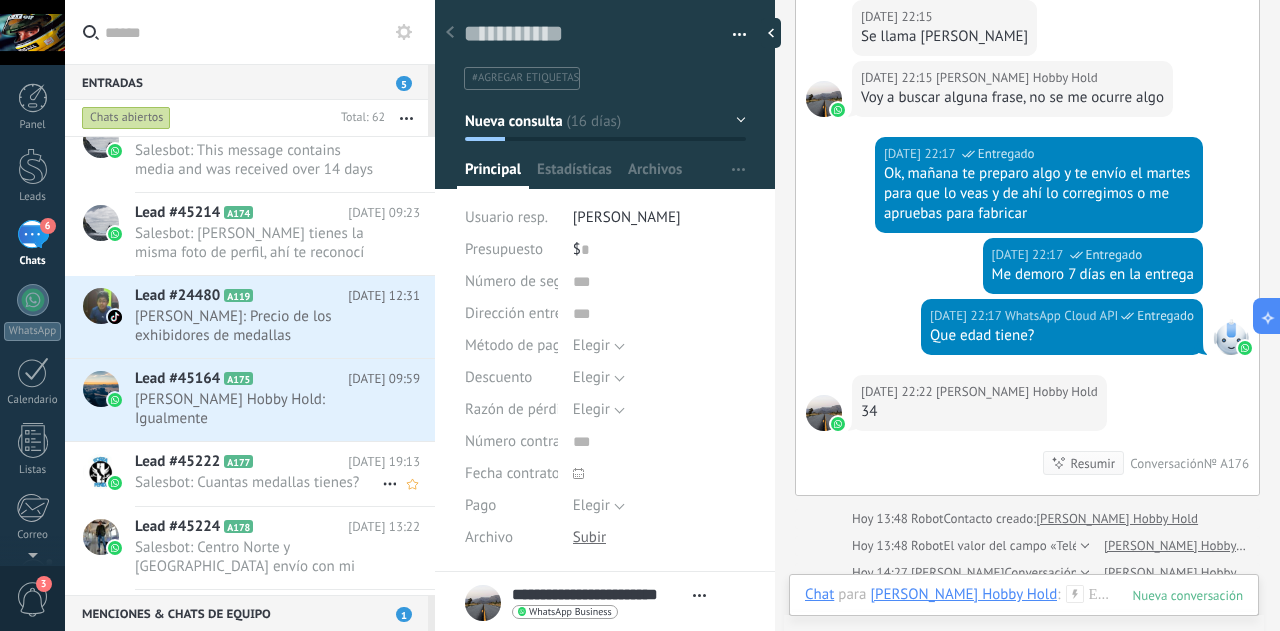 click on "Lead #45164
A175" at bounding box center (241, 379) 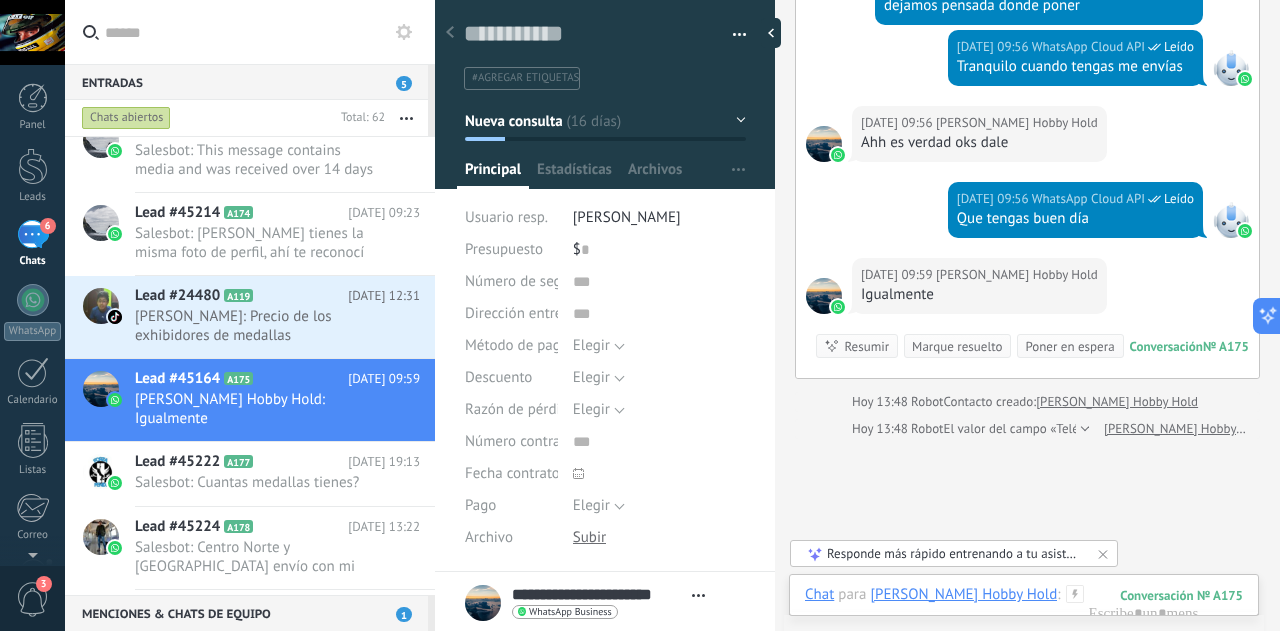 click on "Marque resuelto" at bounding box center (957, 346) 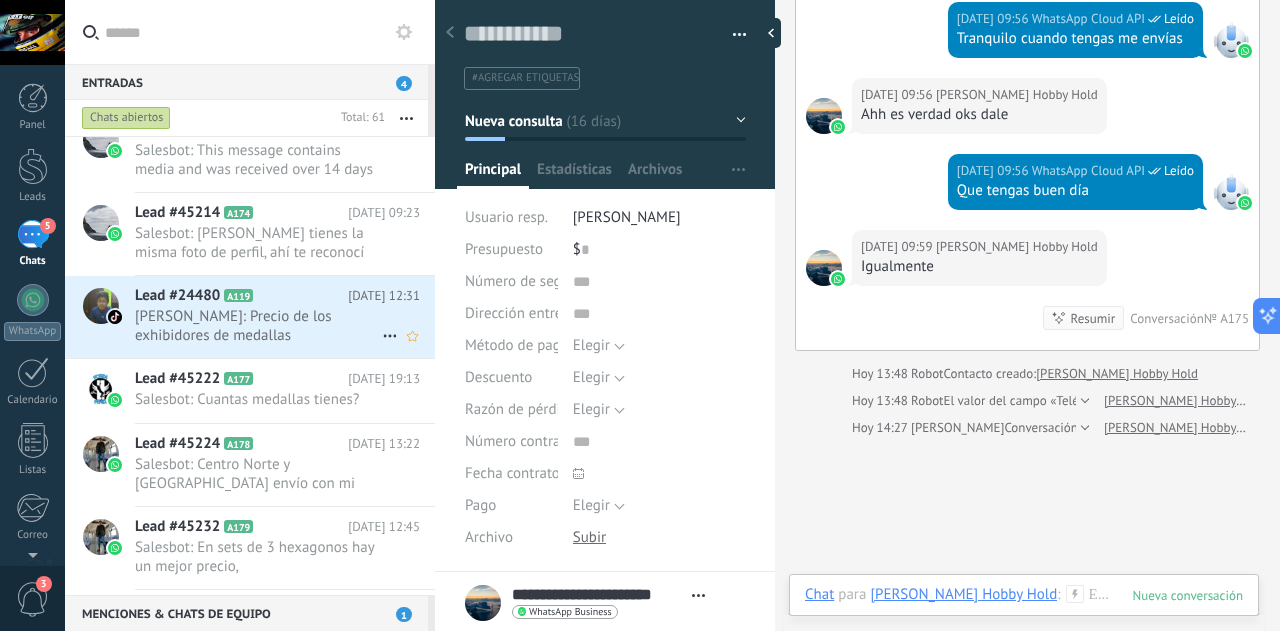 click on "[PERSON_NAME]: Precio de los exhibidores de medallas" at bounding box center [258, 326] 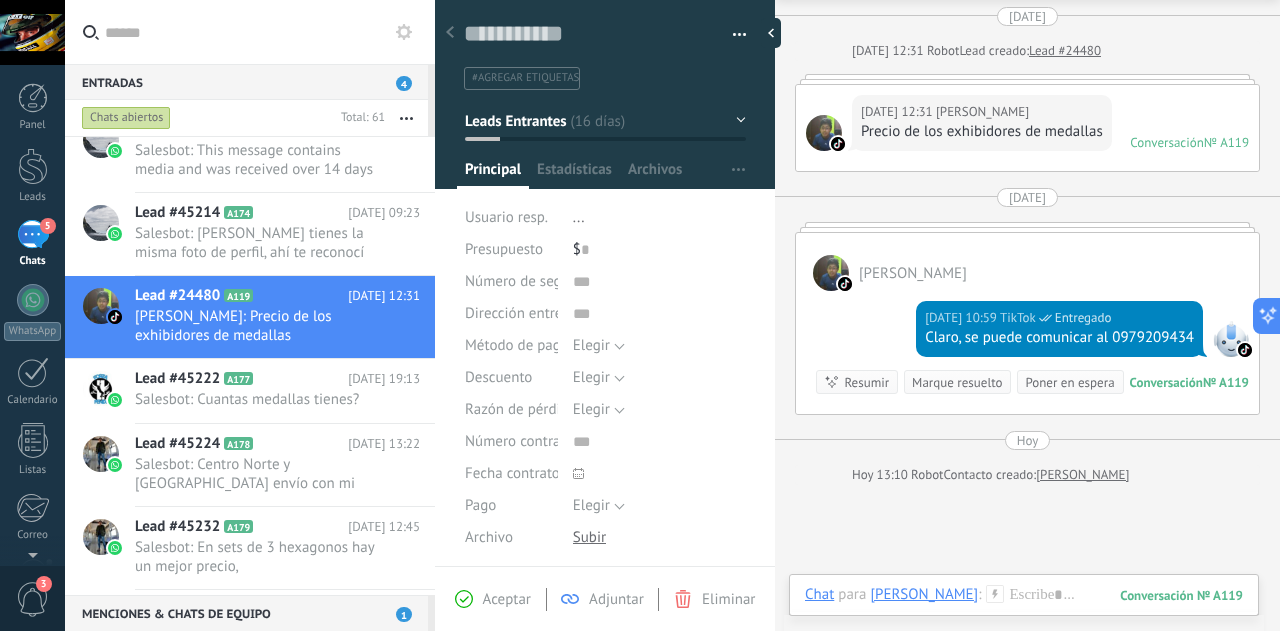 click on "Marque resuelto" at bounding box center (957, 382) 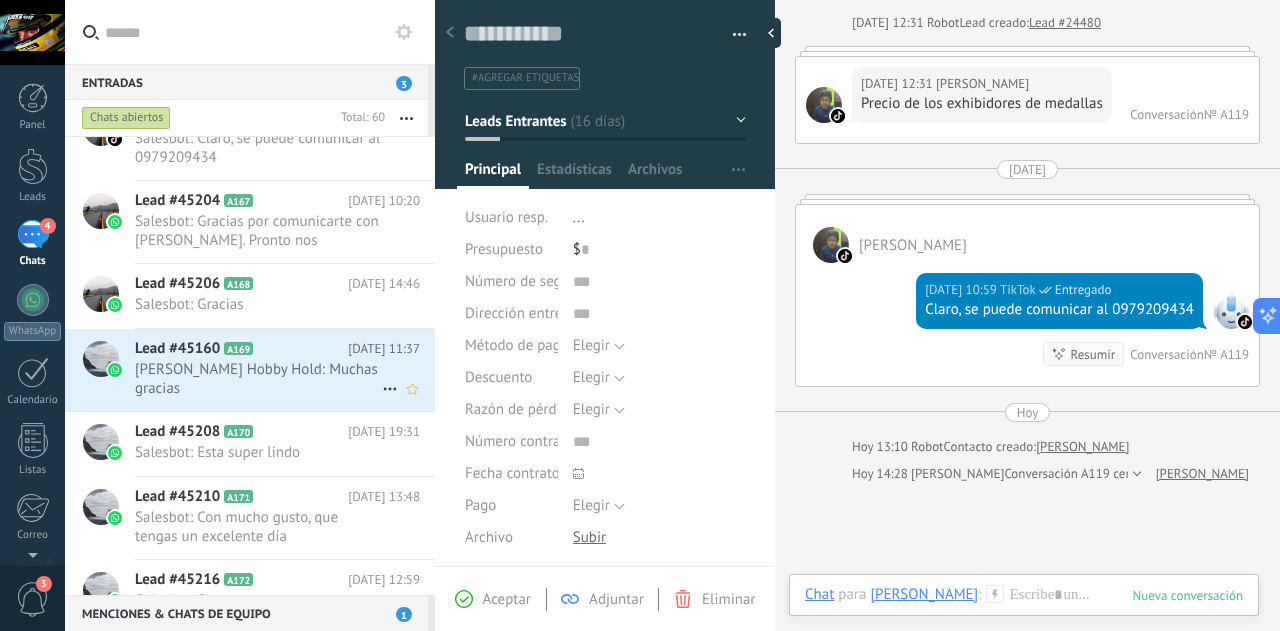 click on "Lead #45160
A169" at bounding box center [241, 349] 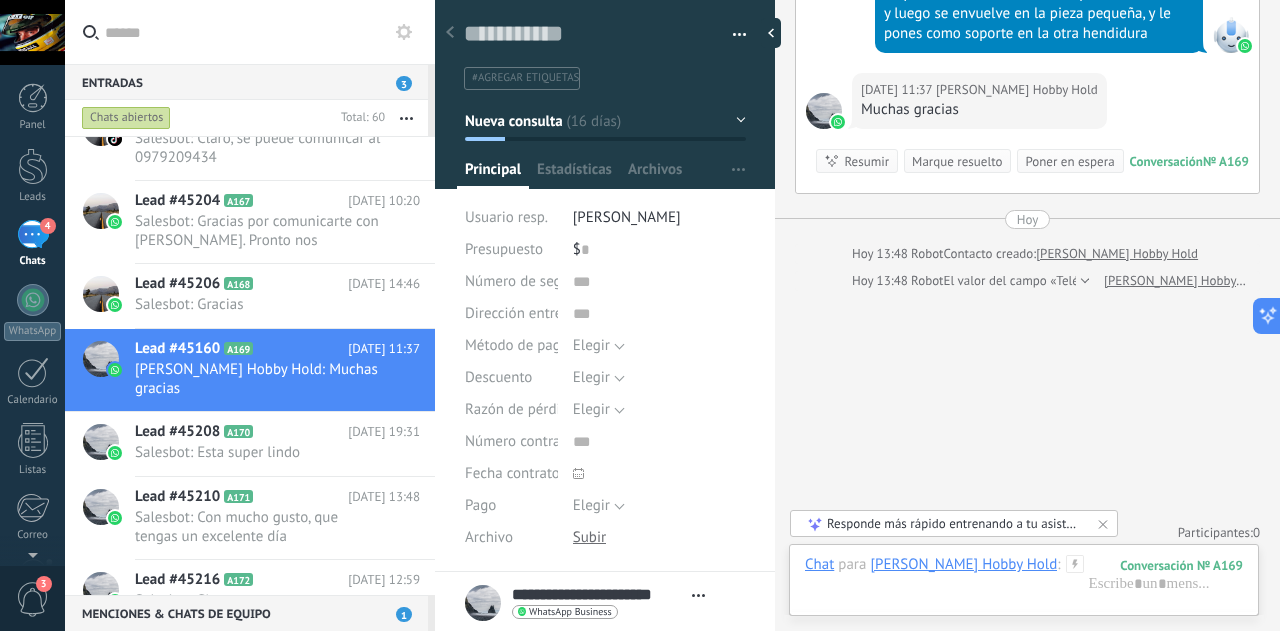click on "Marque resuelto" at bounding box center [957, 161] 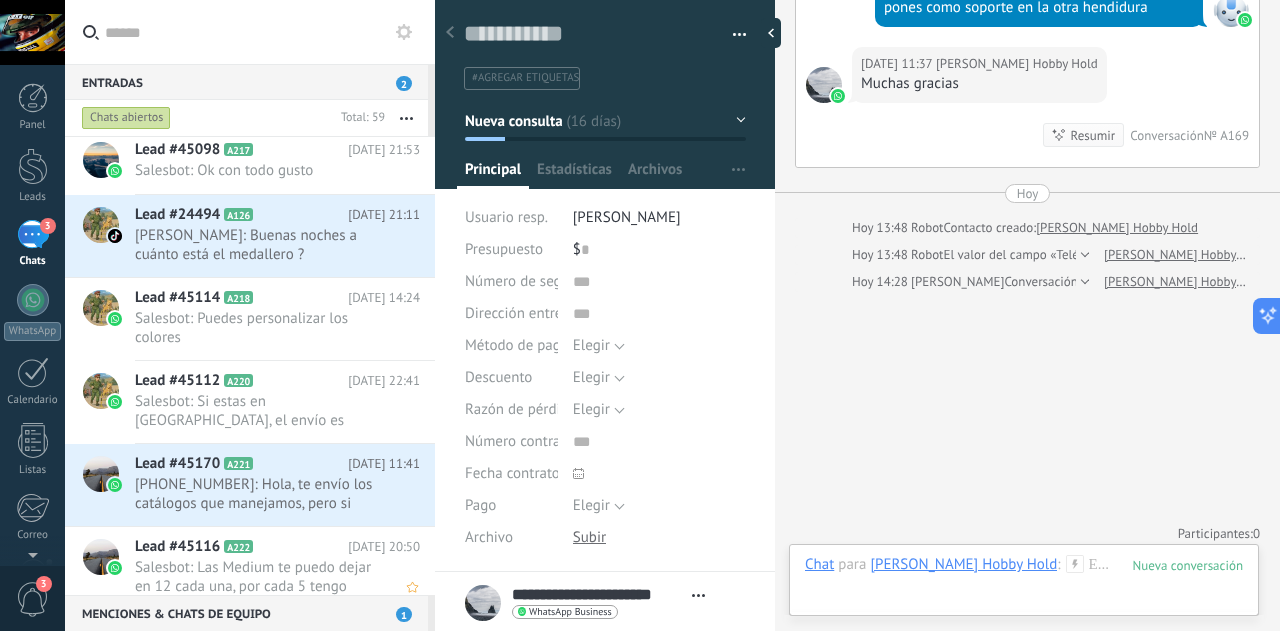 scroll, scrollTop: 4000, scrollLeft: 0, axis: vertical 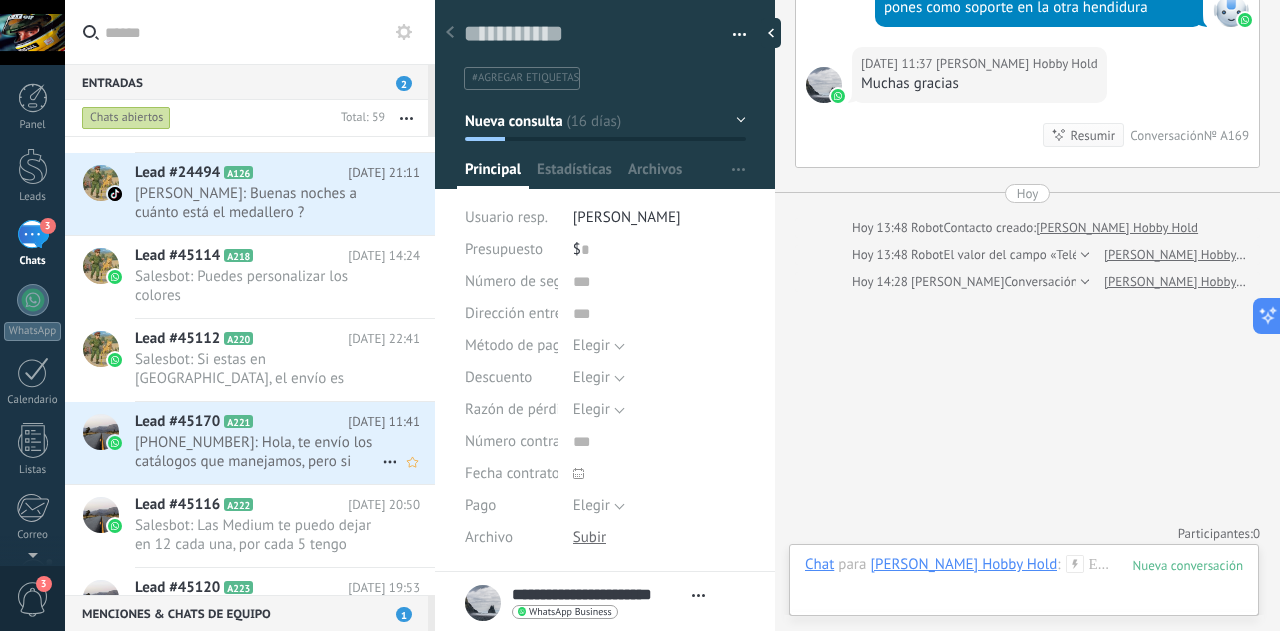 click on "[PHONE_NUMBER]: Hola, te envío los catálogos que manejamos, pero si buscas alguna figura en específico me puedes indicar cual ..." at bounding box center (258, 452) 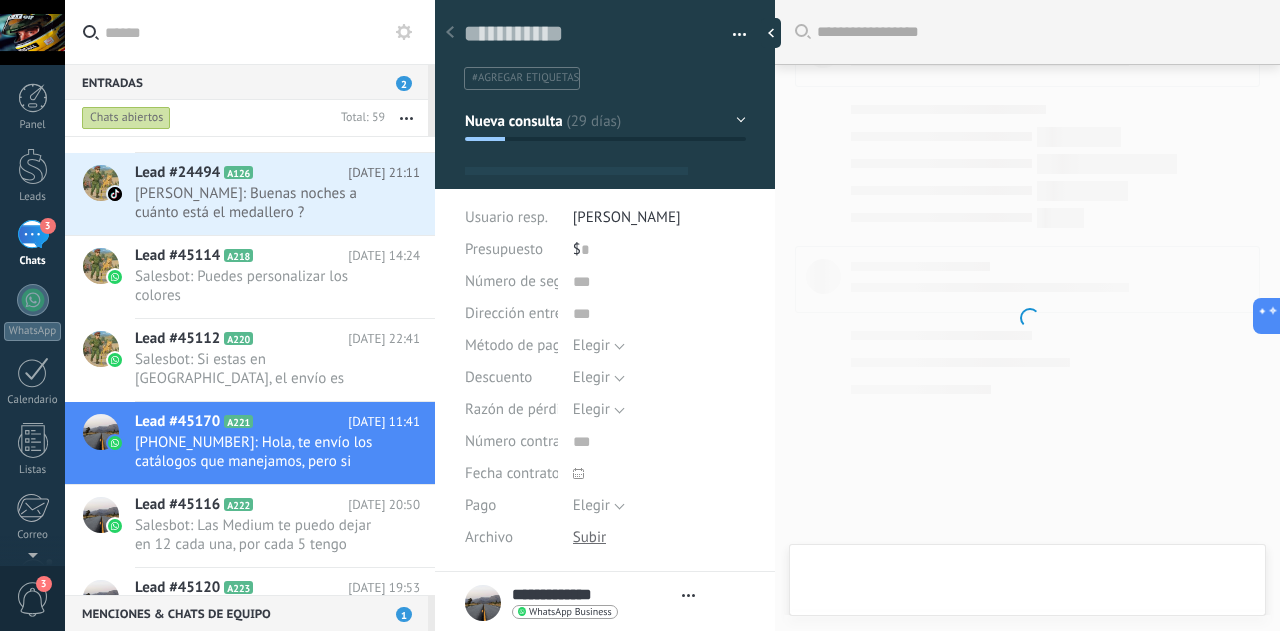 scroll, scrollTop: 339, scrollLeft: 0, axis: vertical 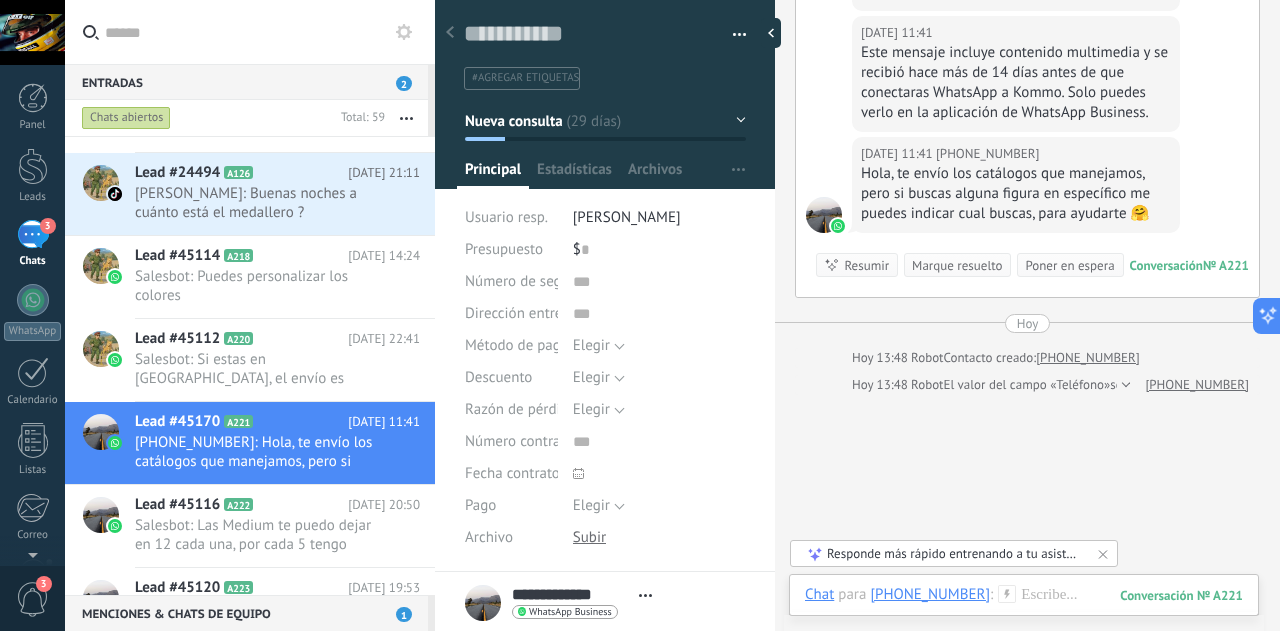 click on "Marque resuelto" at bounding box center (957, 265) 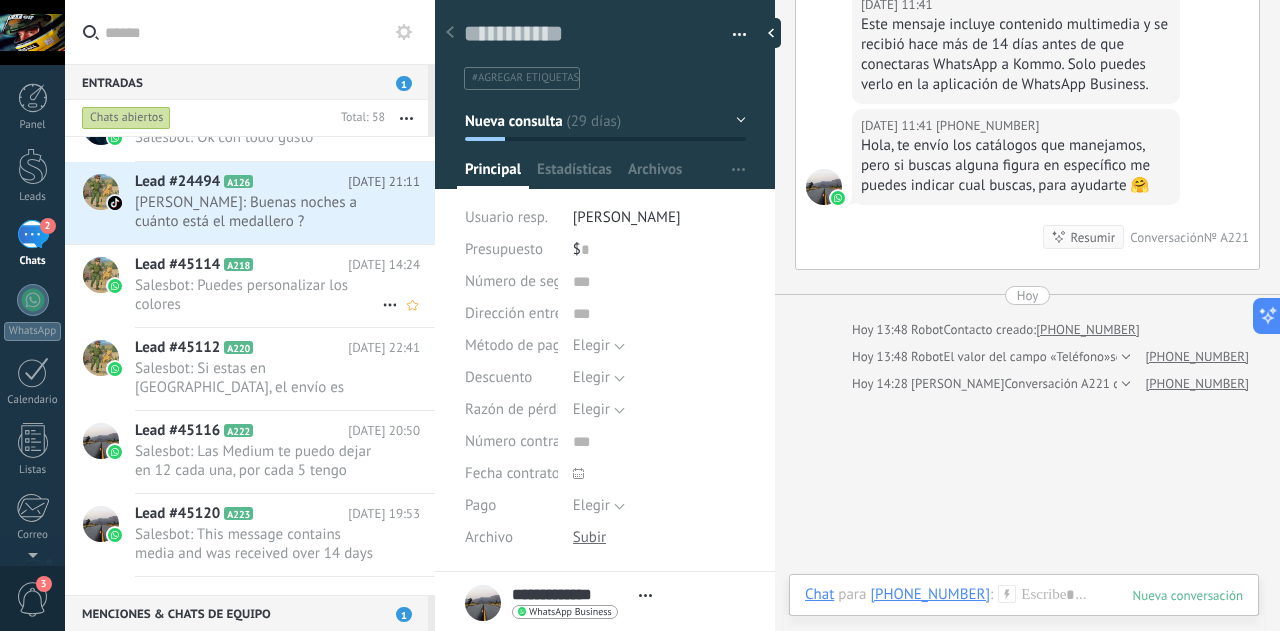 scroll, scrollTop: 3990, scrollLeft: 0, axis: vertical 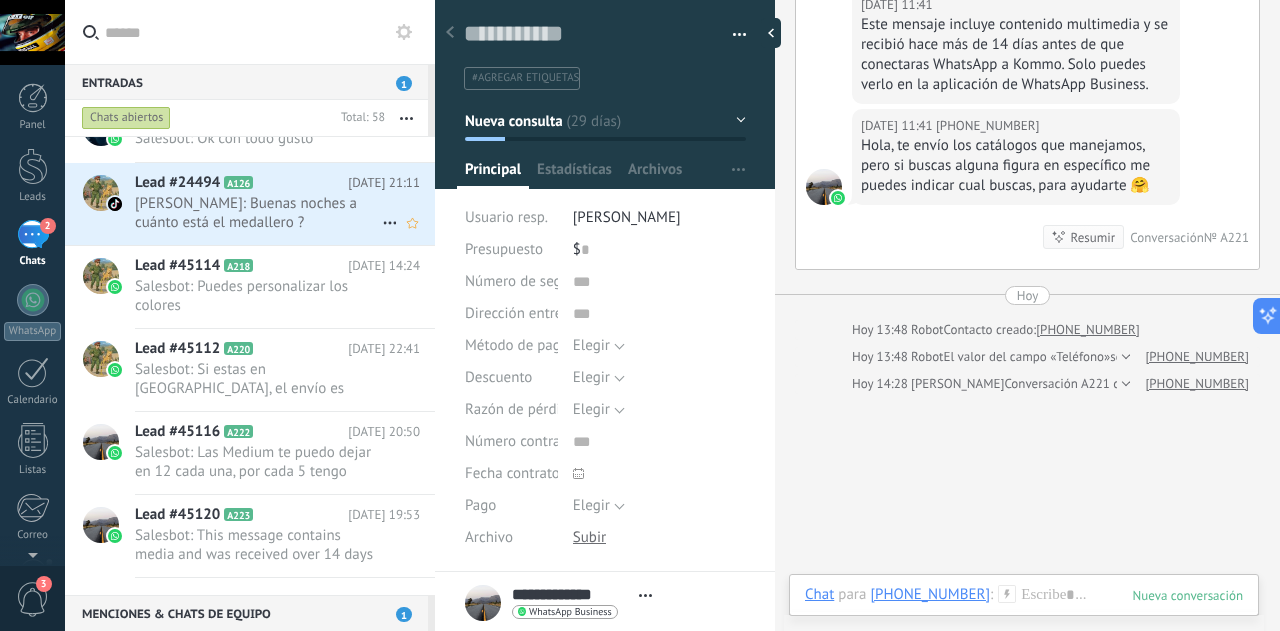 click on "Lead #24494
A126
[DATE] 21:11
[PERSON_NAME]: Buenas noches a cuánto está el medallero ?" at bounding box center (285, 204) 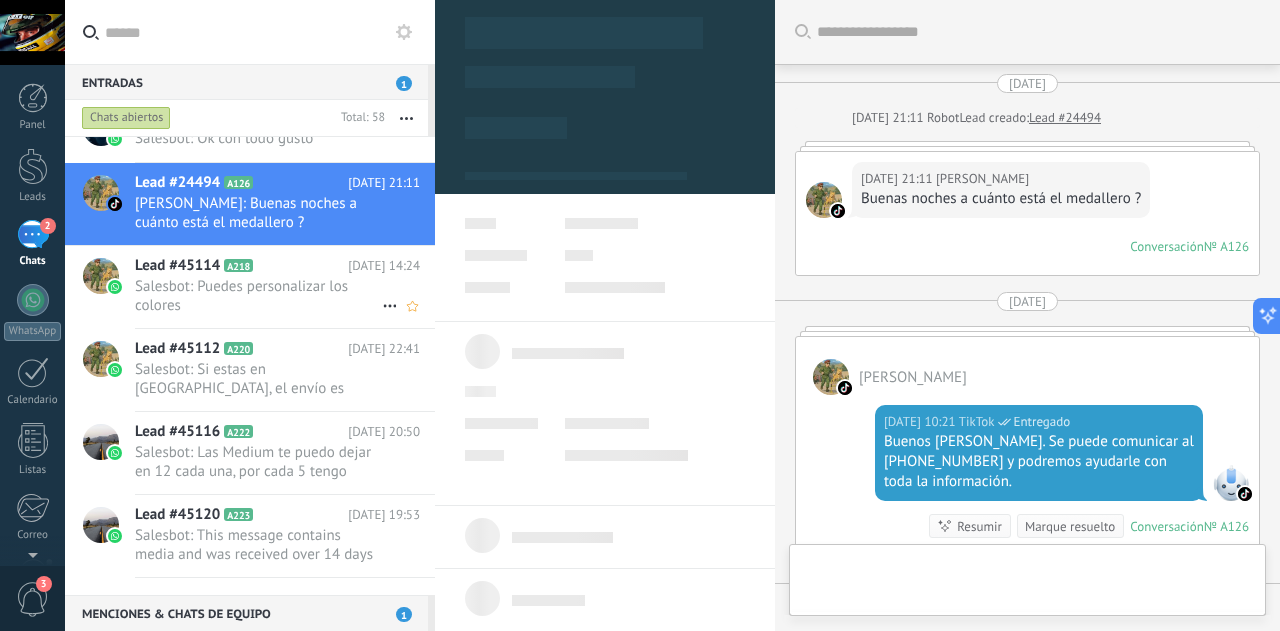 type on "**********" 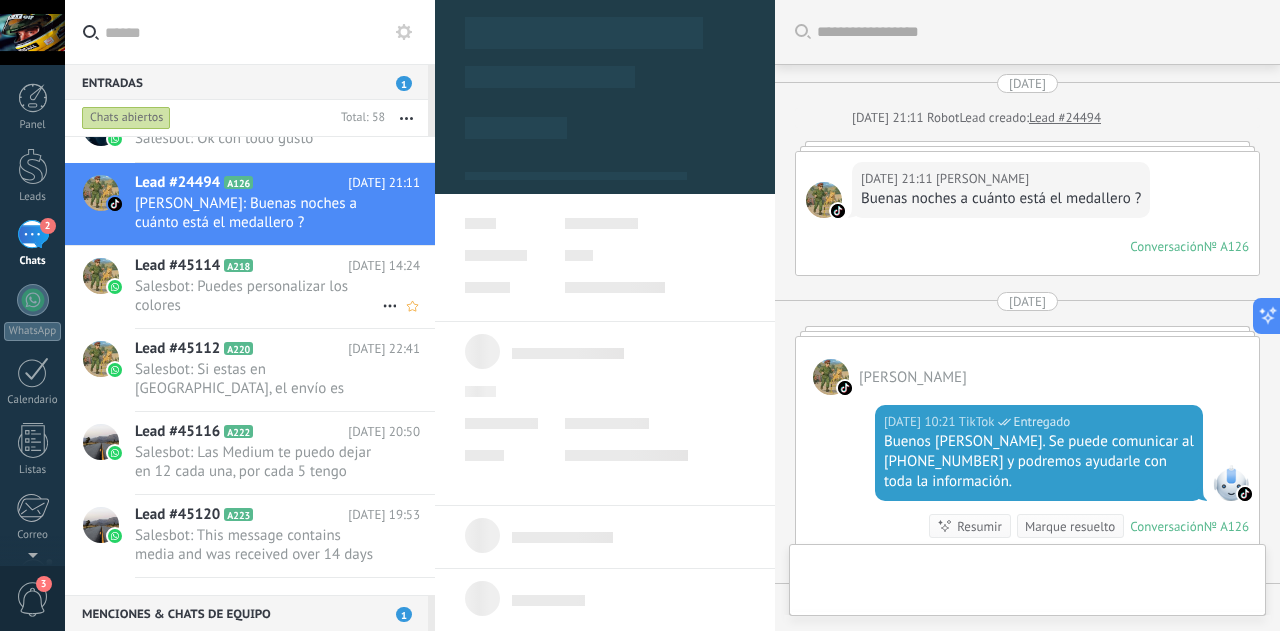scroll, scrollTop: 30, scrollLeft: 0, axis: vertical 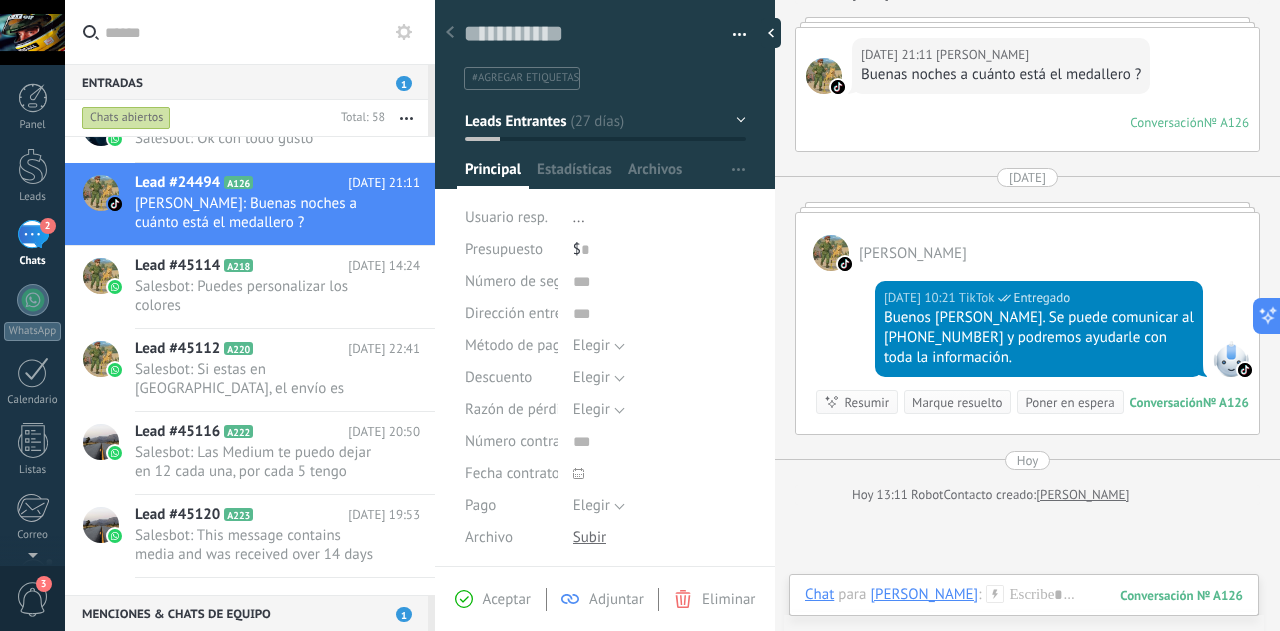 click on "Marque resuelto" at bounding box center [957, 402] 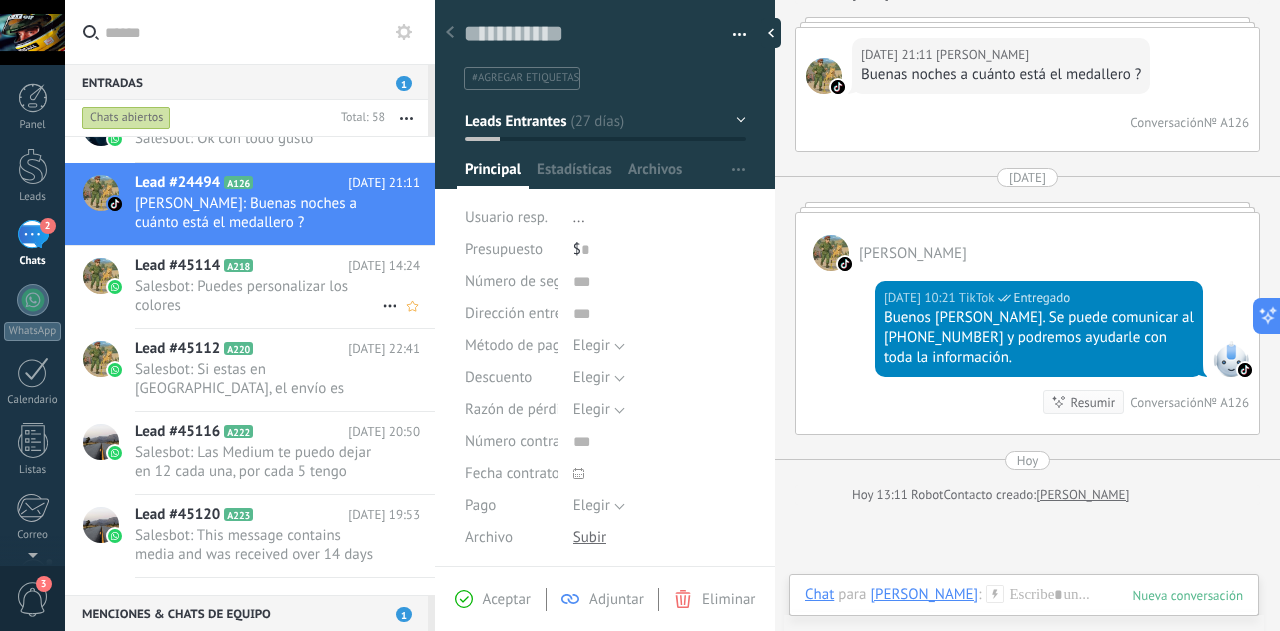 scroll, scrollTop: 151, scrollLeft: 0, axis: vertical 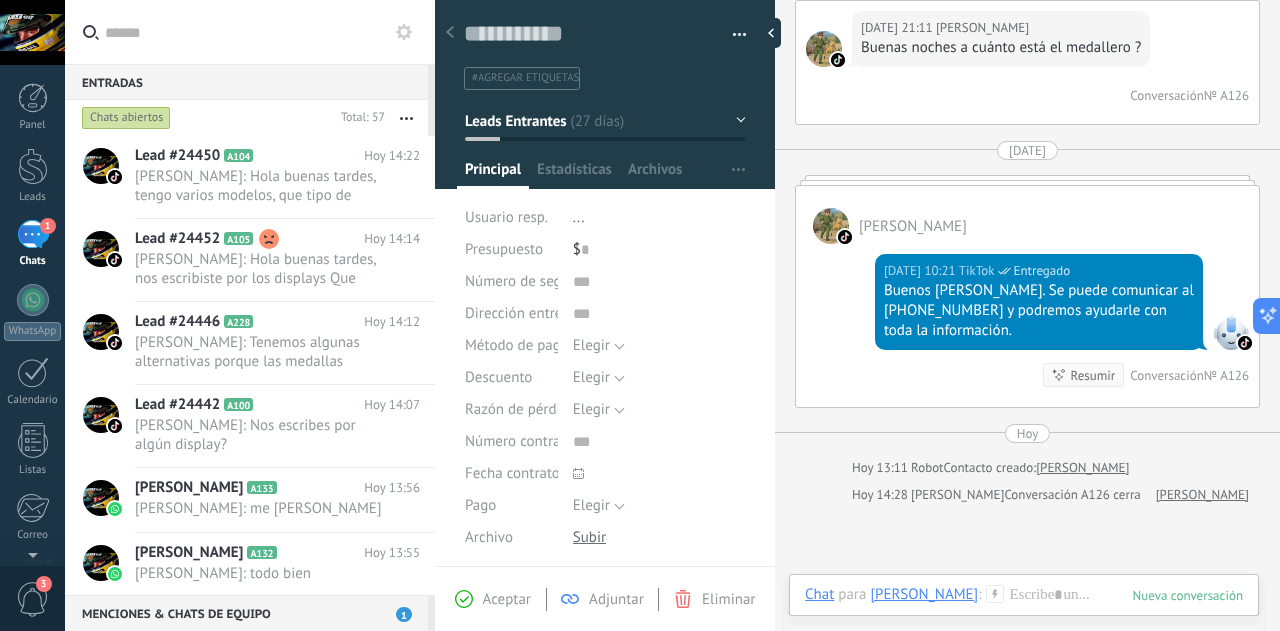 click on "1" at bounding box center [33, 234] 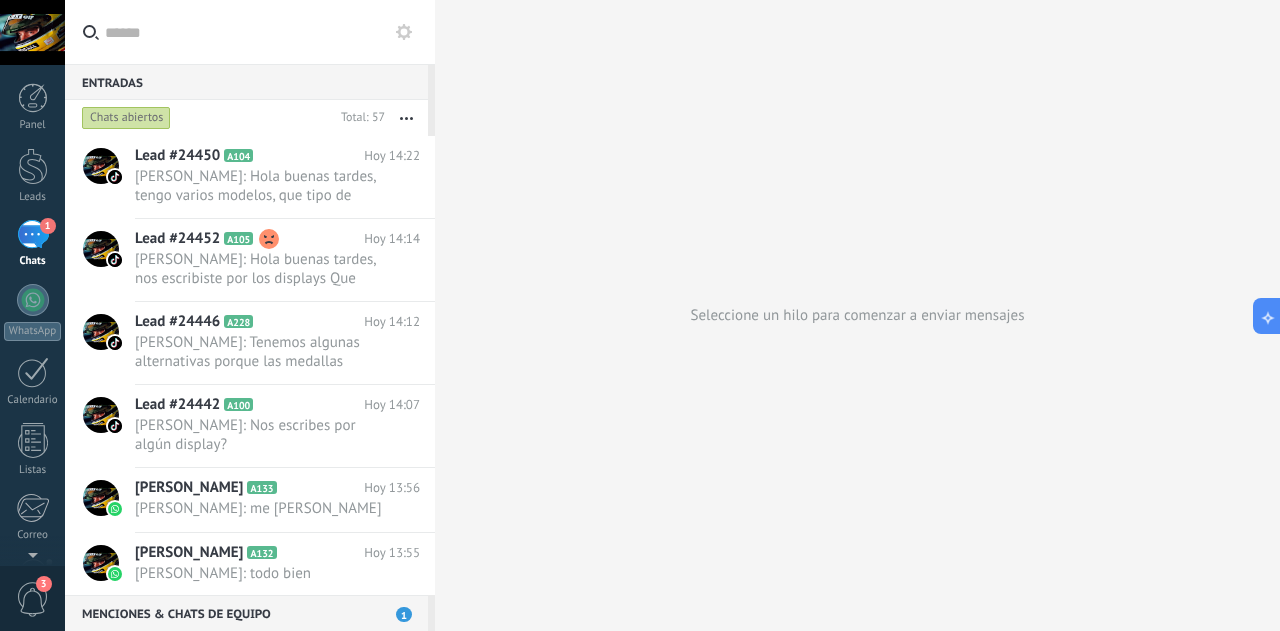 click on "1" at bounding box center (33, 234) 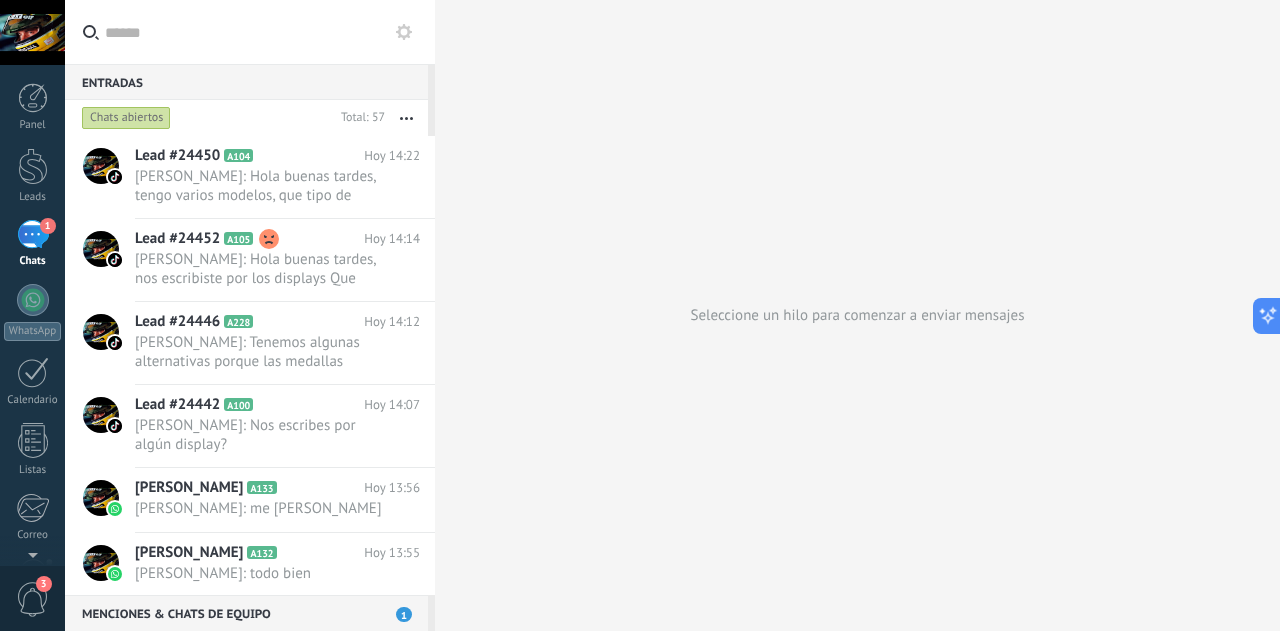 click at bounding box center (406, 118) 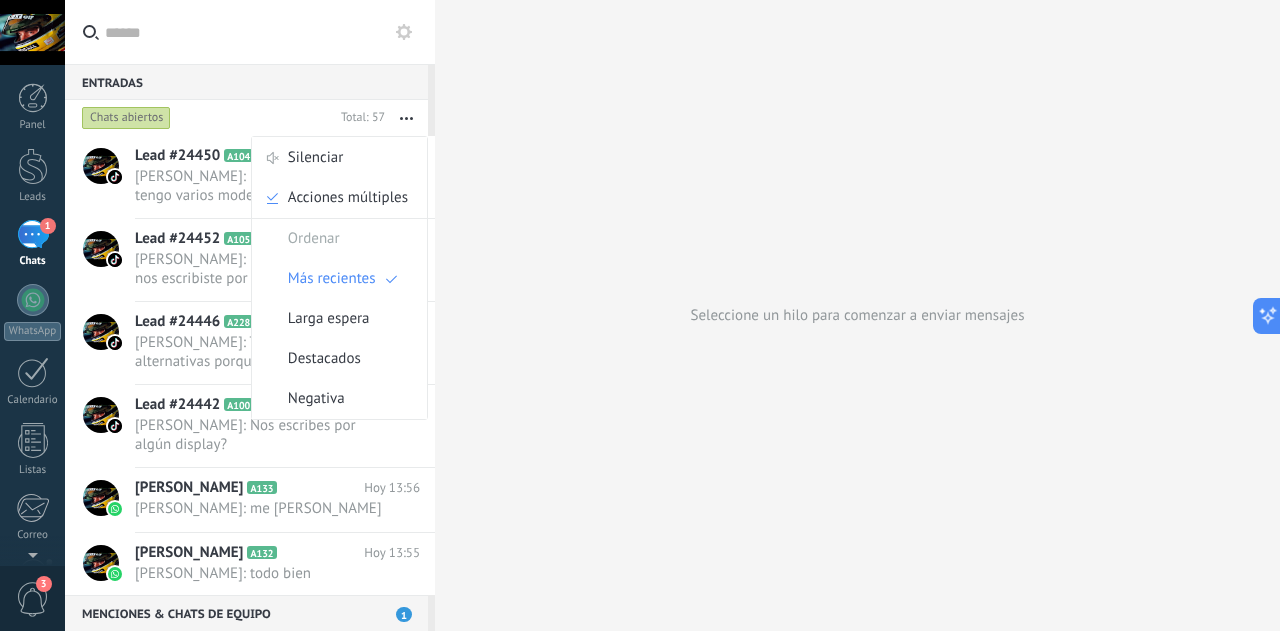 click at bounding box center (406, 118) 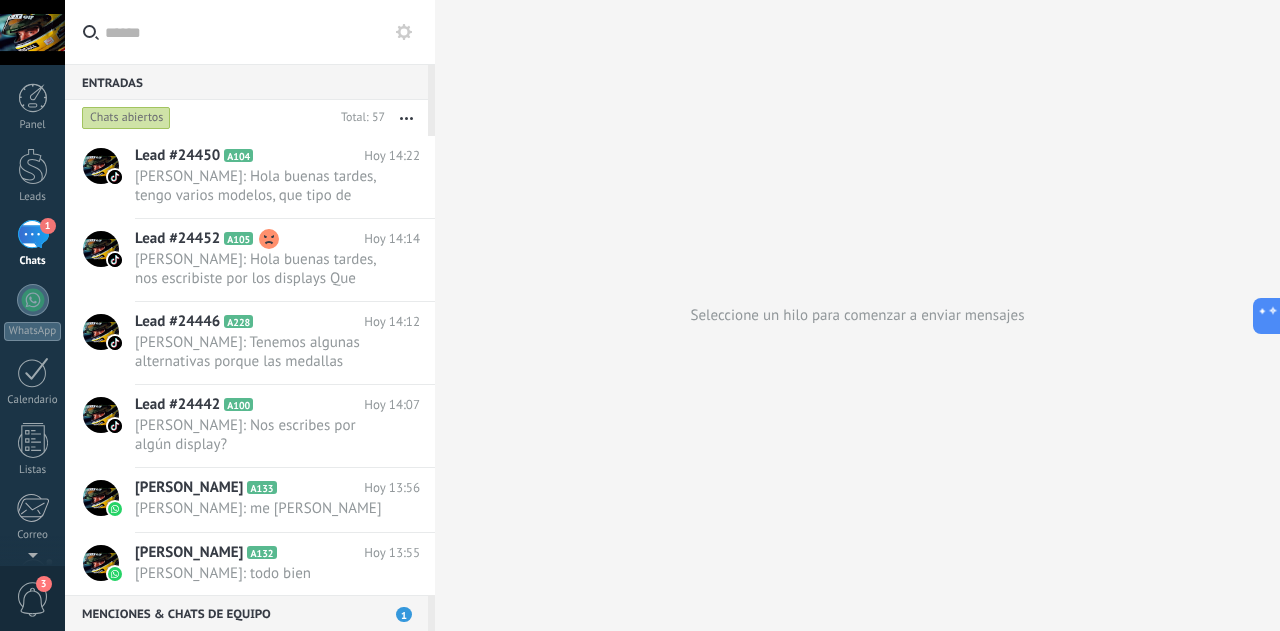 click on "Chats abiertos" at bounding box center (126, 118) 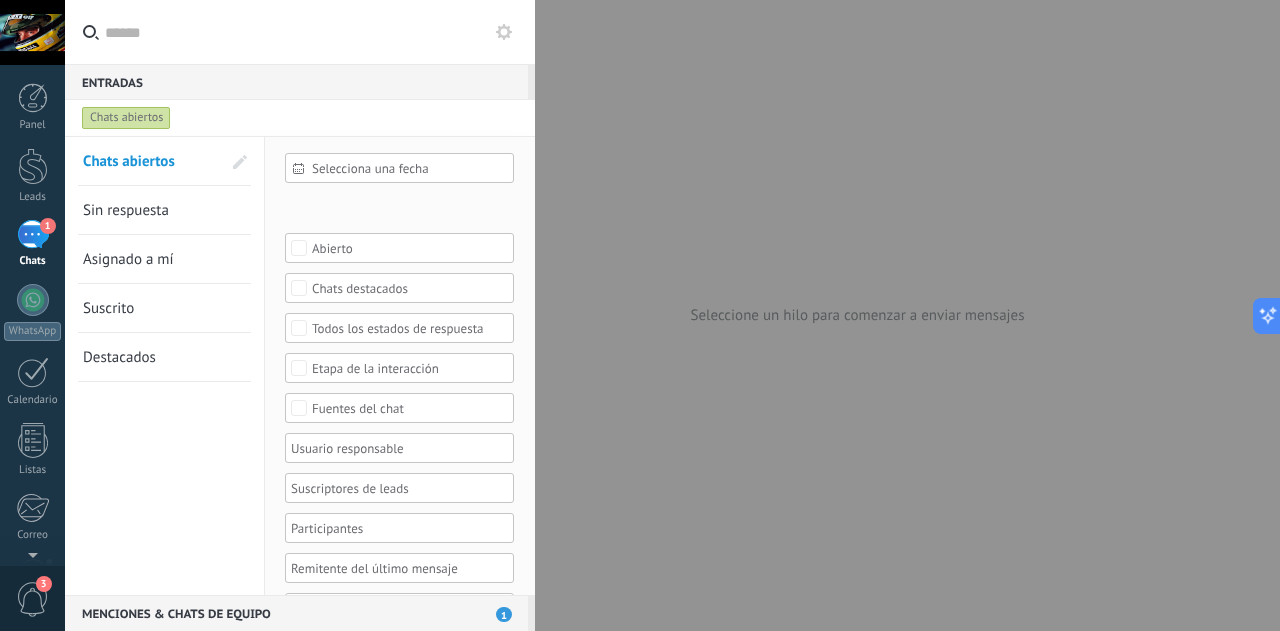 click on "Sin respuesta" at bounding box center [126, 210] 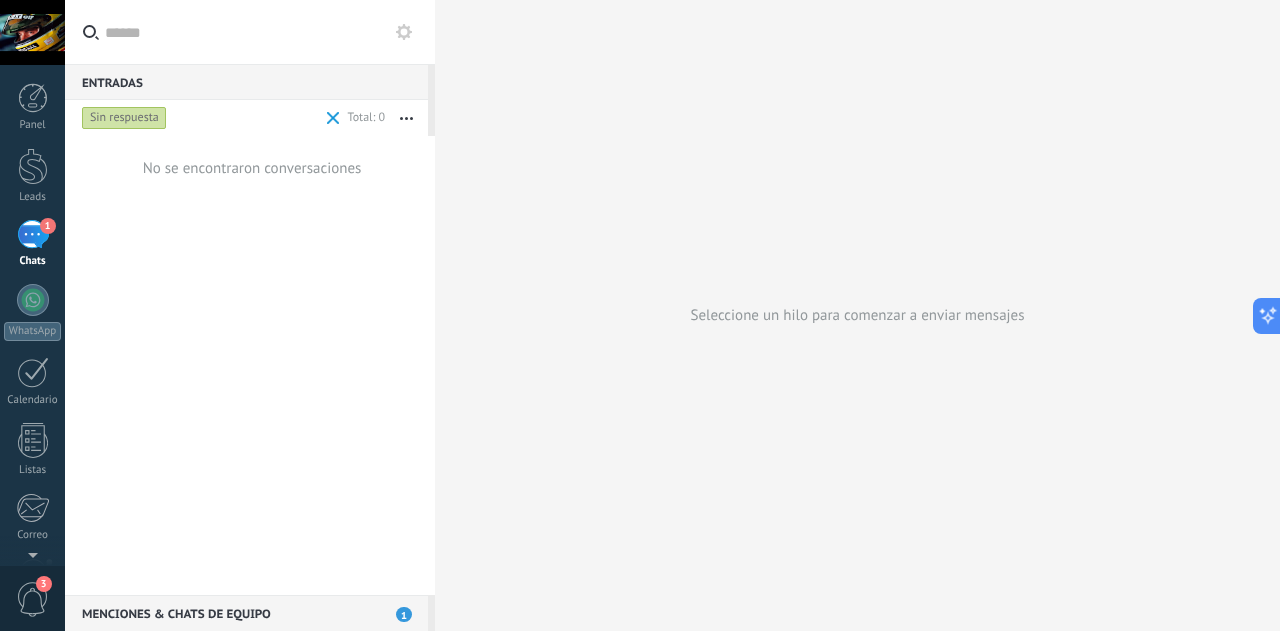 click on "Sin respuesta" at bounding box center (124, 118) 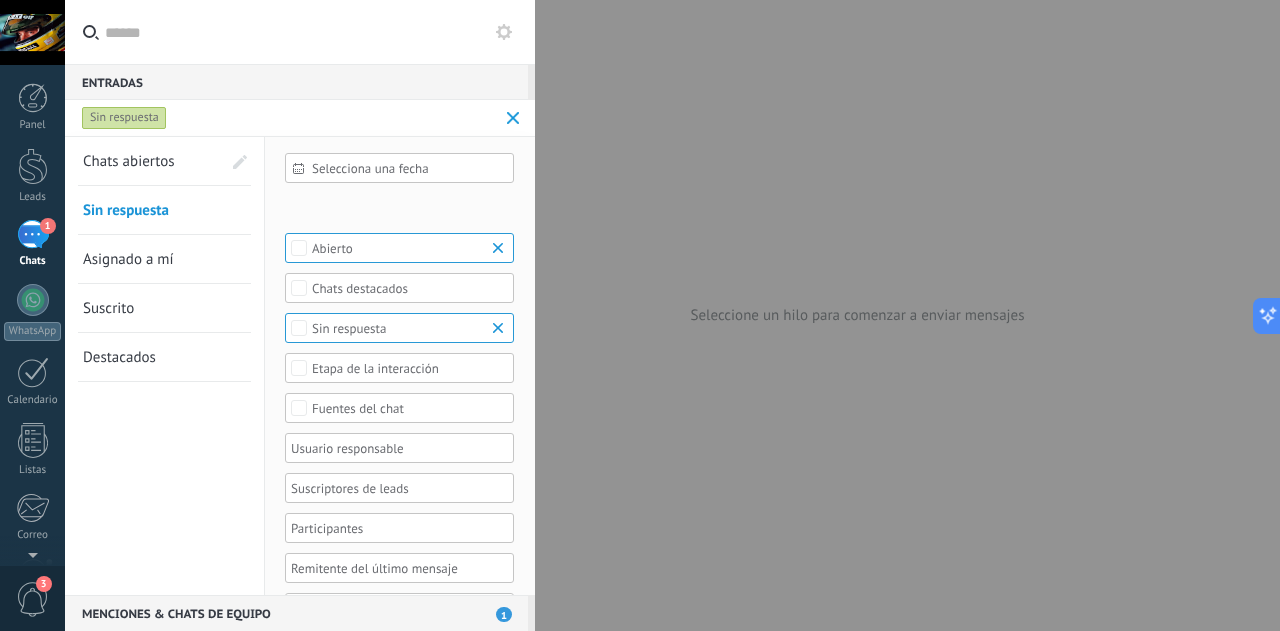 click on "Chats abiertos" at bounding box center [129, 161] 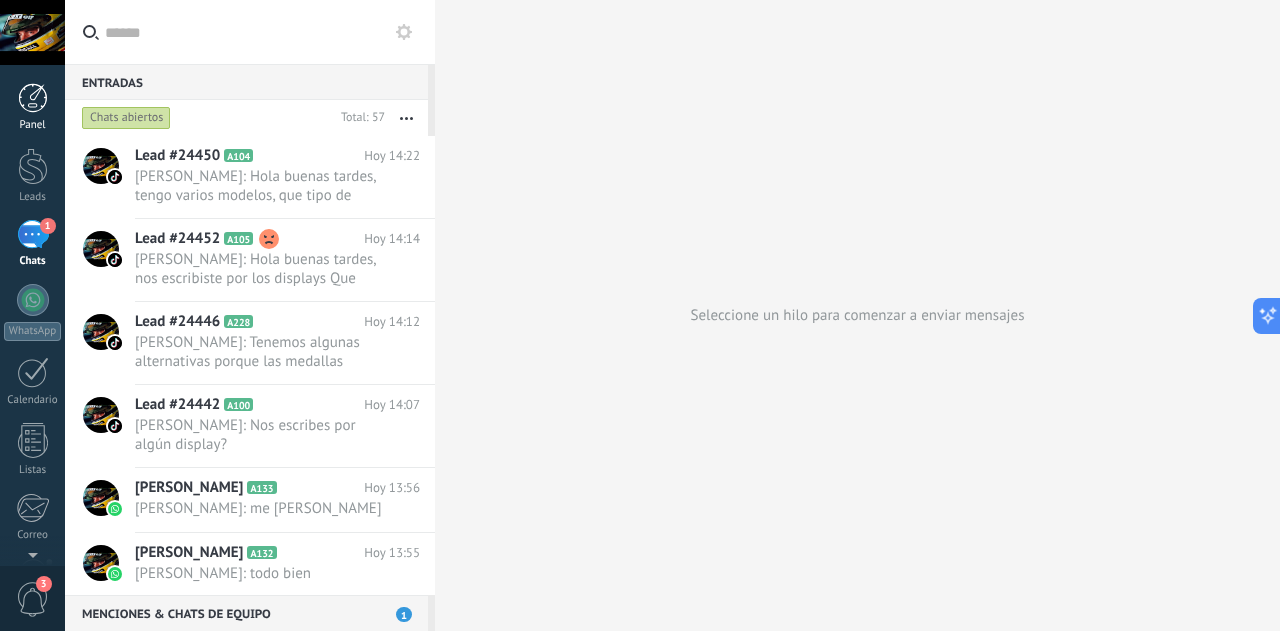 click at bounding box center [33, 98] 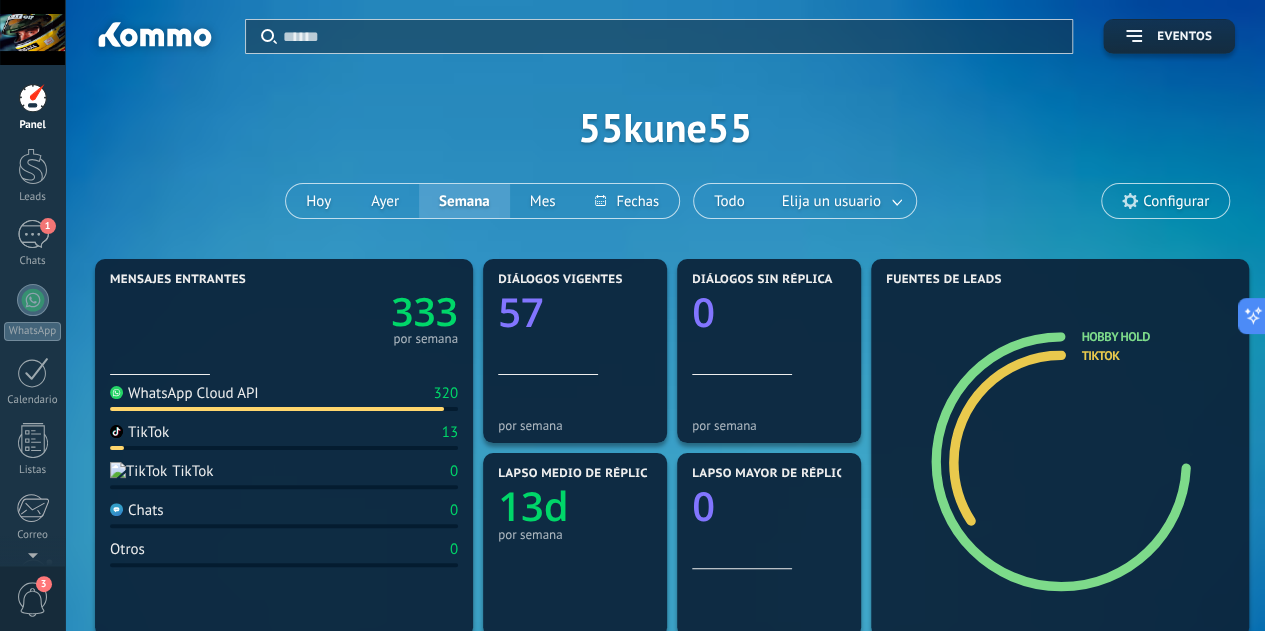 click on "3" at bounding box center [33, 599] 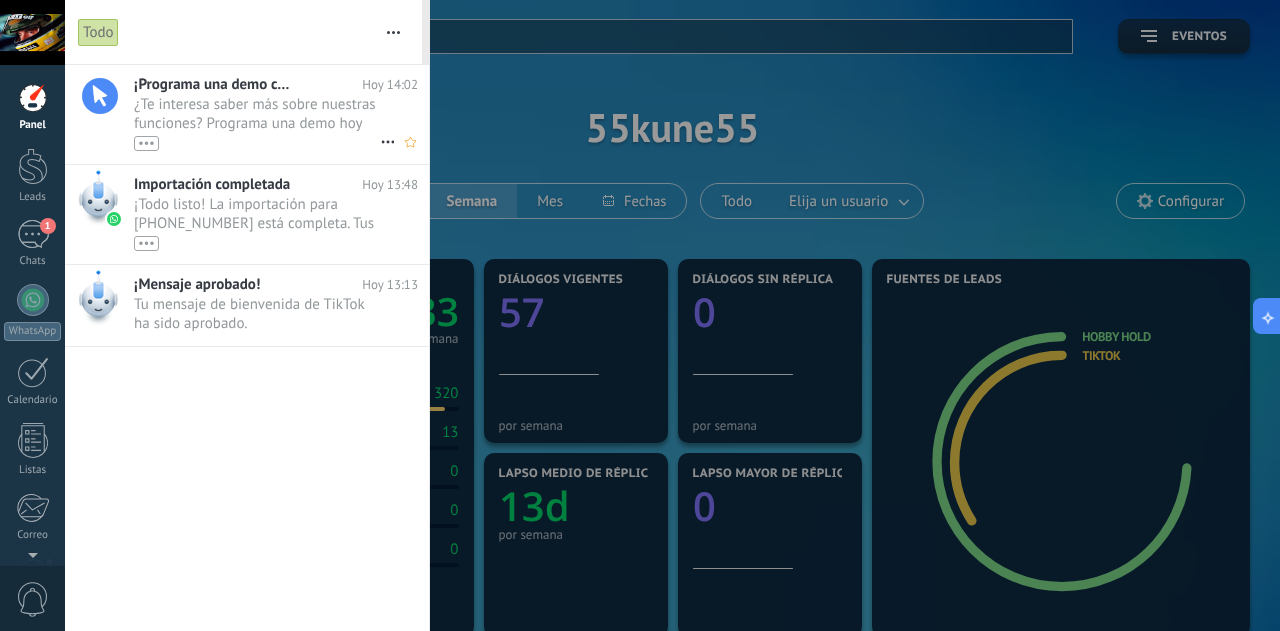 click on "•••" at bounding box center (257, 142) 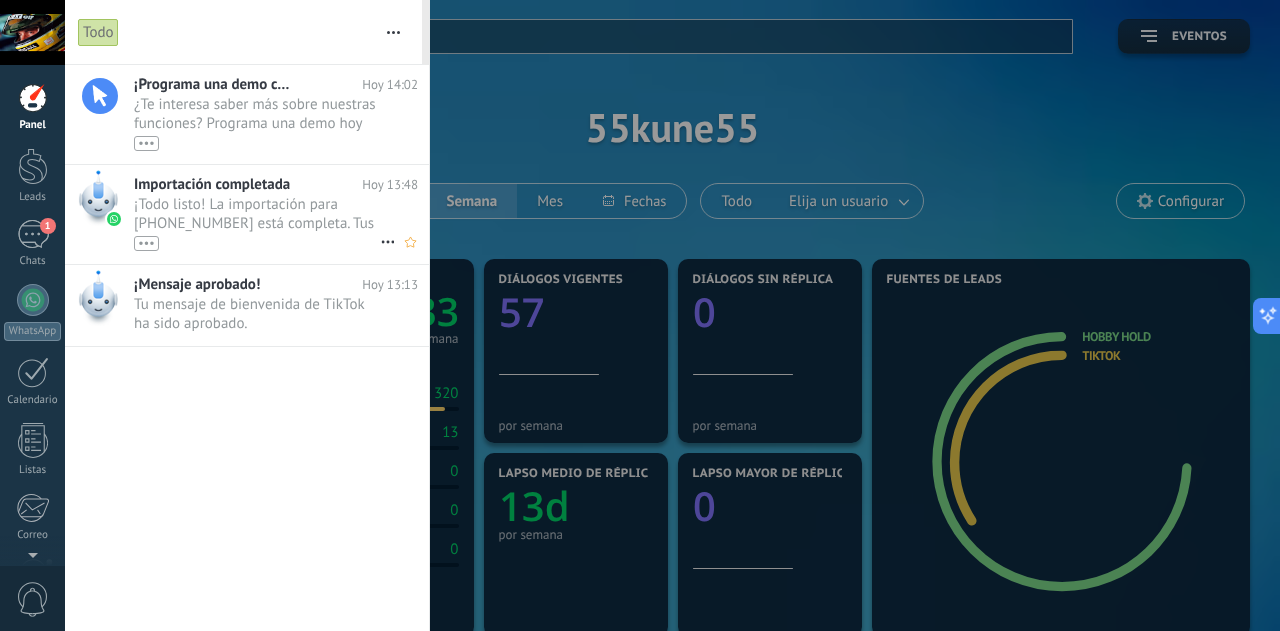 click on "¡Todo listo! La importación para [PHONE_NUMBER] está completa. Tus datos de WhatsApp están listos en Kommo.
•••" at bounding box center (257, 223) 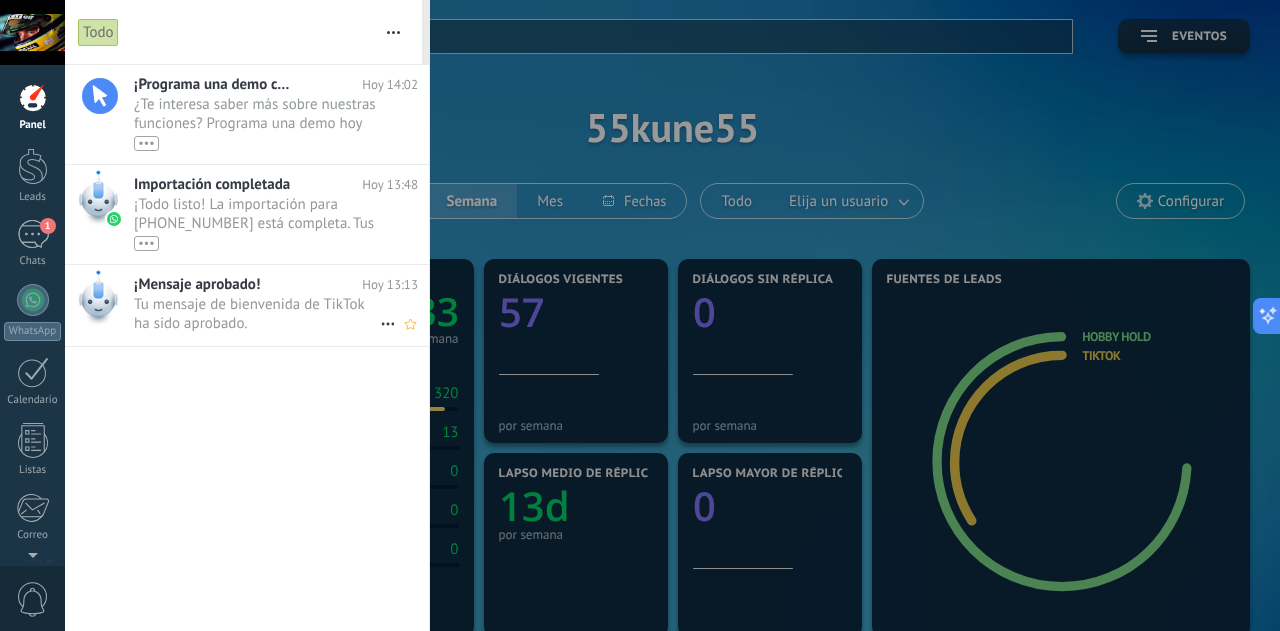 click on "Tu mensaje de bienvenida de TikTok ha sido aprobado.
•••" at bounding box center (257, 314) 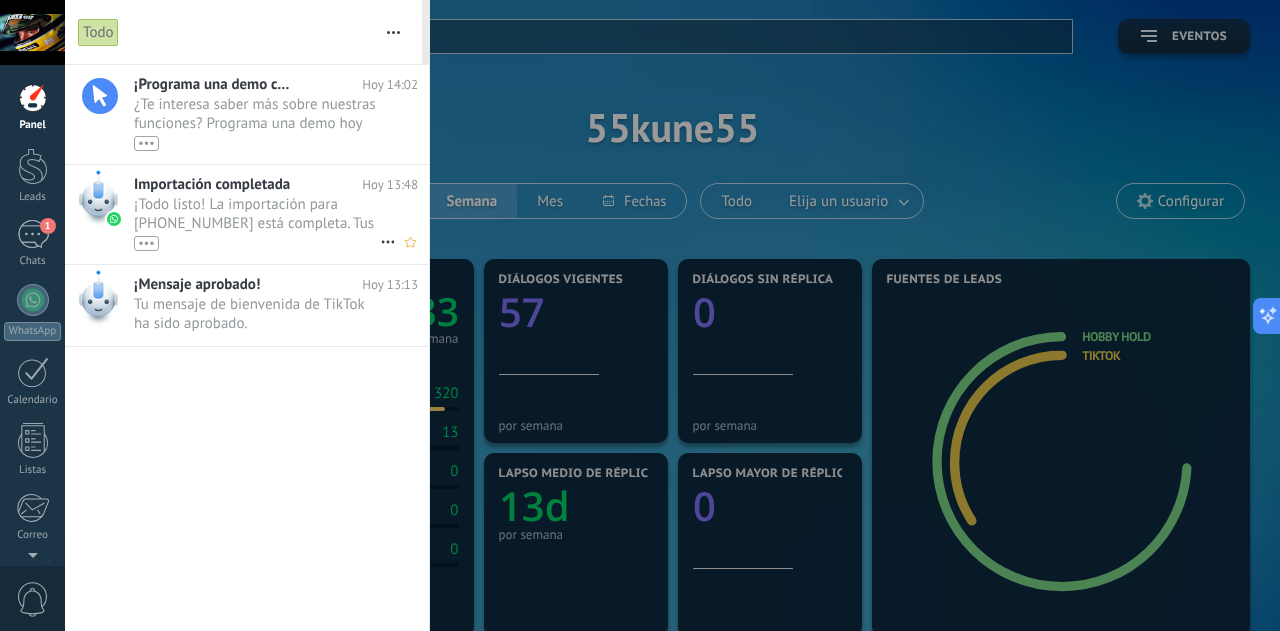 click on "¡Todo listo! La importación para [PHONE_NUMBER] está completa. Tus datos de WhatsApp están listos en Kommo.
•••" at bounding box center [257, 223] 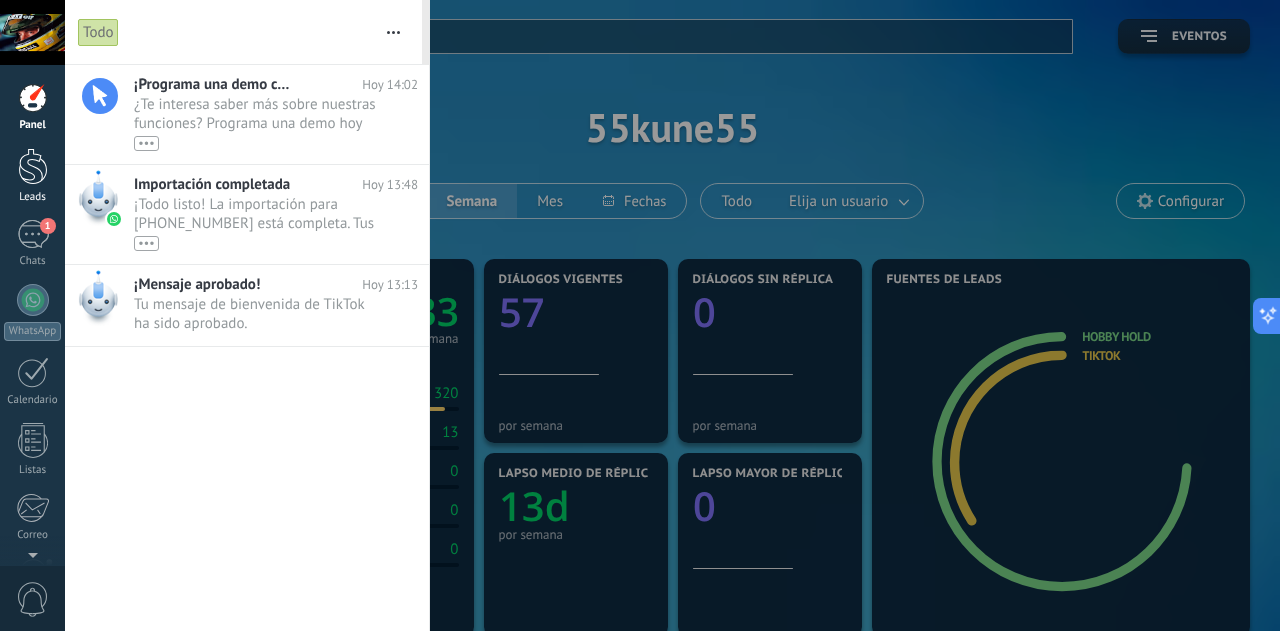 click at bounding box center [33, 166] 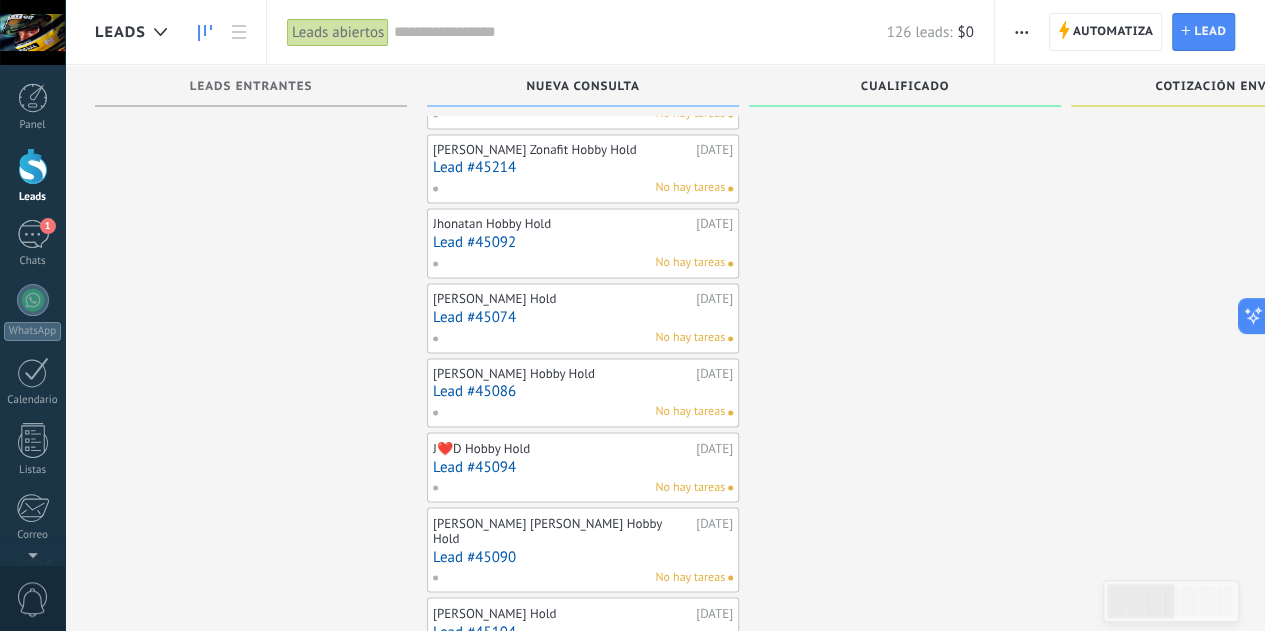 scroll, scrollTop: 5291, scrollLeft: 0, axis: vertical 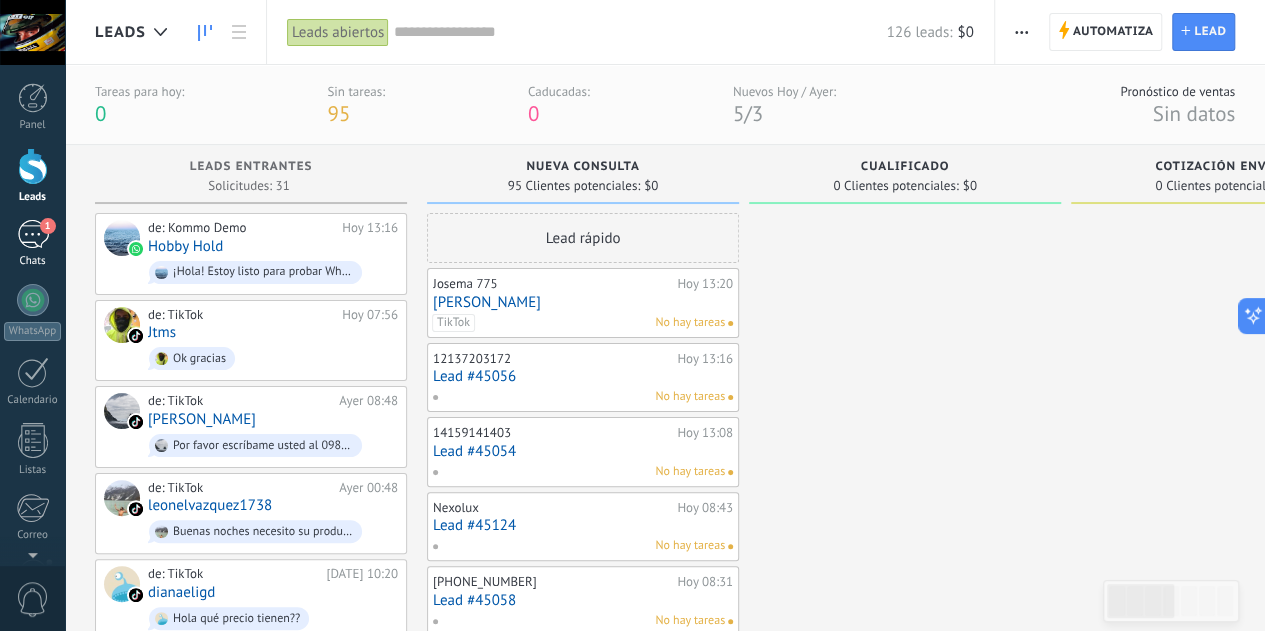 click on "1" at bounding box center (33, 234) 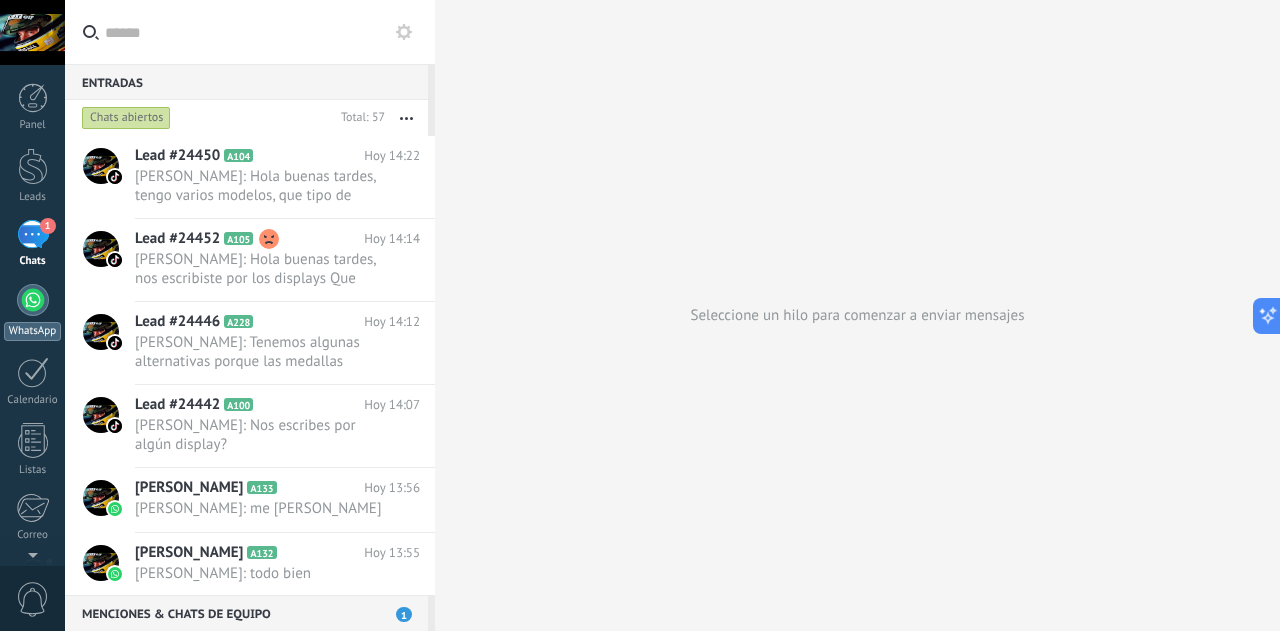 click at bounding box center (33, 300) 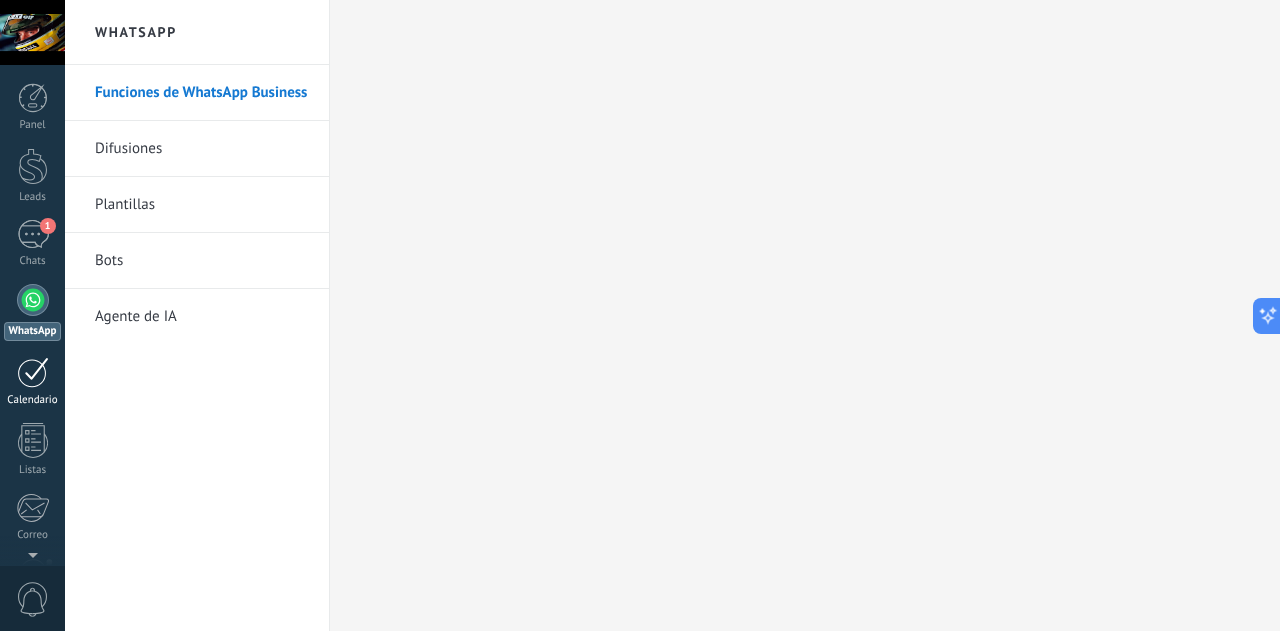 click at bounding box center [33, 372] 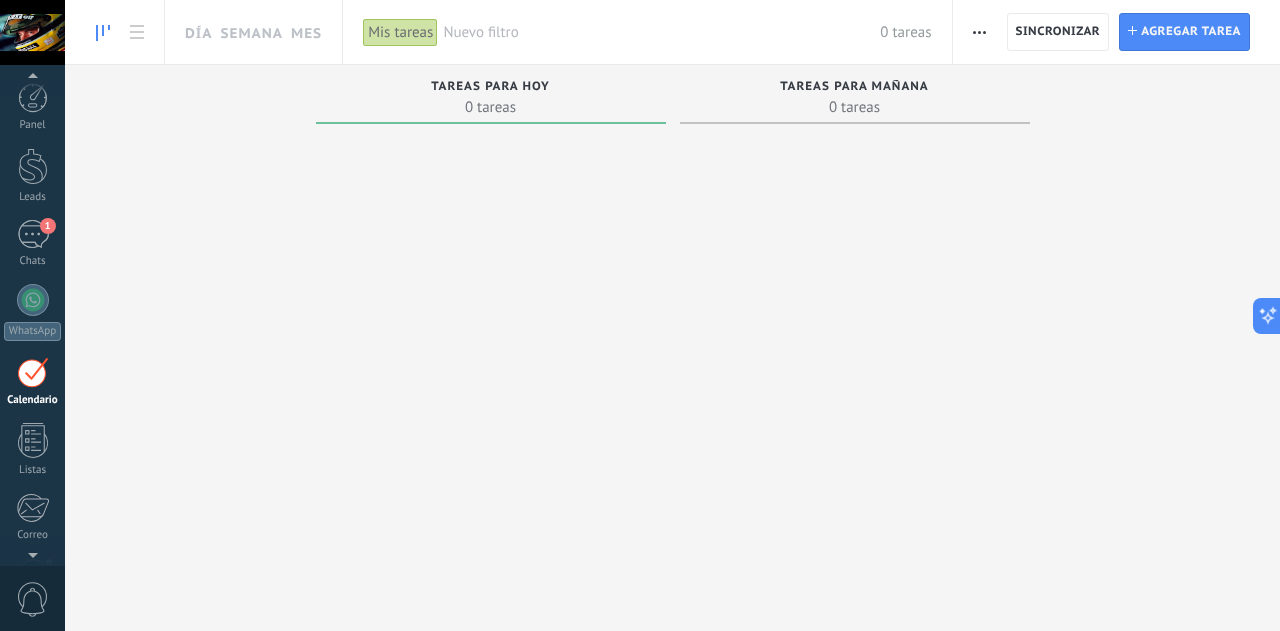 scroll, scrollTop: 57, scrollLeft: 0, axis: vertical 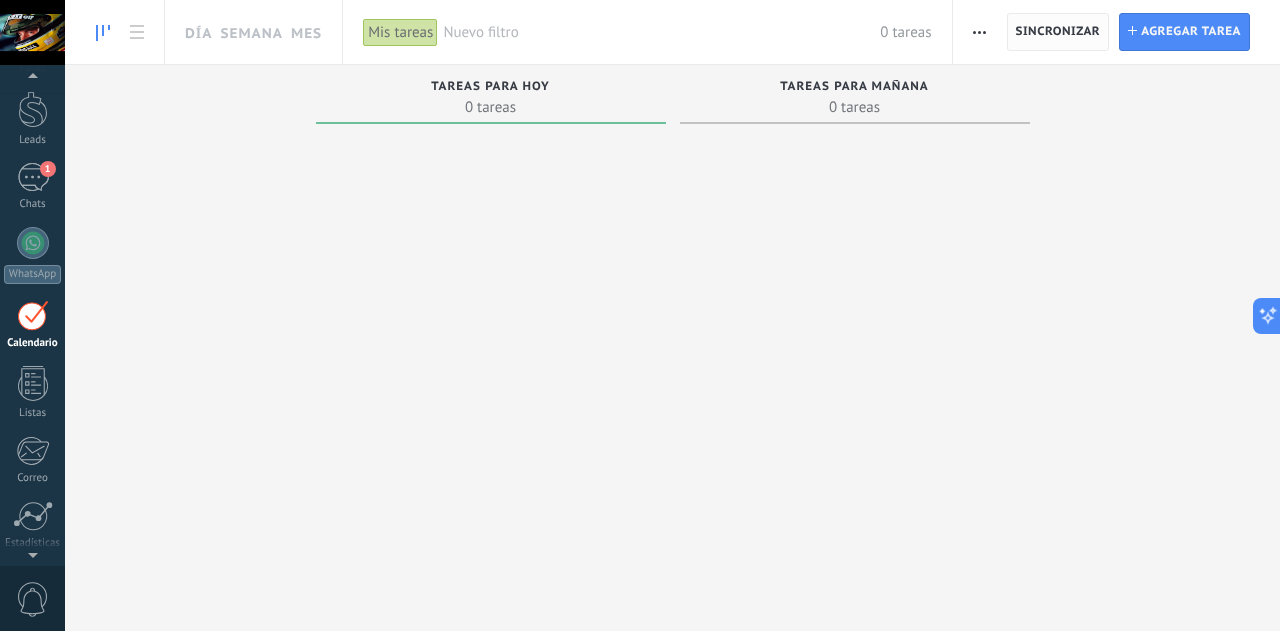 click on "Sincronizar" at bounding box center [1058, 32] 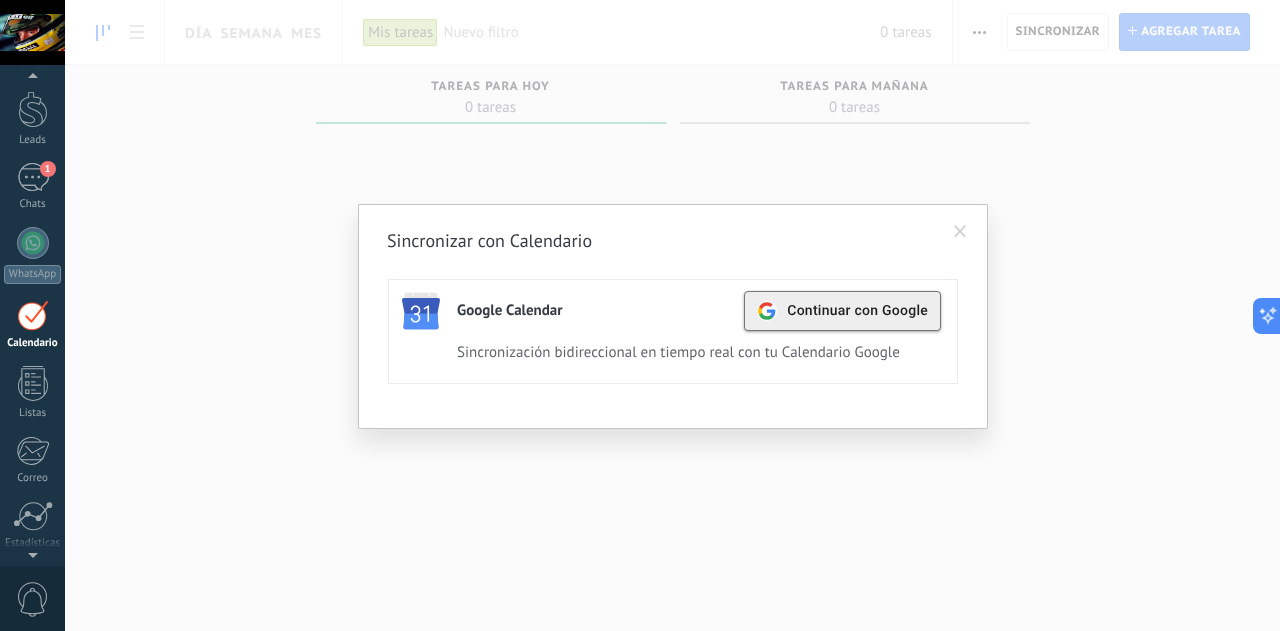 click on "Continuar con Google" at bounding box center (857, 311) 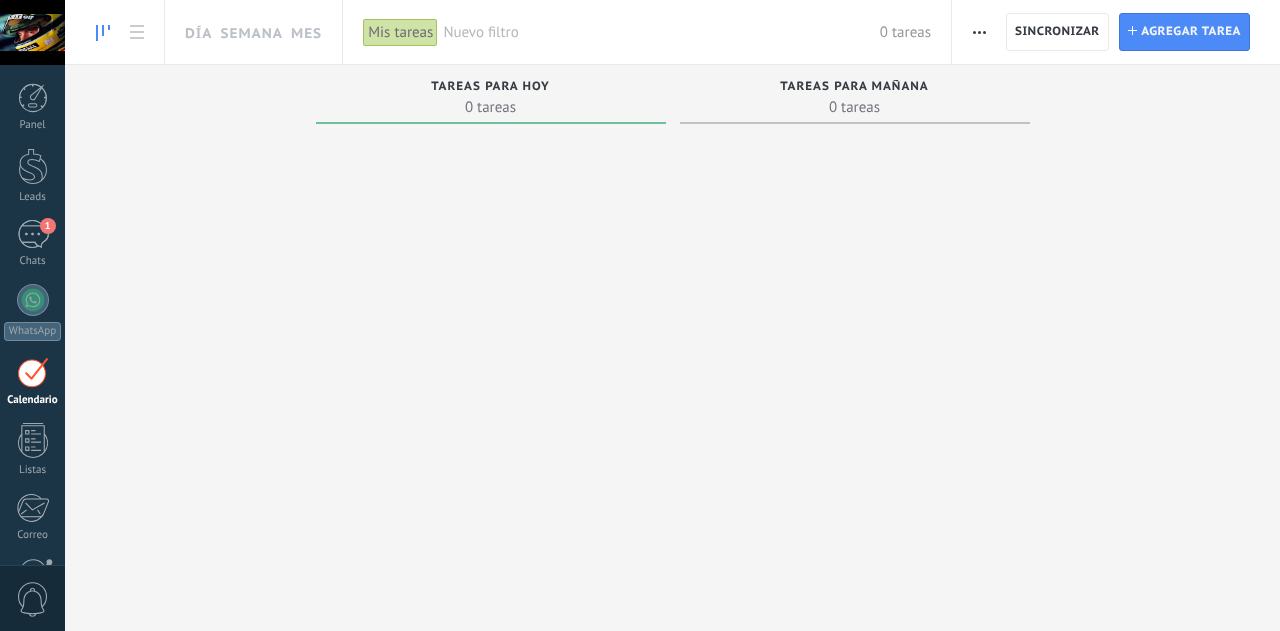 scroll, scrollTop: 0, scrollLeft: 0, axis: both 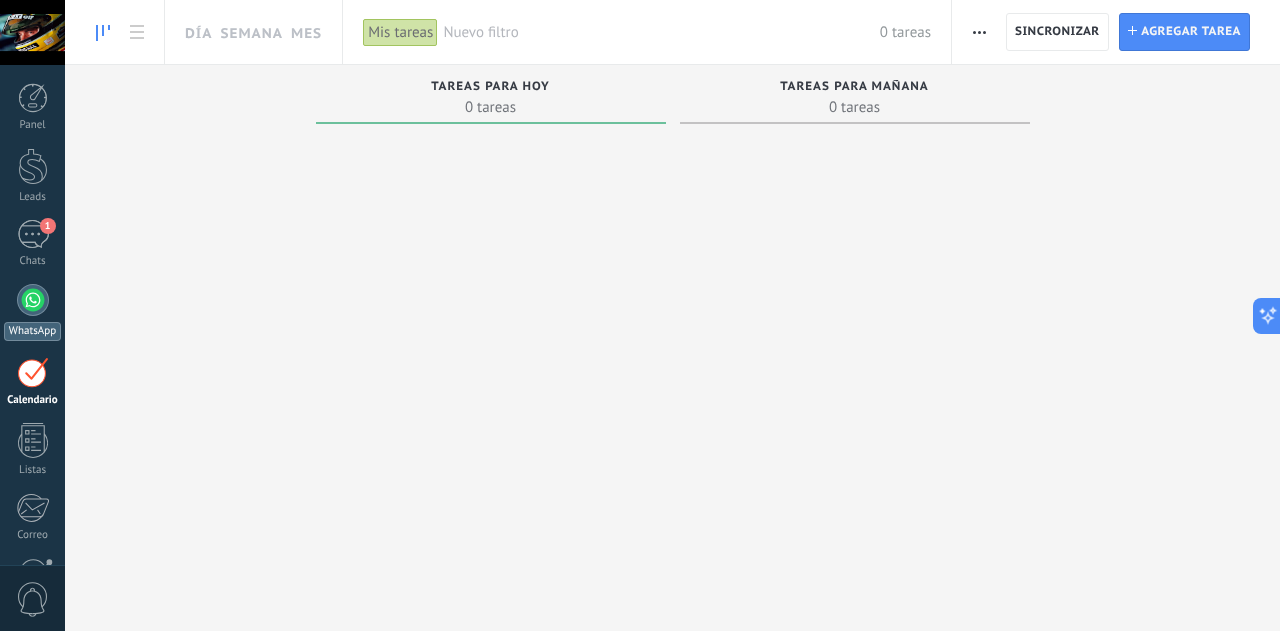 click on "WhatsApp" at bounding box center [32, 312] 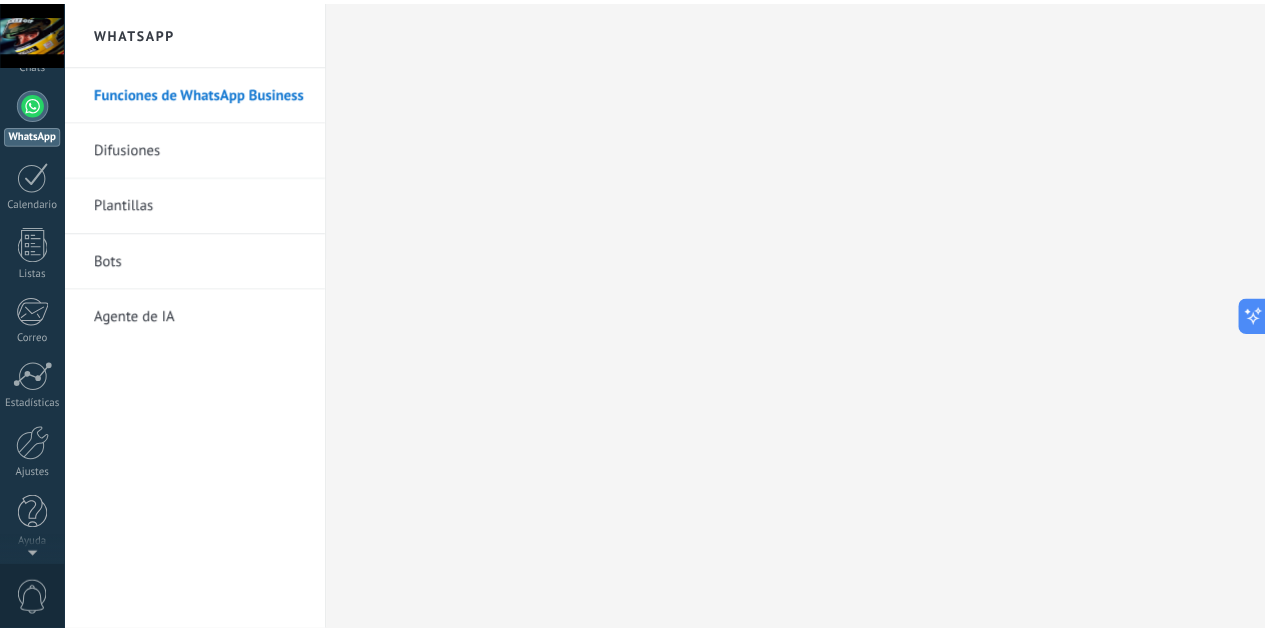 scroll, scrollTop: 199, scrollLeft: 0, axis: vertical 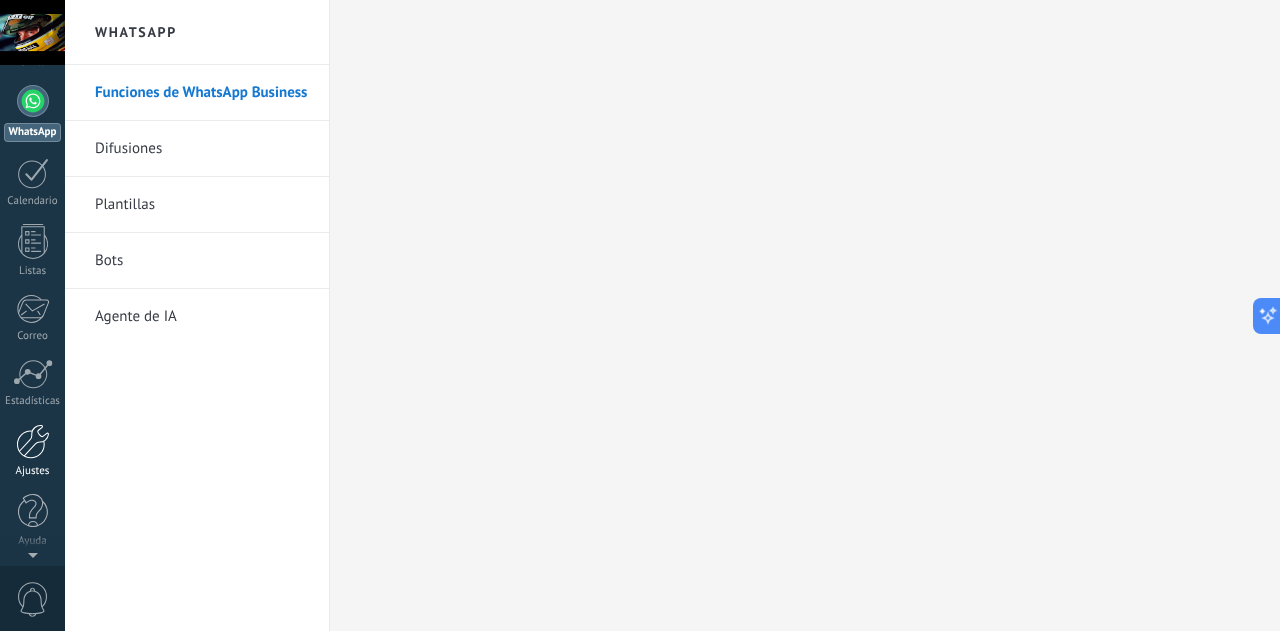 click at bounding box center (33, 441) 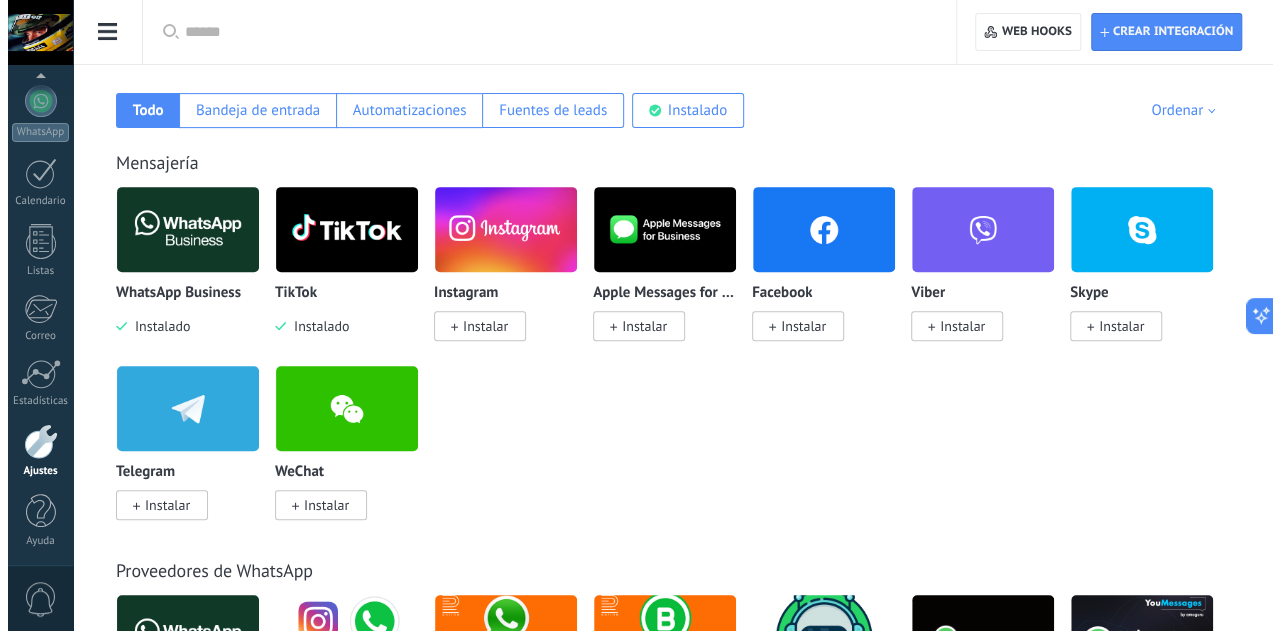 scroll, scrollTop: 328, scrollLeft: 0, axis: vertical 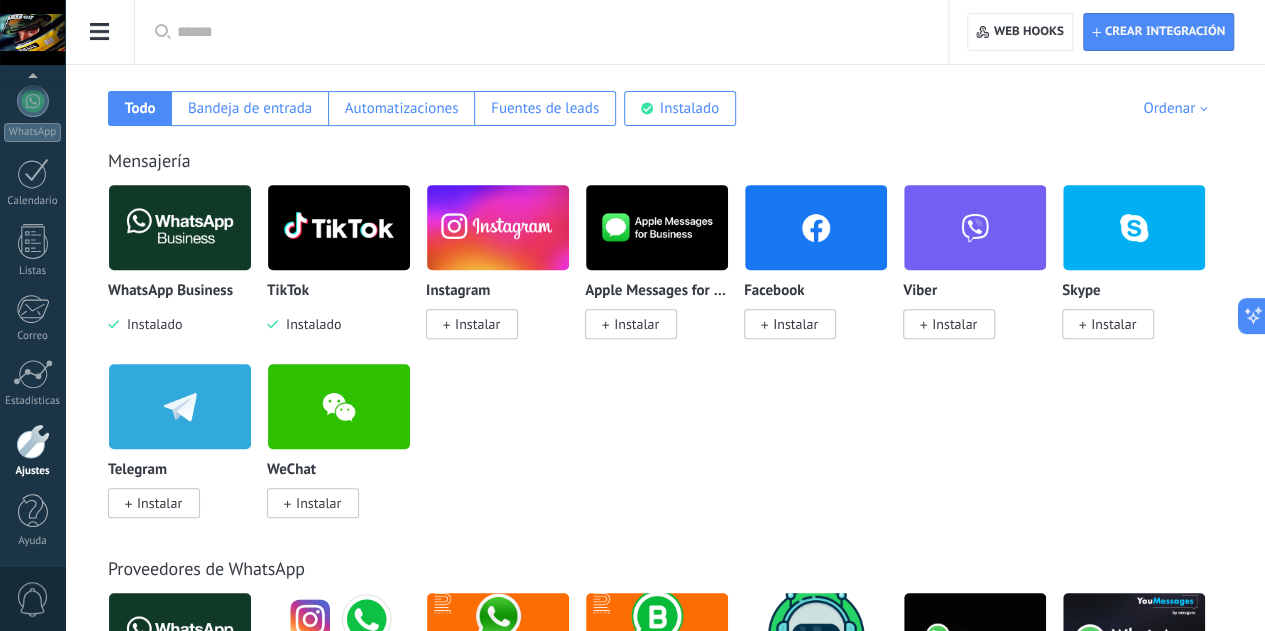 click on "Instalar" at bounding box center [472, 324] 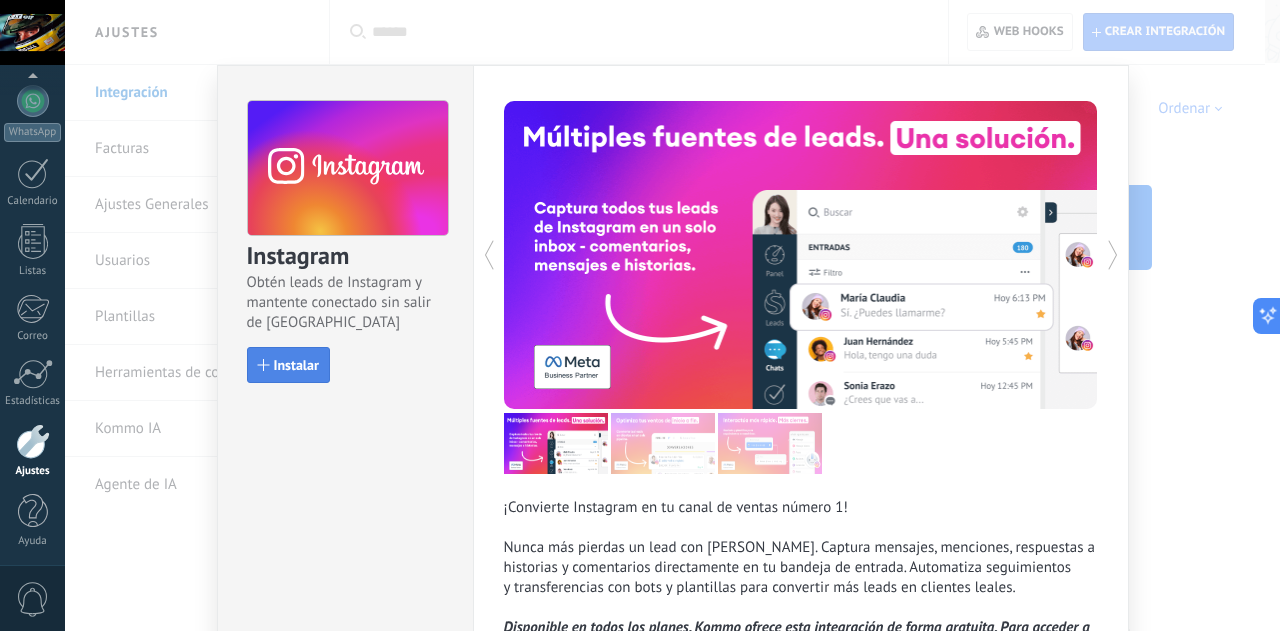 click on "Instalar" at bounding box center (296, 365) 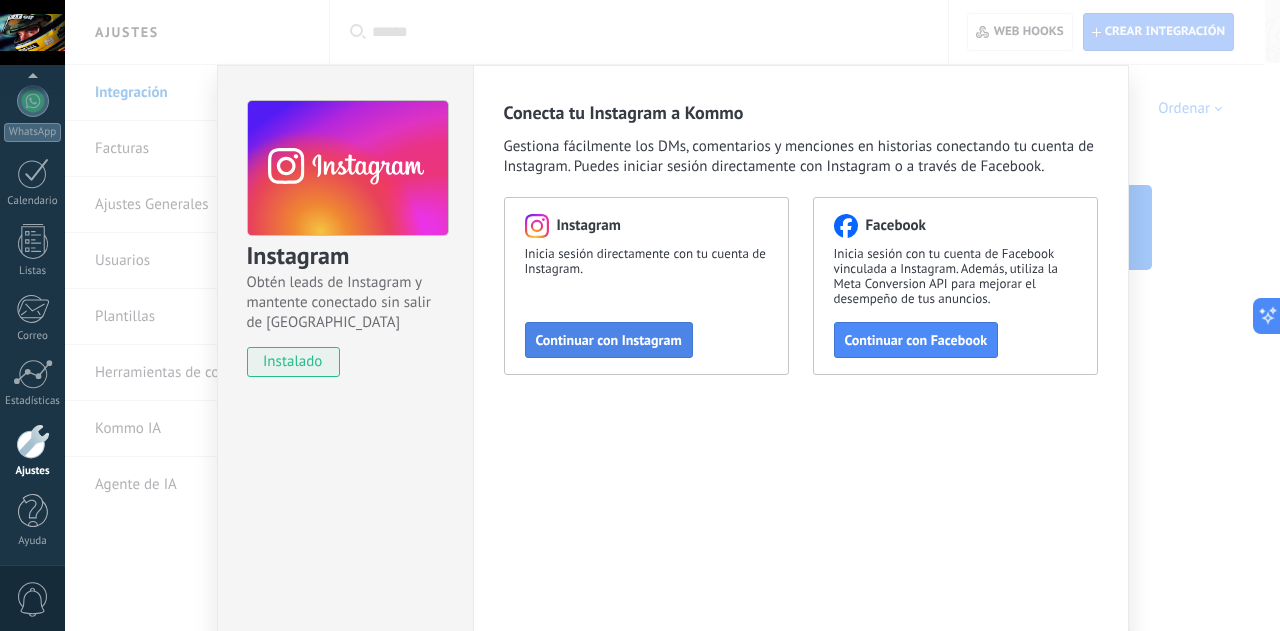 click on "Continuar con Instagram" at bounding box center [609, 340] 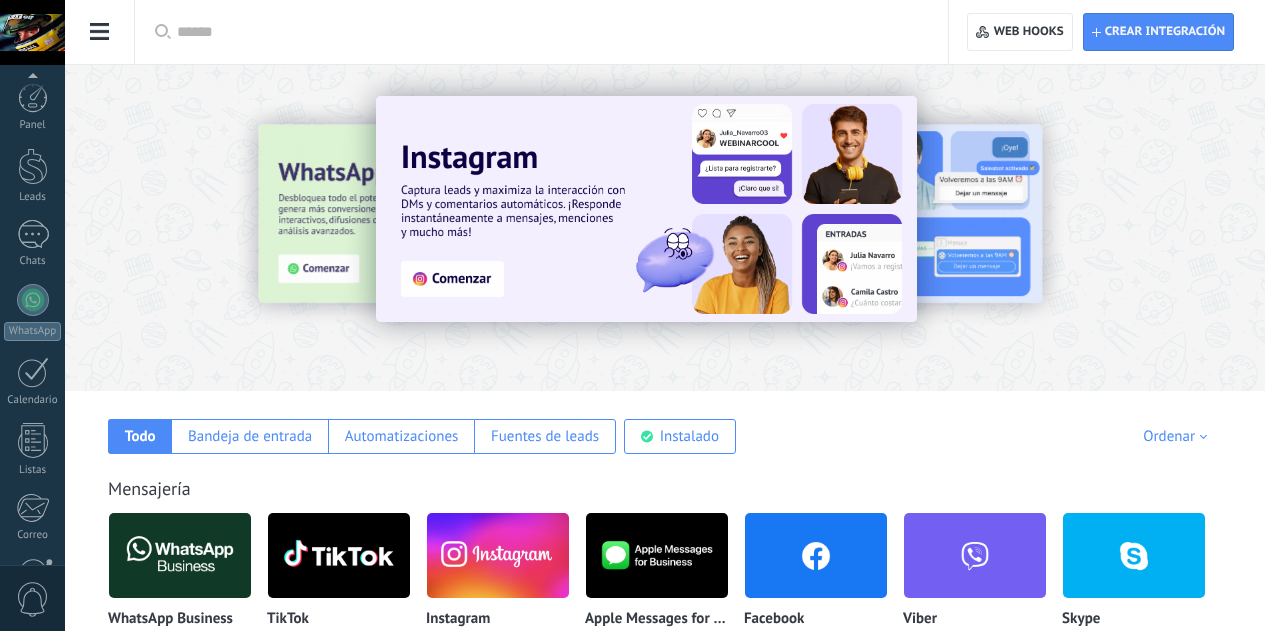 scroll, scrollTop: 328, scrollLeft: 0, axis: vertical 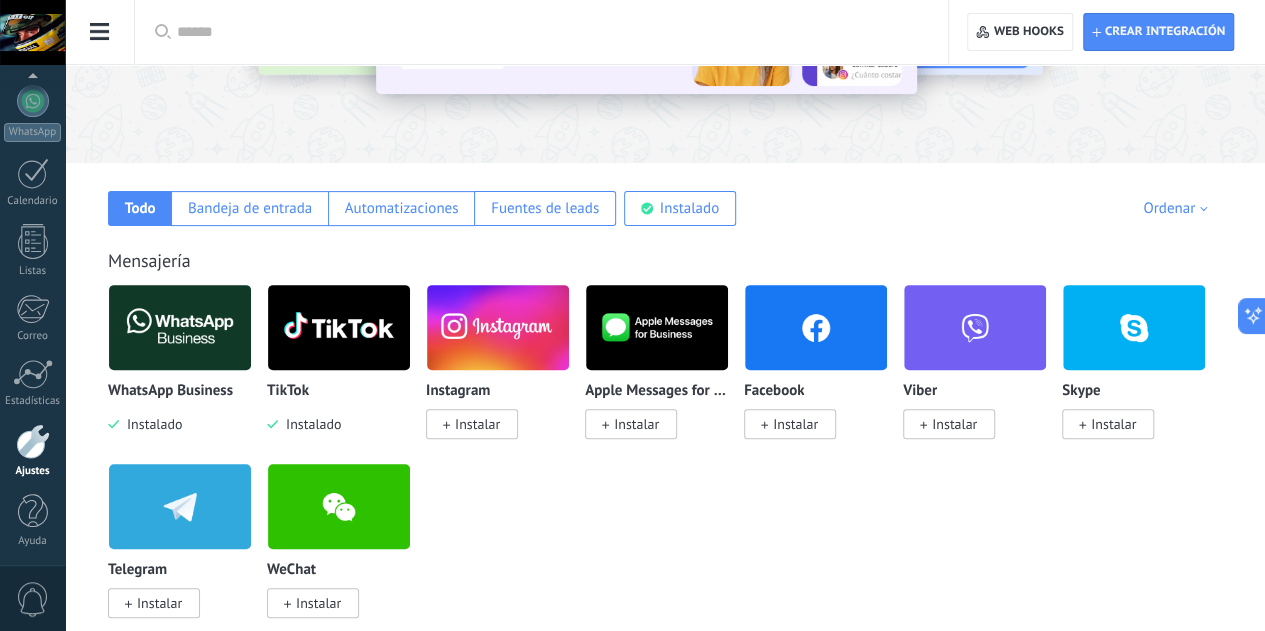 click at bounding box center [548, 32] 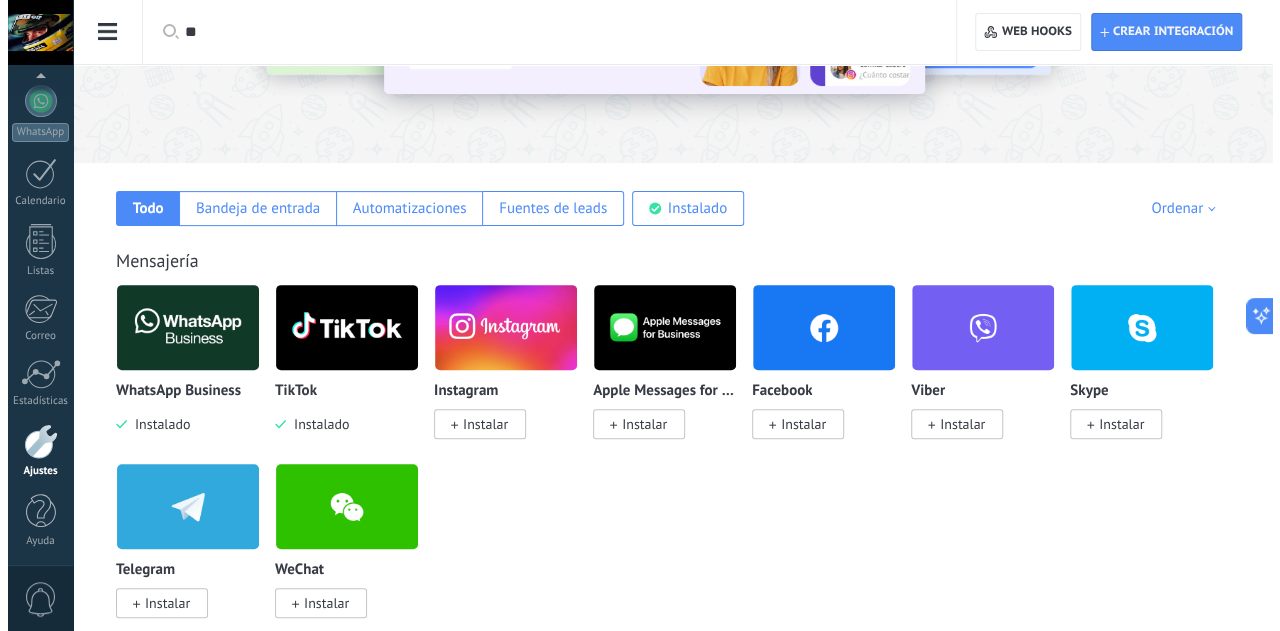 scroll, scrollTop: 0, scrollLeft: 0, axis: both 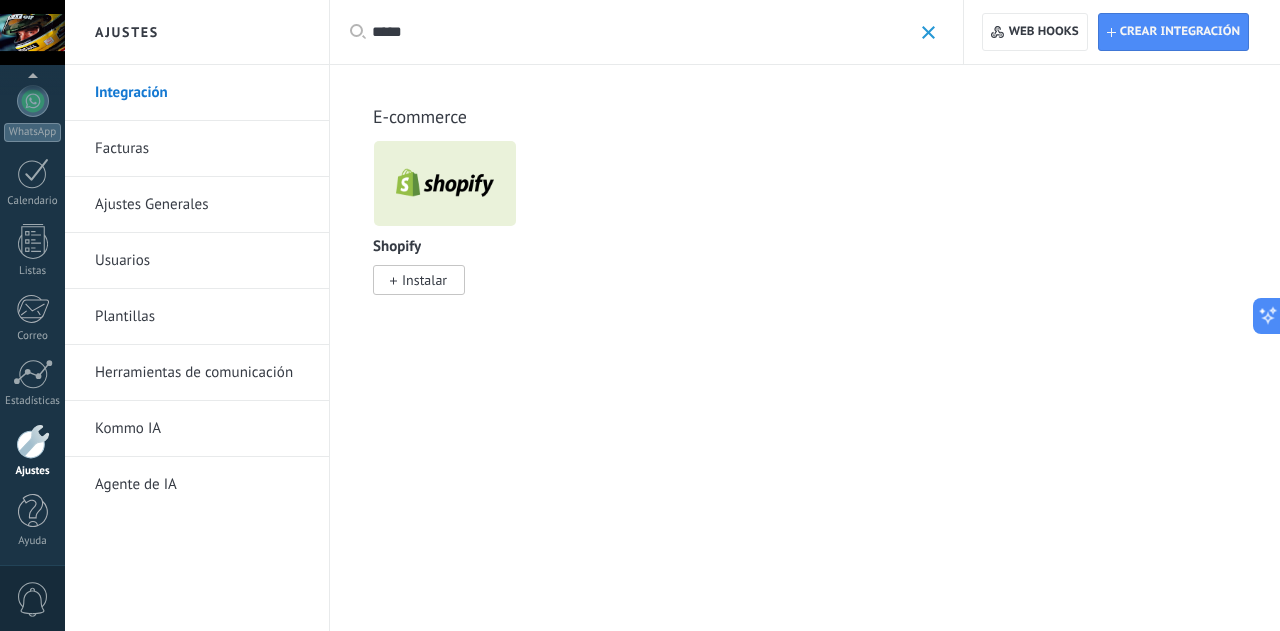 type on "*****" 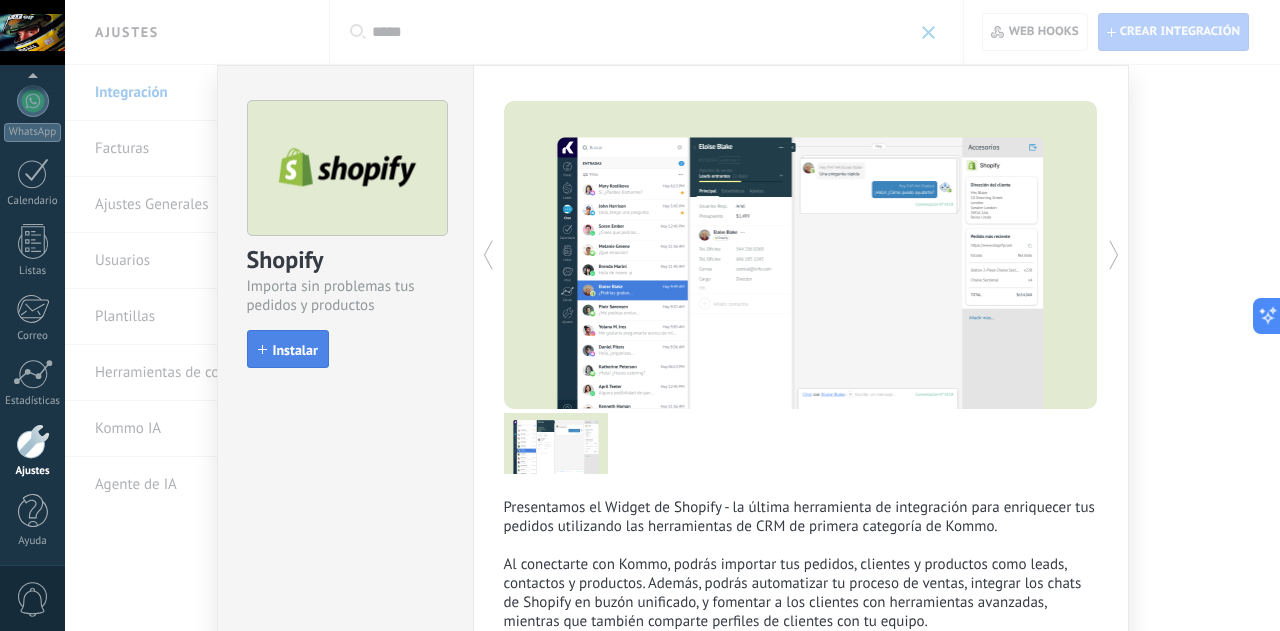 click on "Instalar" at bounding box center [295, 350] 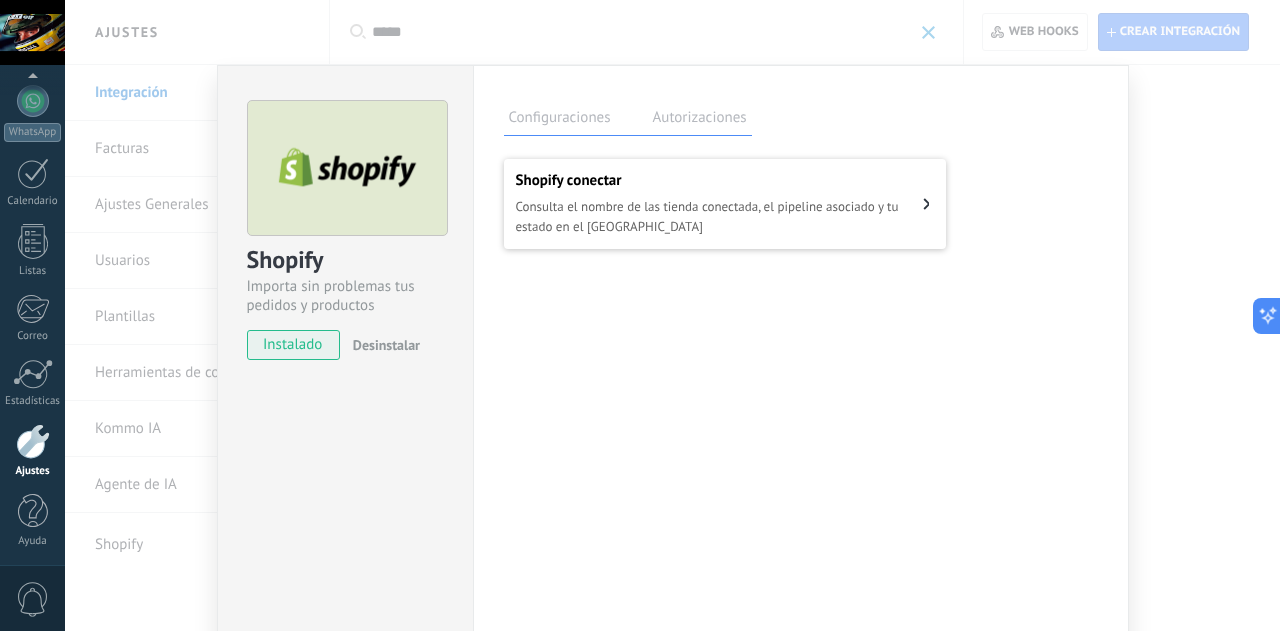 click on "Consulta el nombre de las tienda conectada, el pipeline asociado y tu estado en el [GEOGRAPHIC_DATA]" at bounding box center (720, 217) 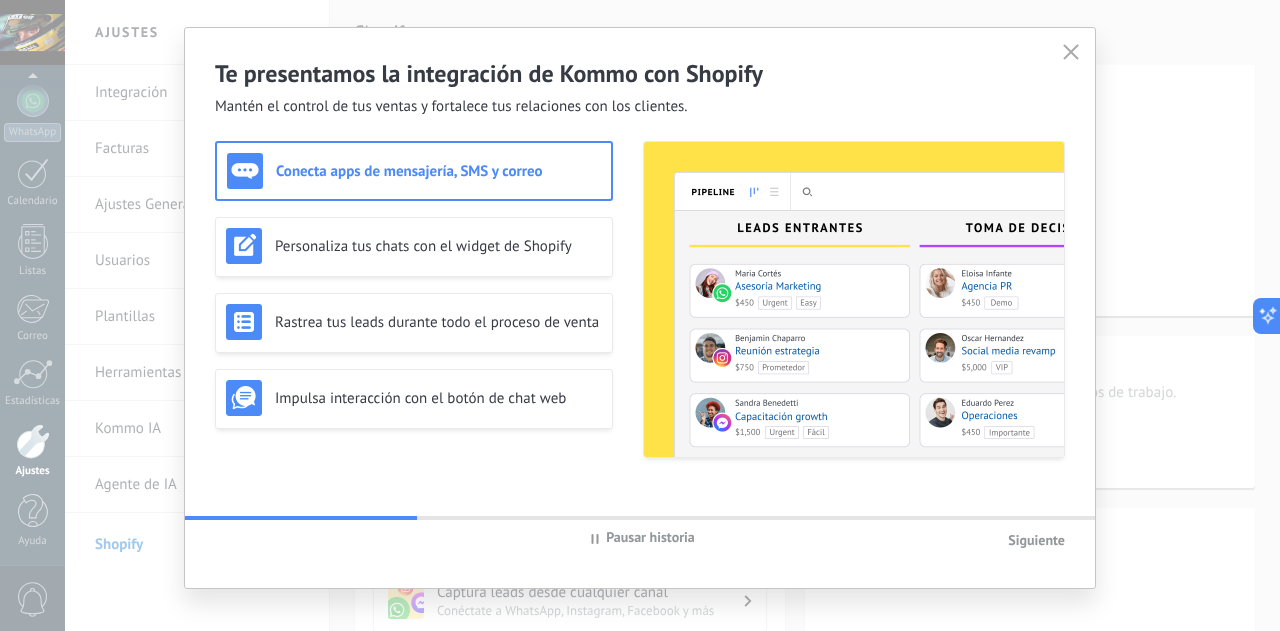 scroll, scrollTop: 60, scrollLeft: 0, axis: vertical 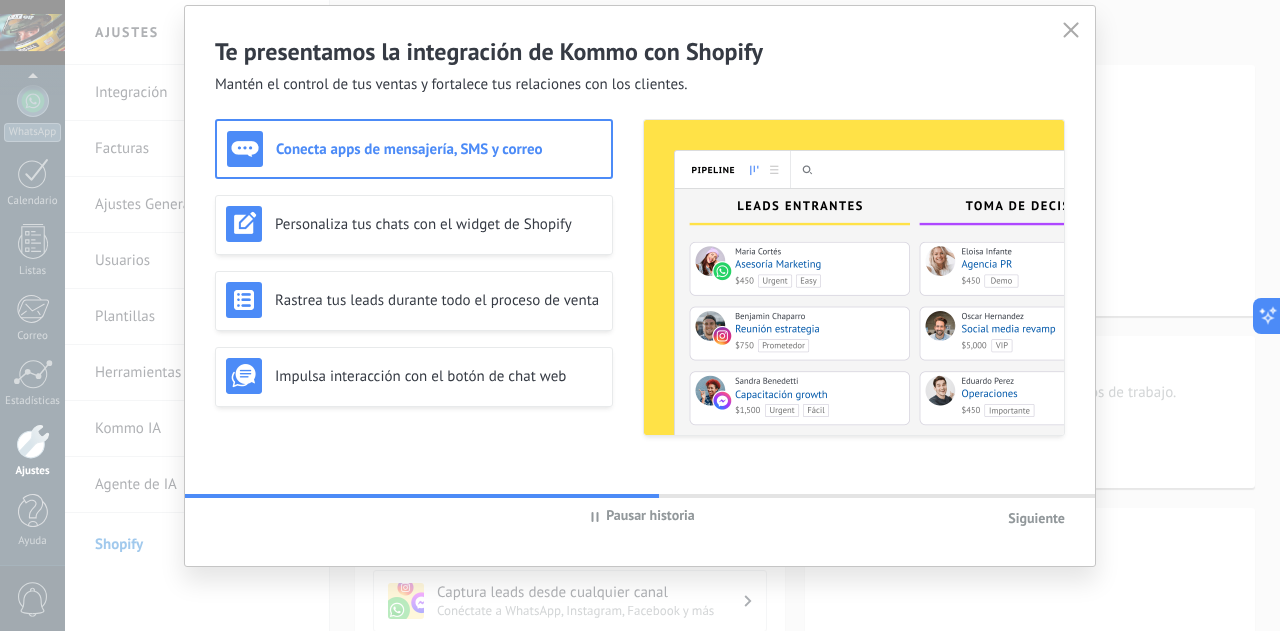 click 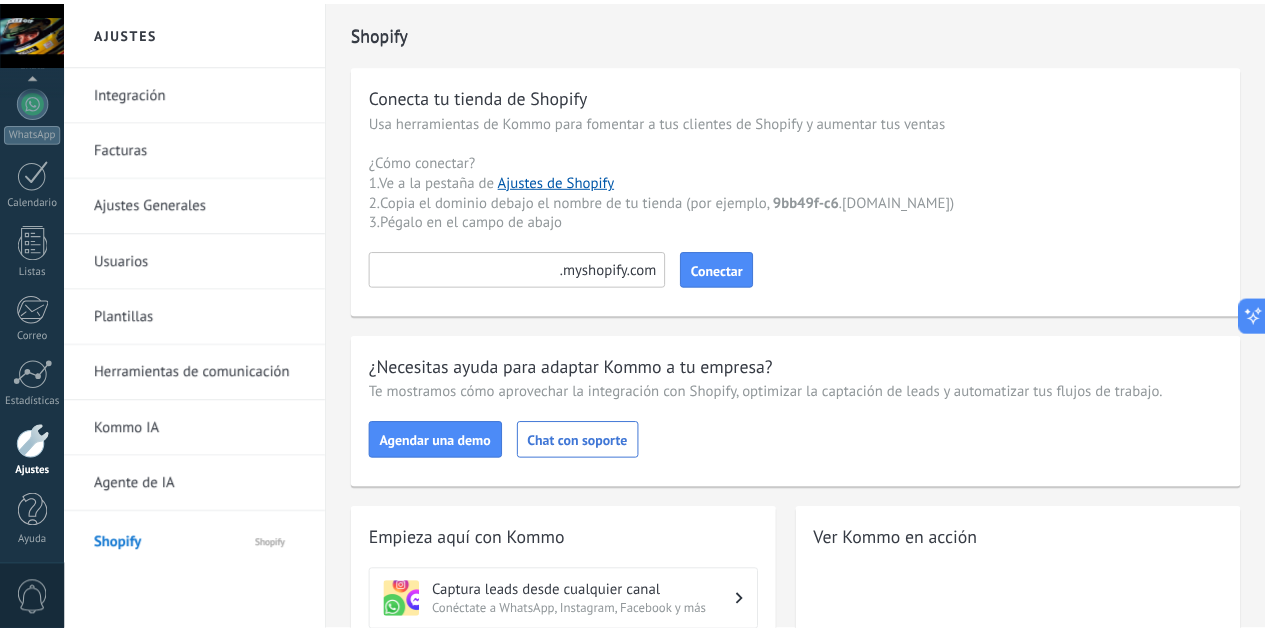 scroll, scrollTop: 0, scrollLeft: 0, axis: both 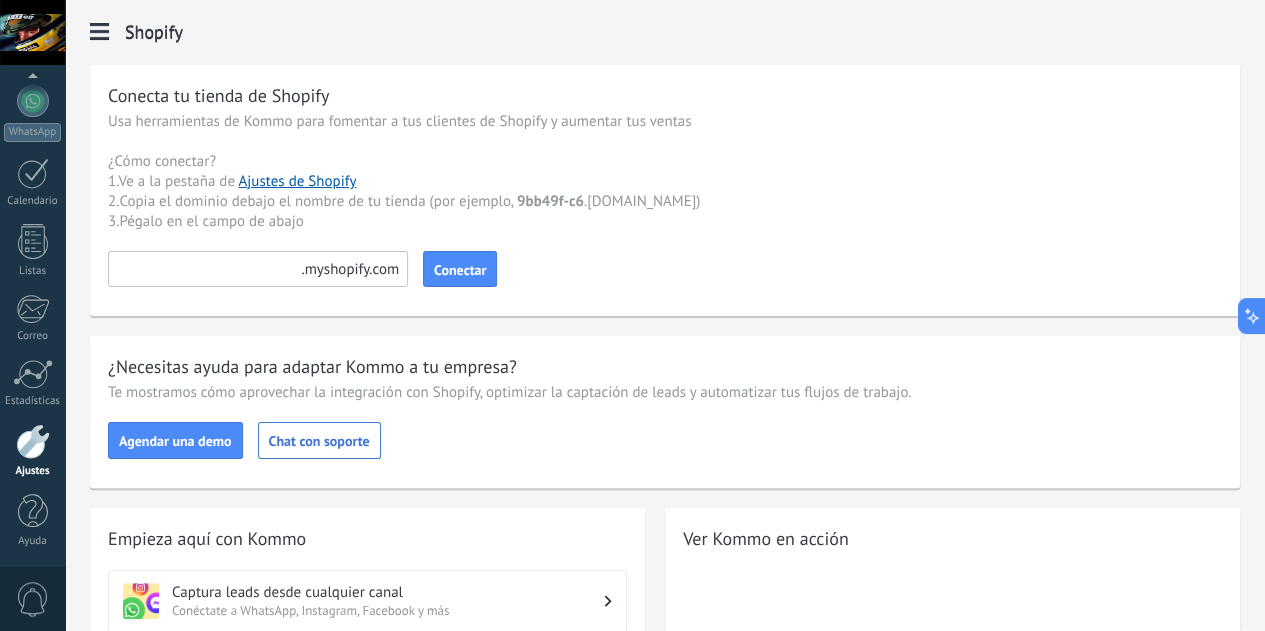 click at bounding box center (258, 269) 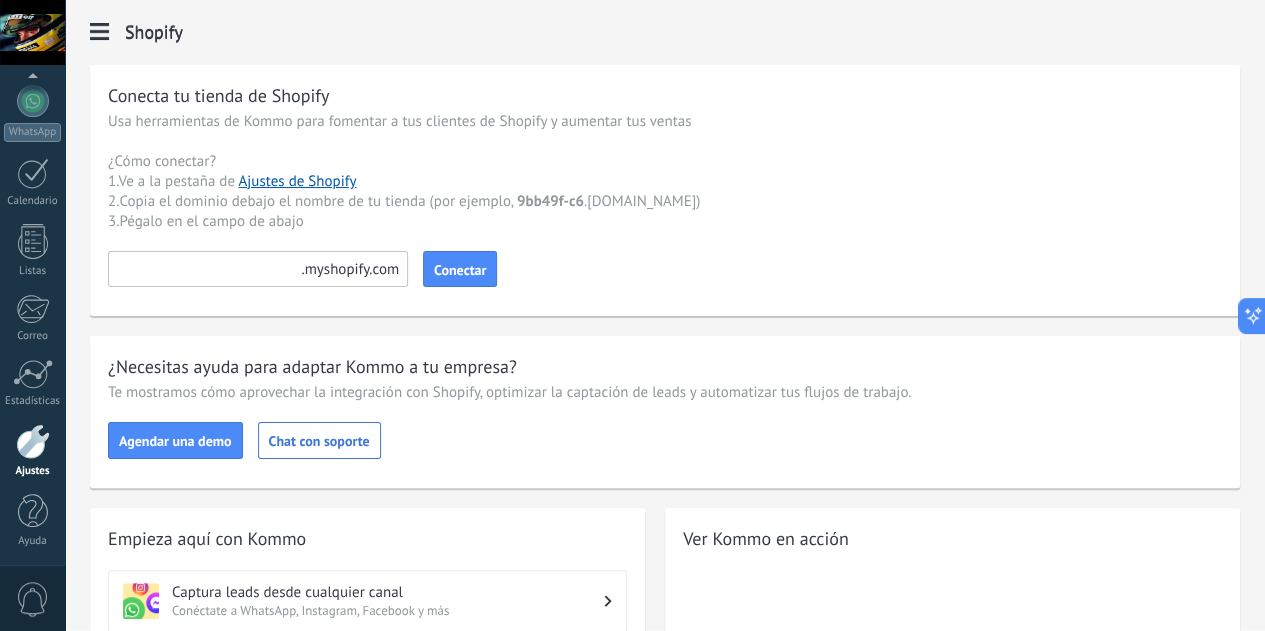 paste on "**********" 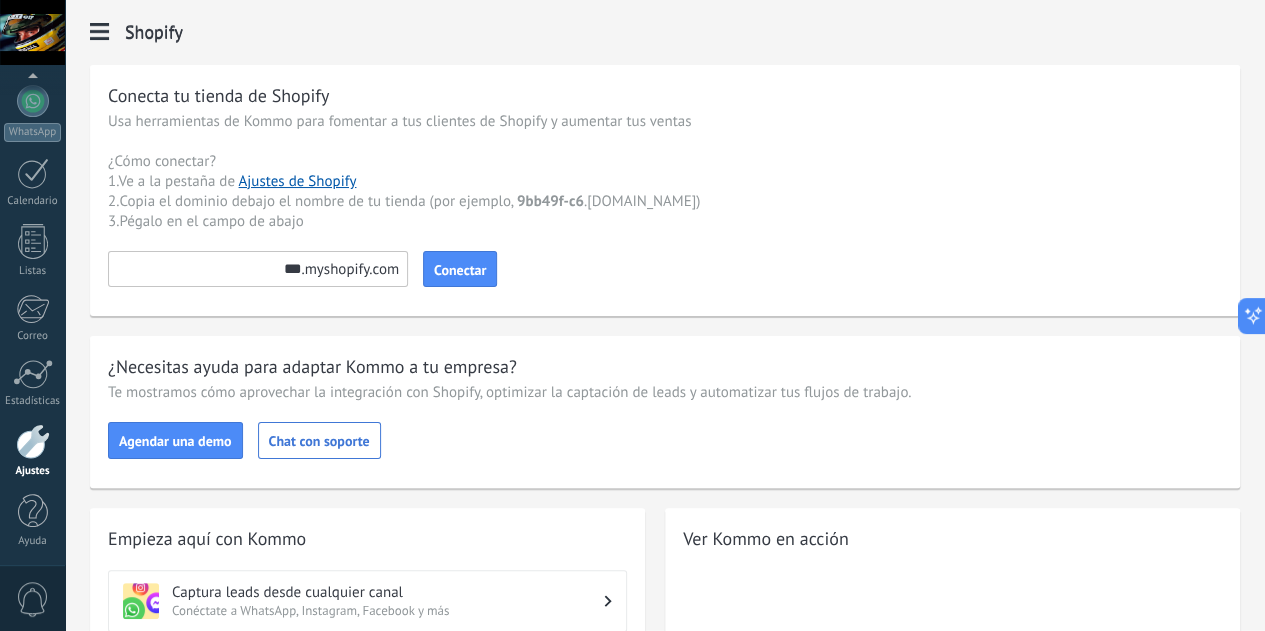 type on "*" 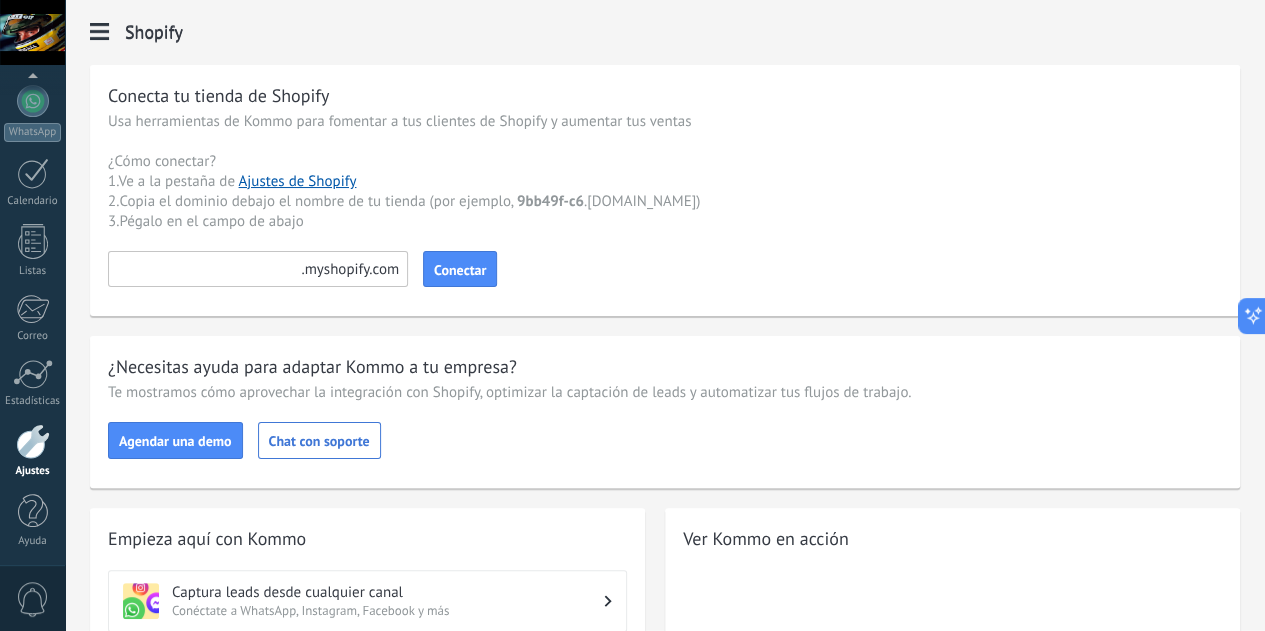 click at bounding box center [258, 269] 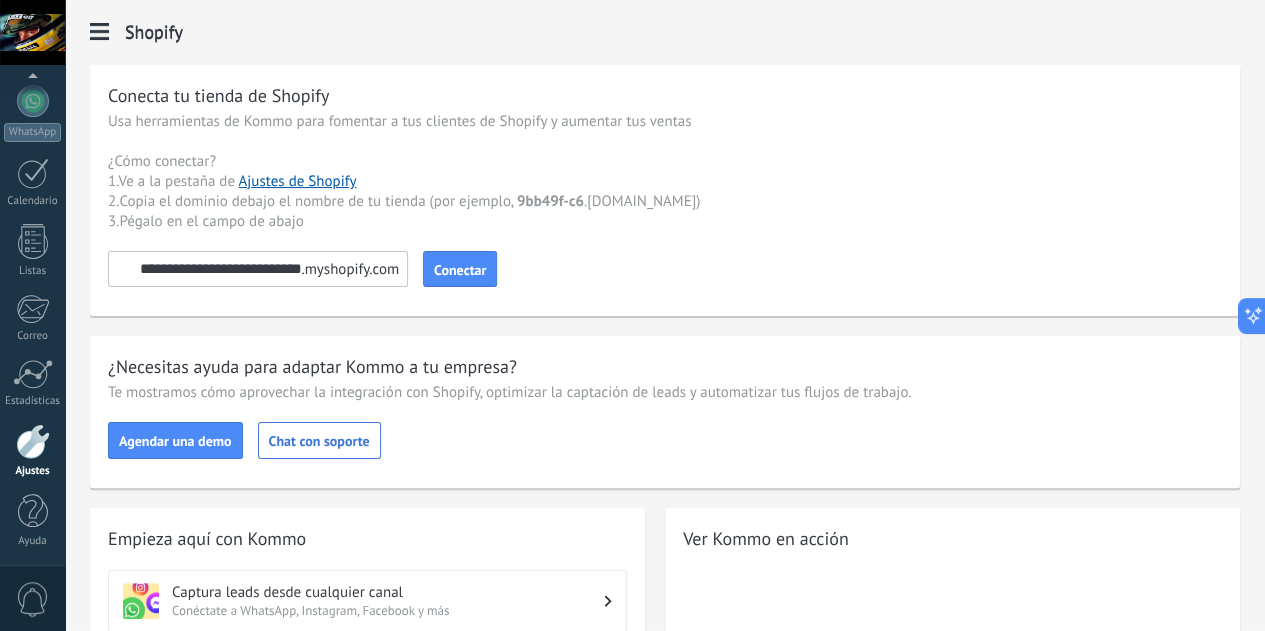 scroll, scrollTop: 0, scrollLeft: 0, axis: both 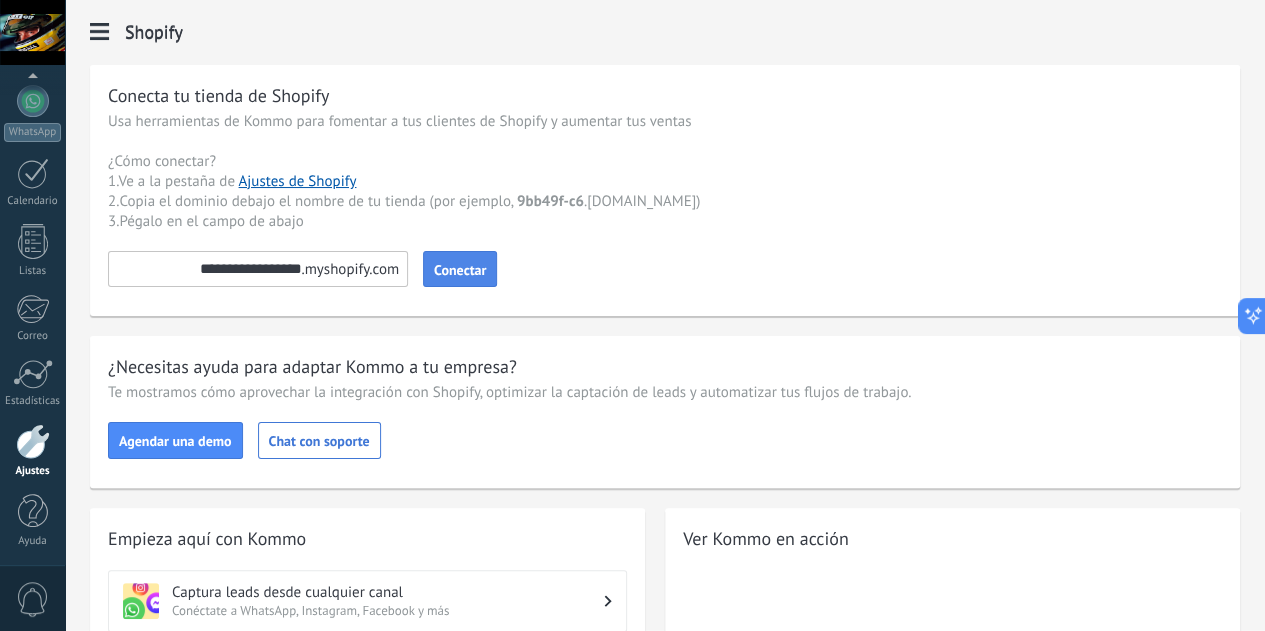 click on "Conectar" at bounding box center (460, 270) 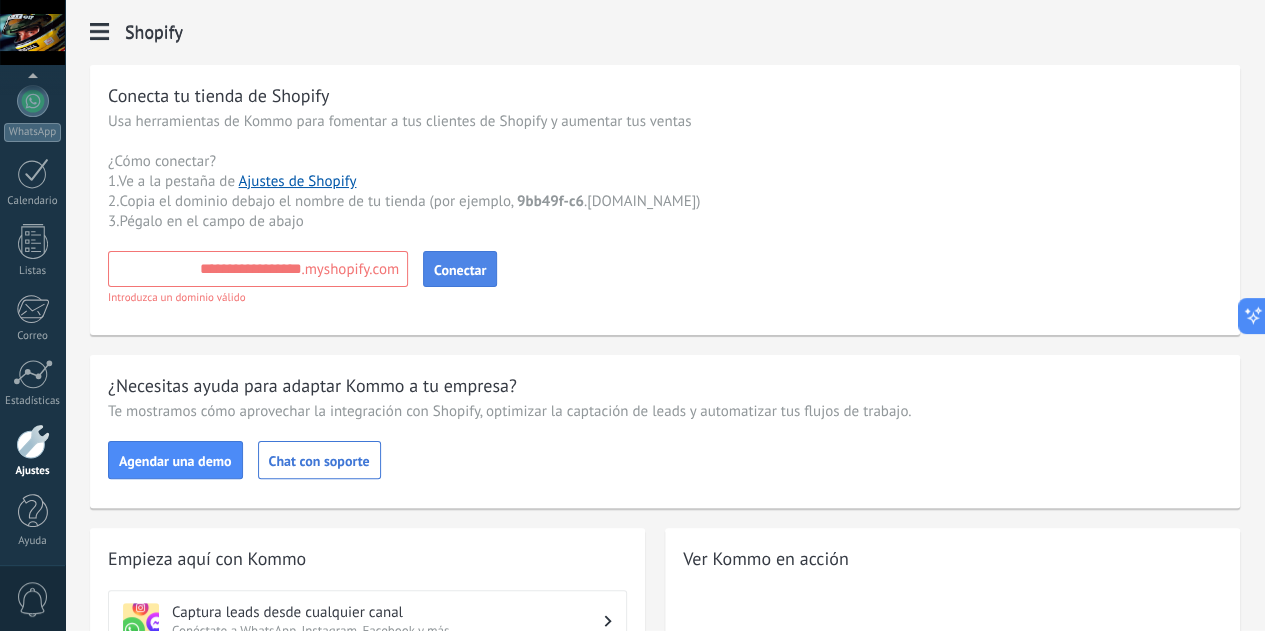 scroll, scrollTop: 0, scrollLeft: 0, axis: both 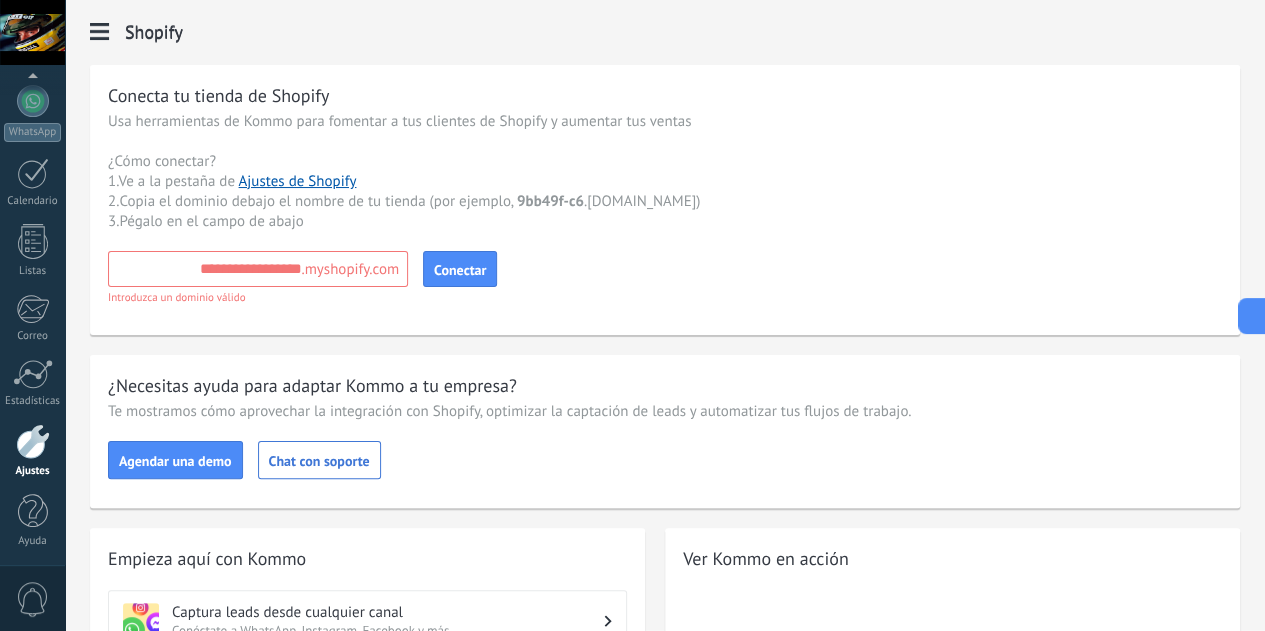 click on "**********" at bounding box center [258, 269] 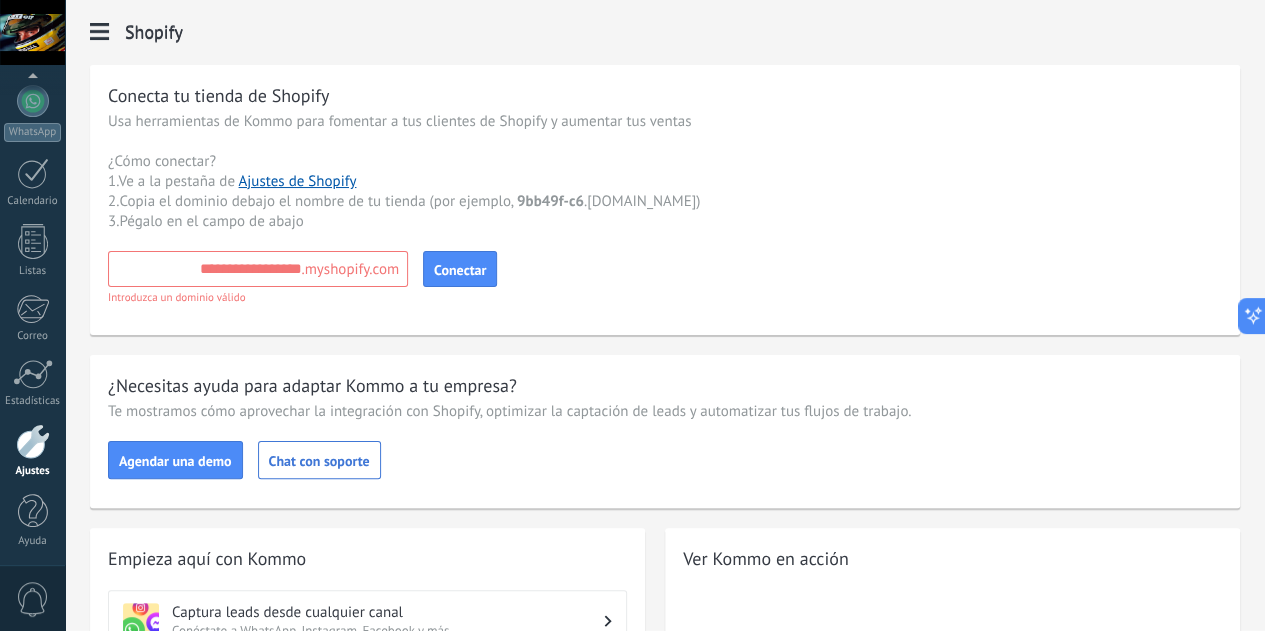 click on "**********" at bounding box center (258, 269) 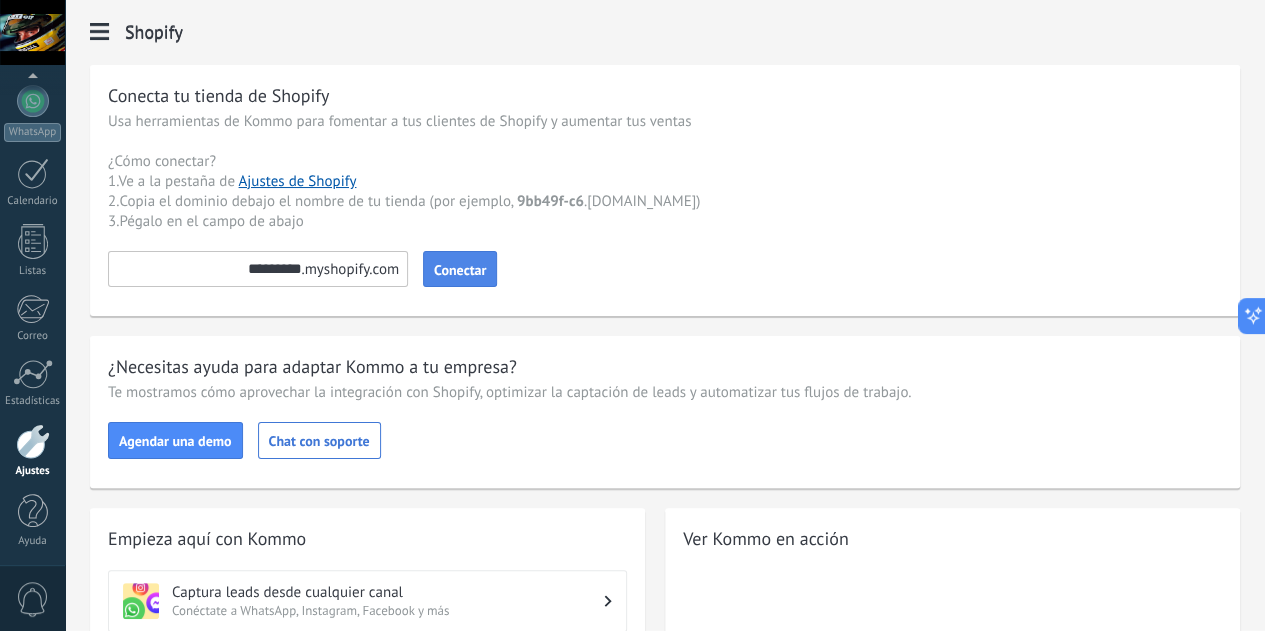 type on "*********" 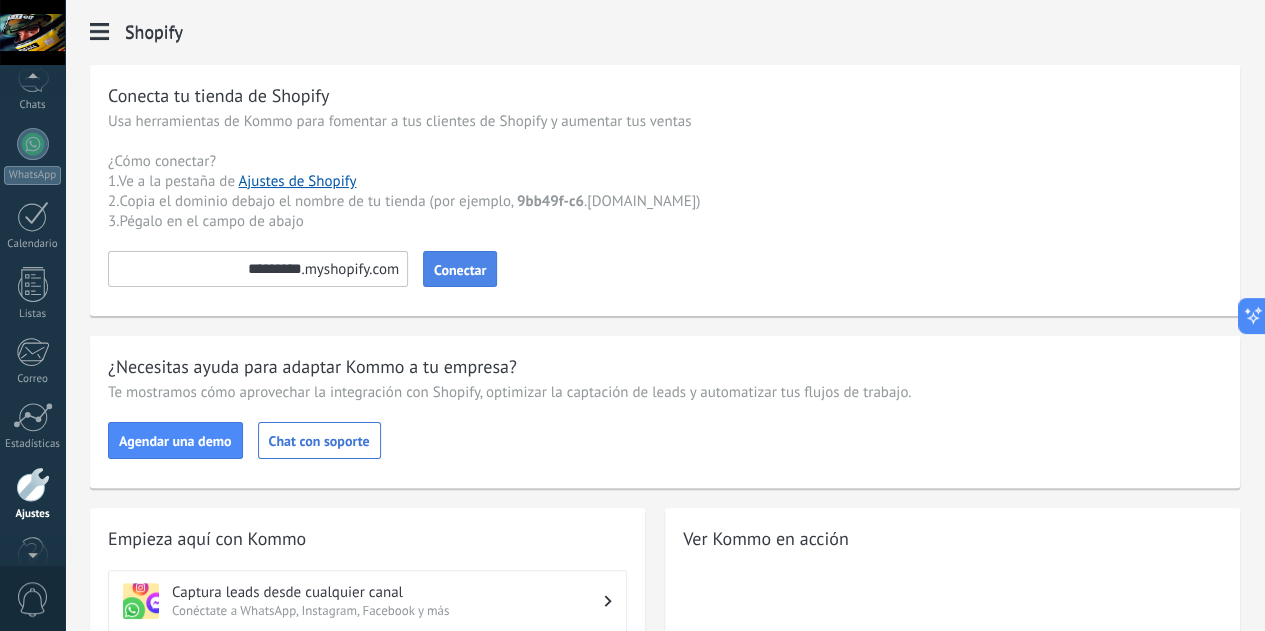 scroll, scrollTop: 95, scrollLeft: 0, axis: vertical 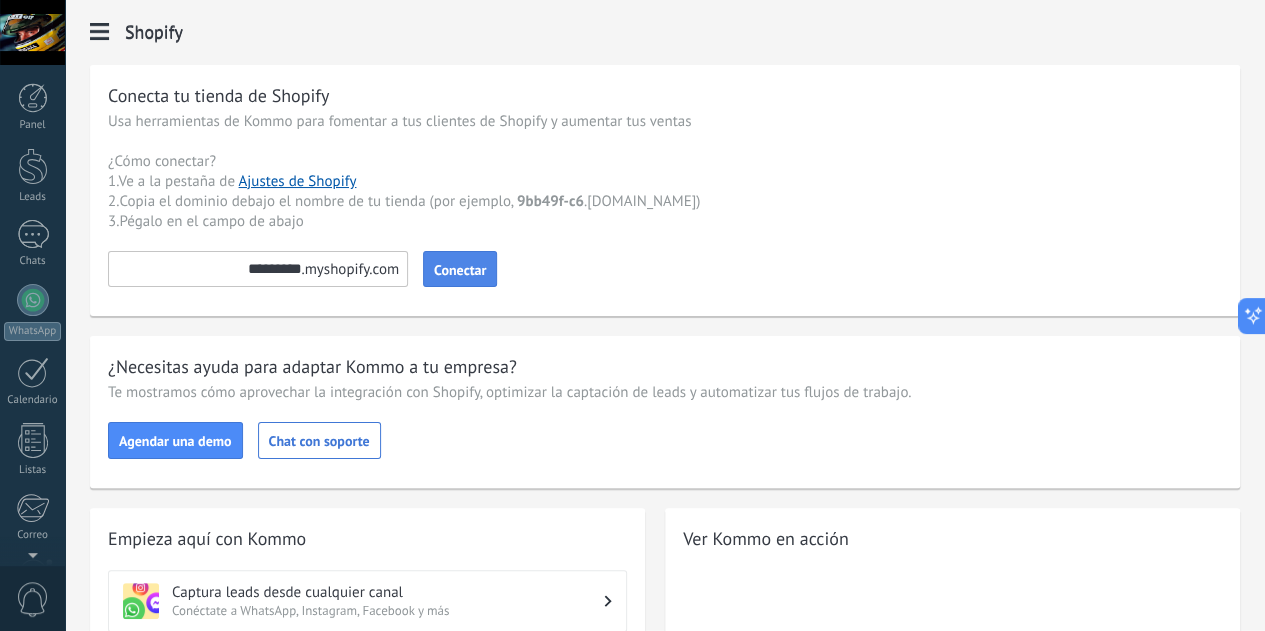 click on "©  2025  derechos reservados |  Términos de uso
Soporte técnico
[PERSON_NAME]
ID de cuenta
34924232
perfil
salir
Panel
0" at bounding box center [32, 315] 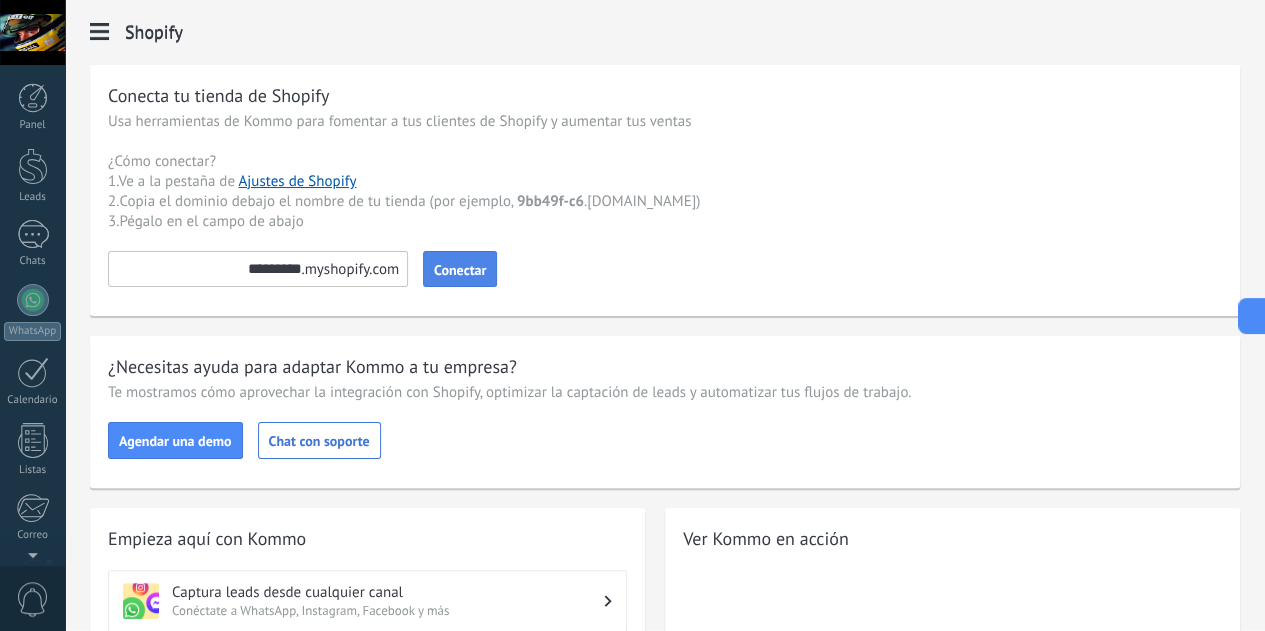 click on "Panel
Leads
Chats
WhatsApp
Clientes" at bounding box center (65, 315) 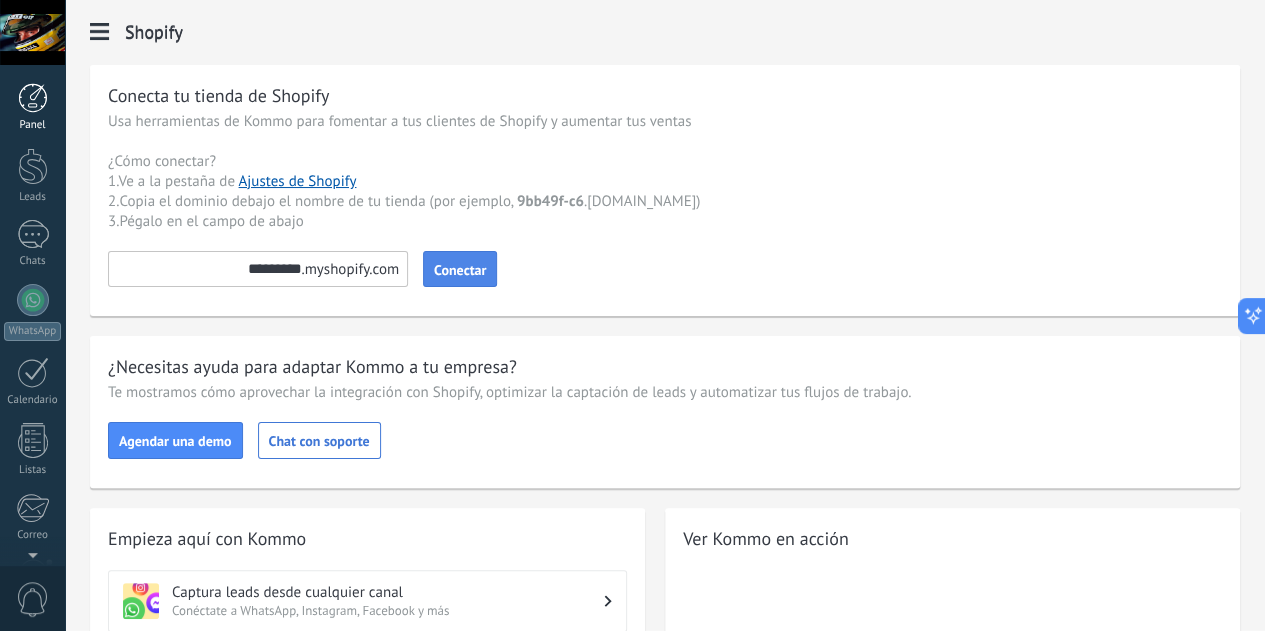 click at bounding box center [33, 98] 